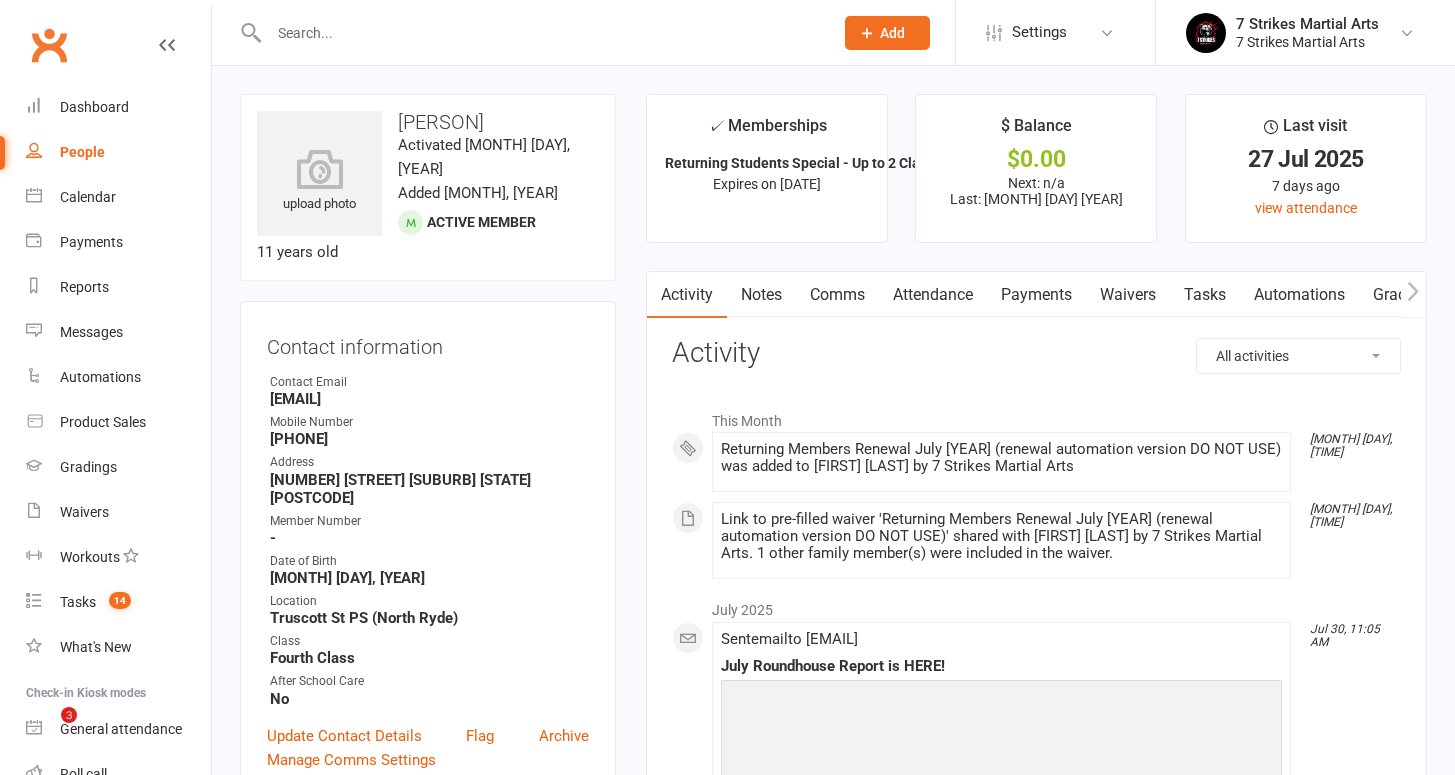 scroll, scrollTop: 0, scrollLeft: 0, axis: both 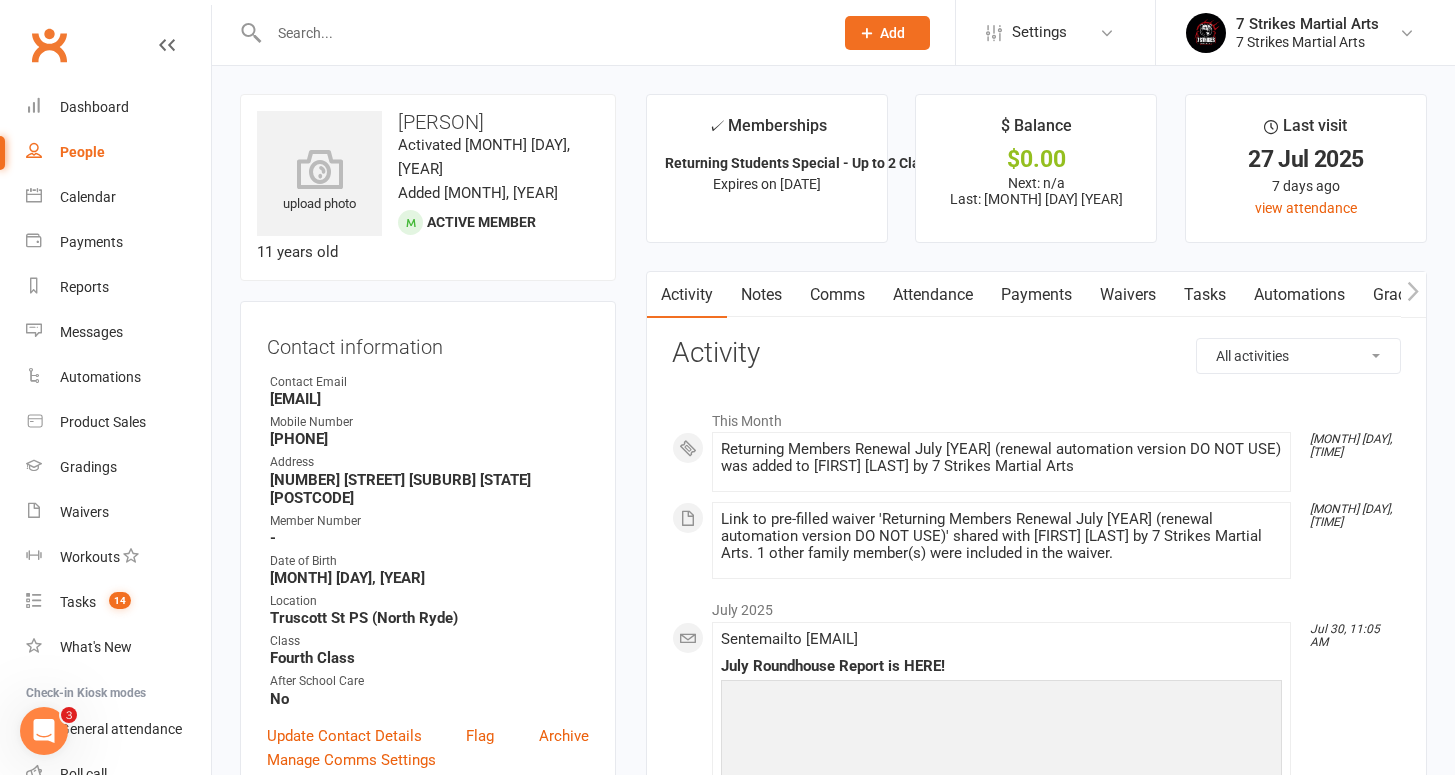 click at bounding box center [529, 32] 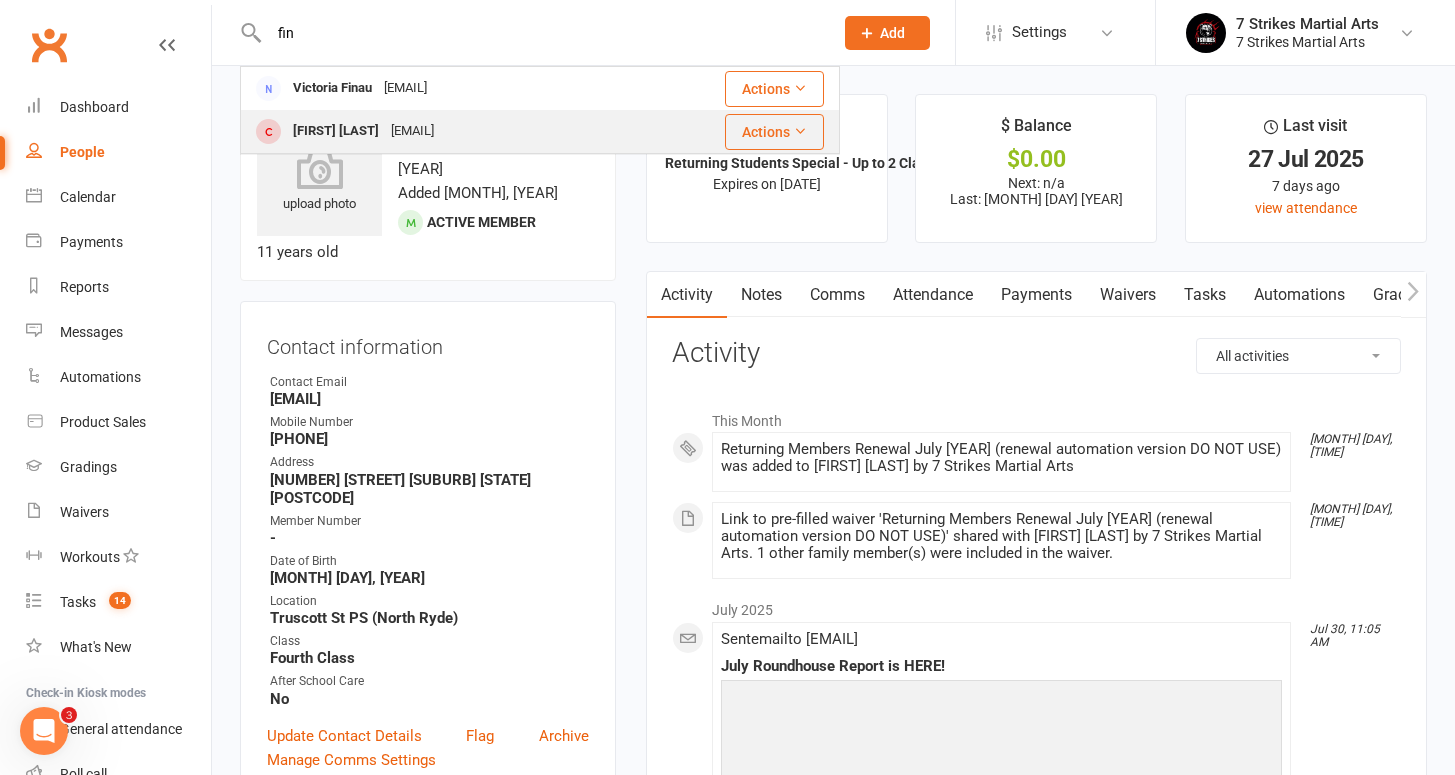 type on "fin" 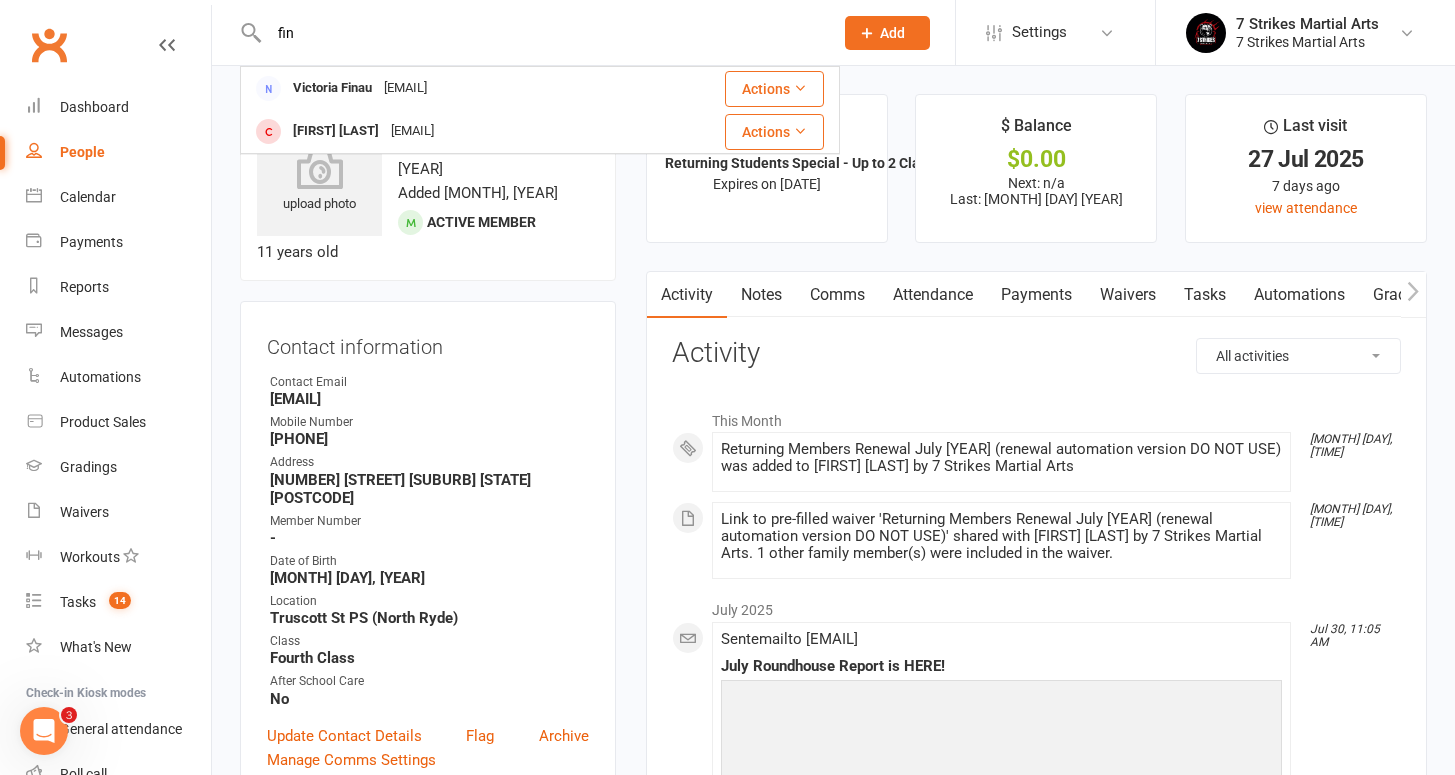click on "[EMAIL]" at bounding box center [412, 131] 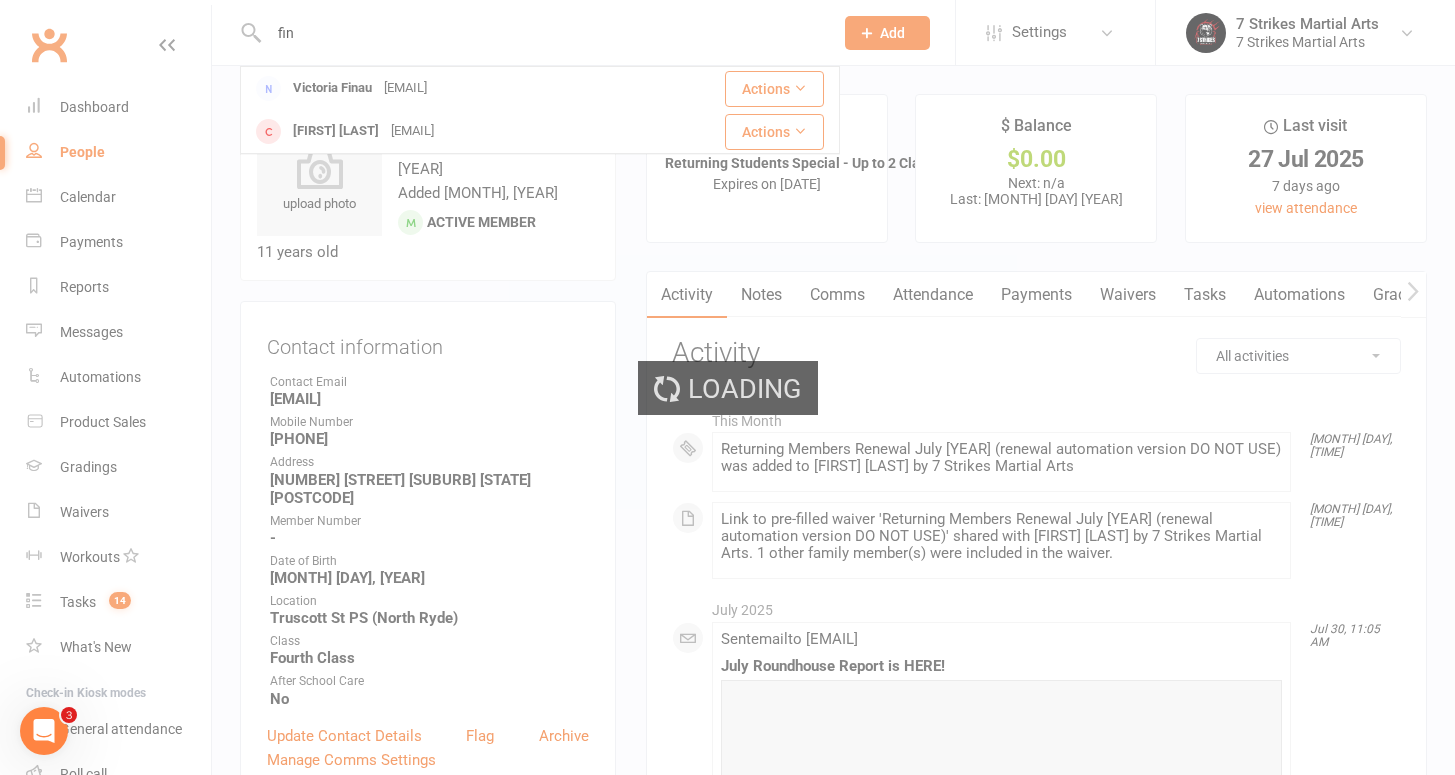 type 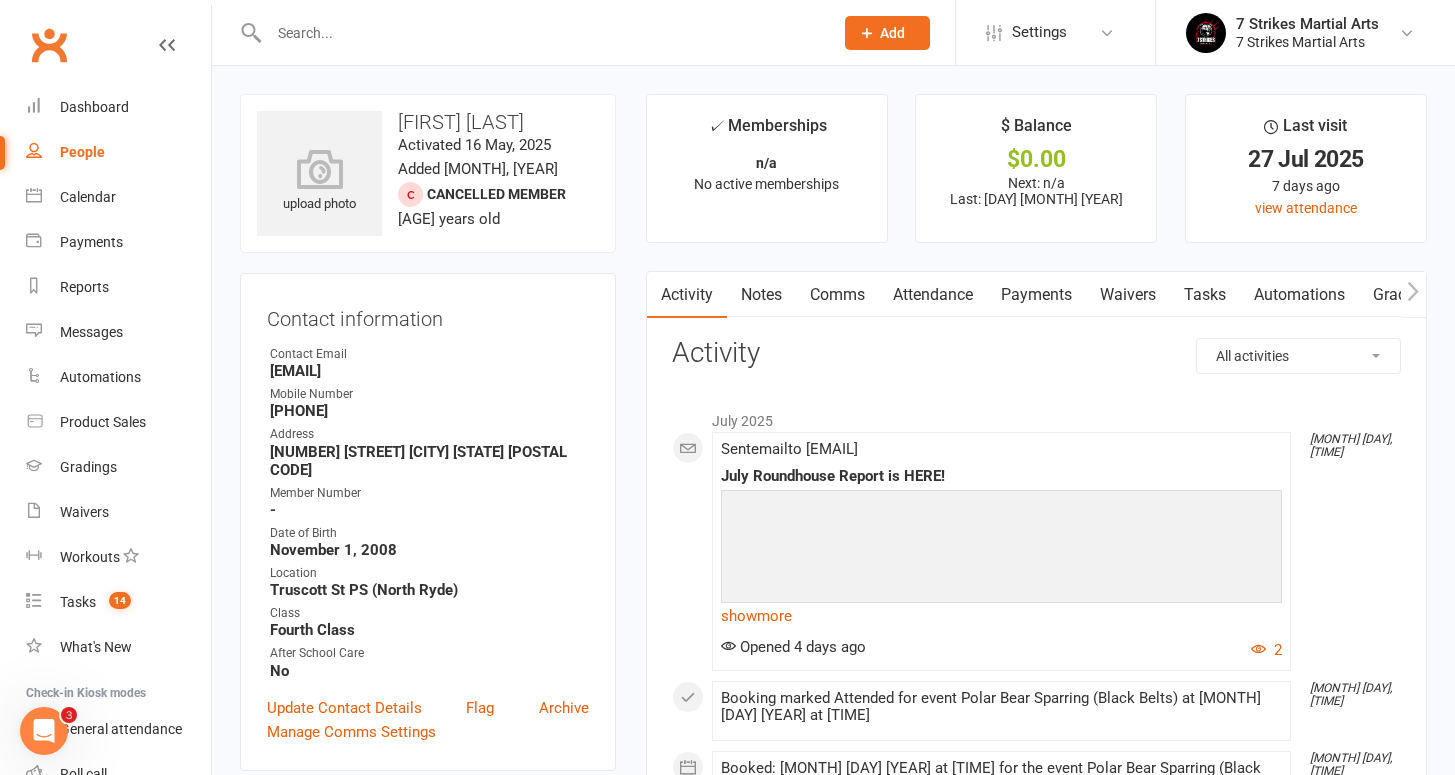 click on "Attendance" at bounding box center (933, 295) 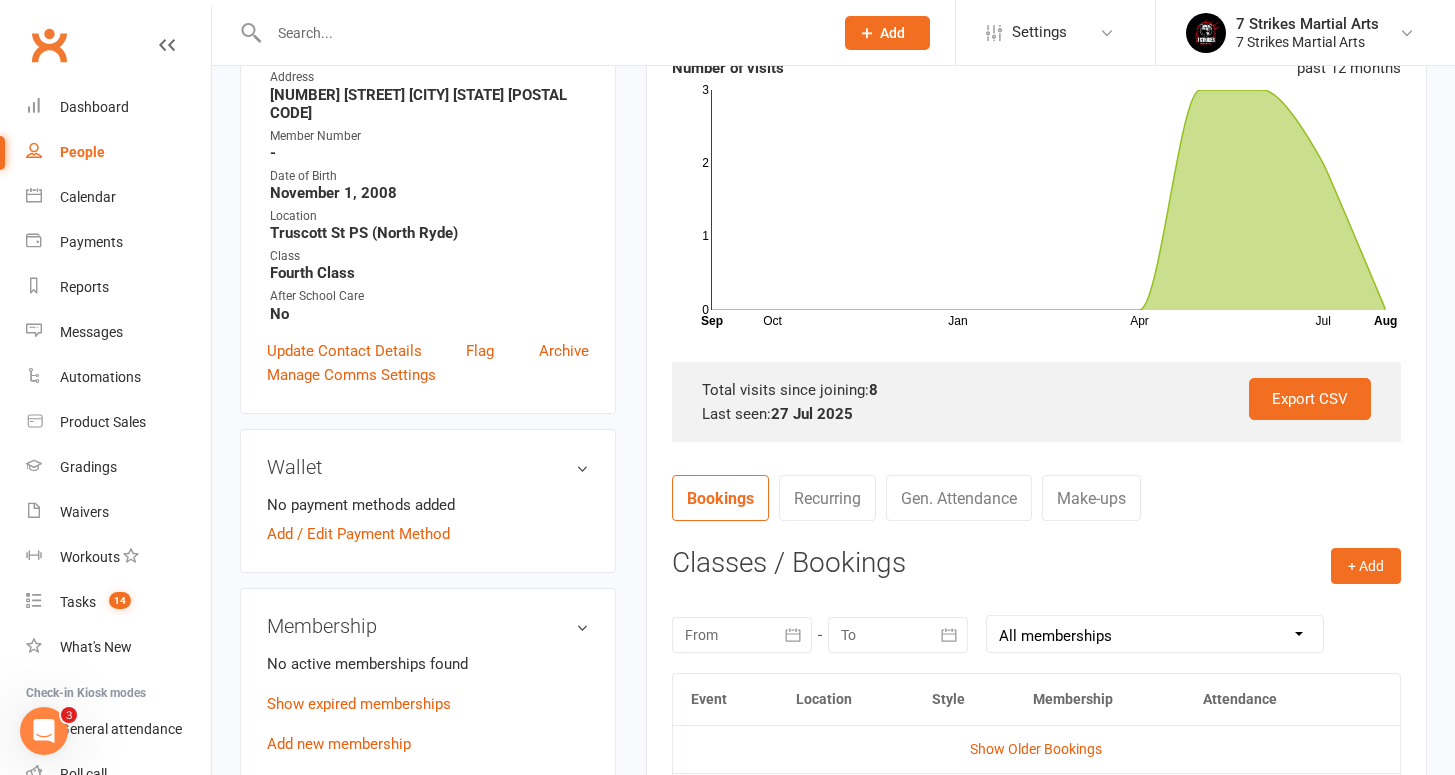 scroll, scrollTop: 393, scrollLeft: 0, axis: vertical 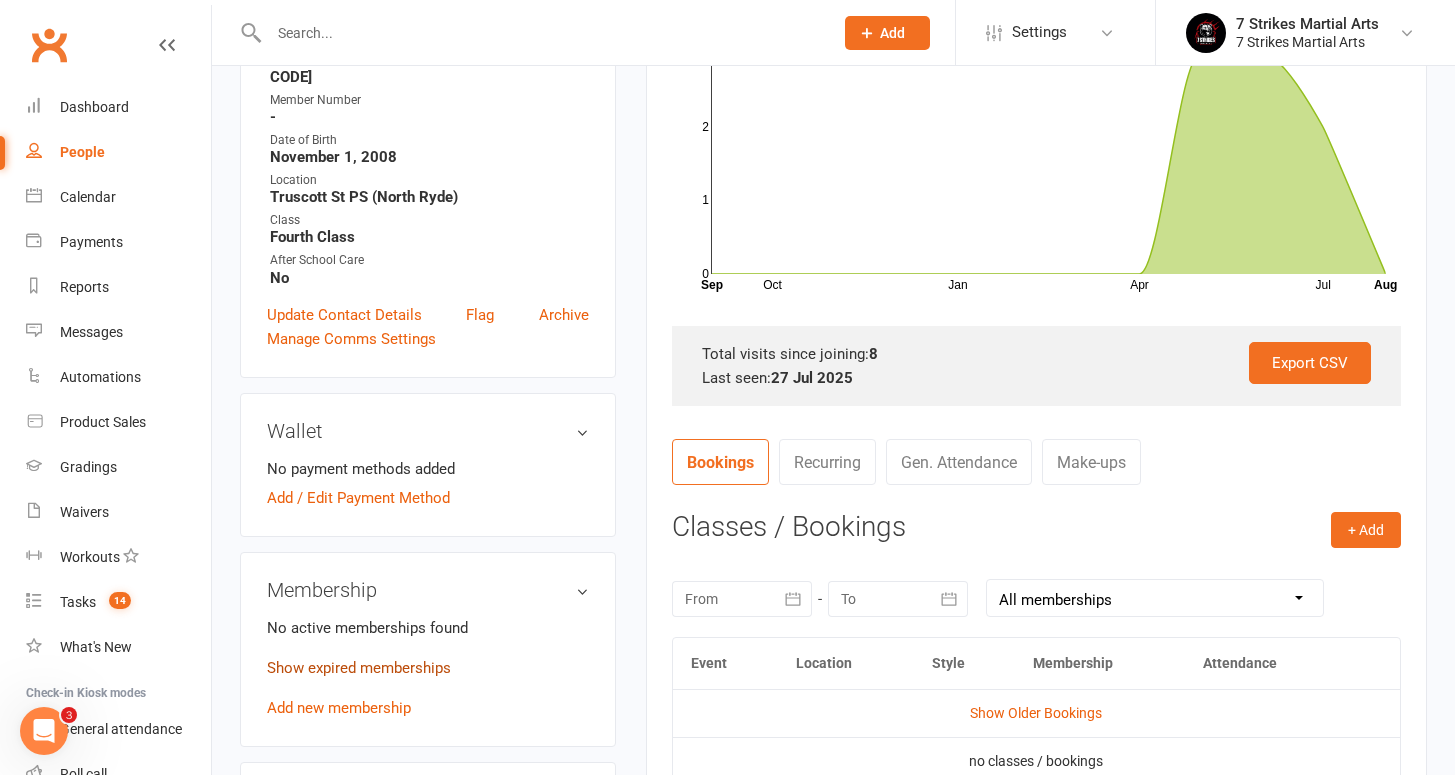 click on "Show expired memberships" at bounding box center [359, 668] 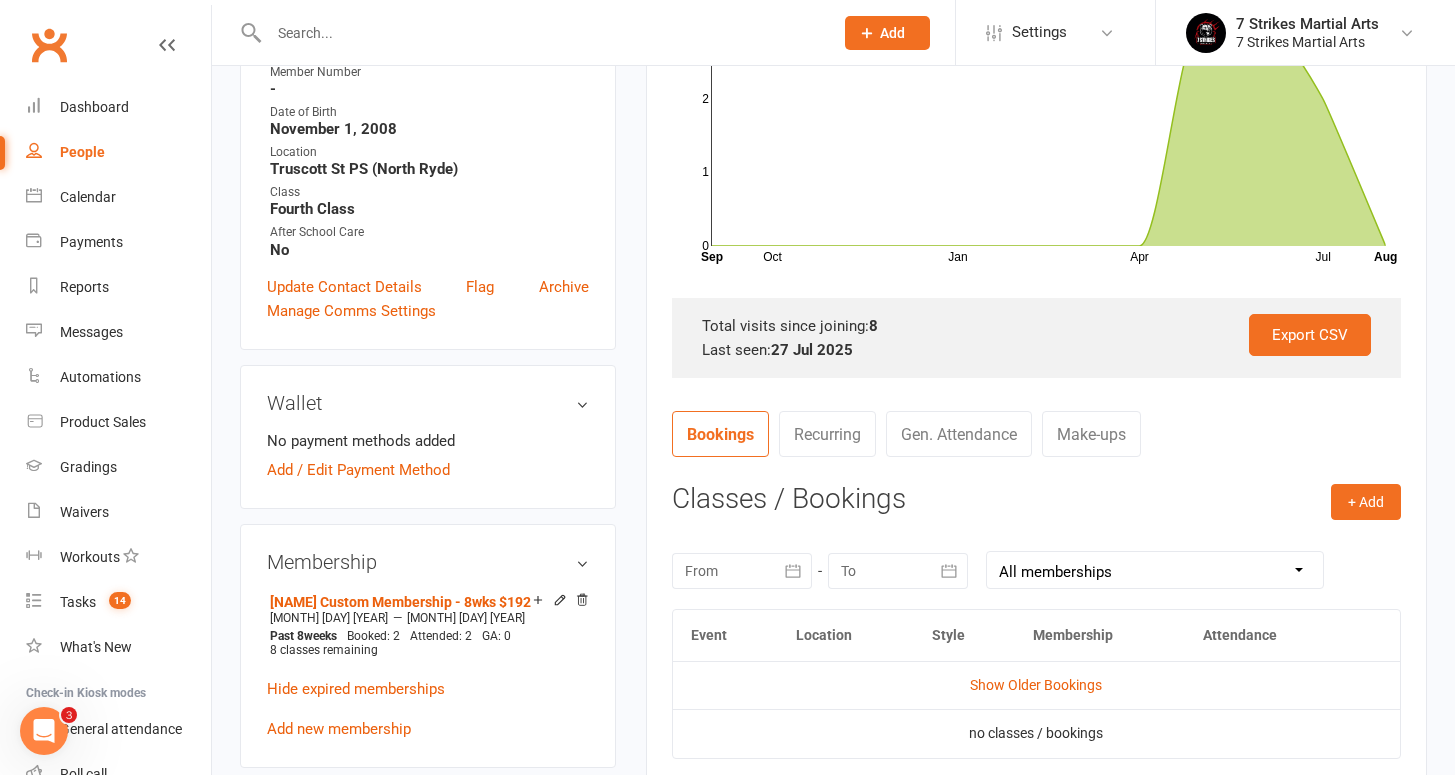 scroll, scrollTop: 503, scrollLeft: 0, axis: vertical 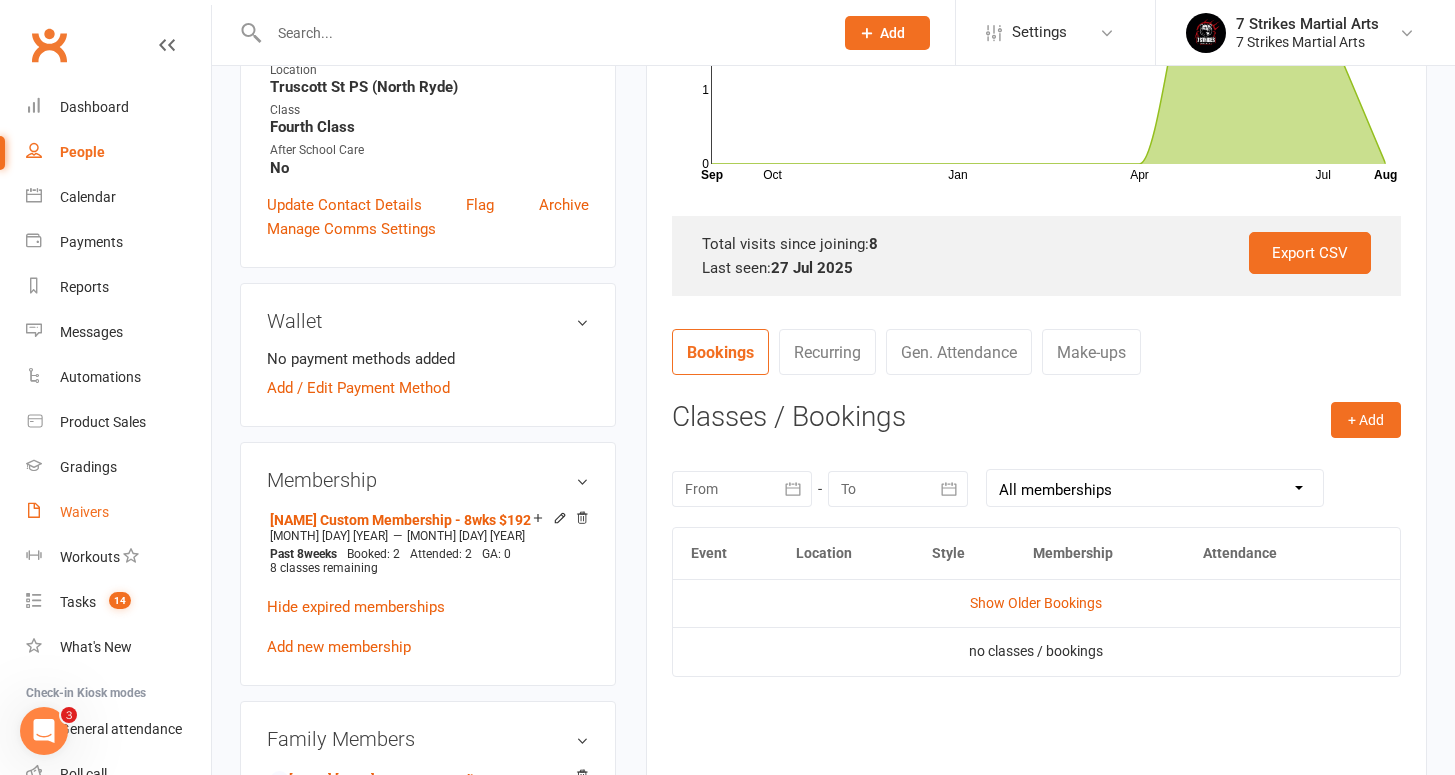 click on "Waivers" at bounding box center (84, 512) 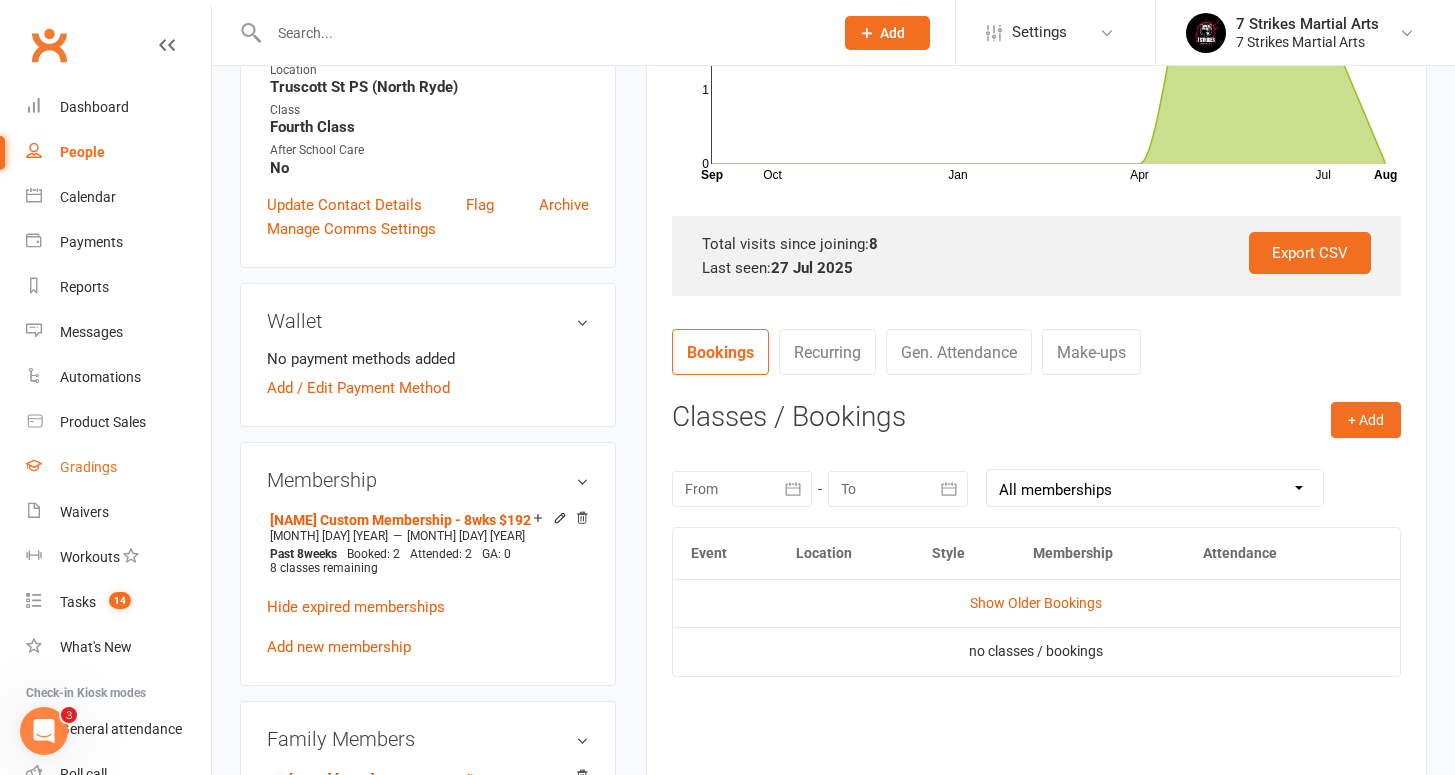 scroll, scrollTop: 0, scrollLeft: 0, axis: both 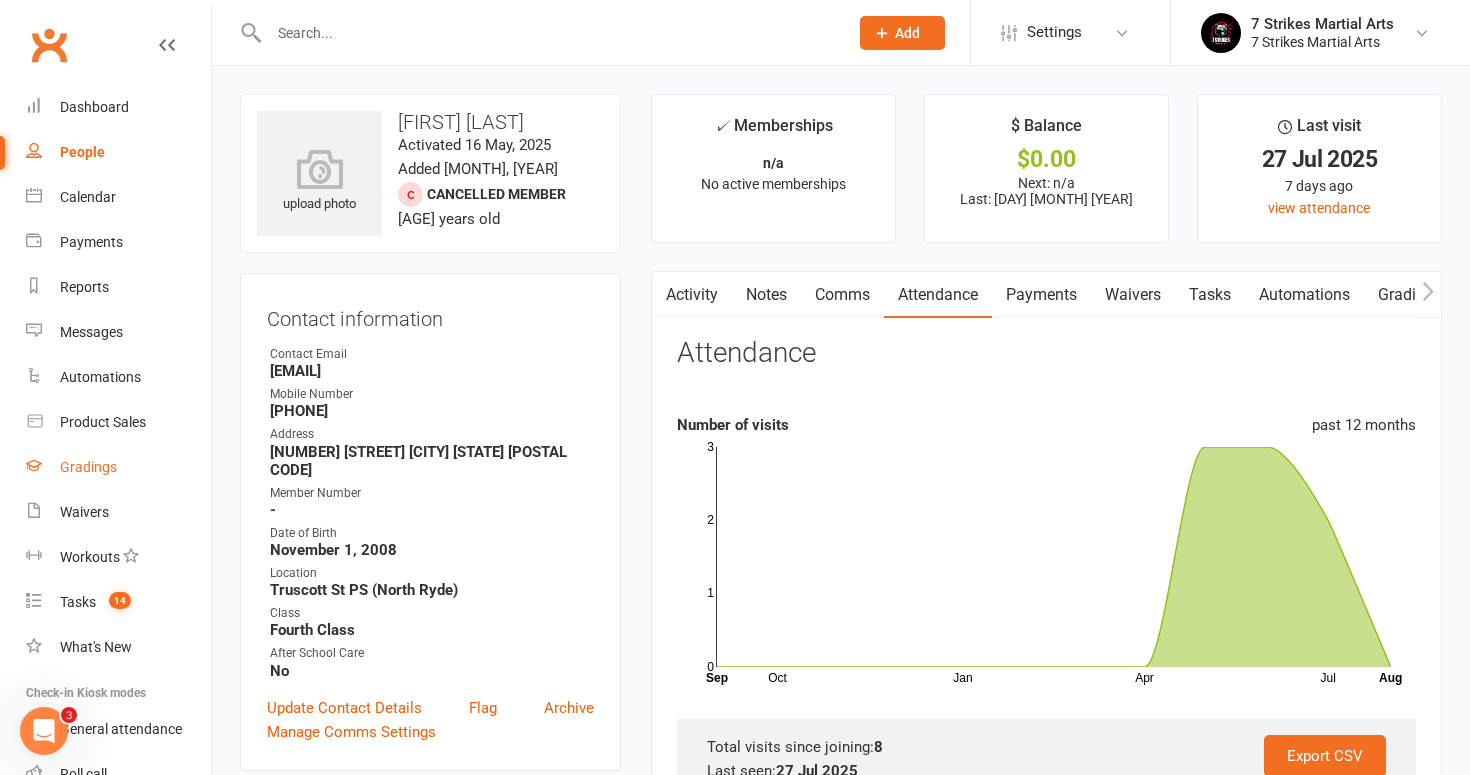 select on "50" 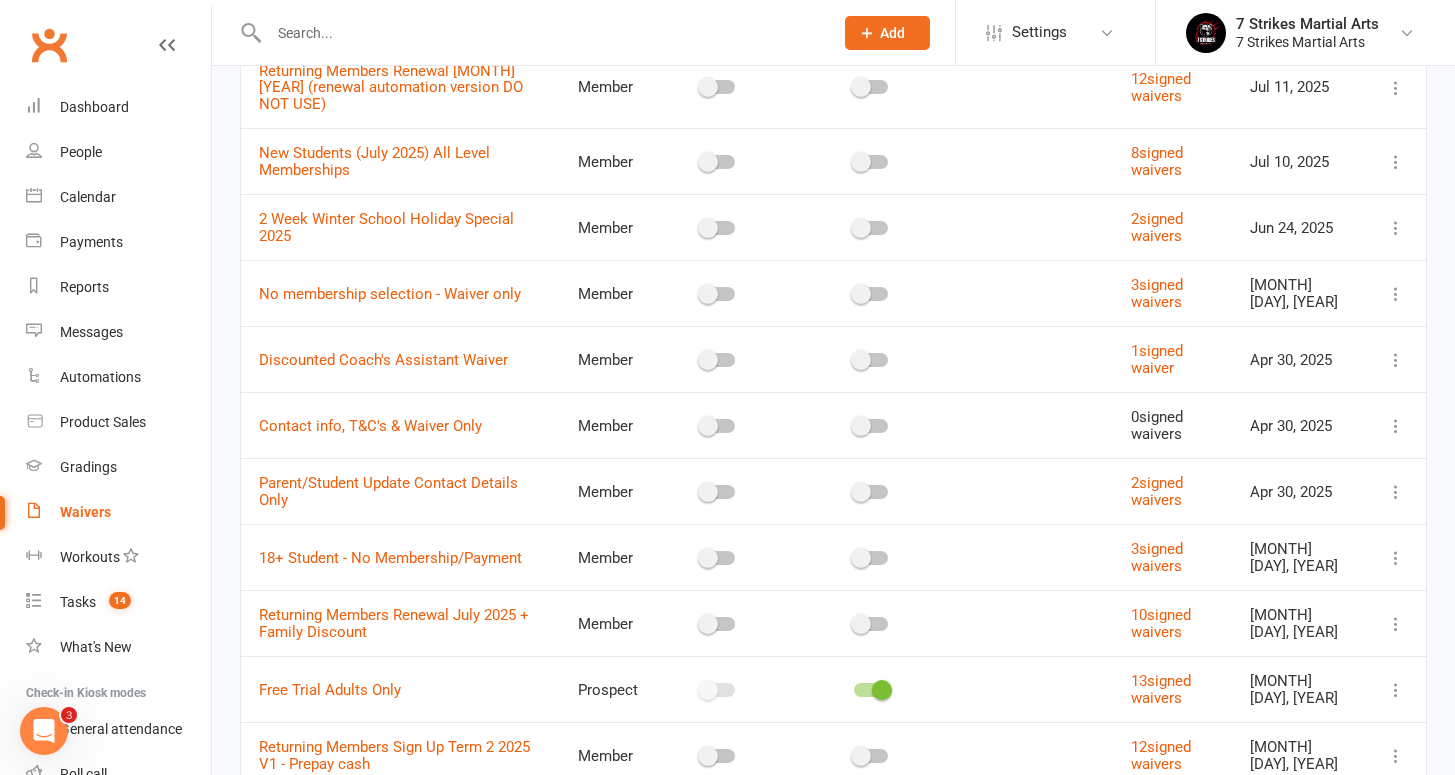 scroll, scrollTop: 0, scrollLeft: 0, axis: both 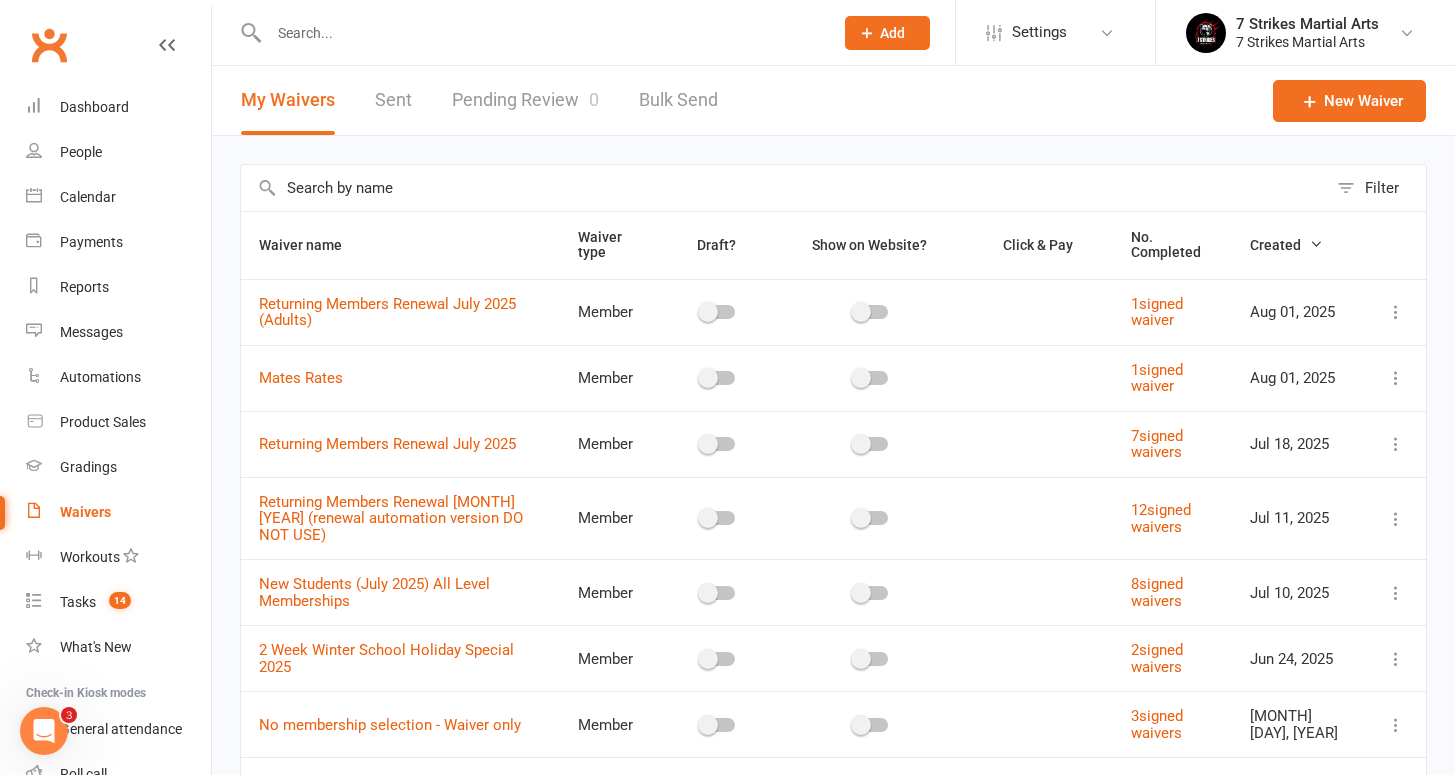 click on "Pending Review 0" at bounding box center [525, 100] 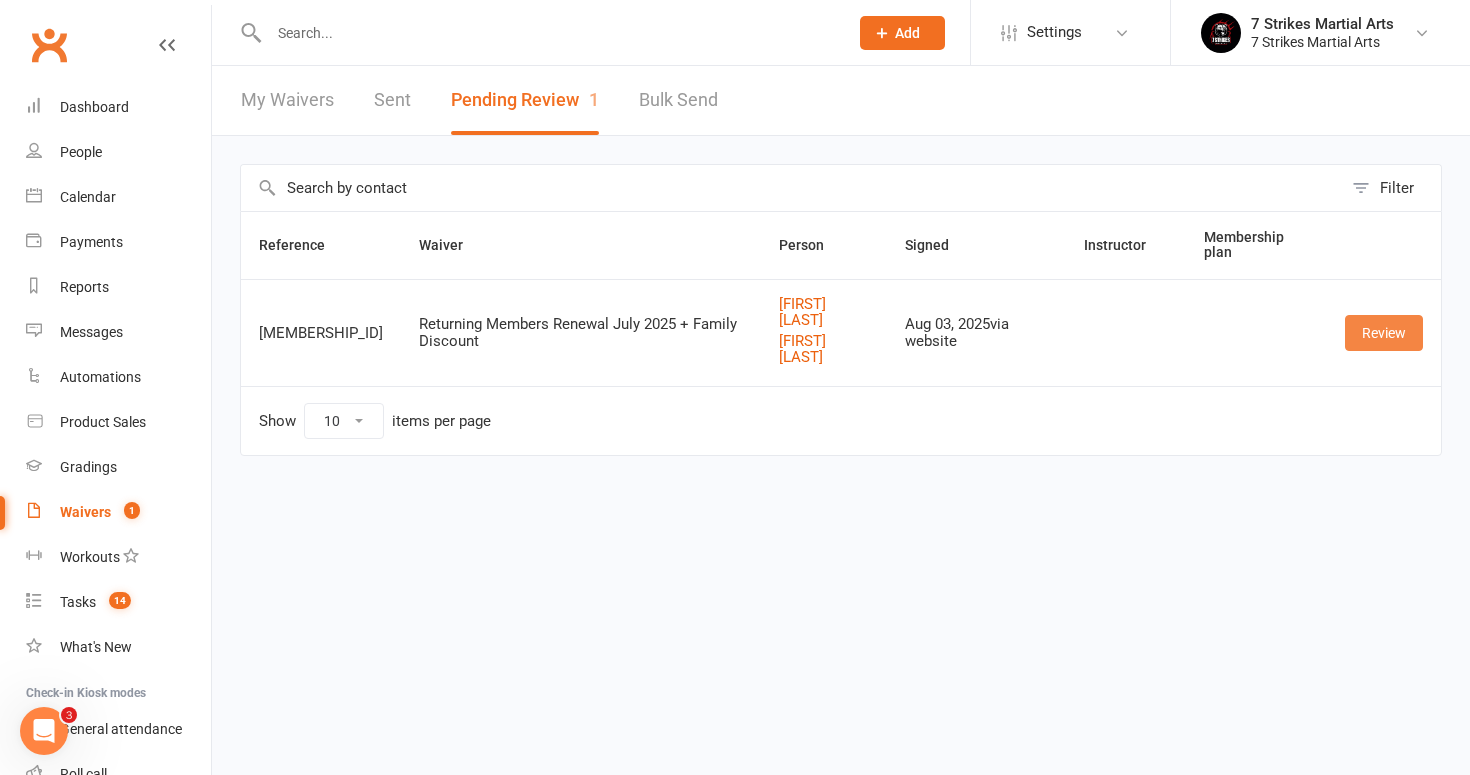 click on "Review" at bounding box center (1384, 333) 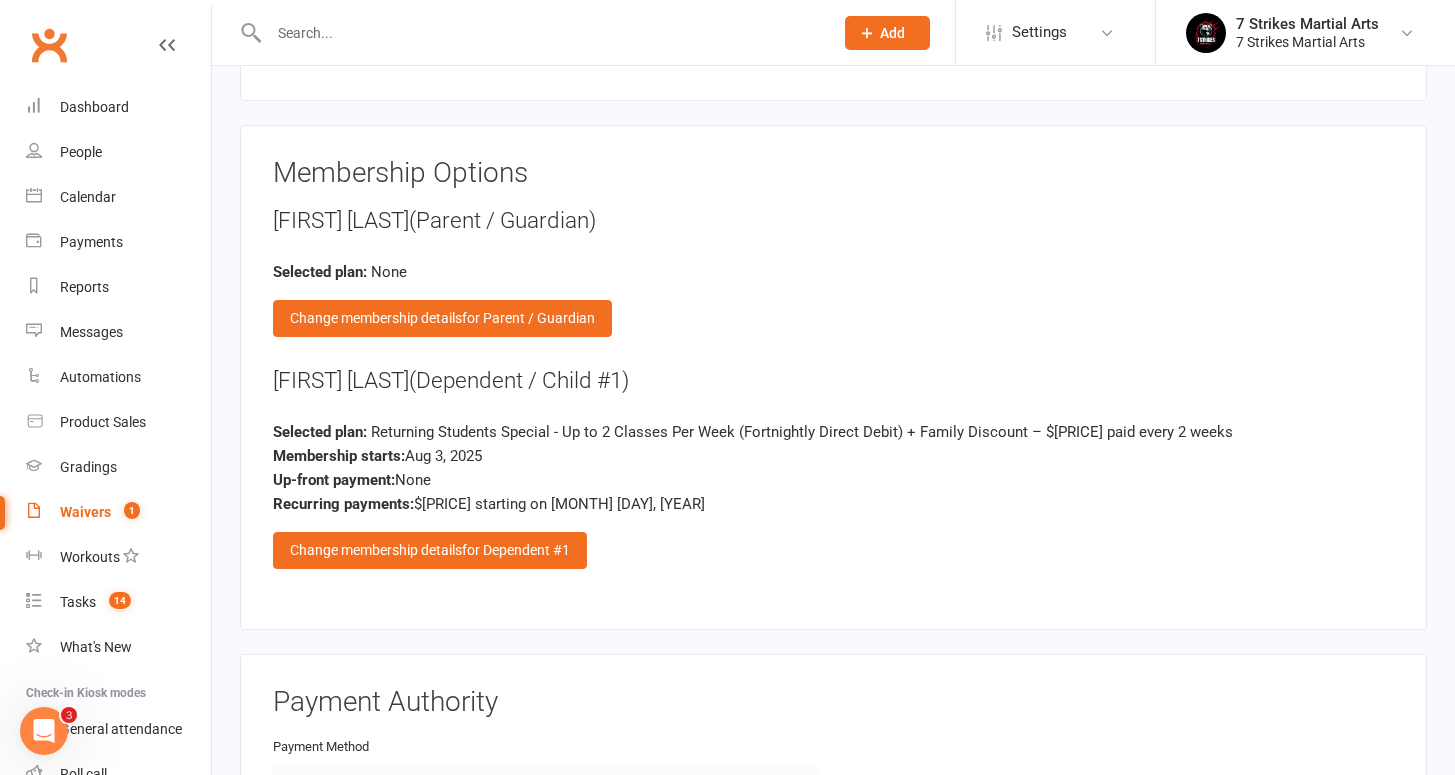 scroll, scrollTop: 3204, scrollLeft: 0, axis: vertical 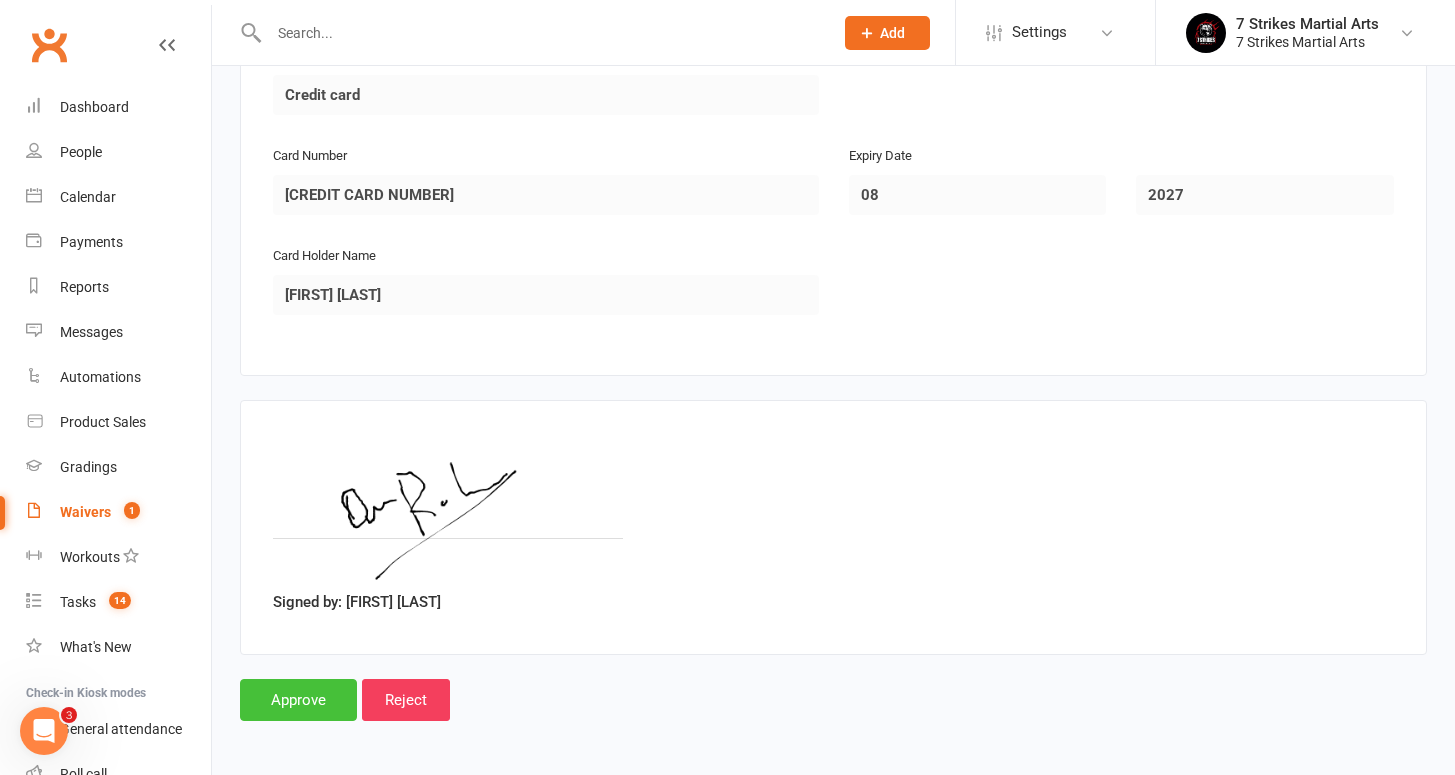 click on "Approve" at bounding box center (298, 700) 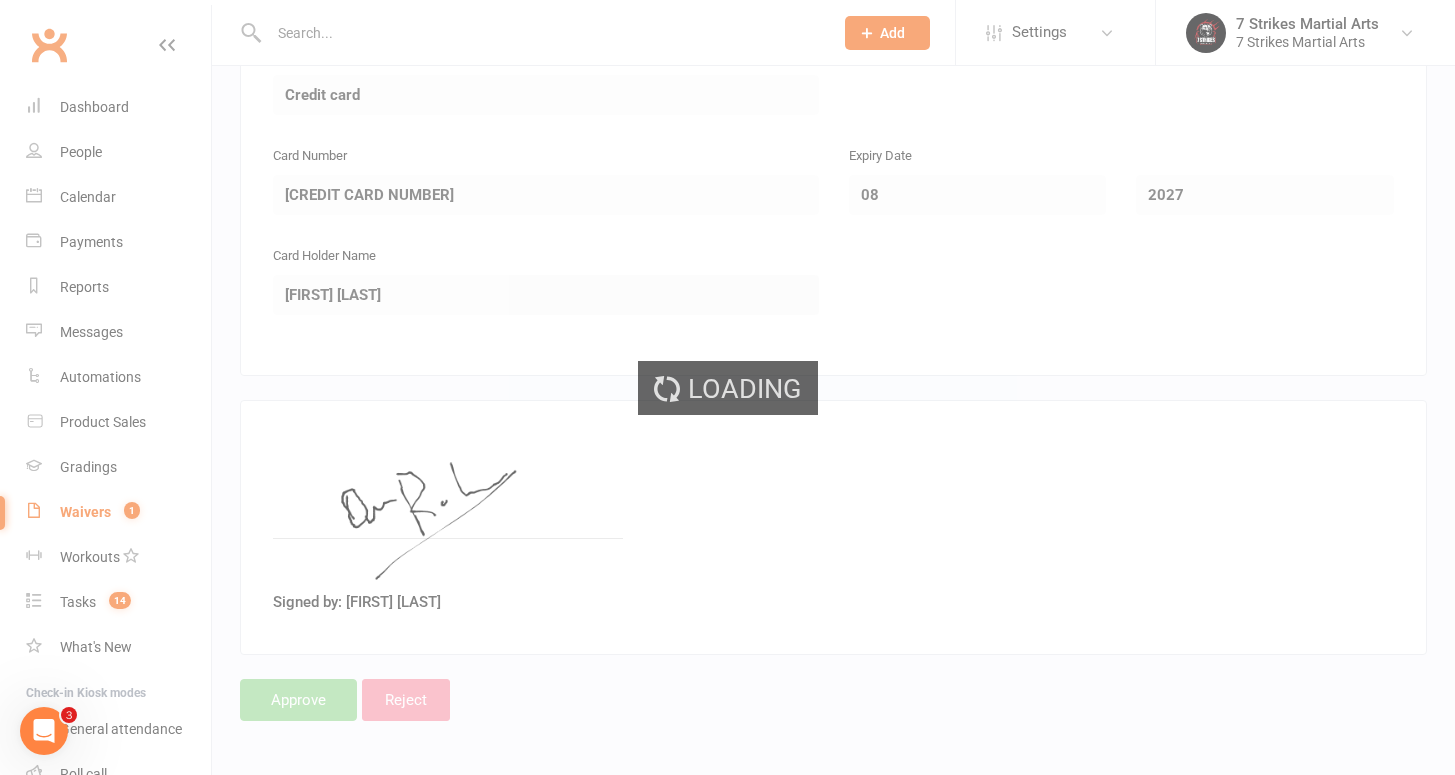 scroll, scrollTop: 0, scrollLeft: 0, axis: both 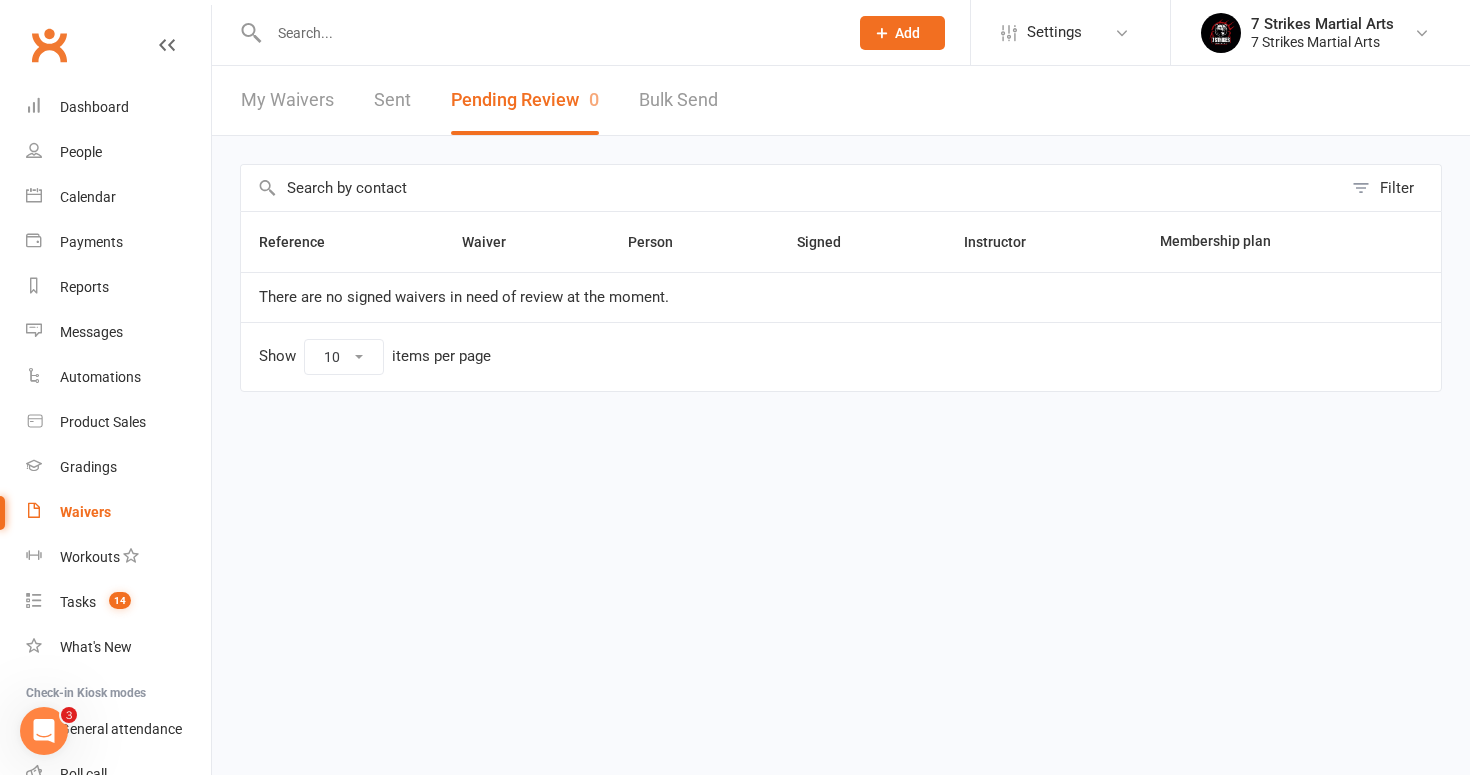 click at bounding box center [537, 32] 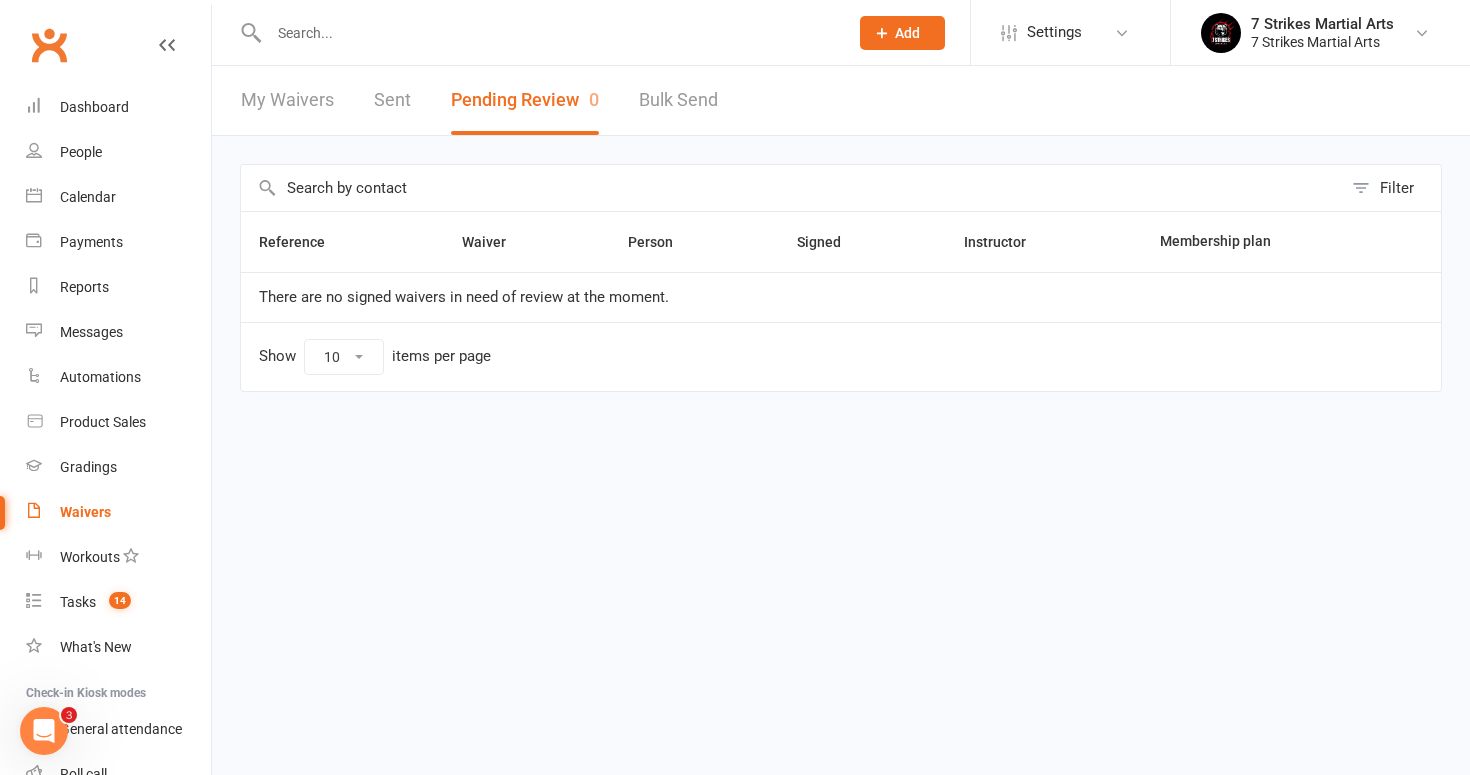 click at bounding box center (548, 33) 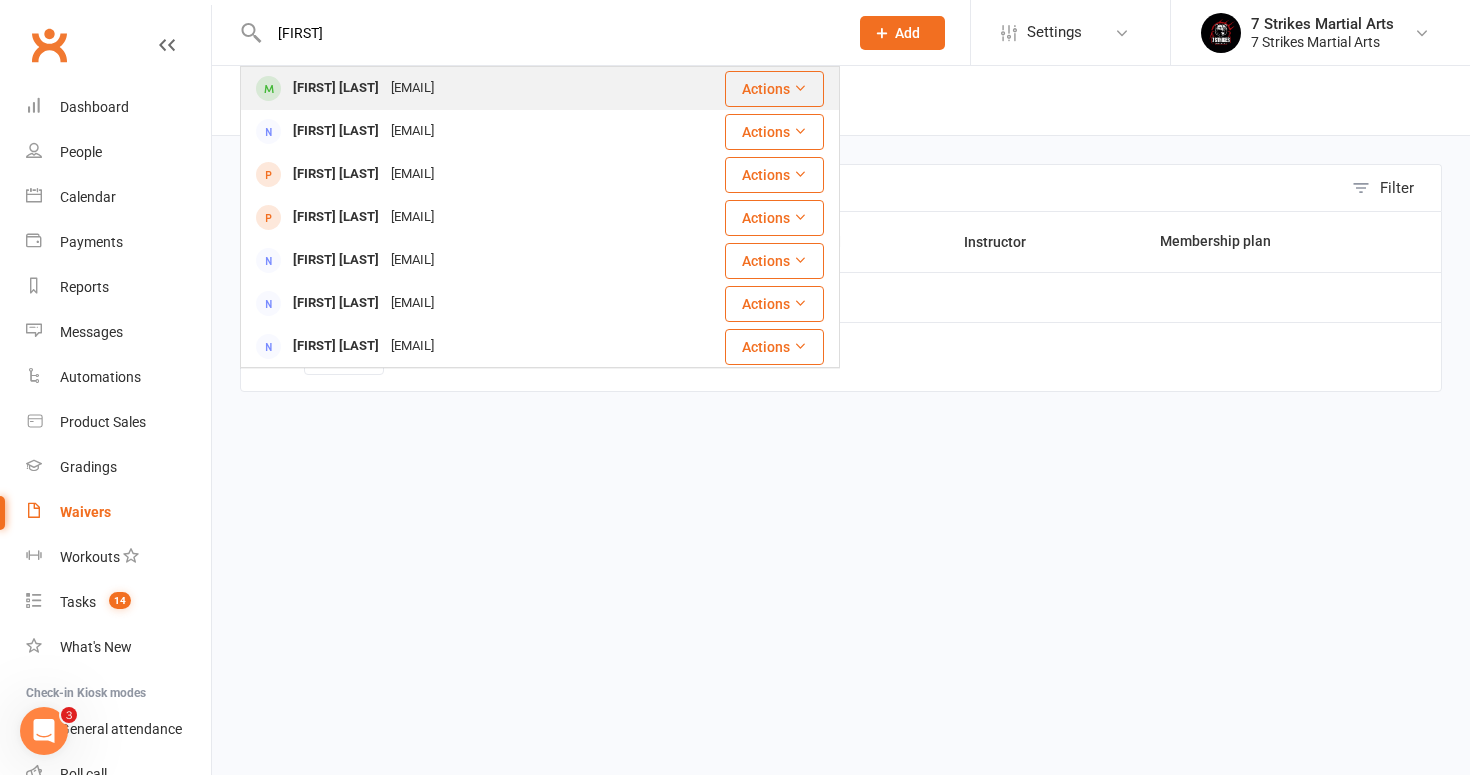 type on "marianna" 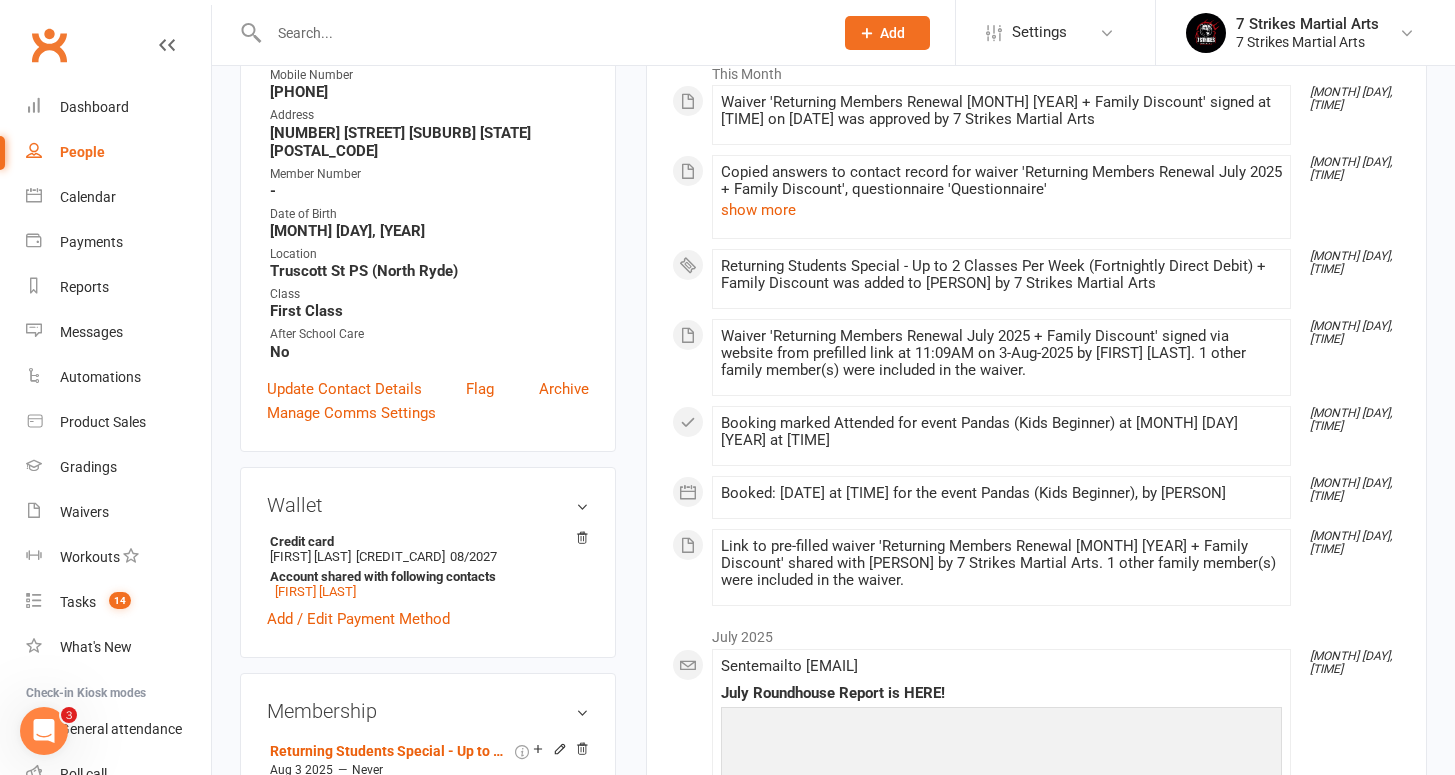 scroll, scrollTop: 369, scrollLeft: 0, axis: vertical 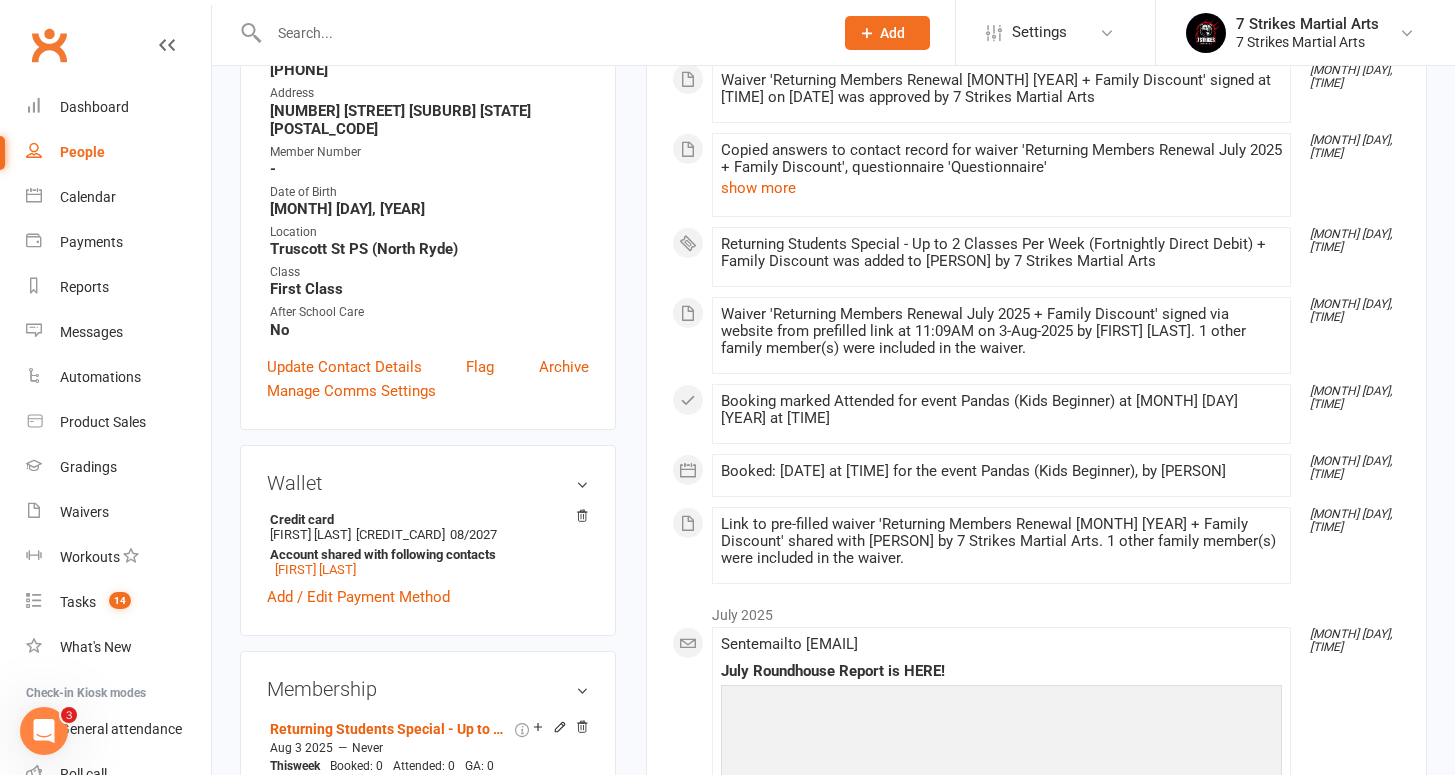 click at bounding box center [541, 33] 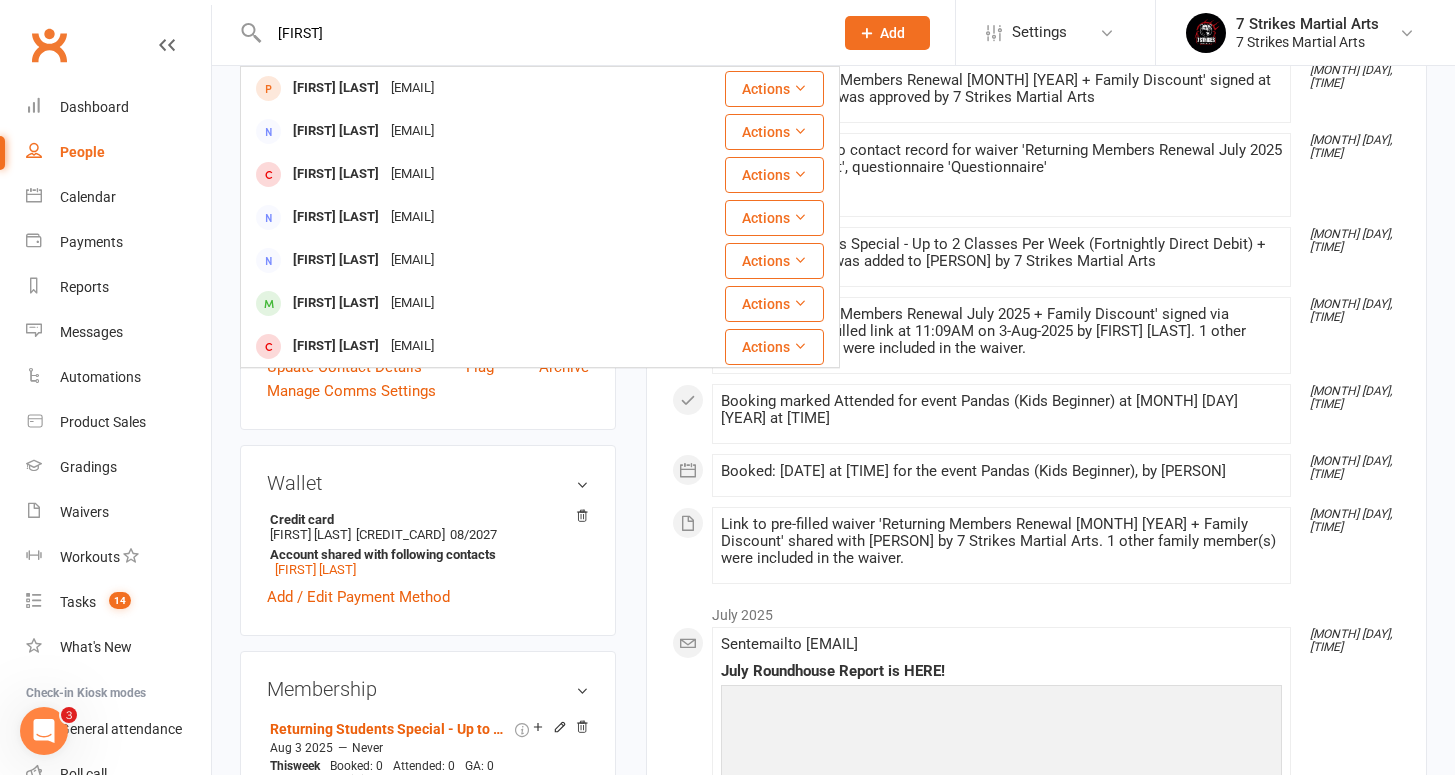 type on "Julie" 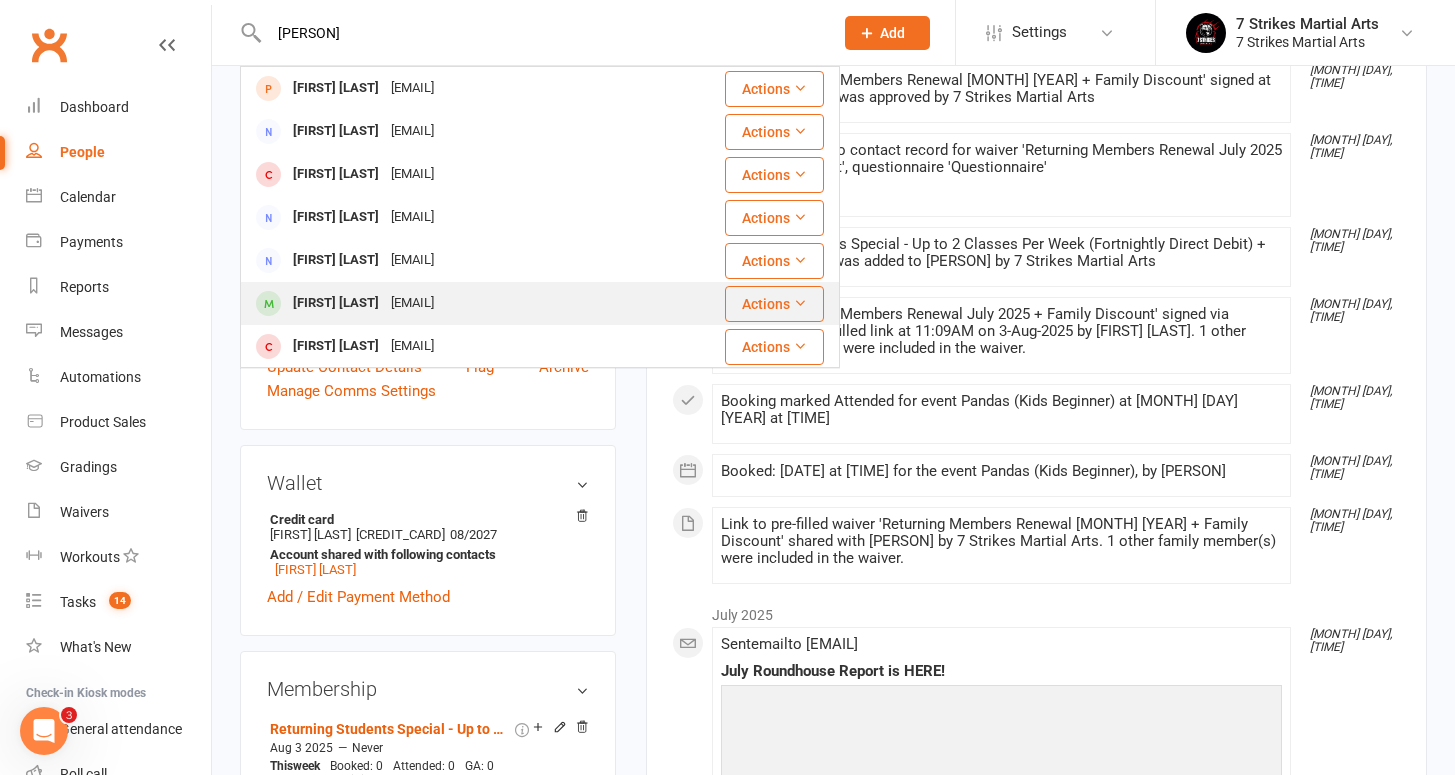 drag, startPoint x: 442, startPoint y: 28, endPoint x: 383, endPoint y: 314, distance: 292.02225 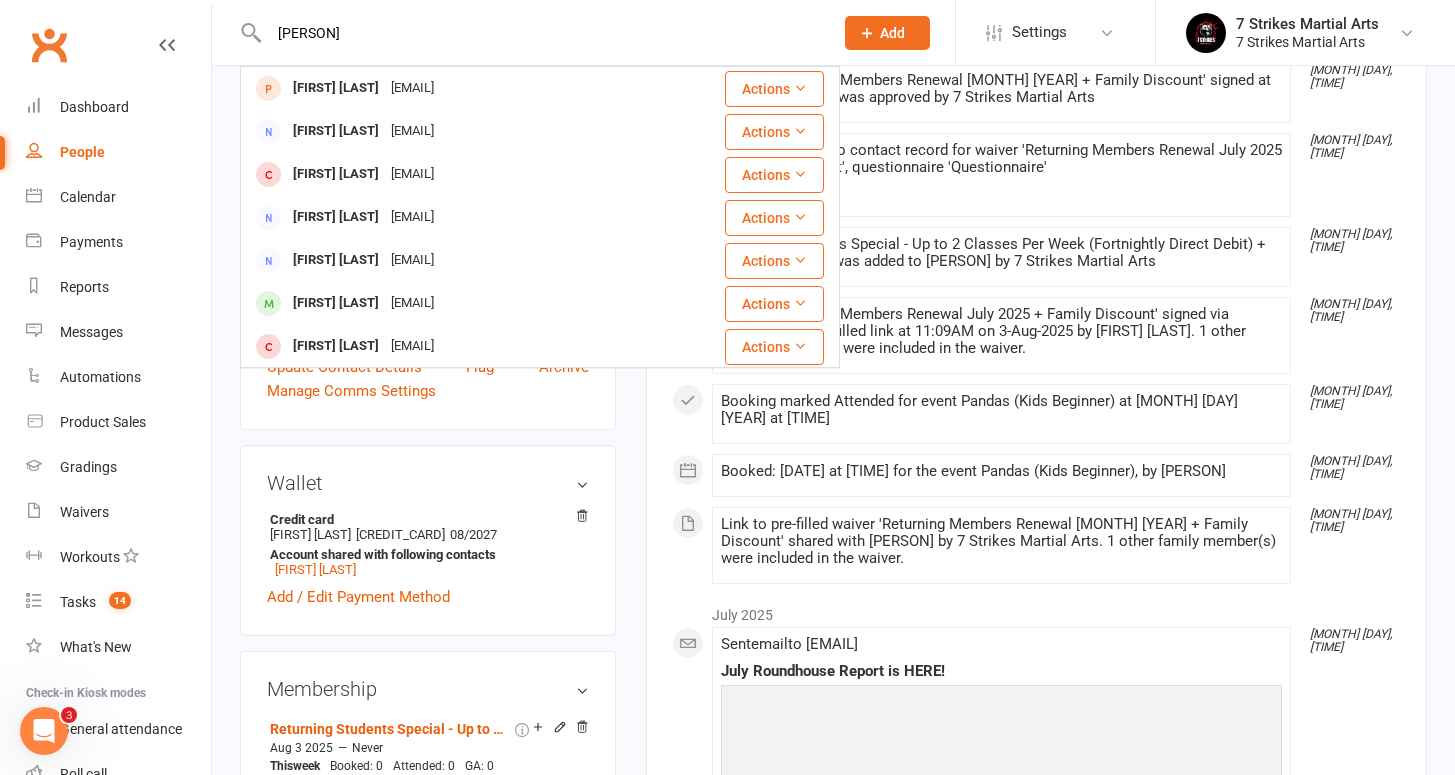 type 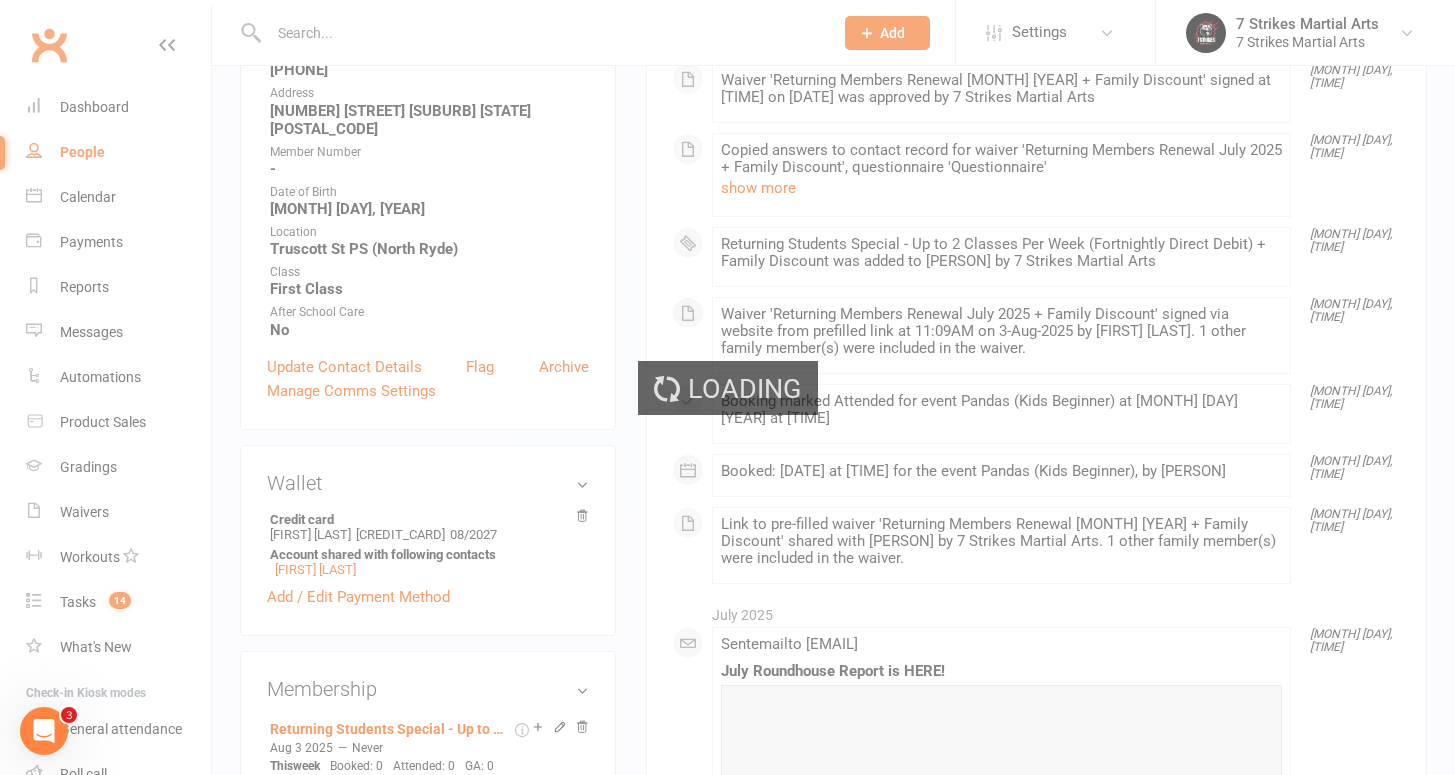 scroll, scrollTop: 0, scrollLeft: 0, axis: both 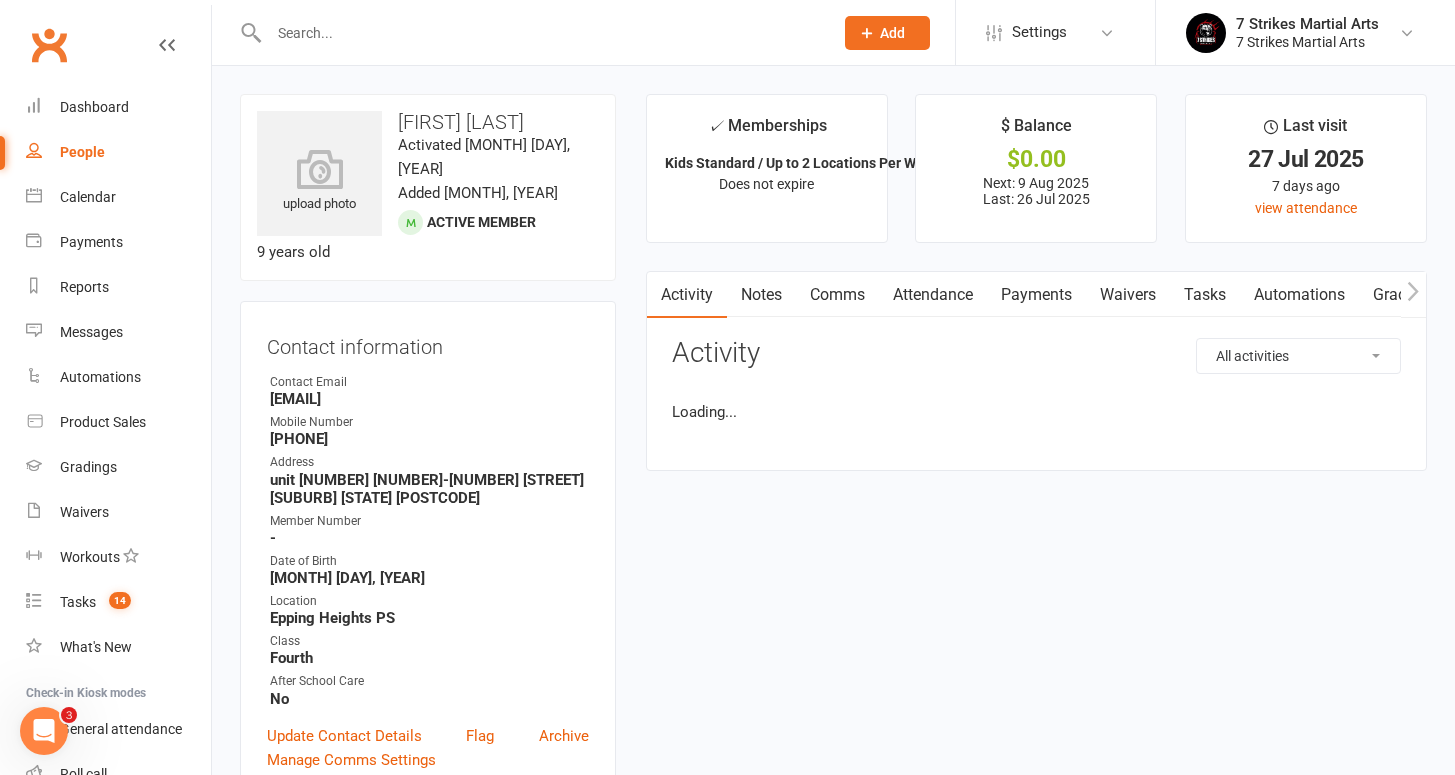 click on "Attendance" at bounding box center (933, 295) 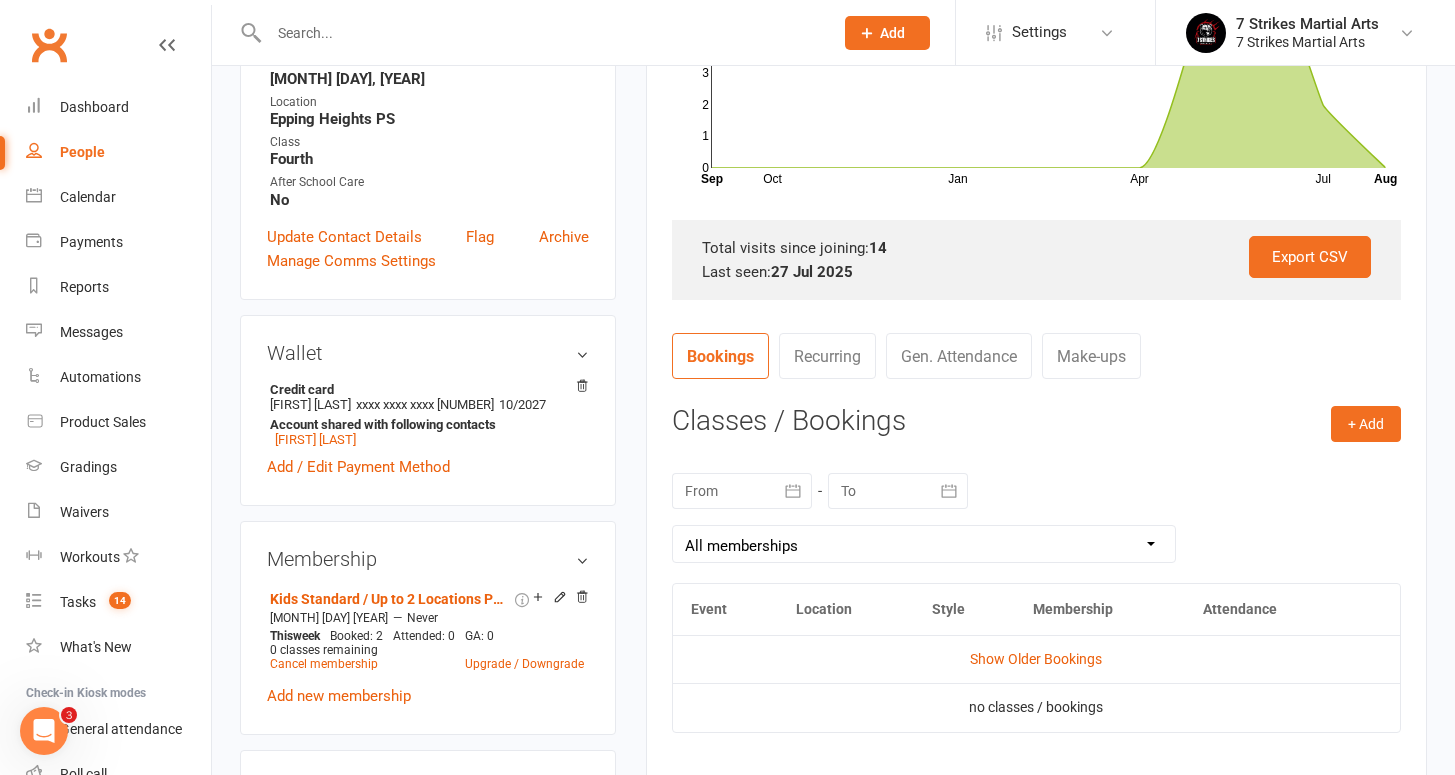 scroll, scrollTop: 689, scrollLeft: 0, axis: vertical 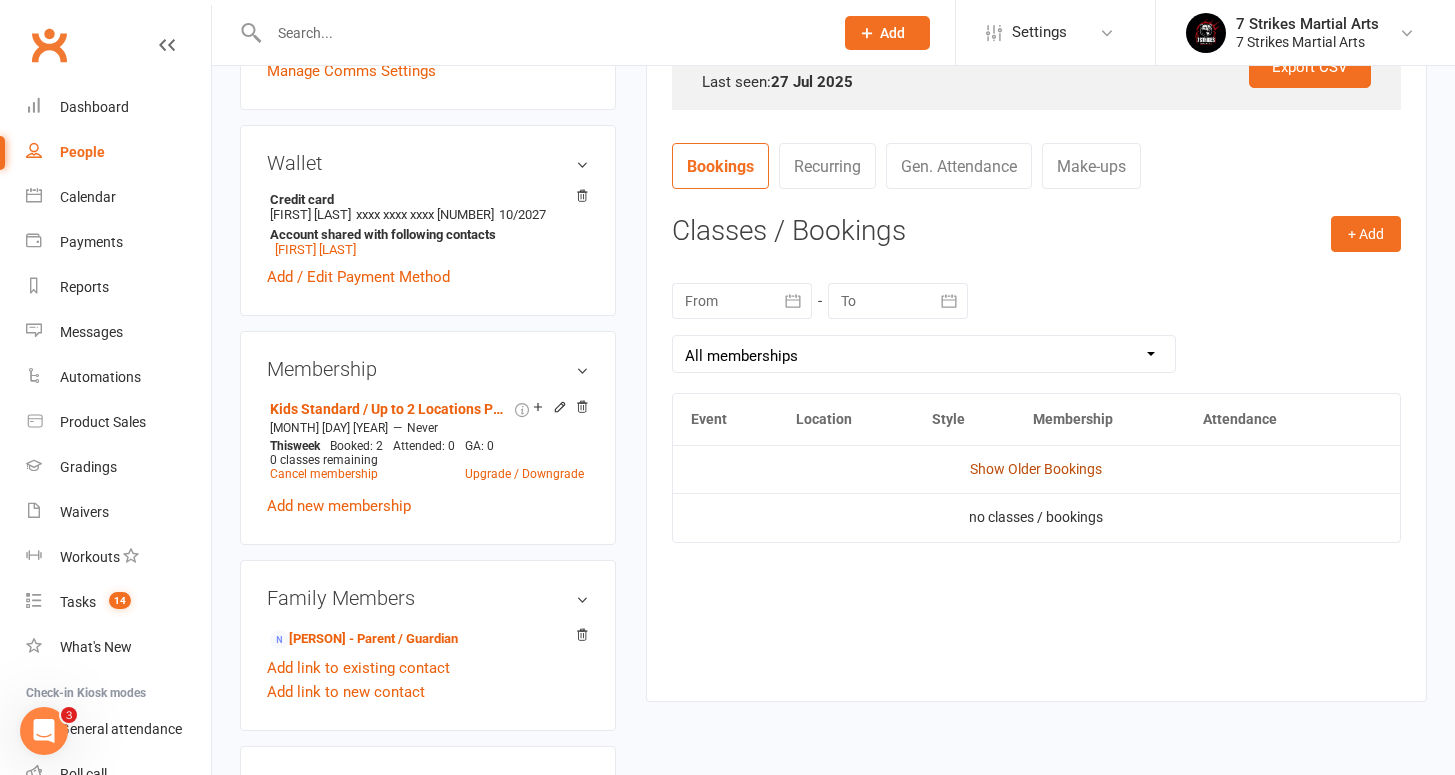 click on "Show Older Bookings" at bounding box center (1036, 469) 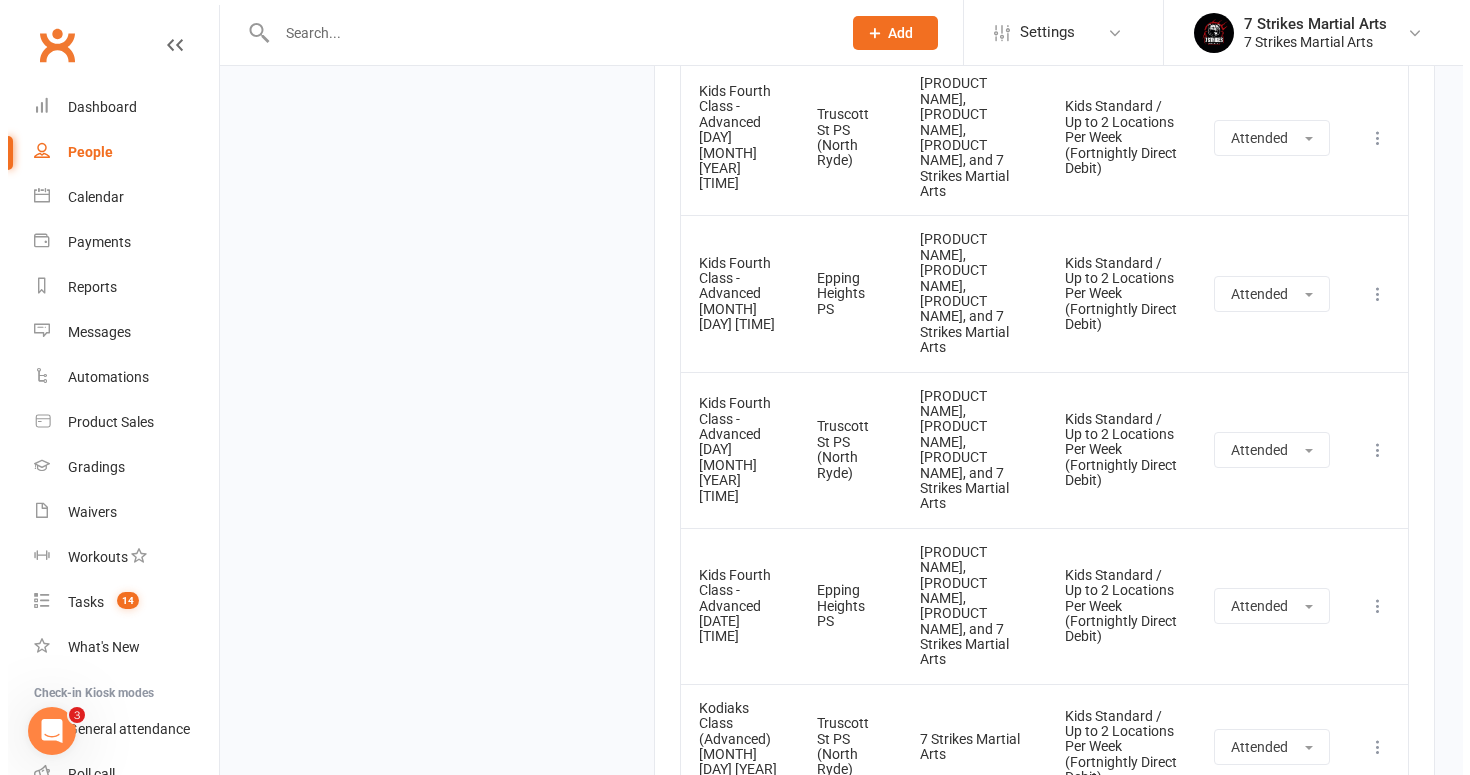 scroll, scrollTop: 2855, scrollLeft: 0, axis: vertical 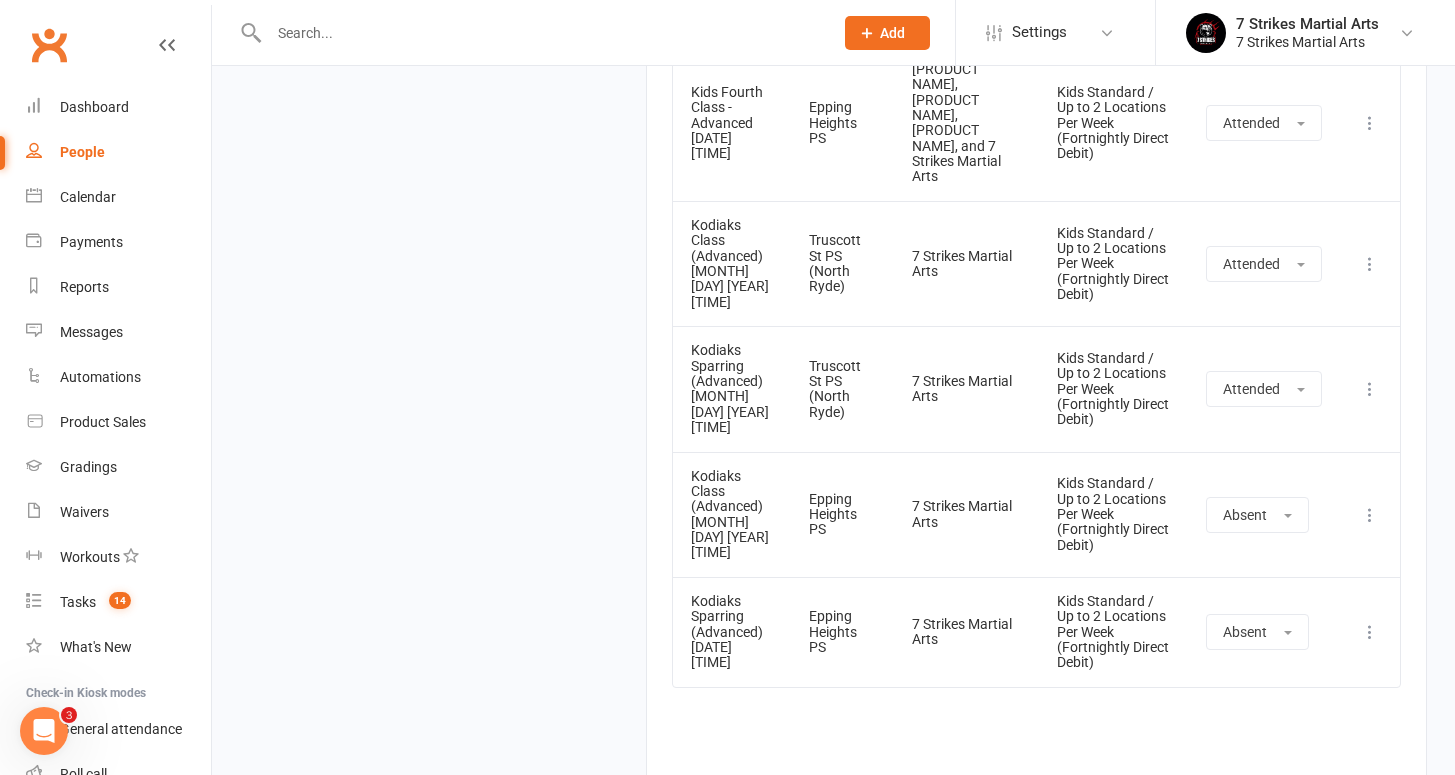 click at bounding box center [1370, 515] 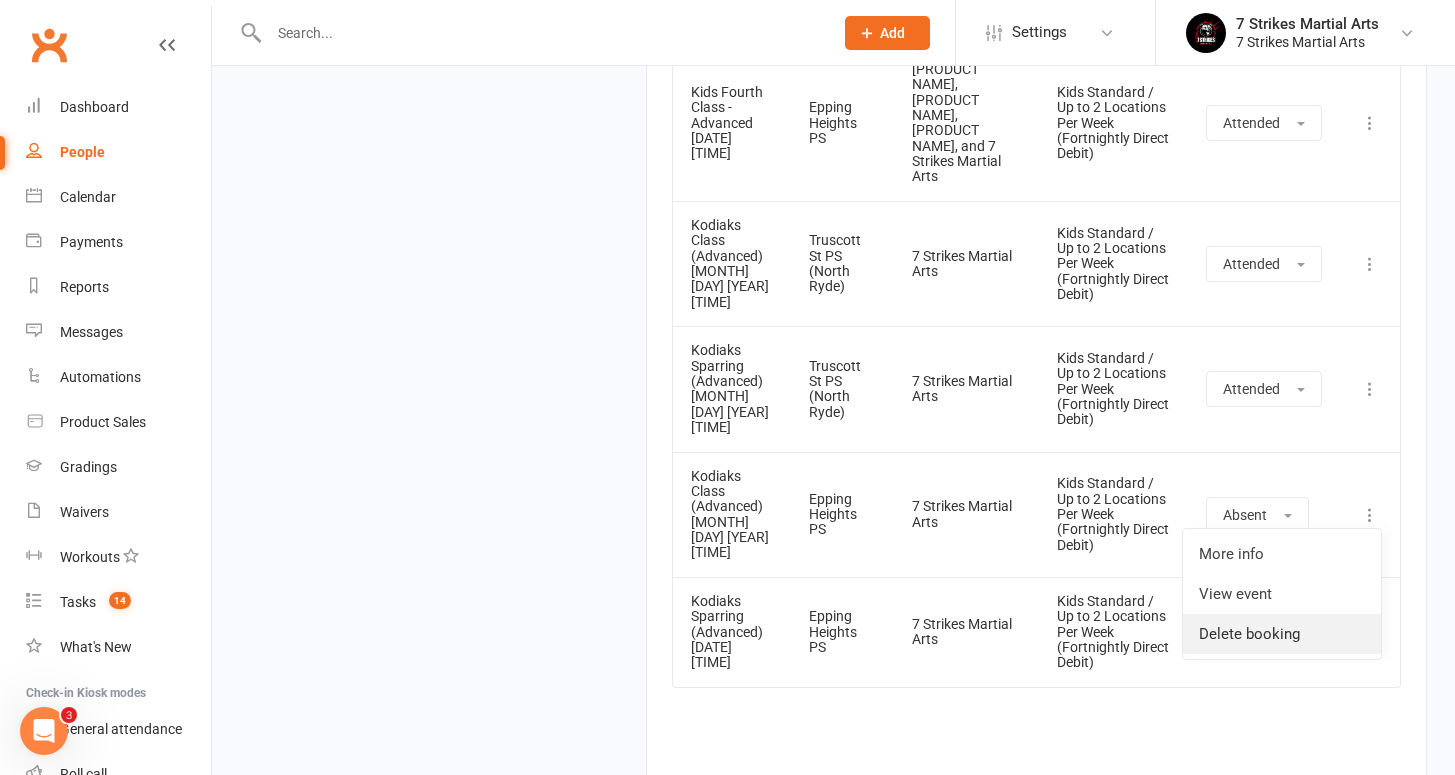 click on "Delete booking" at bounding box center [1282, 634] 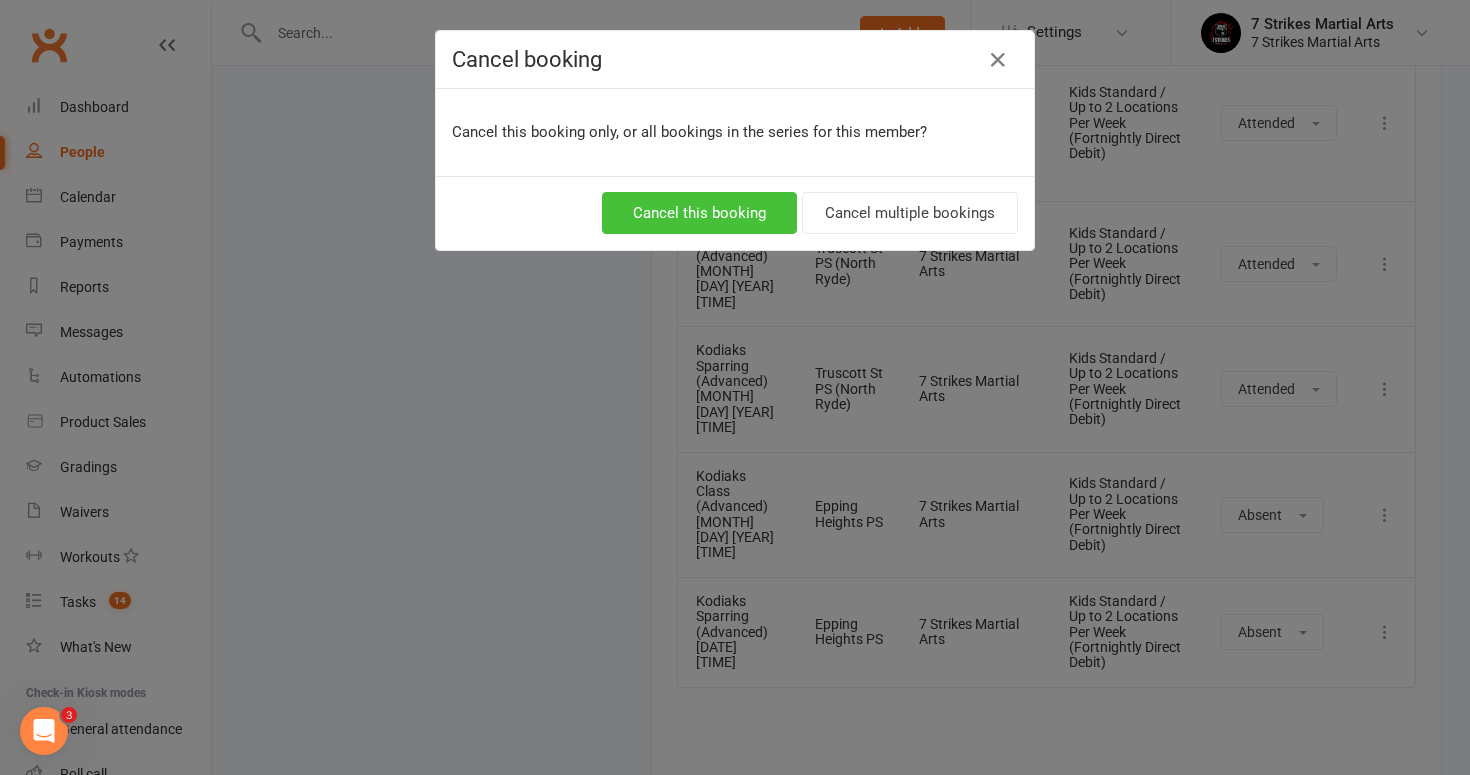 click on "Cancel this booking" at bounding box center [699, 213] 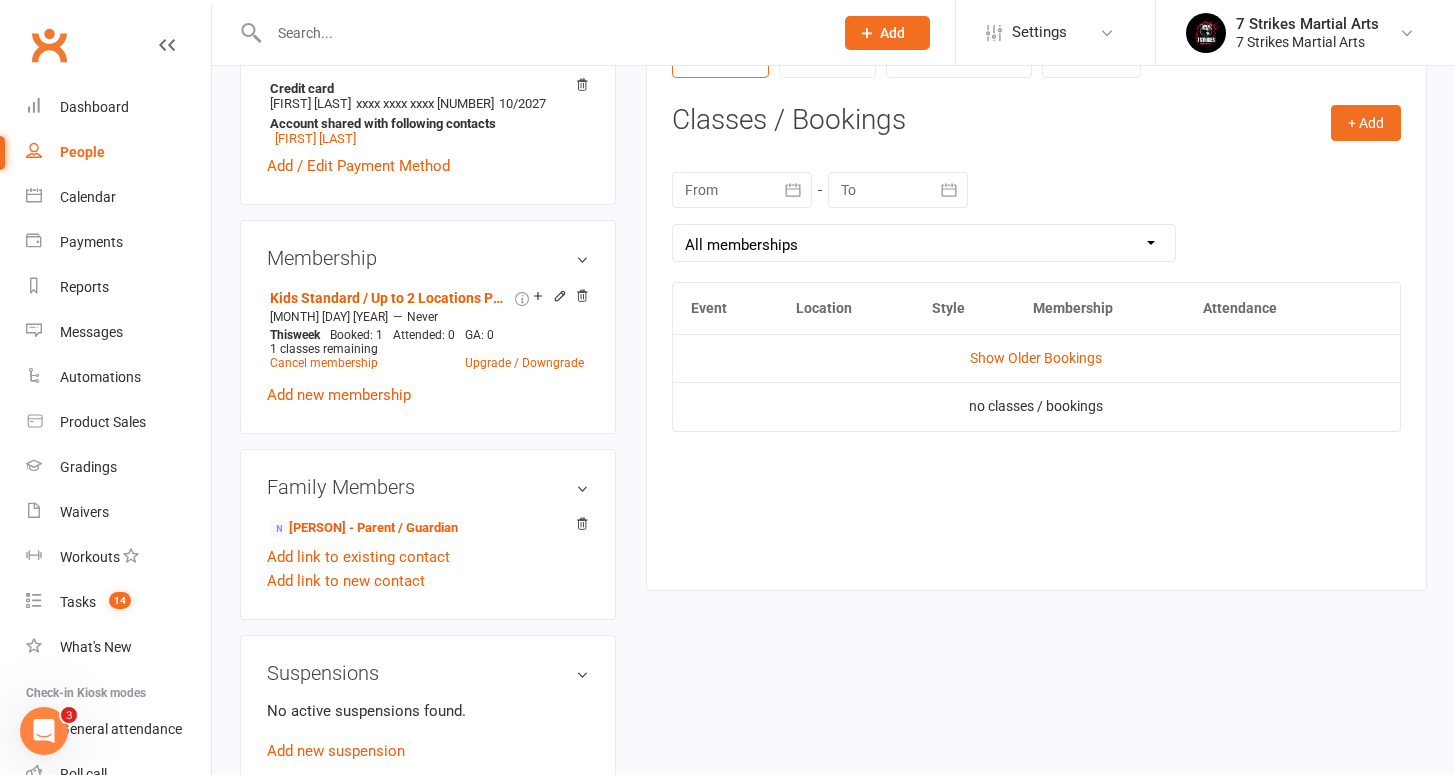 scroll, scrollTop: 567, scrollLeft: 0, axis: vertical 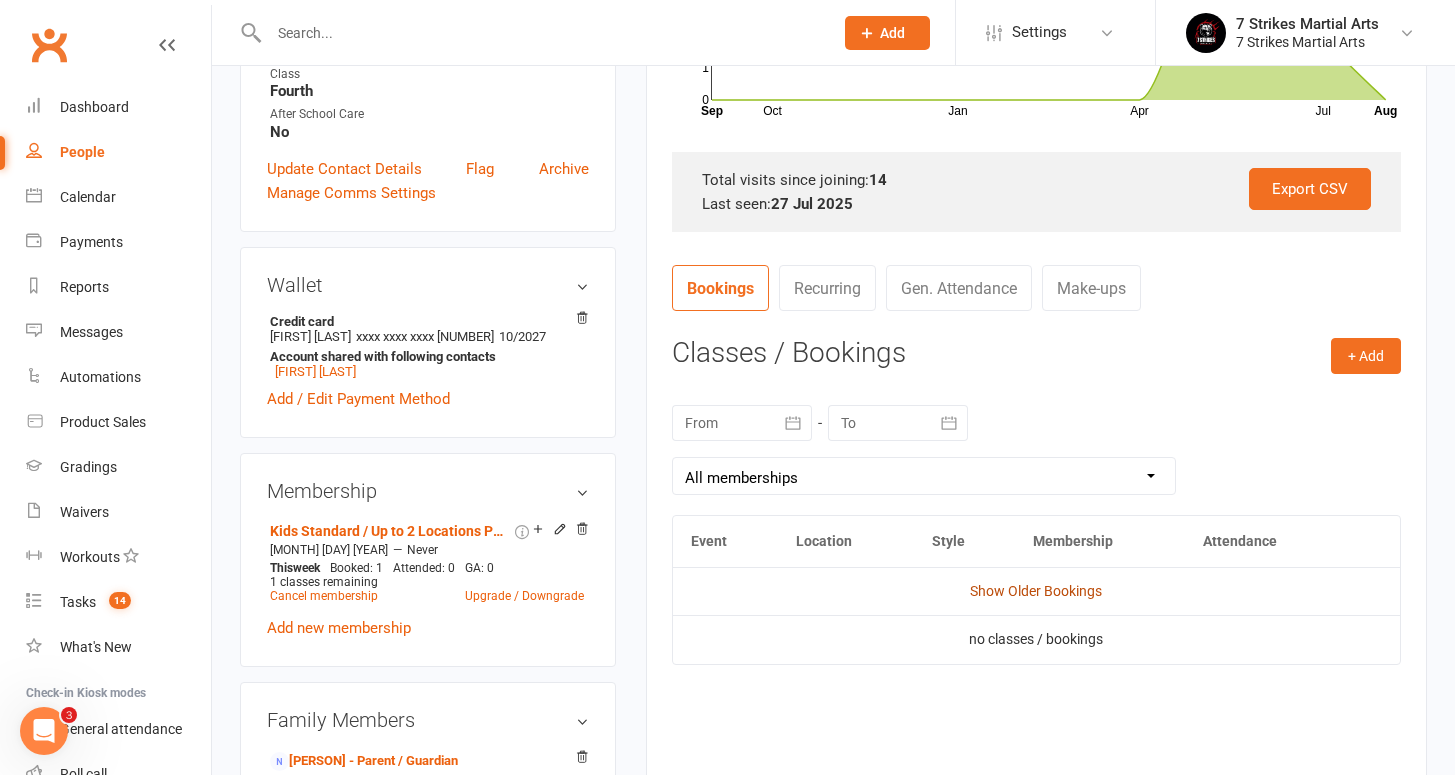 click on "Show Older Bookings" at bounding box center (1036, 591) 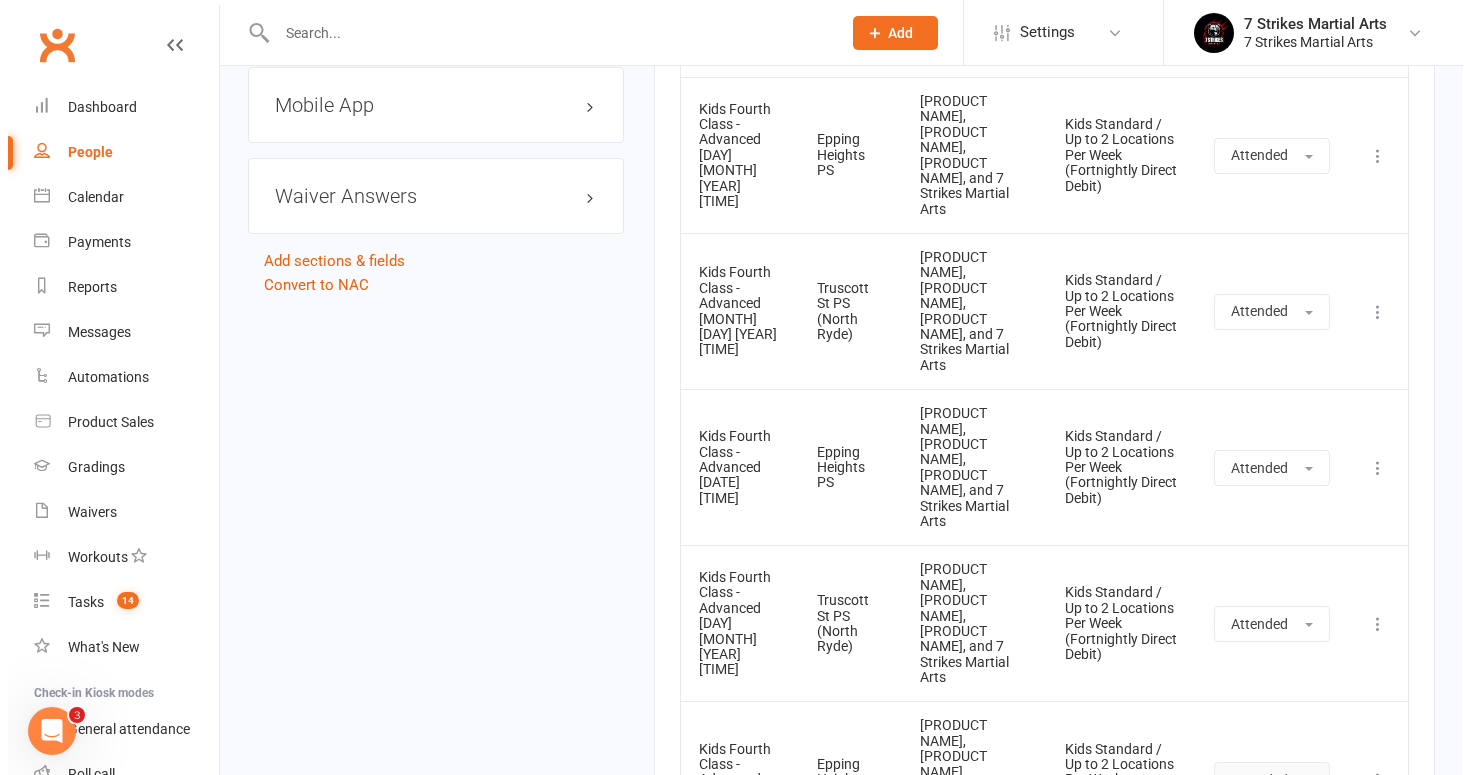 scroll, scrollTop: 2732, scrollLeft: 0, axis: vertical 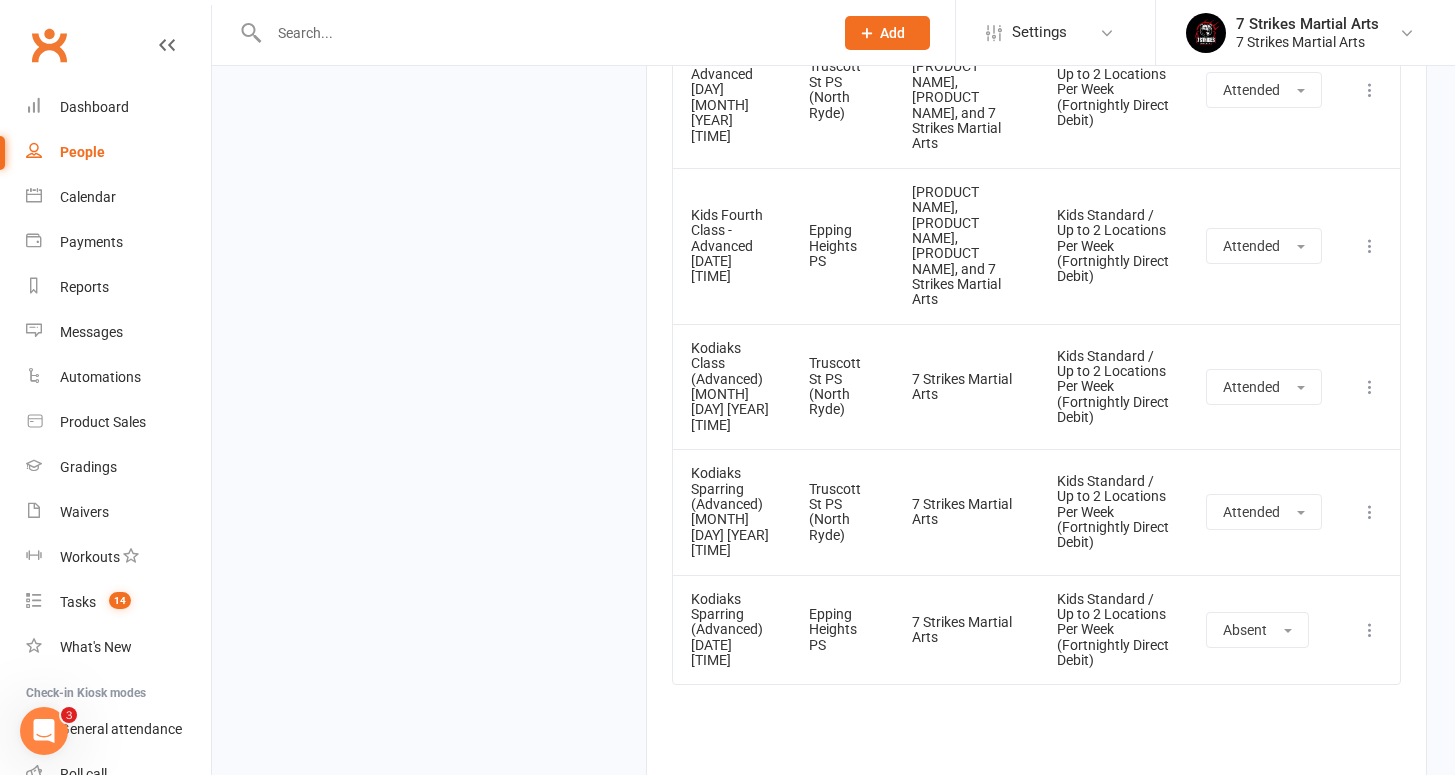 click at bounding box center (1370, 630) 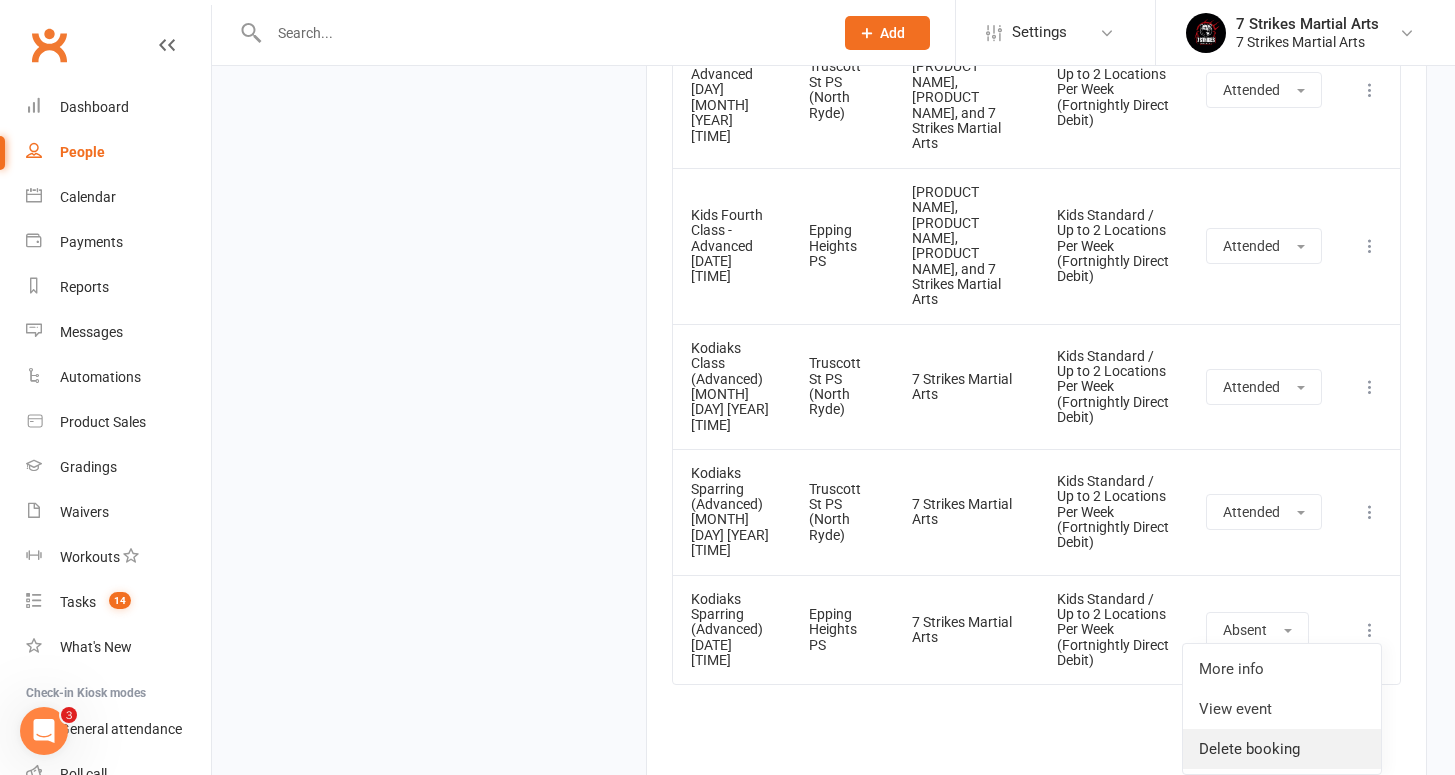 click on "Delete booking" at bounding box center [1282, 749] 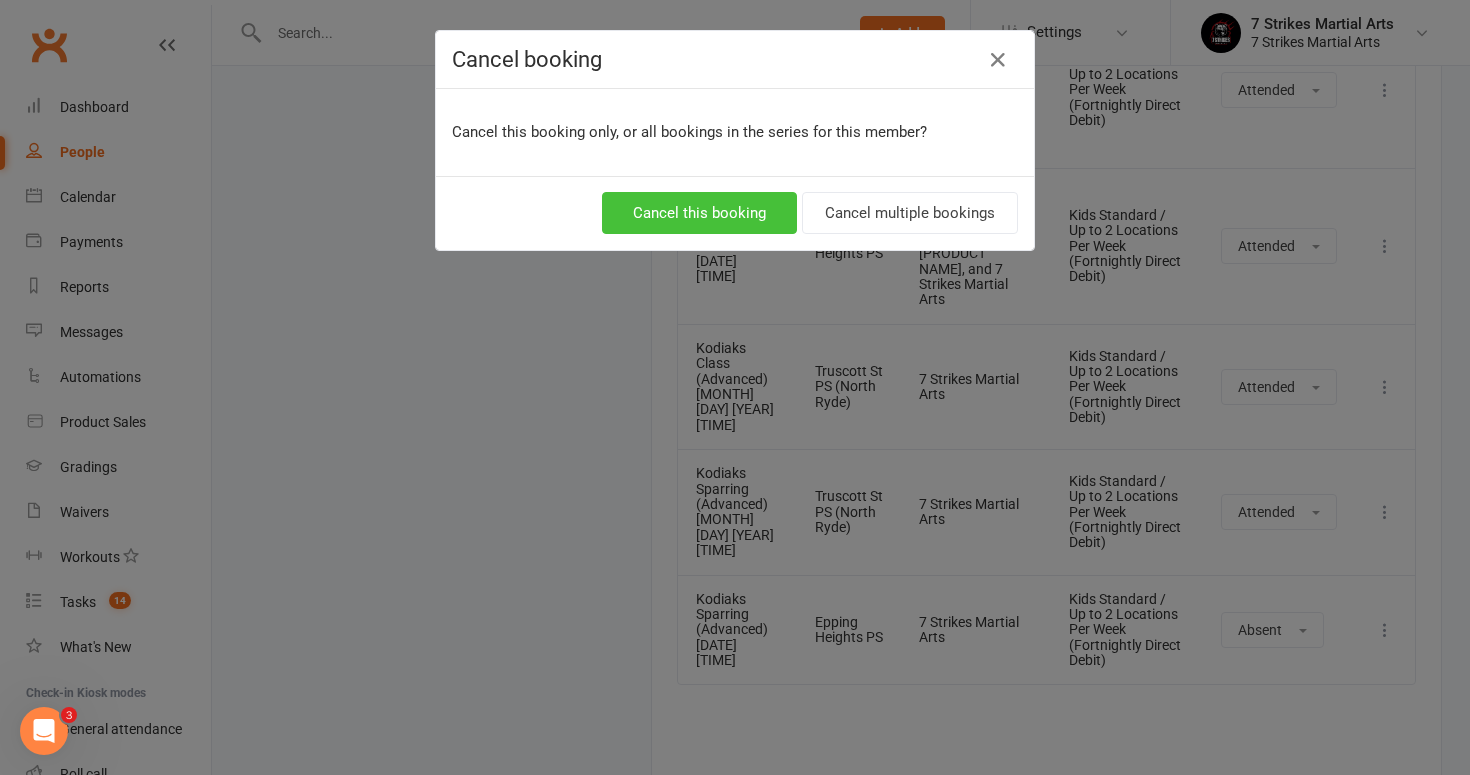 click on "Cancel this booking" at bounding box center (699, 213) 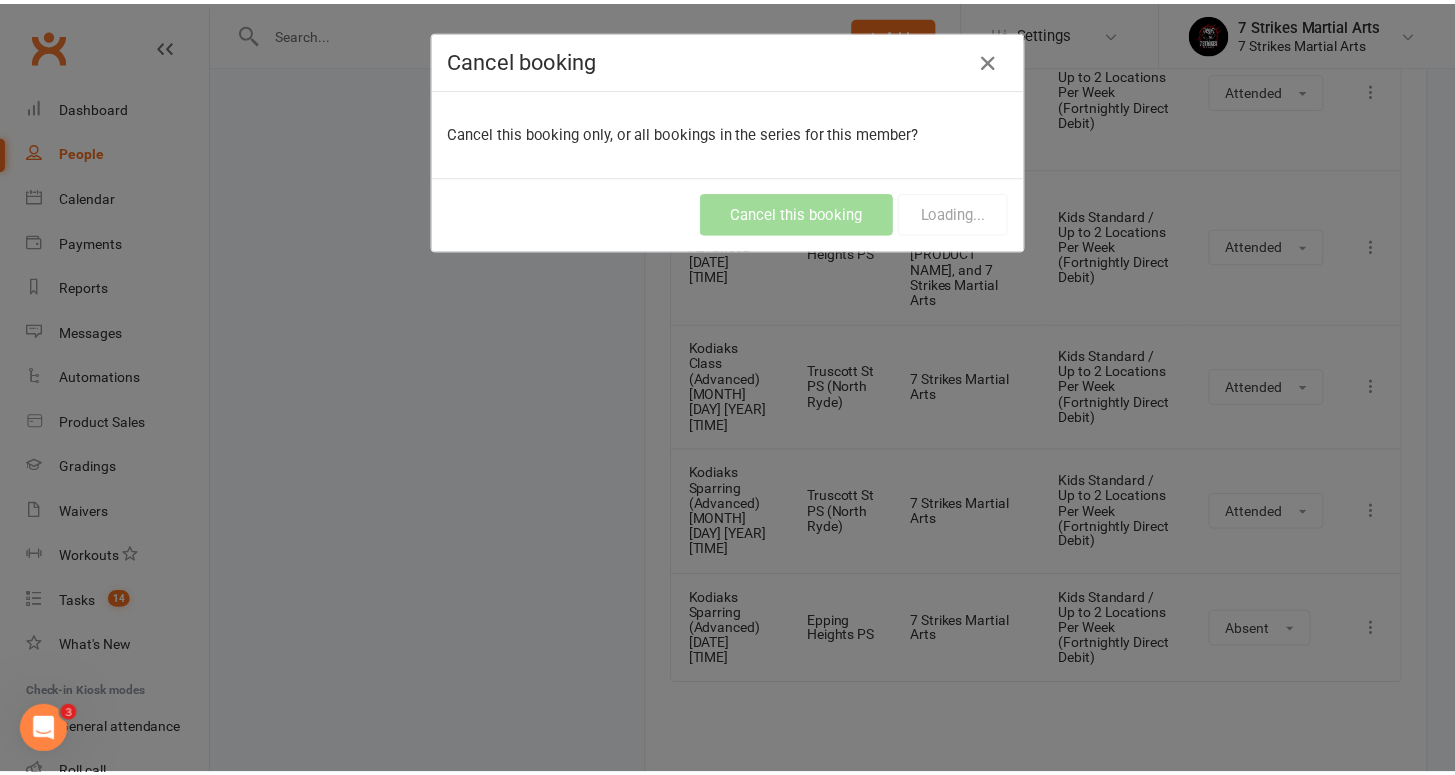 scroll, scrollTop: 1478, scrollLeft: 0, axis: vertical 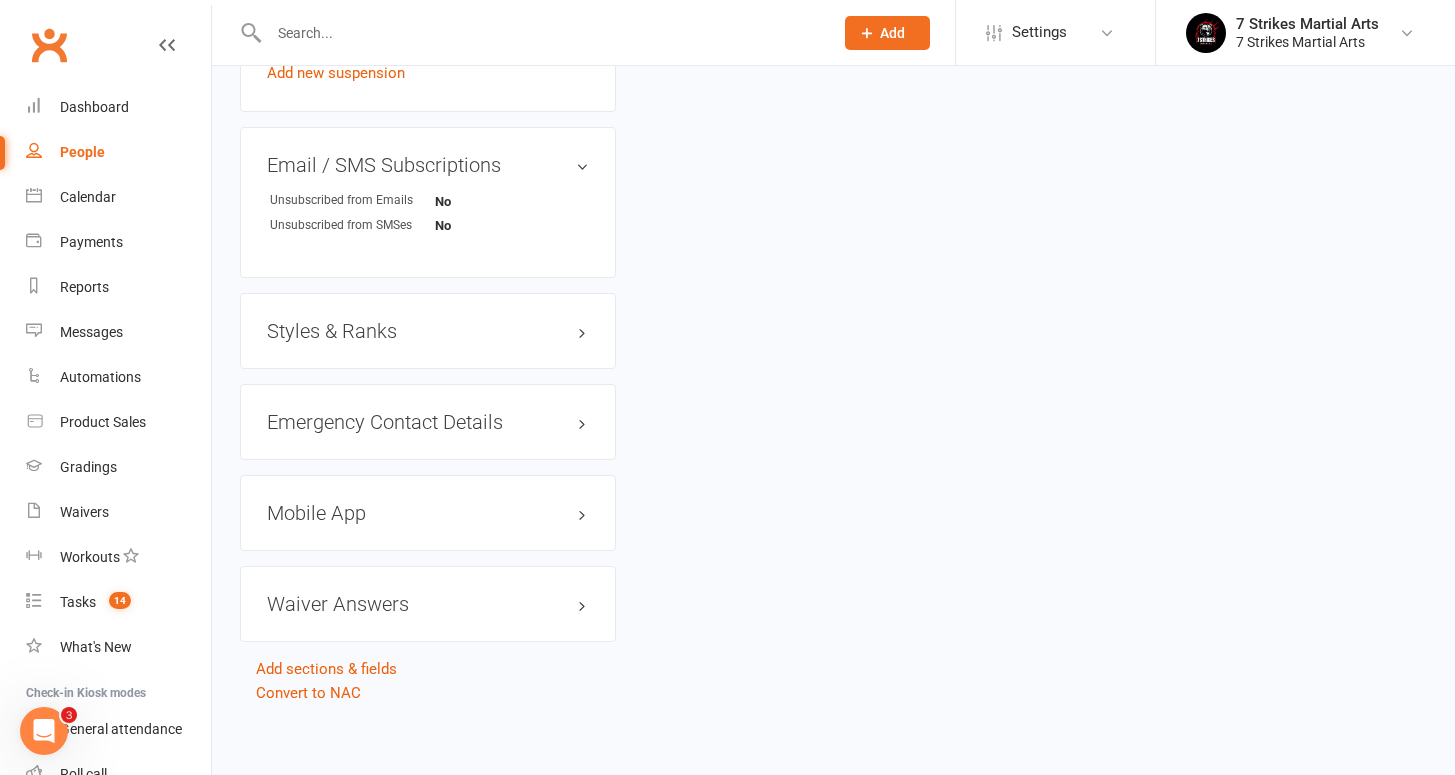 click on "upload photo Julian San Thein Activated 3 May, 2025 Added 1 April, 2025   Active member 9 years old  Contact information Owner   Contact Email  nyl.thein@gmail.com
Mobile Number  0427609834
Address  unit 17 17-25 Denman Parade Normanhurst nsw 2076
Member Number  -
Date of Birth  February 19, 2016
Location  Epping Heights PS
Class  Fourth
After School Care  No
Update Contact Details Flag Archive Manage Comms Settings
Wallet Credit card naing thein  xxxx xxxx xxxx 4501  10/2027 Account shared with following contacts naing thein
Add / Edit Payment Method
Membership      Kids Standard / Up to 2 Locations Per Week (Fortnightly Direct Debit) May 3 2025 — Never This  week Booked: 0 Attended: 0 GA: 0 2 classes remaining    Cancel membership Upgrade / Downgrade Add new membership
Family Members   naing thein - Parent / Guardian Add link to existing contact  Add link to new contact
Suspensions  No active suspensions found. Add new suspension
Email / SMS Subscriptions  edit No
No
edit" at bounding box center [833, -340] 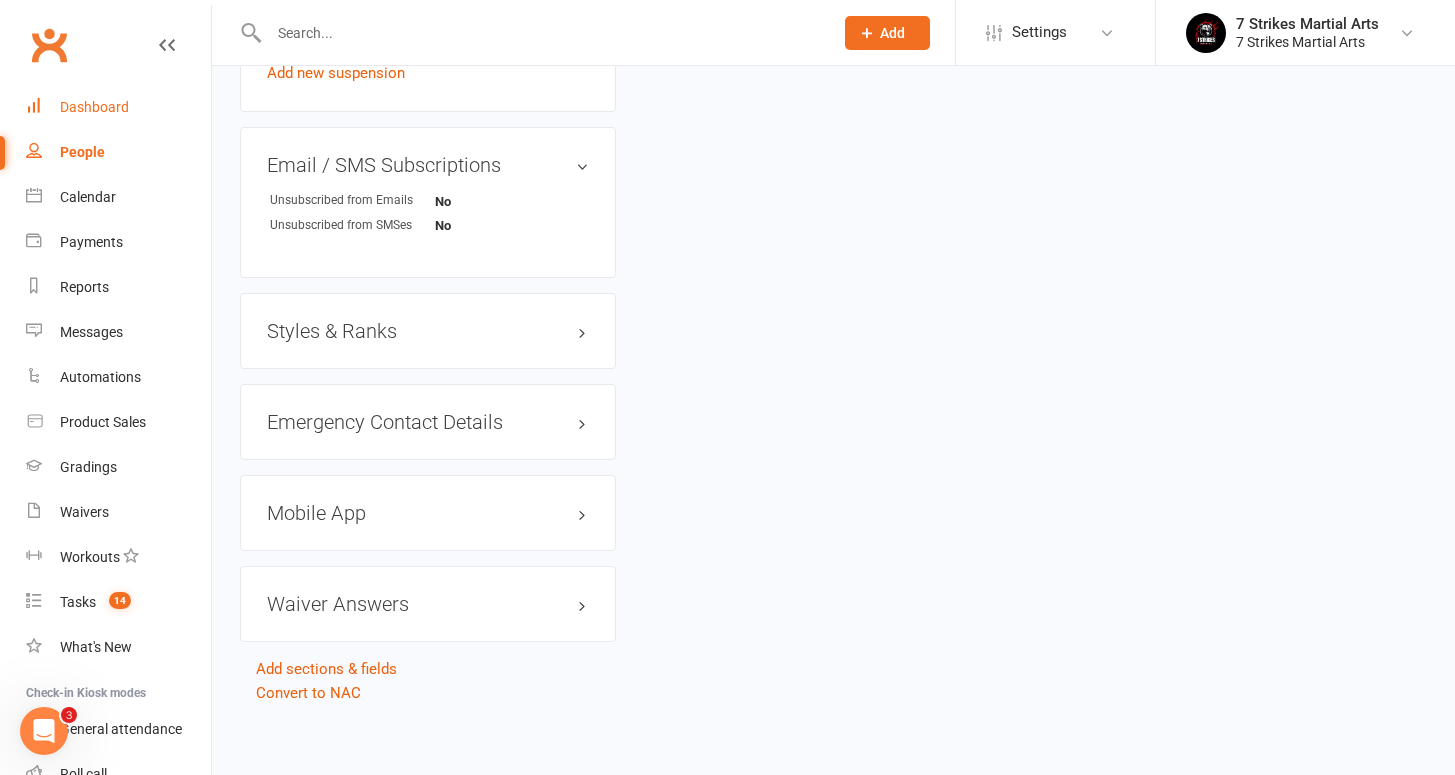 click on "Dashboard" at bounding box center [118, 107] 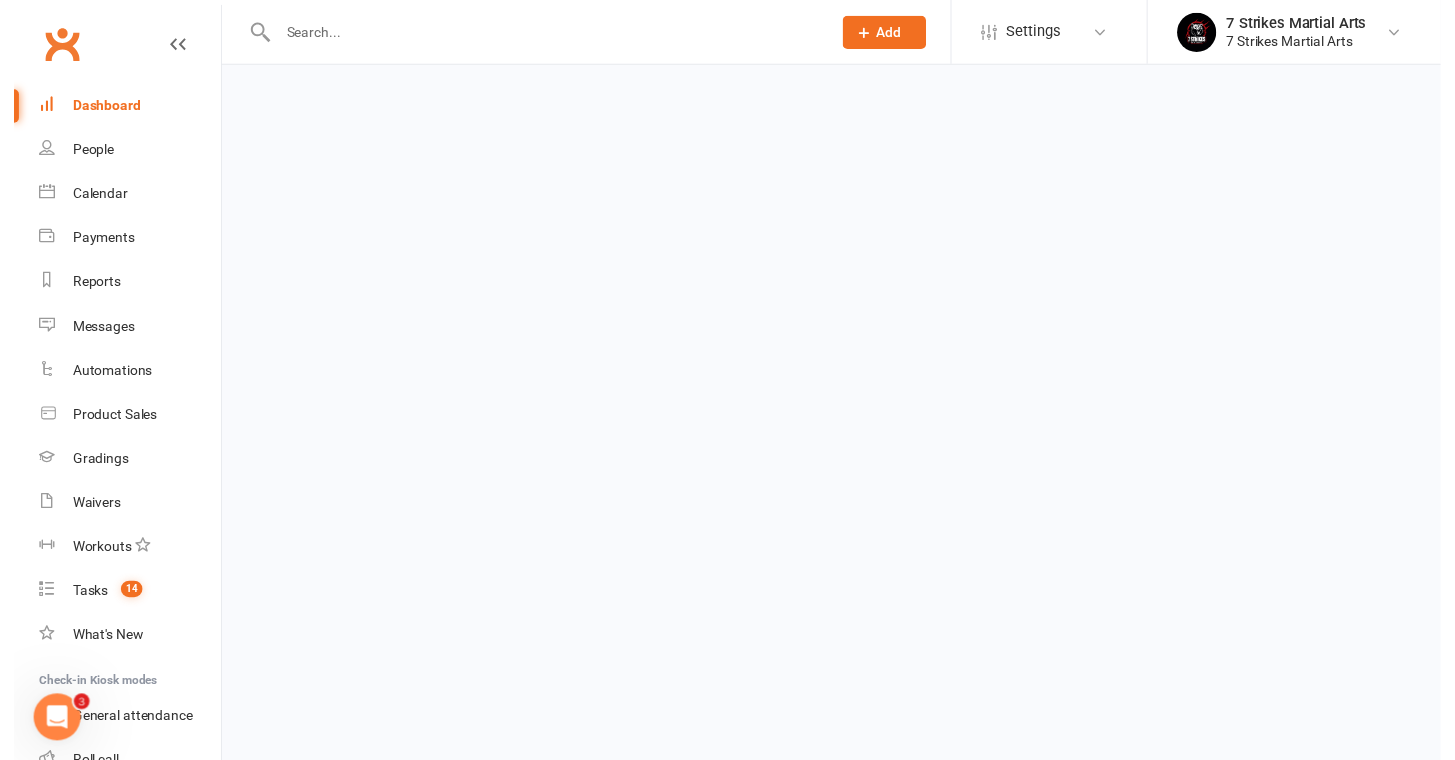 scroll, scrollTop: 0, scrollLeft: 0, axis: both 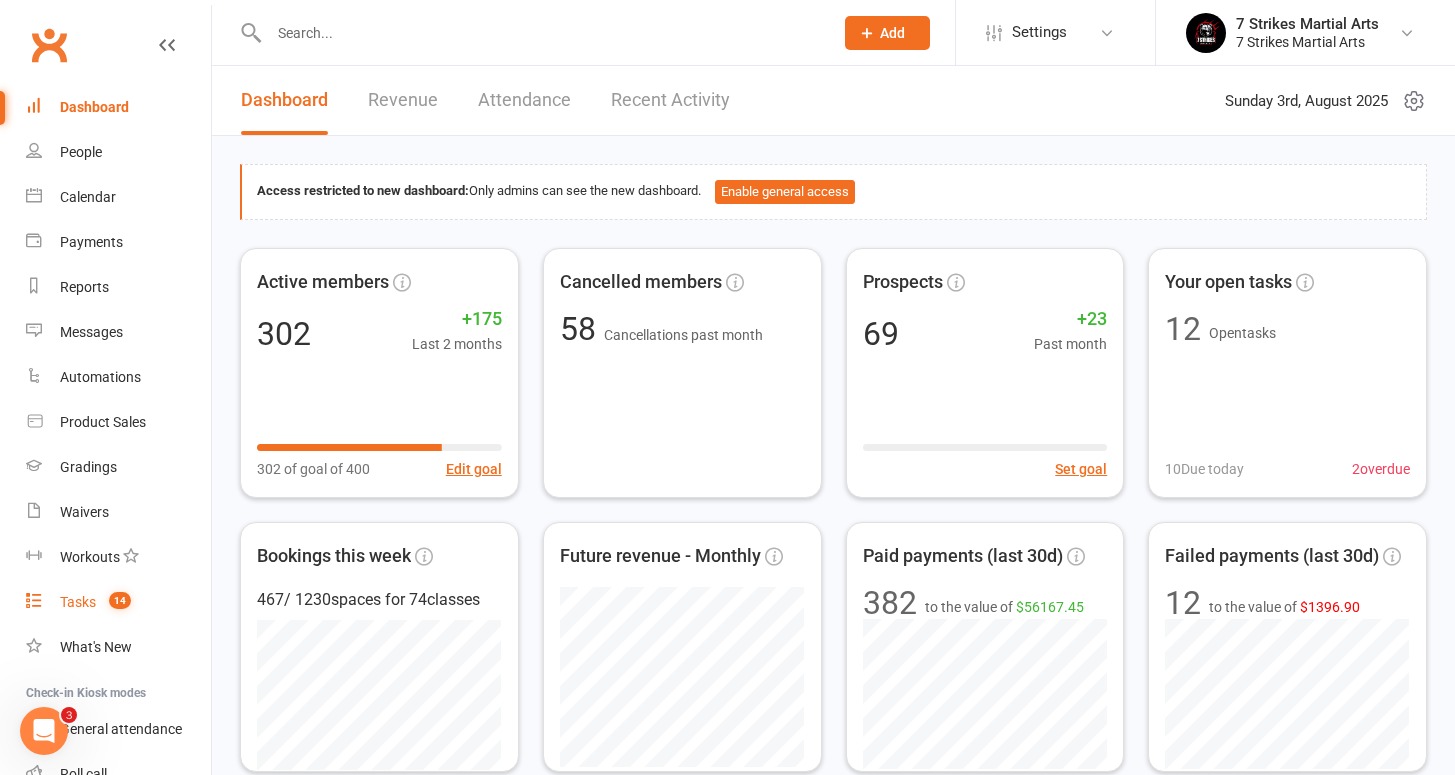 click on "Tasks" at bounding box center (78, 602) 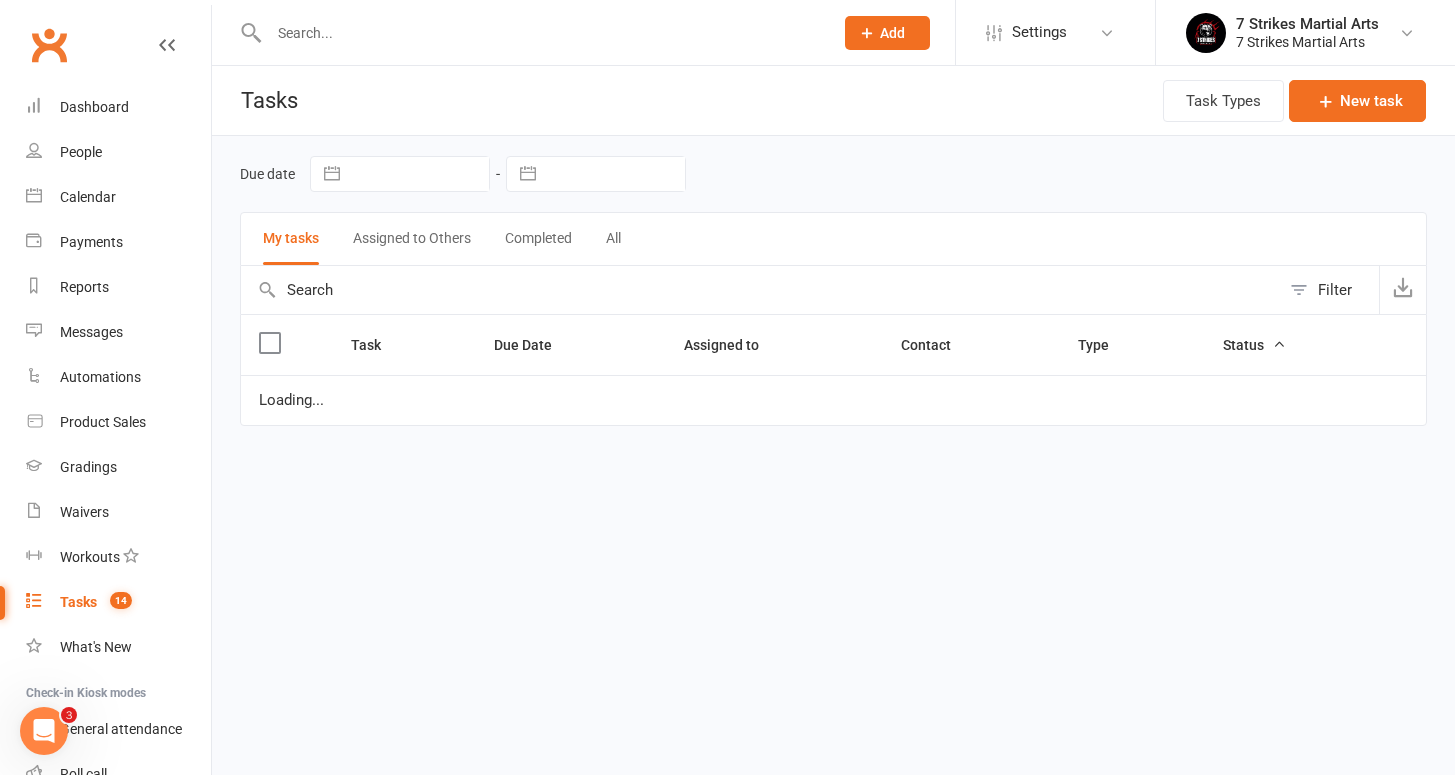 select on "started" 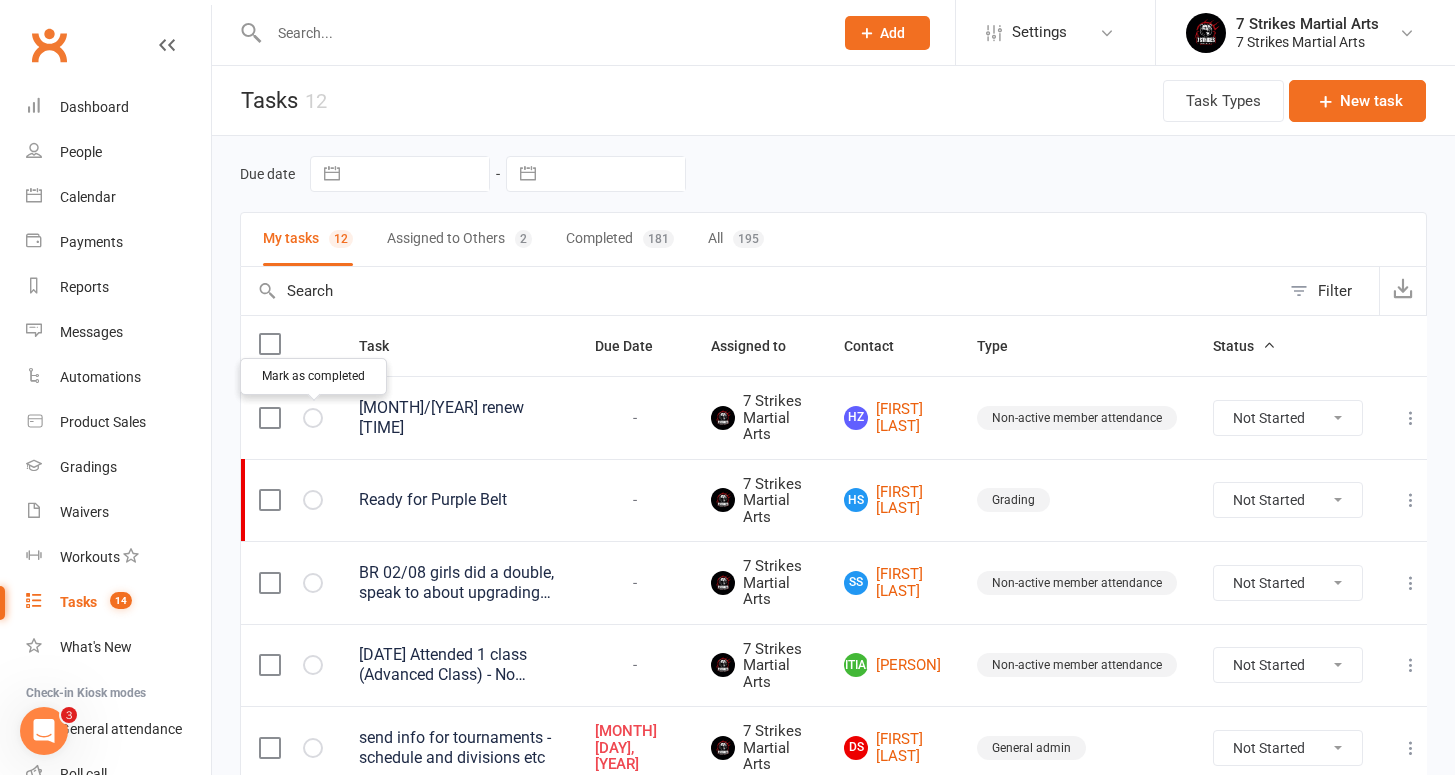 click at bounding box center (0, 0) 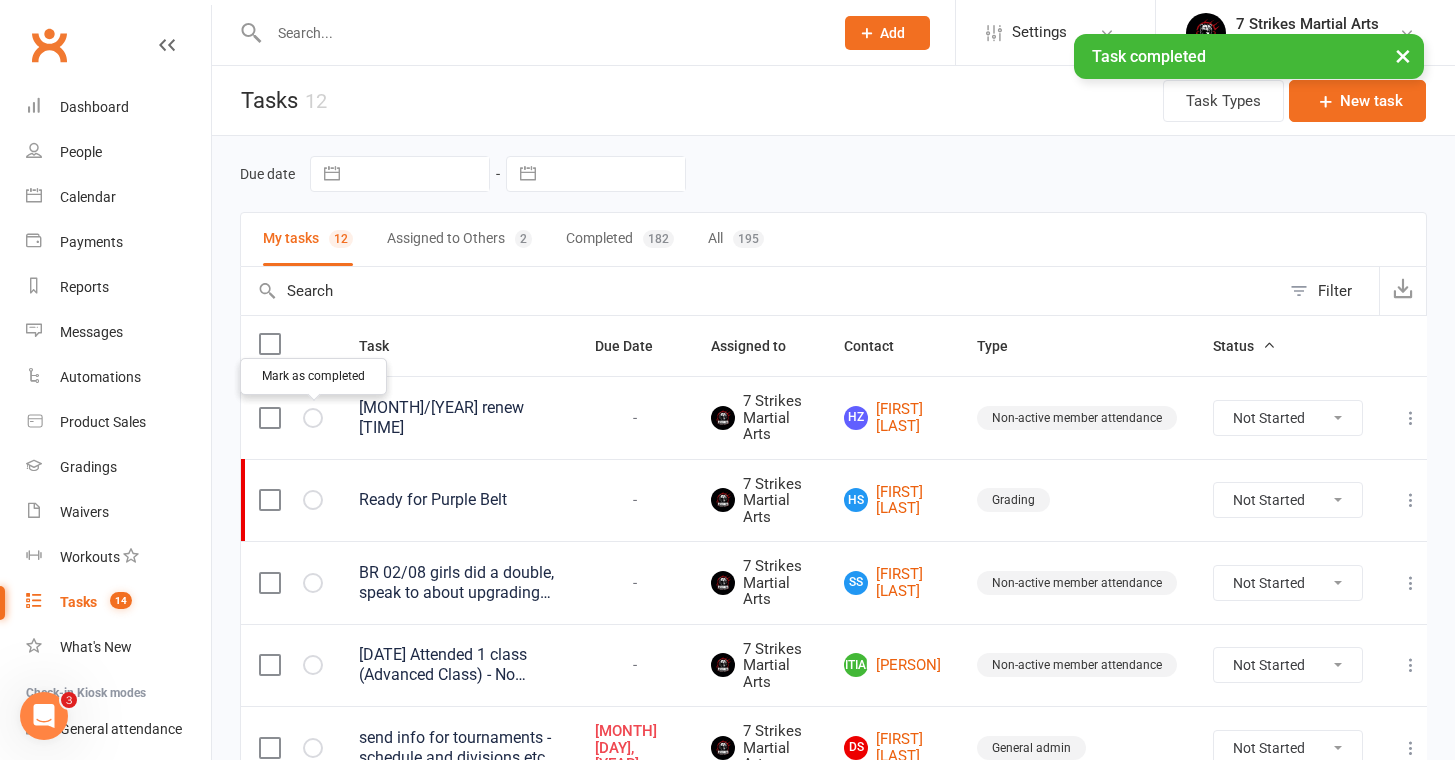 select on "started" 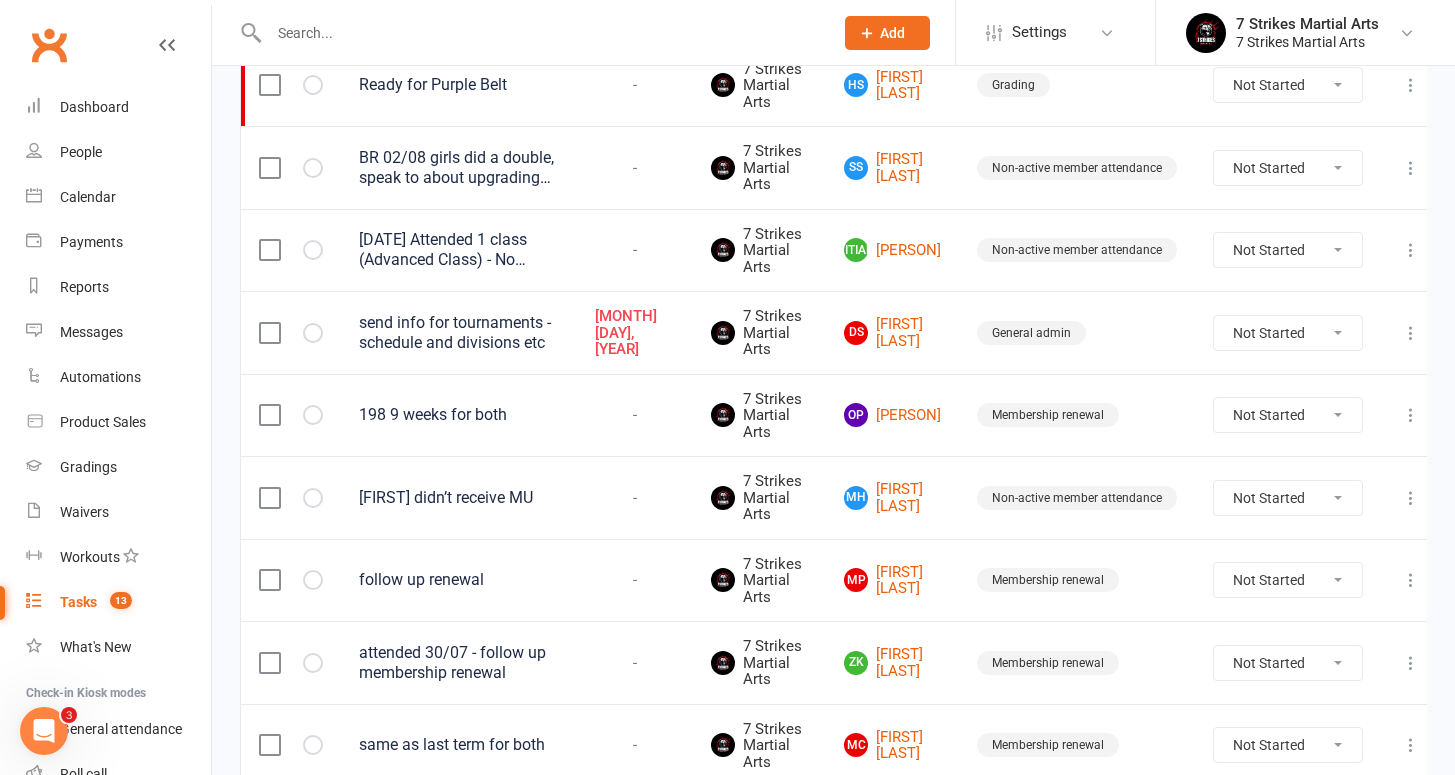 scroll, scrollTop: 419, scrollLeft: 0, axis: vertical 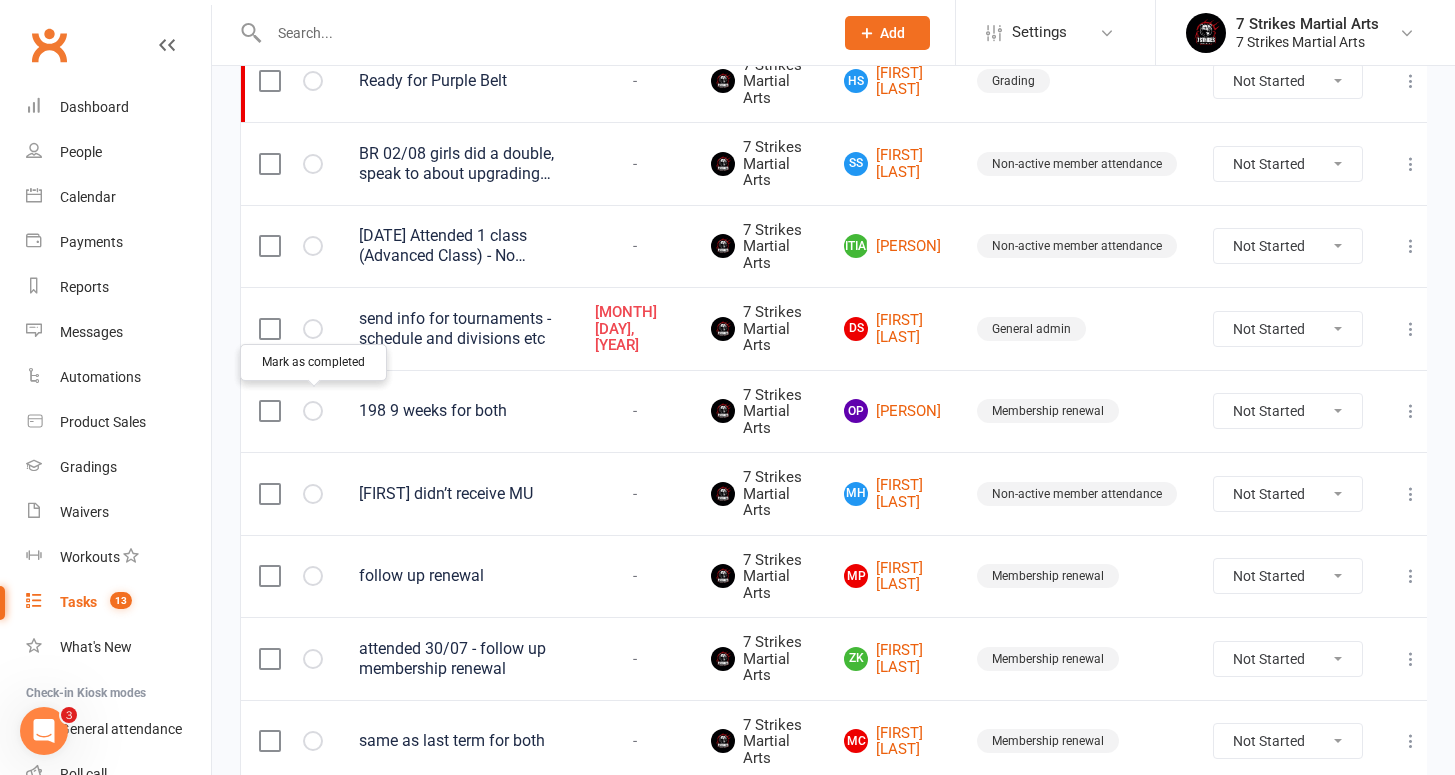 click at bounding box center [313, 411] 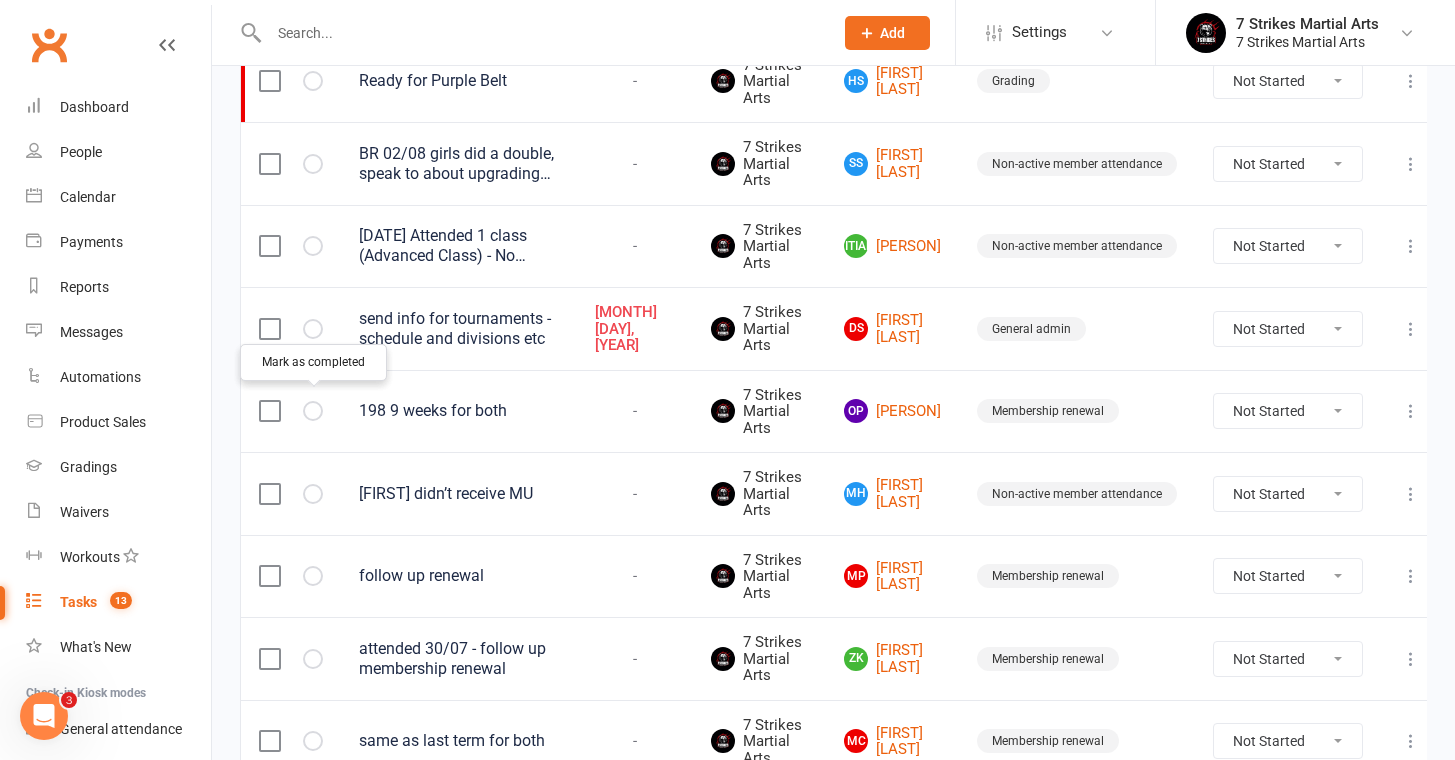 select on "started" 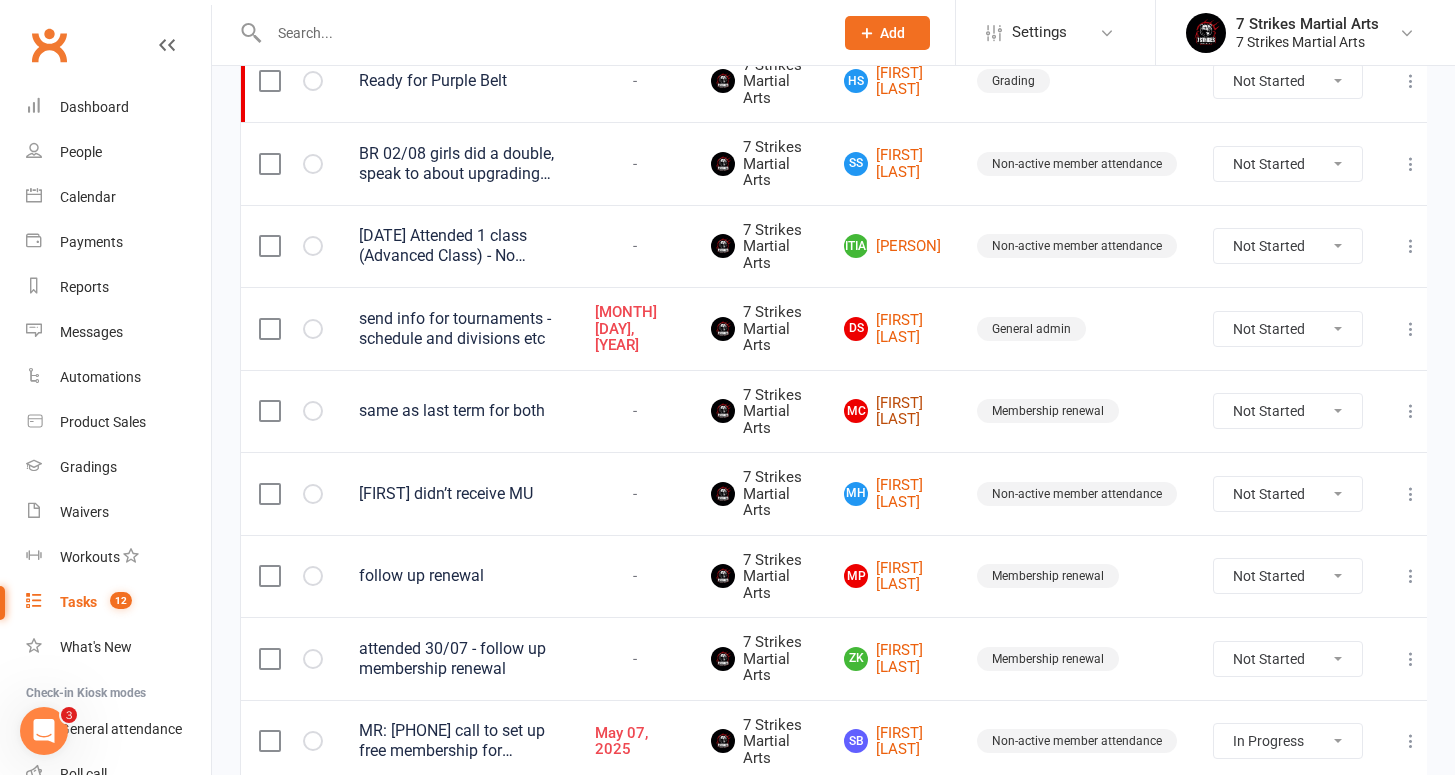 click on "MC Marvin Cholia" at bounding box center [892, 411] 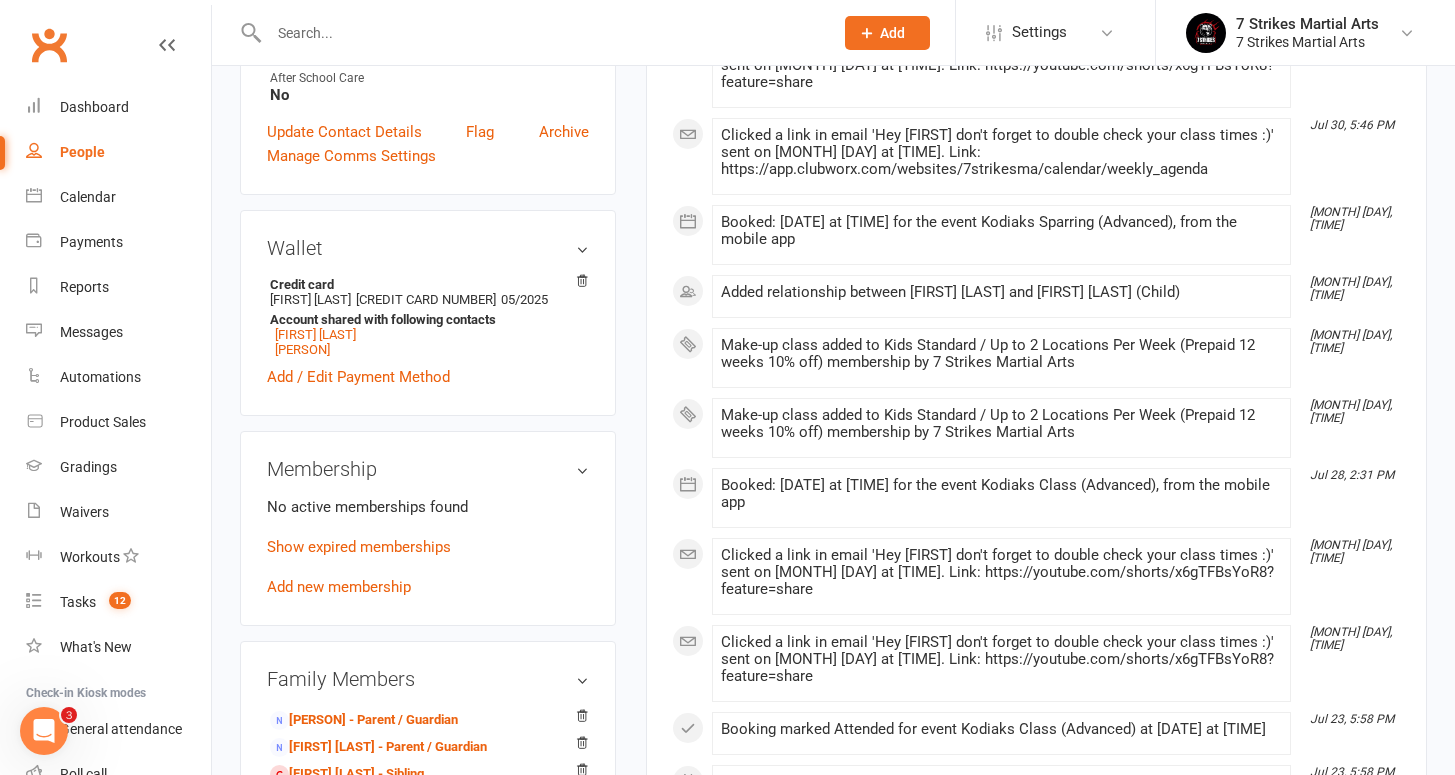 scroll, scrollTop: 596, scrollLeft: 0, axis: vertical 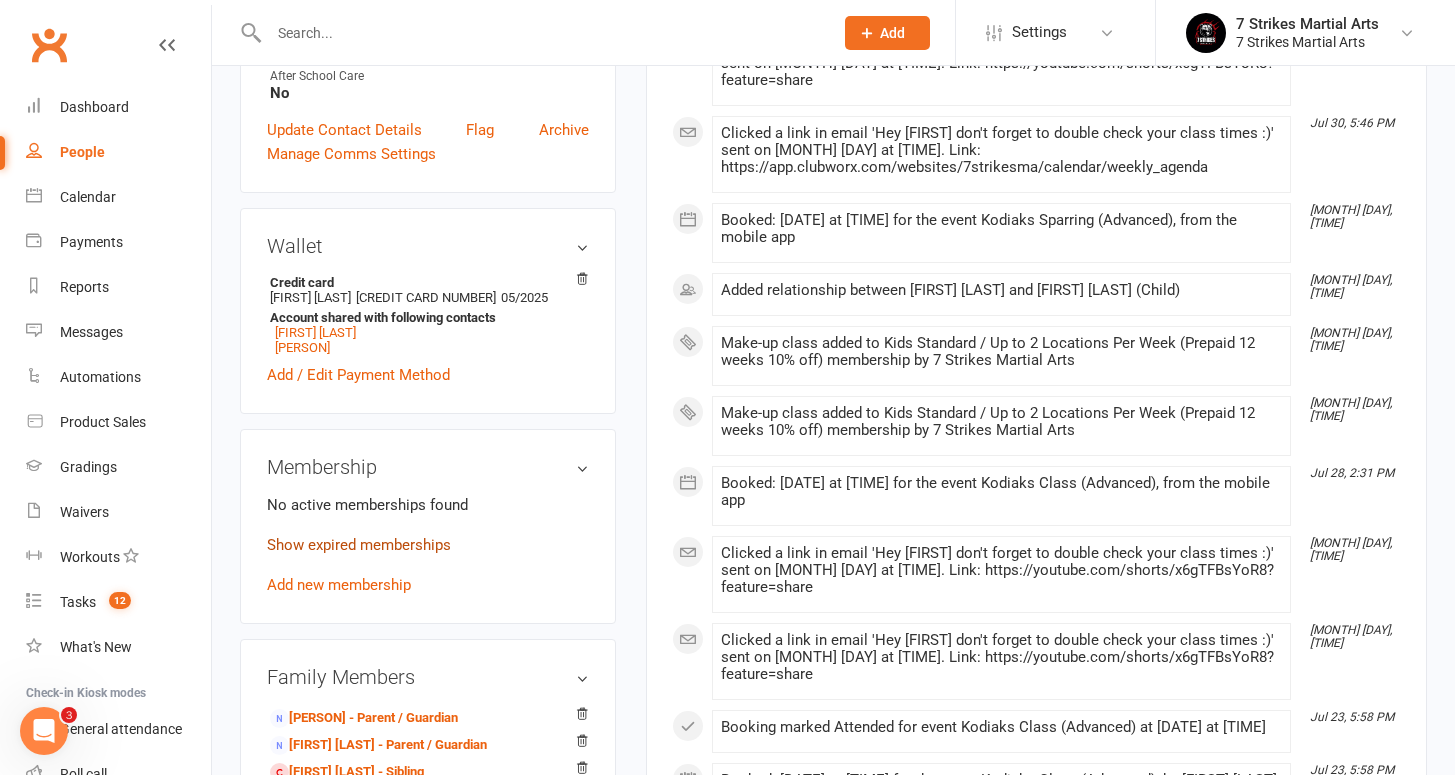click on "Show expired memberships" at bounding box center (359, 545) 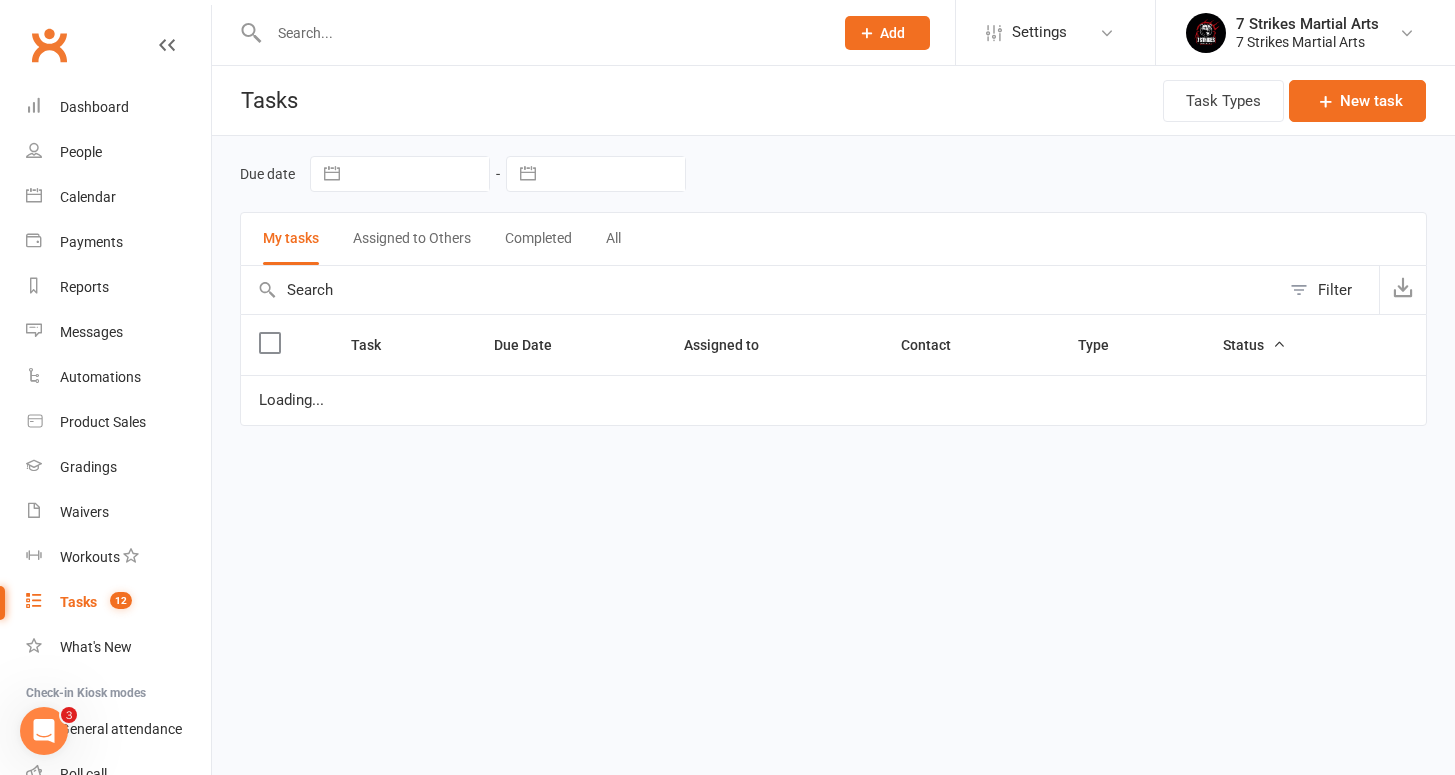 scroll, scrollTop: 0, scrollLeft: 0, axis: both 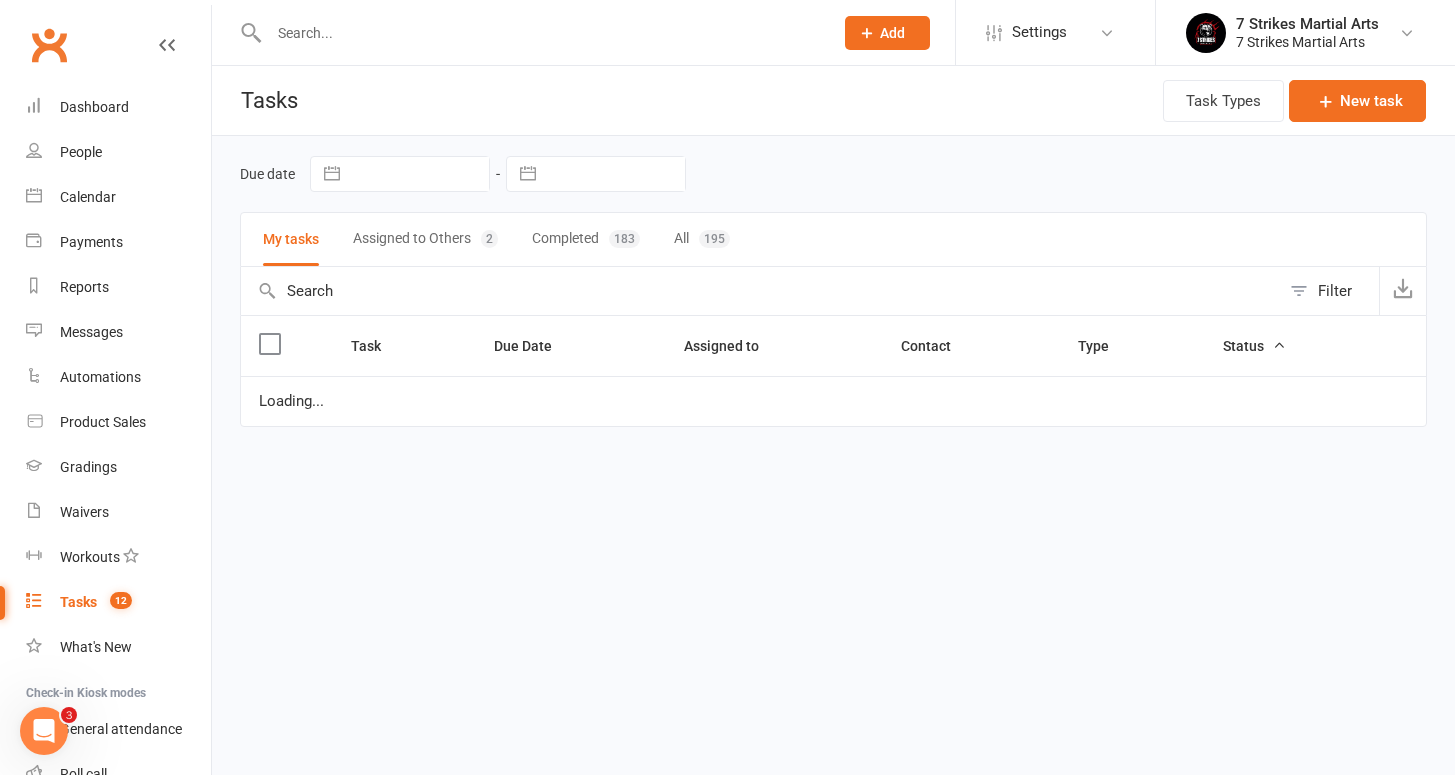 select on "started" 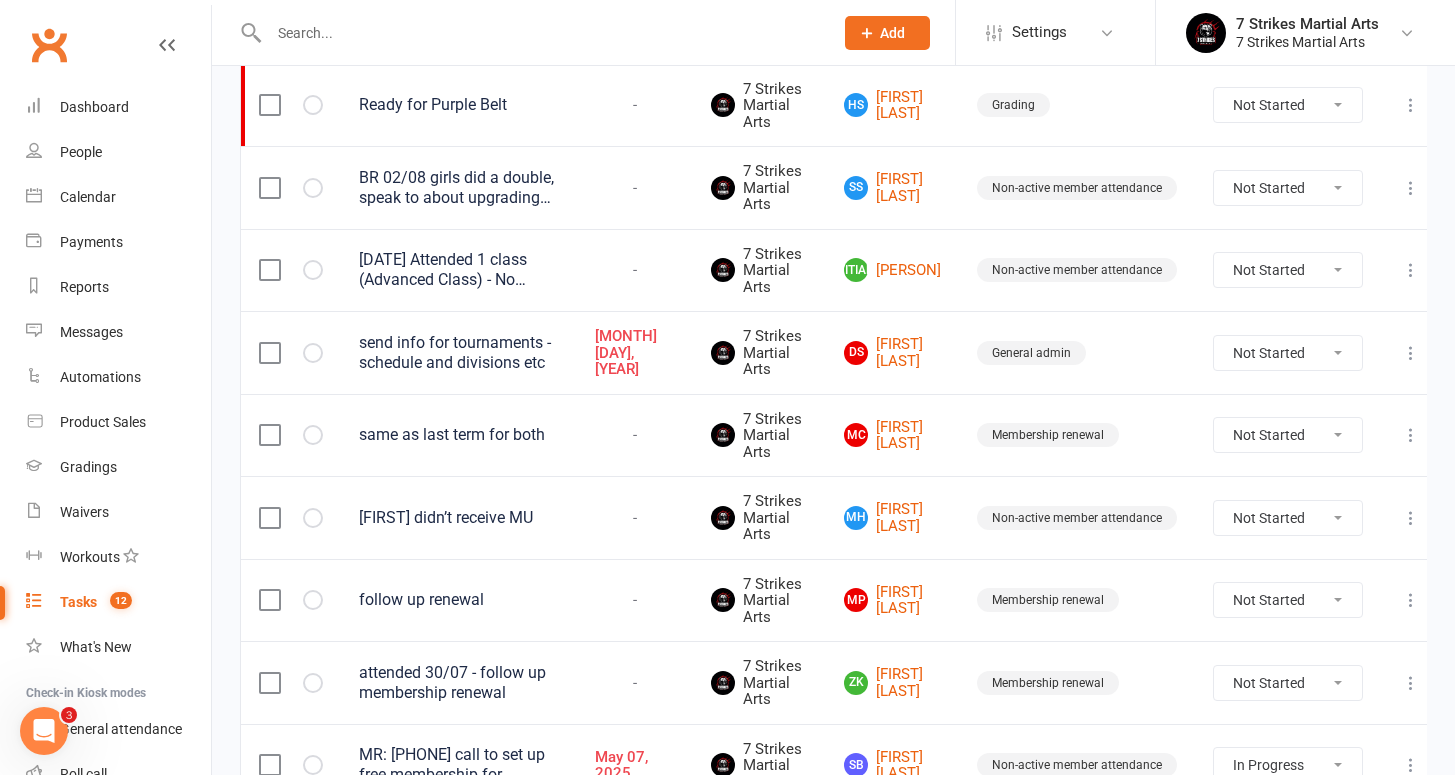 scroll, scrollTop: 396, scrollLeft: 0, axis: vertical 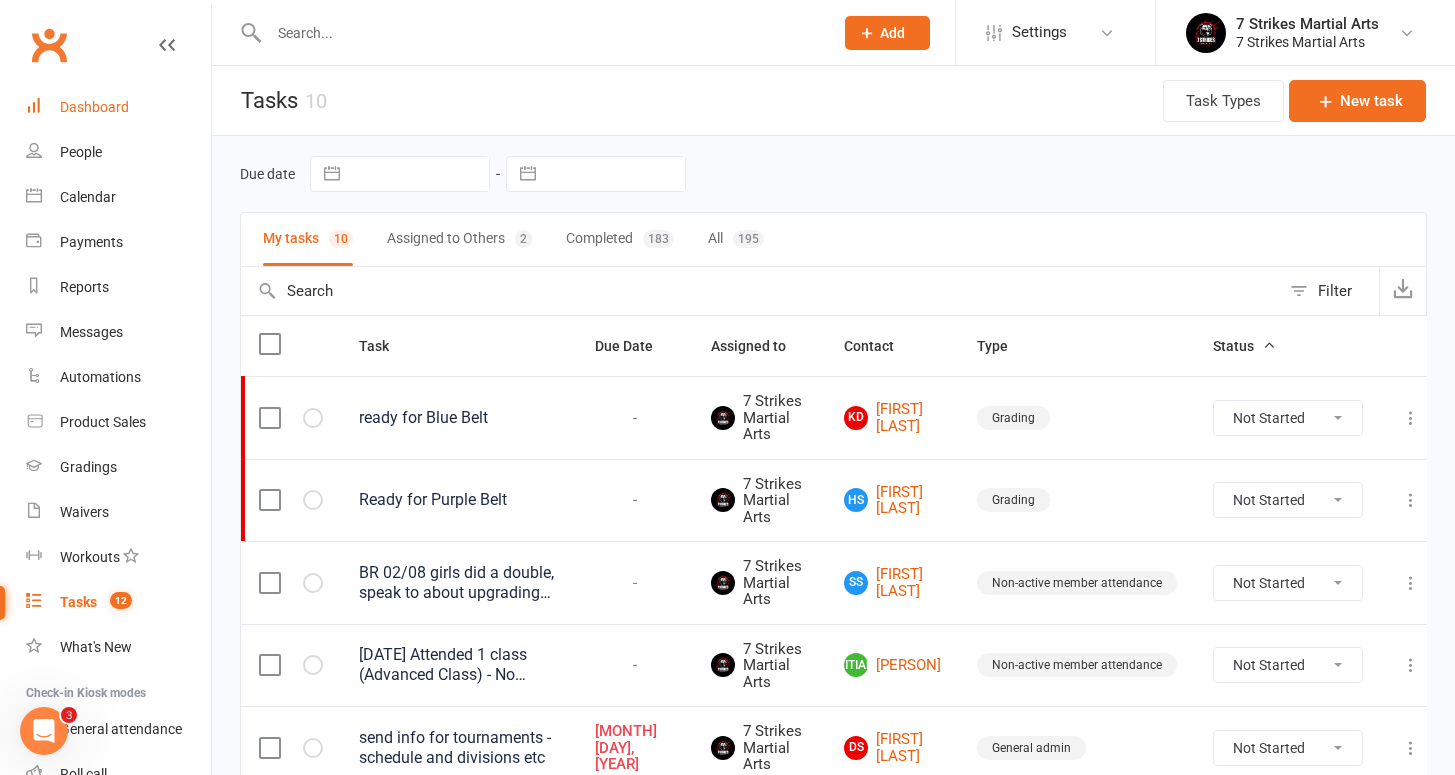 click on "Dashboard" at bounding box center (118, 107) 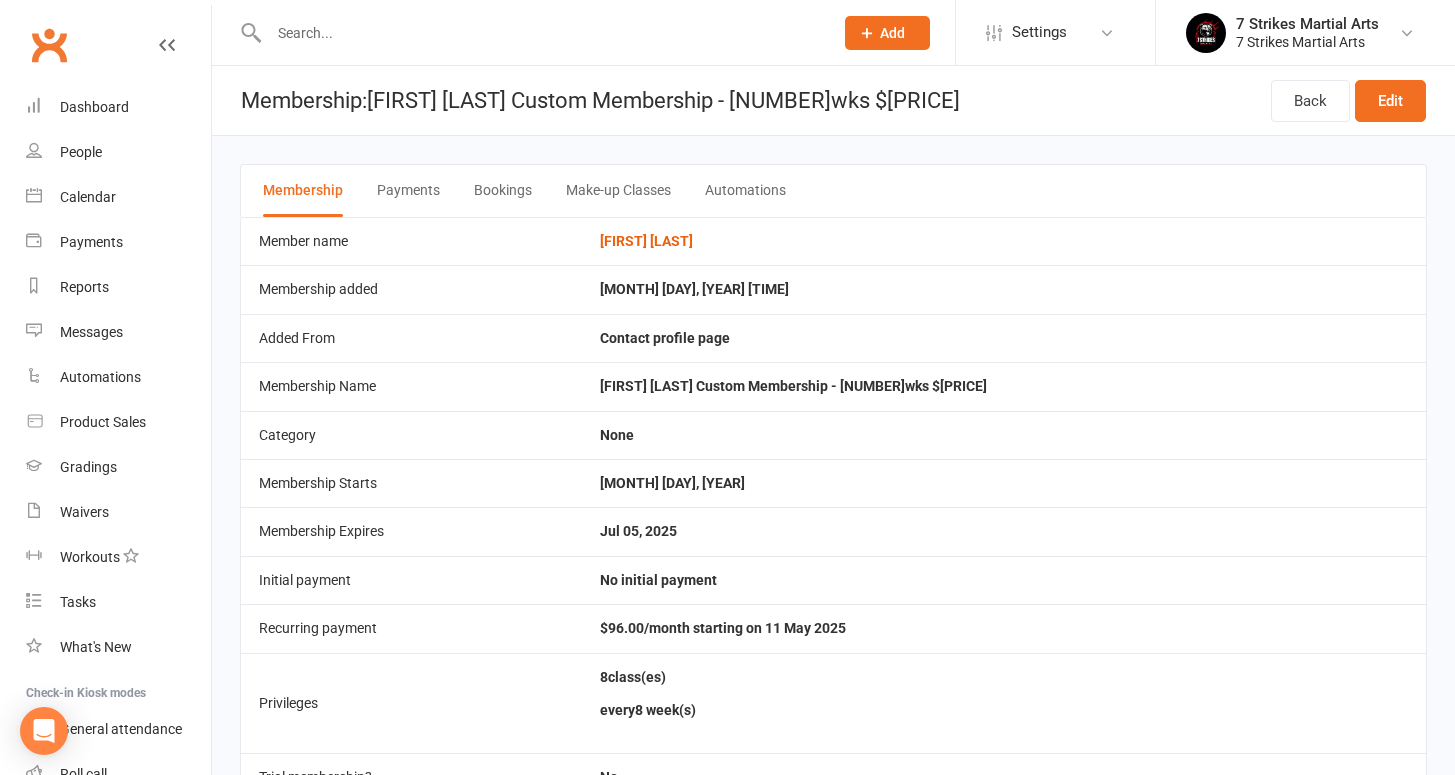 scroll, scrollTop: 0, scrollLeft: 0, axis: both 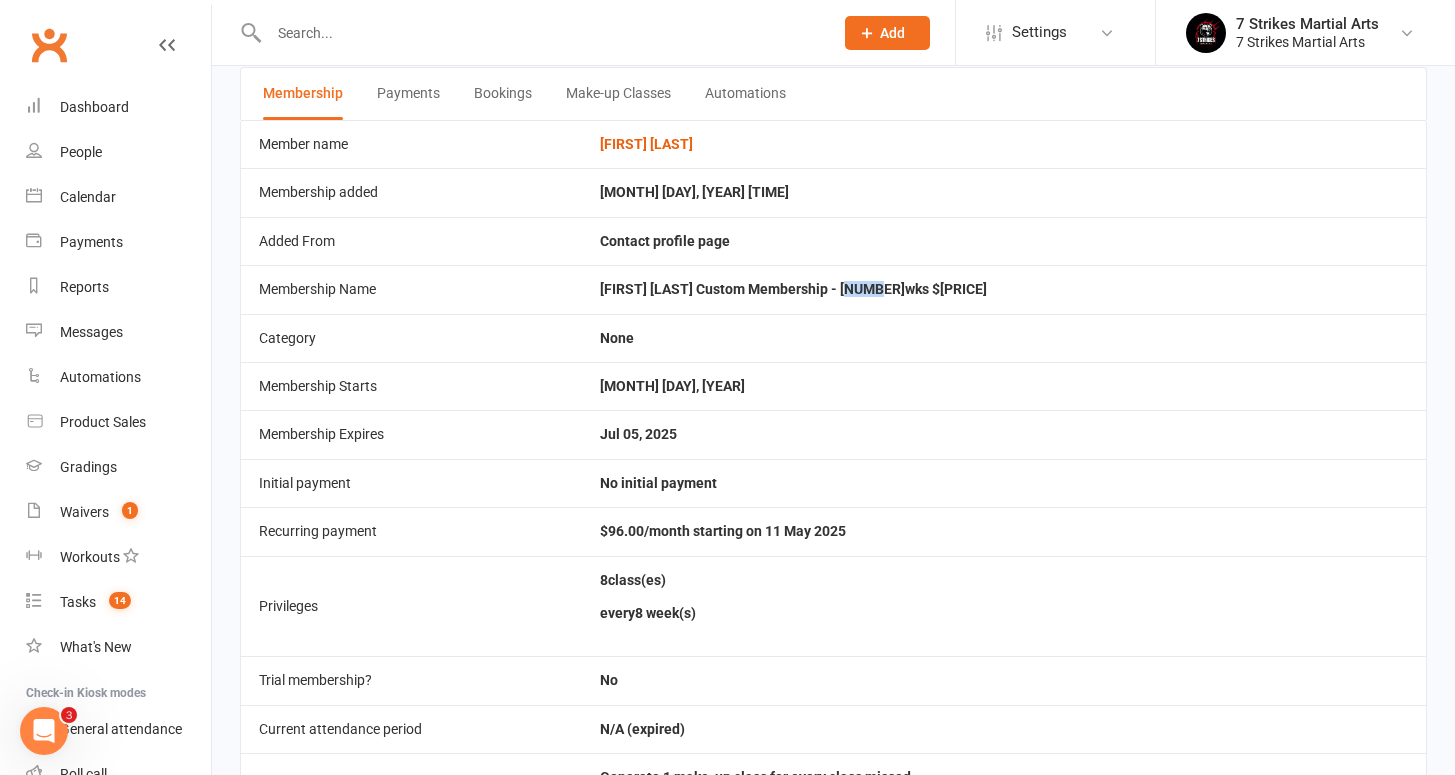 drag, startPoint x: 890, startPoint y: 291, endPoint x: 850, endPoint y: 286, distance: 40.311287 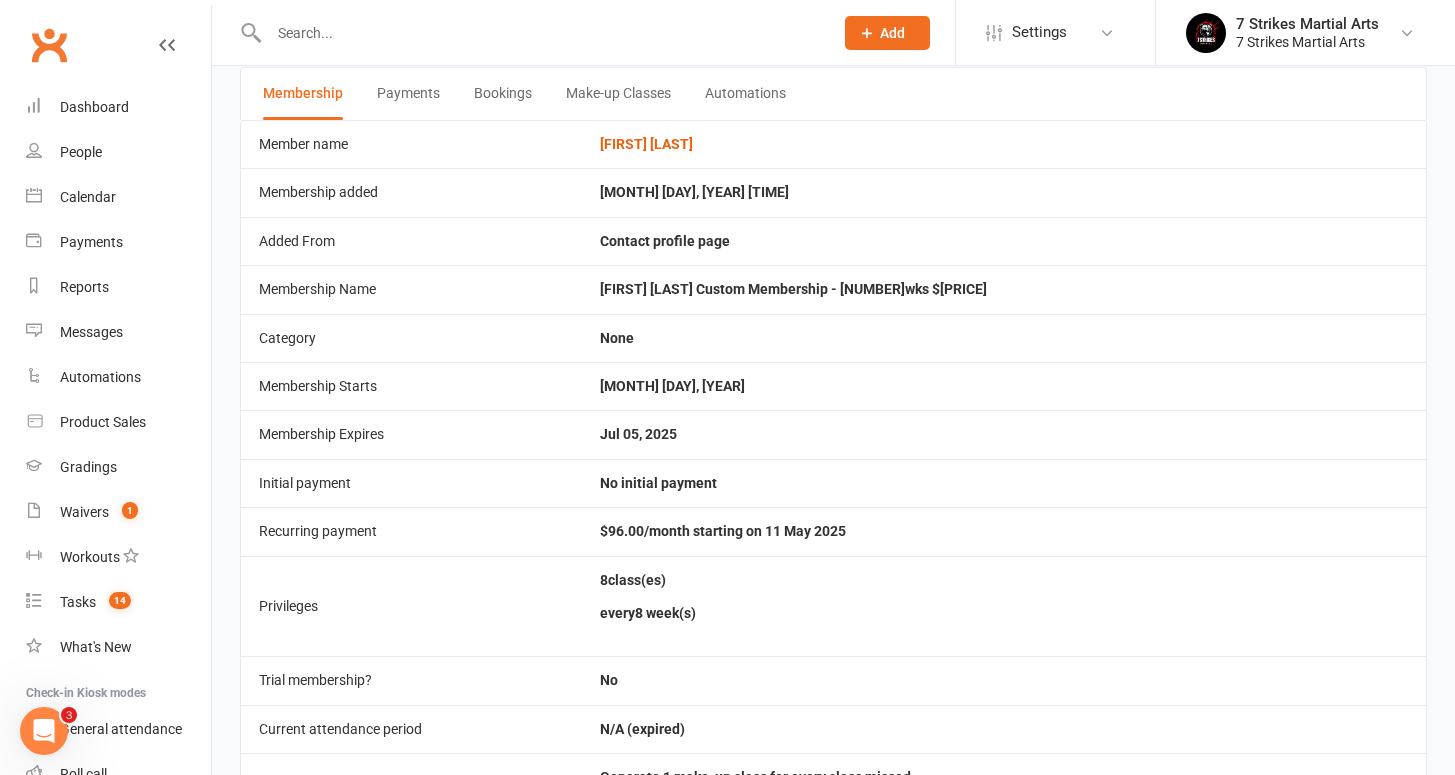 click on "None" at bounding box center (1004, 338) 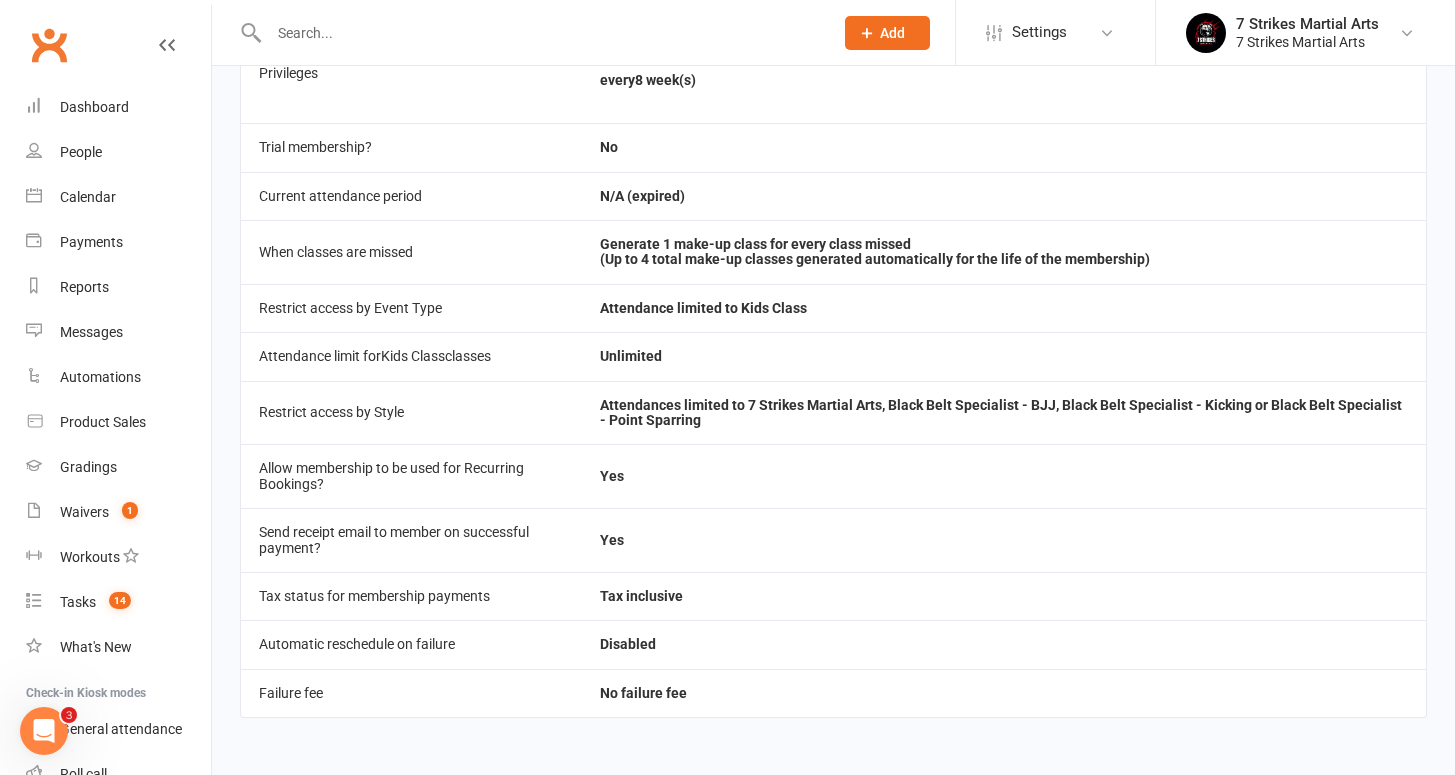 scroll, scrollTop: 0, scrollLeft: 0, axis: both 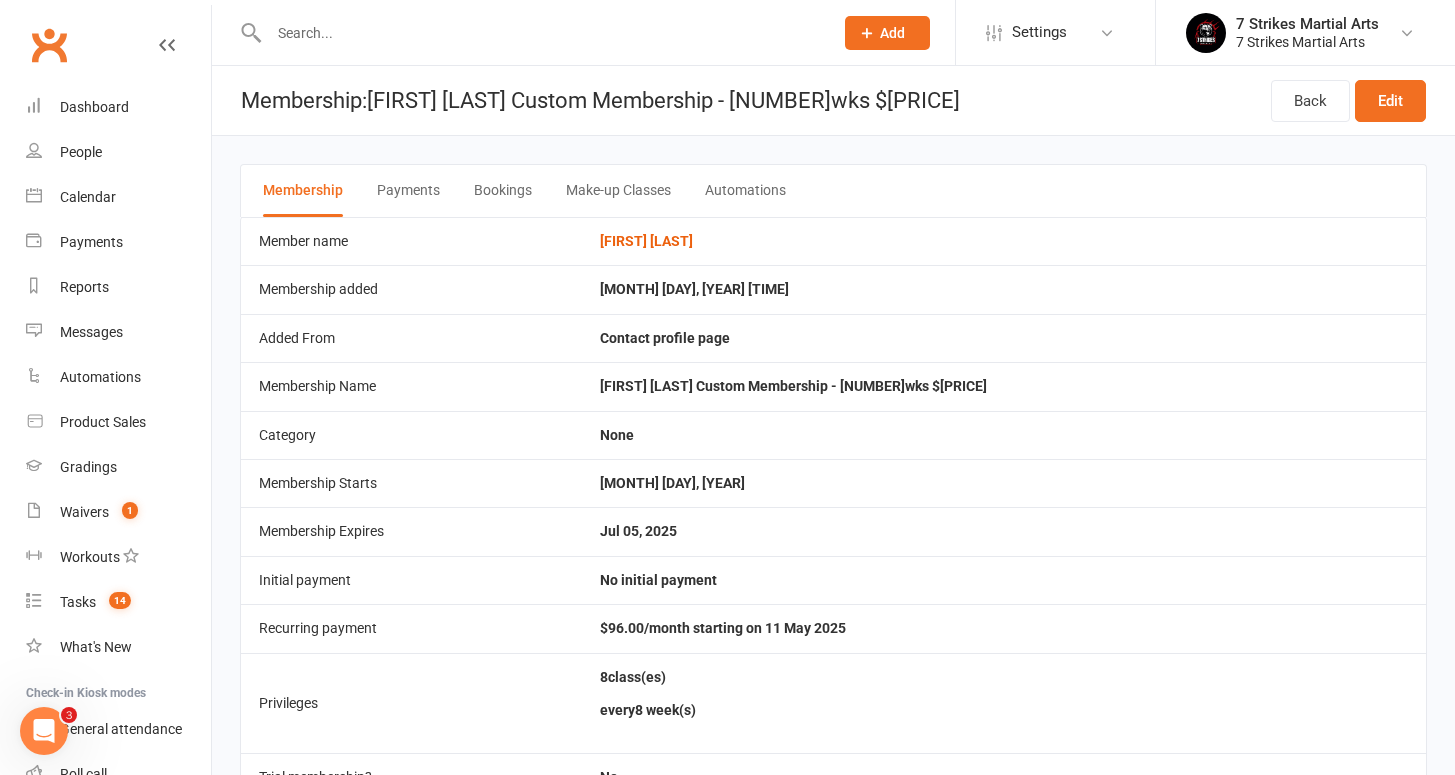 click on "Membership" at bounding box center (303, 191) 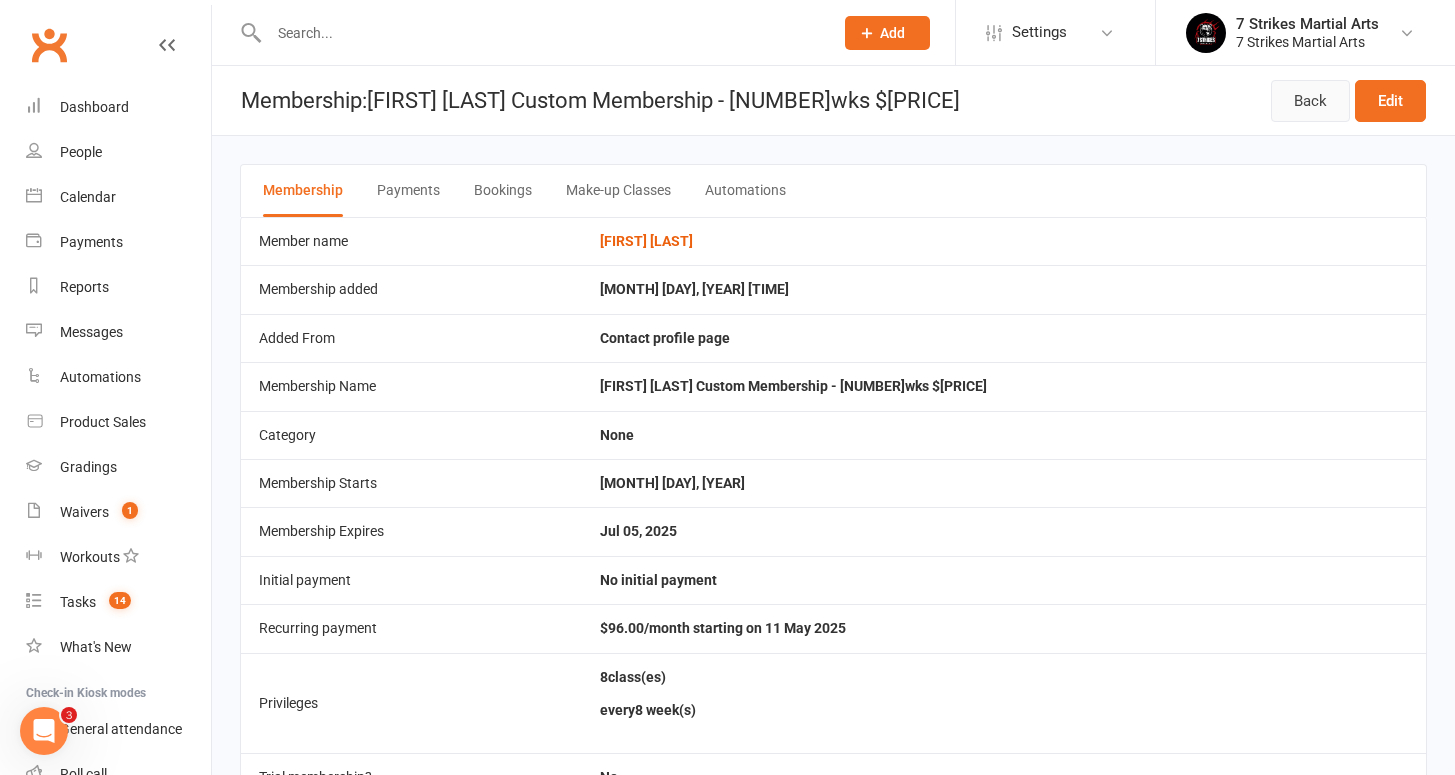 click on "Back" at bounding box center [1310, 101] 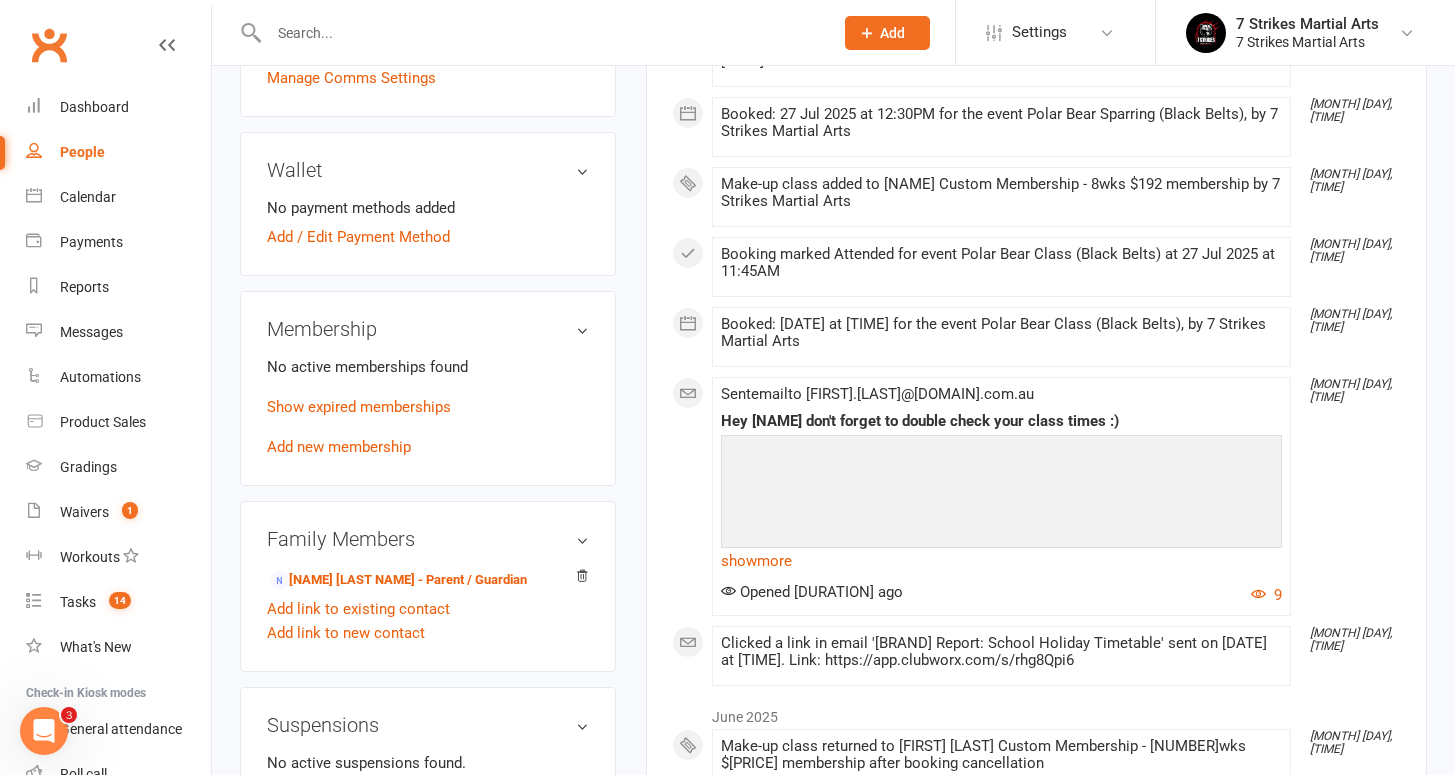 scroll, scrollTop: 913, scrollLeft: 0, axis: vertical 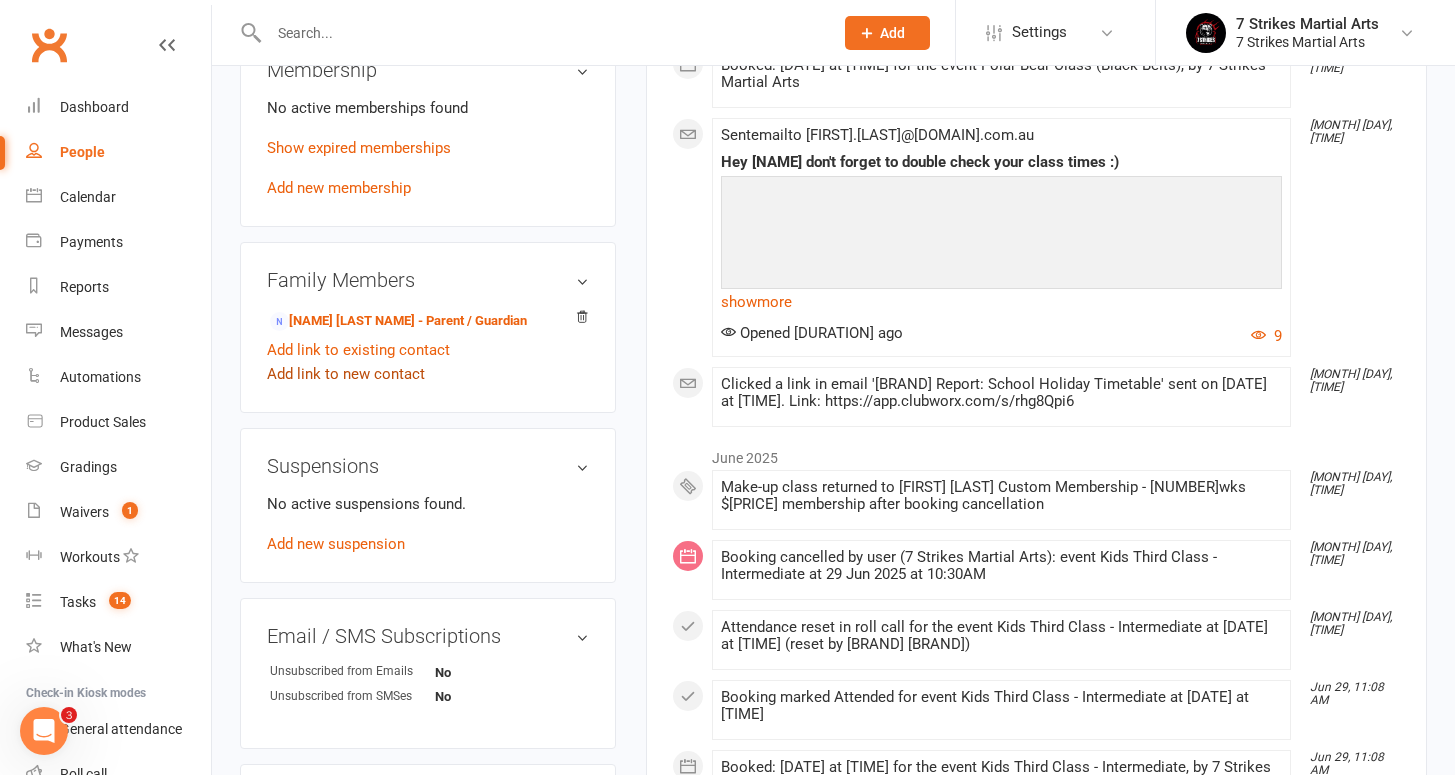click on "Add link to new contact" at bounding box center (346, 374) 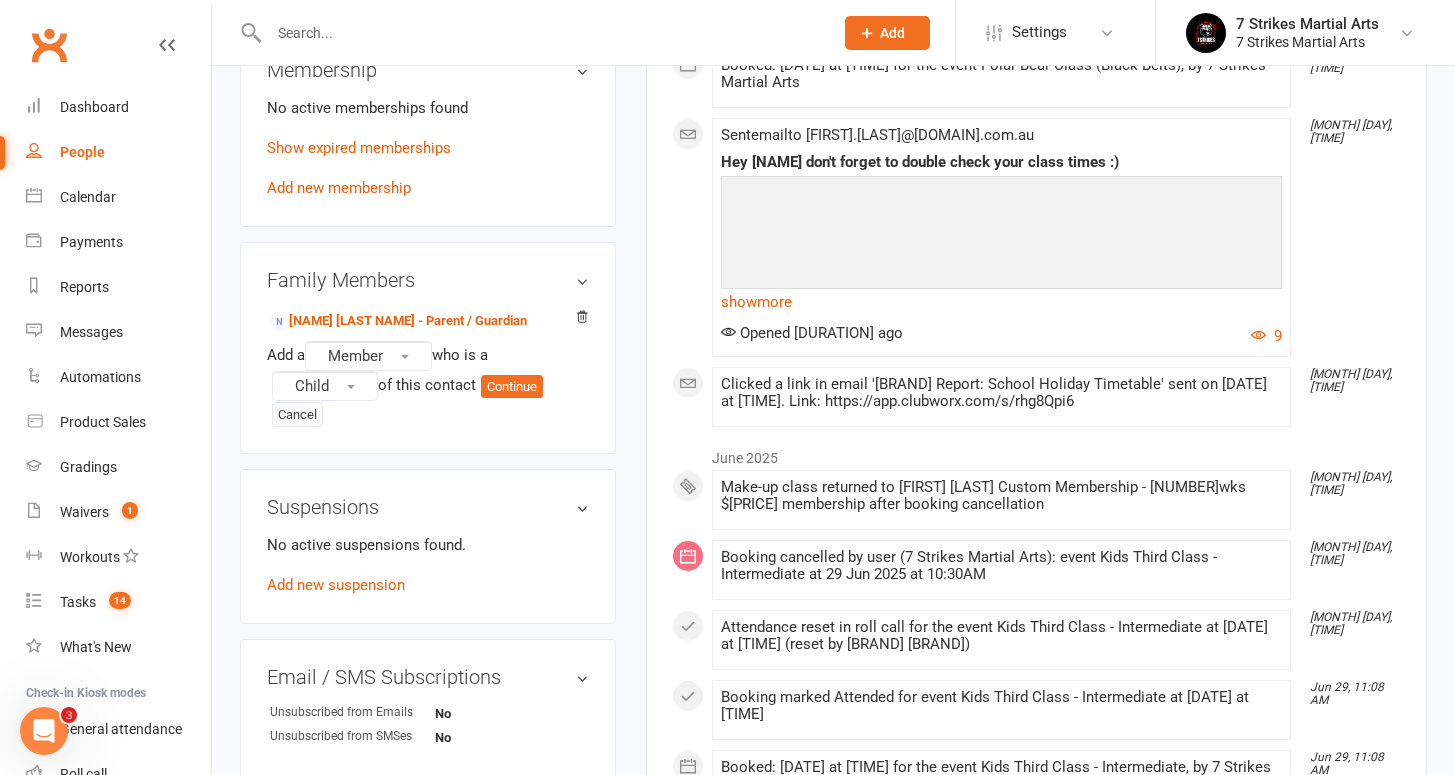 click on "Cancel" at bounding box center [297, 415] 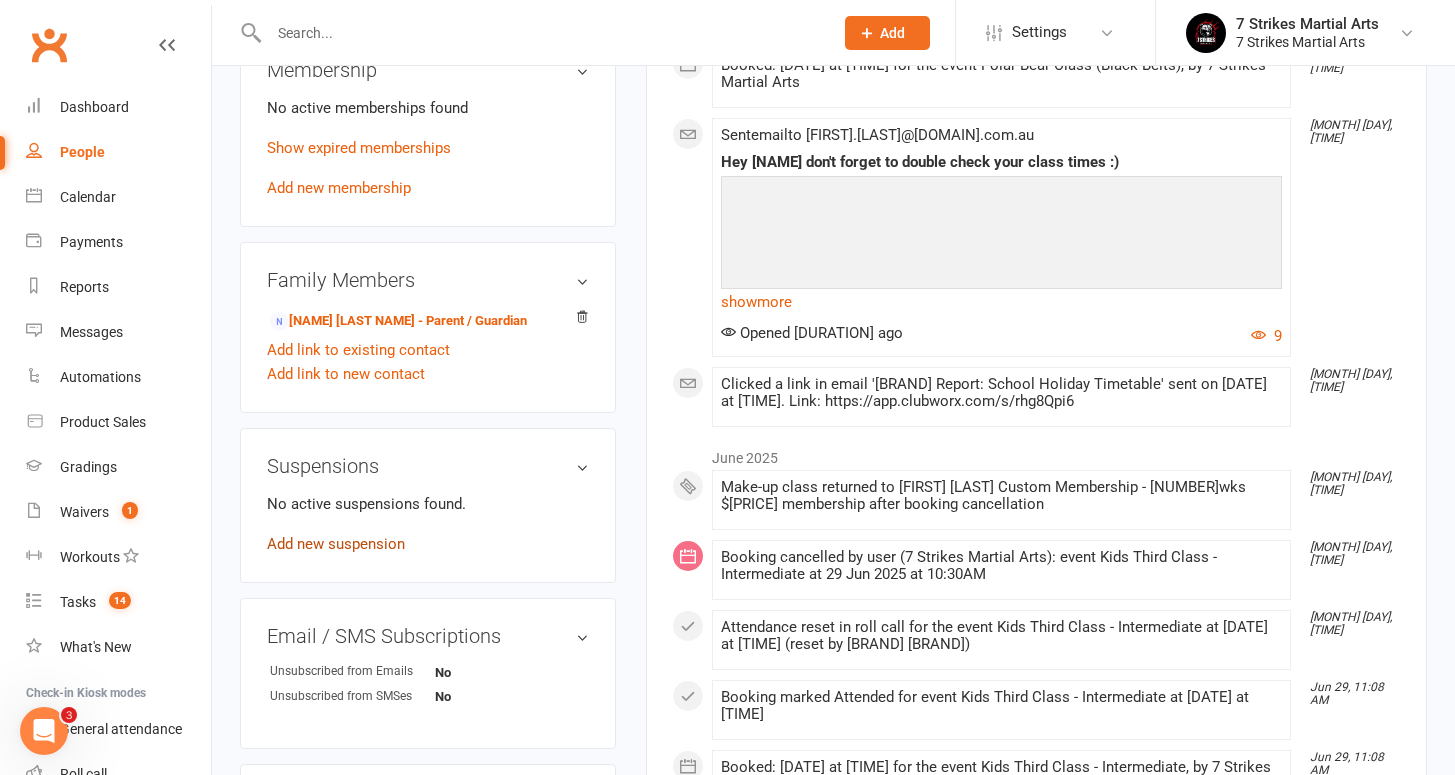 scroll, scrollTop: 1085, scrollLeft: 0, axis: vertical 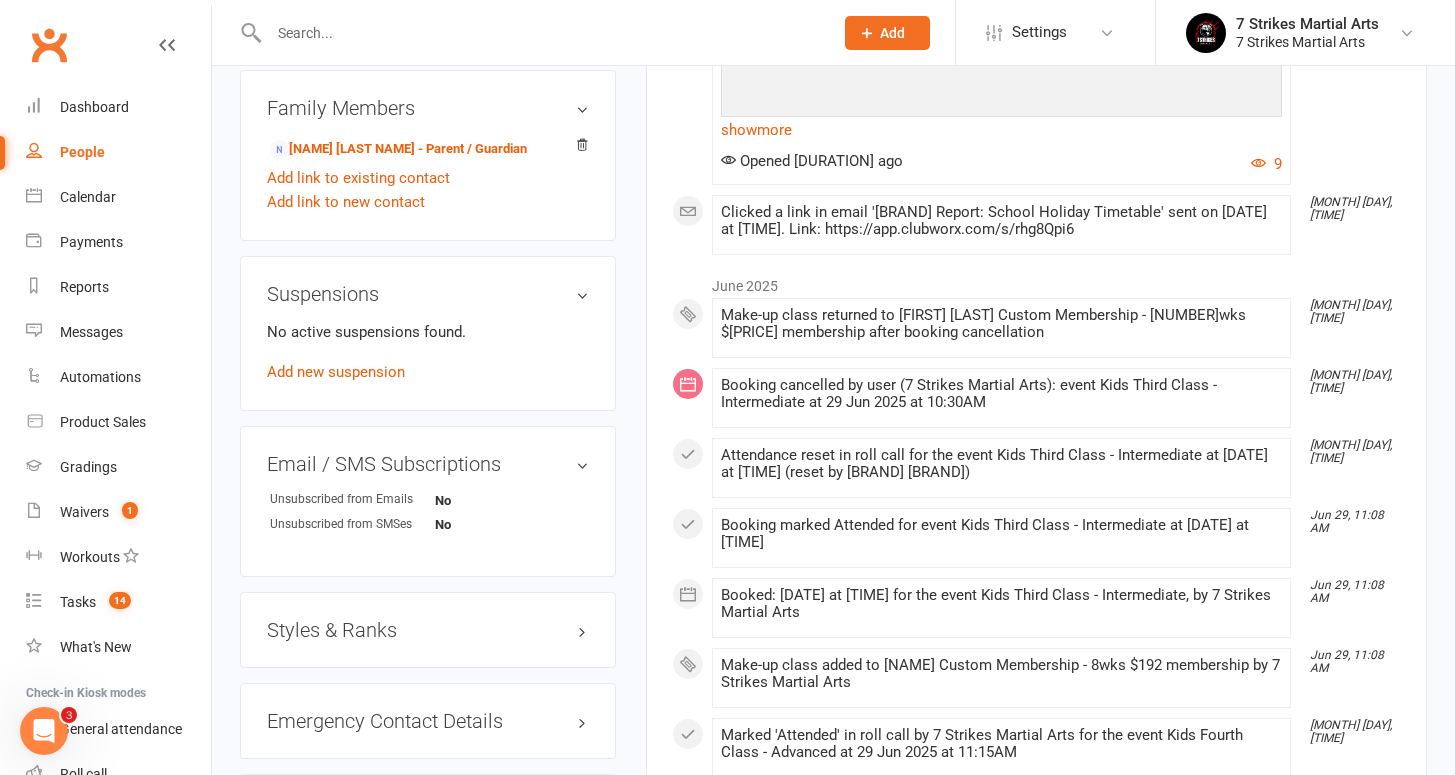 click on "Styles & Ranks" at bounding box center [428, 630] 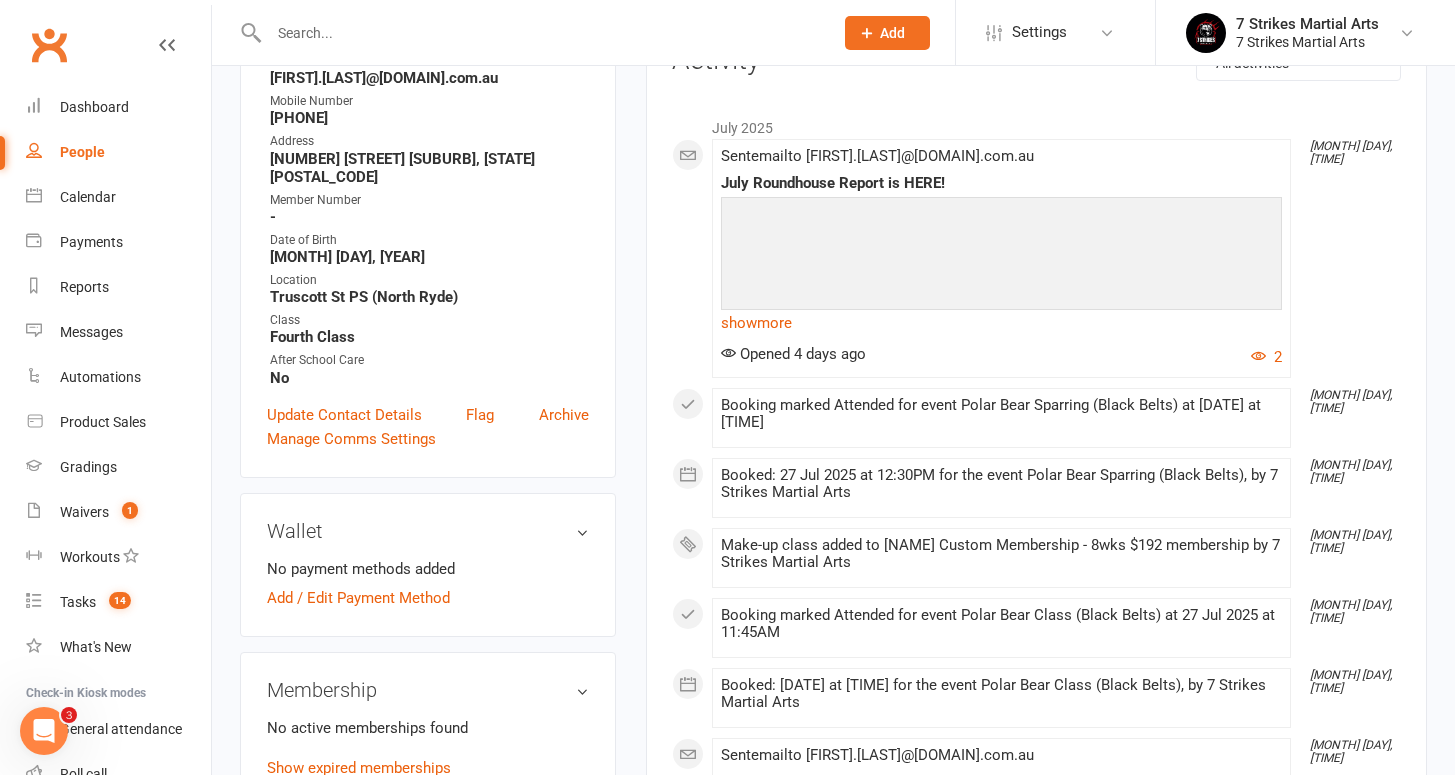 scroll, scrollTop: 397, scrollLeft: 0, axis: vertical 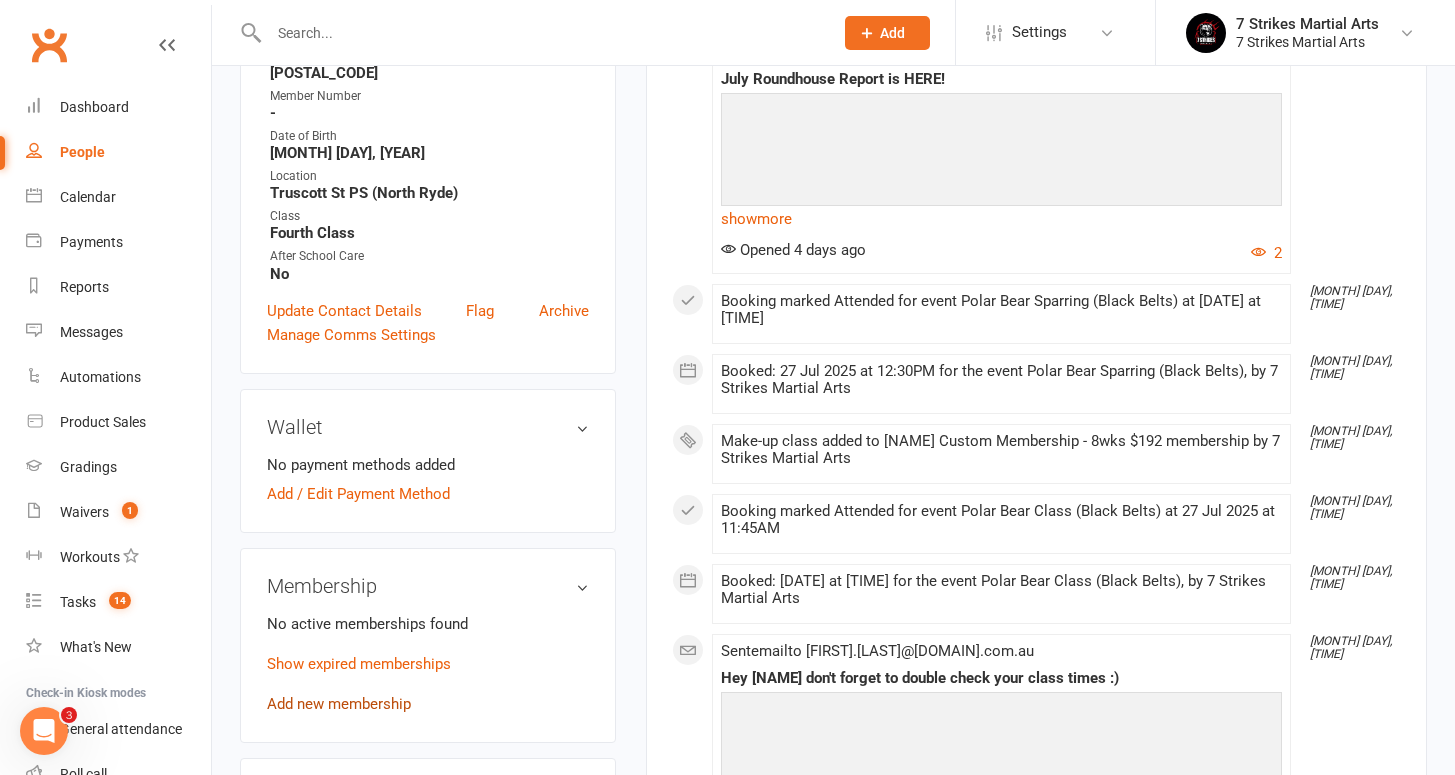 click on "Add new membership" at bounding box center [339, 704] 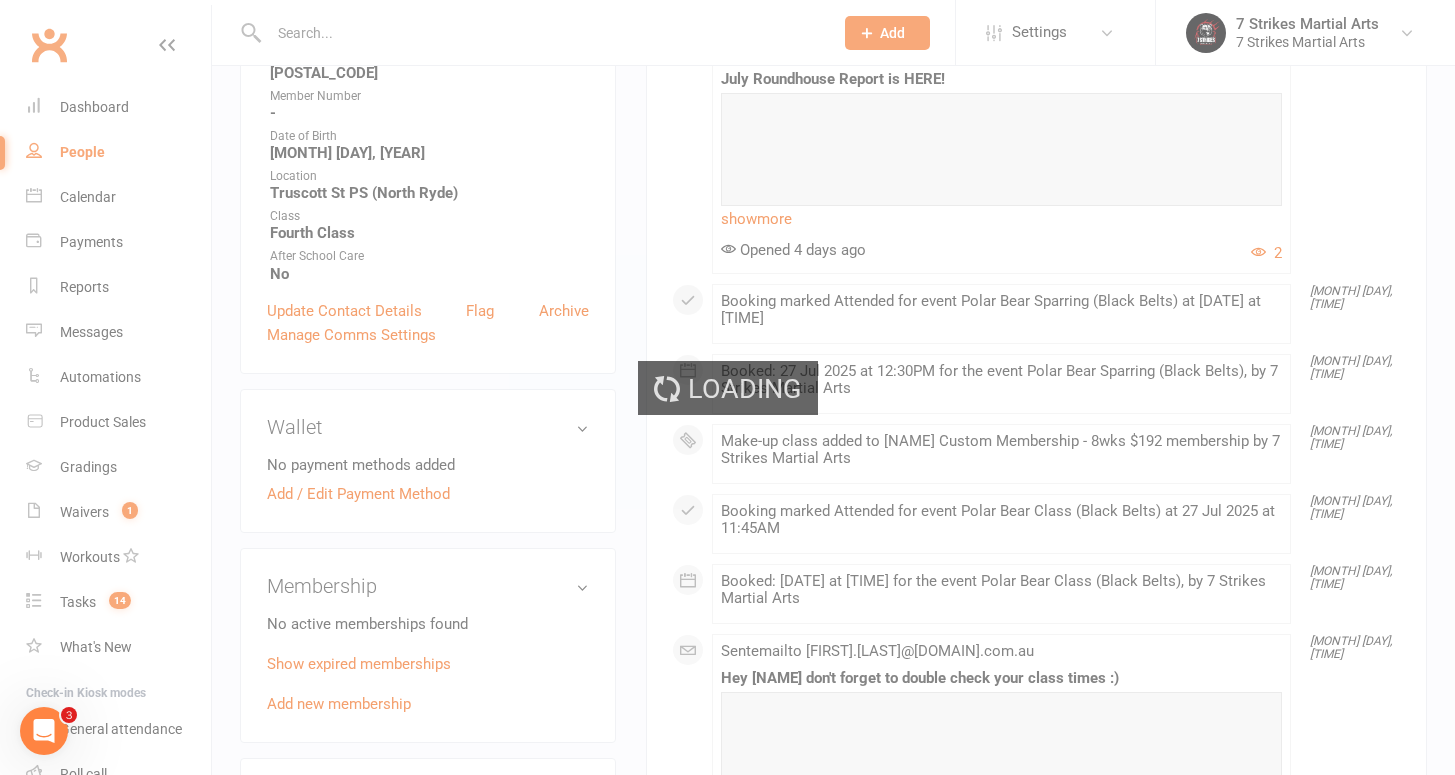 scroll, scrollTop: 0, scrollLeft: 0, axis: both 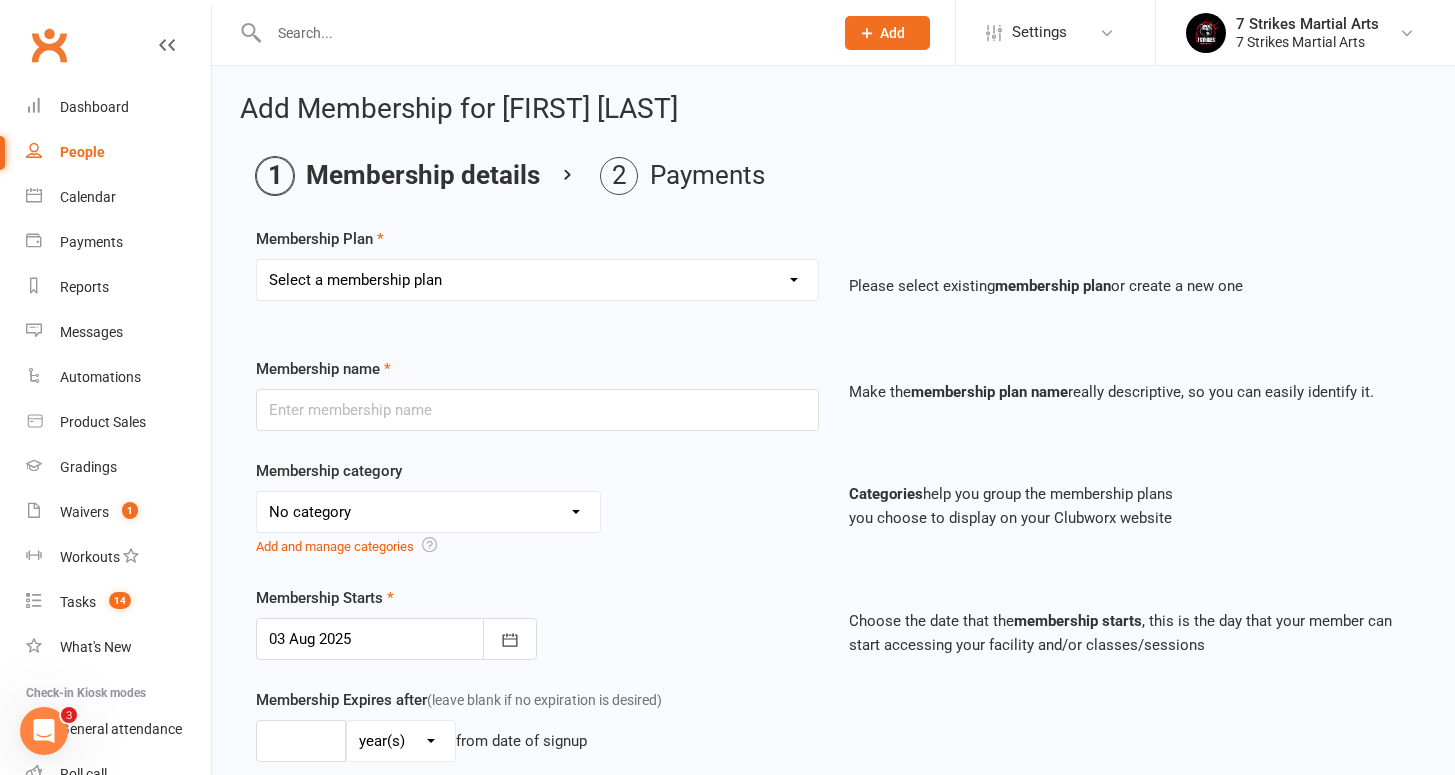 select on "26" 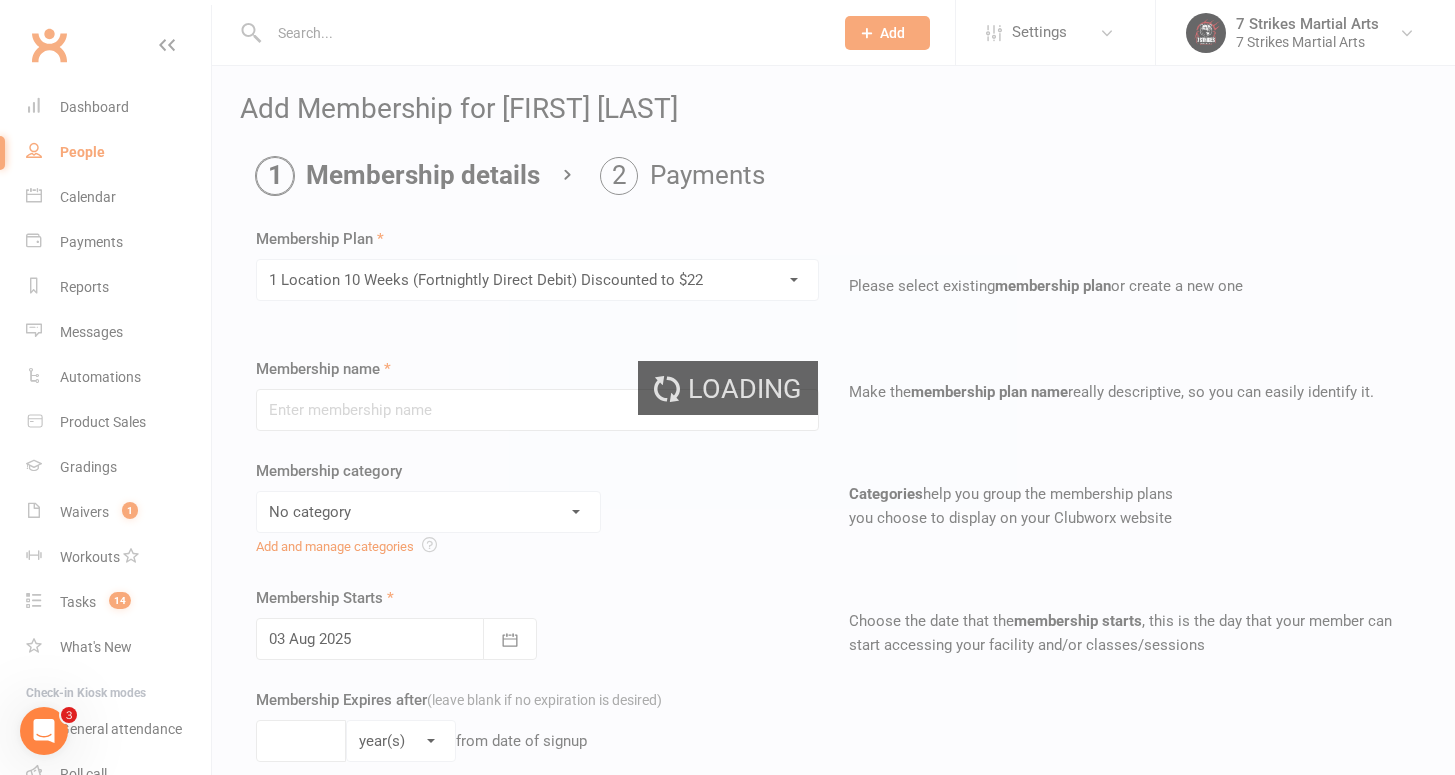 type on "1 Location 10 Weeks (Fortnightly Direct Debit) Discounted to $22" 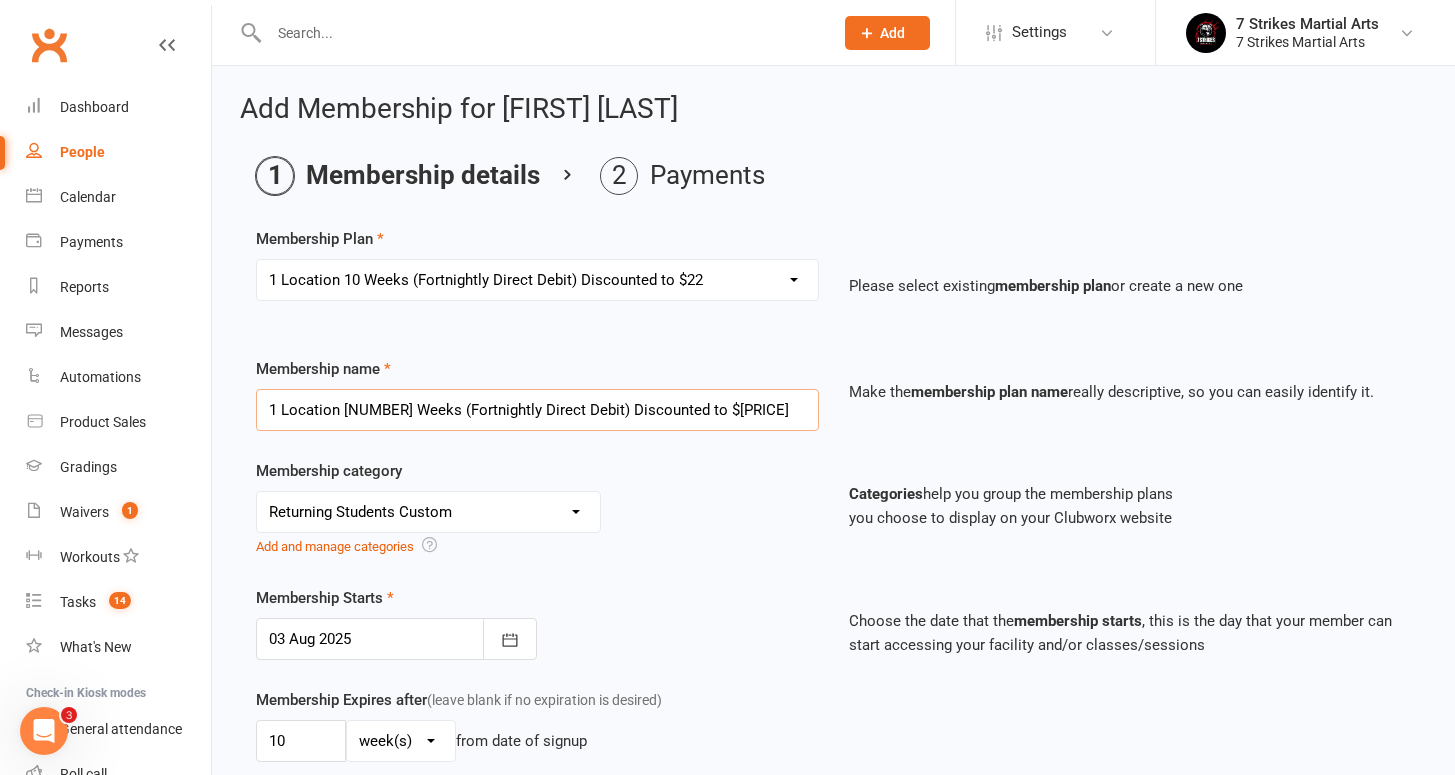 click on "1 Location 10 Weeks (Fortnightly Direct Debit) Discounted to $22" at bounding box center (537, 410) 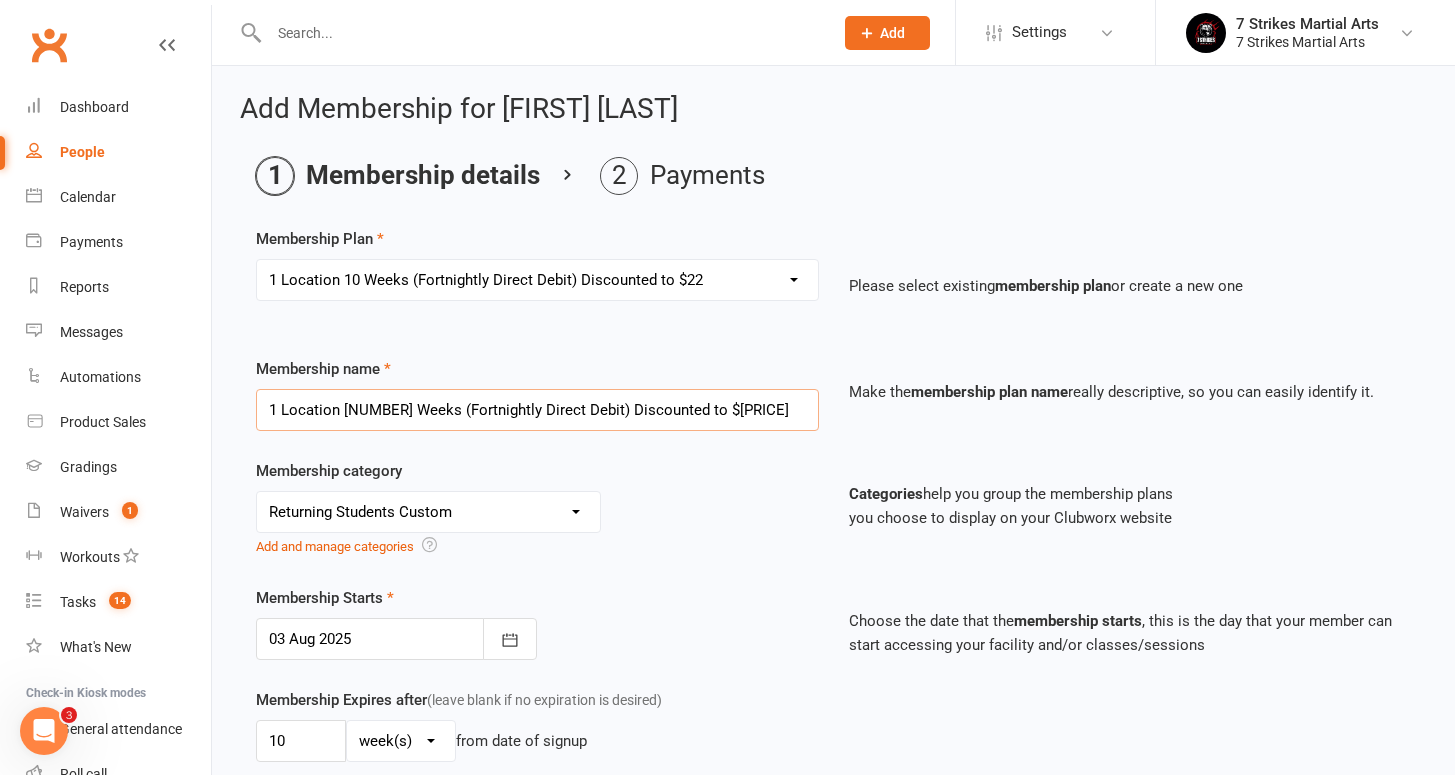 click on "1 Location 10 Weeks (Fortnightly Direct Debit) Discounted to $24" at bounding box center (537, 410) 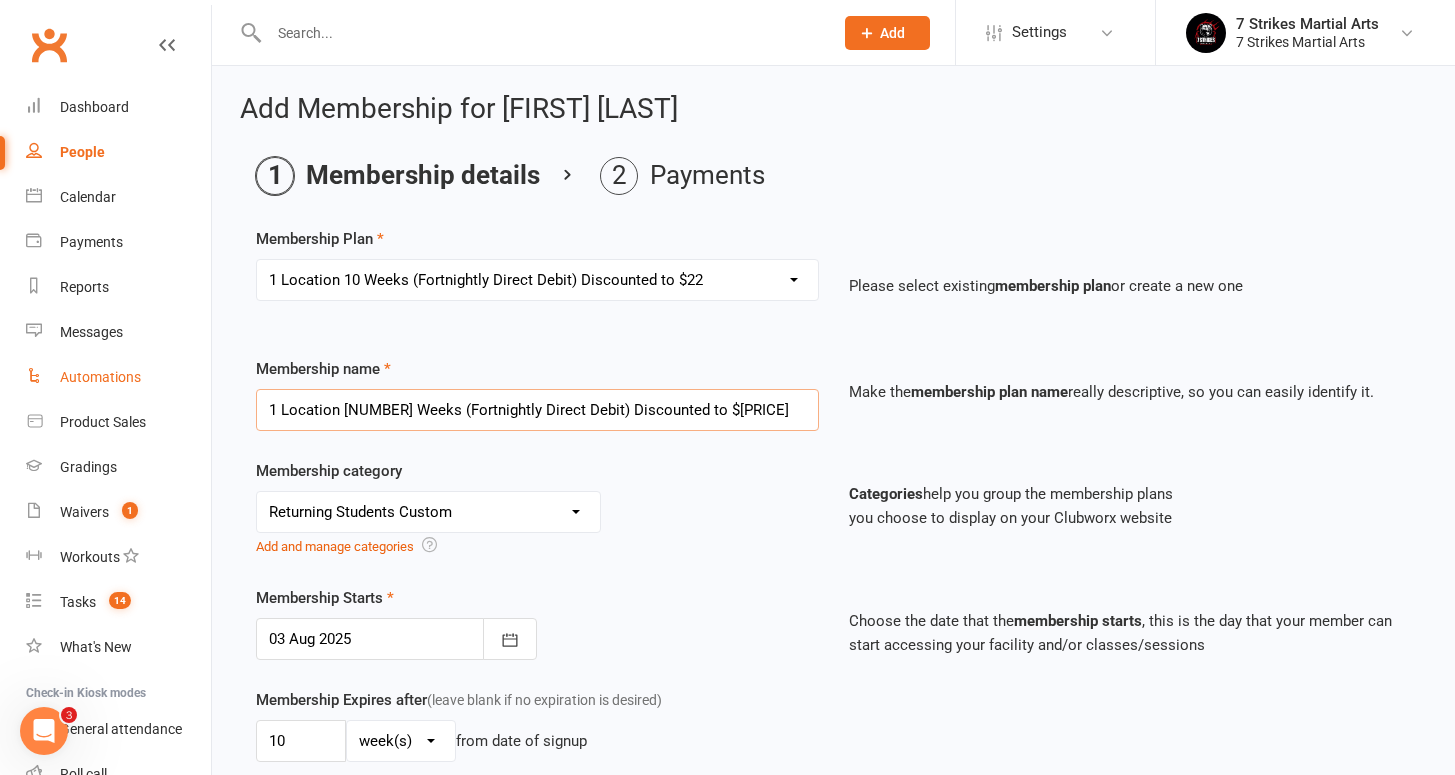 drag, startPoint x: 407, startPoint y: 411, endPoint x: 150, endPoint y: 366, distance: 260.90994 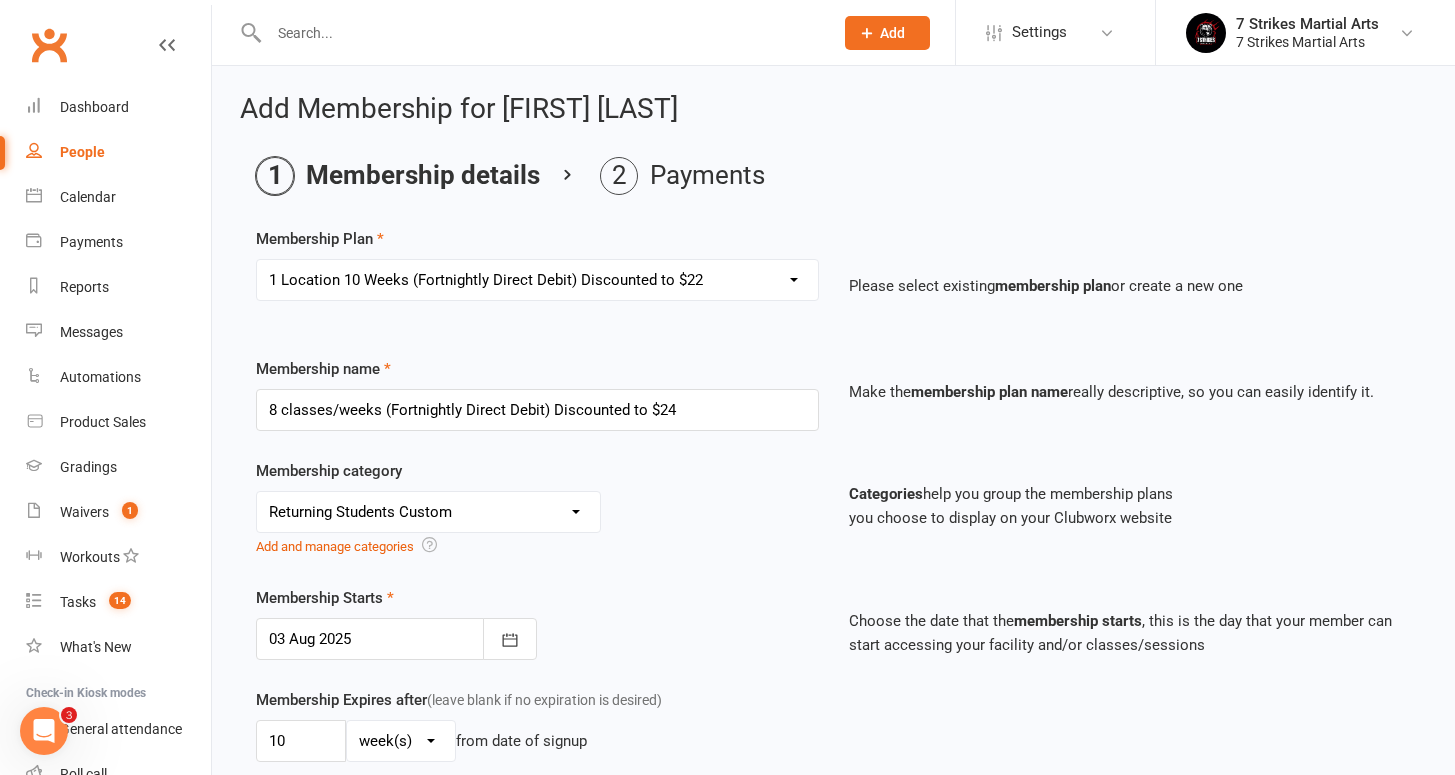 click on "Membership name 8 classes/weeks (Fortnightly Direct Debit) Discounted to $24 Make the  membership plan name  really descriptive, so you can easily identify it." at bounding box center (833, 408) 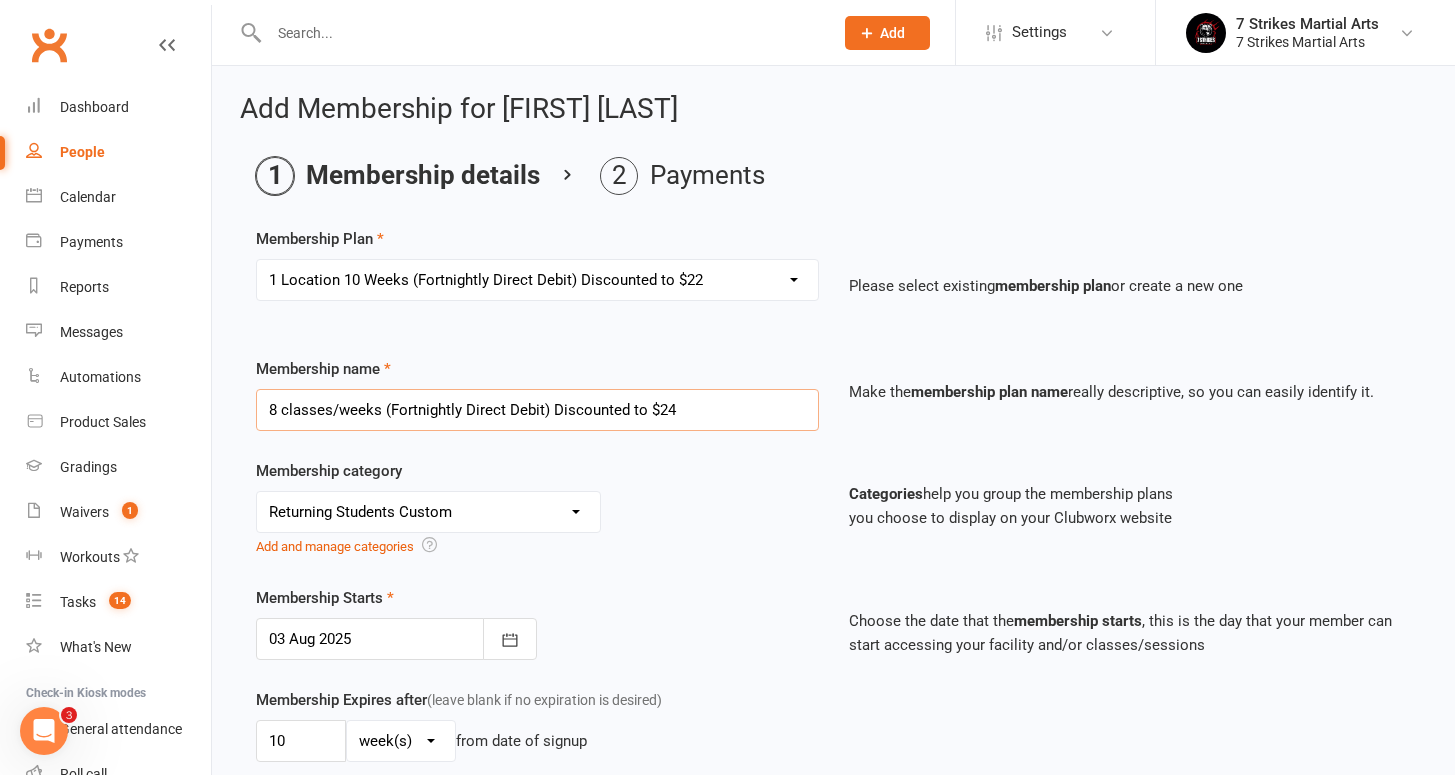 drag, startPoint x: 544, startPoint y: 408, endPoint x: 390, endPoint y: 404, distance: 154.05194 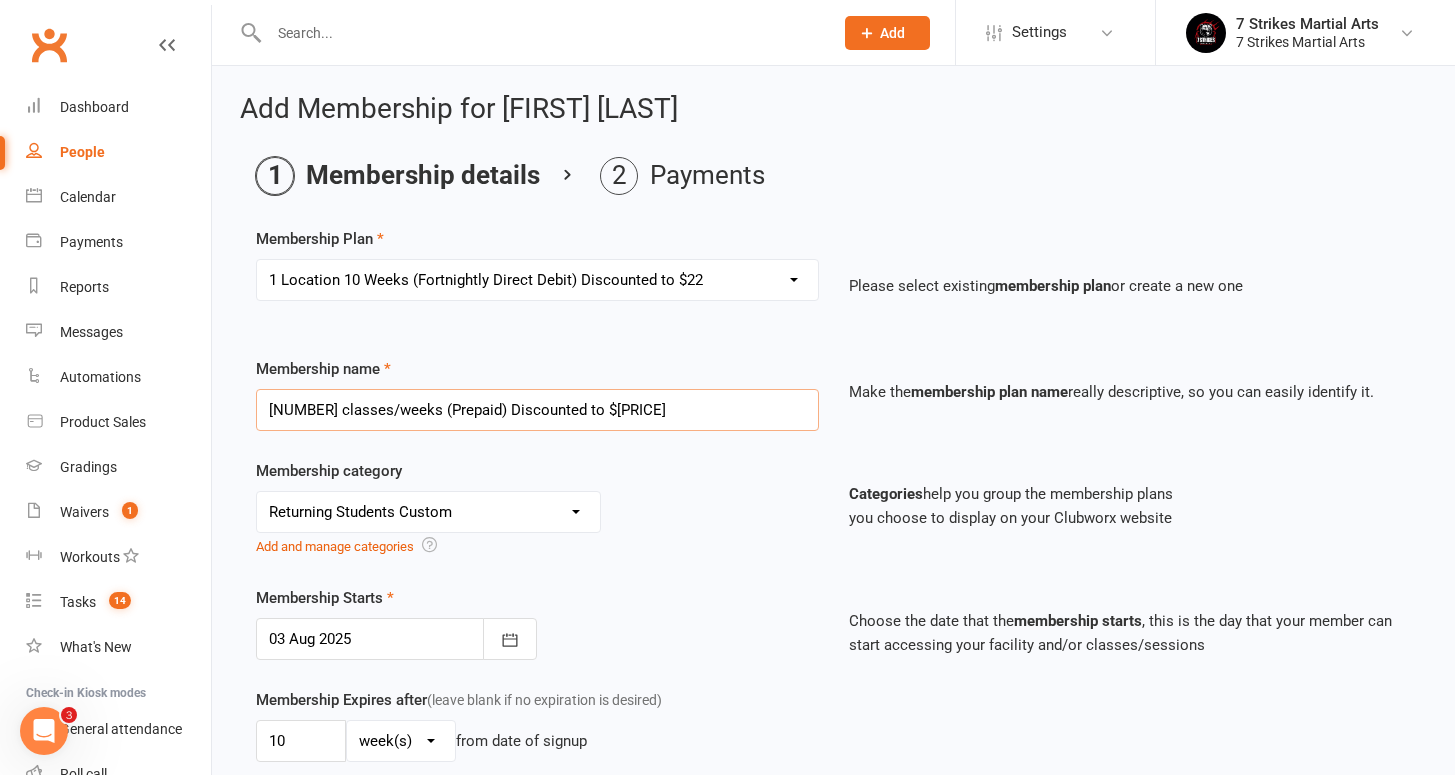 drag, startPoint x: 442, startPoint y: 407, endPoint x: 389, endPoint y: 401, distance: 53.338543 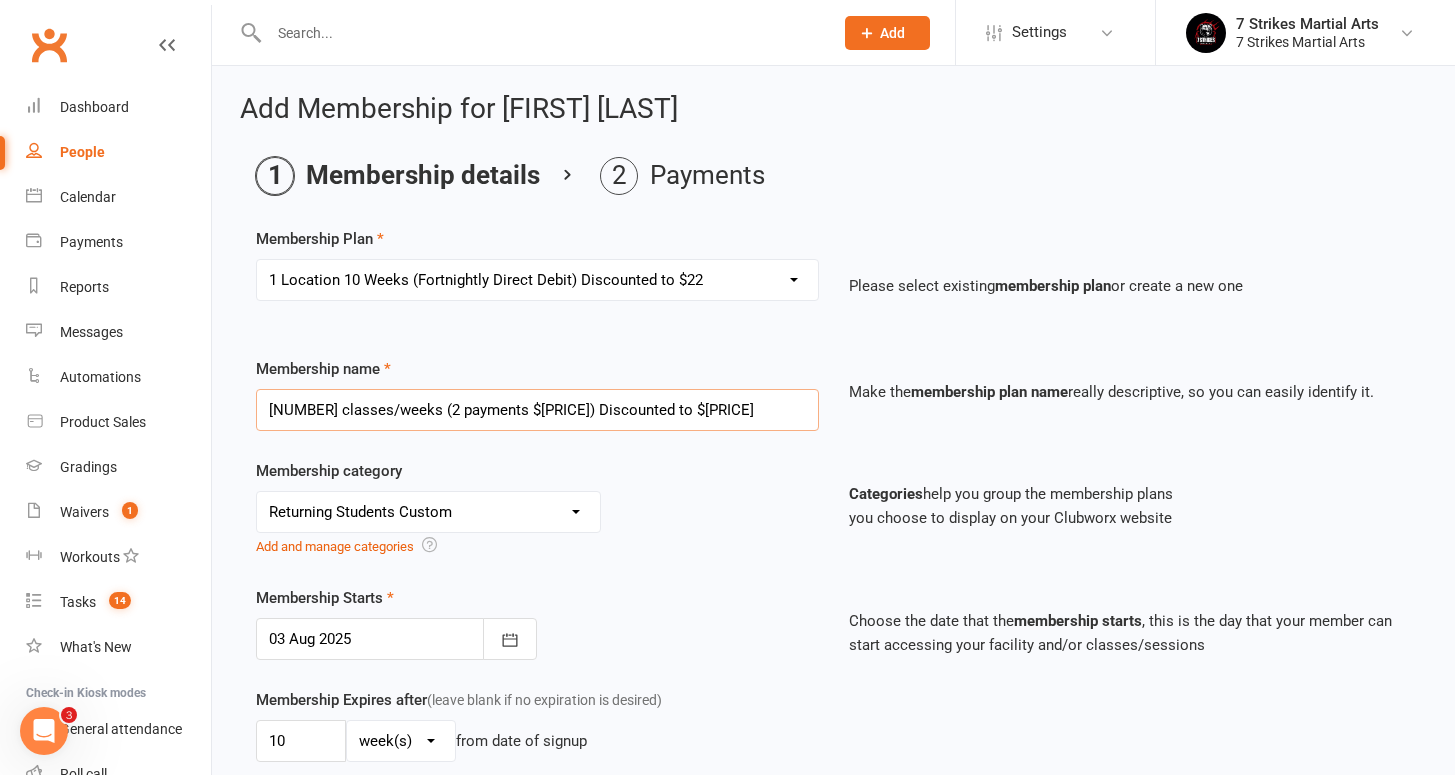 drag, startPoint x: 663, startPoint y: 402, endPoint x: 509, endPoint y: 407, distance: 154.08115 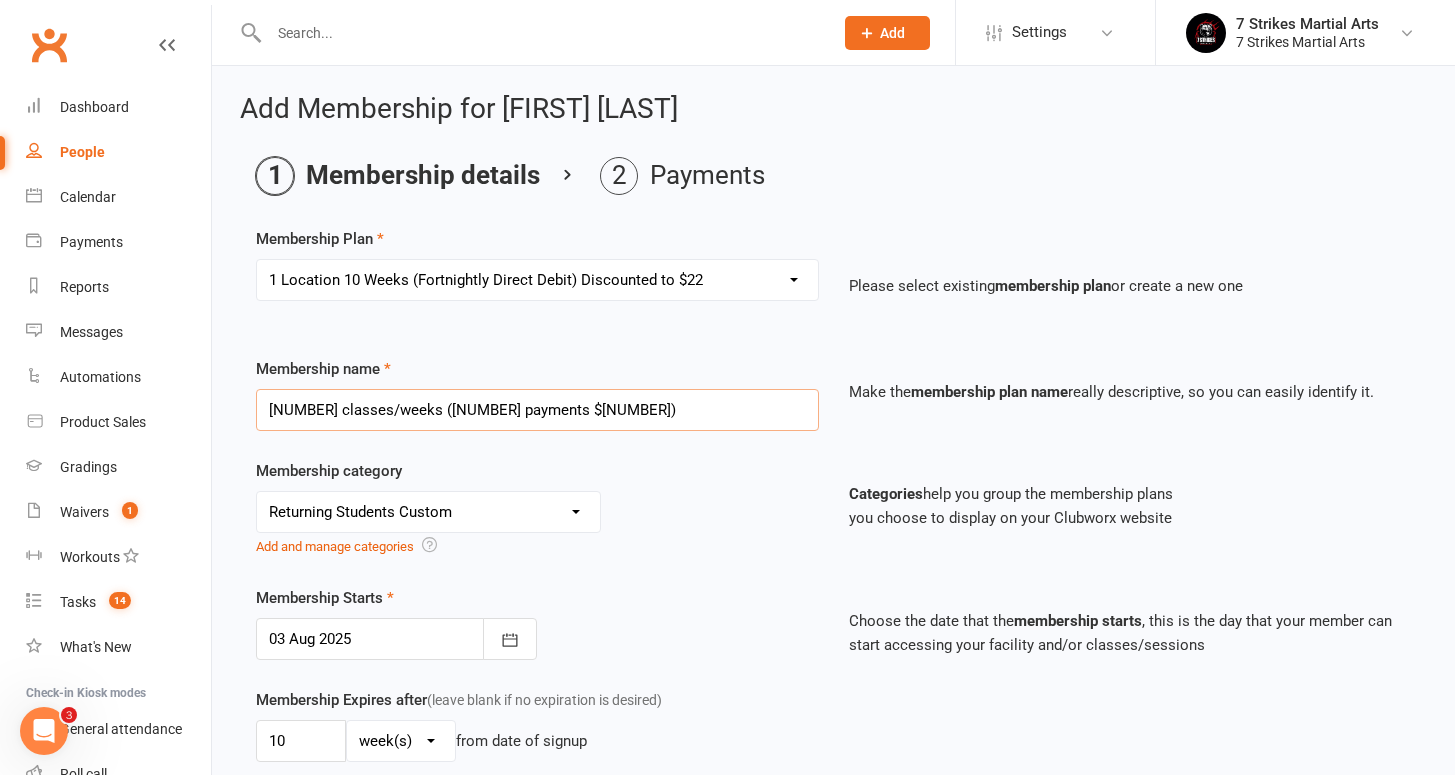 click on "8 classes/weeks (2 payments $96)" at bounding box center (537, 410) 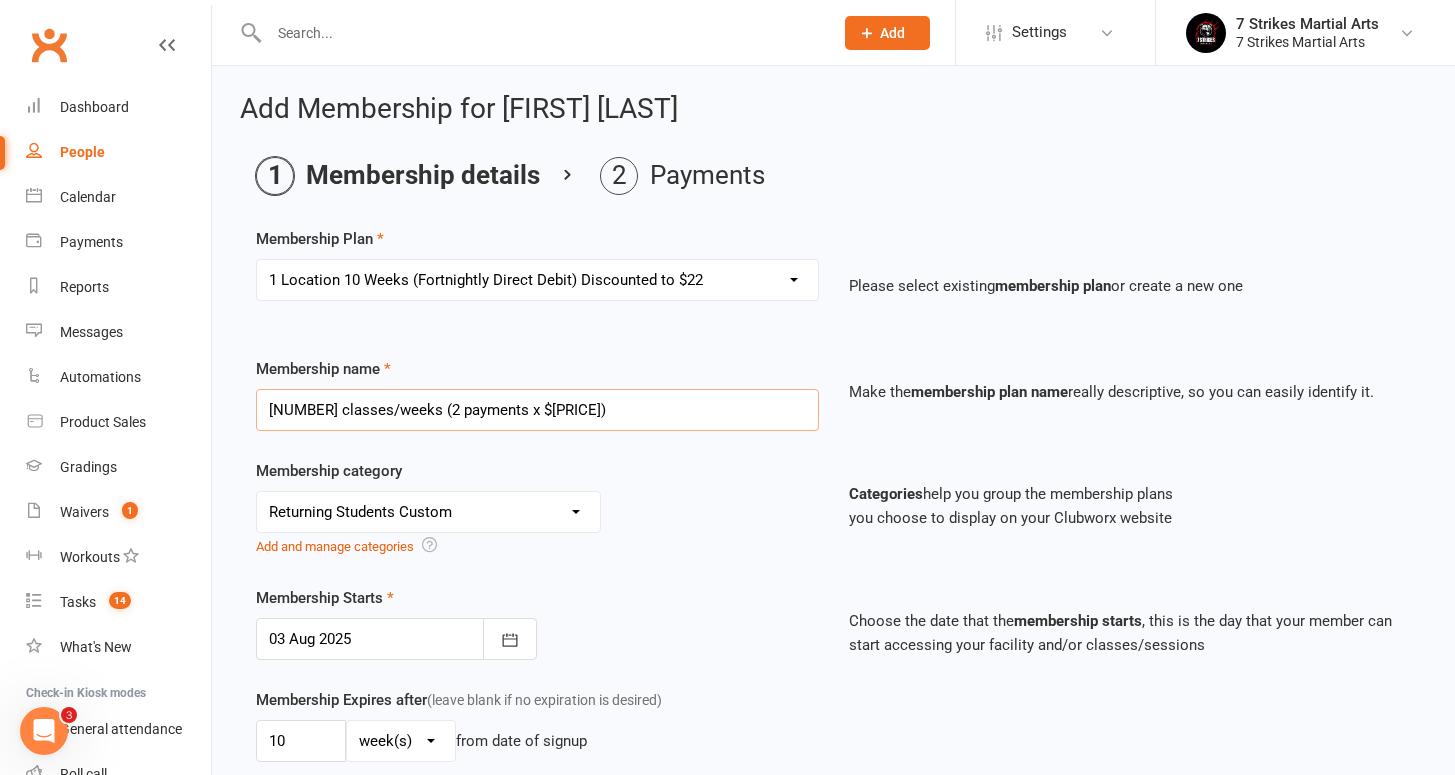 type on "8 classes/weeks (2 payments x $96)" 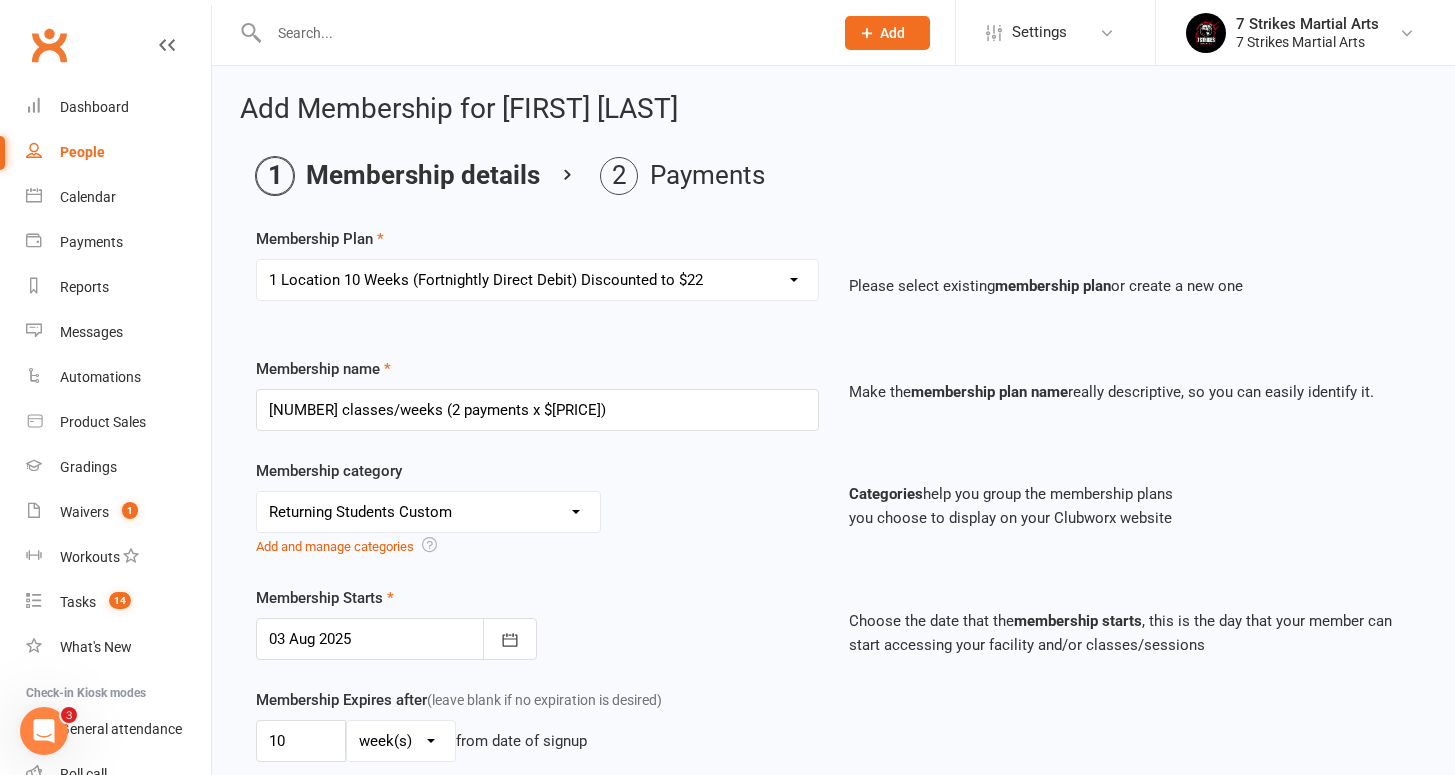click on "Membership name 8 classes/weeks (2 payments x $96) Make the  membership plan name  really descriptive, so you can easily identify it." at bounding box center (833, 408) 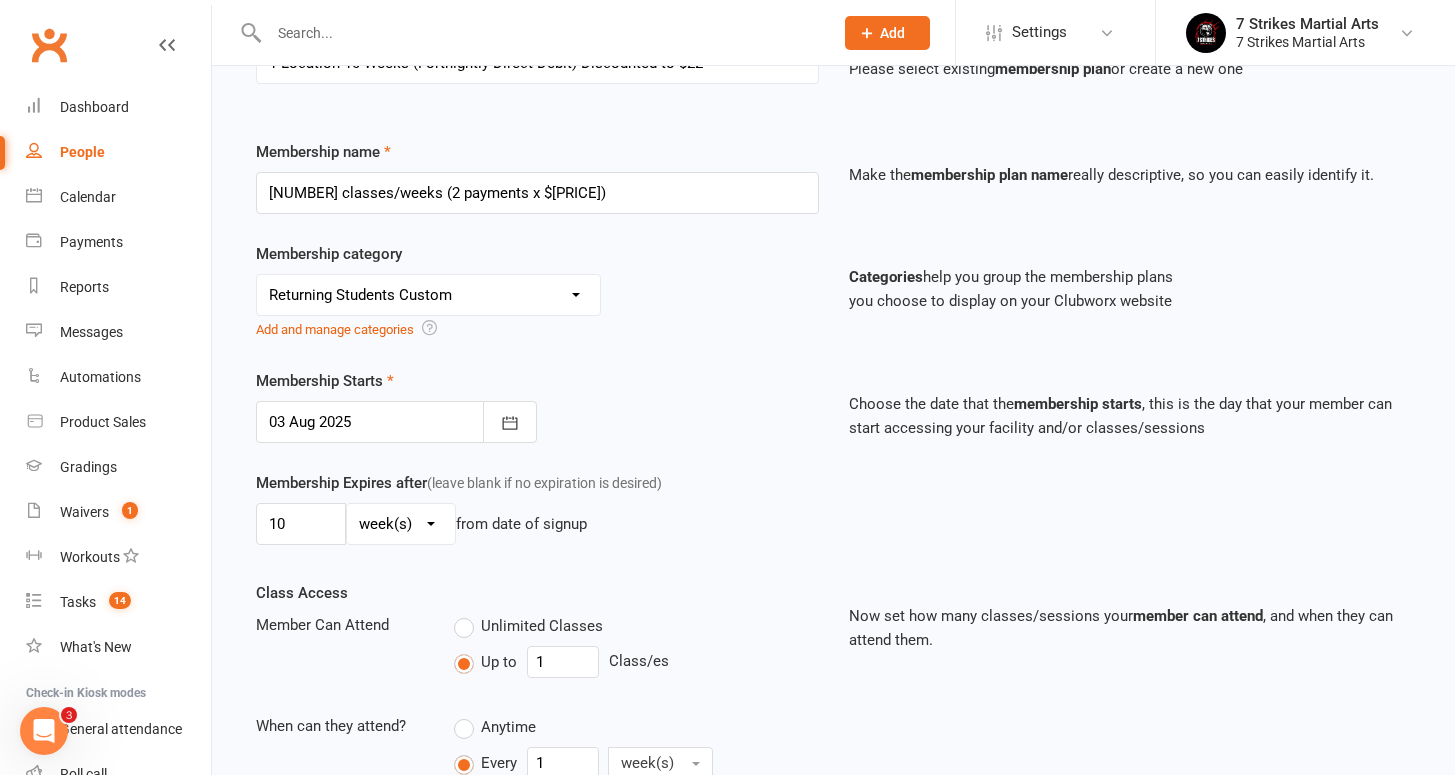 scroll, scrollTop: 295, scrollLeft: 0, axis: vertical 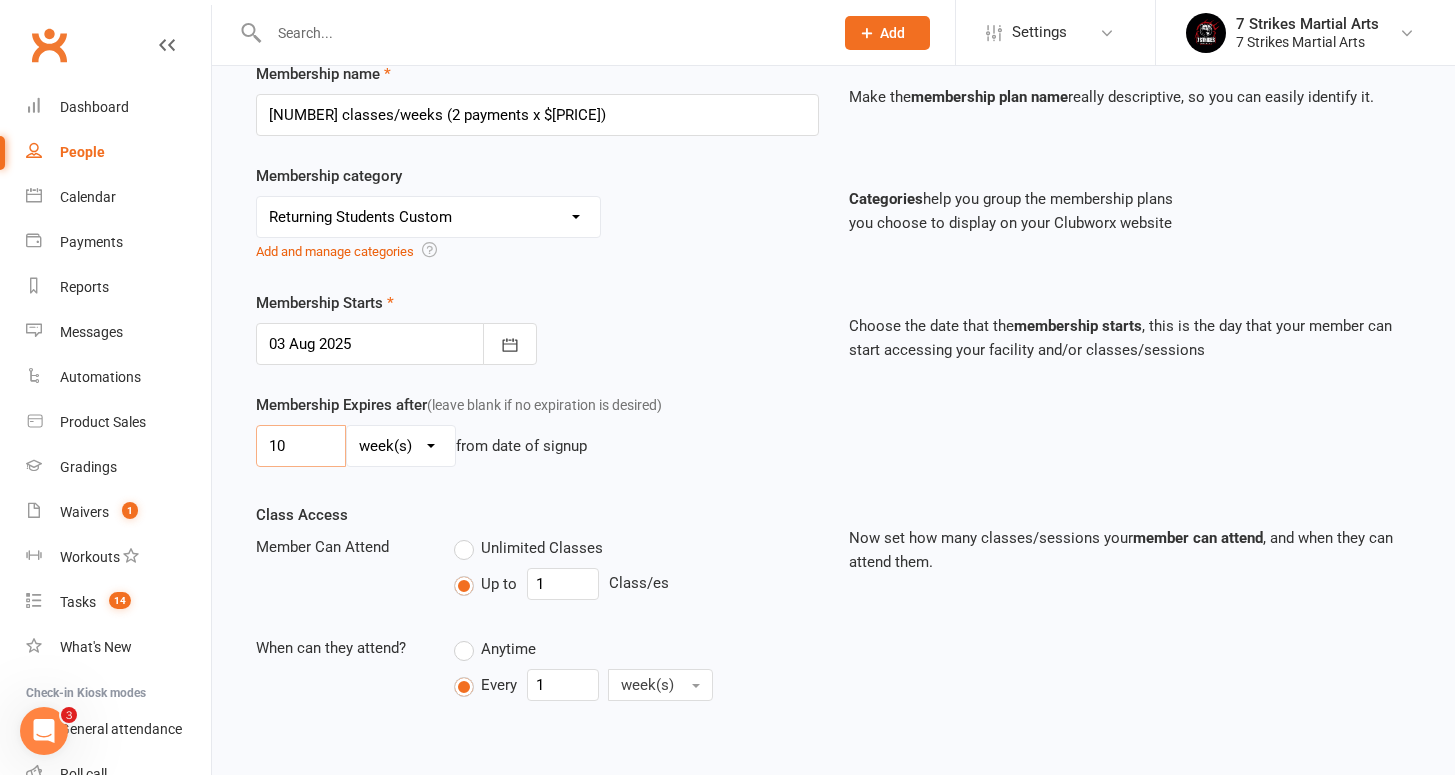 drag, startPoint x: 317, startPoint y: 443, endPoint x: 242, endPoint y: 442, distance: 75.00667 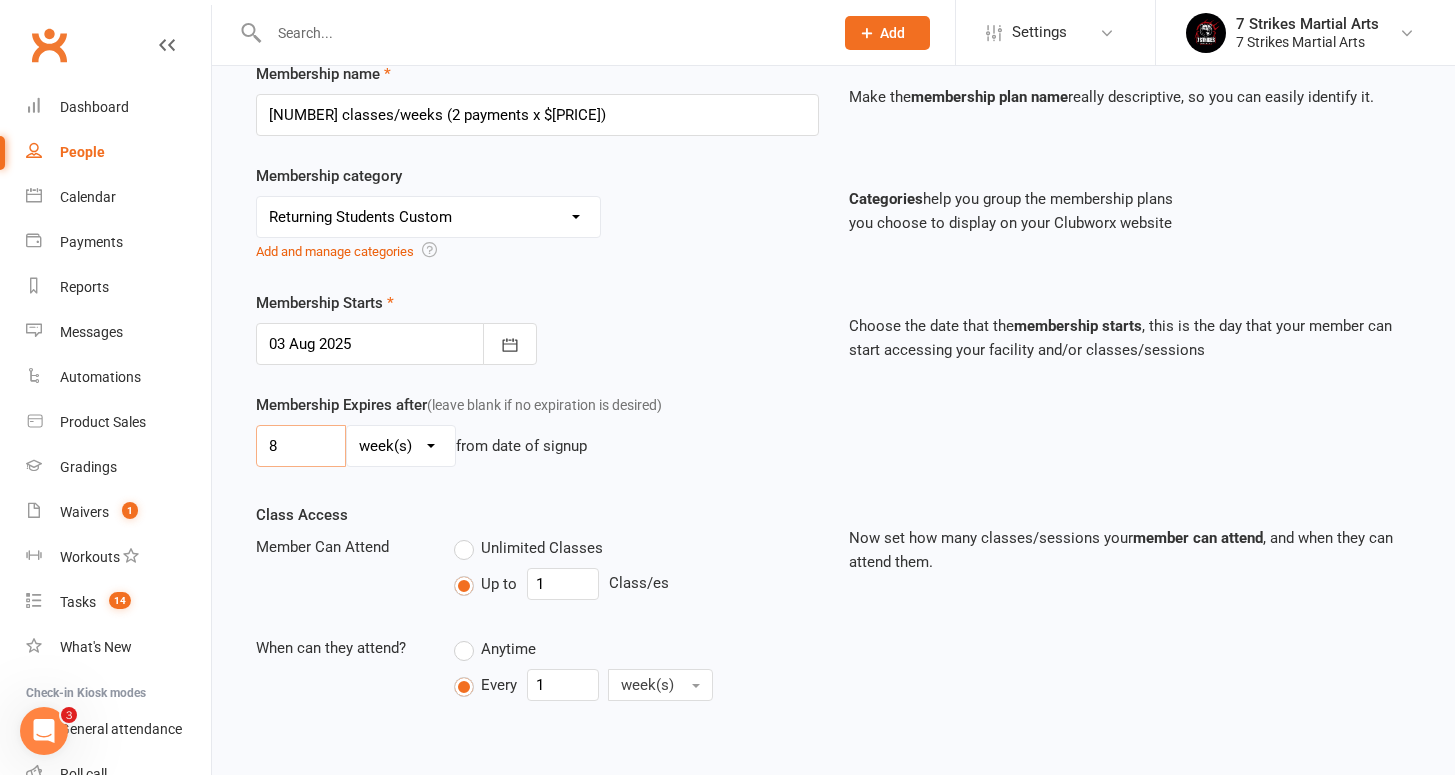 type on "8" 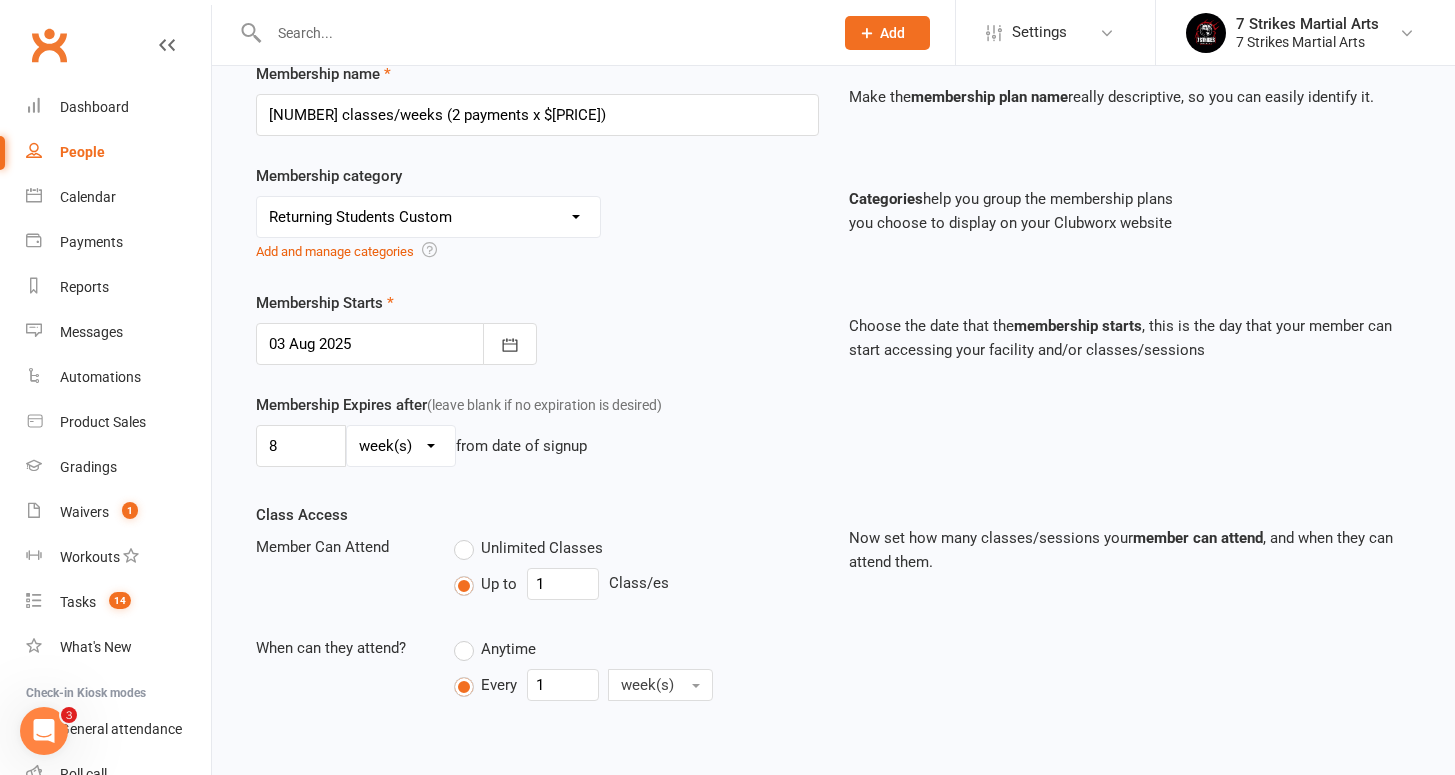 click on "Membership Expires after   (leave blank if no expiration is desired) 8 day(s) week(s) month(s) year(s)   from date of signup" at bounding box center [537, 434] 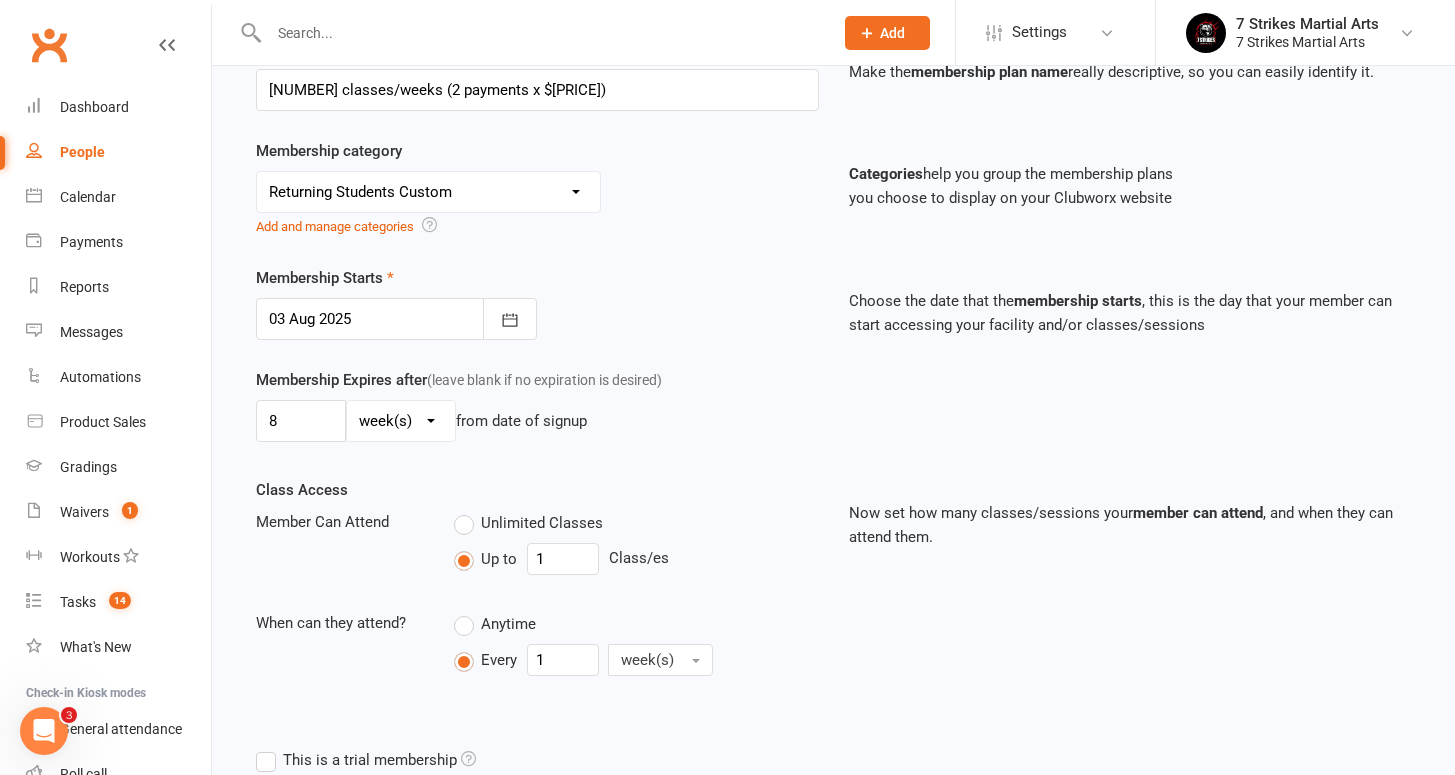 scroll, scrollTop: 346, scrollLeft: 0, axis: vertical 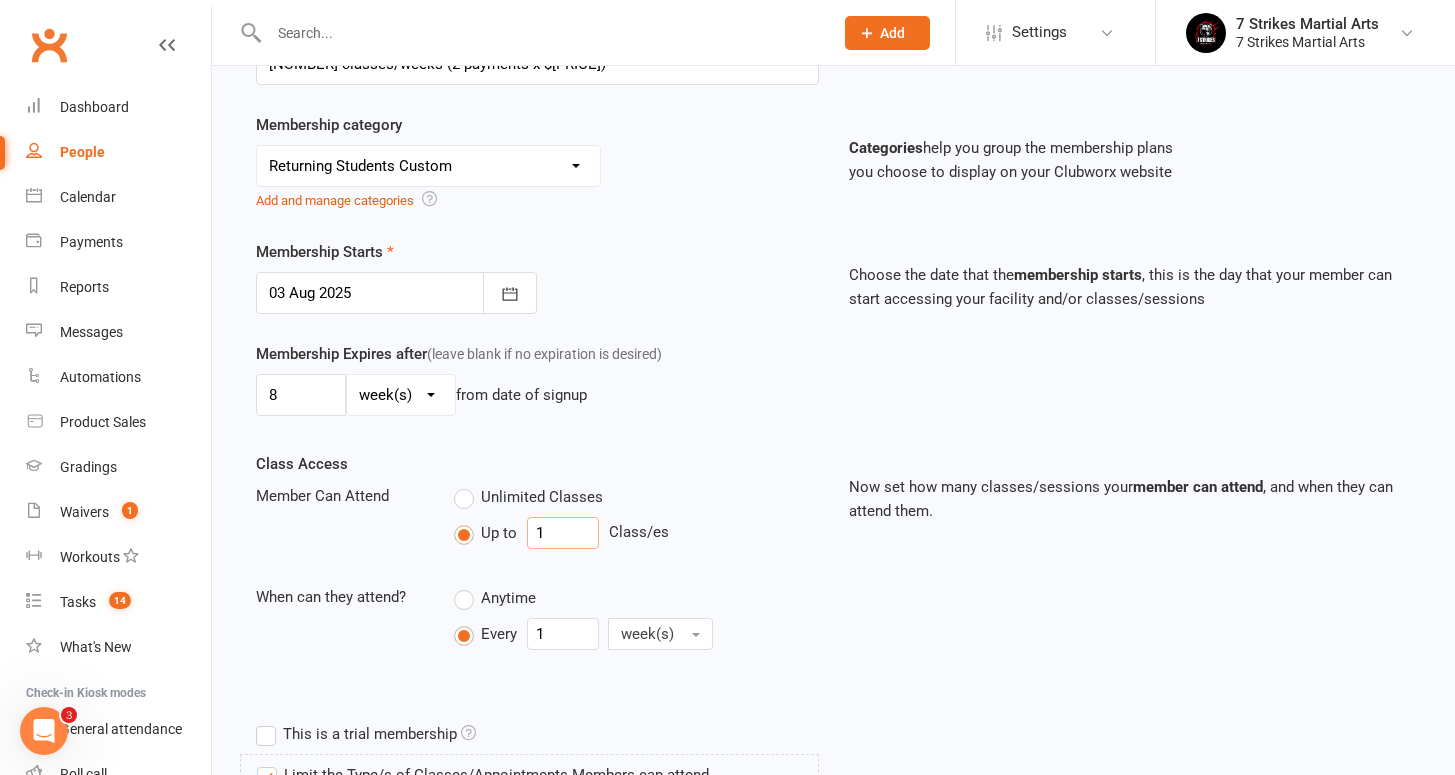 drag, startPoint x: 544, startPoint y: 542, endPoint x: 471, endPoint y: 533, distance: 73.552704 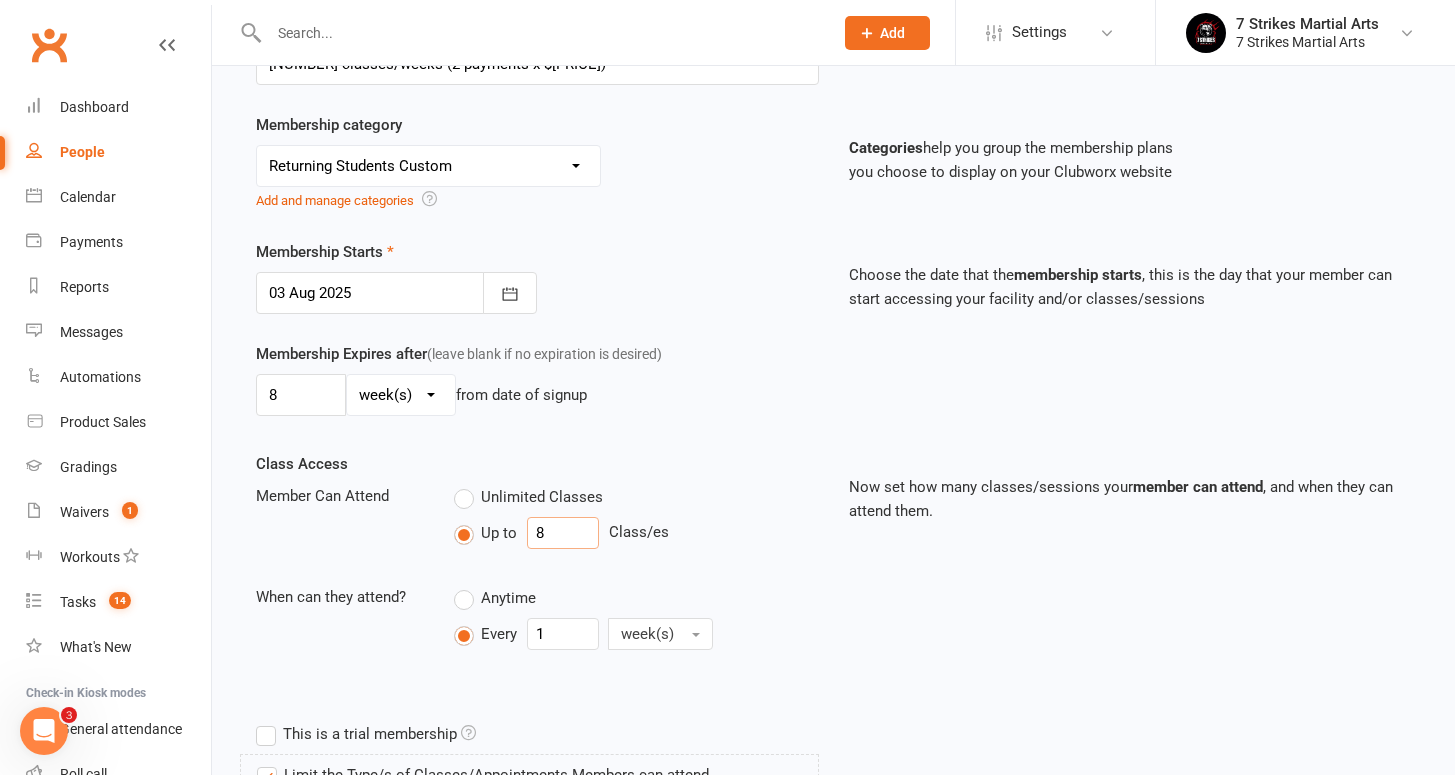 type on "8" 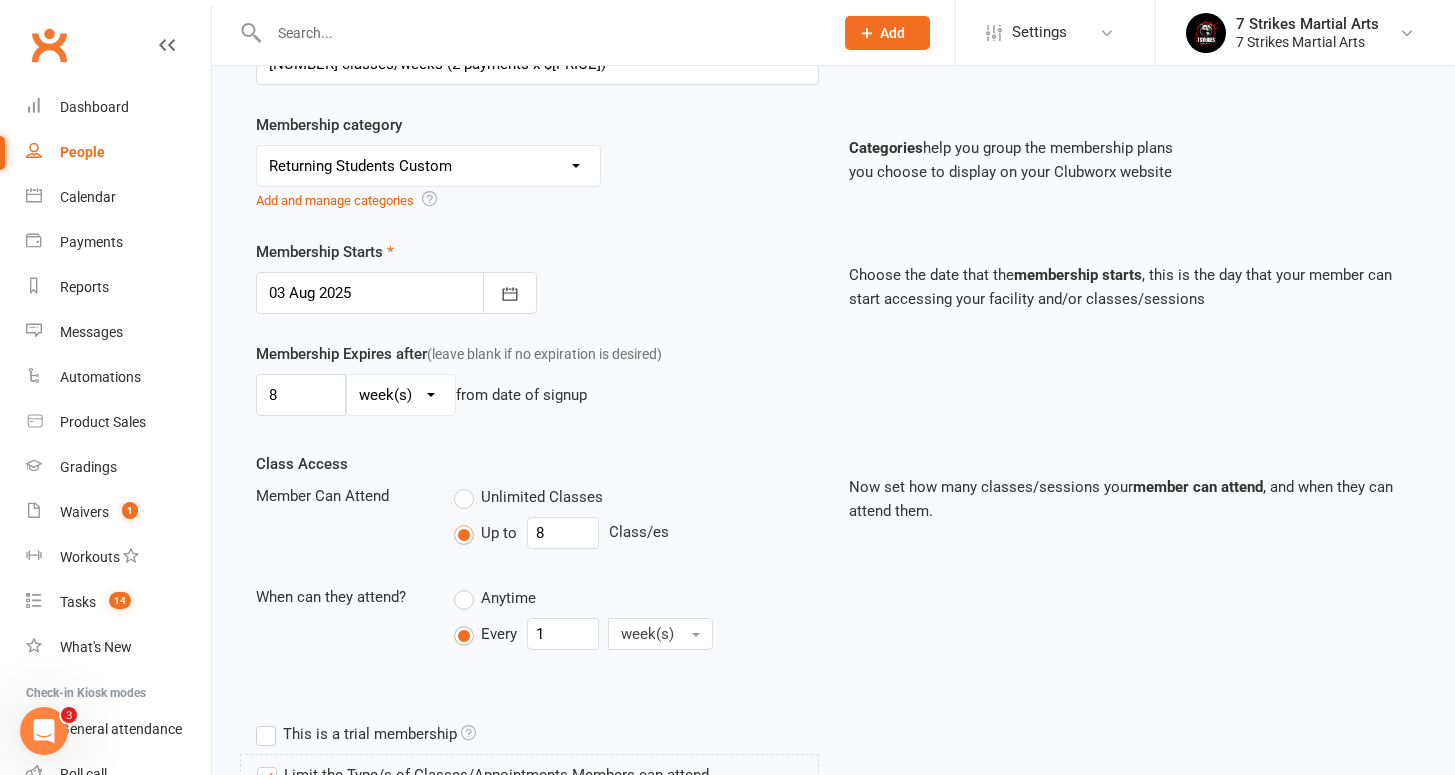 click on "Anytime" at bounding box center [636, 597] 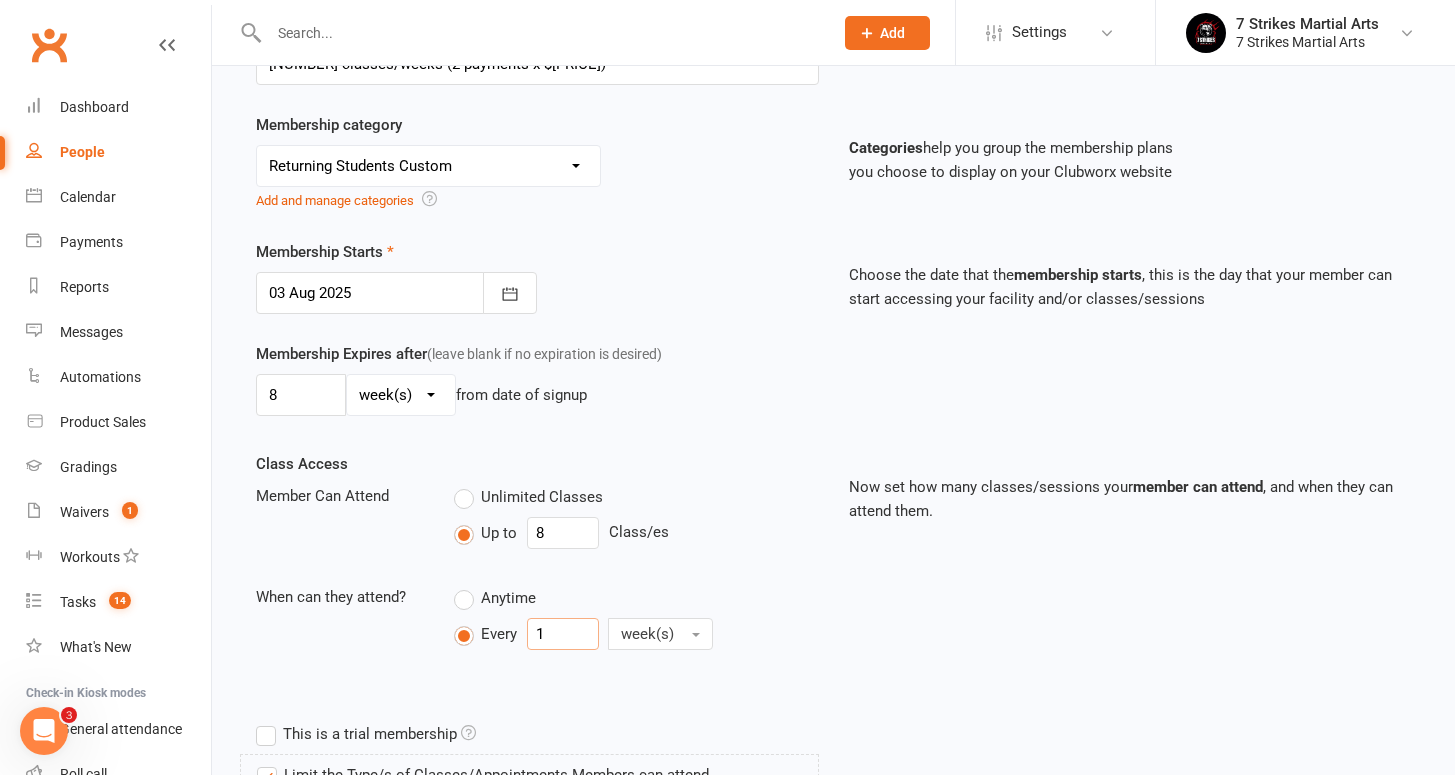 drag, startPoint x: 564, startPoint y: 640, endPoint x: 528, endPoint y: 640, distance: 36 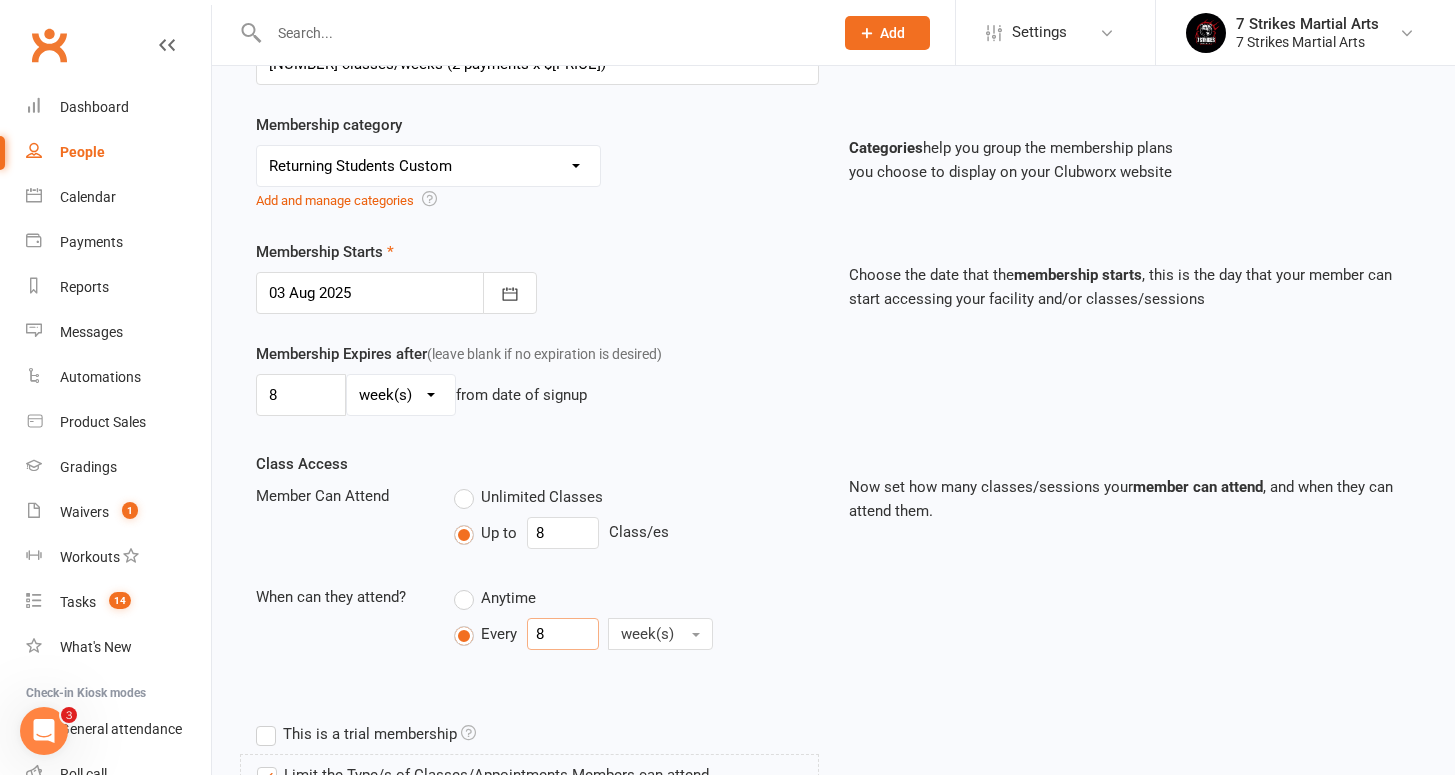 type on "8" 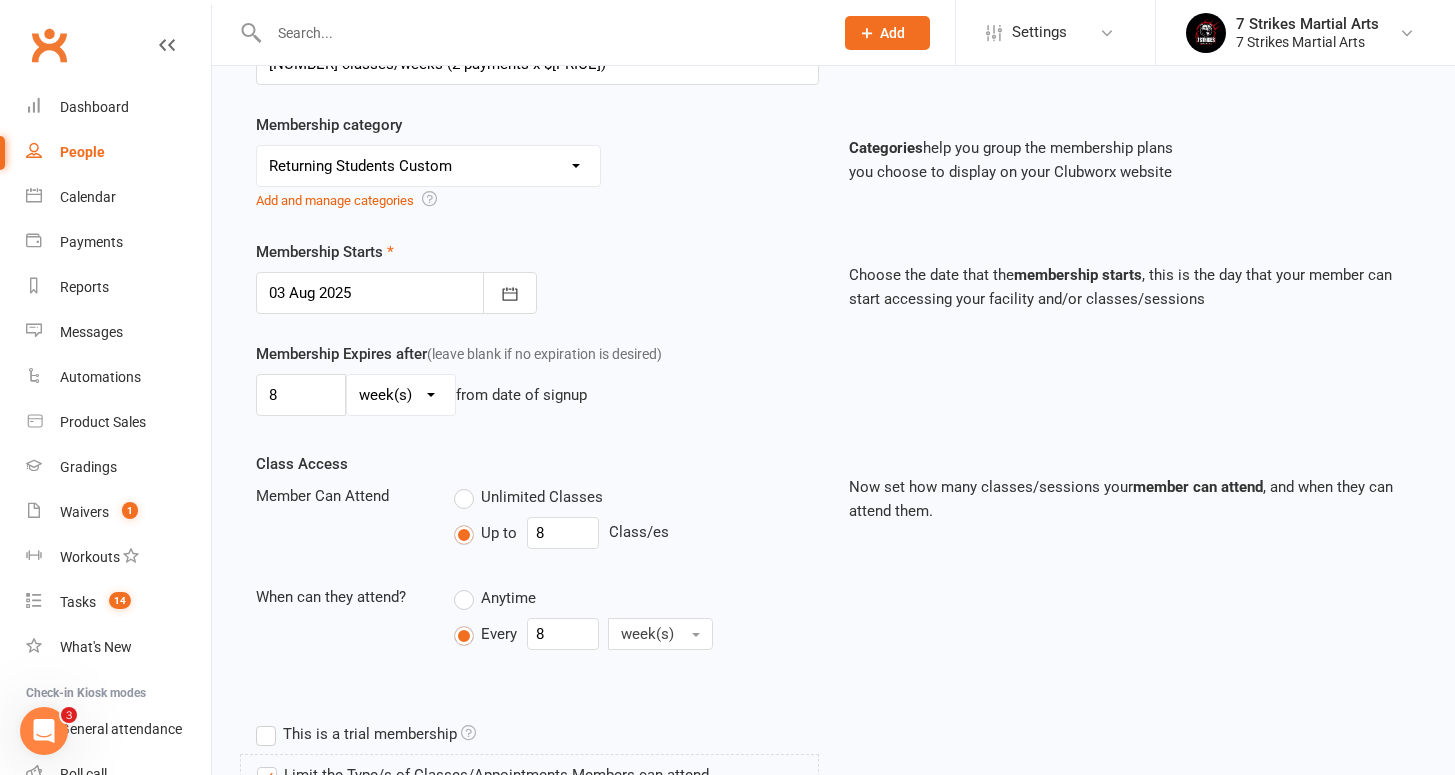 click on "Class Access Member Can Attend Unlimited Classes Up to 8 Class/es When can they attend? Anytime Every 8
week(s)
Now set how many classes/sessions your  member can attend , and when they can attend them." at bounding box center [833, 583] 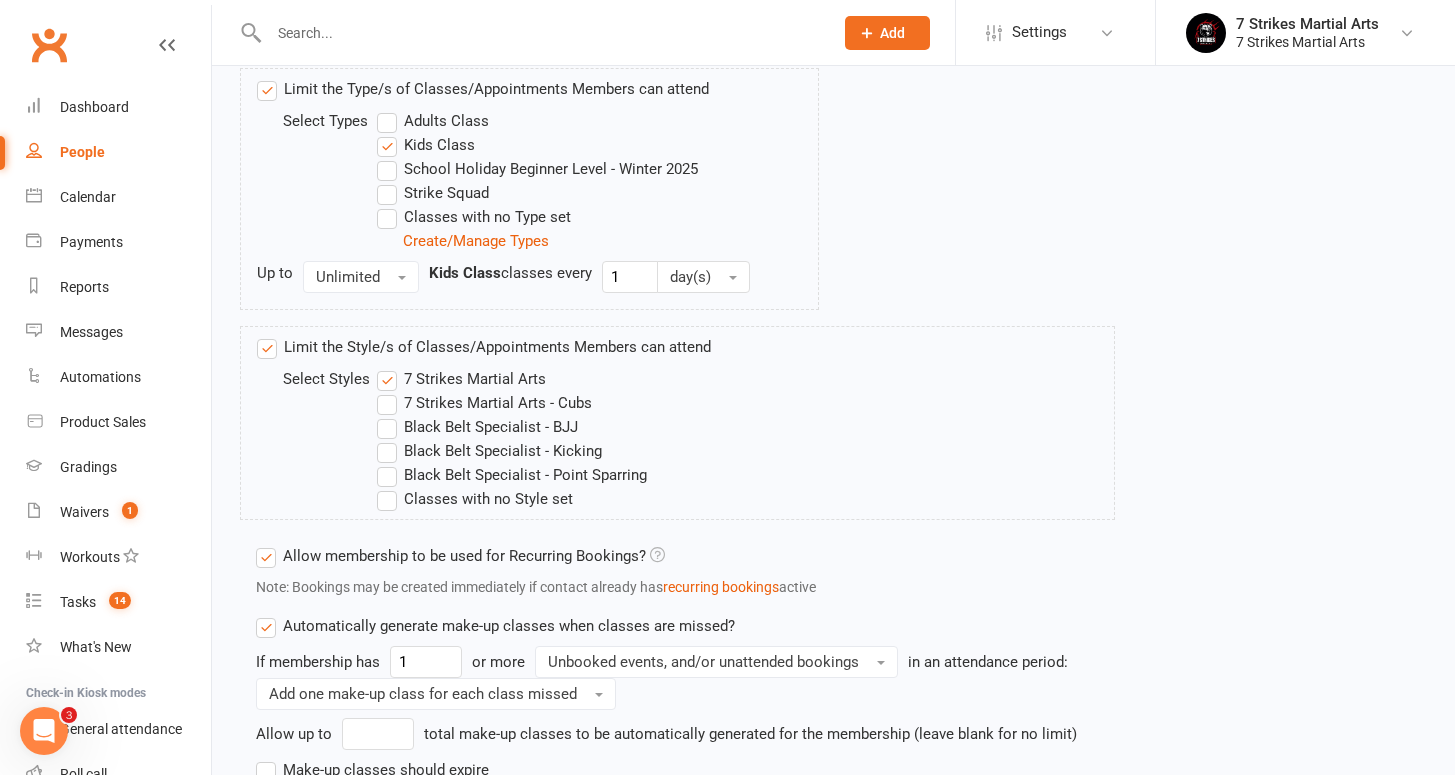 scroll, scrollTop: 1070, scrollLeft: 0, axis: vertical 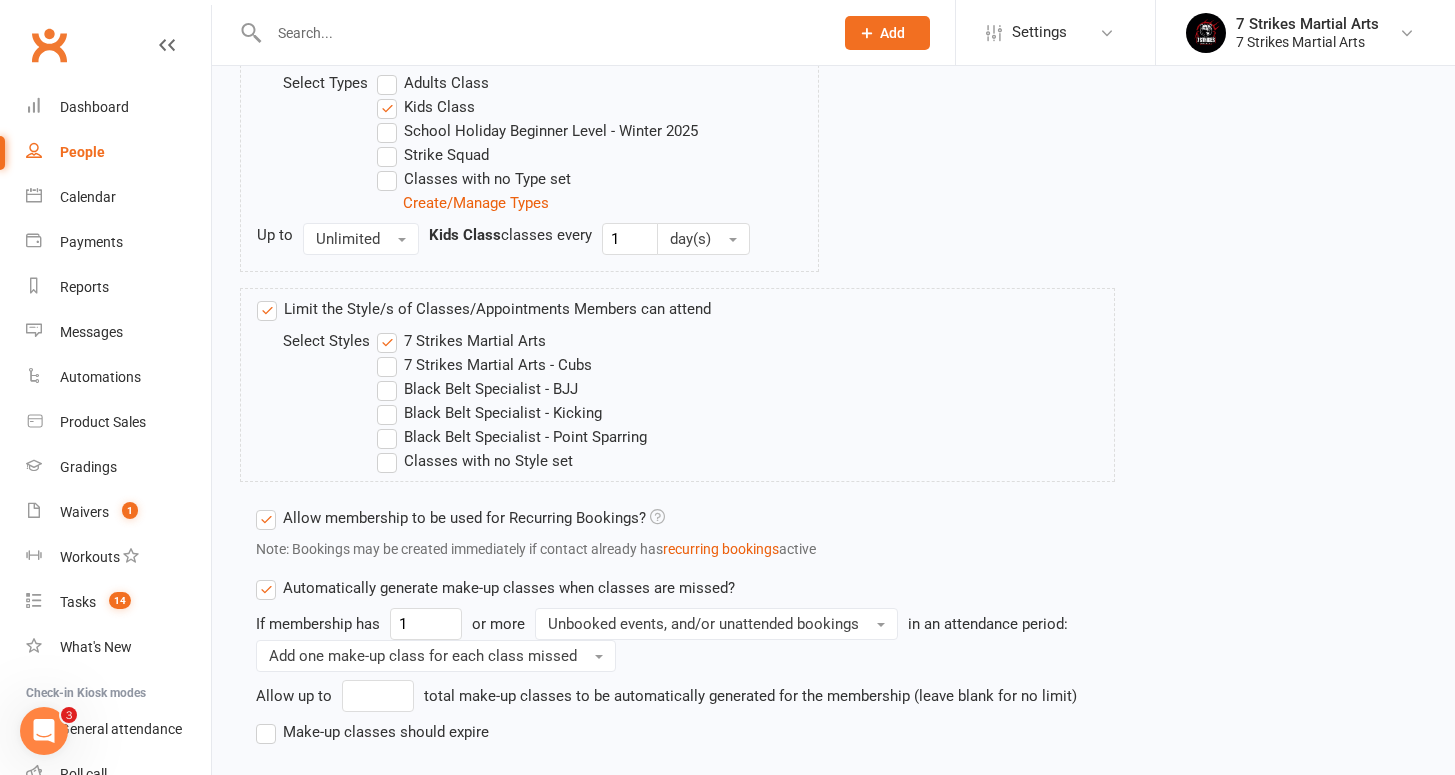 click on "Make-up classes should expire" at bounding box center [372, 732] 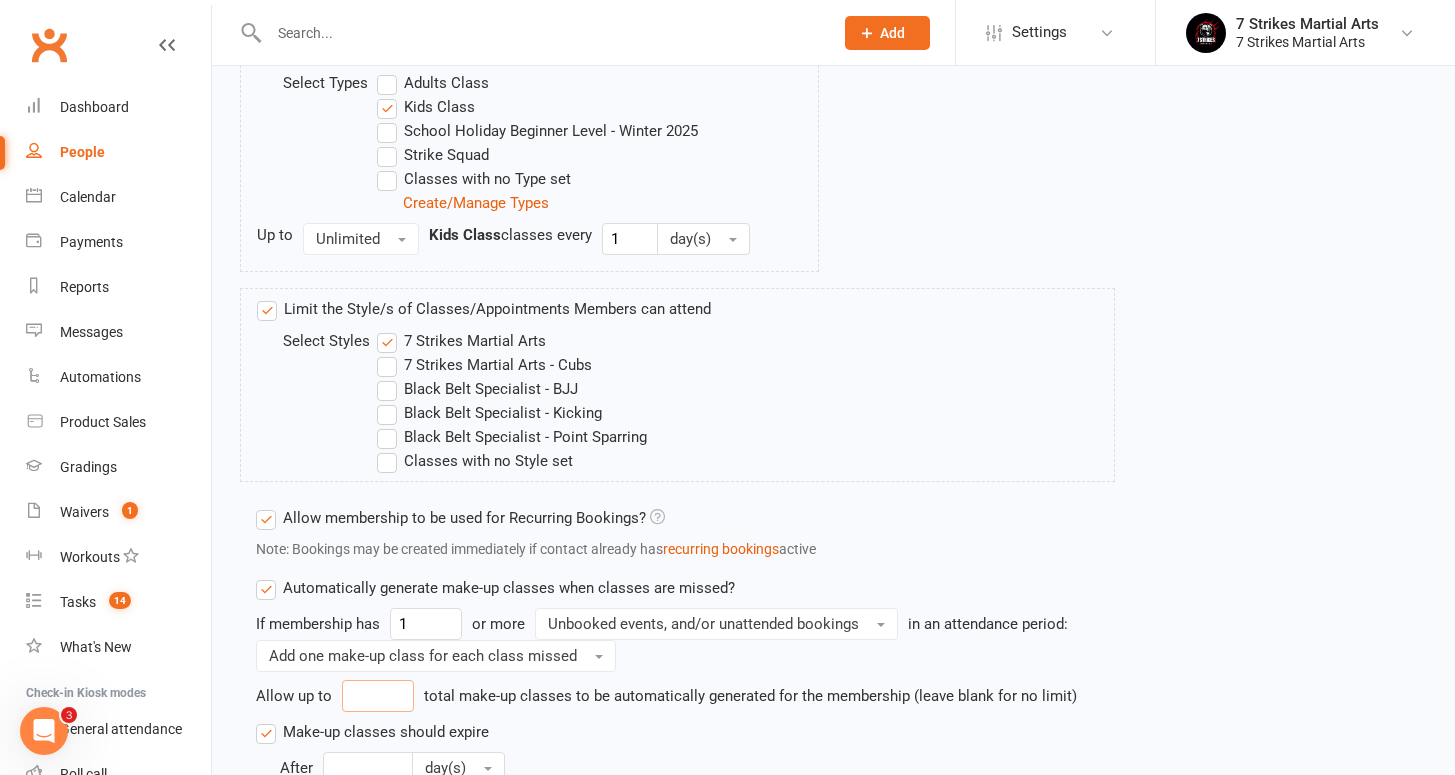 click at bounding box center [378, 696] 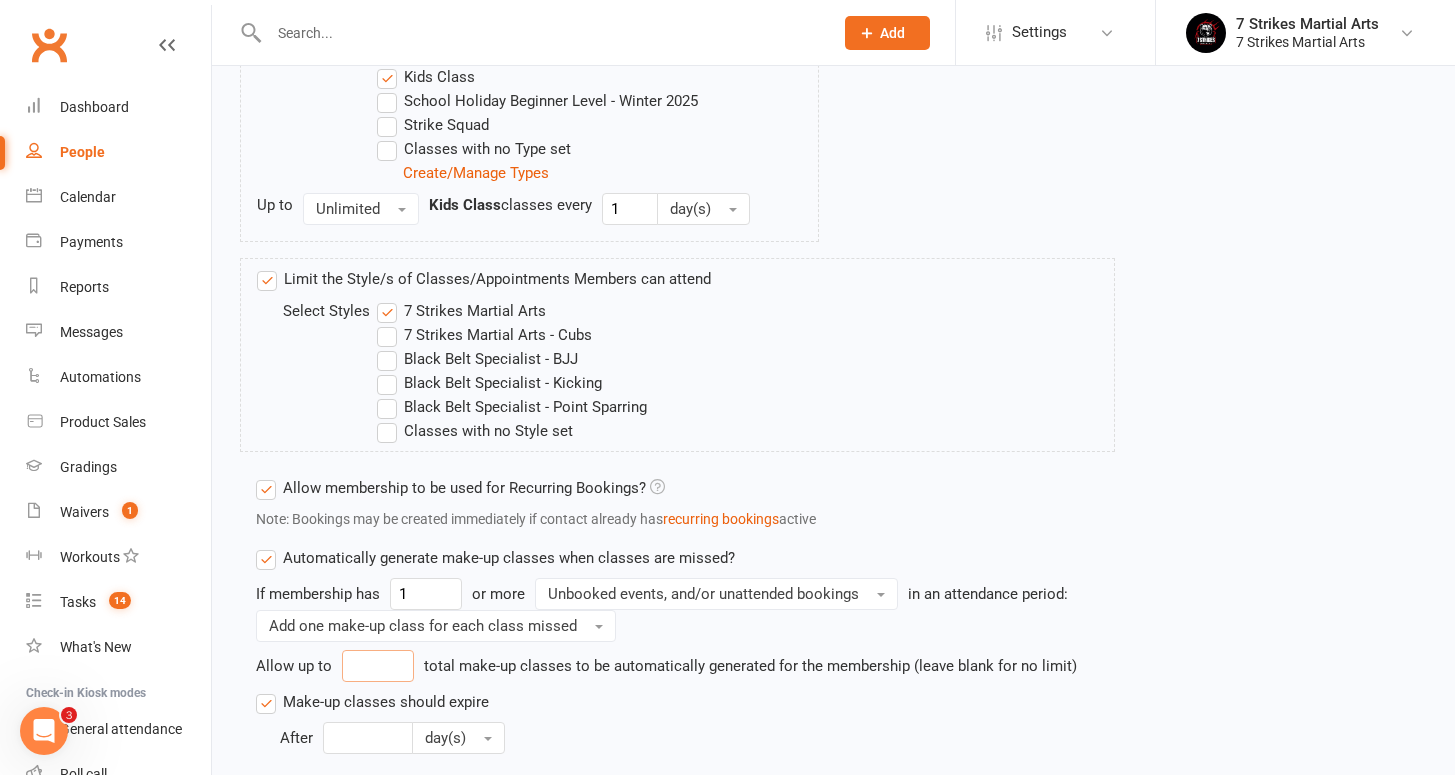 scroll, scrollTop: 1196, scrollLeft: 0, axis: vertical 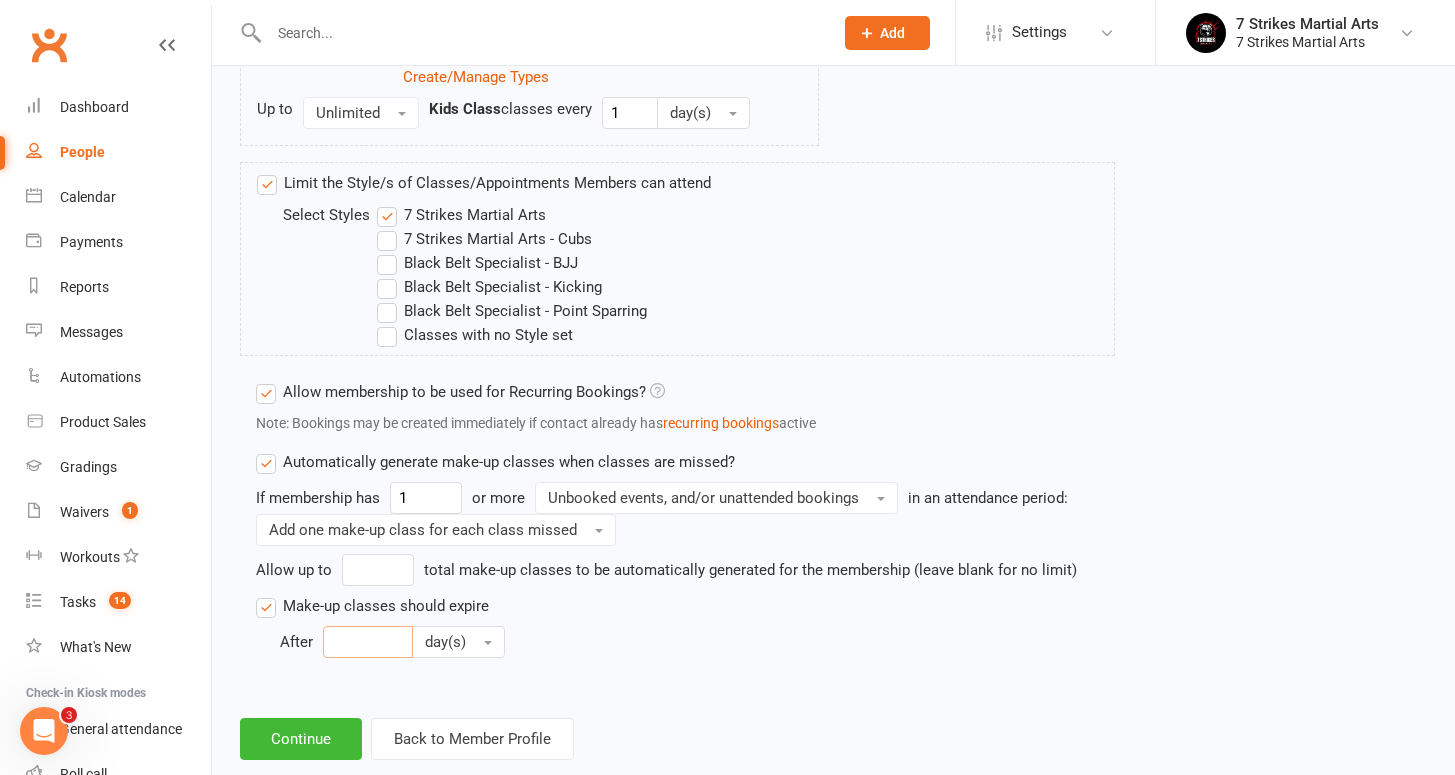 click at bounding box center (368, 642) 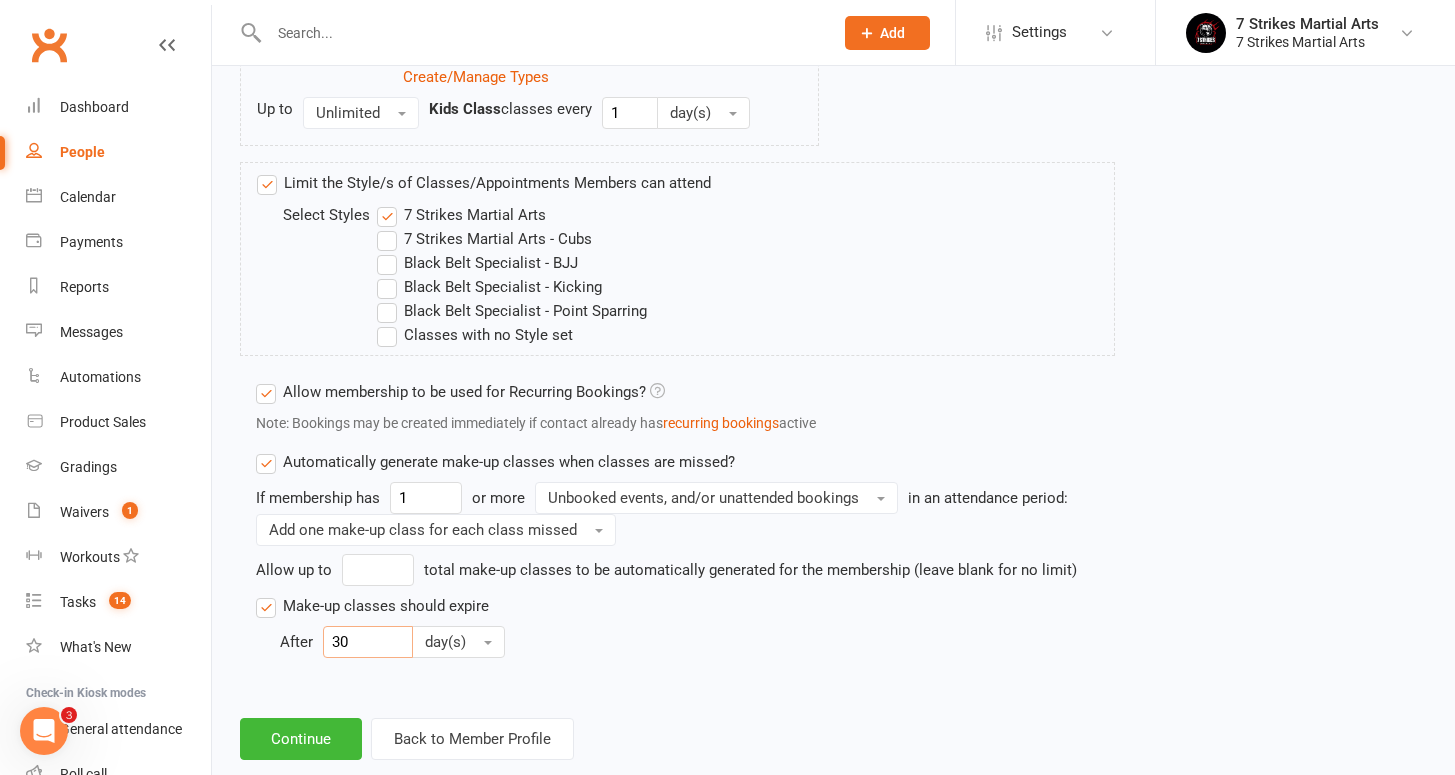 type on "30" 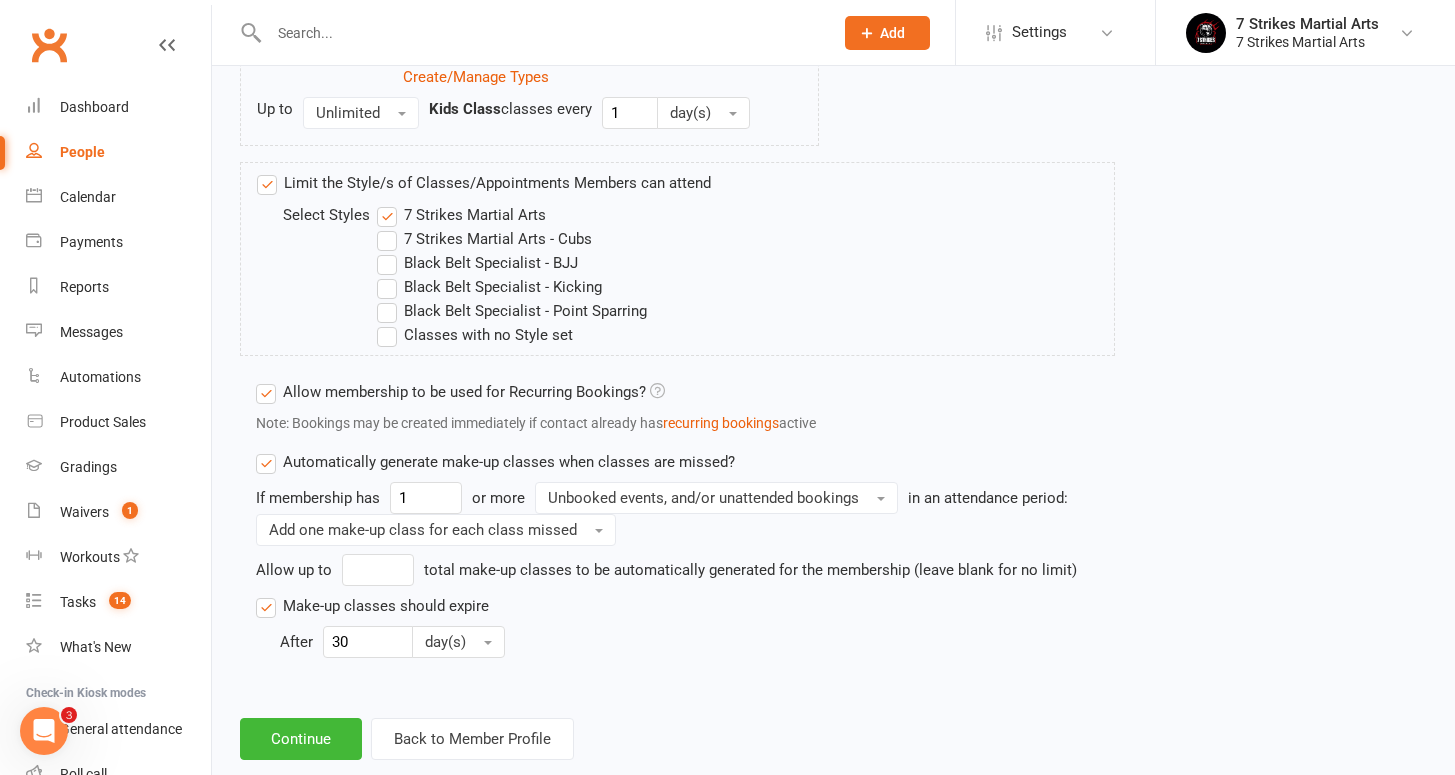 click on "After  30
day(s)" at bounding box center (697, 642) 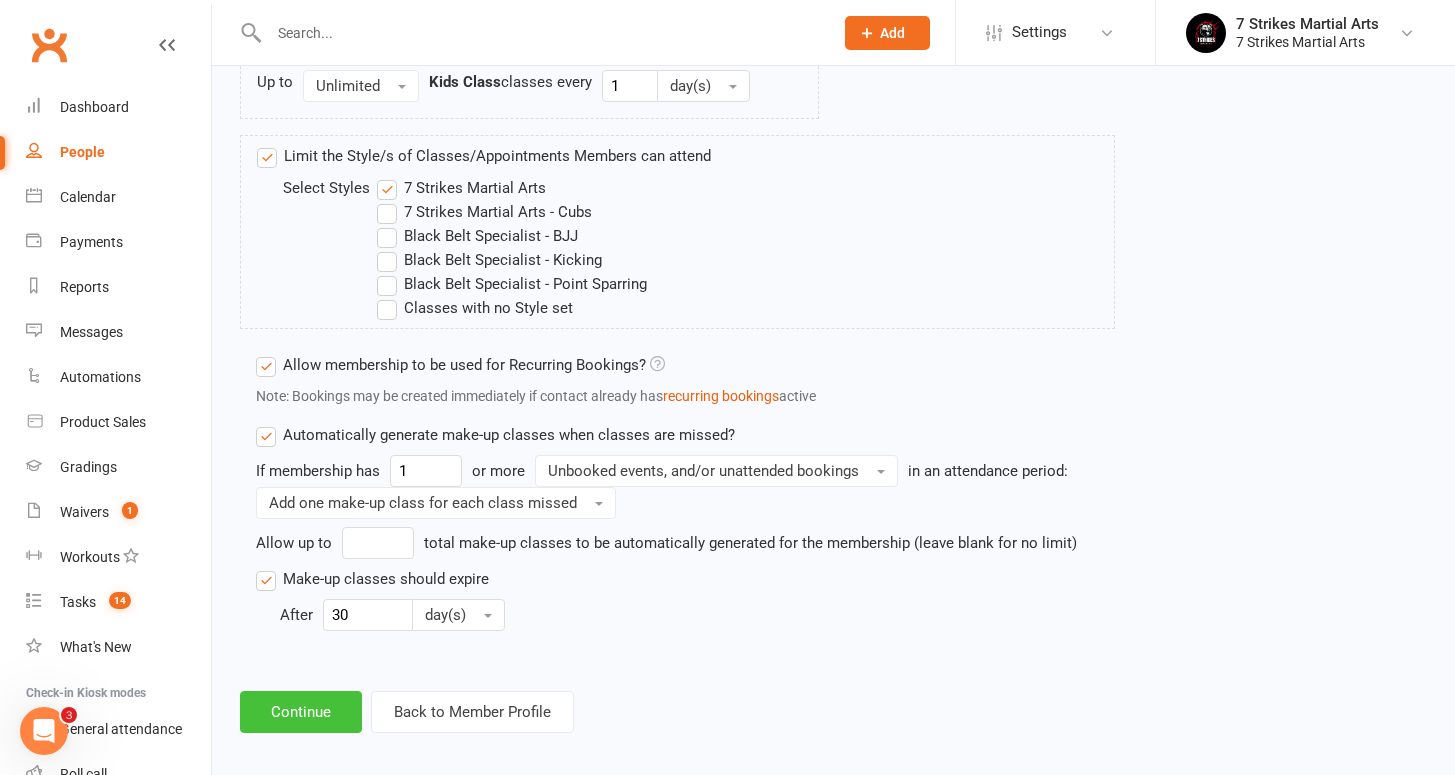 click on "Continue" at bounding box center (301, 712) 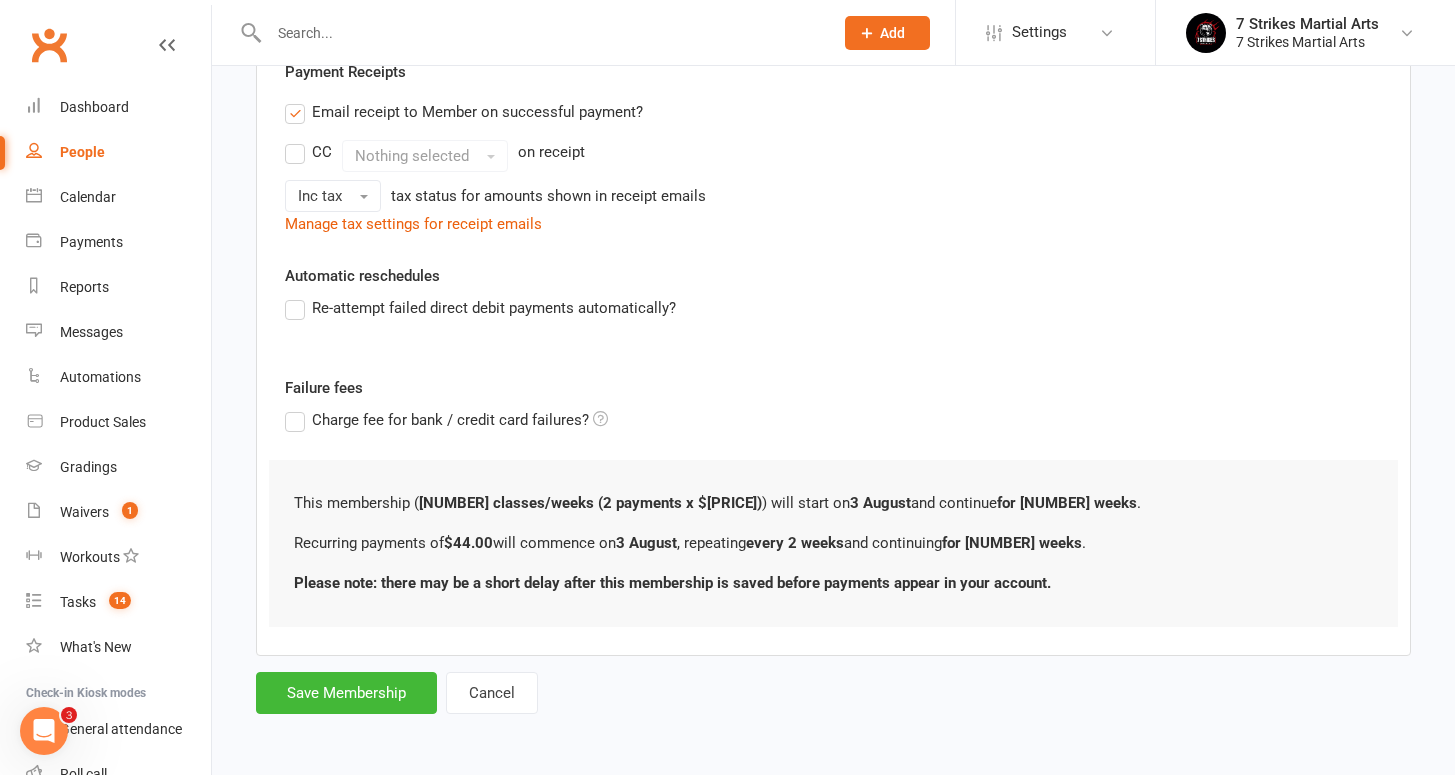 scroll, scrollTop: 0, scrollLeft: 0, axis: both 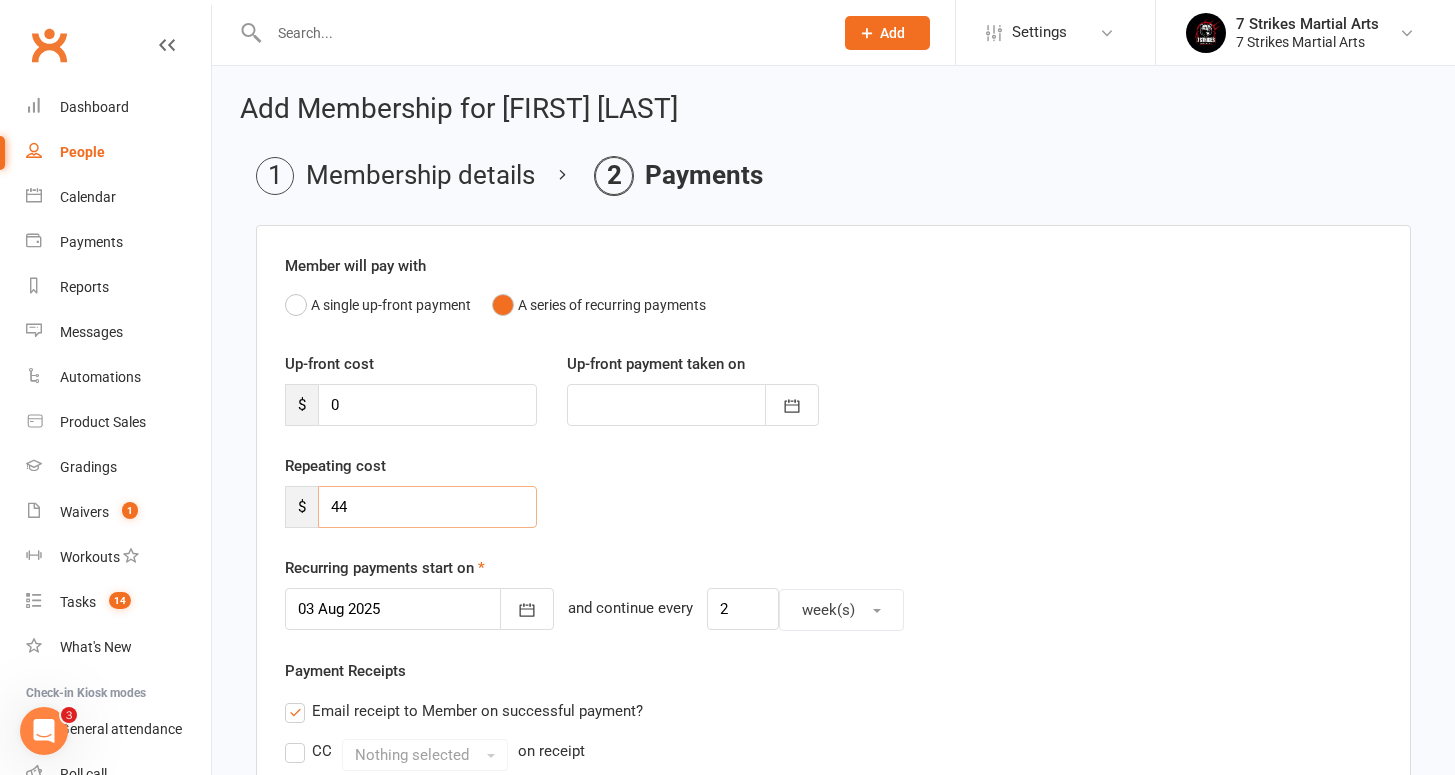 drag, startPoint x: 487, startPoint y: 505, endPoint x: 374, endPoint y: 500, distance: 113.110565 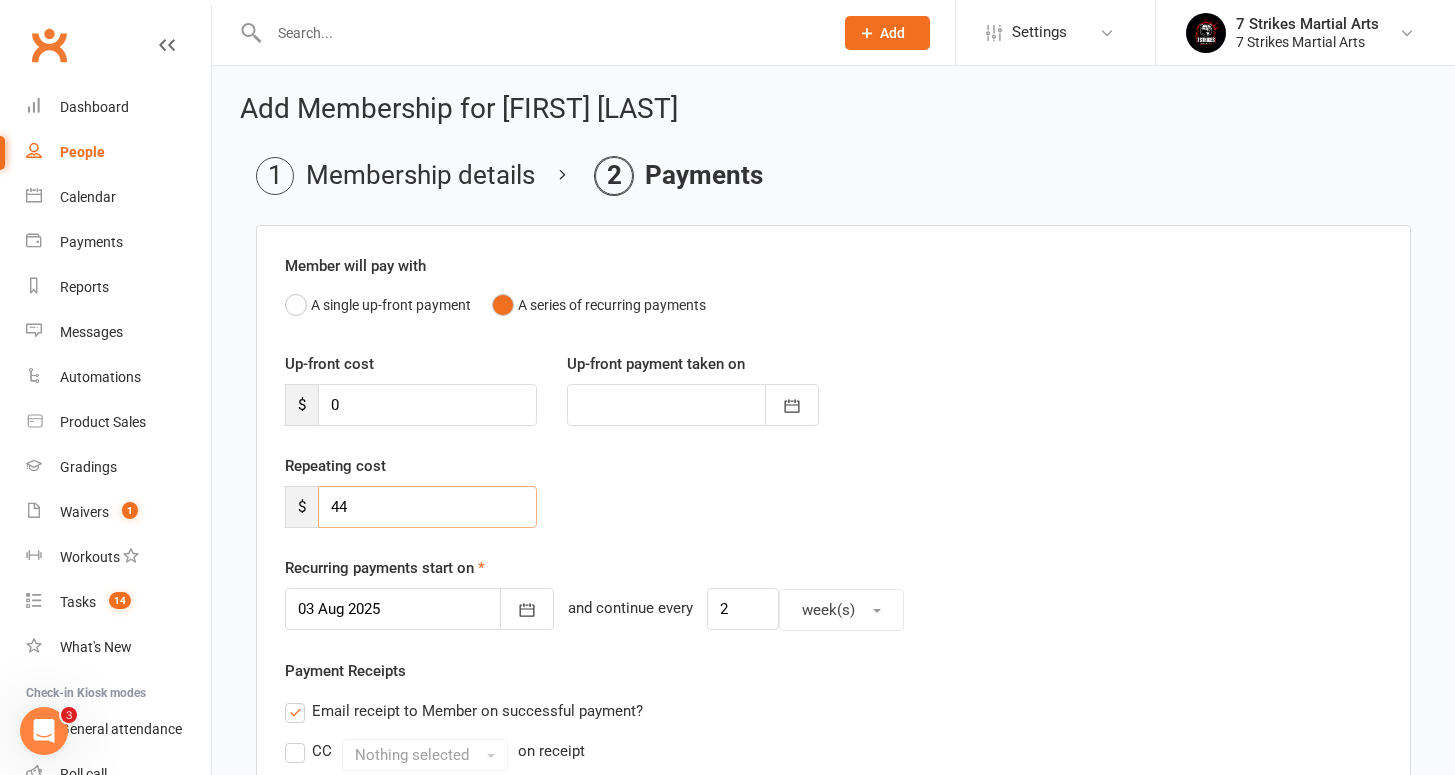 drag, startPoint x: 380, startPoint y: 500, endPoint x: 305, endPoint y: 498, distance: 75.026665 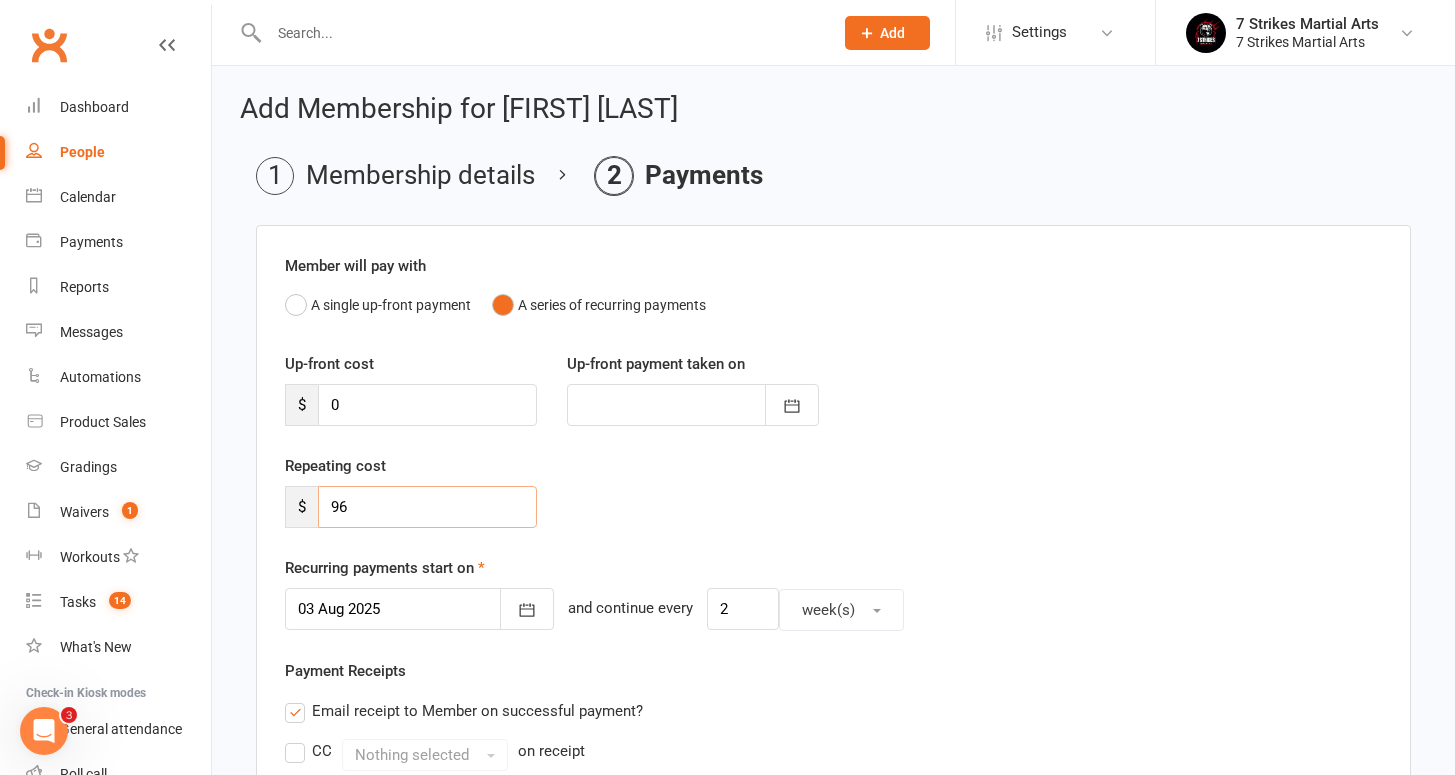 type on "96" 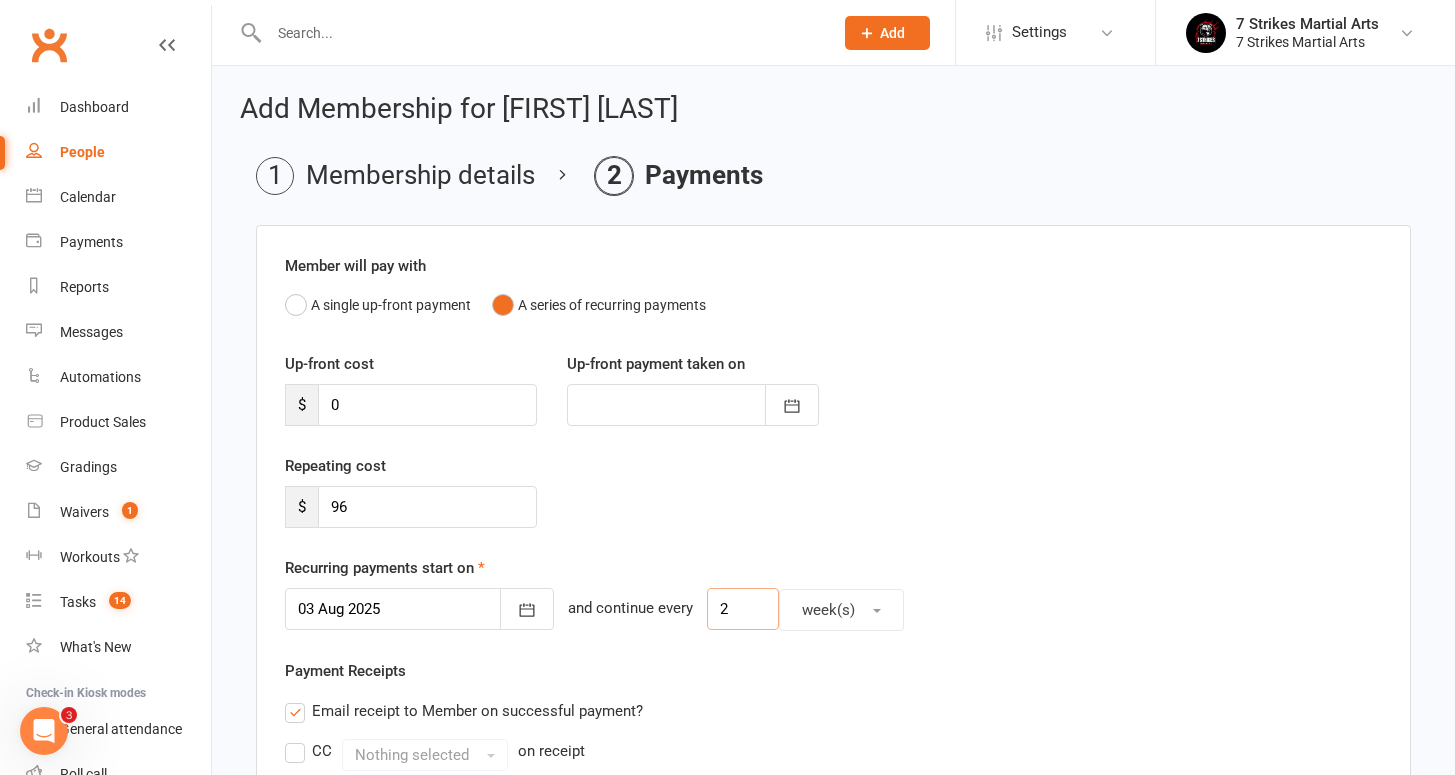 drag, startPoint x: 722, startPoint y: 608, endPoint x: 650, endPoint y: 599, distance: 72.56032 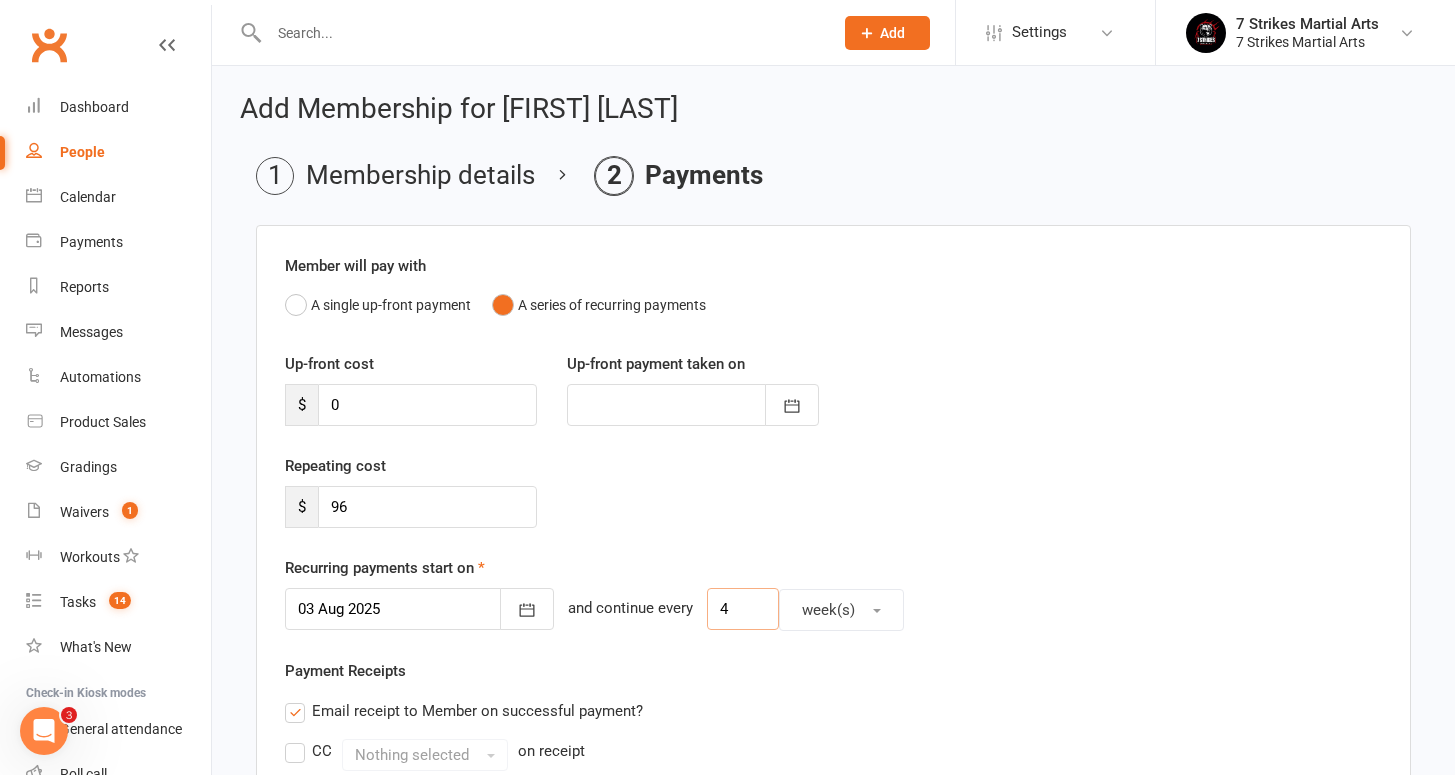 type on "4" 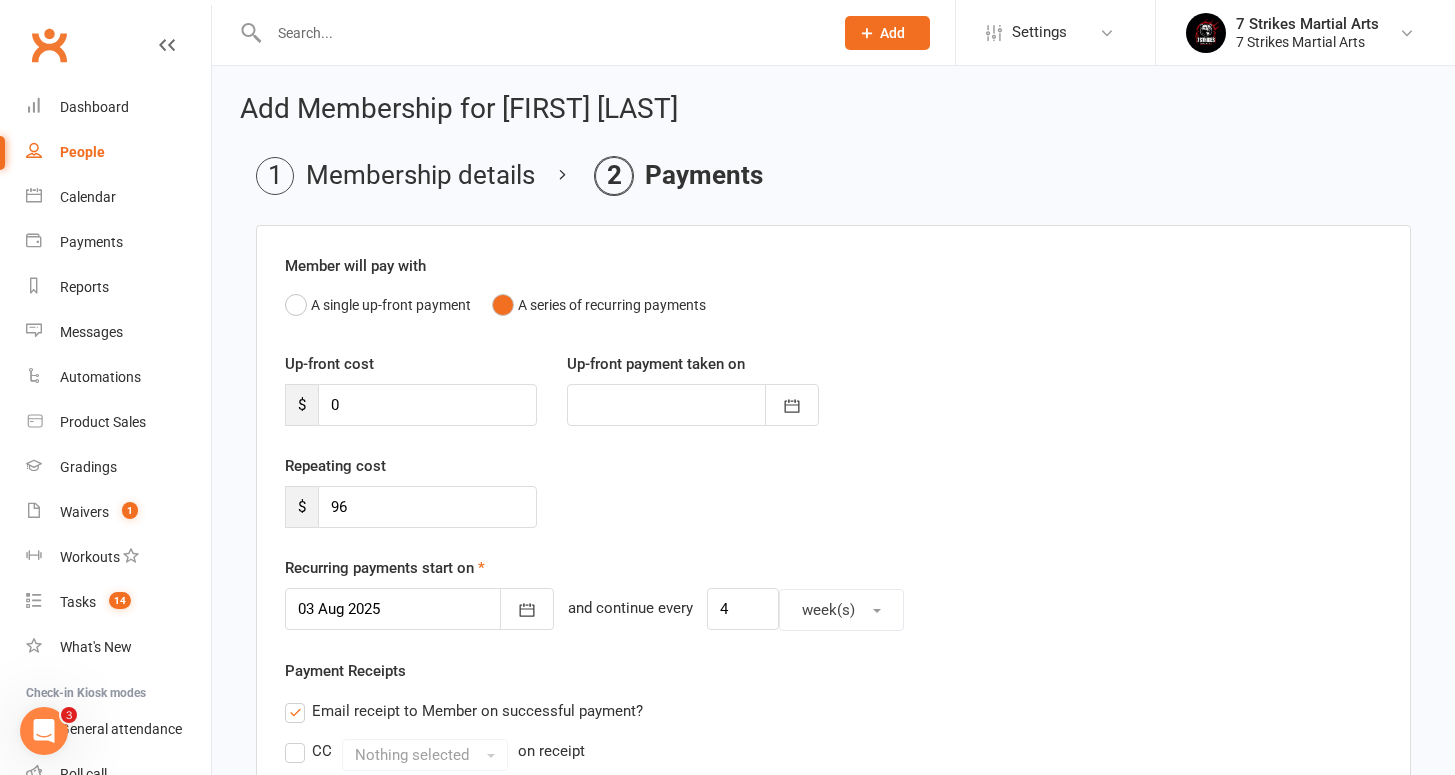 click on "Repeating cost  $ 96" at bounding box center (833, 505) 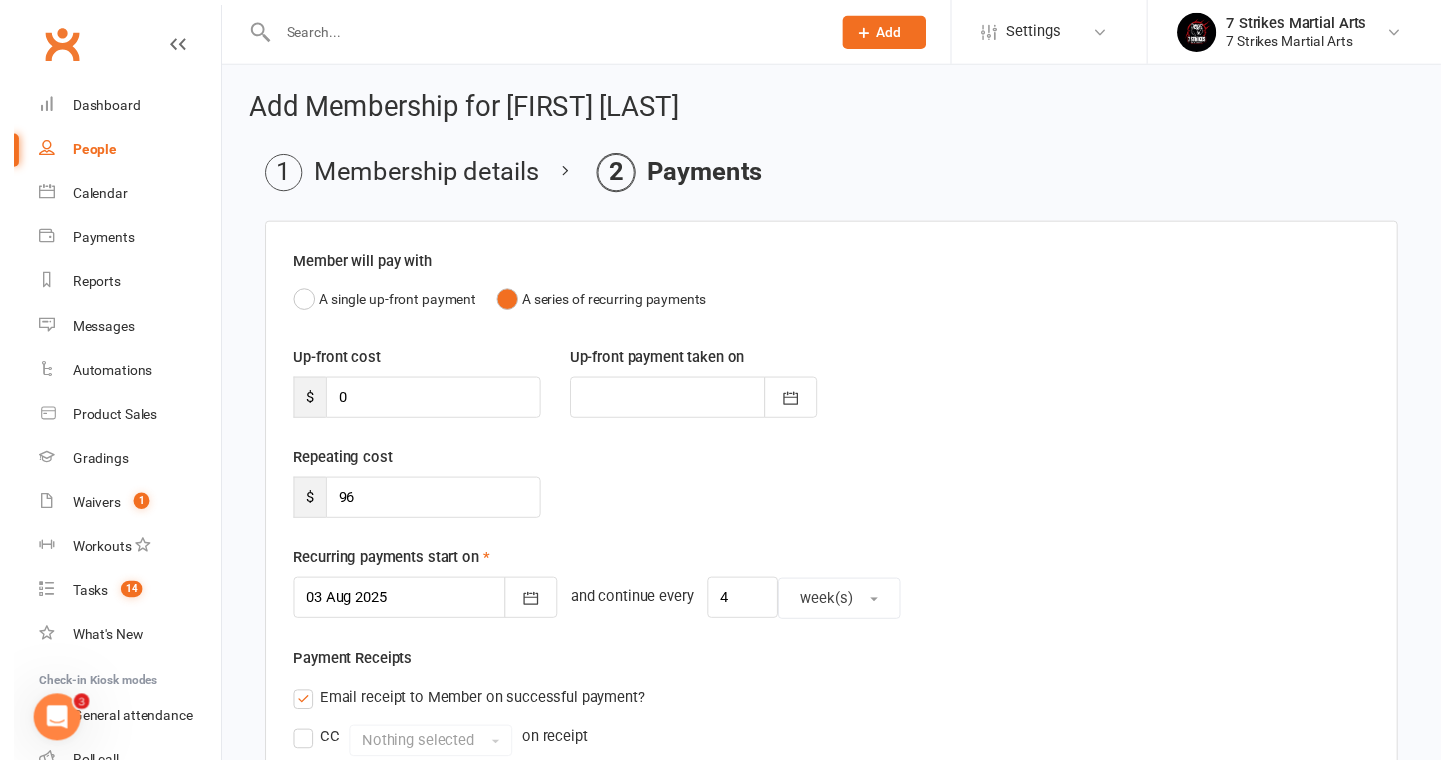 scroll, scrollTop: 615, scrollLeft: 0, axis: vertical 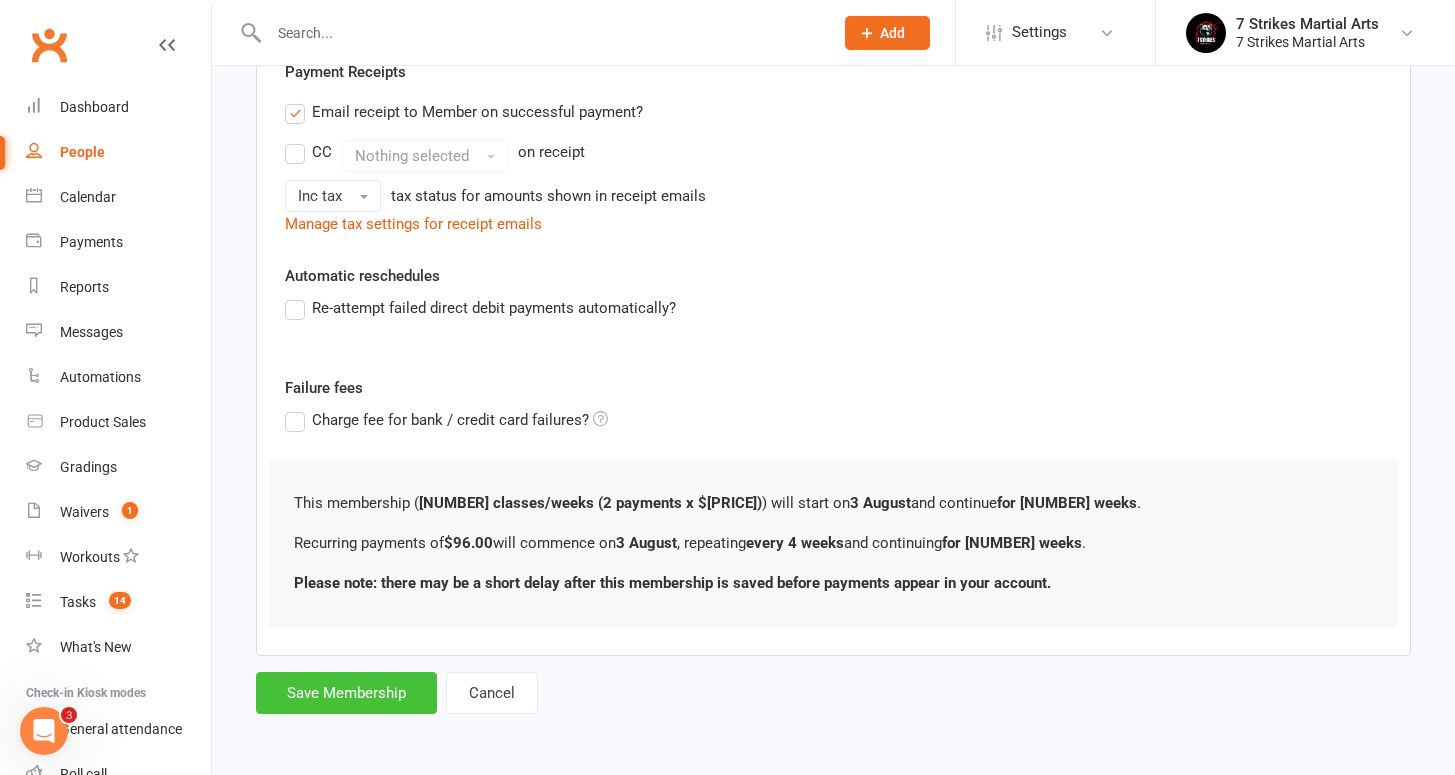 click on "Save Membership" at bounding box center [346, 693] 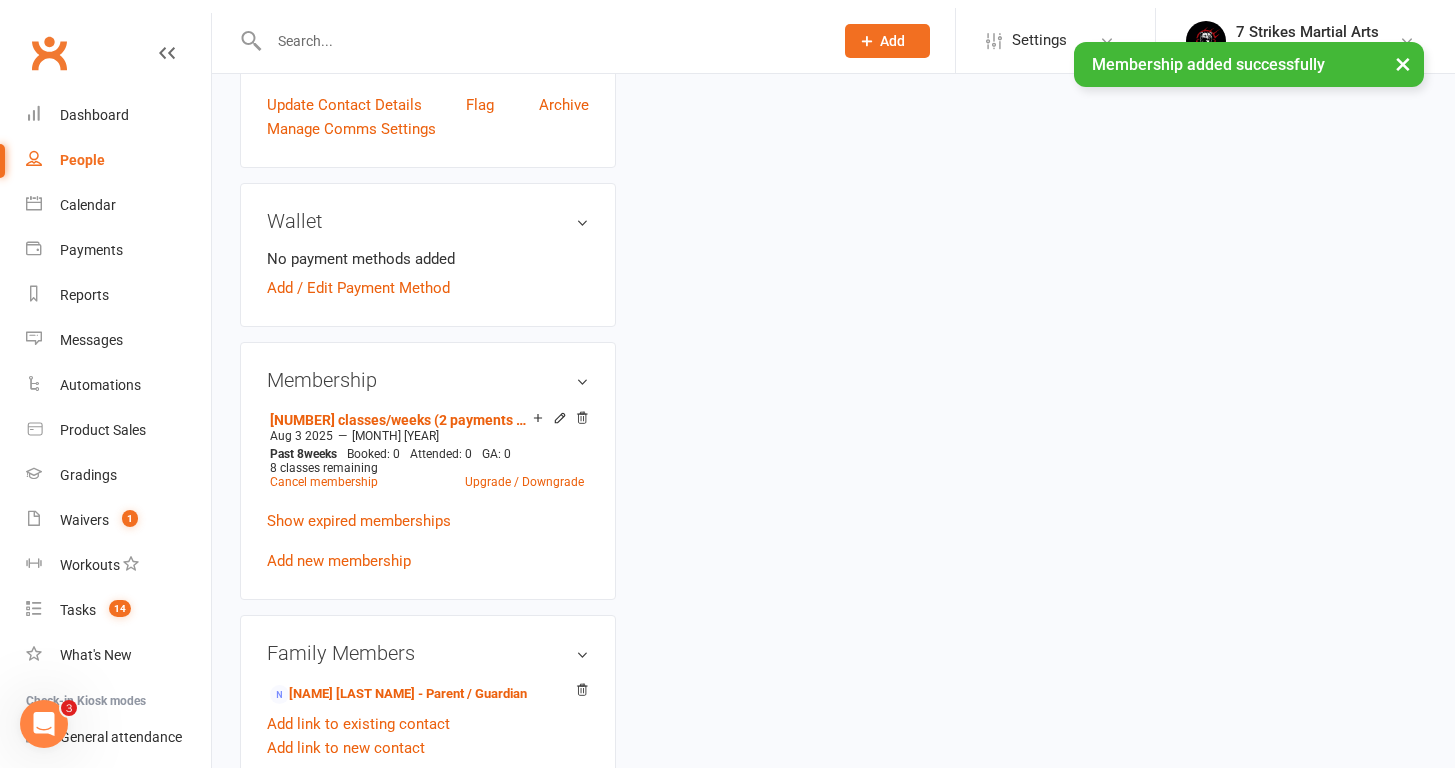 scroll, scrollTop: 0, scrollLeft: 0, axis: both 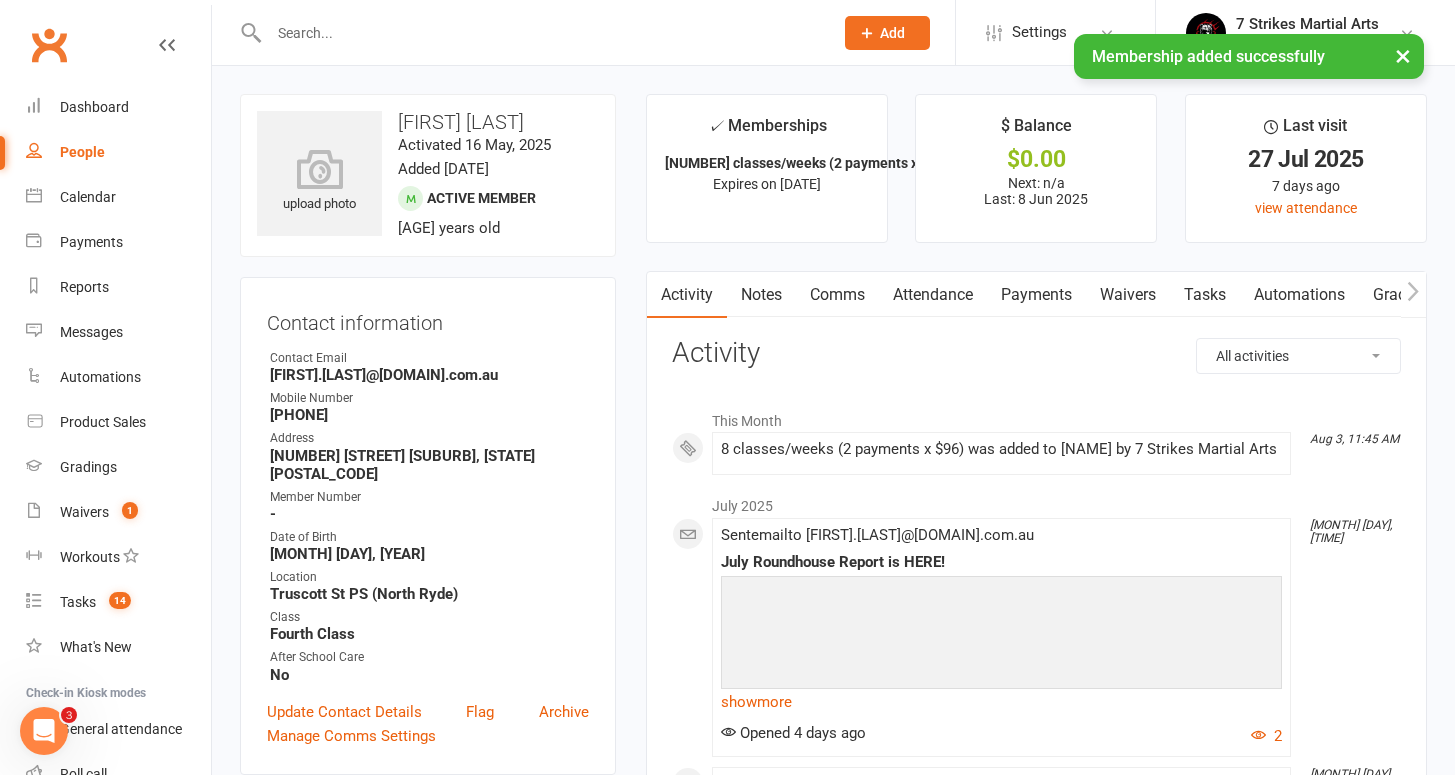 click on "Payments" at bounding box center (1036, 295) 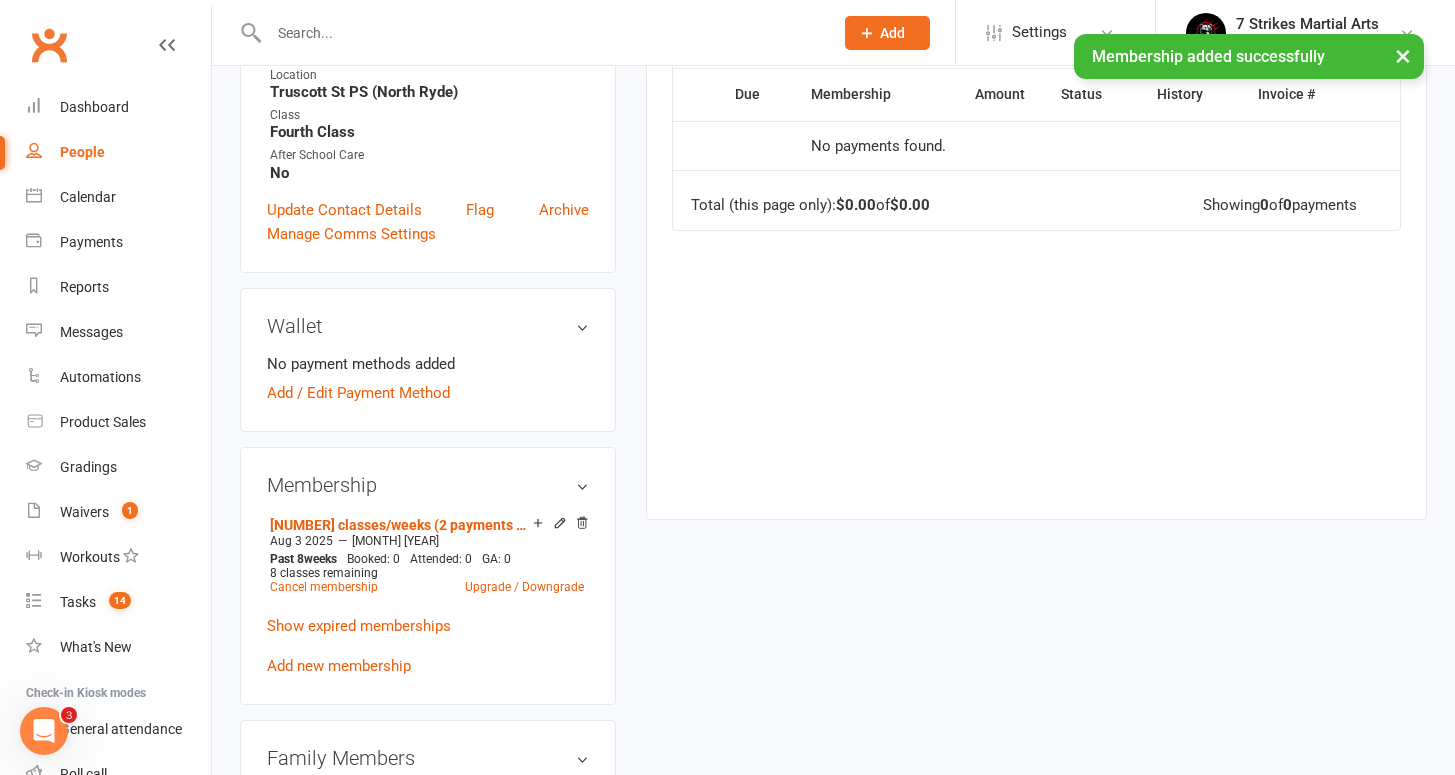 scroll, scrollTop: 625, scrollLeft: 0, axis: vertical 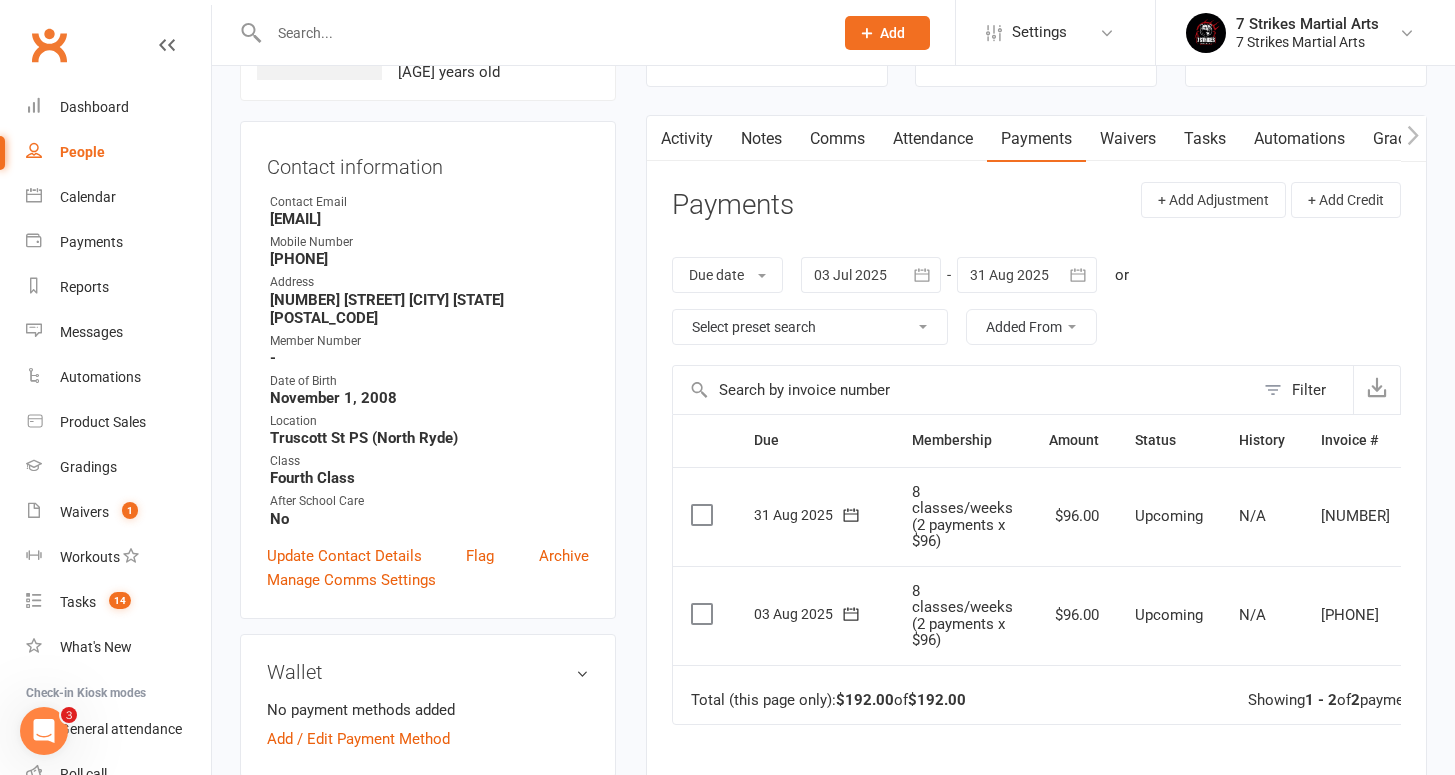 click on "Upcoming" at bounding box center [1169, 615] 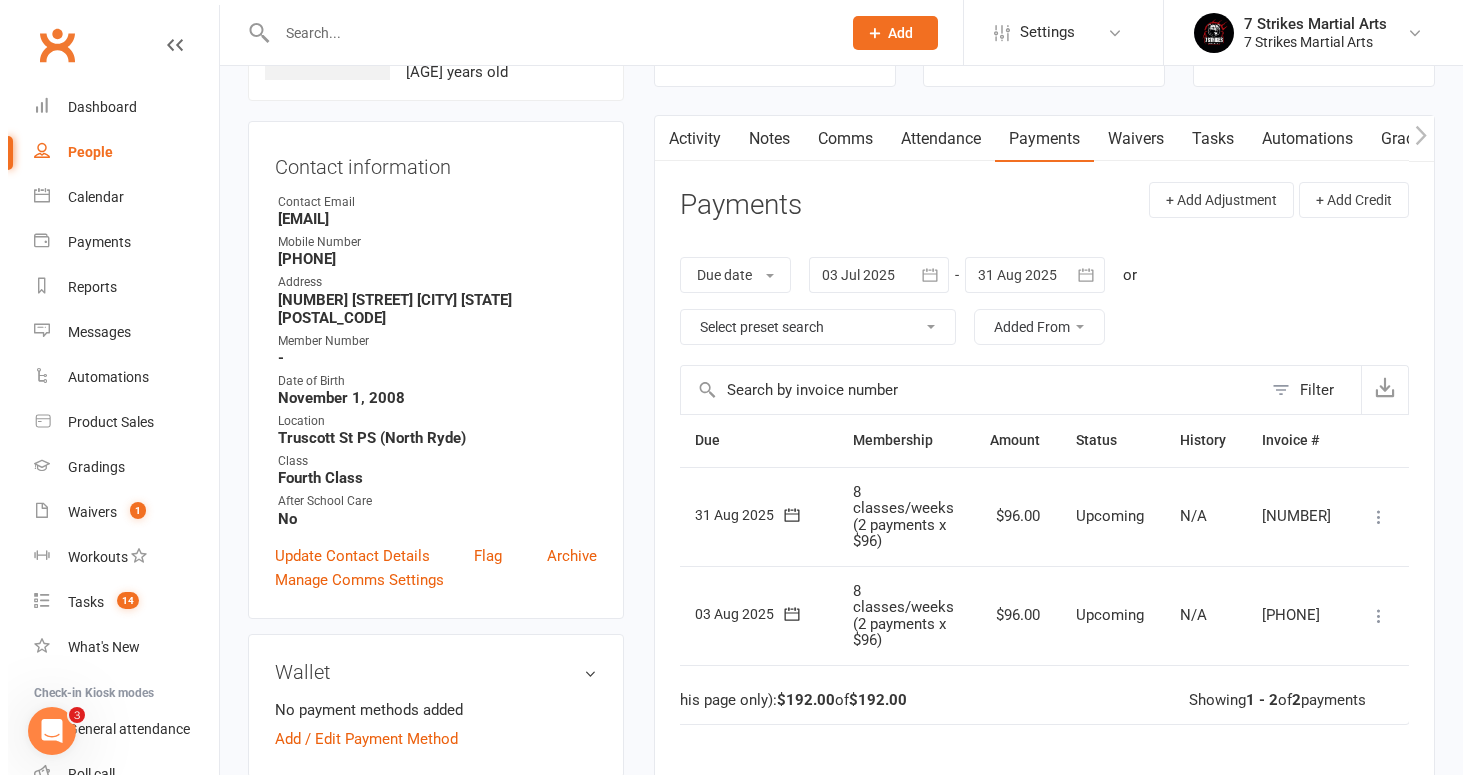 scroll, scrollTop: 0, scrollLeft: 55, axis: horizontal 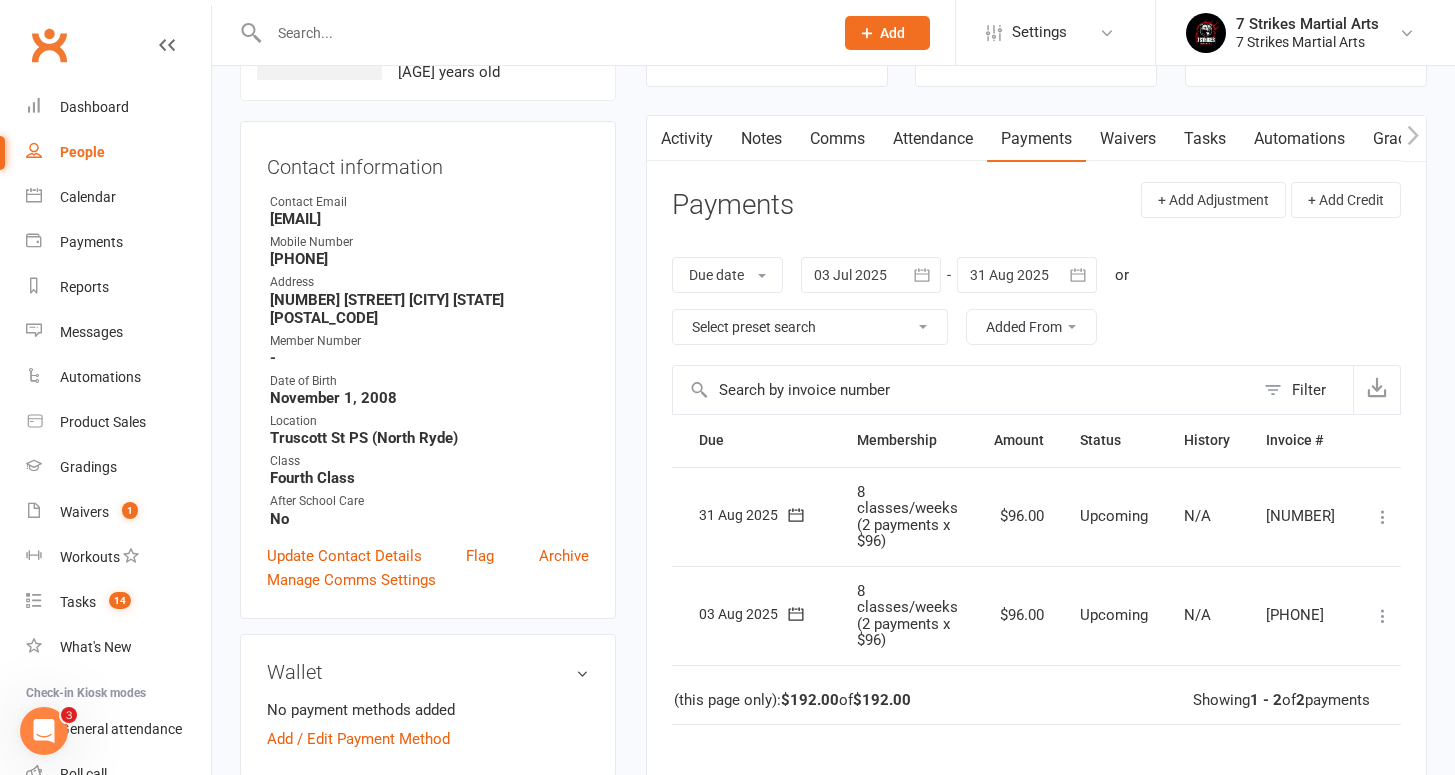 click at bounding box center [1383, 616] 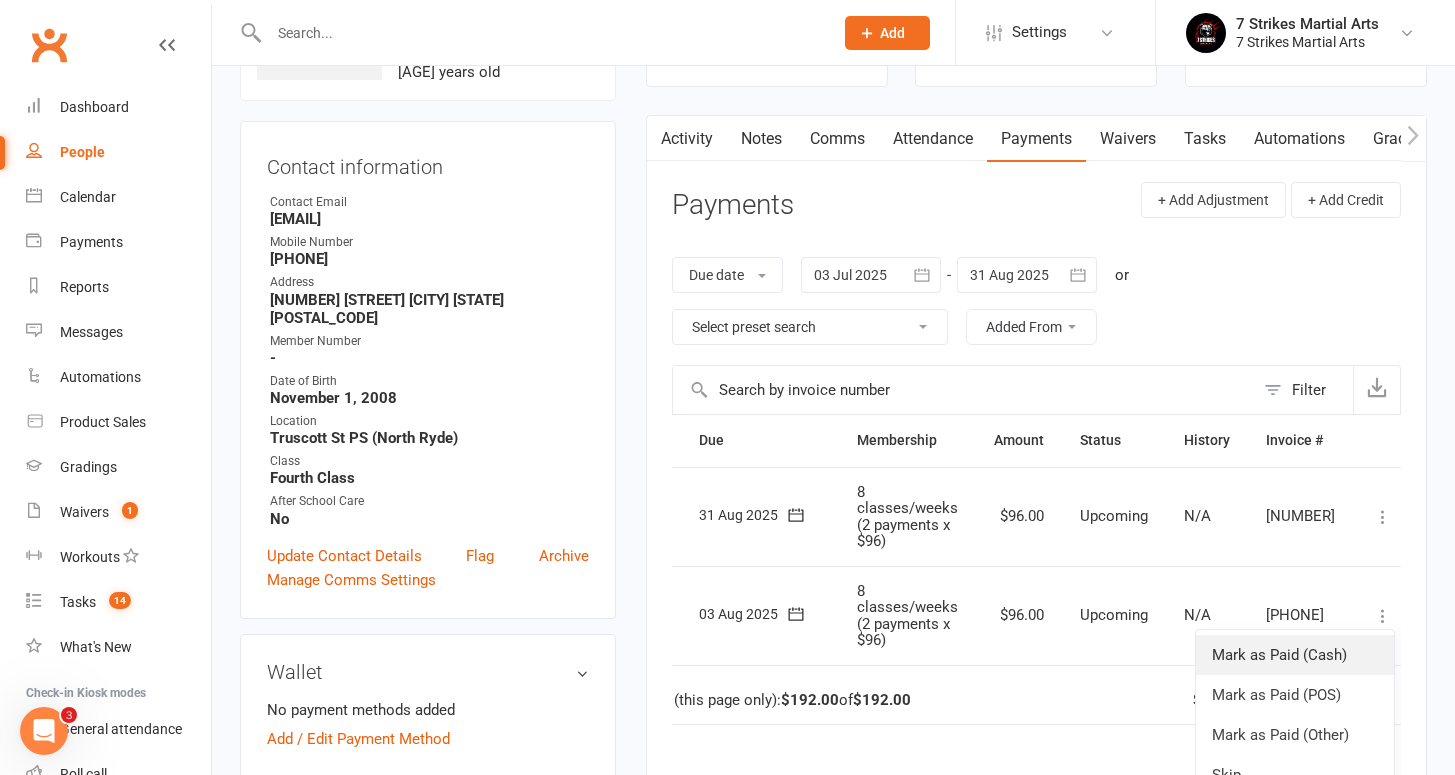 click on "Mark as Paid (Cash)" at bounding box center [1295, 655] 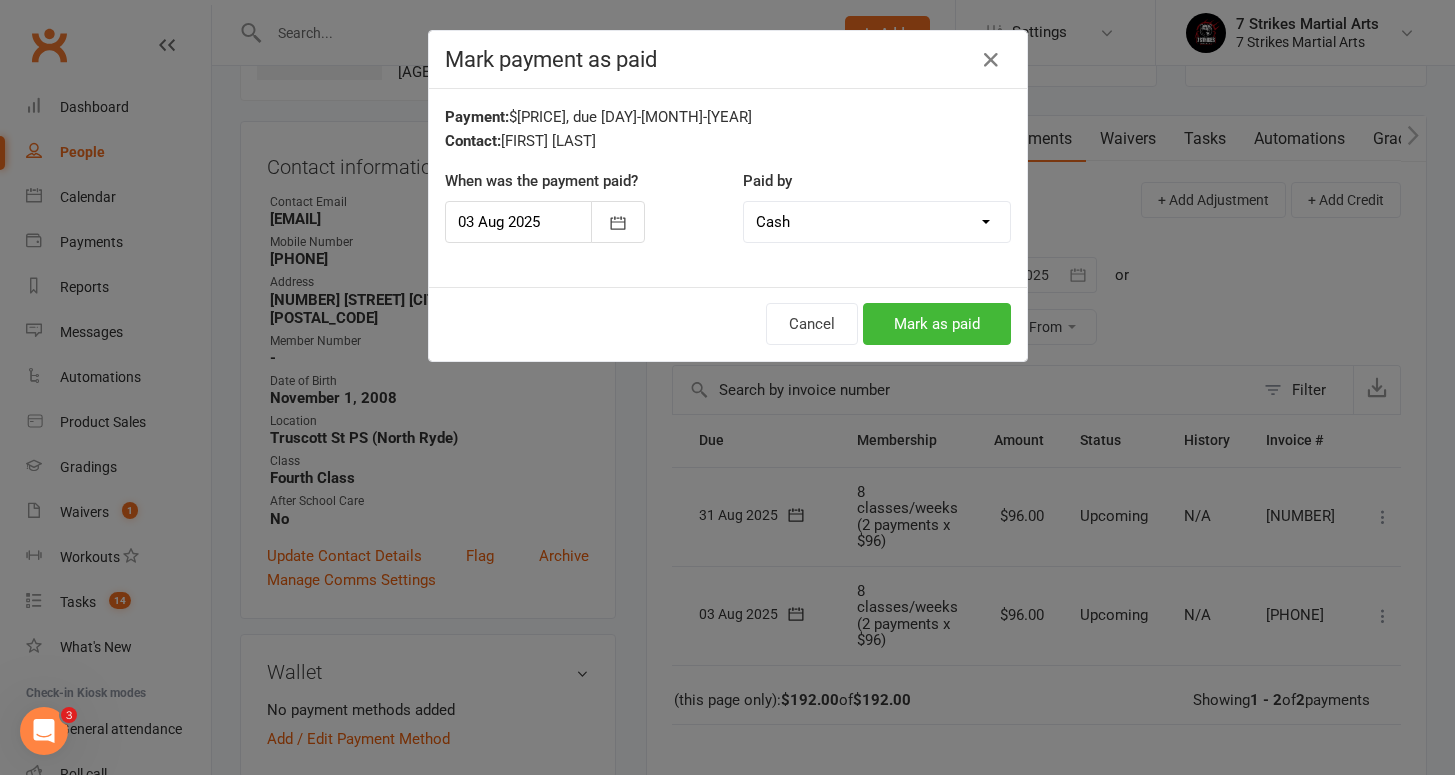 scroll, scrollTop: 0, scrollLeft: 45, axis: horizontal 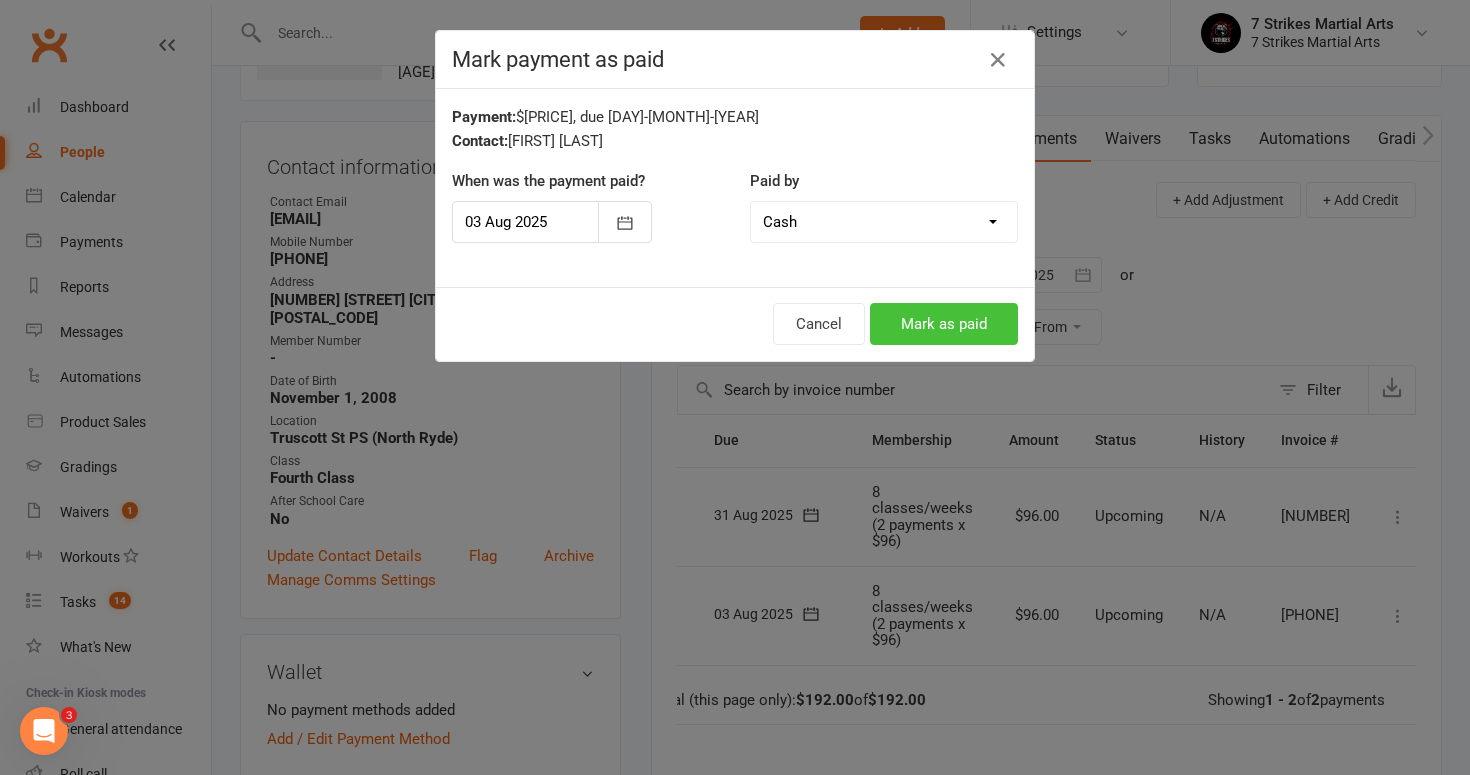 click on "Mark as paid" at bounding box center (944, 324) 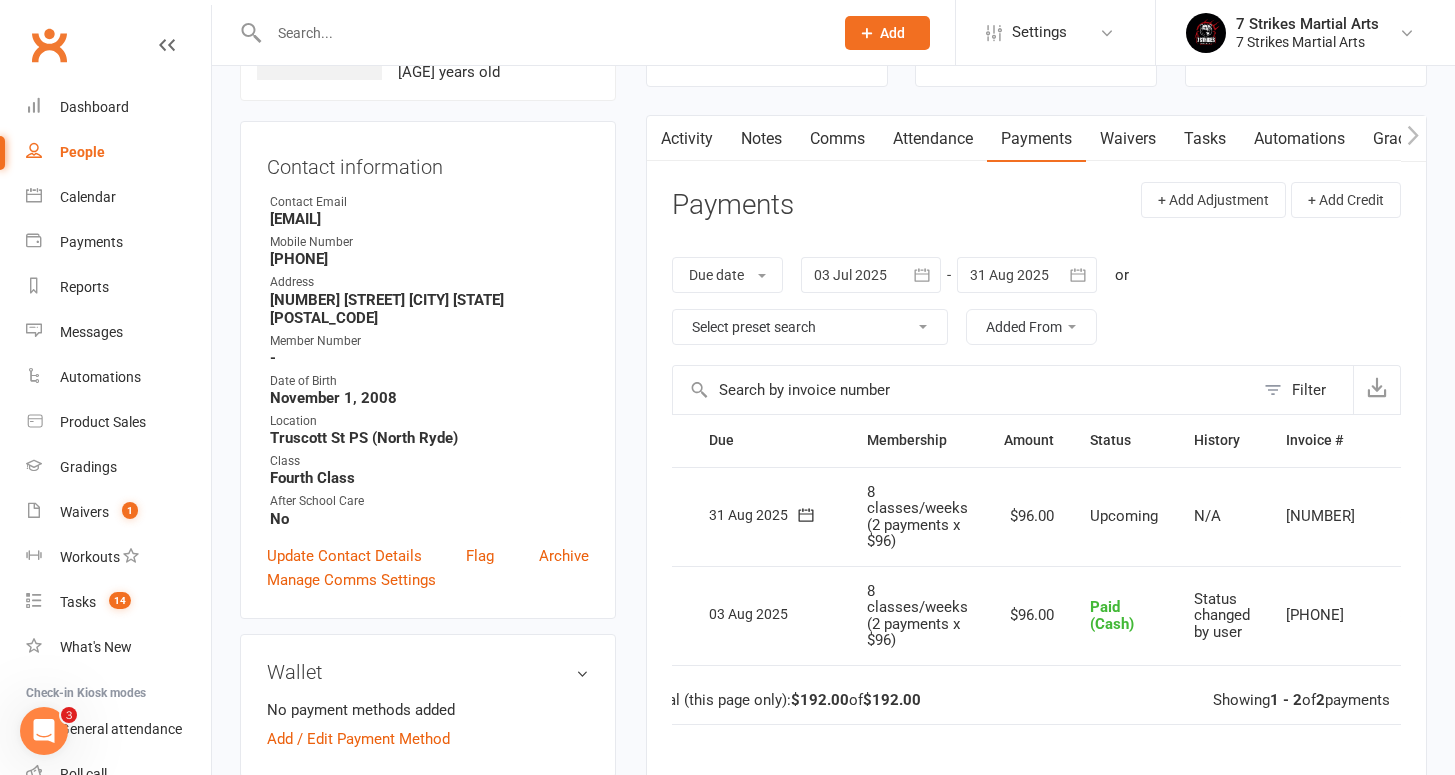 click on "Activity Notes Comms Attendance Payments Waivers Tasks Automations Gradings / Promotions Mobile App Access Control Assessments Credit balance
Payments + Add Adjustment + Add Credit Due date  Due date Date paid Date failed Date settled 03 Jul 2025
July 2025
Sun Mon Tue Wed Thu Fri Sat
27
29
30
01
02
03
04
05
28
06
07
08
09
10
11
12
29
13
14
15
16
17
18
19
30
20
21
22
23
24
25 26 31" at bounding box center (1036, 564) 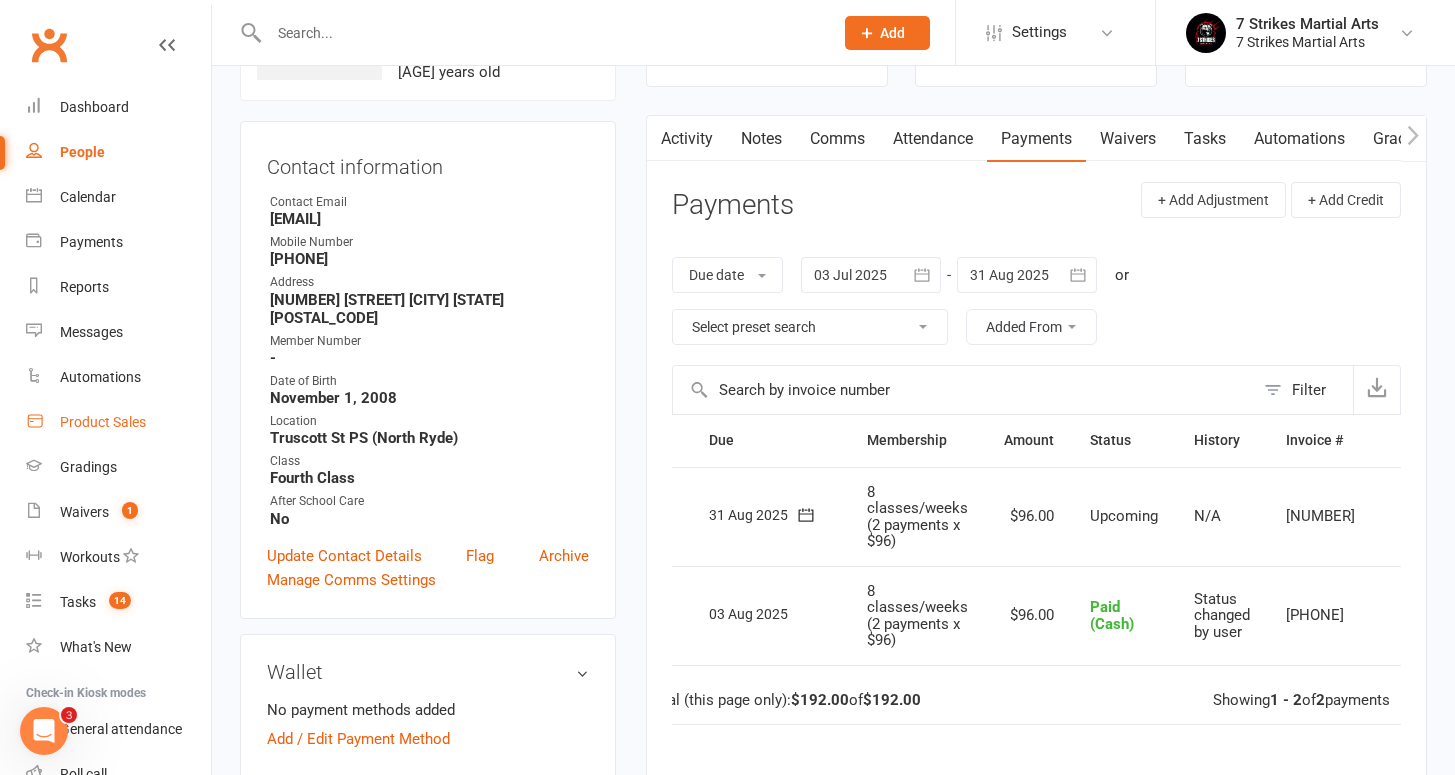 click on "Product Sales" at bounding box center (118, 422) 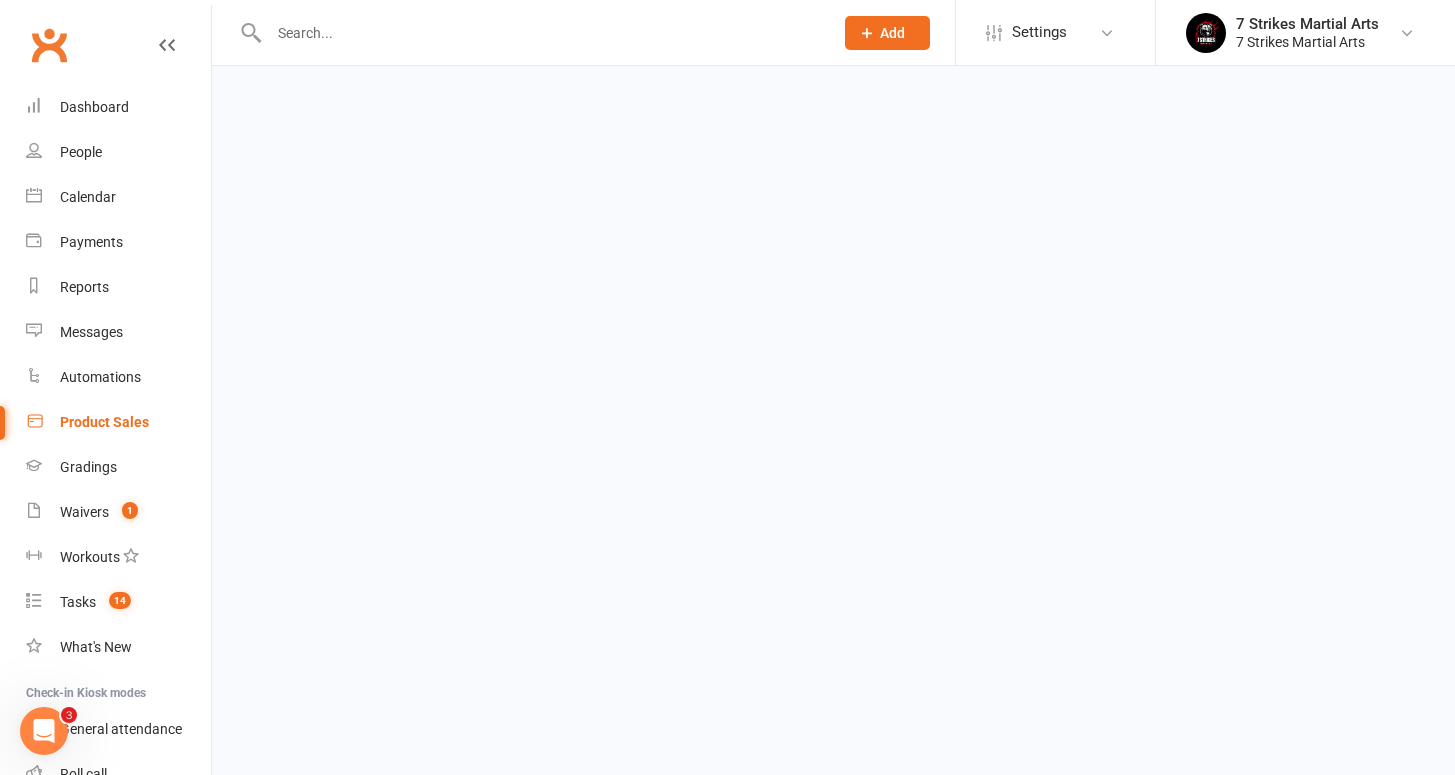 scroll, scrollTop: 0, scrollLeft: 0, axis: both 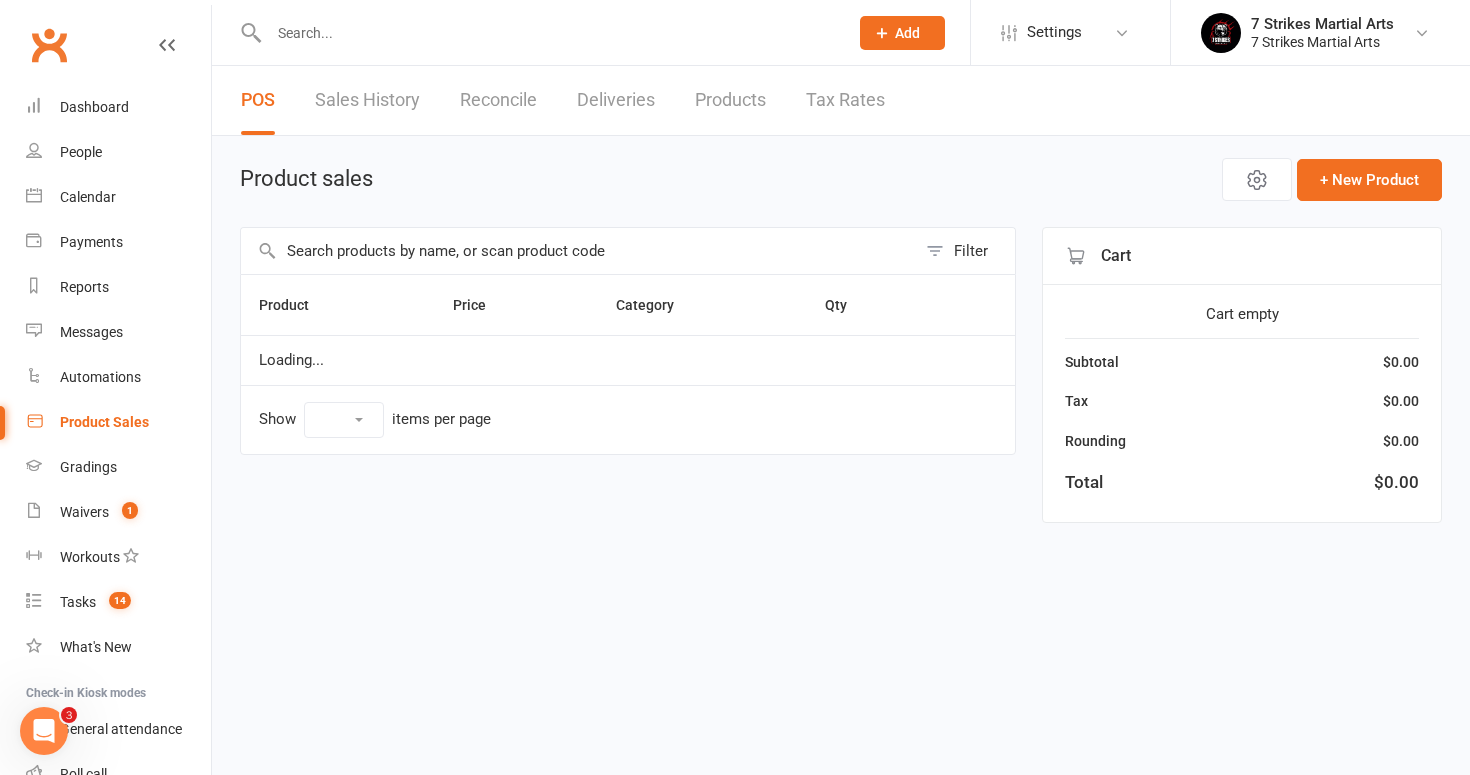 select on "100" 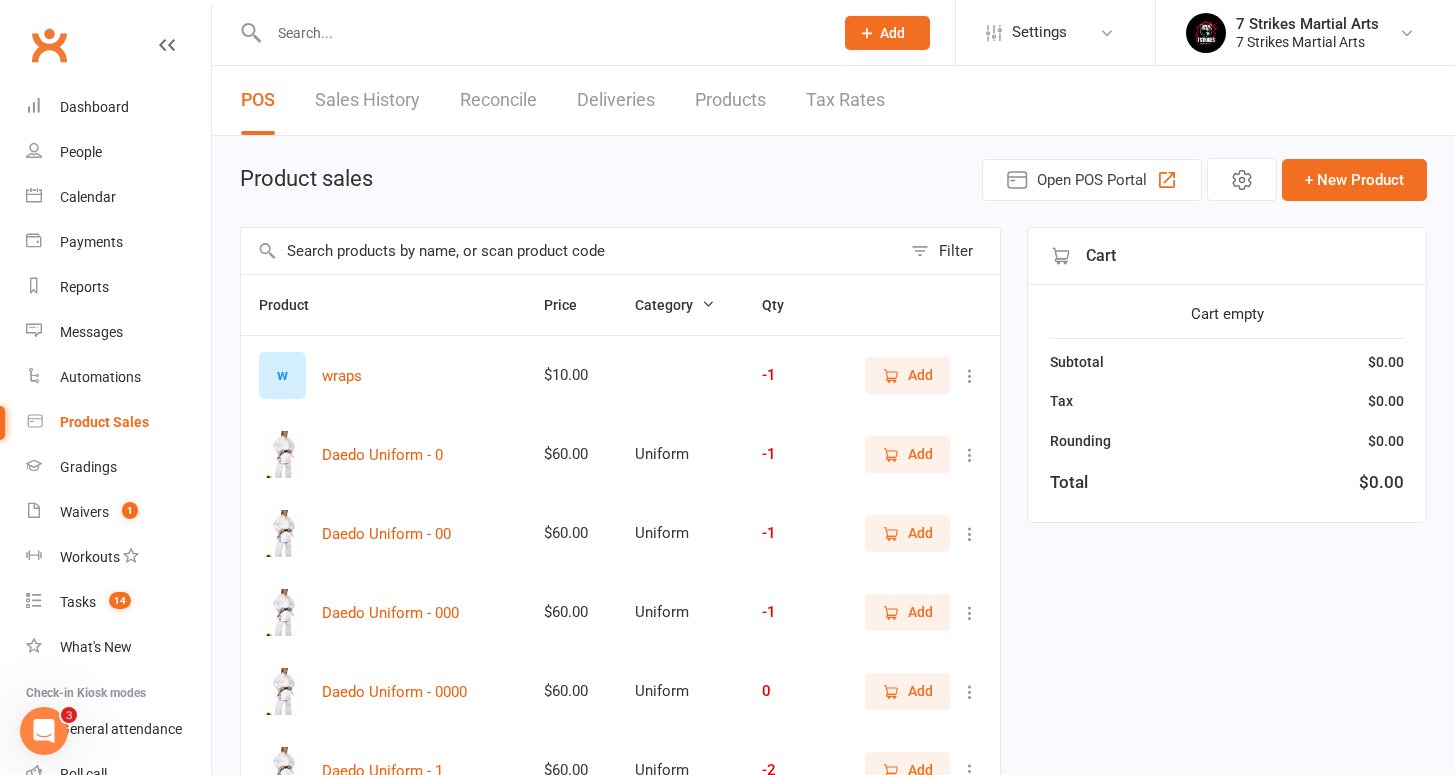 click on "Product sales Open POS Portal + New Product" at bounding box center [833, 179] 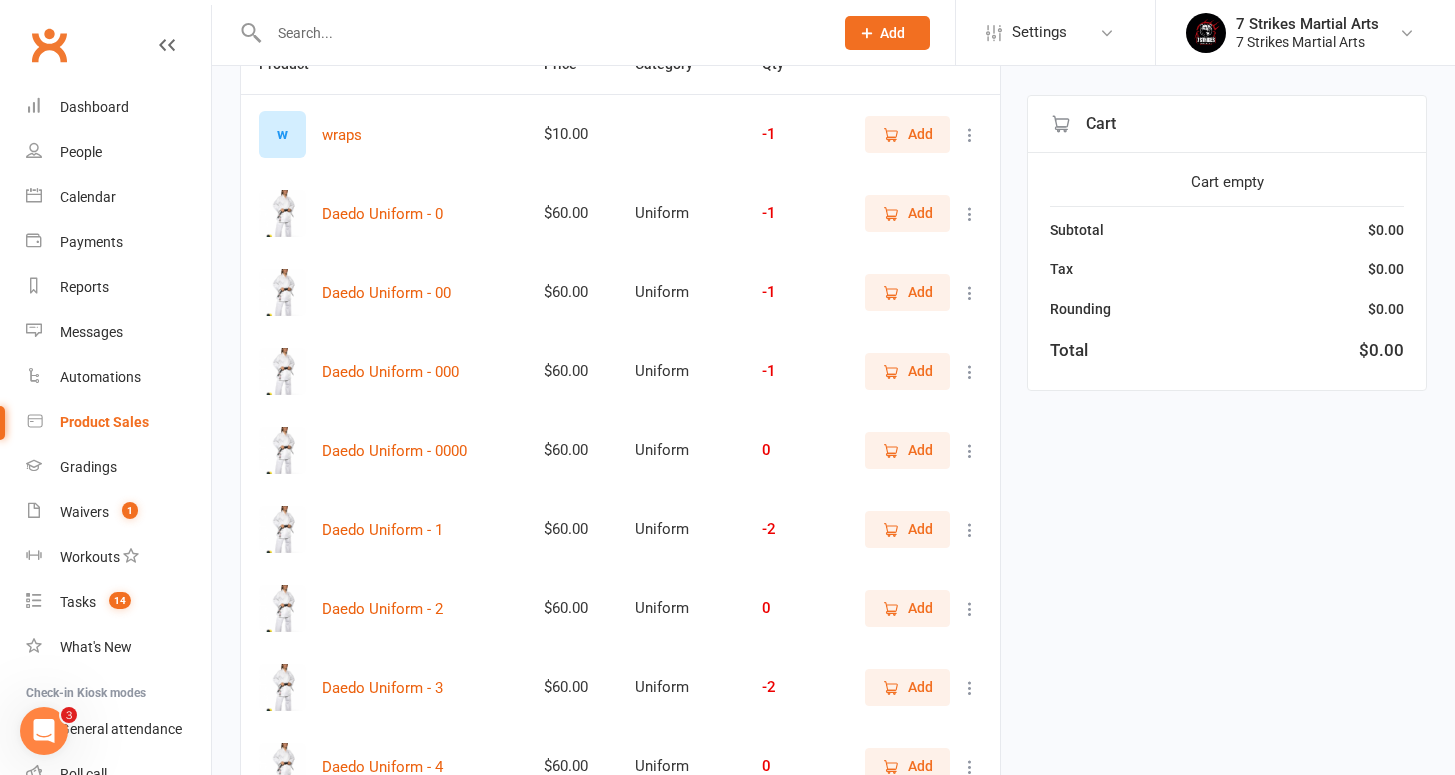 scroll, scrollTop: 0, scrollLeft: 0, axis: both 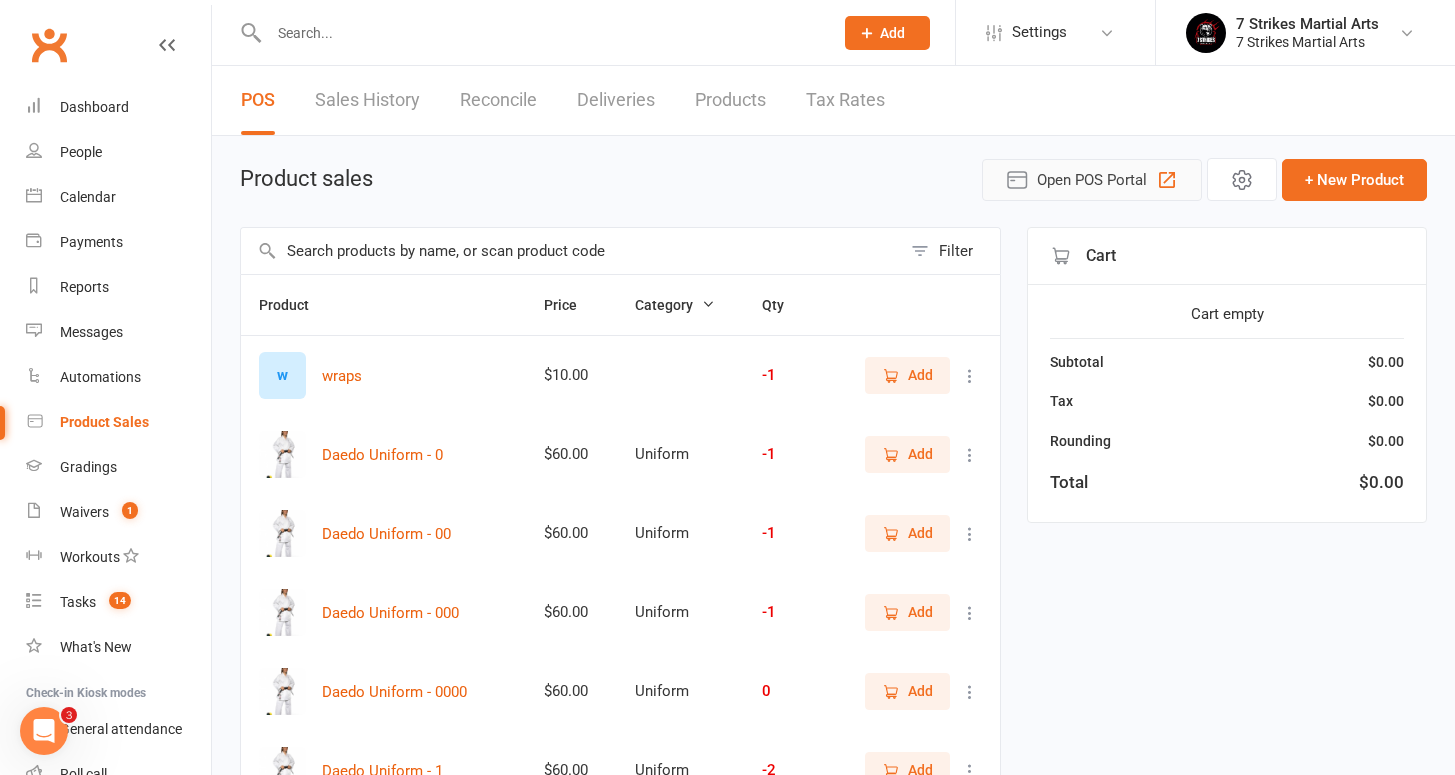 click on "Open POS Portal" at bounding box center [1092, 180] 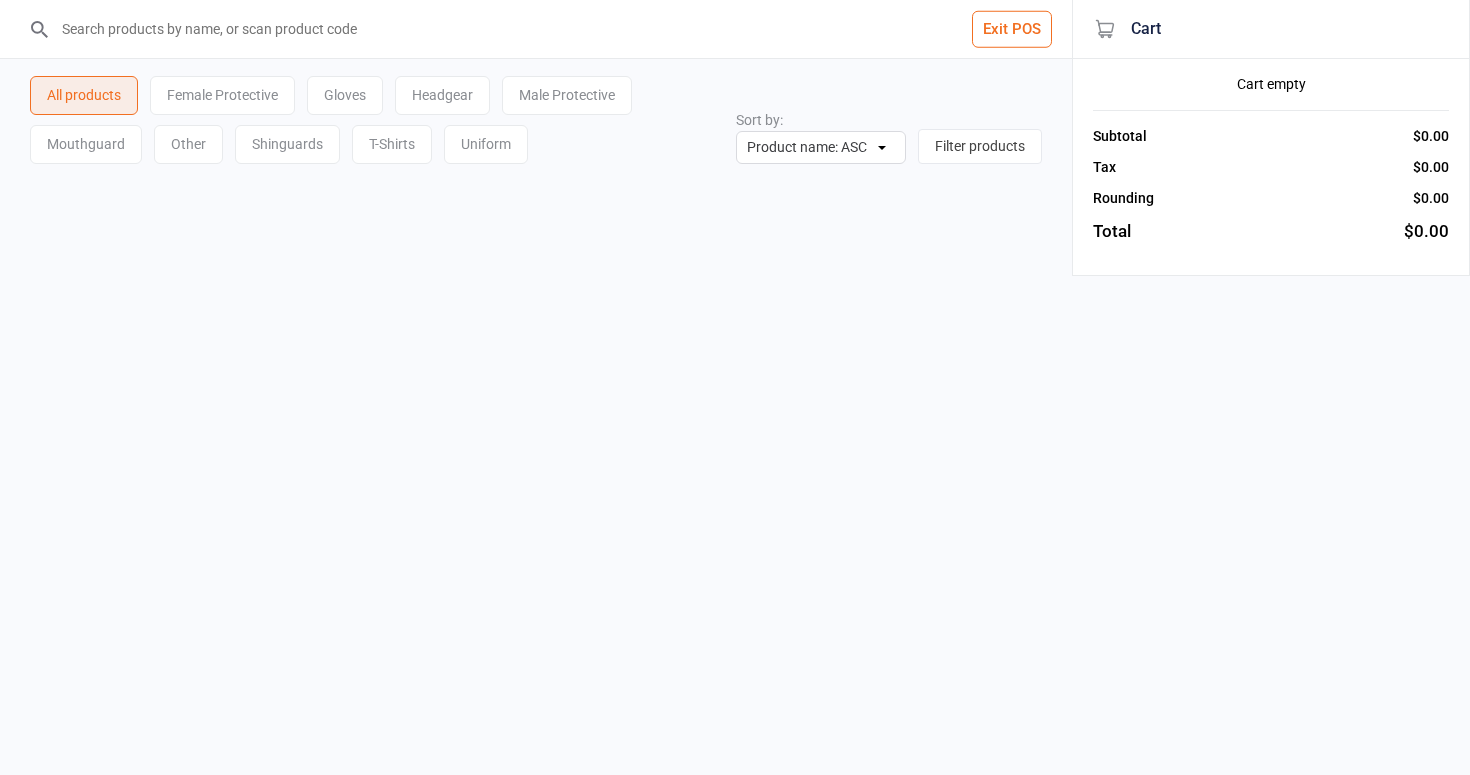 scroll, scrollTop: 0, scrollLeft: 0, axis: both 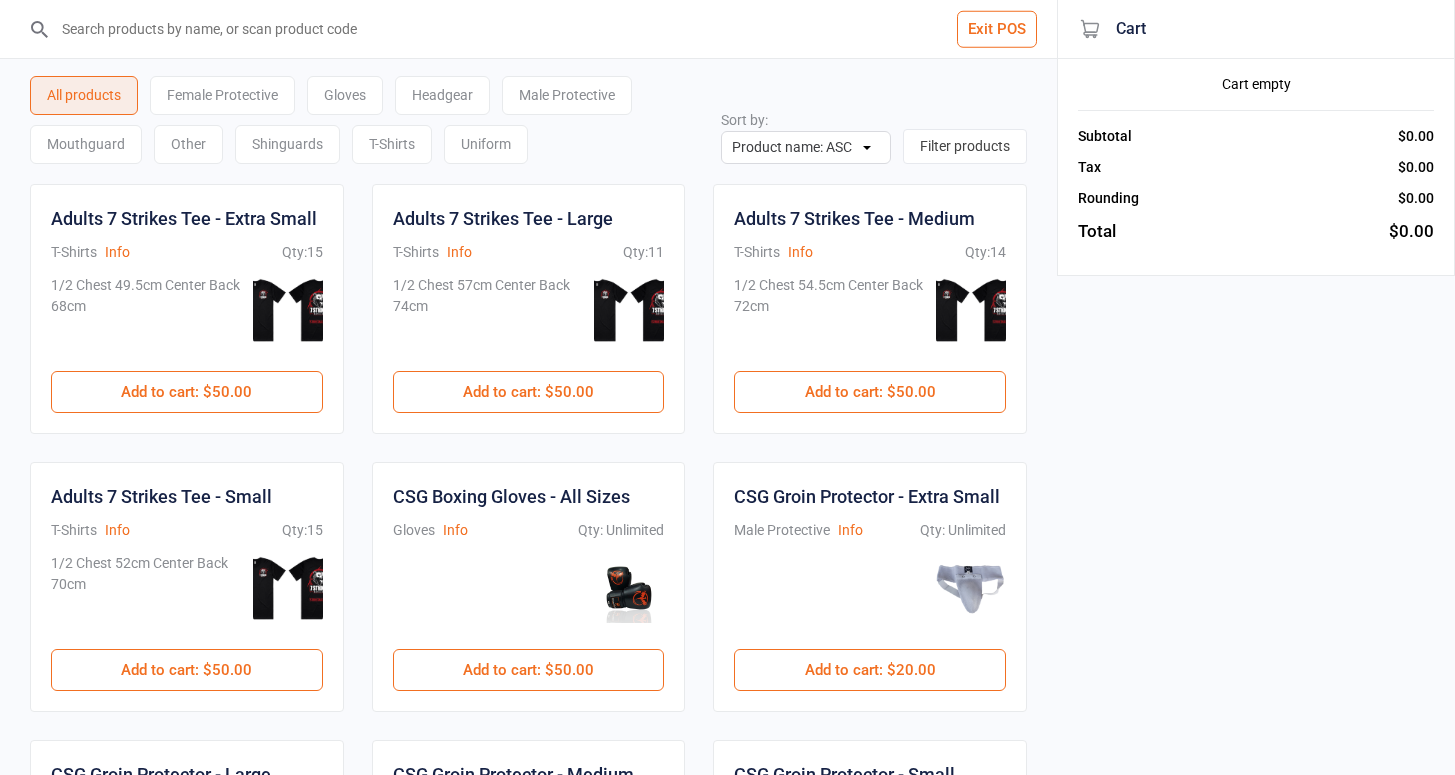 click on "T-Shirts" at bounding box center [392, 144] 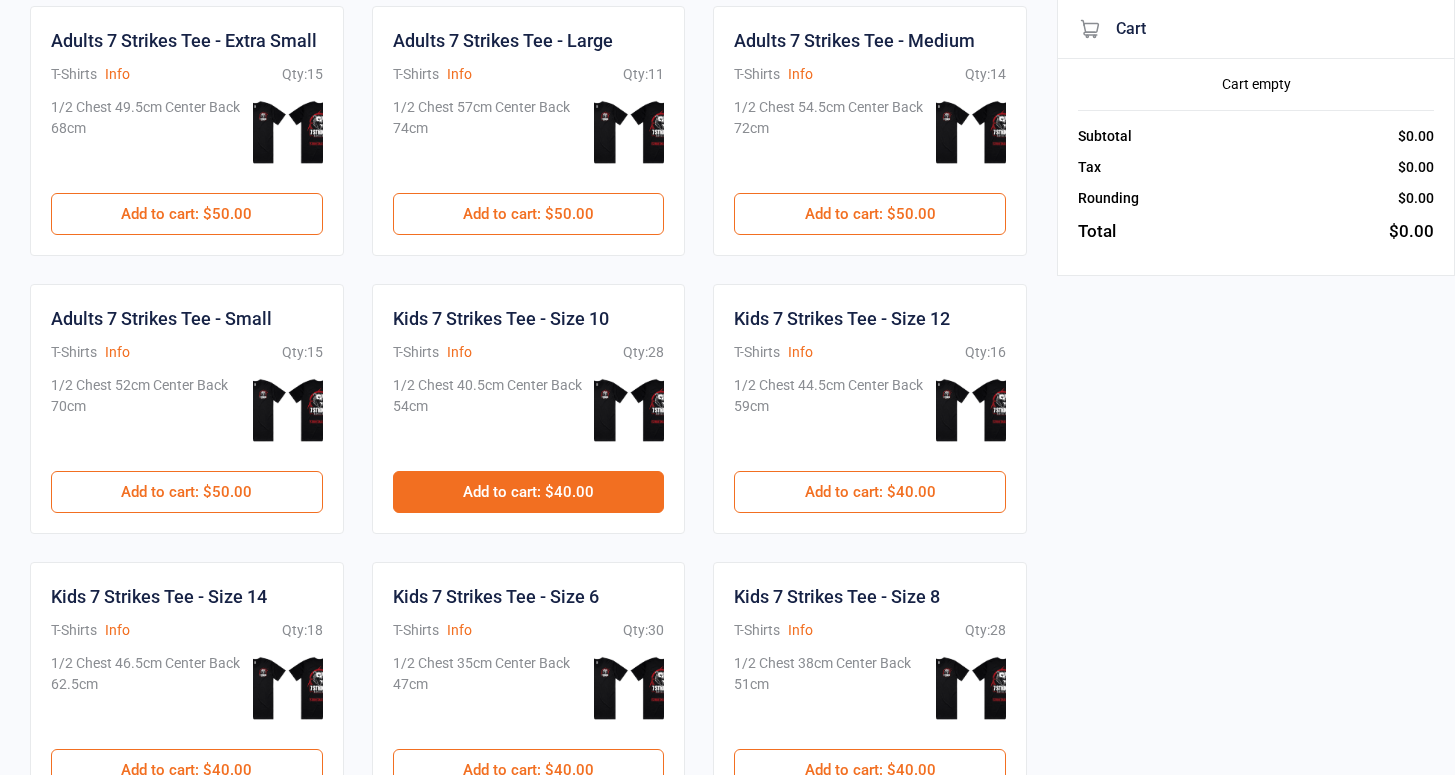 scroll, scrollTop: 323, scrollLeft: 0, axis: vertical 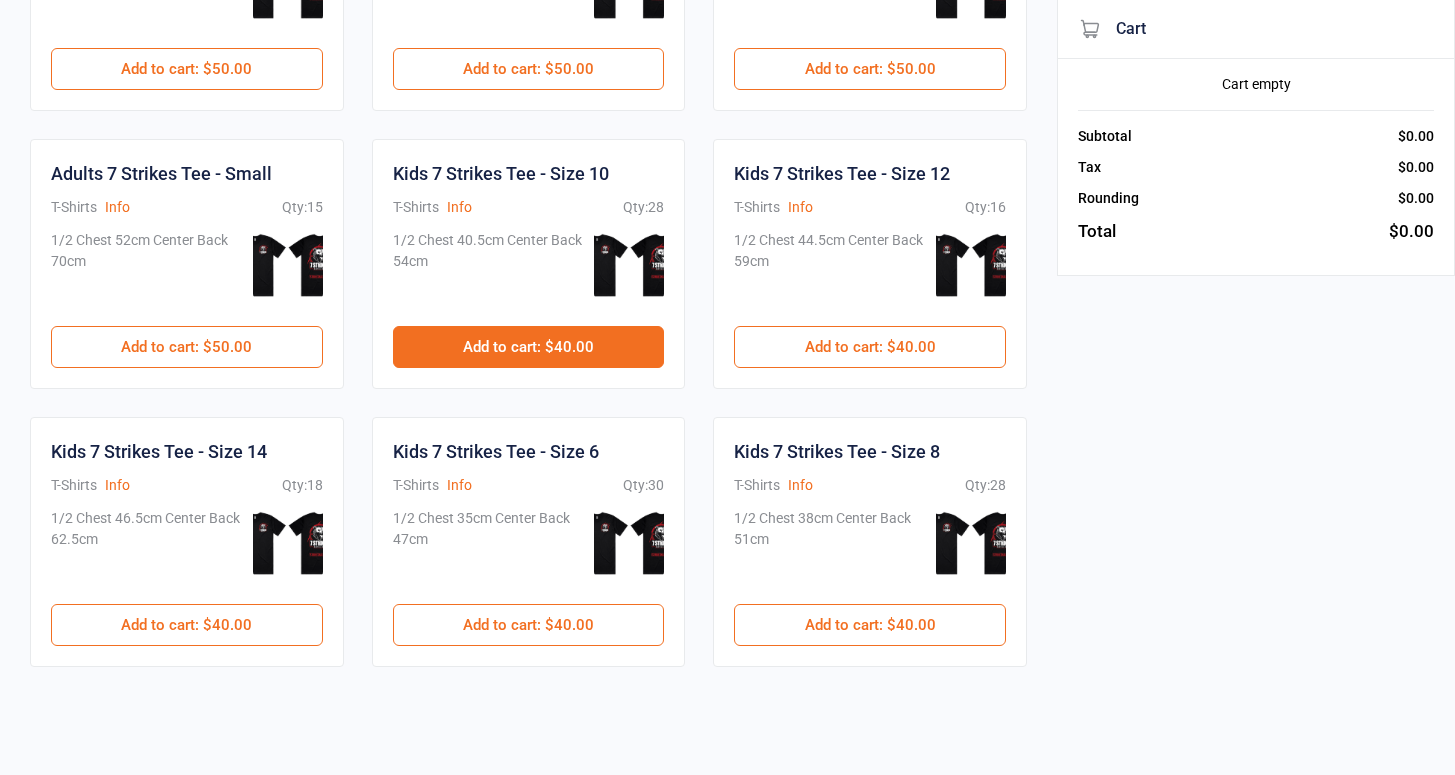 click on "Add to cart :   $40.00" at bounding box center [529, 347] 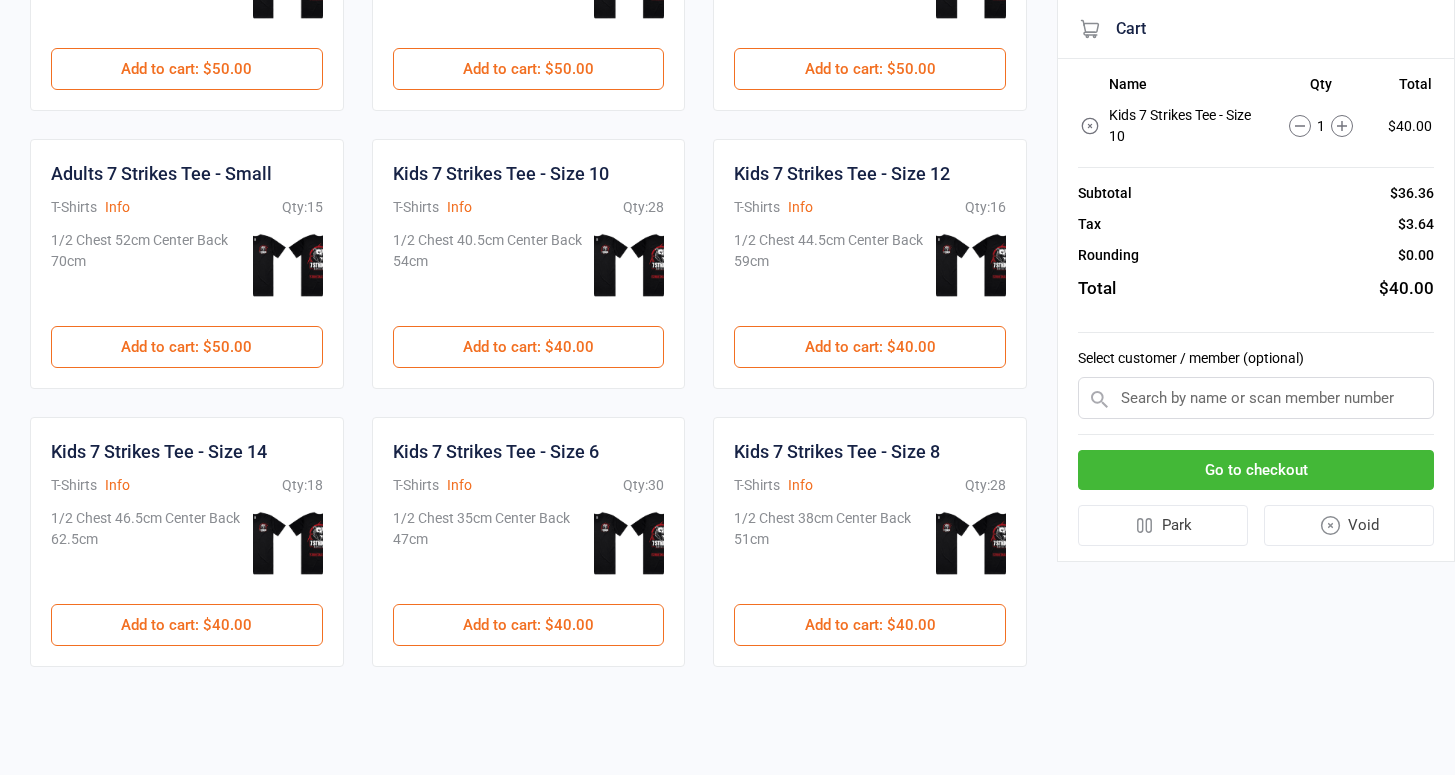 click at bounding box center (1256, 398) 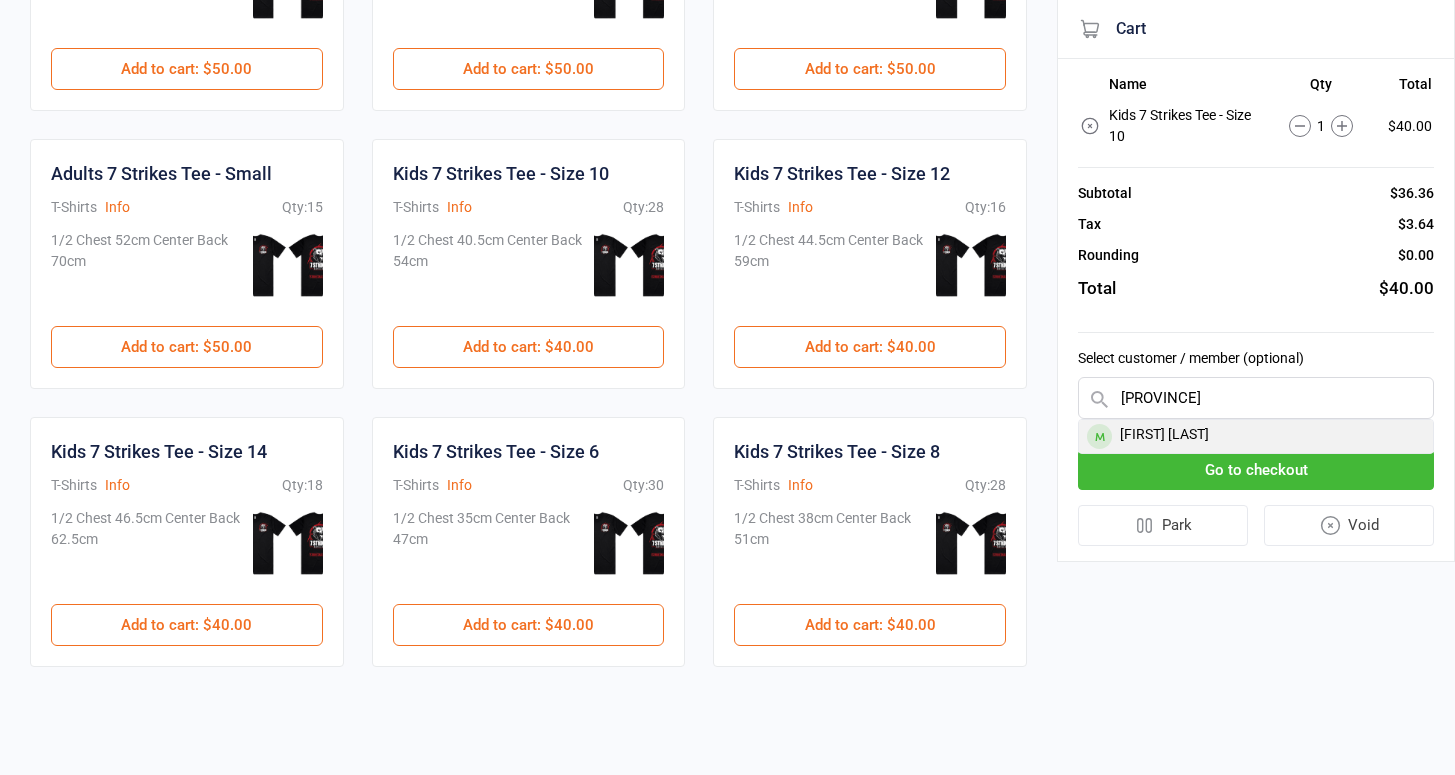 type on "[PROVINCE]" 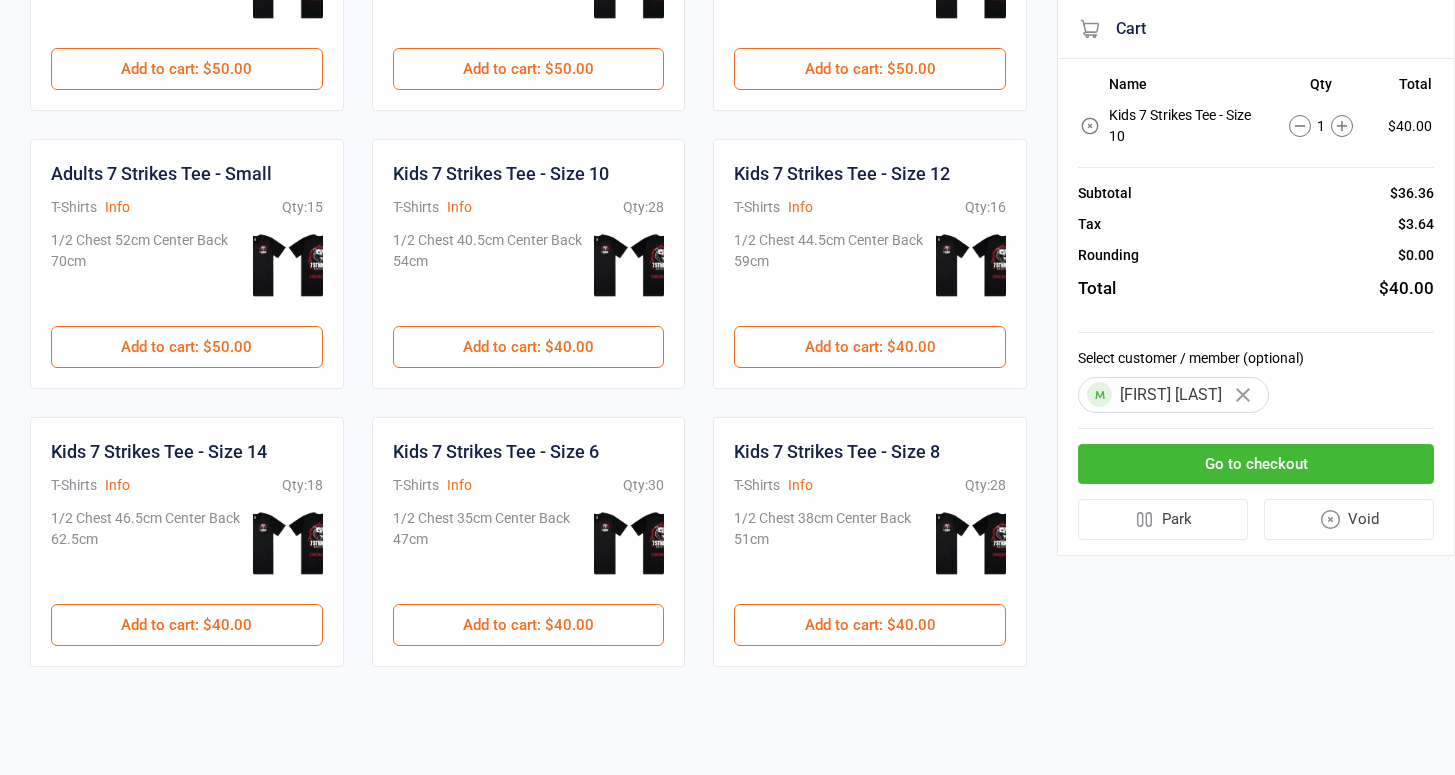 click on "Go to checkout" at bounding box center (1256, 464) 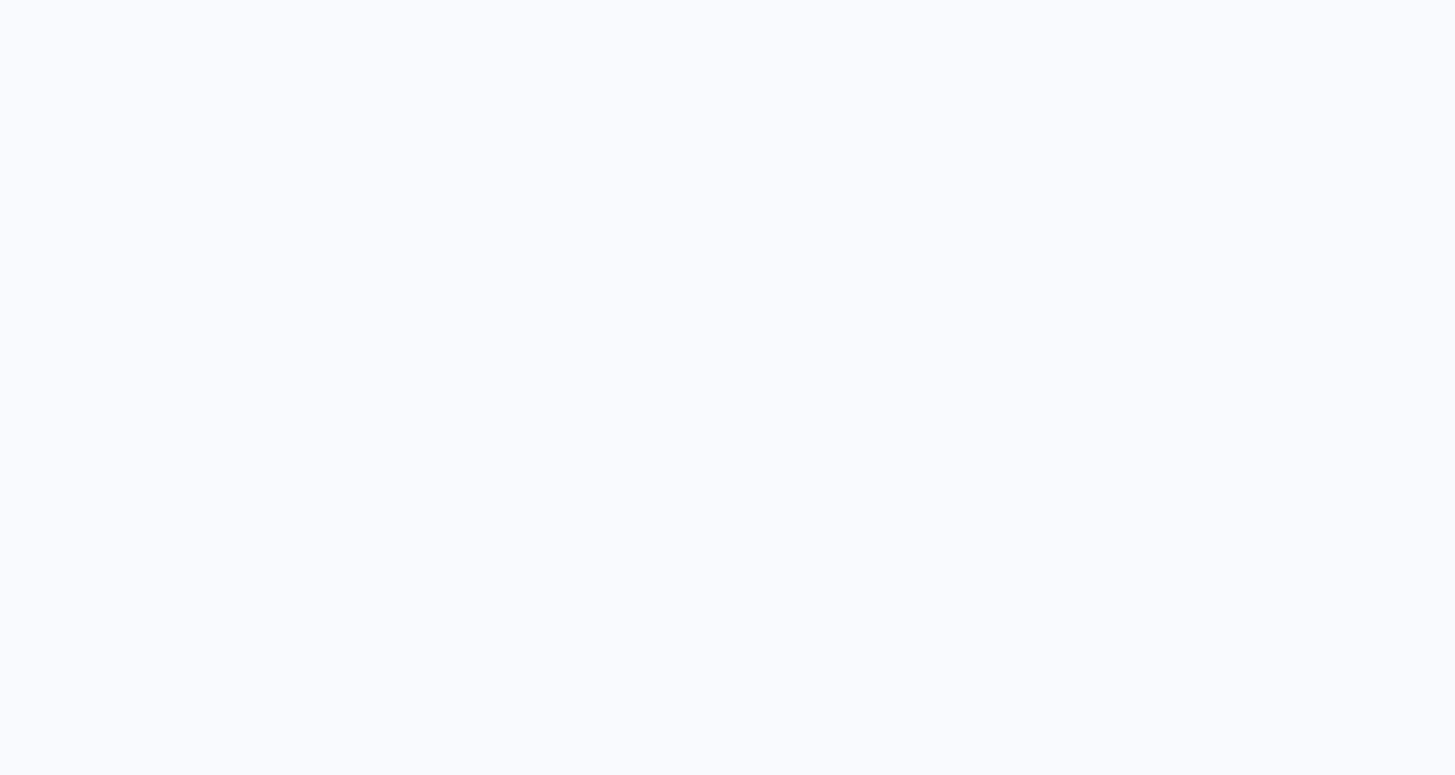 scroll, scrollTop: 0, scrollLeft: 0, axis: both 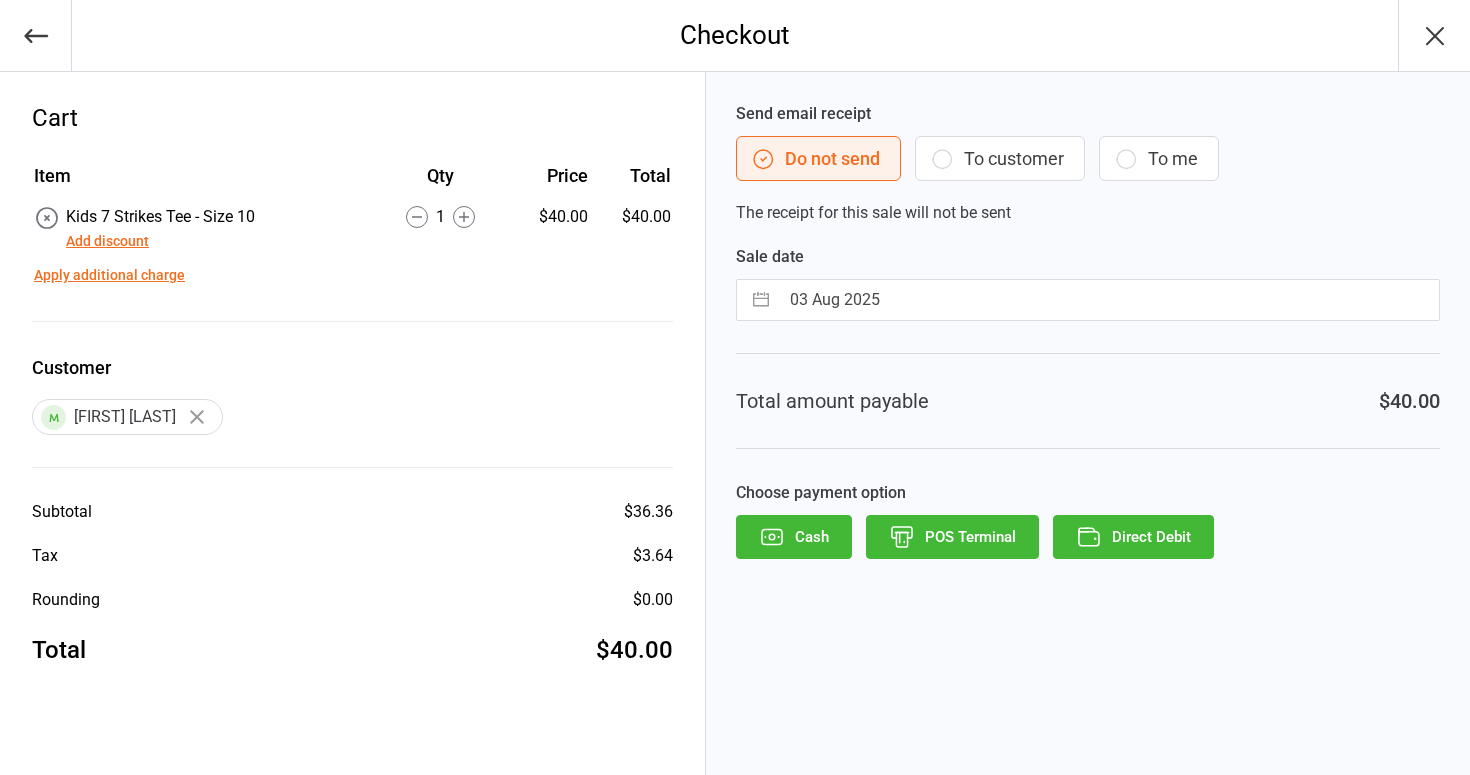 click on "To customer" at bounding box center [1000, 158] 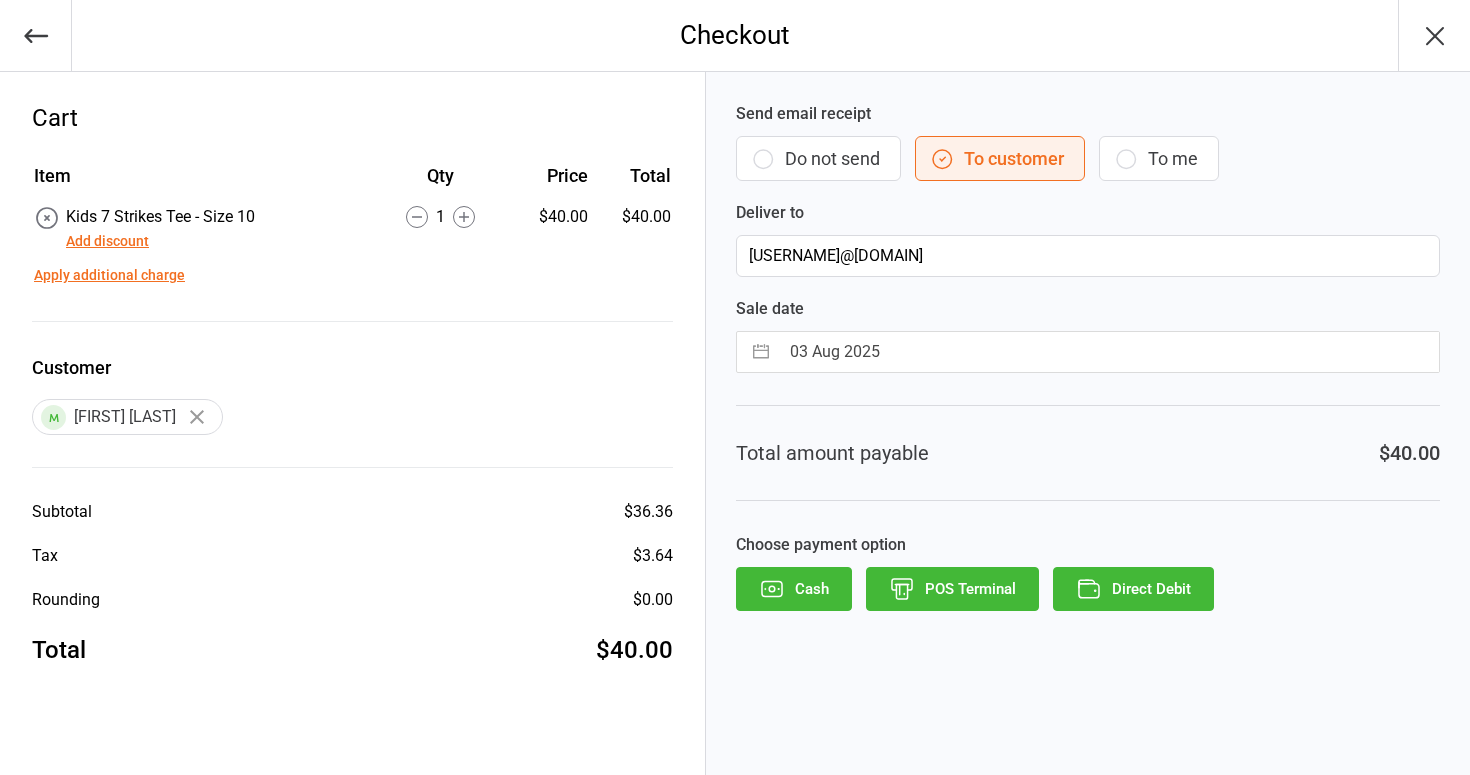 click on "POS Terminal" at bounding box center (952, 589) 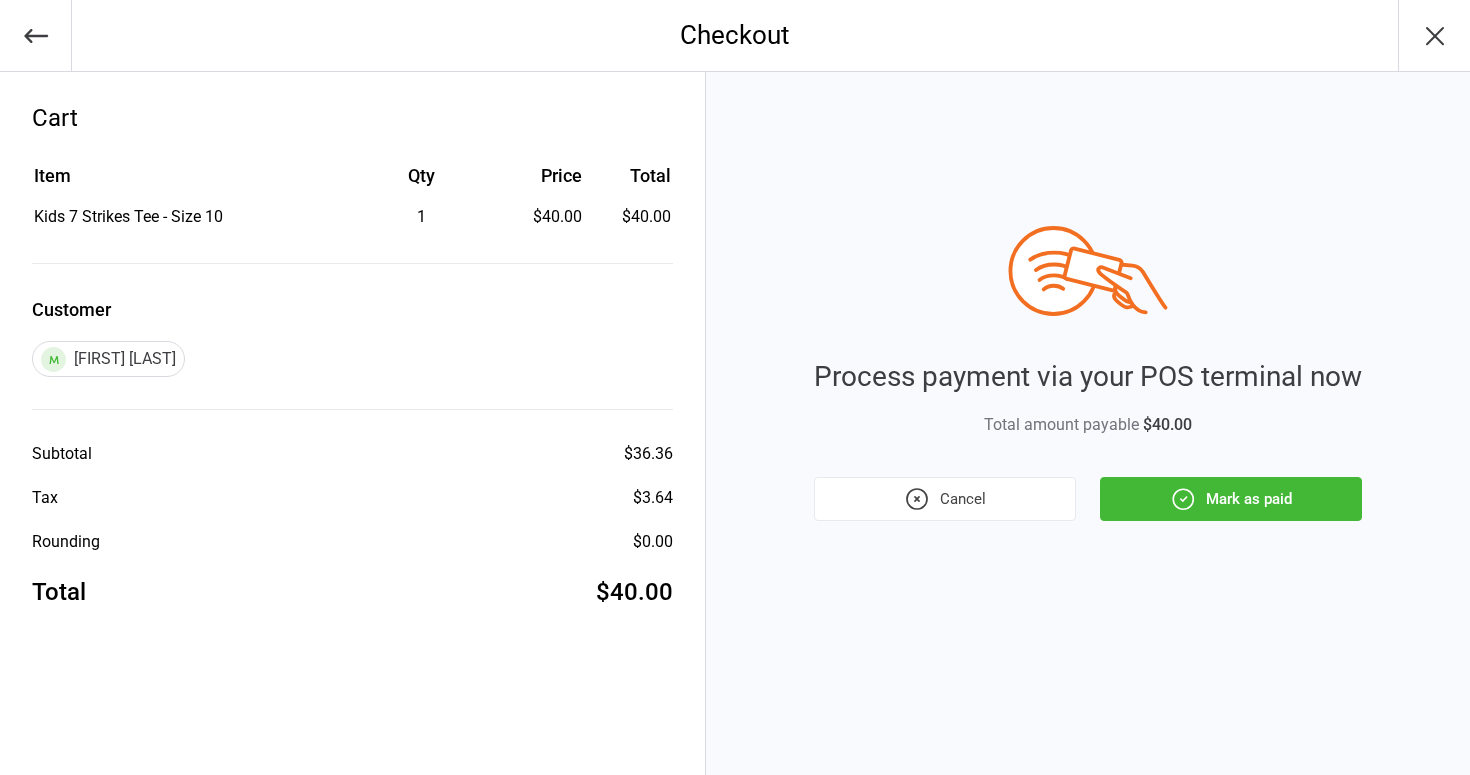 click on "Mark as paid" at bounding box center [1231, 499] 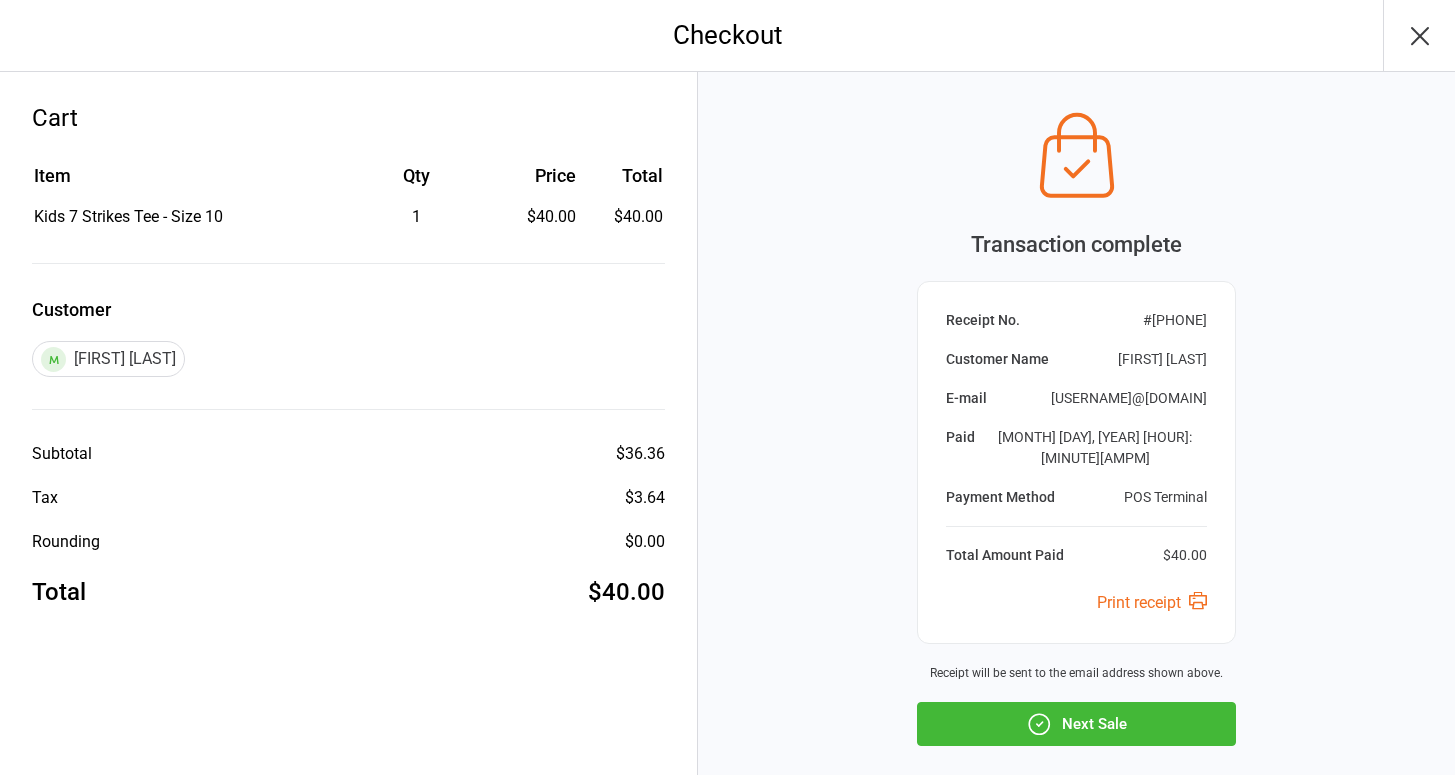 drag, startPoint x: 1139, startPoint y: 703, endPoint x: 1057, endPoint y: 536, distance: 186.0457 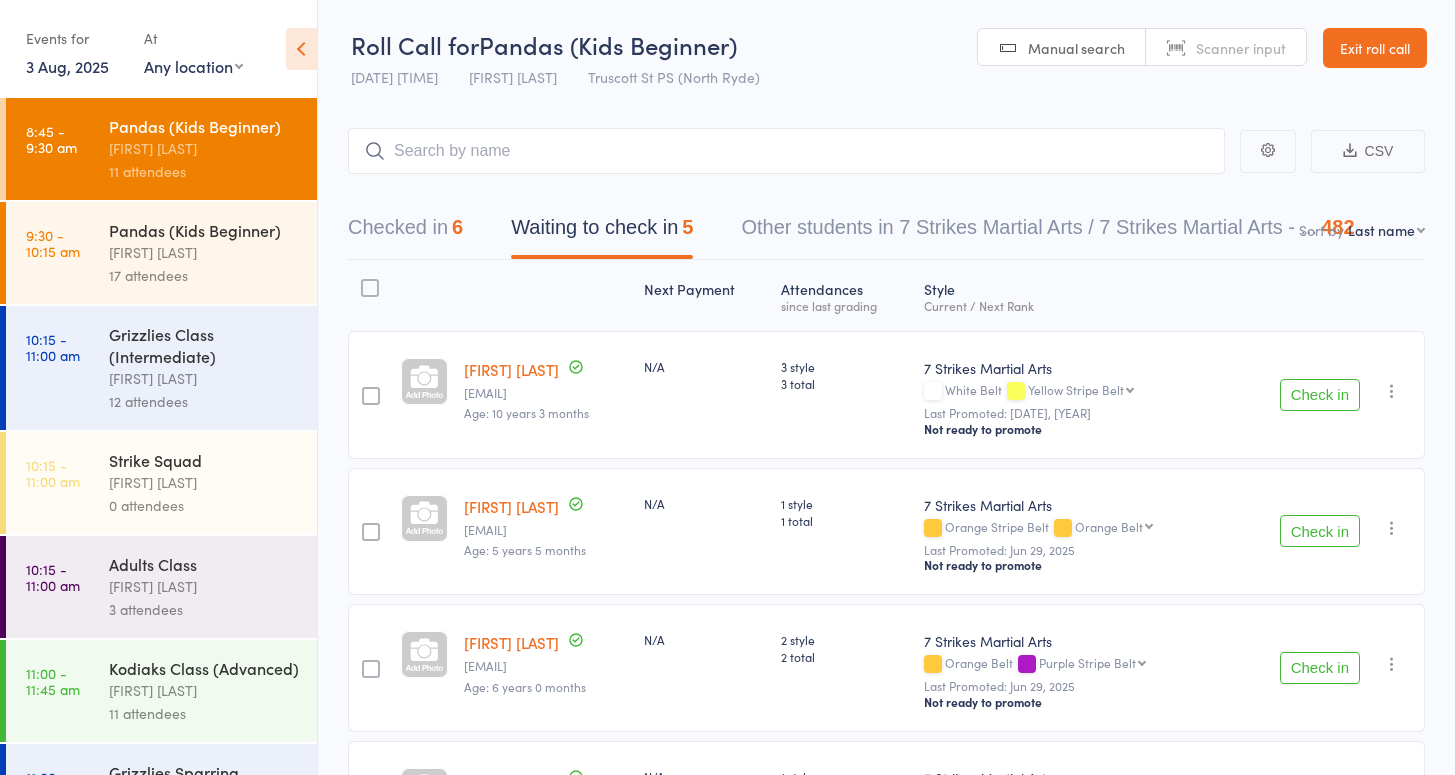 scroll, scrollTop: 0, scrollLeft: 0, axis: both 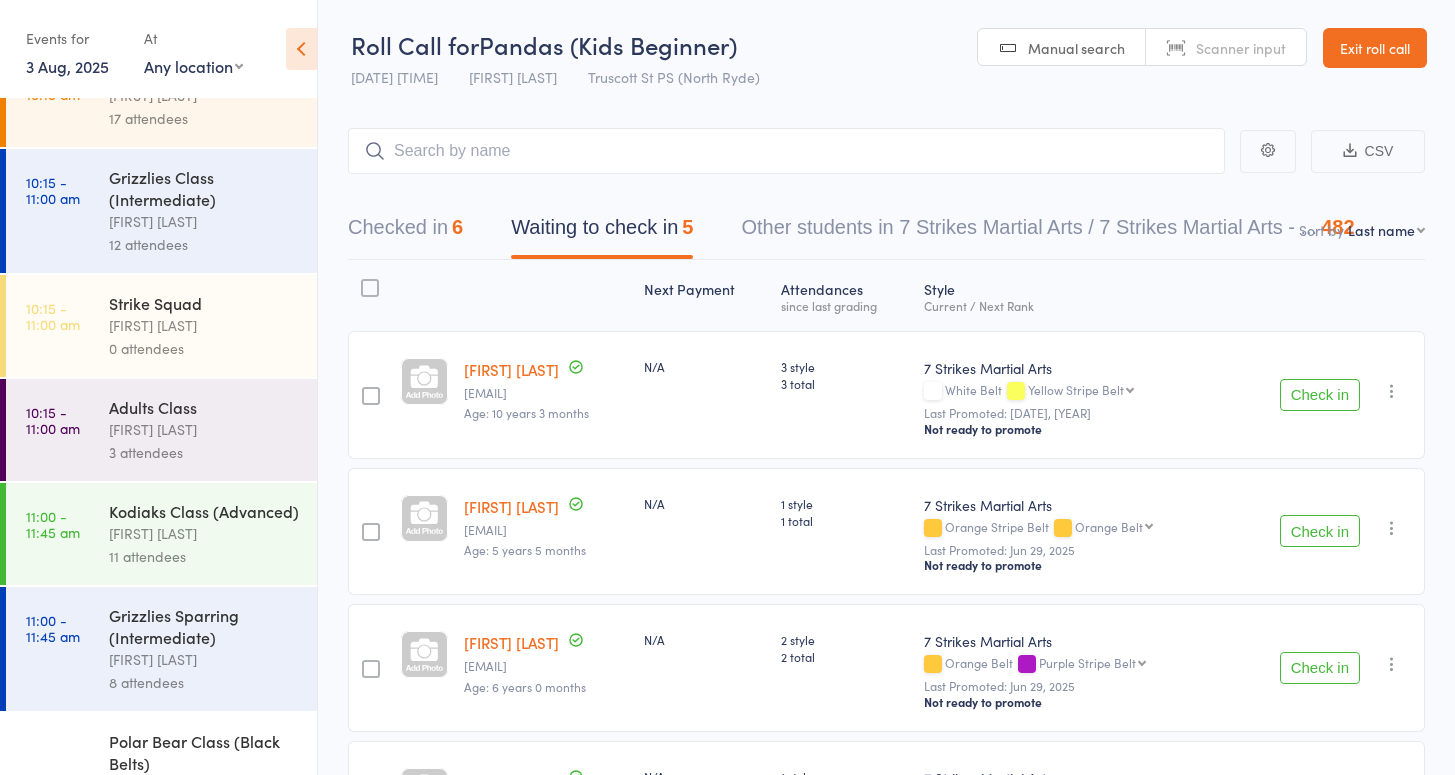 click on "Kodiaks Class (Advanced)" at bounding box center (204, 511) 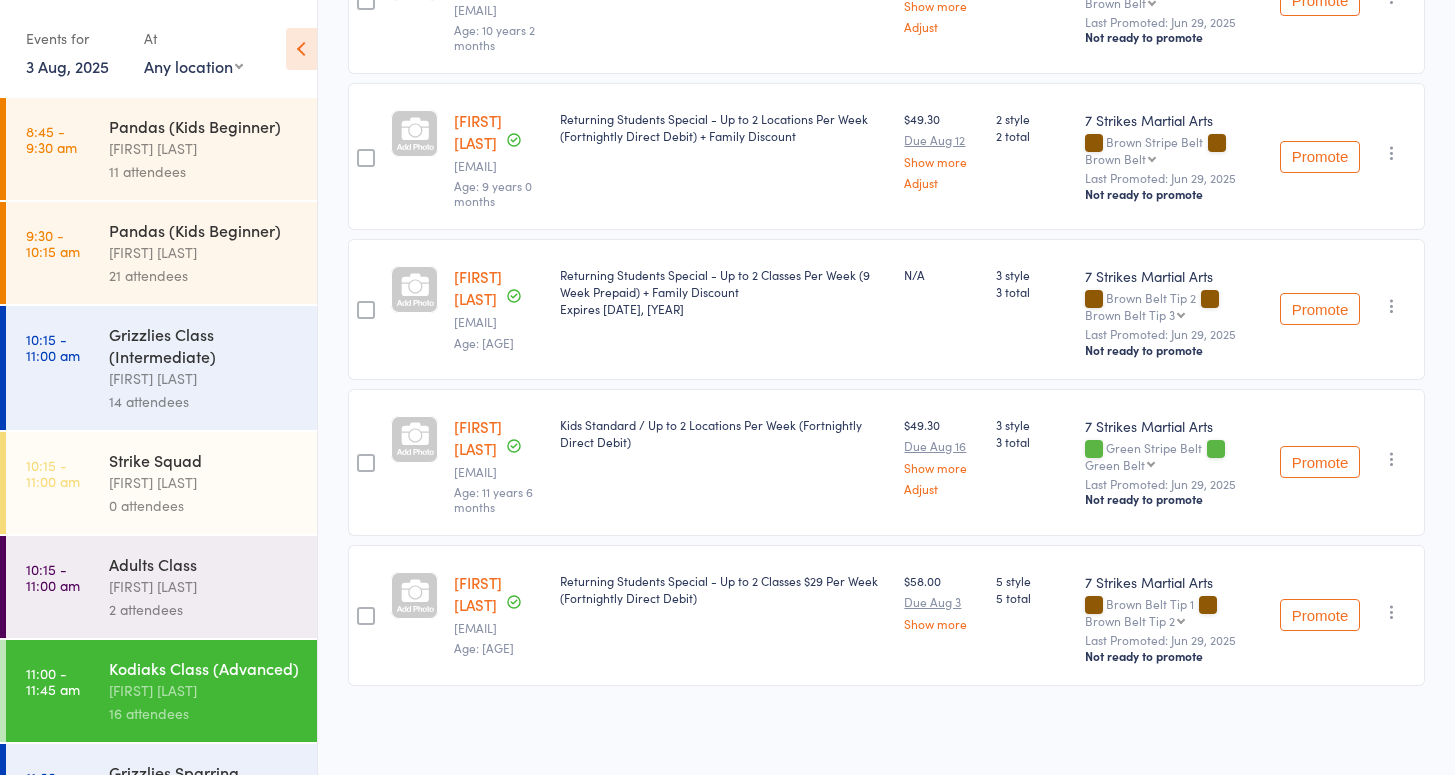 scroll, scrollTop: 1803, scrollLeft: 0, axis: vertical 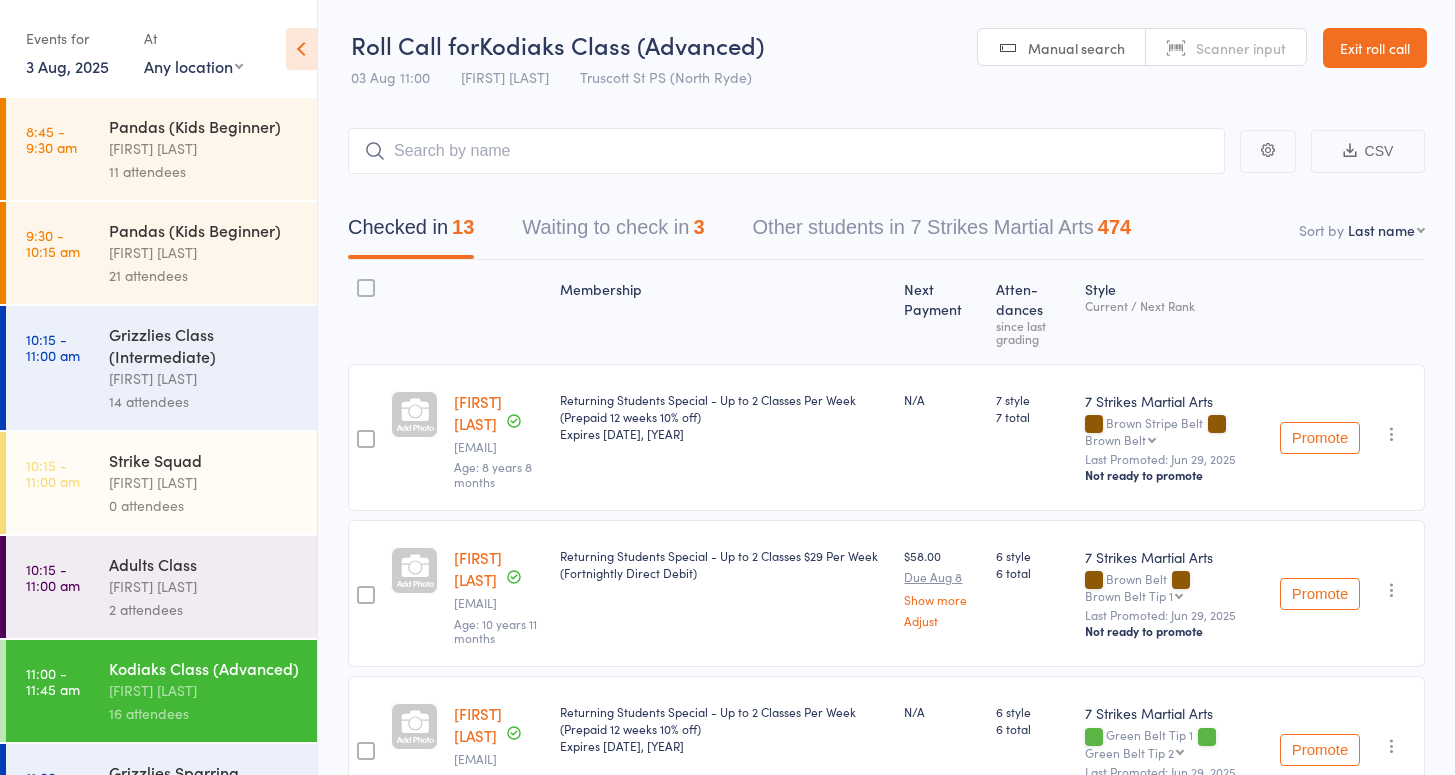 click on "Pandas (Kids Beginner) [FIRST] [LAST] [NUMBER] attendees" at bounding box center (213, 253) 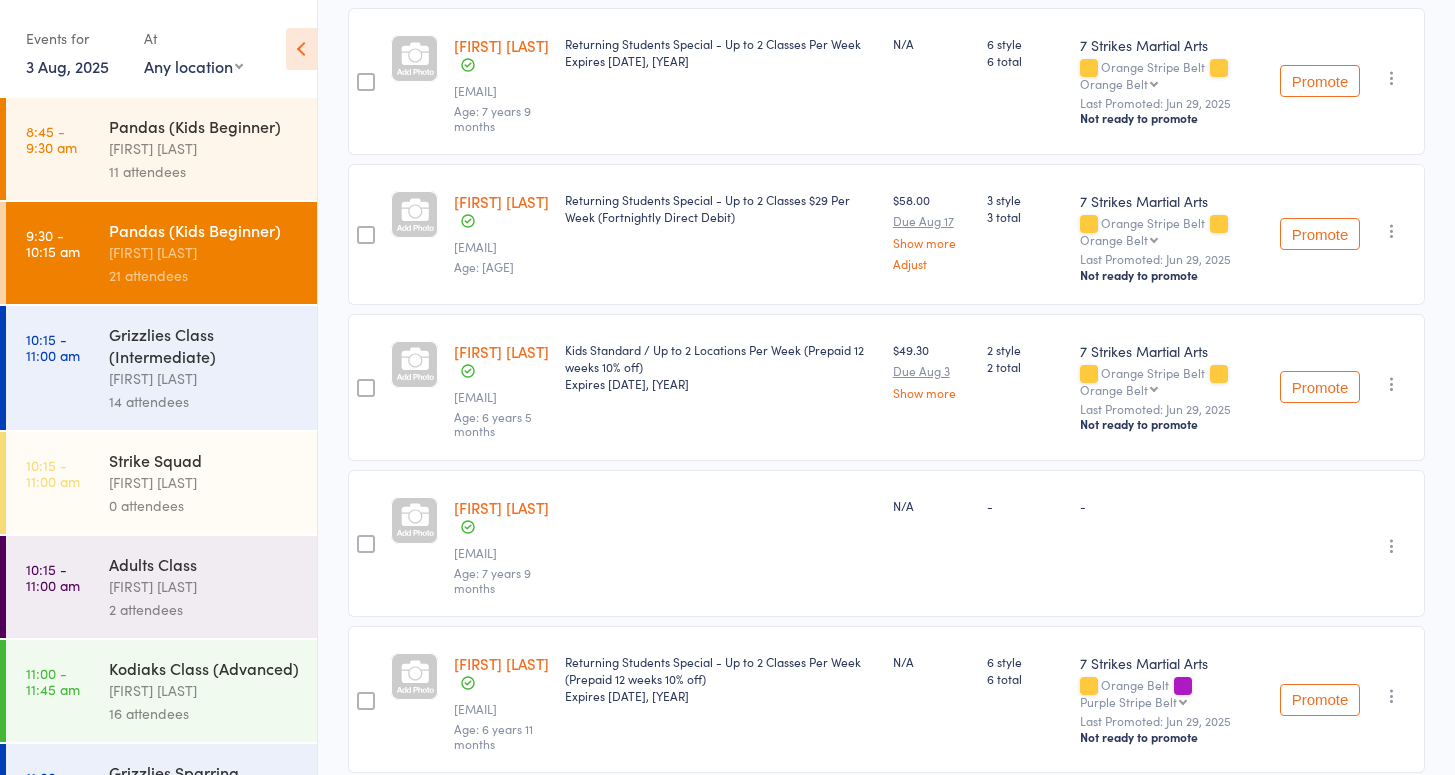 scroll, scrollTop: 1741, scrollLeft: 0, axis: vertical 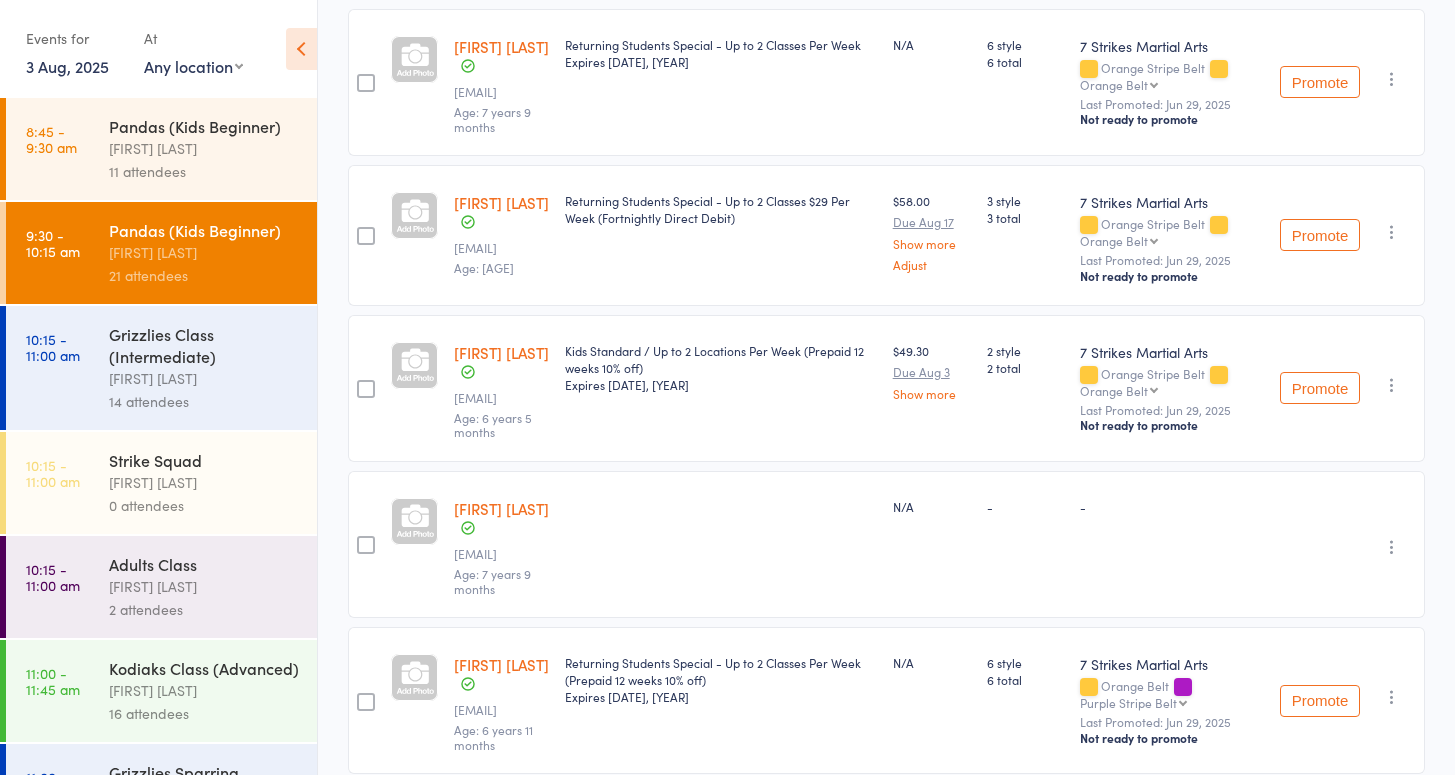 click on "[FIRST] [LAST]" at bounding box center (501, 508) 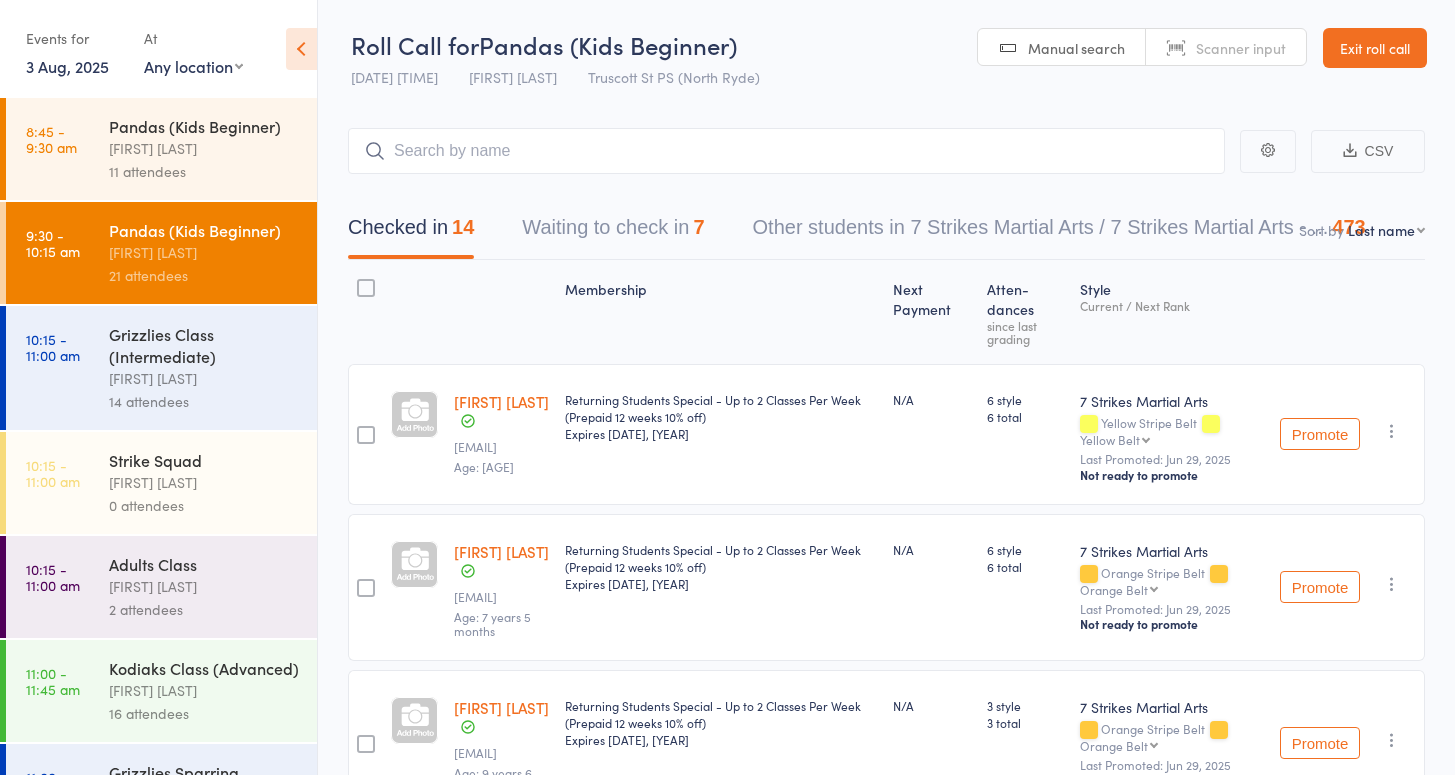 scroll, scrollTop: 0, scrollLeft: 0, axis: both 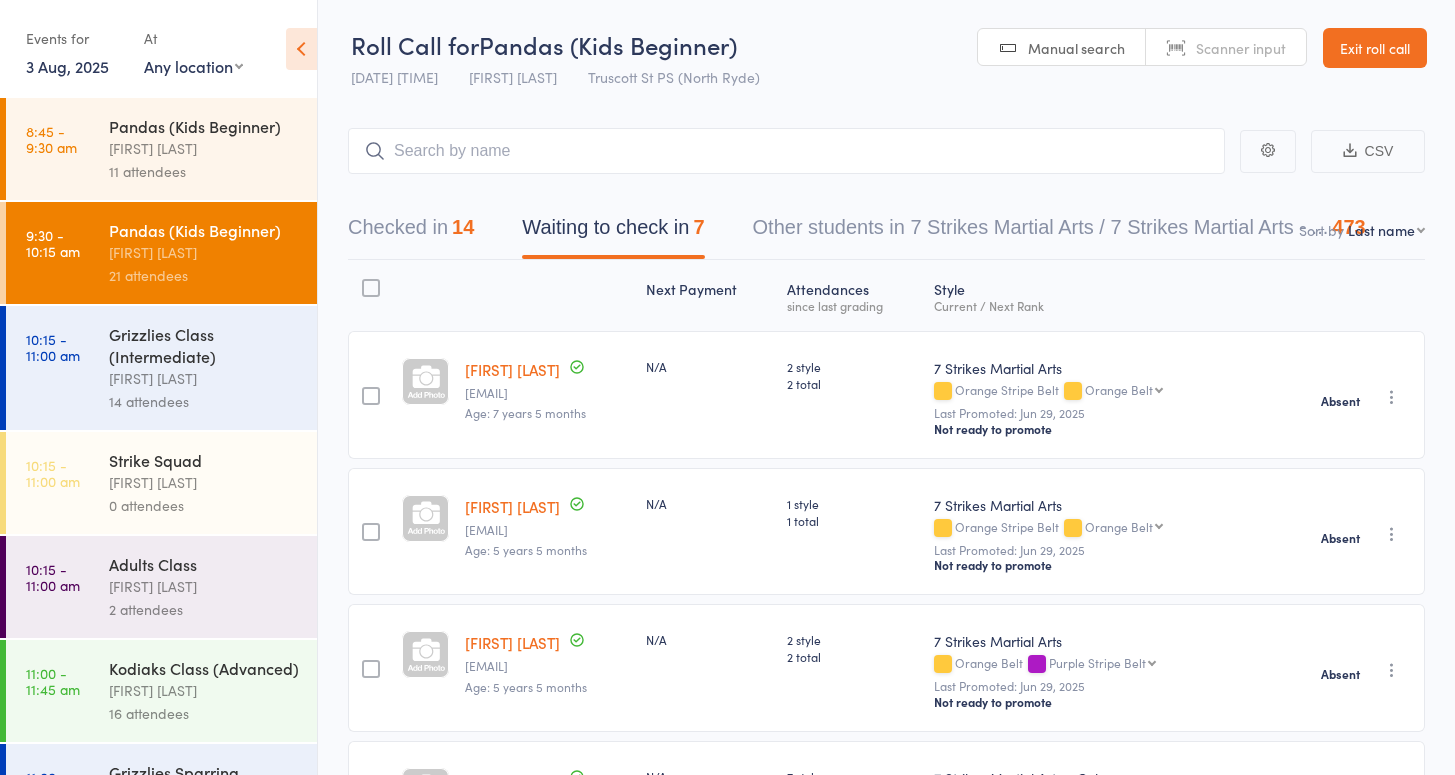 click on "Grizzlies Class (Intermediate)" at bounding box center [204, 345] 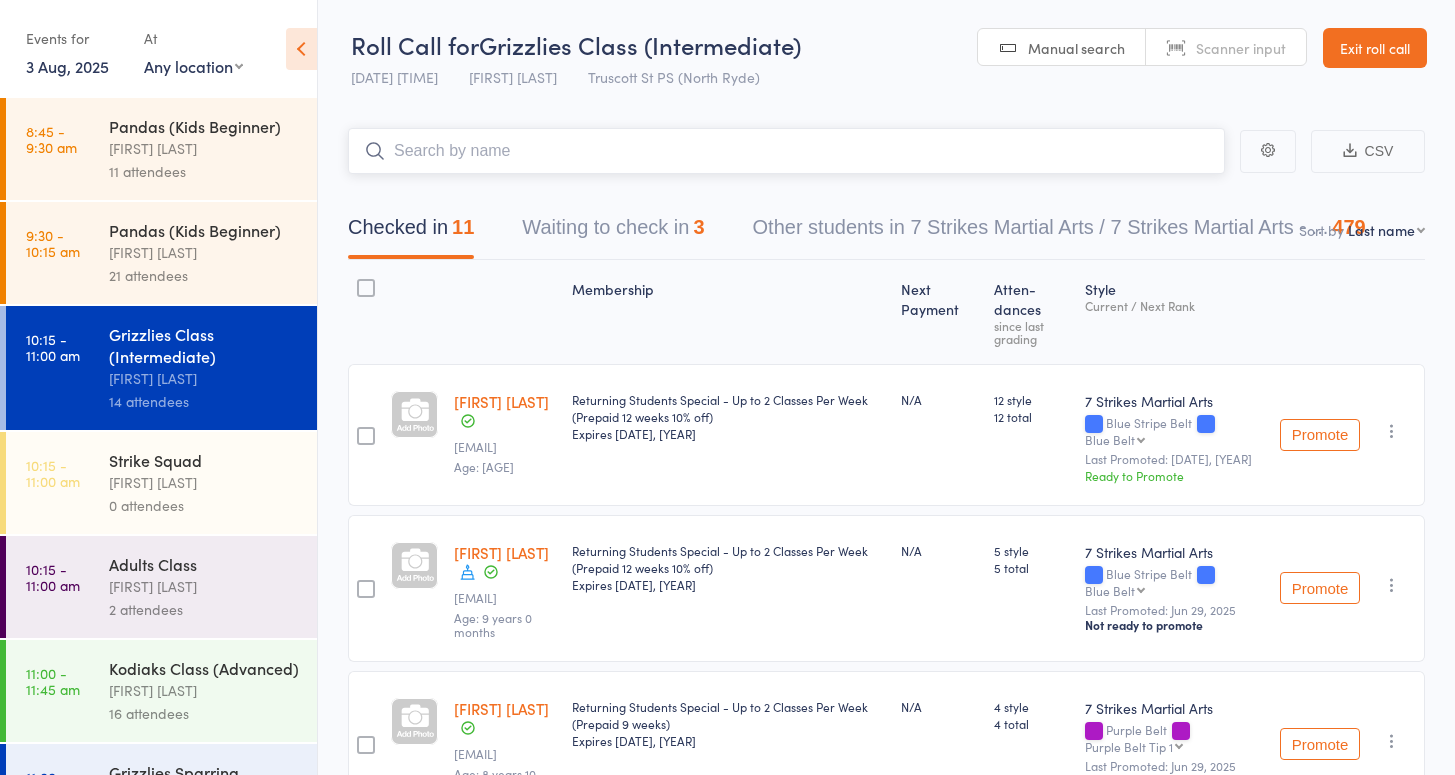 scroll, scrollTop: 18, scrollLeft: 0, axis: vertical 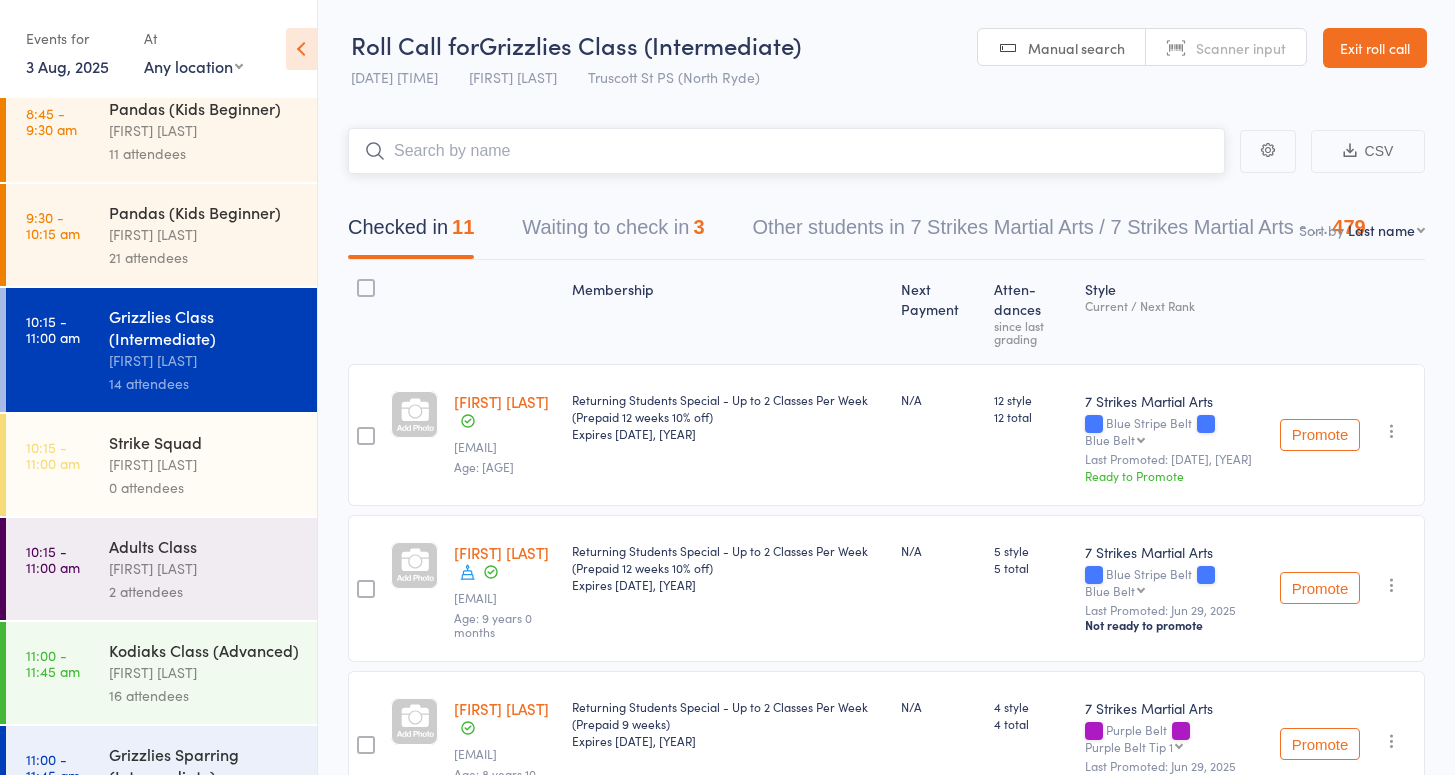click on "Waiting to check in  3" at bounding box center (613, 232) 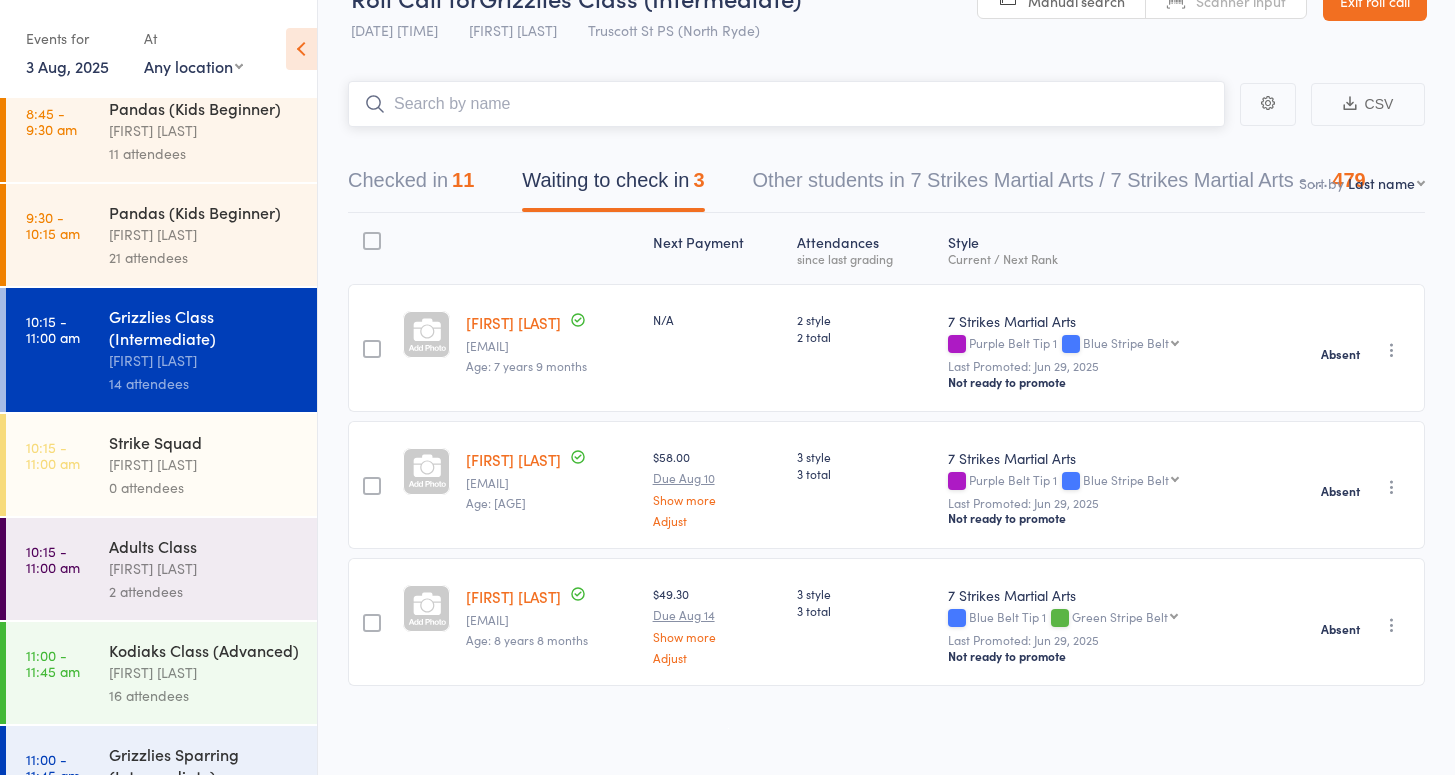 scroll, scrollTop: 48, scrollLeft: 0, axis: vertical 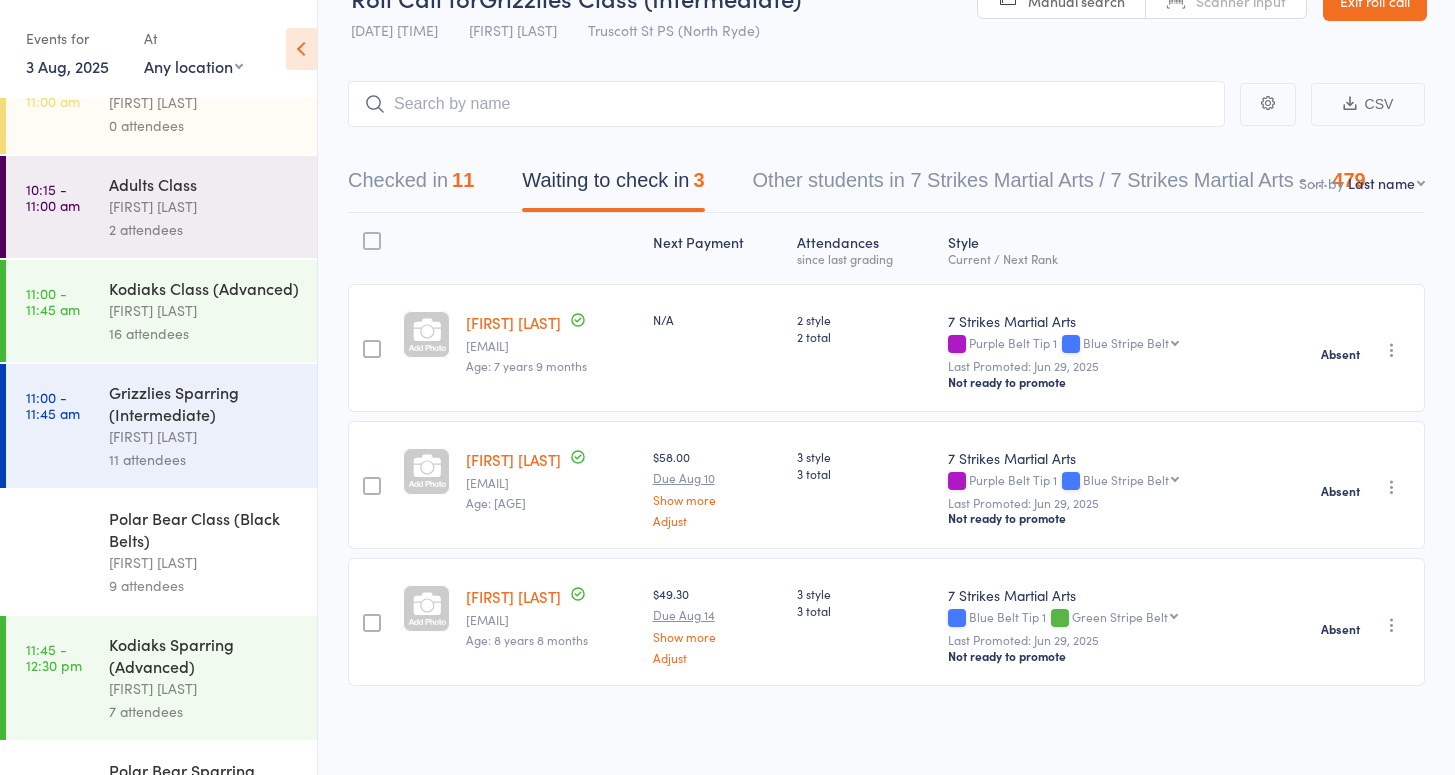 click on "Grizzlies Sparring (Intermediate)" at bounding box center (204, 403) 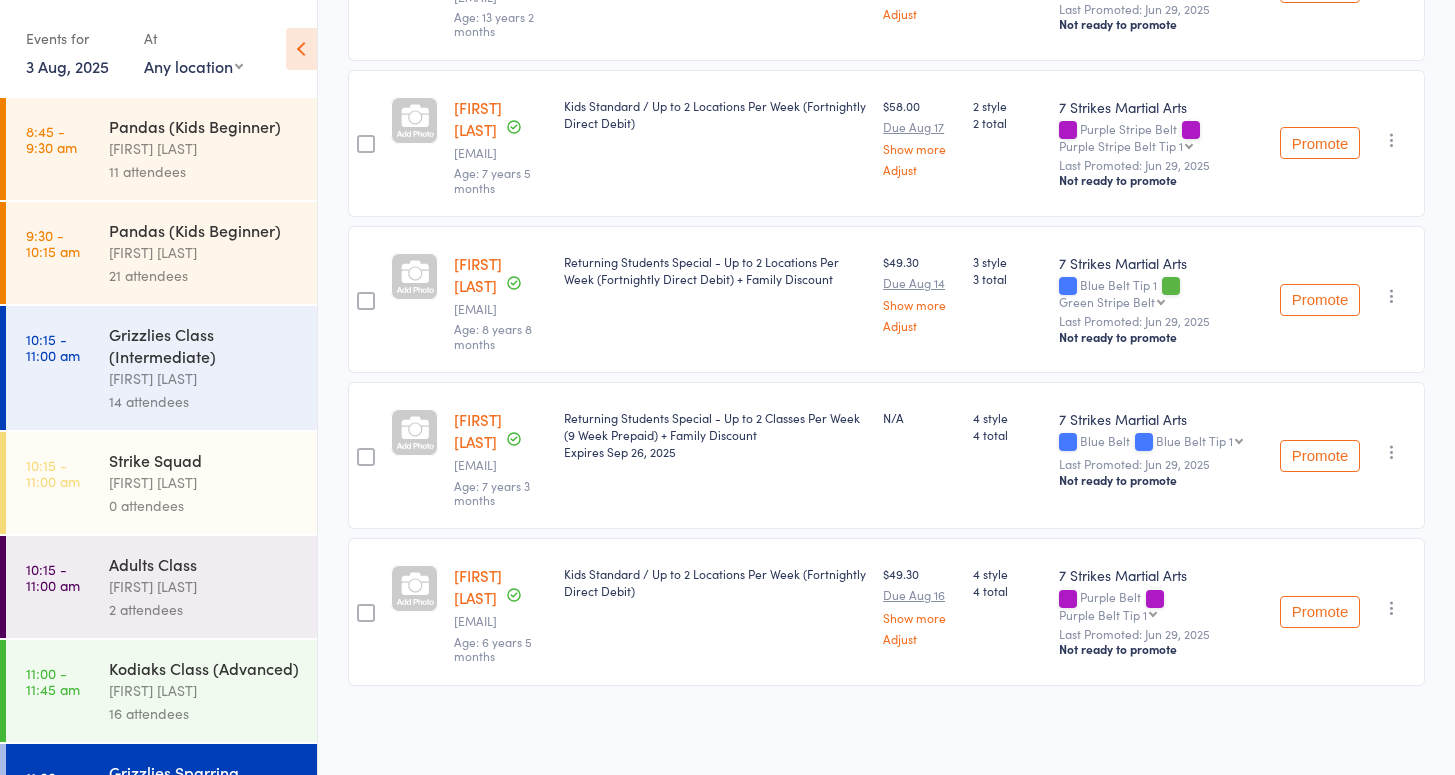 scroll, scrollTop: 1244, scrollLeft: 0, axis: vertical 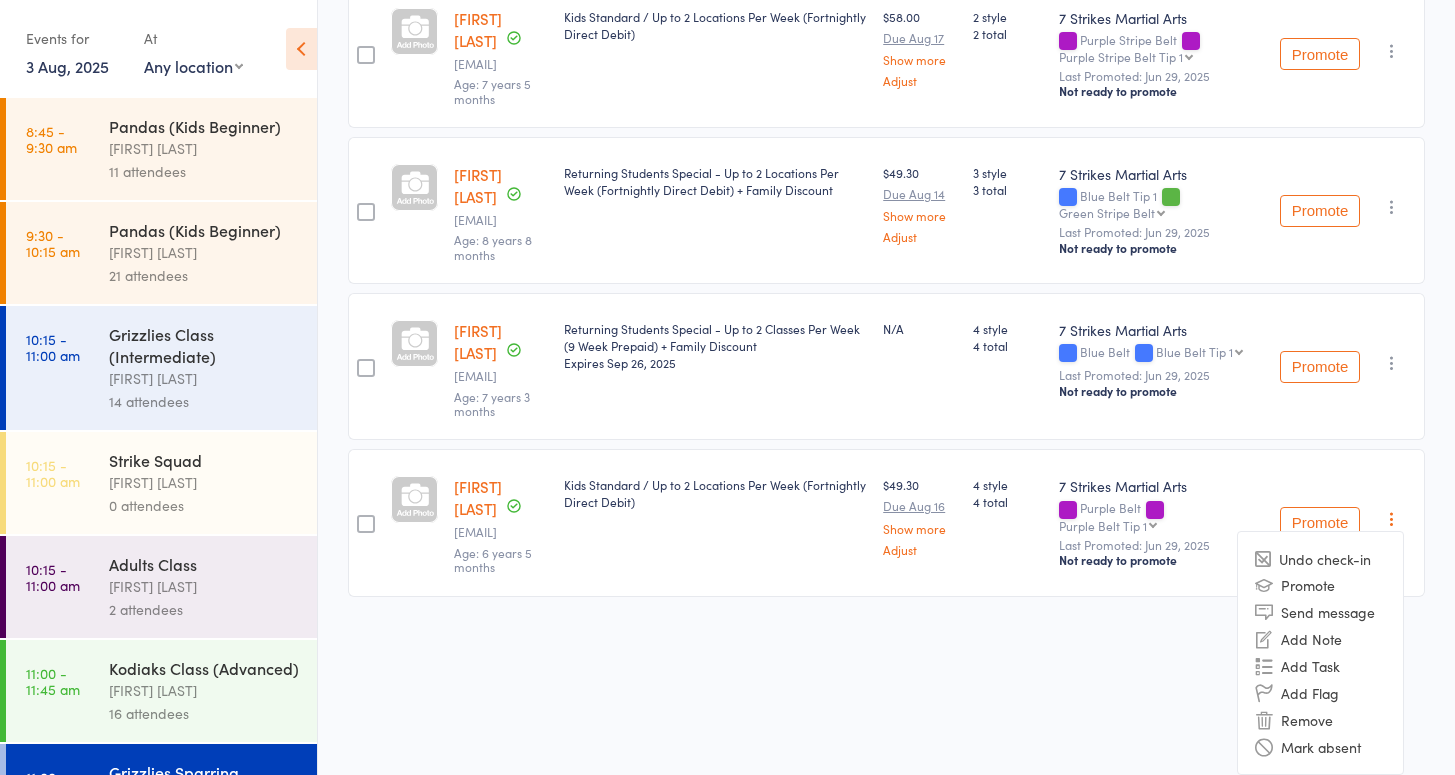 click on "Carlo Stepanian checked in sucessfully Roll Call for  Grizzlies Sparring (Intermediate) 03 Aug 11:00  Daniel Jancek  Truscott St PS (North Ryde)  Manual search Scanner input Exit roll call Events for 3 Aug, 2025 3 Aug, 2025
August 2025
Sun Mon Tue Wed Thu Fri Sat
31
27
28
29
30
31
01
02
32
03
04
05
06
07
08
09
33
10
11
12
13
14
15
16
34
17
18
19
20
21
22" at bounding box center [727, -921] 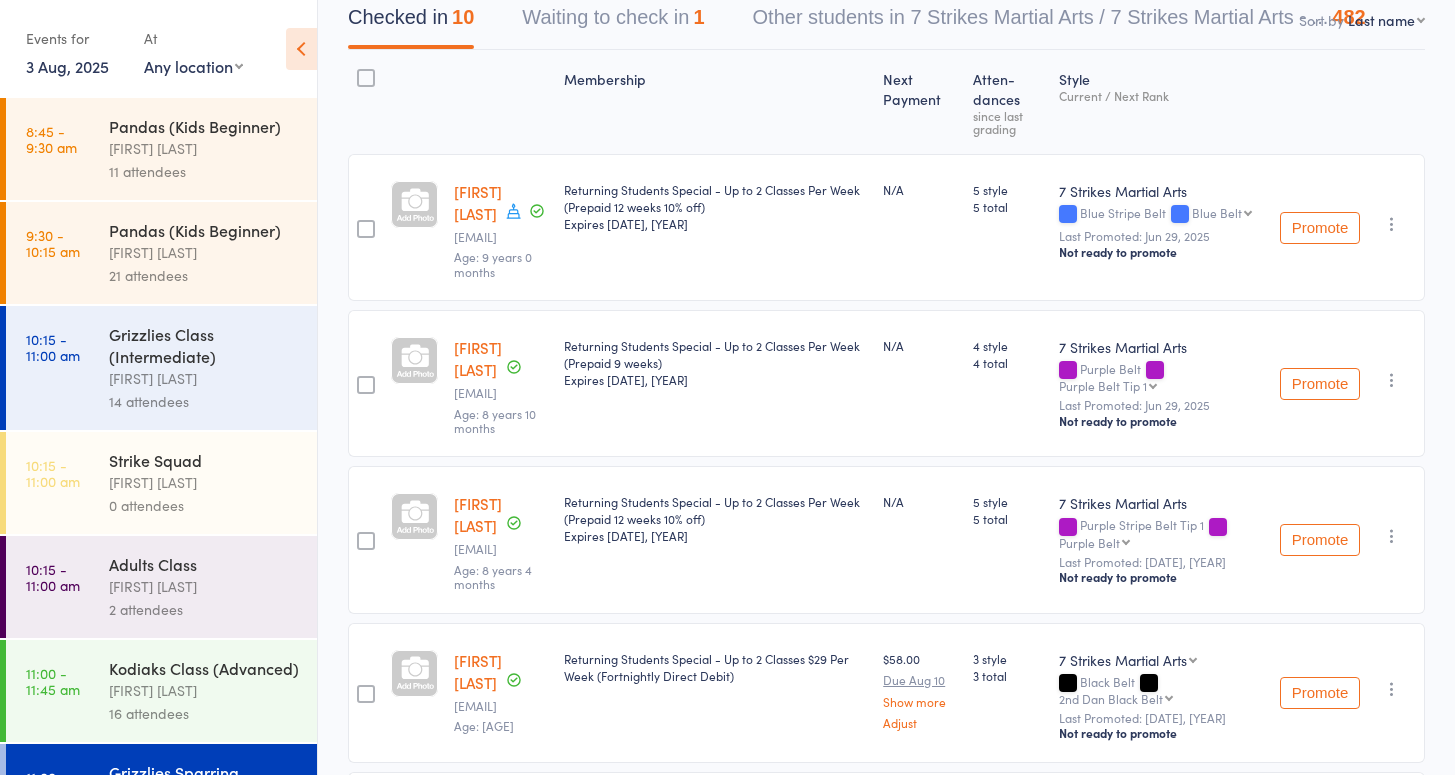 scroll, scrollTop: 190, scrollLeft: 0, axis: vertical 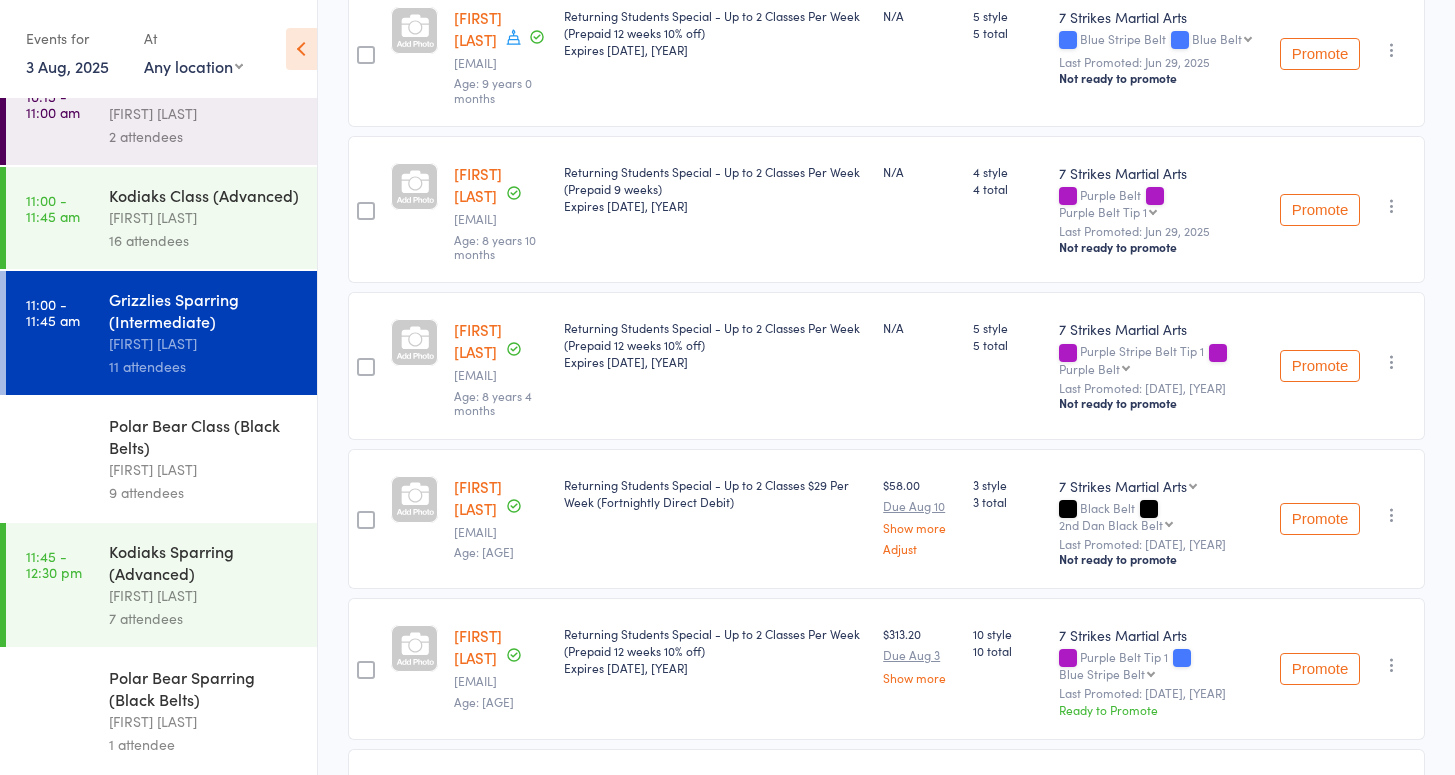 click on "Polar Bear Sparring (Black Belts)" at bounding box center [204, 688] 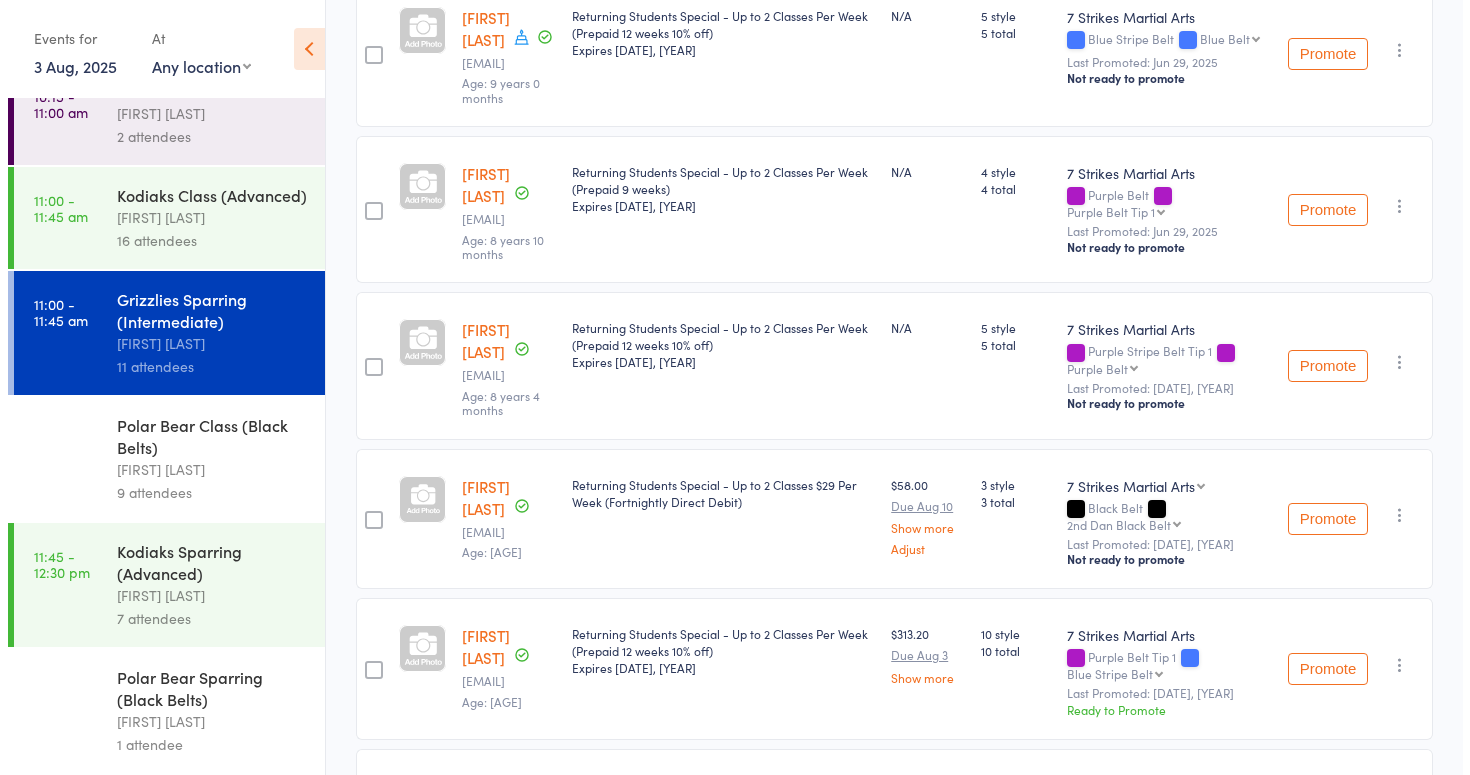 scroll, scrollTop: 13, scrollLeft: 0, axis: vertical 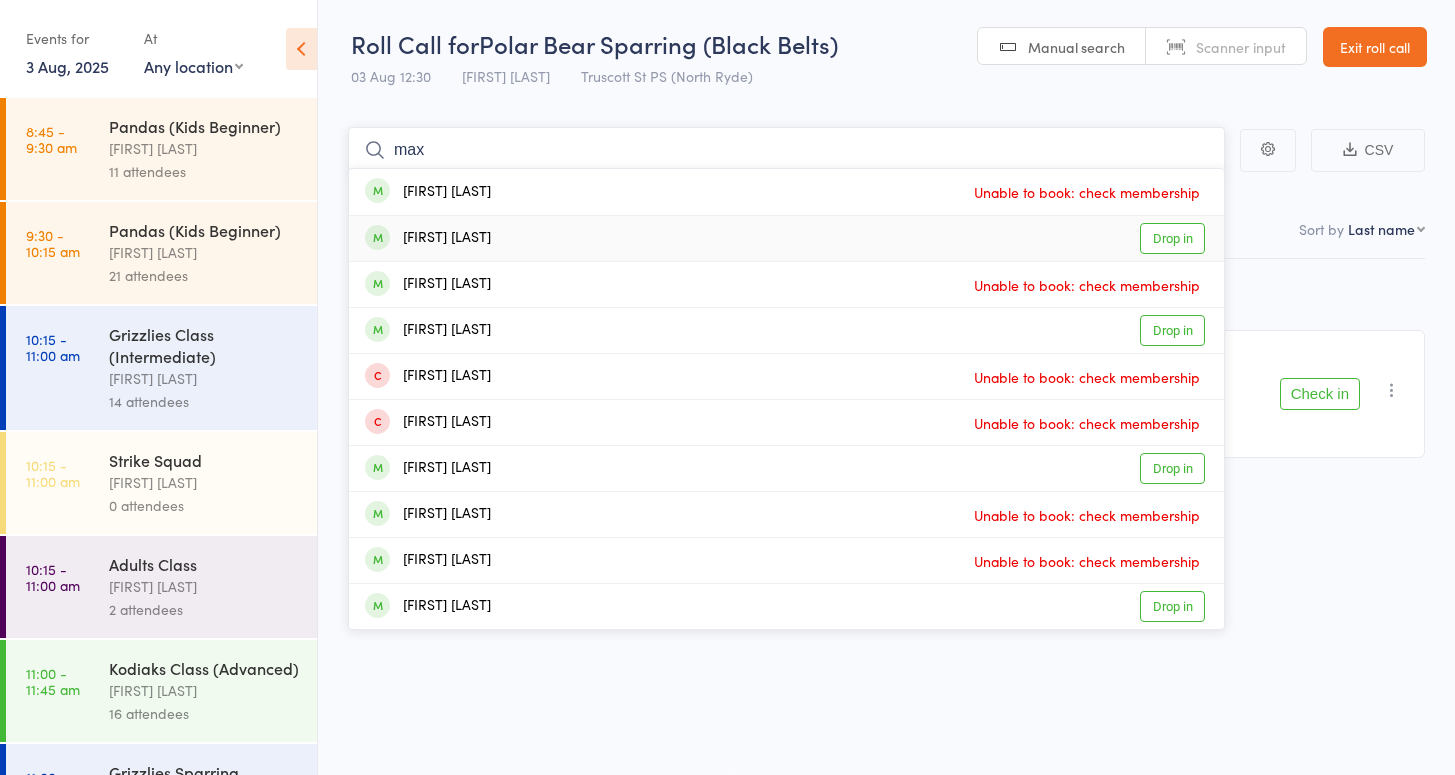 type on "max" 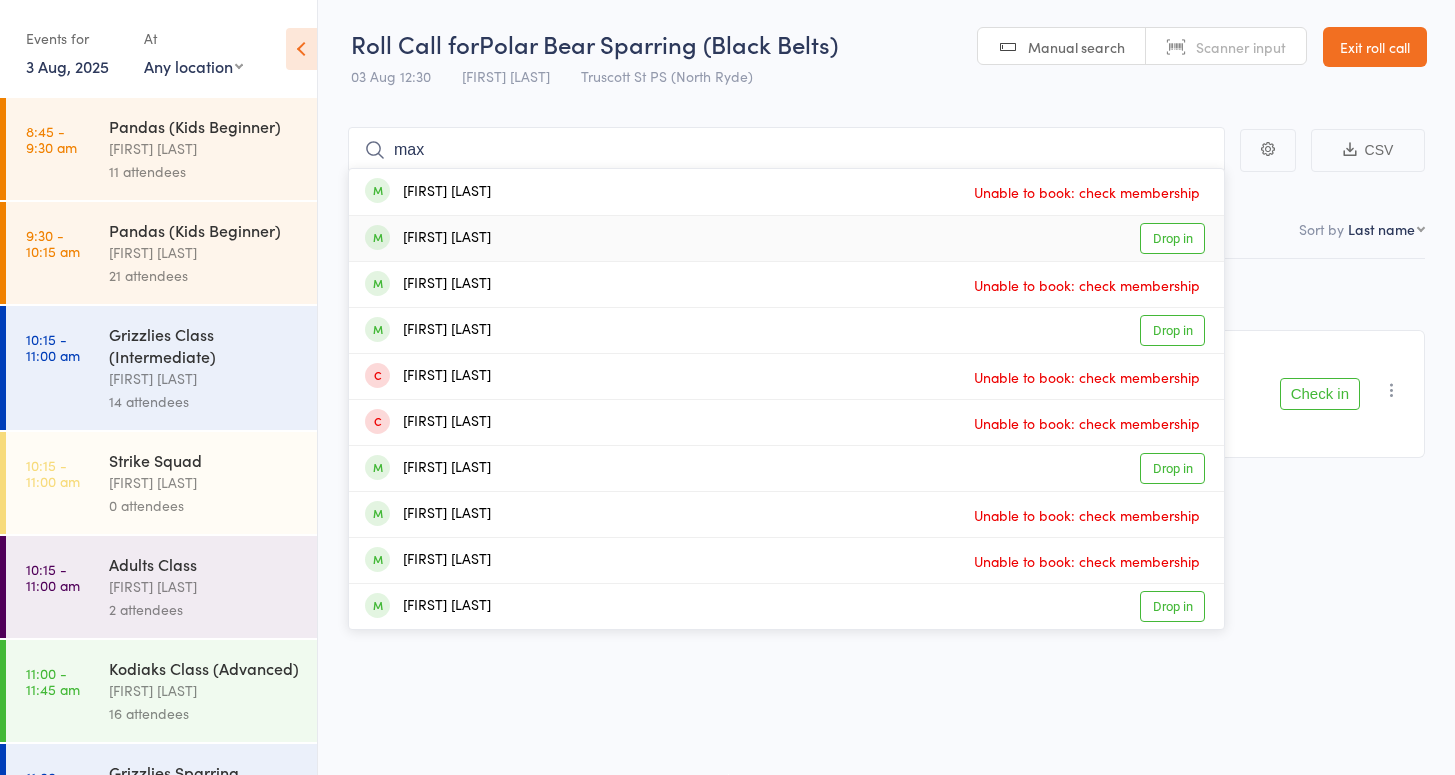 click on "Drop in" at bounding box center [1172, 238] 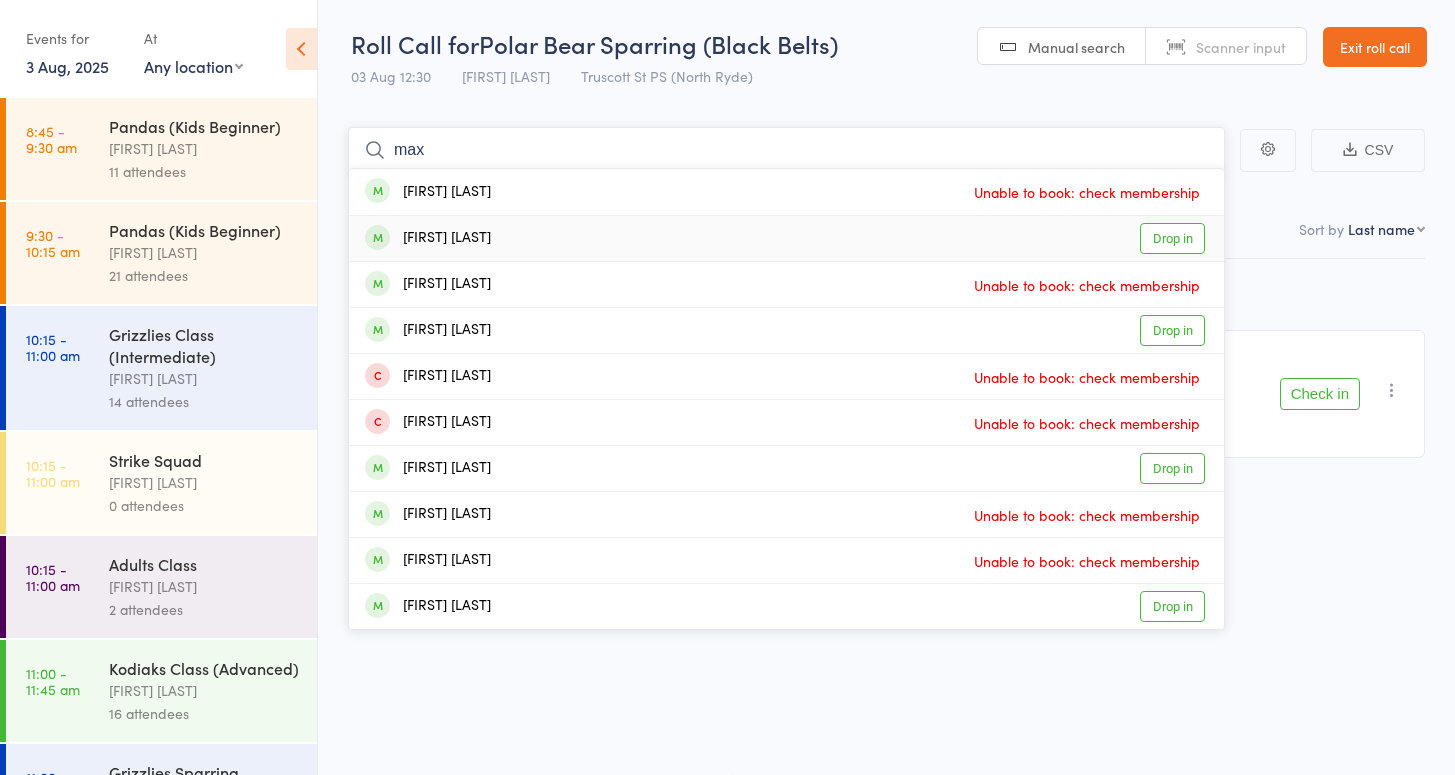 type 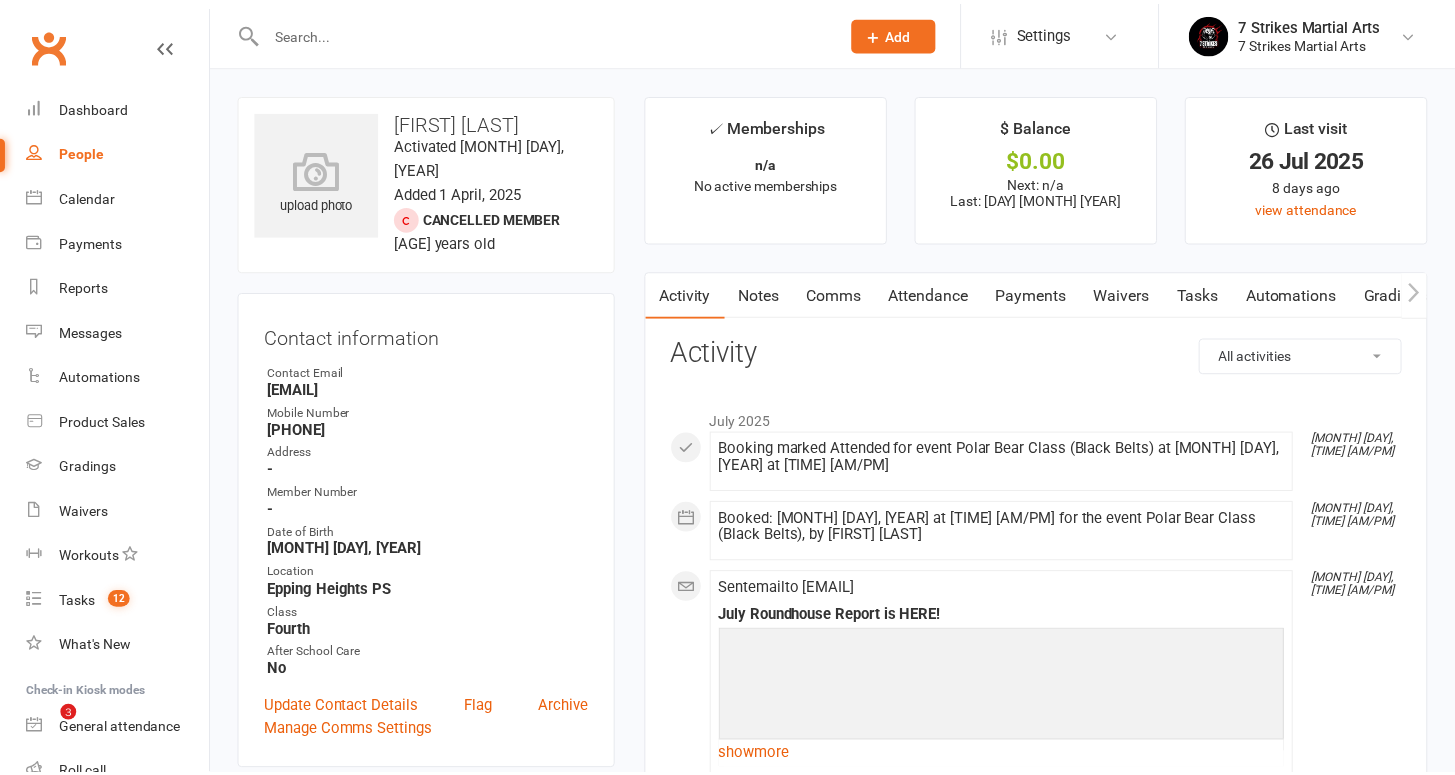 scroll, scrollTop: 0, scrollLeft: 0, axis: both 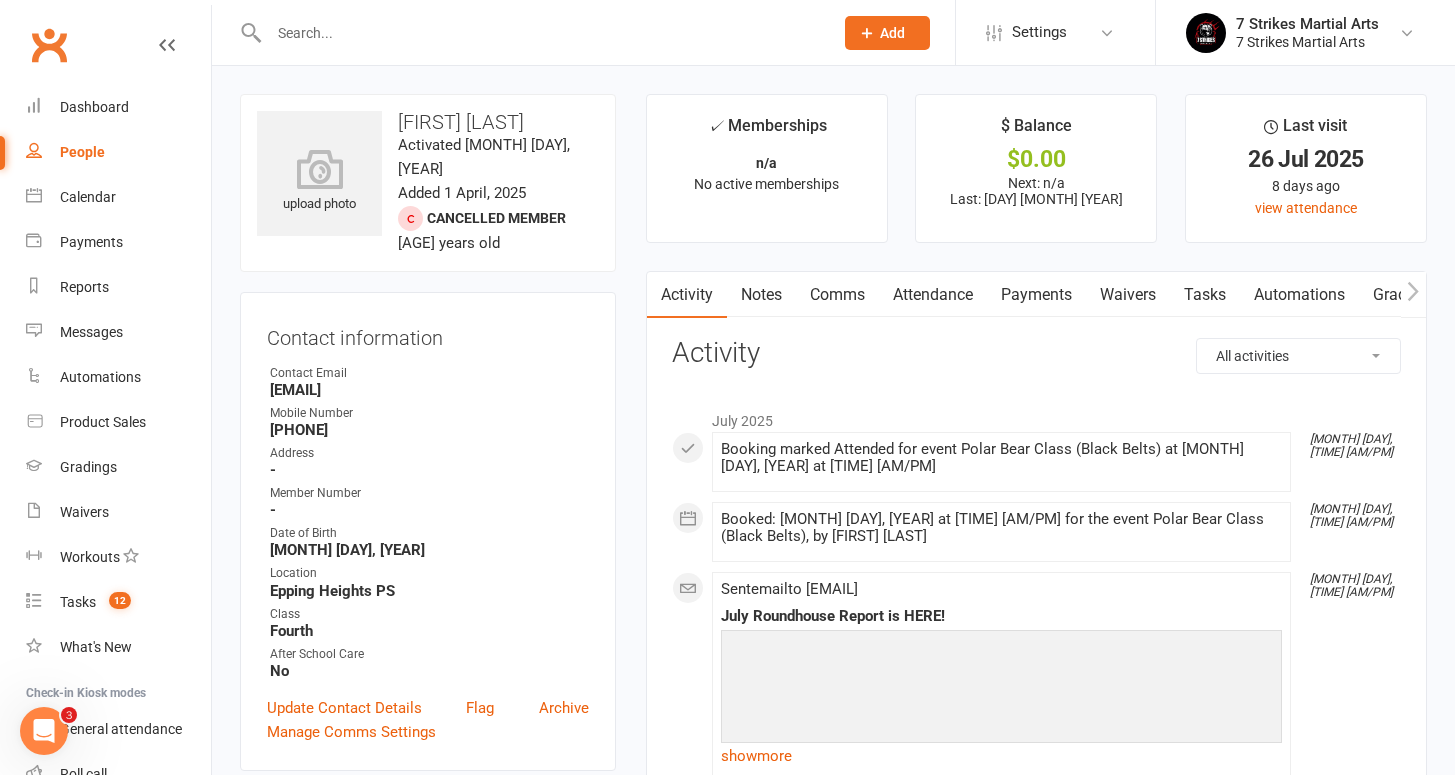 click on "Attendance" at bounding box center [933, 295] 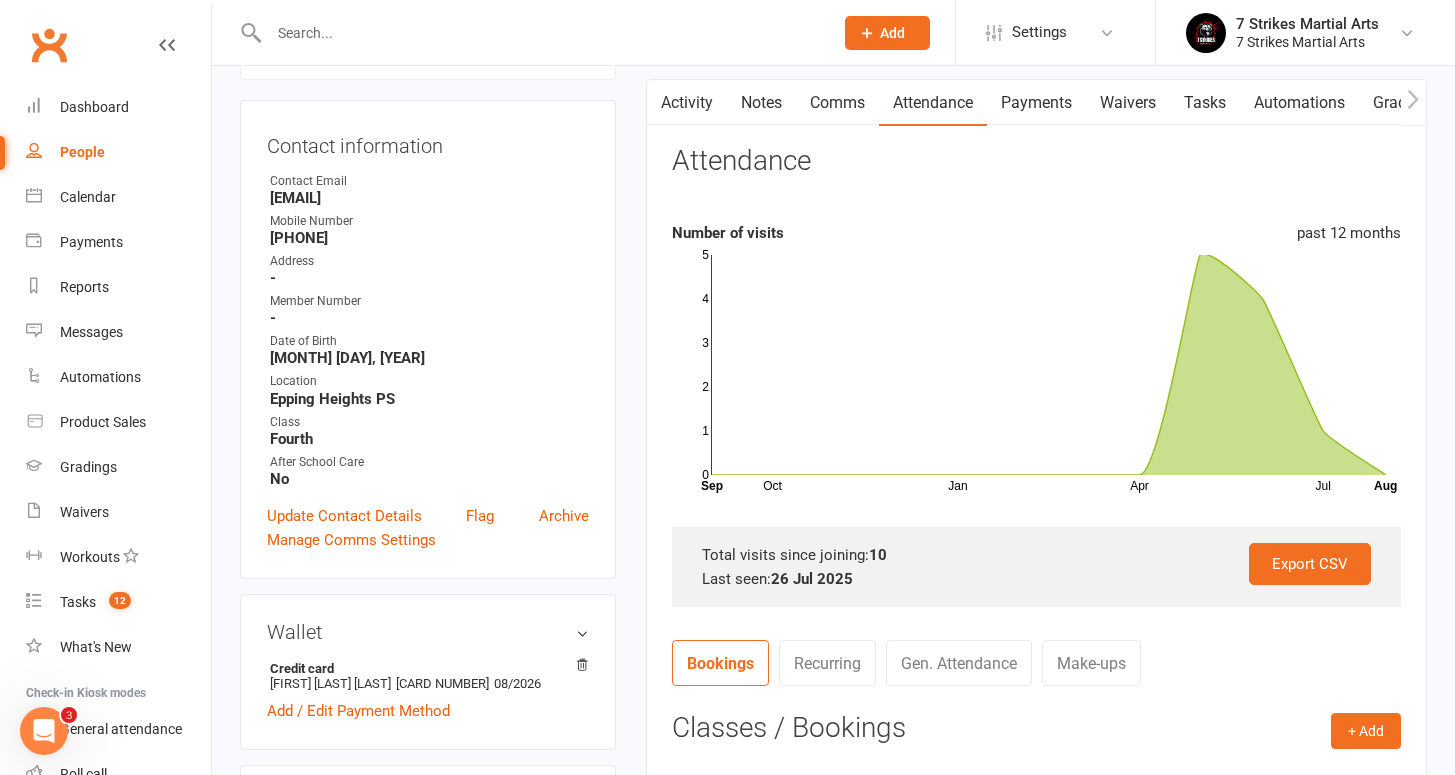 scroll, scrollTop: 647, scrollLeft: 0, axis: vertical 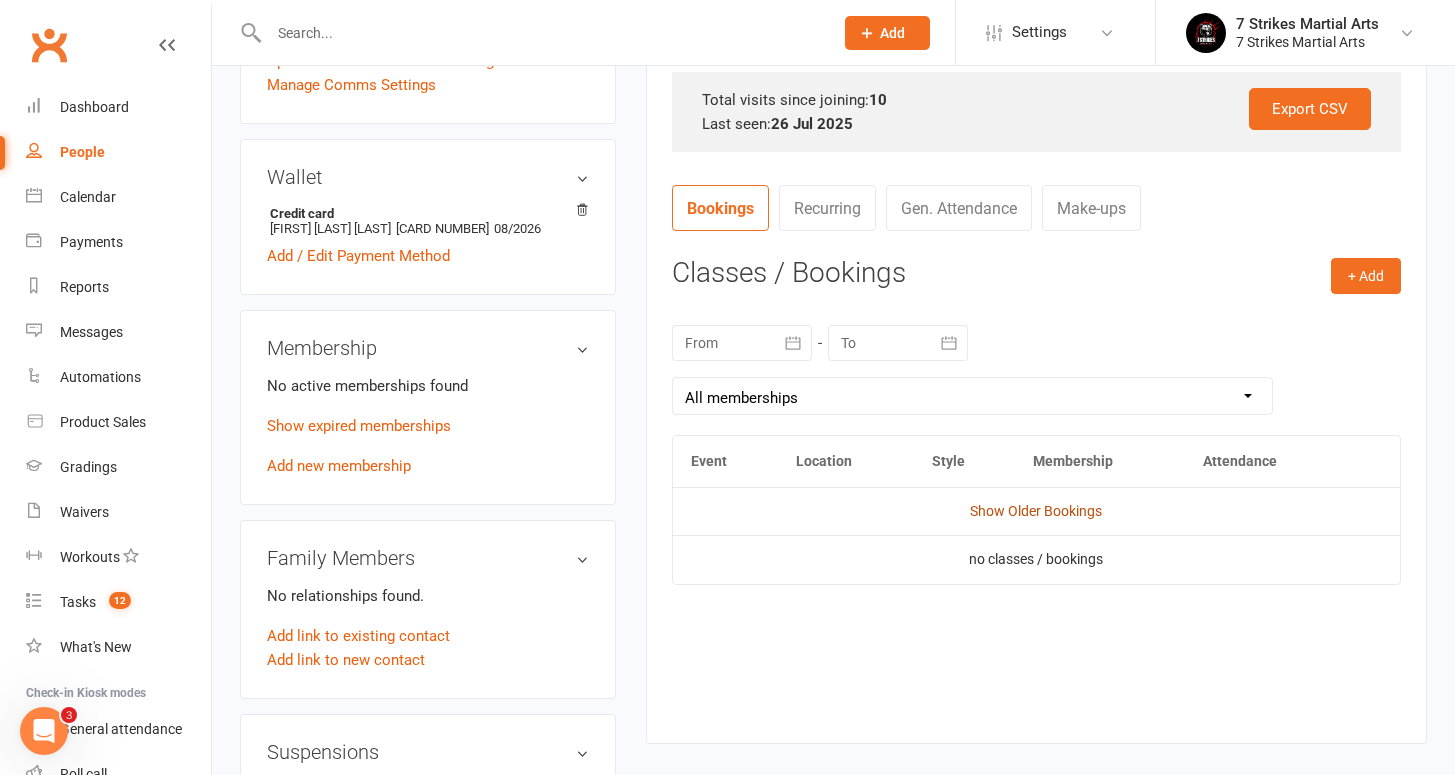 click on "Show Older Bookings" at bounding box center (1036, 511) 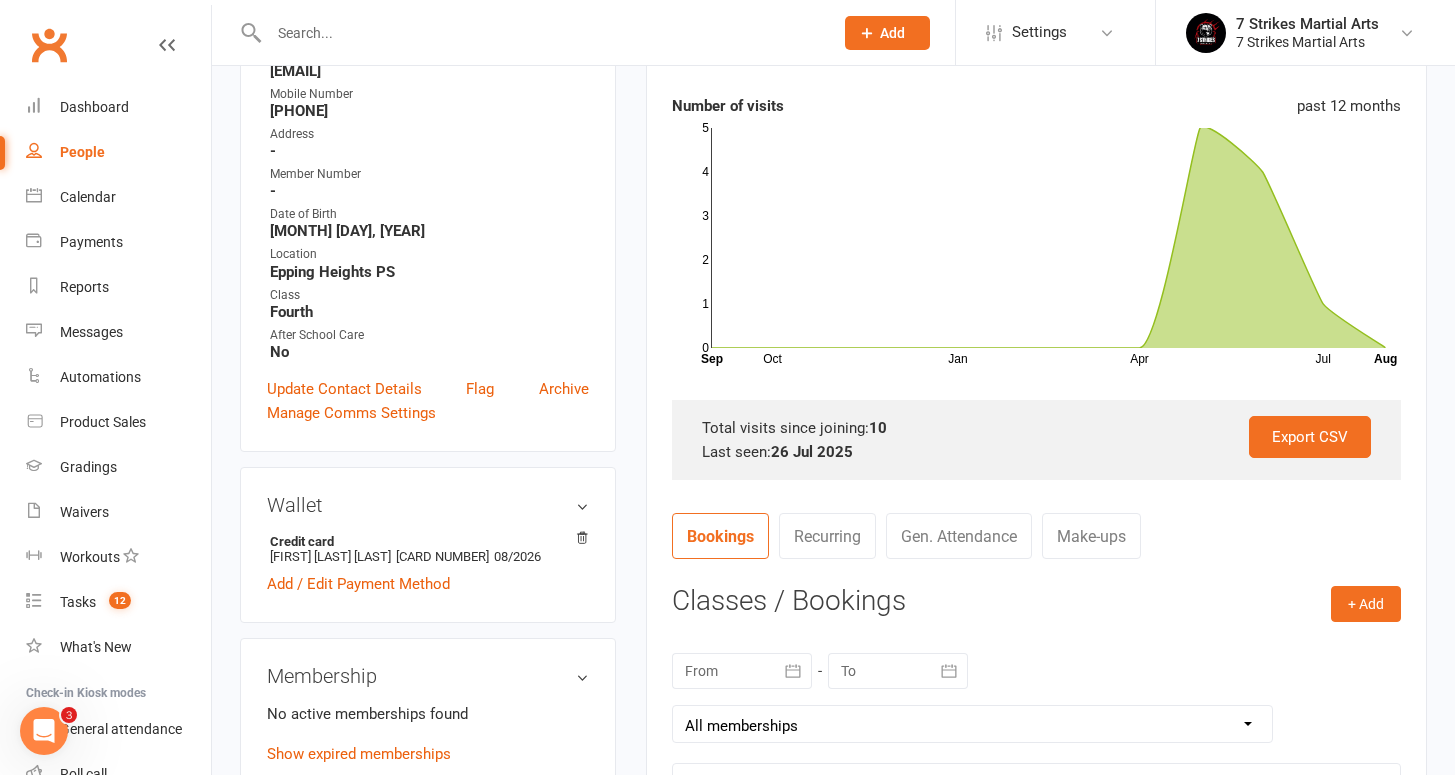 scroll, scrollTop: 483, scrollLeft: 0, axis: vertical 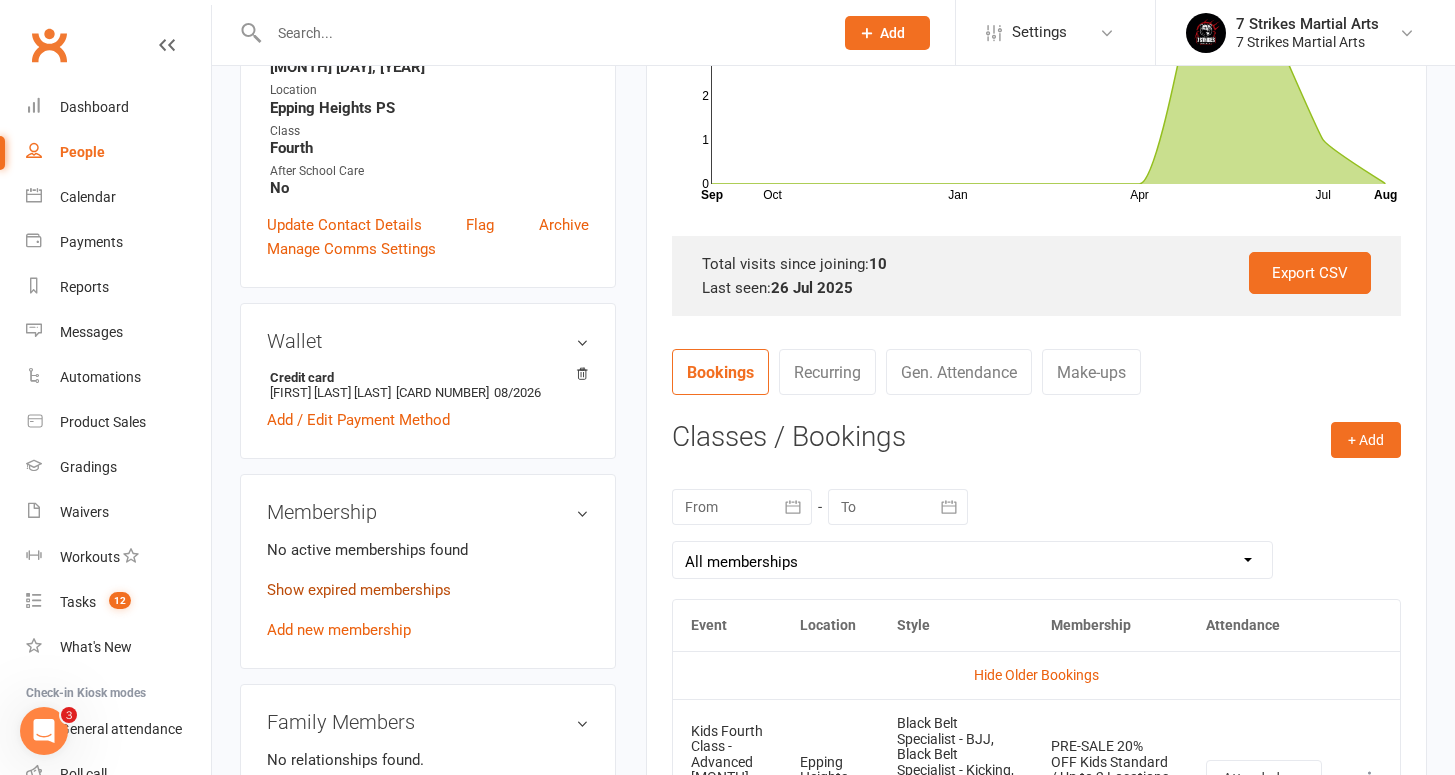 click on "Show expired memberships" at bounding box center (359, 590) 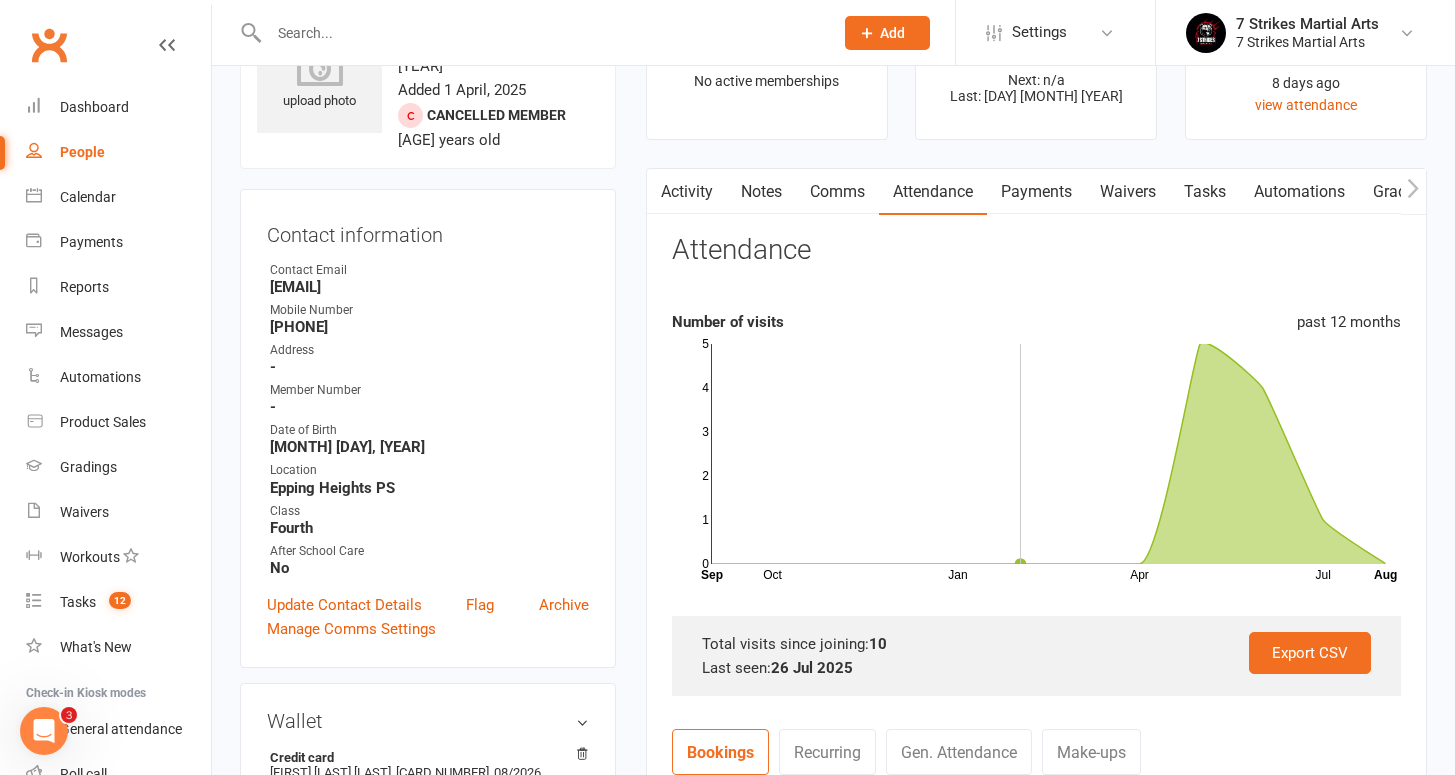 scroll, scrollTop: 0, scrollLeft: 0, axis: both 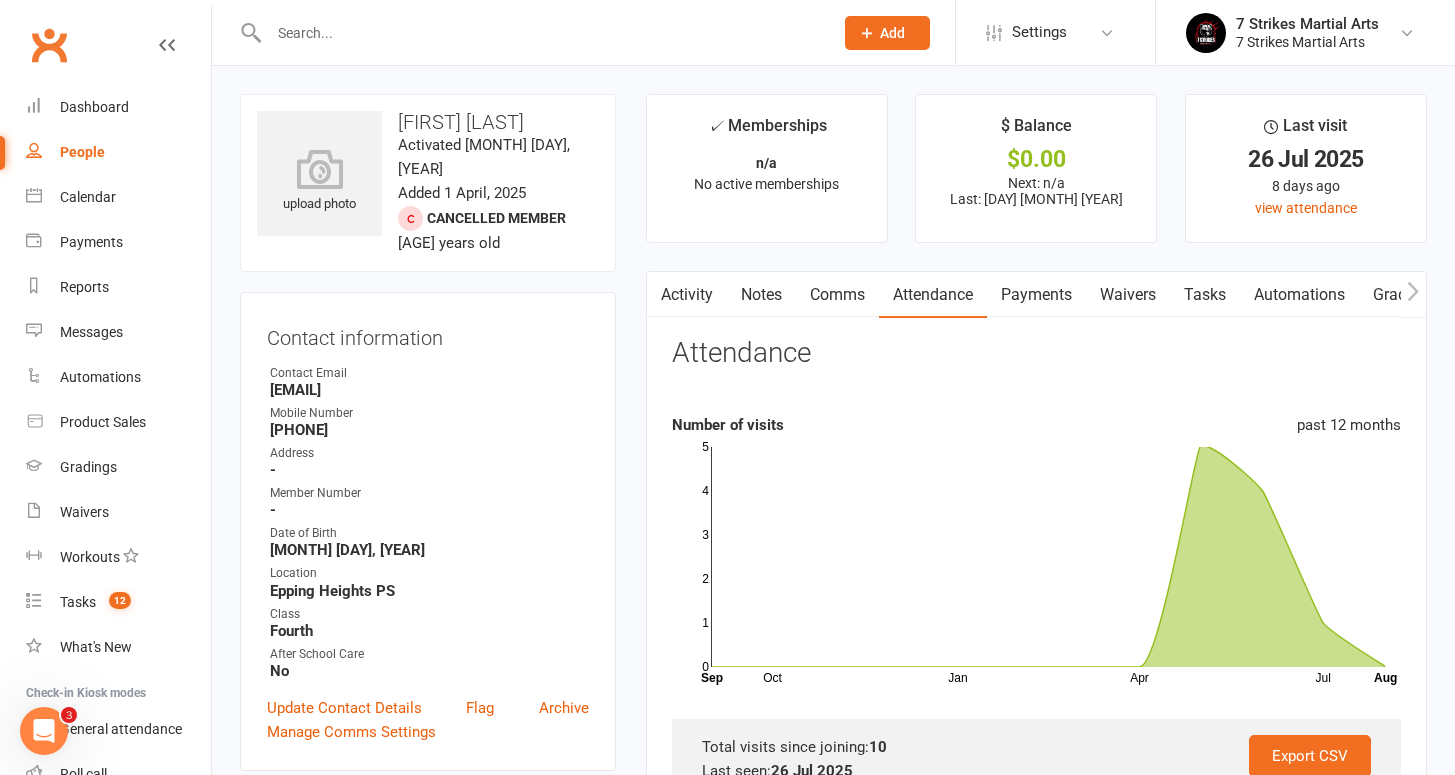 click on "Waivers" at bounding box center (1128, 295) 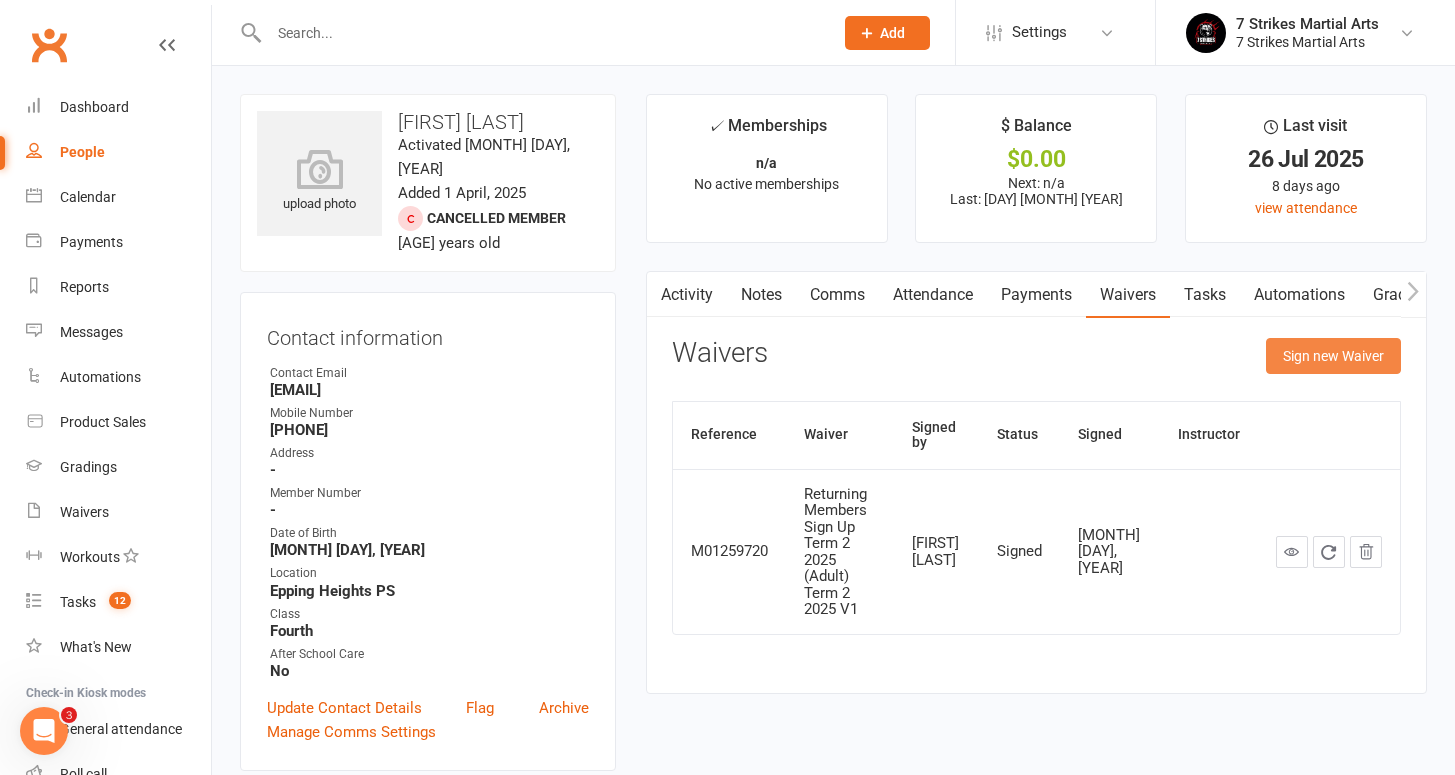 click on "Sign new Waiver" at bounding box center [1333, 356] 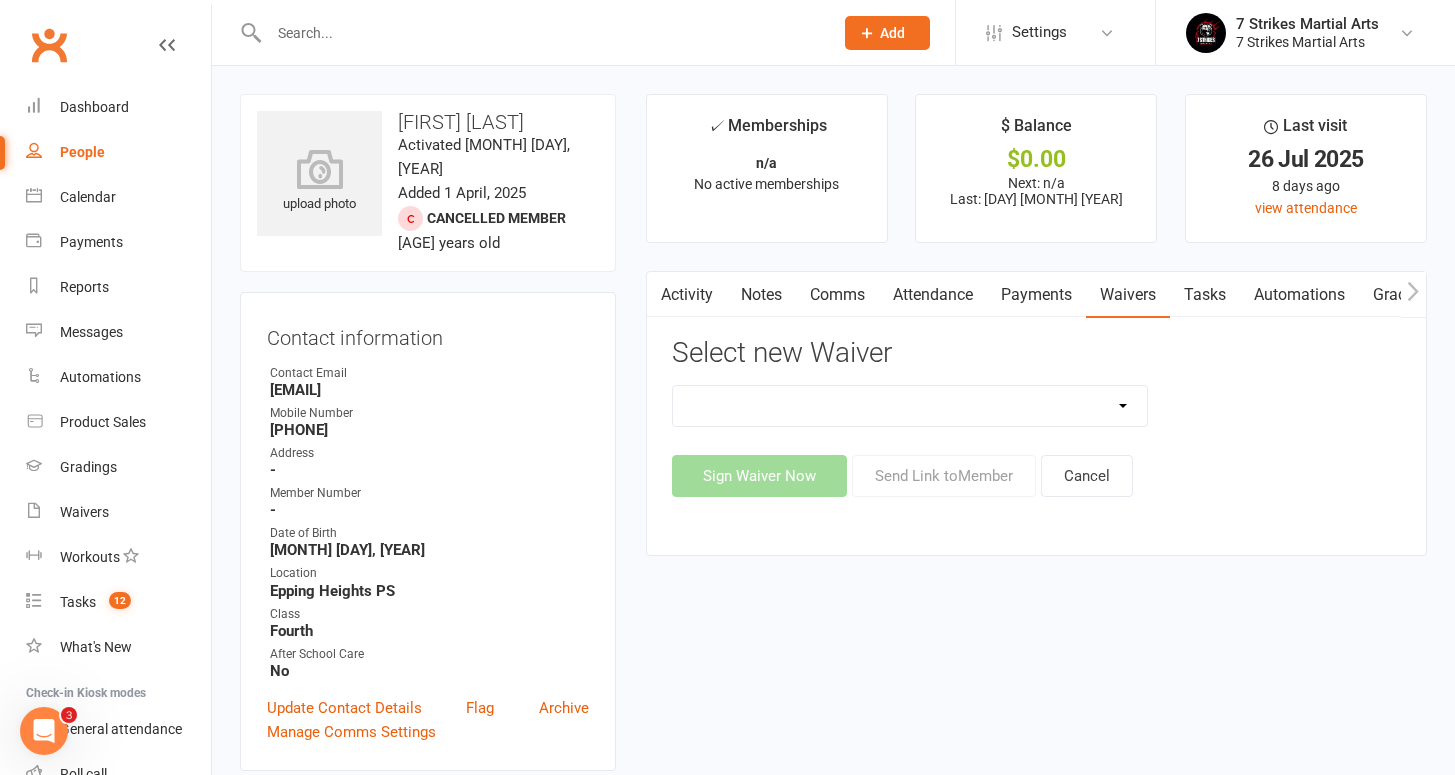 select on "14525" 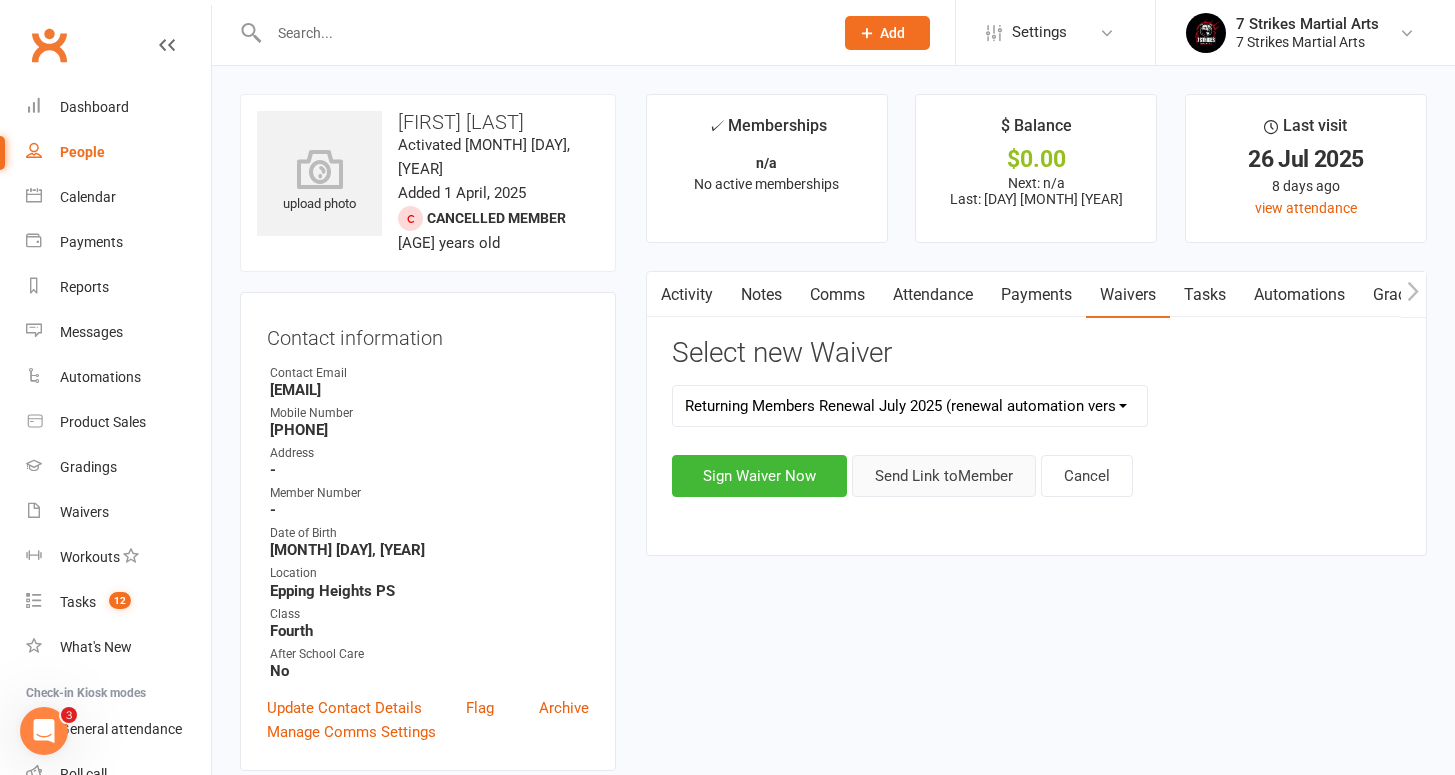 click on "Send Link to  Member" at bounding box center [944, 476] 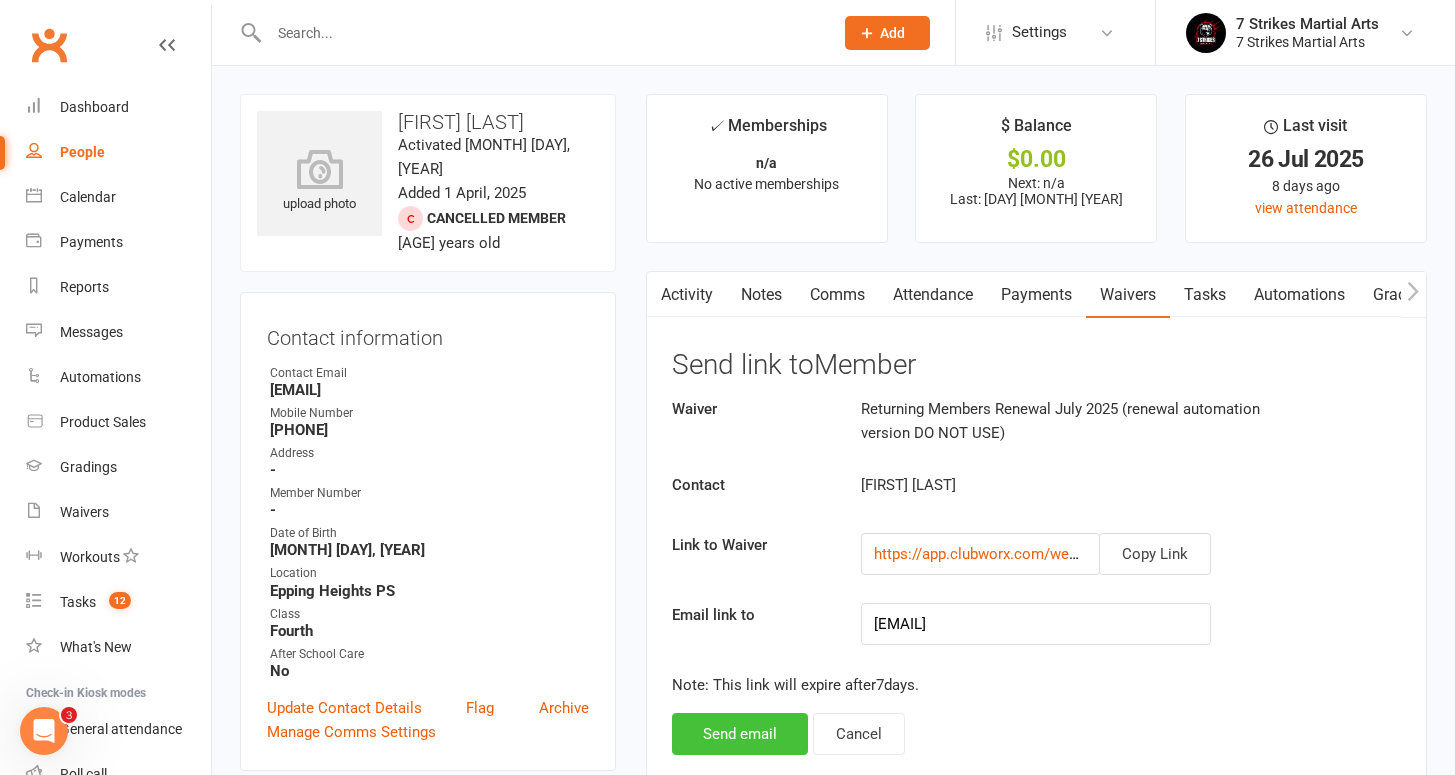 click on "Send email" at bounding box center [740, 734] 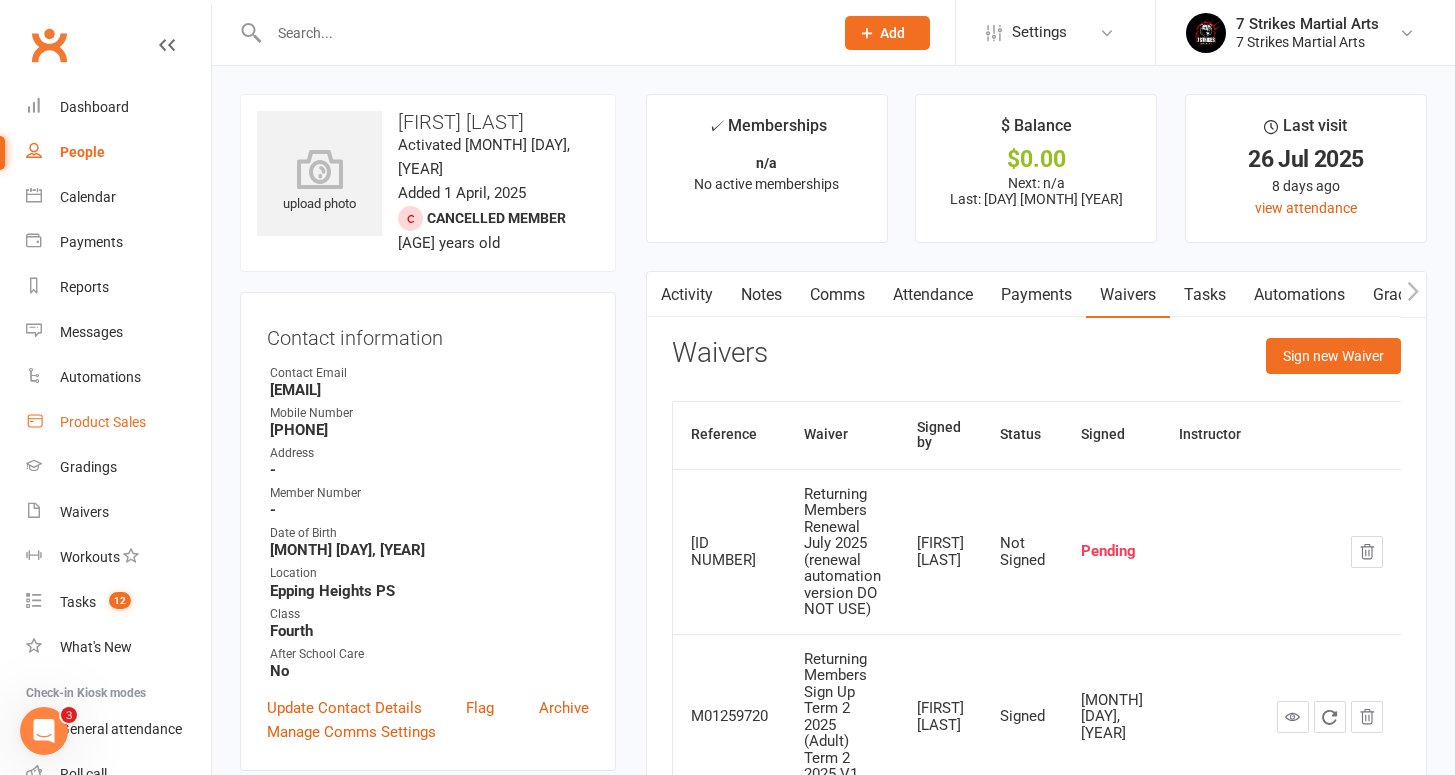 click on "Product Sales" at bounding box center [103, 422] 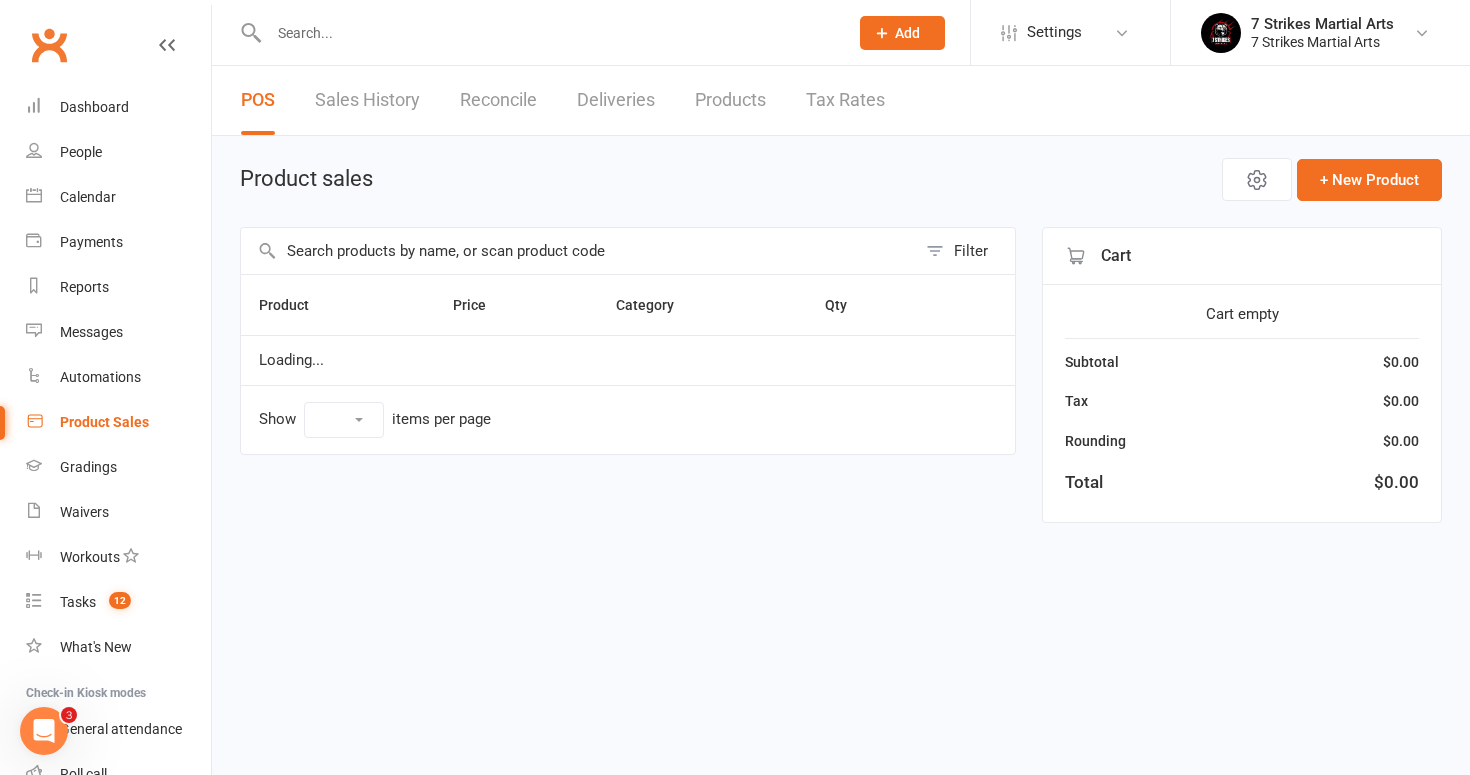 select on "100" 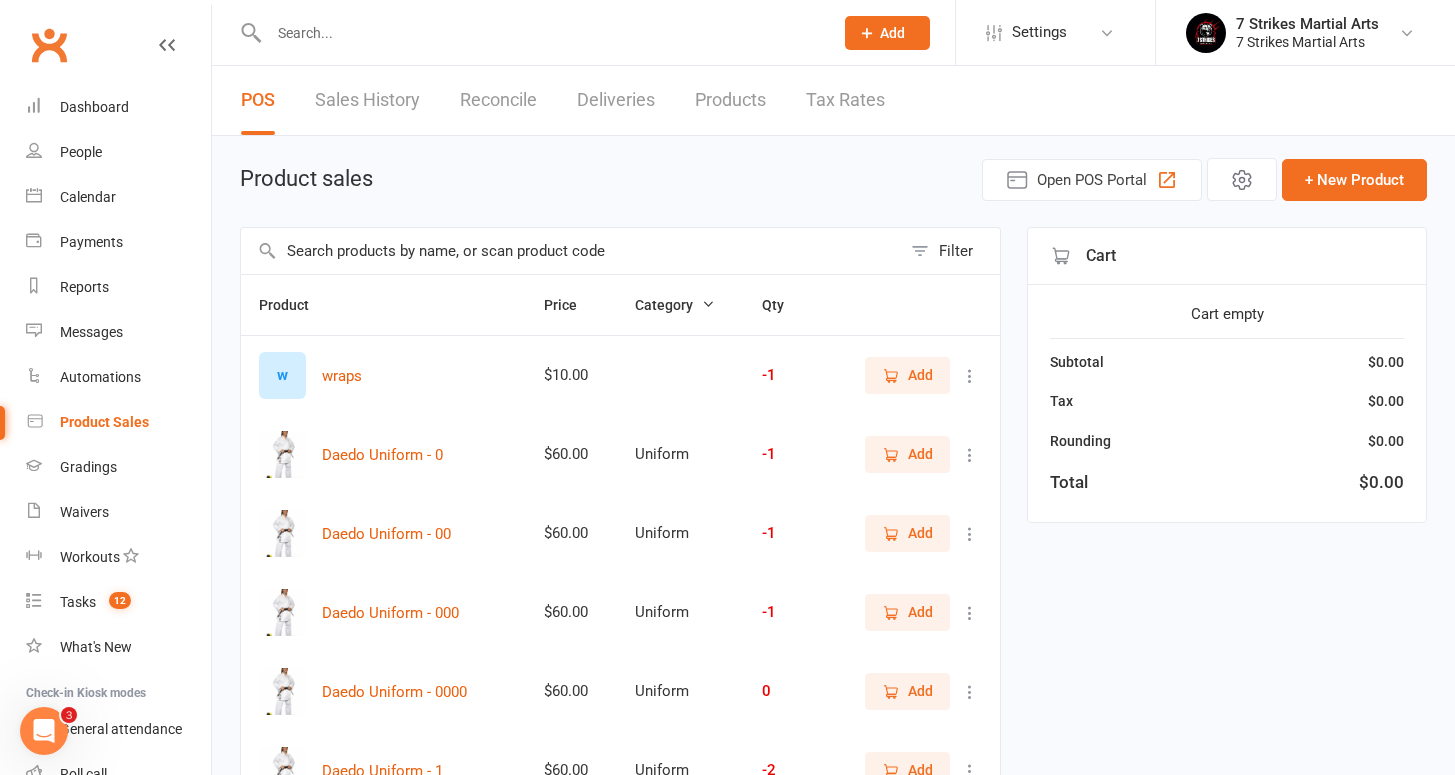 click on "Deliveries" at bounding box center (616, 100) 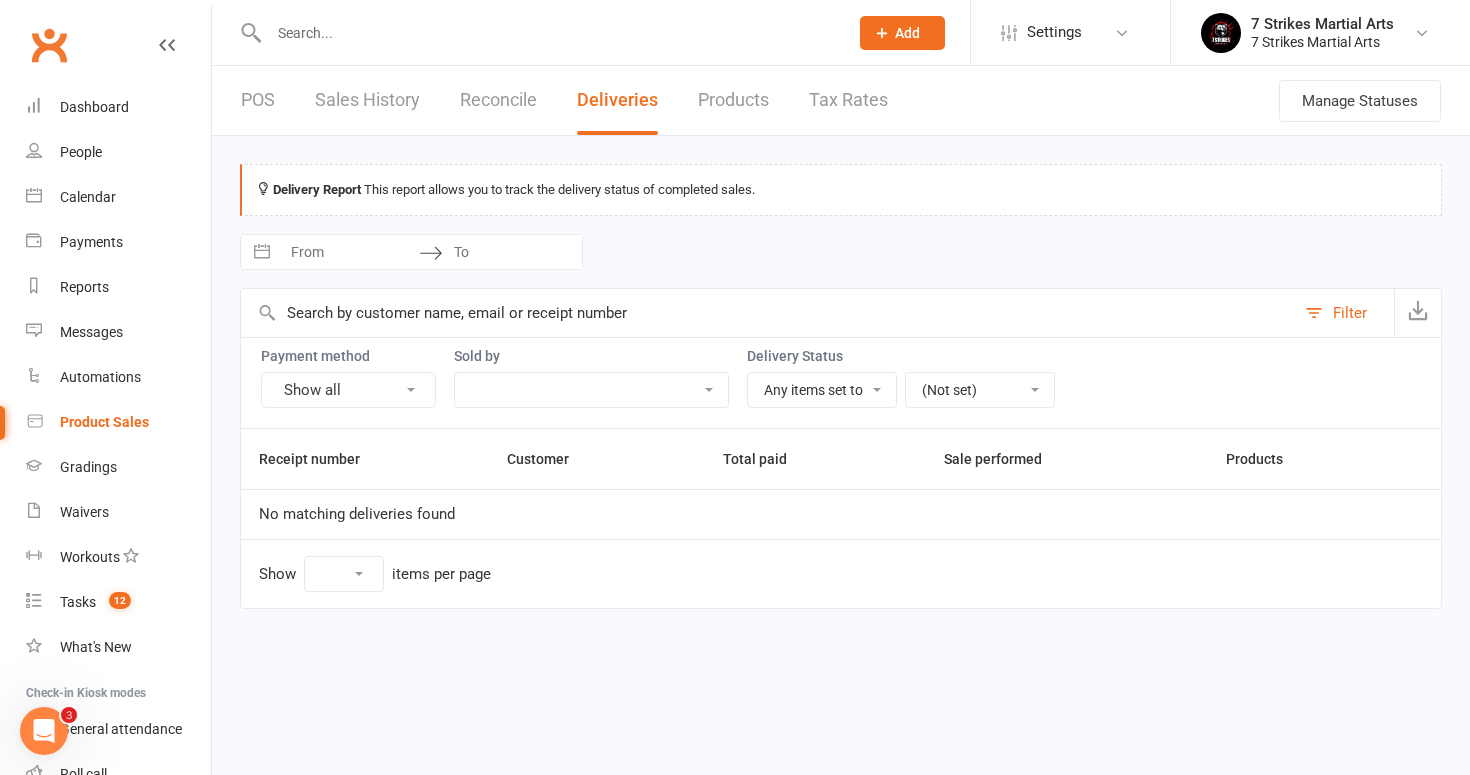 select on "100" 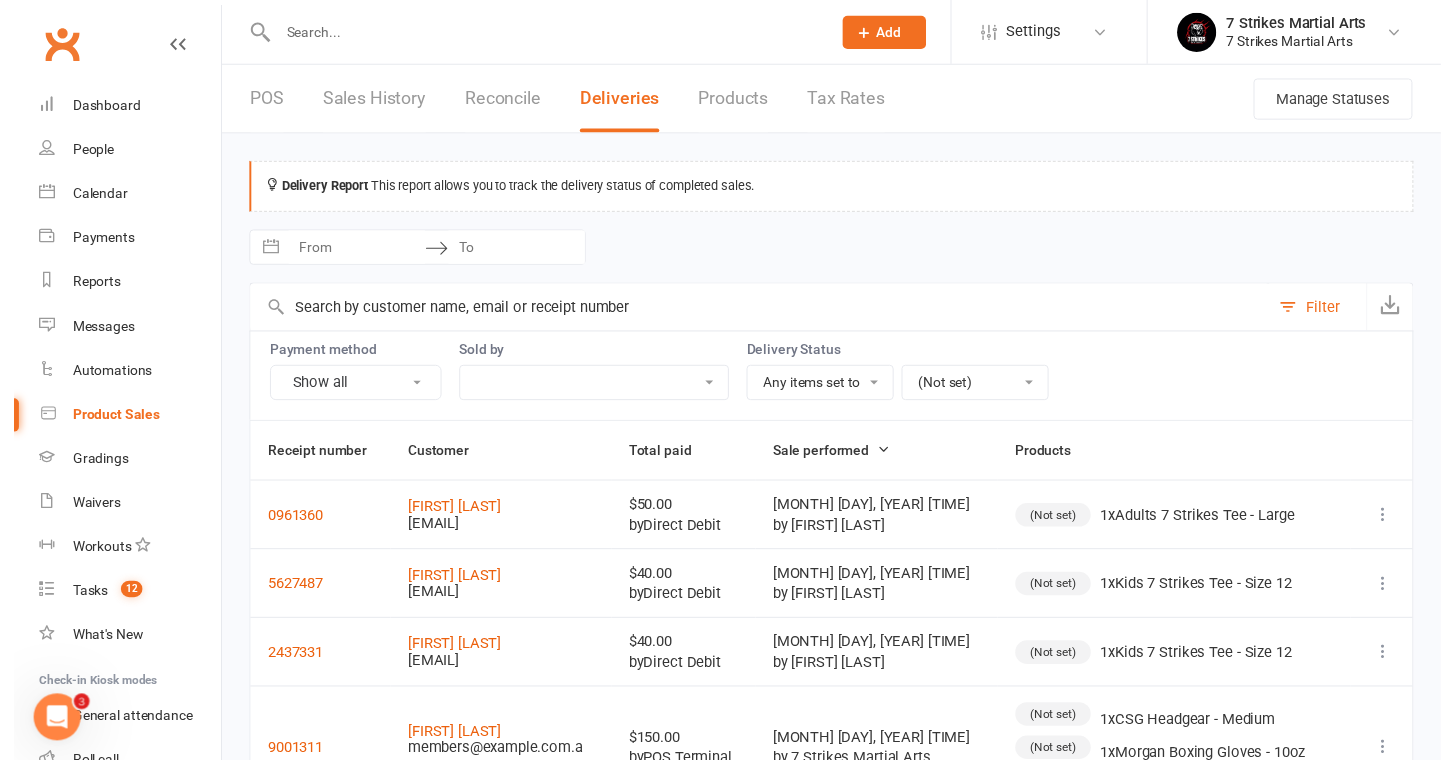 scroll, scrollTop: 171, scrollLeft: 0, axis: vertical 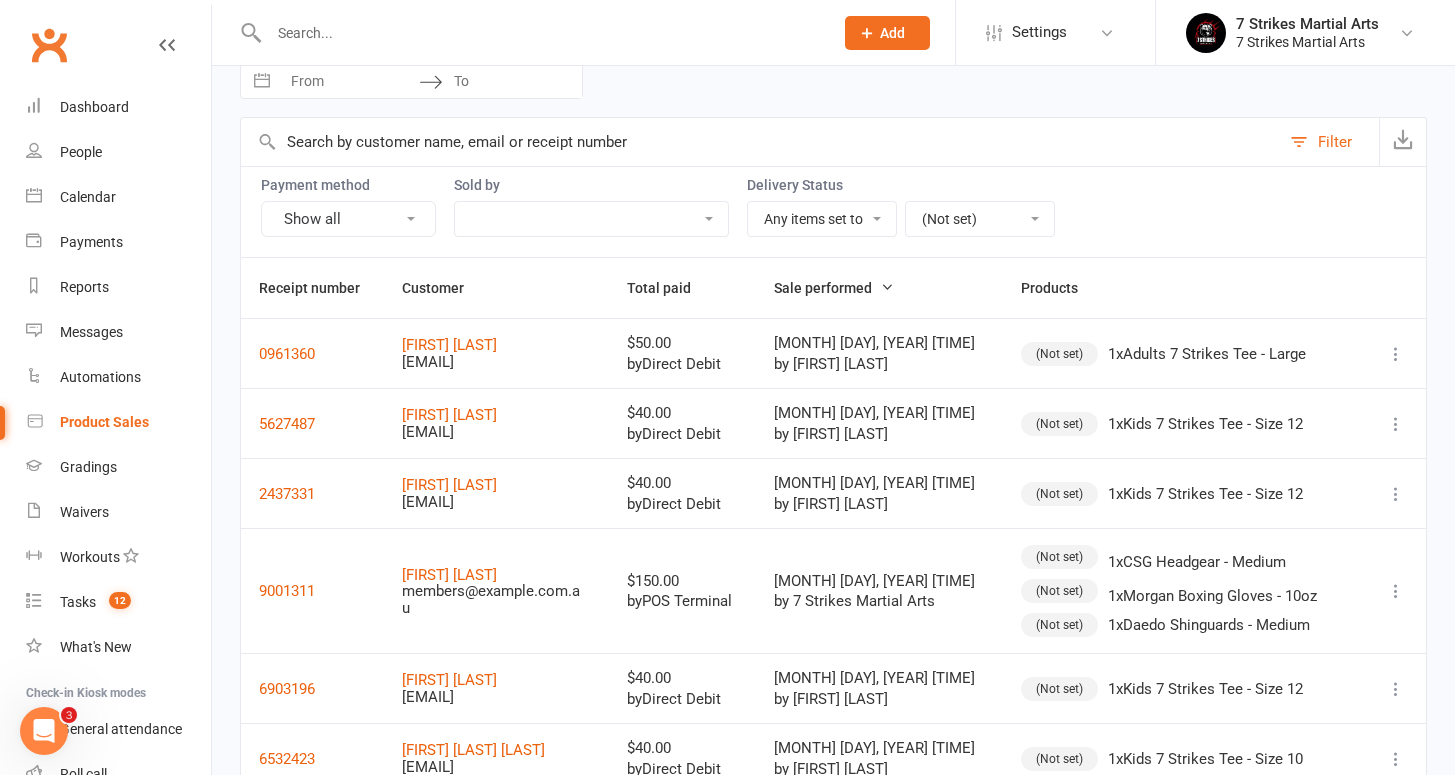click at bounding box center (1396, 354) 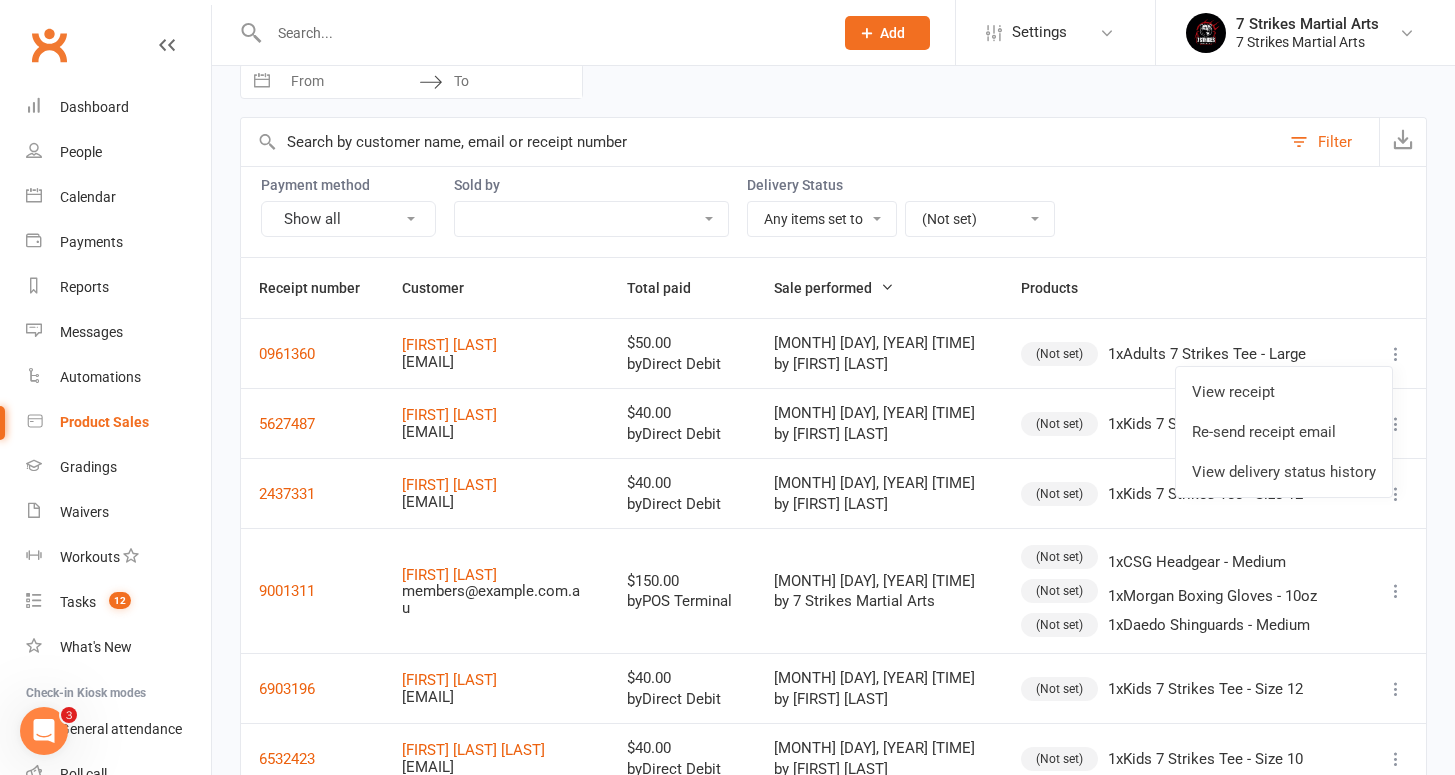 click on "(Not set)" at bounding box center [1059, 354] 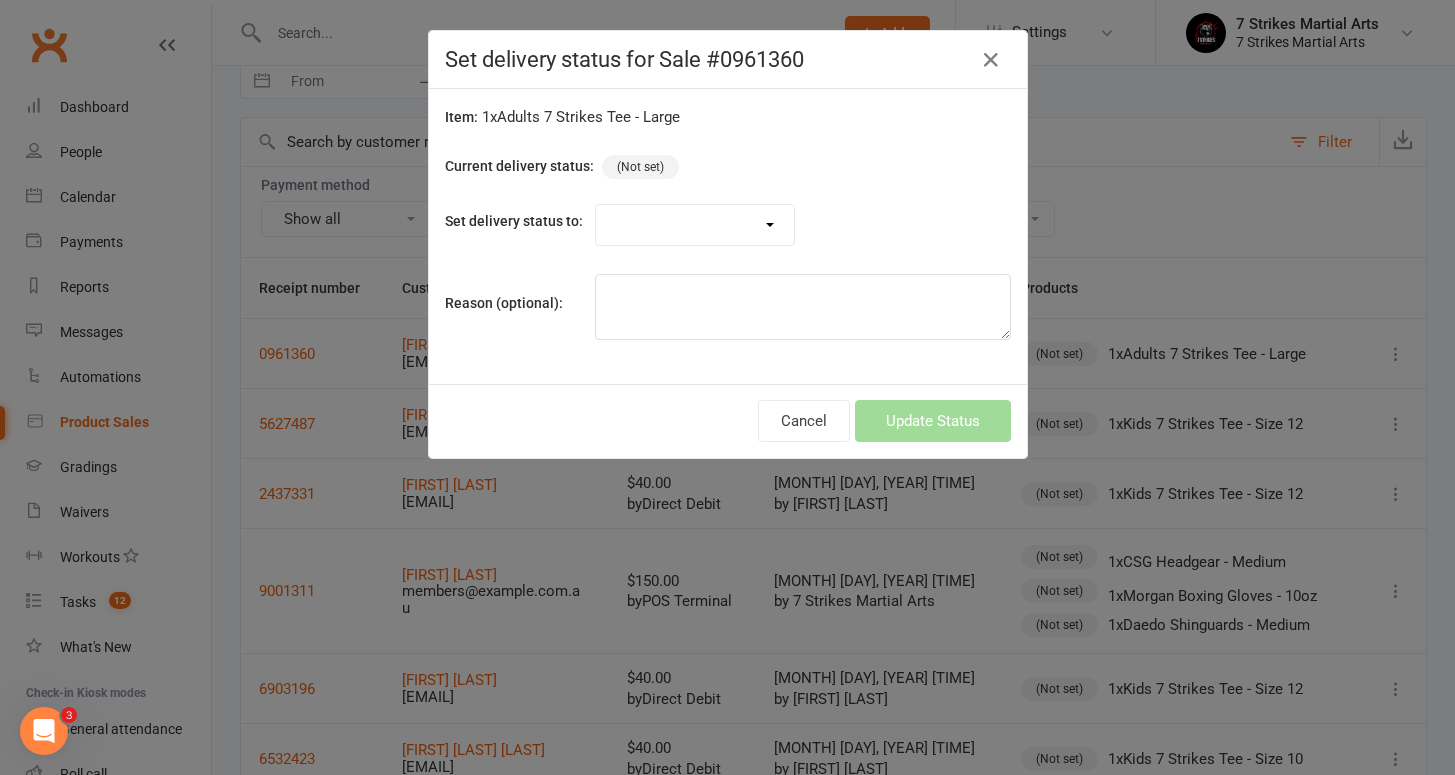 select on "5861" 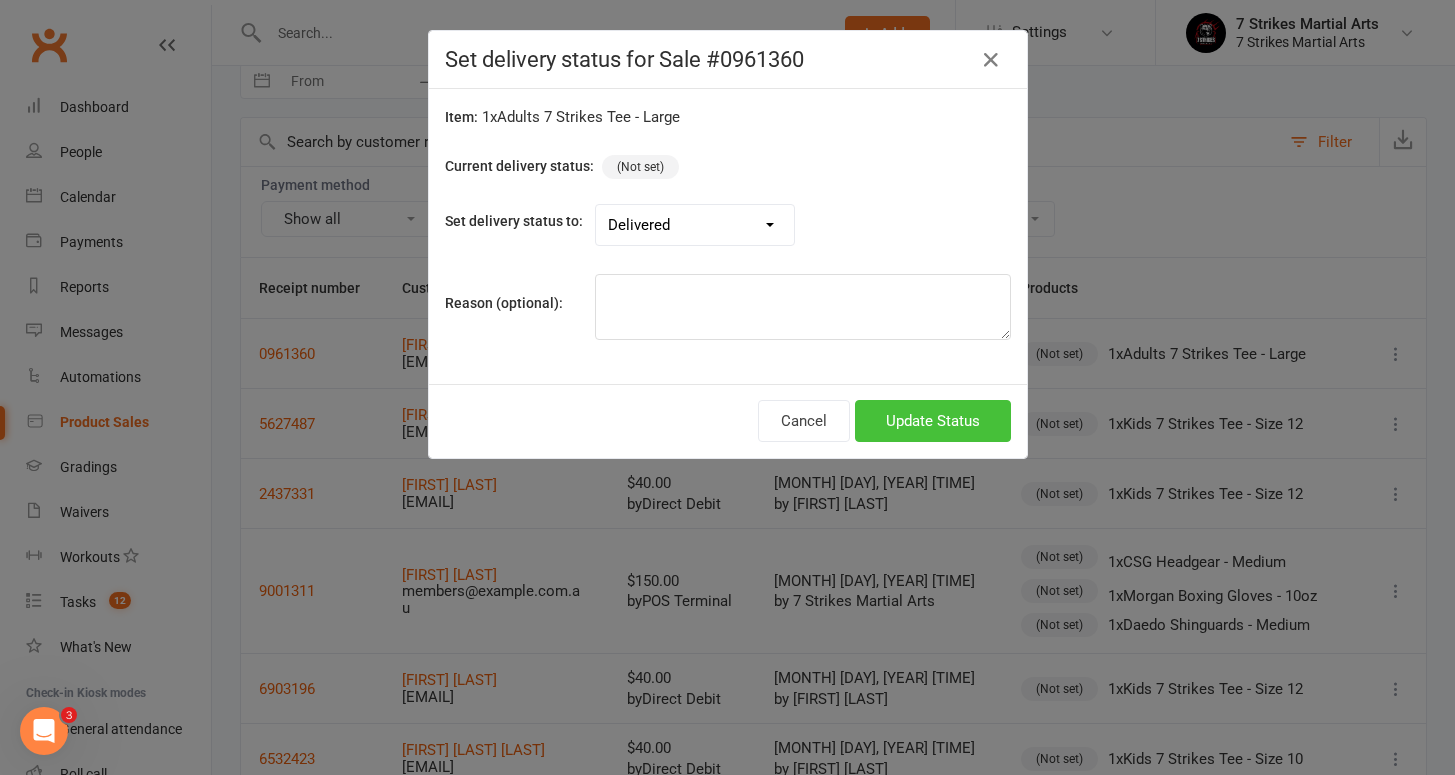 click on "Update Status" at bounding box center [933, 421] 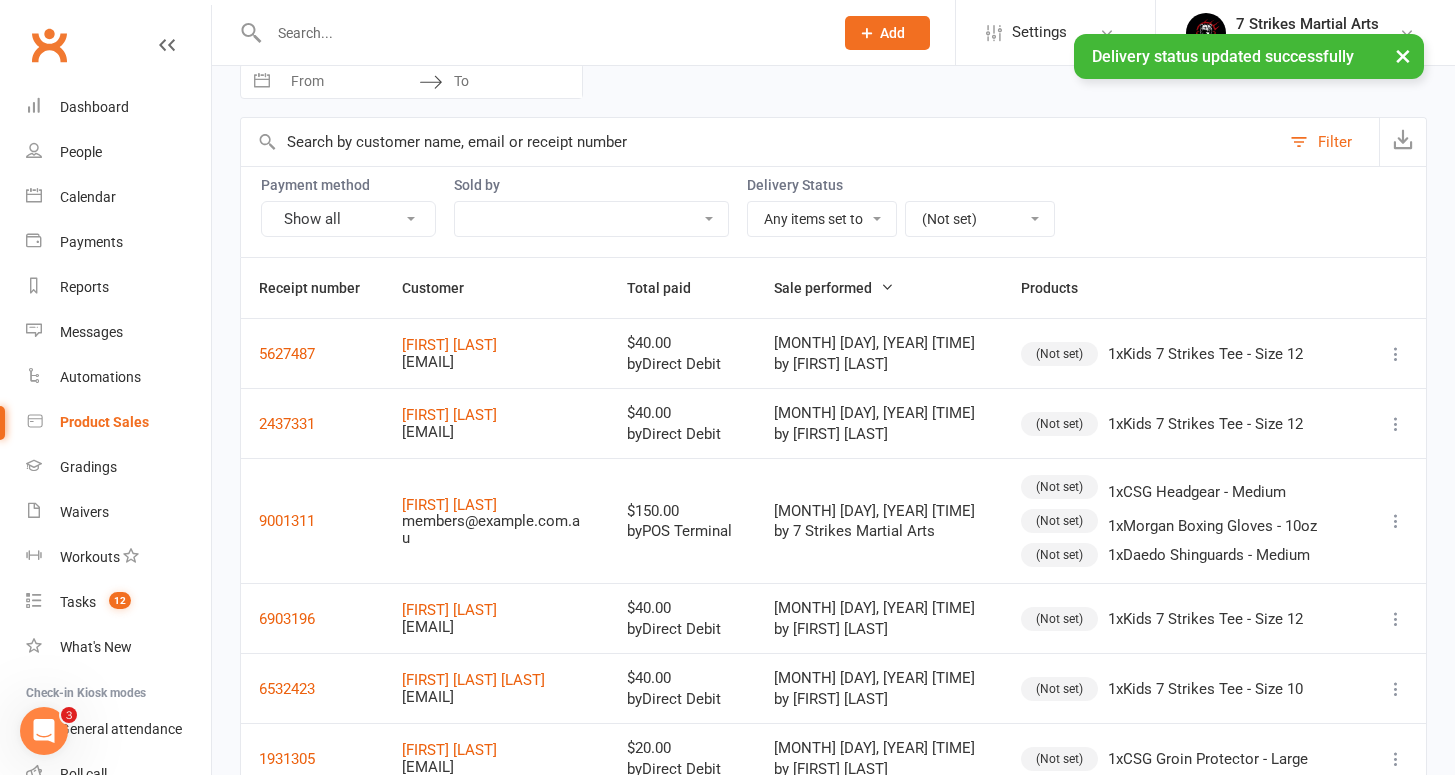 click on "(Not set)" at bounding box center [1059, 354] 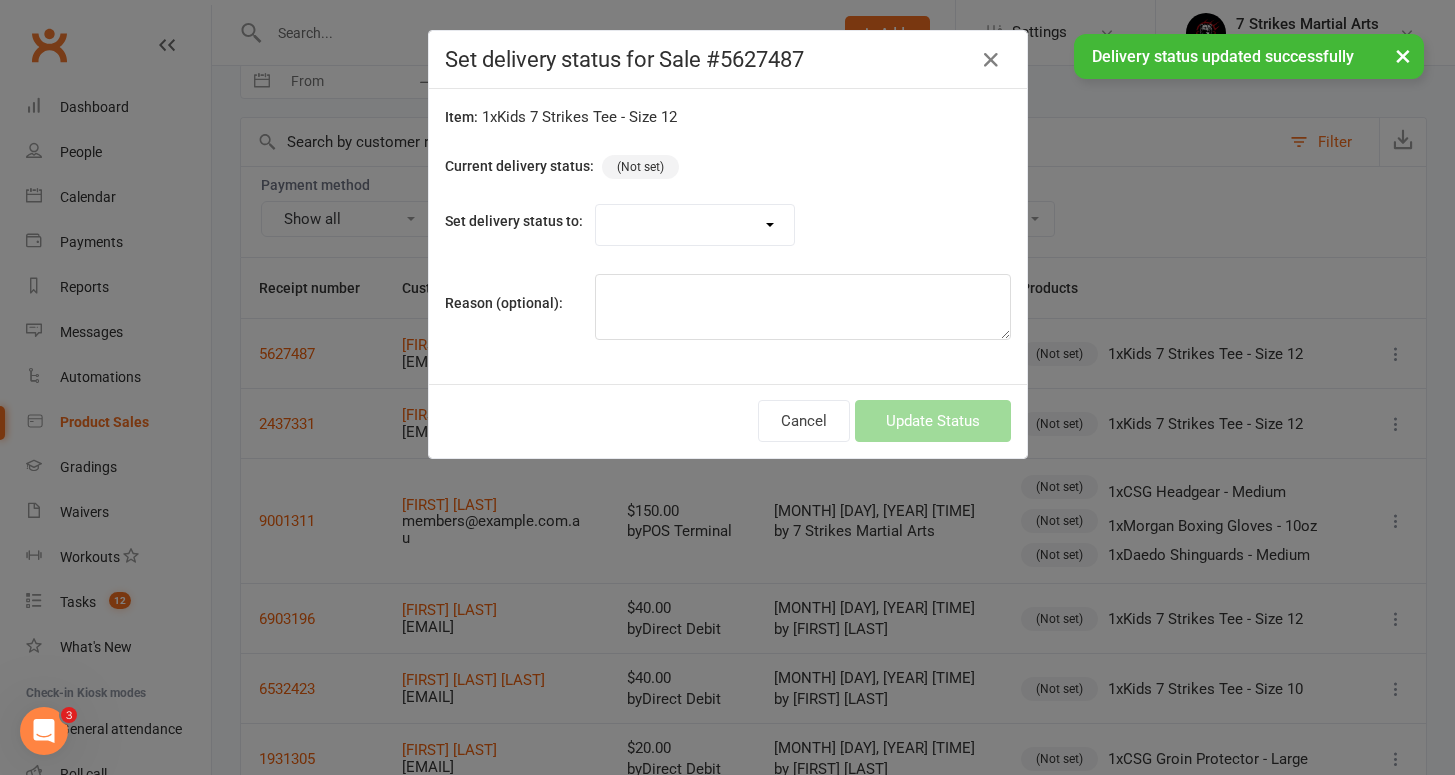 select on "5861" 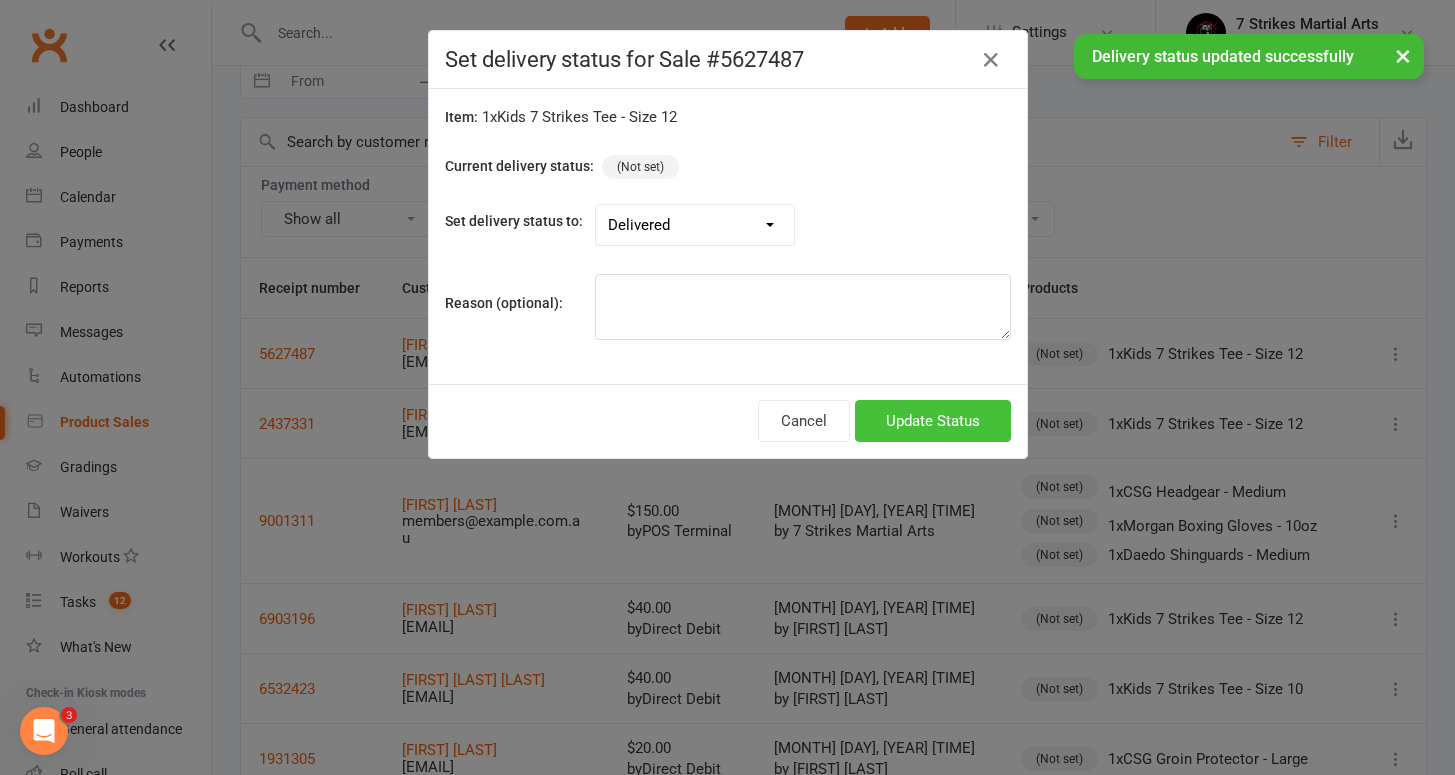 click on "Update Status" at bounding box center [933, 421] 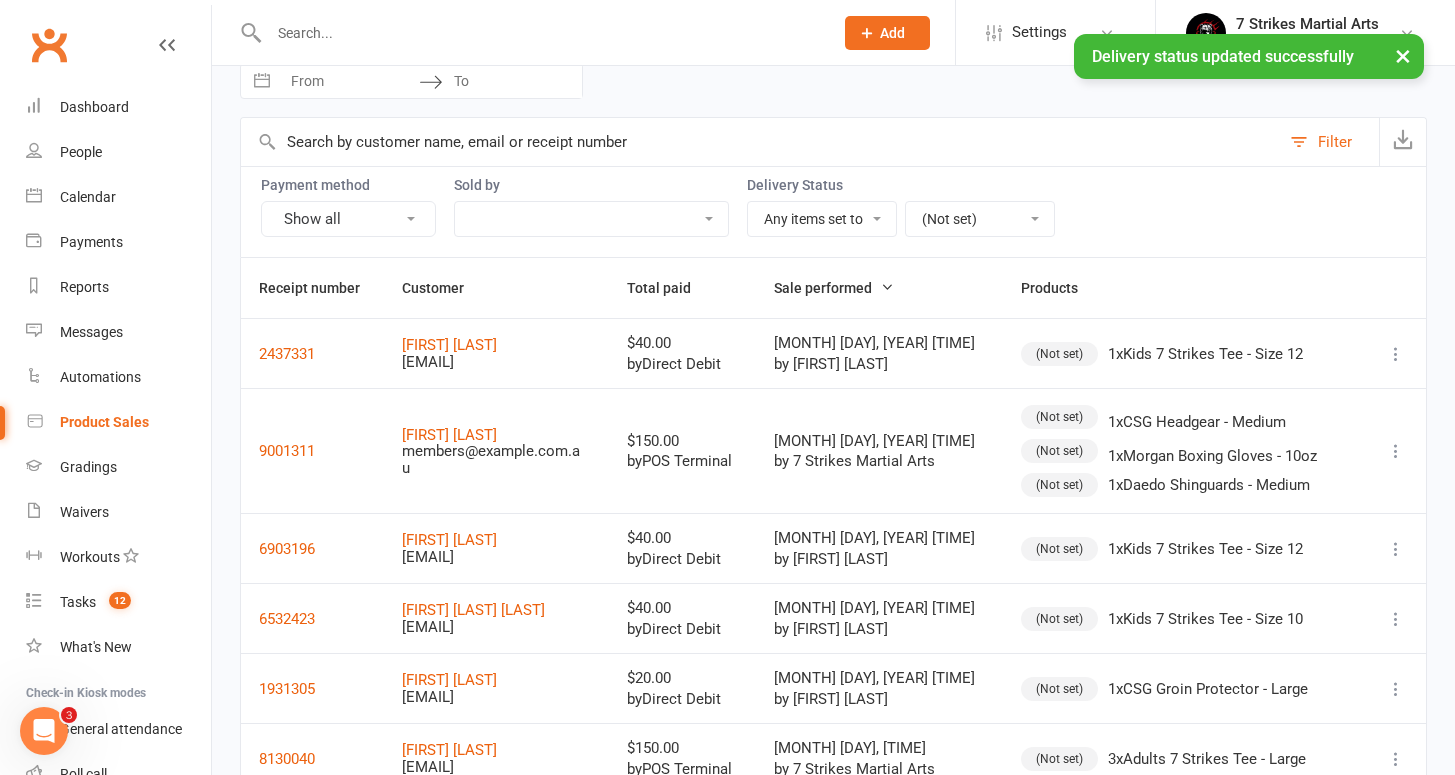 click on "(Not set)" at bounding box center (1059, 354) 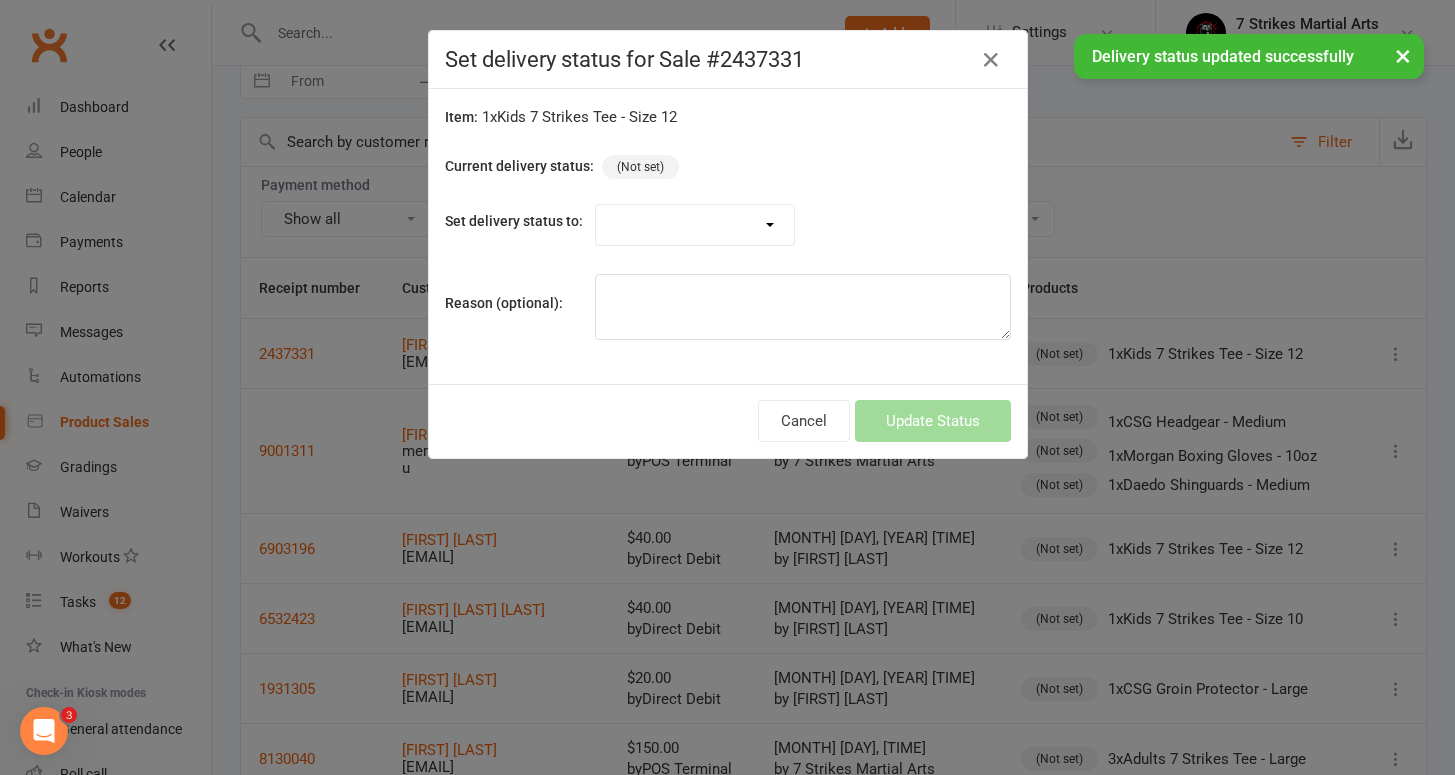 select on "5861" 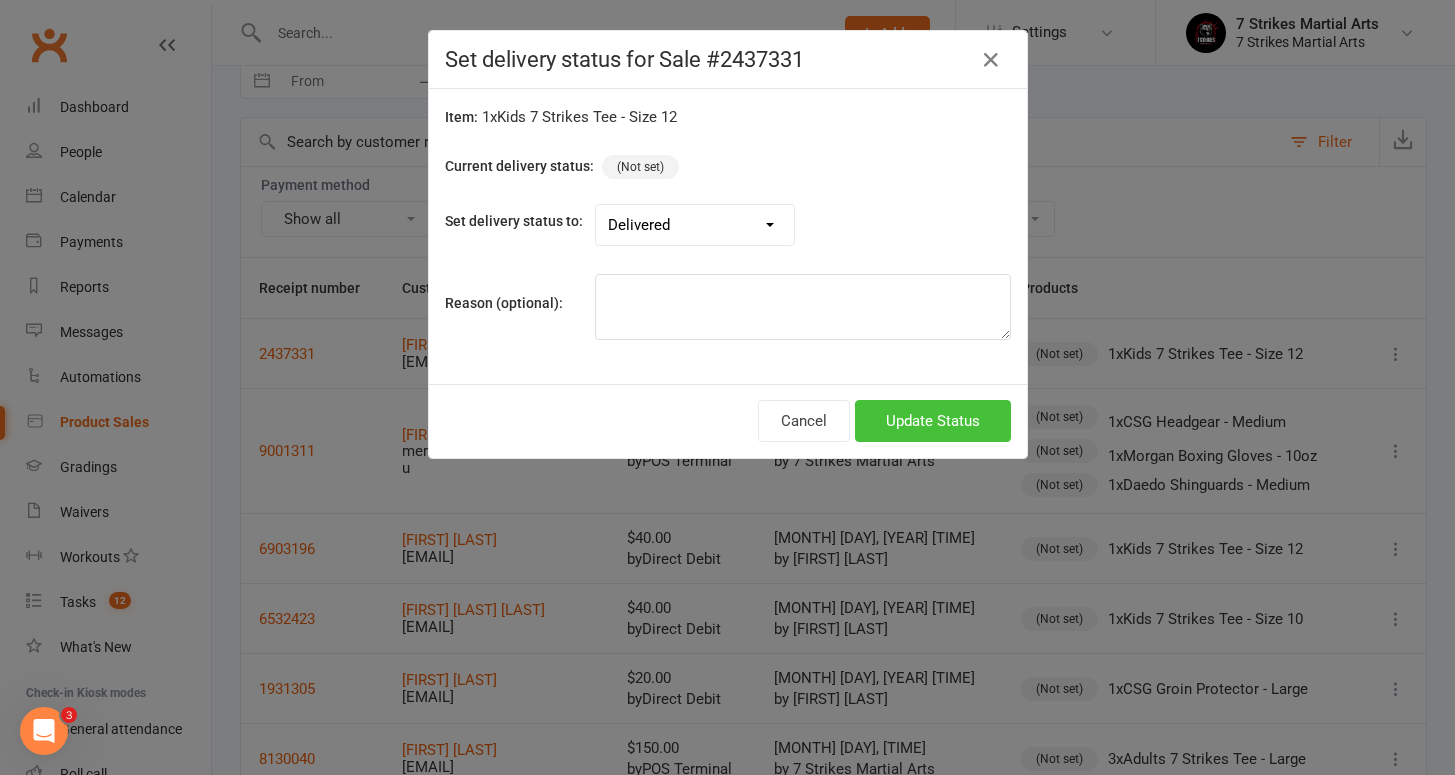 click on "Update Status" at bounding box center [933, 421] 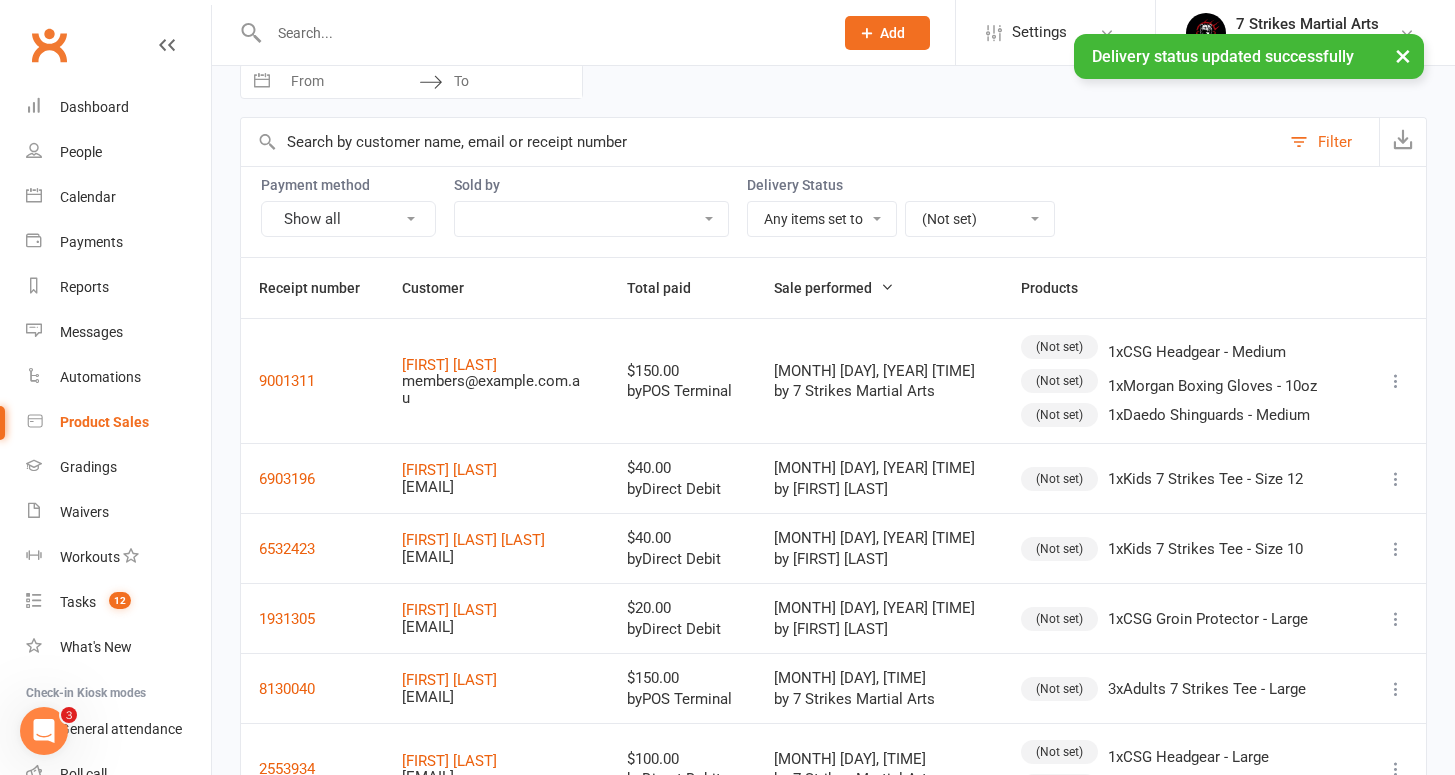 click on "(Not set)" at bounding box center [1059, 347] 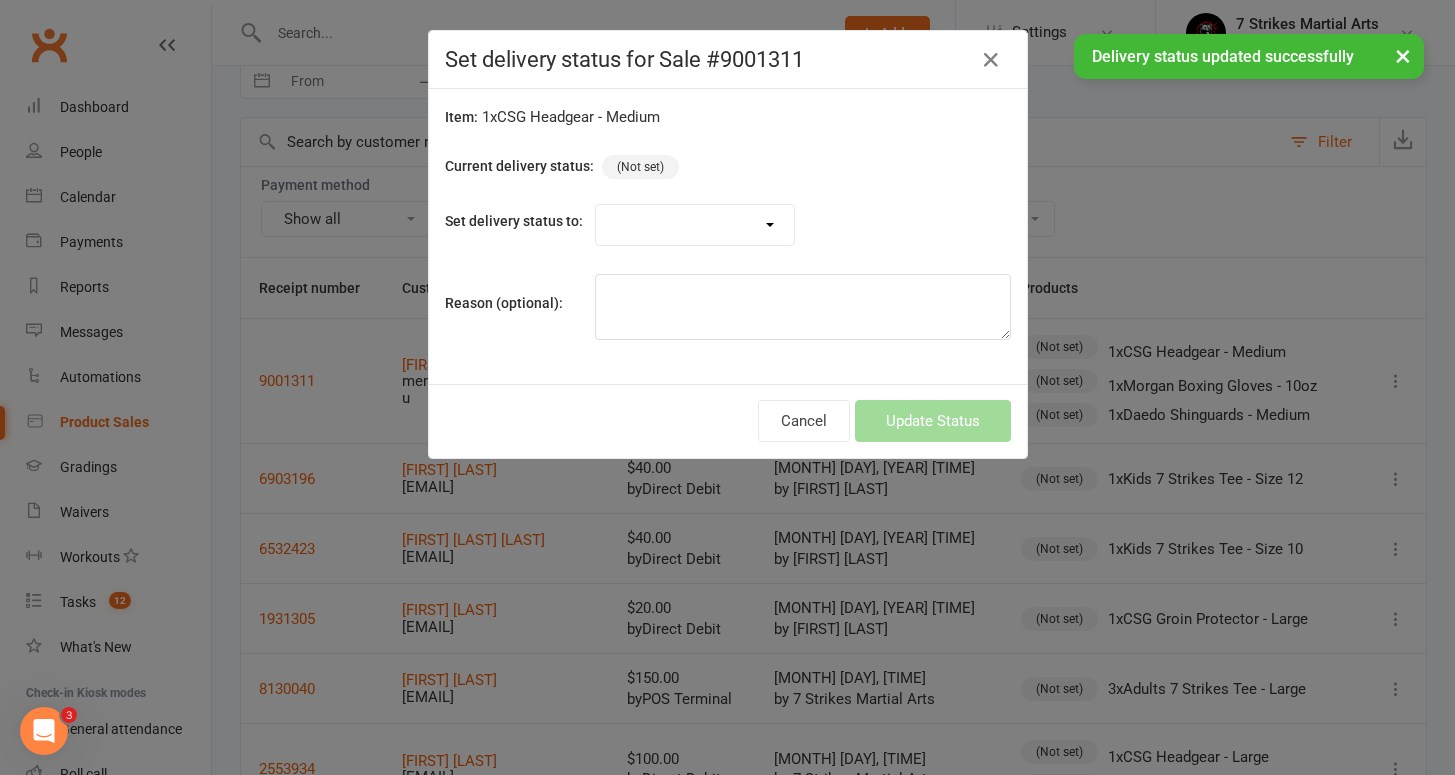 select on "5861" 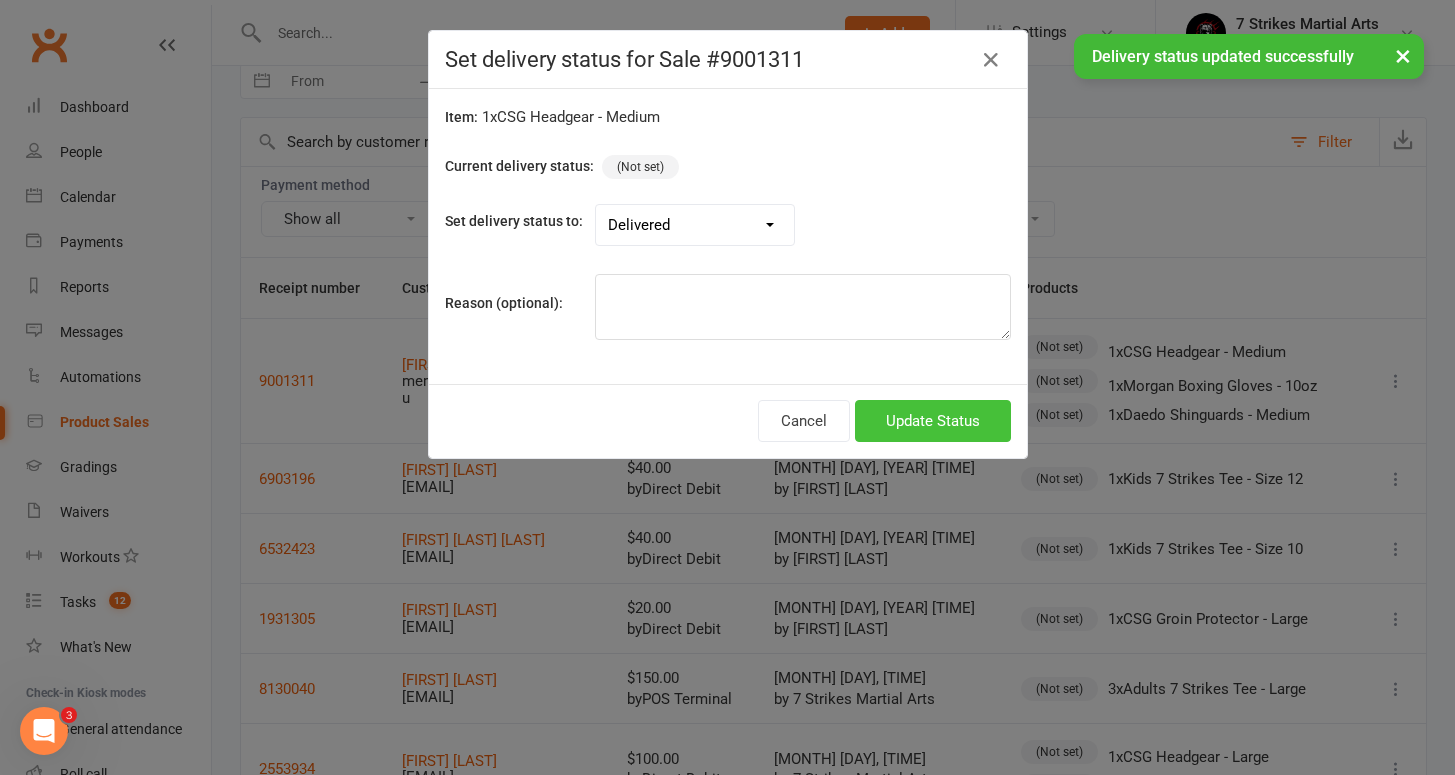 click on "Update Status" at bounding box center (933, 421) 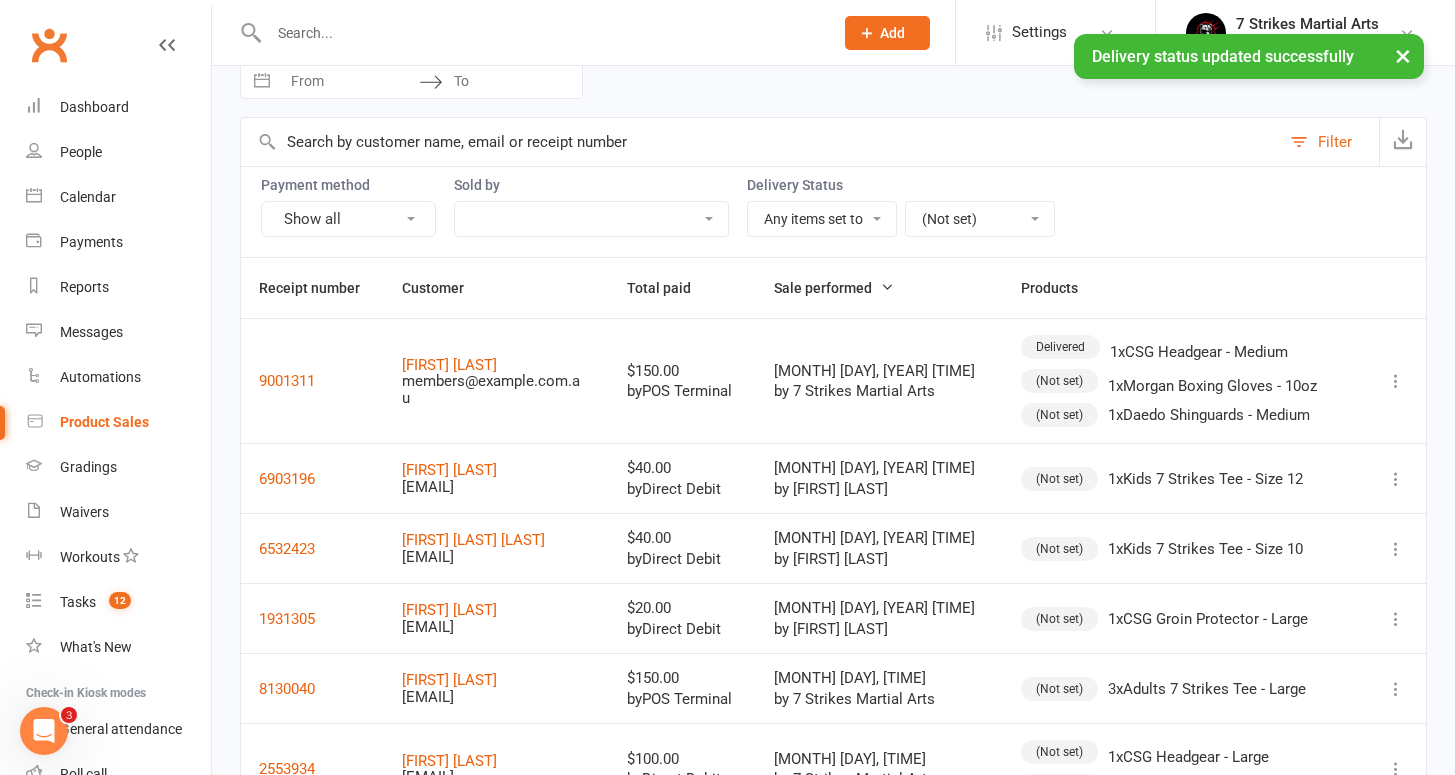click on "Delivered" at bounding box center (1060, 347) 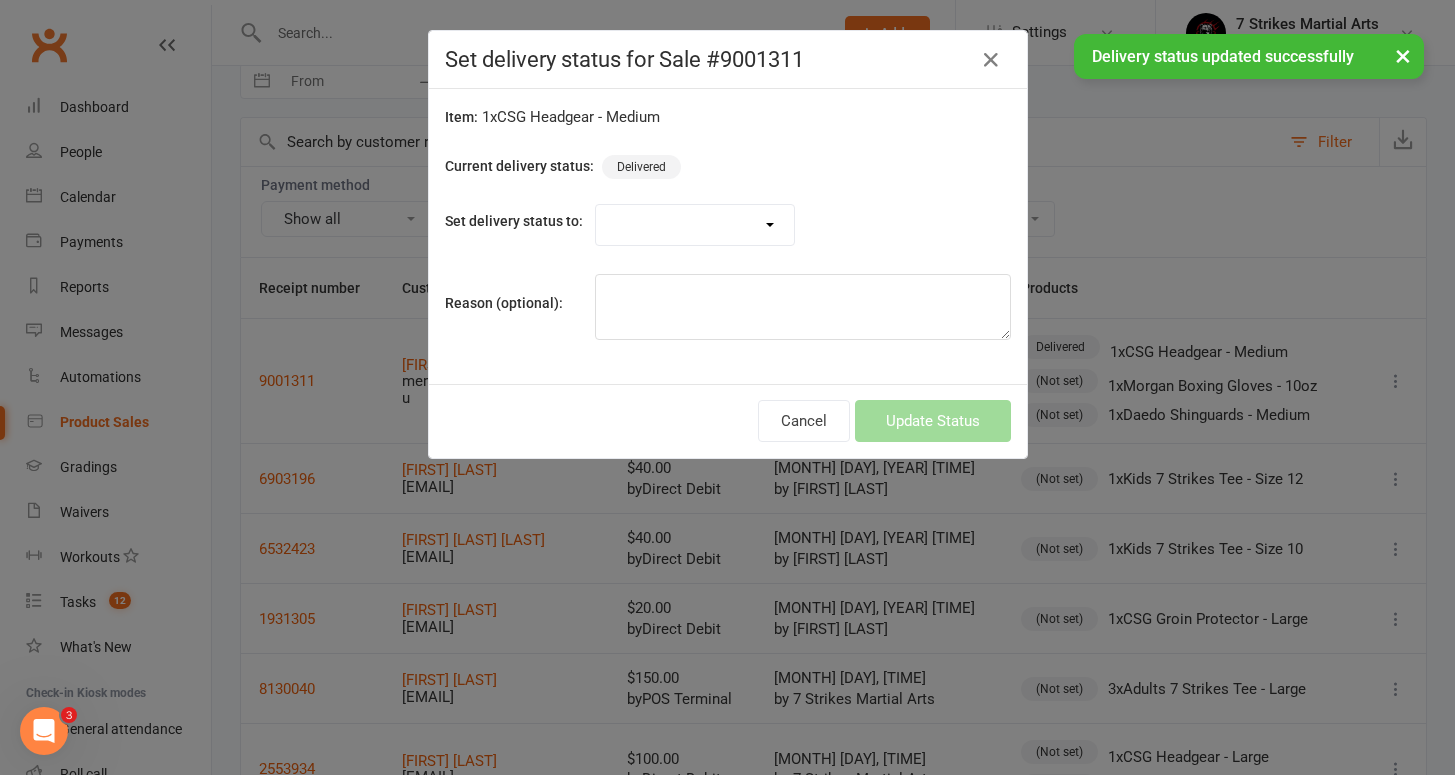 click on "Set delivery status for Sale #9001311 Item:   1 x  CSG Headgear - Medium Current delivery status:   Delivered Set delivery status to: (Not set) Dispatched On order Picked up Reason (optional): Cancel Update Status" at bounding box center (727, 387) 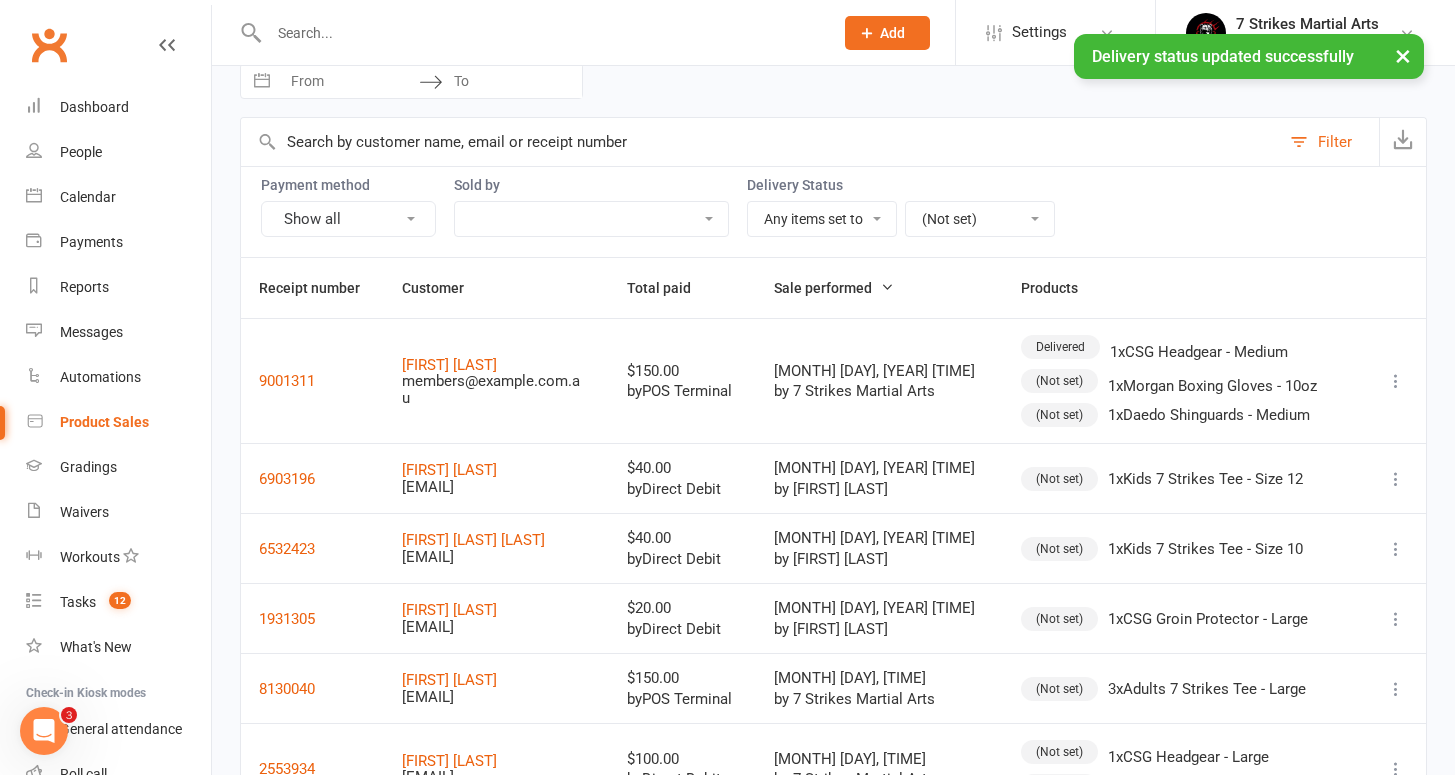 click on "(Not set)" at bounding box center (1059, 381) 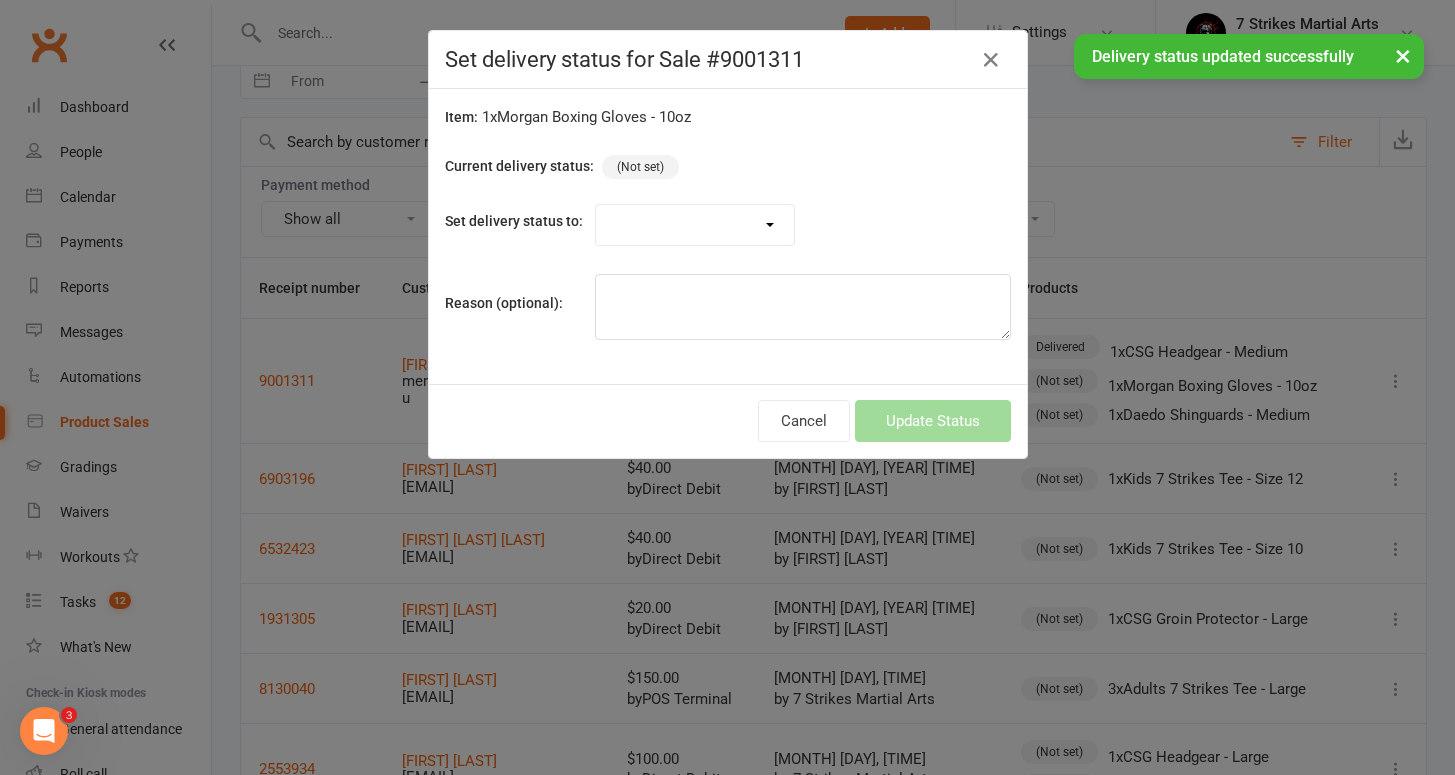 select on "5861" 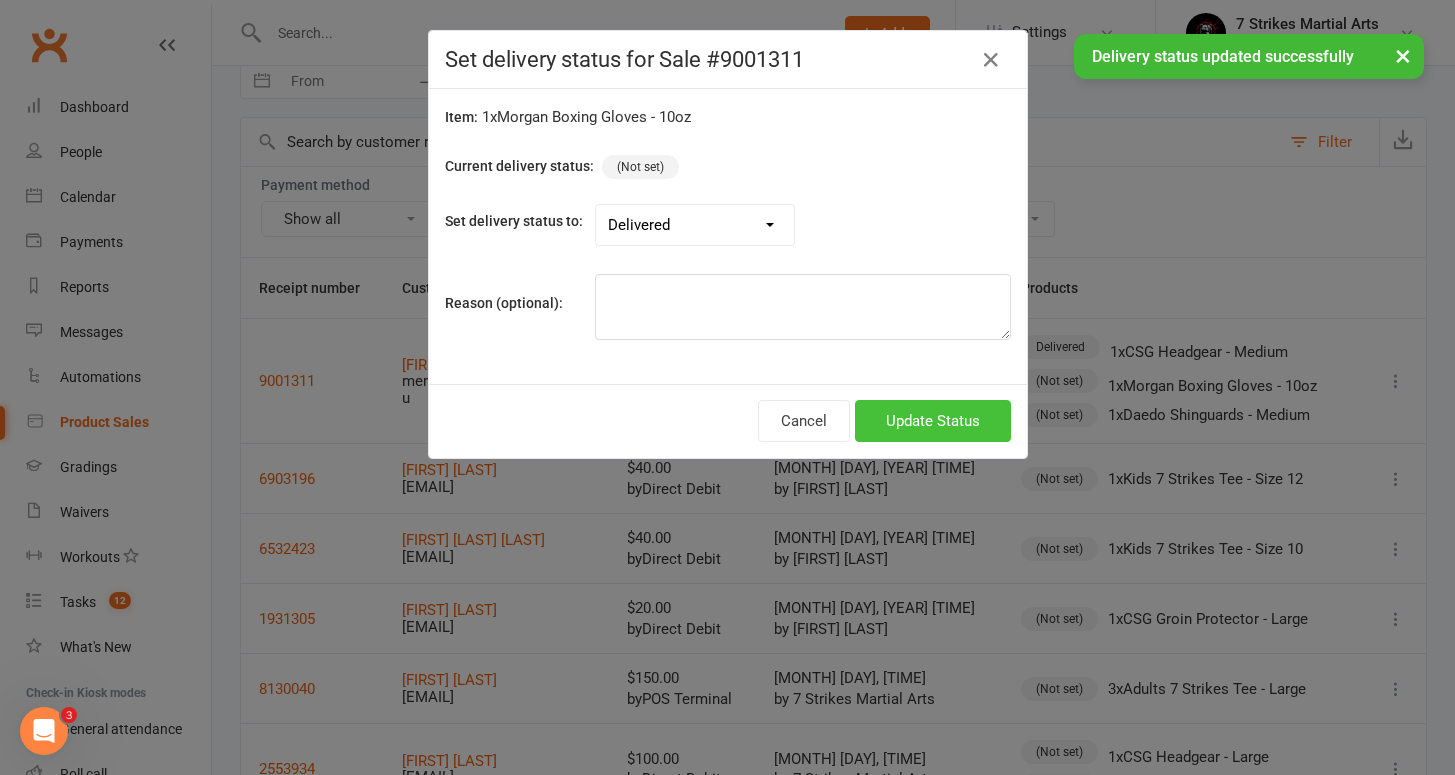 click on "Update Status" at bounding box center [933, 421] 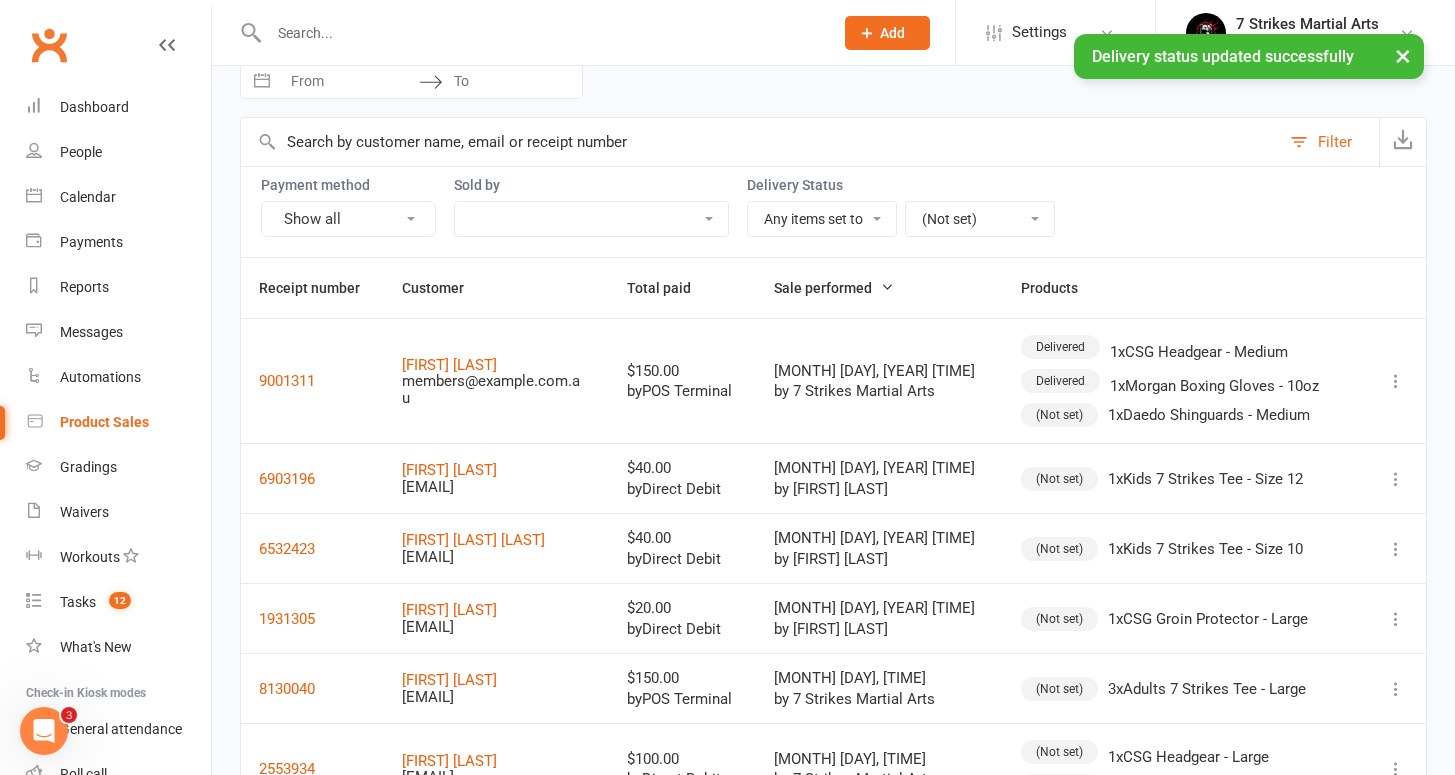click on "(Not set)" at bounding box center [1059, 415] 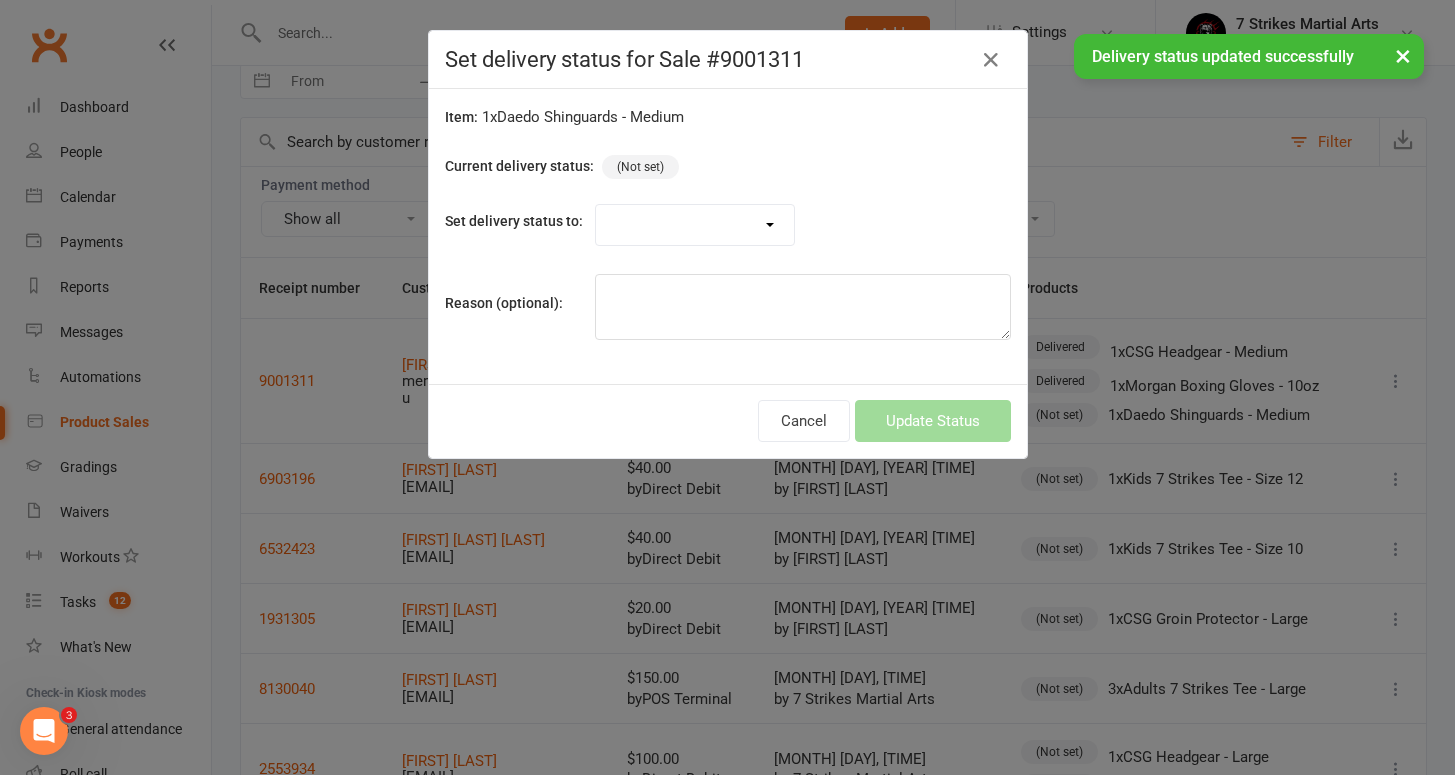 click on "Item:   1 x  Daedo Shinguards - Medium Current delivery status:   (Not set) Set delivery status to: Delivered Dispatched On order Picked up Reason (optional):" at bounding box center [728, 236] 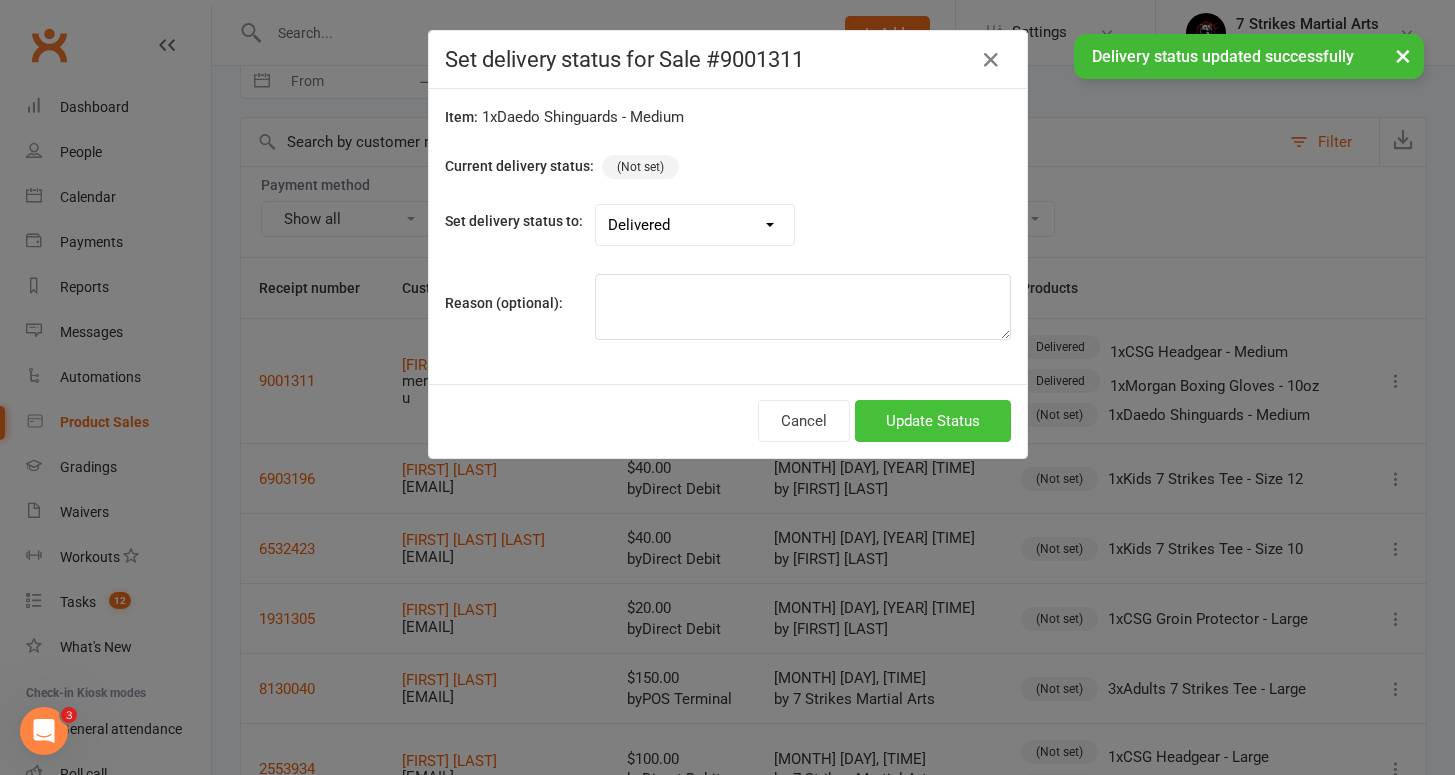 click on "Update Status" at bounding box center [933, 421] 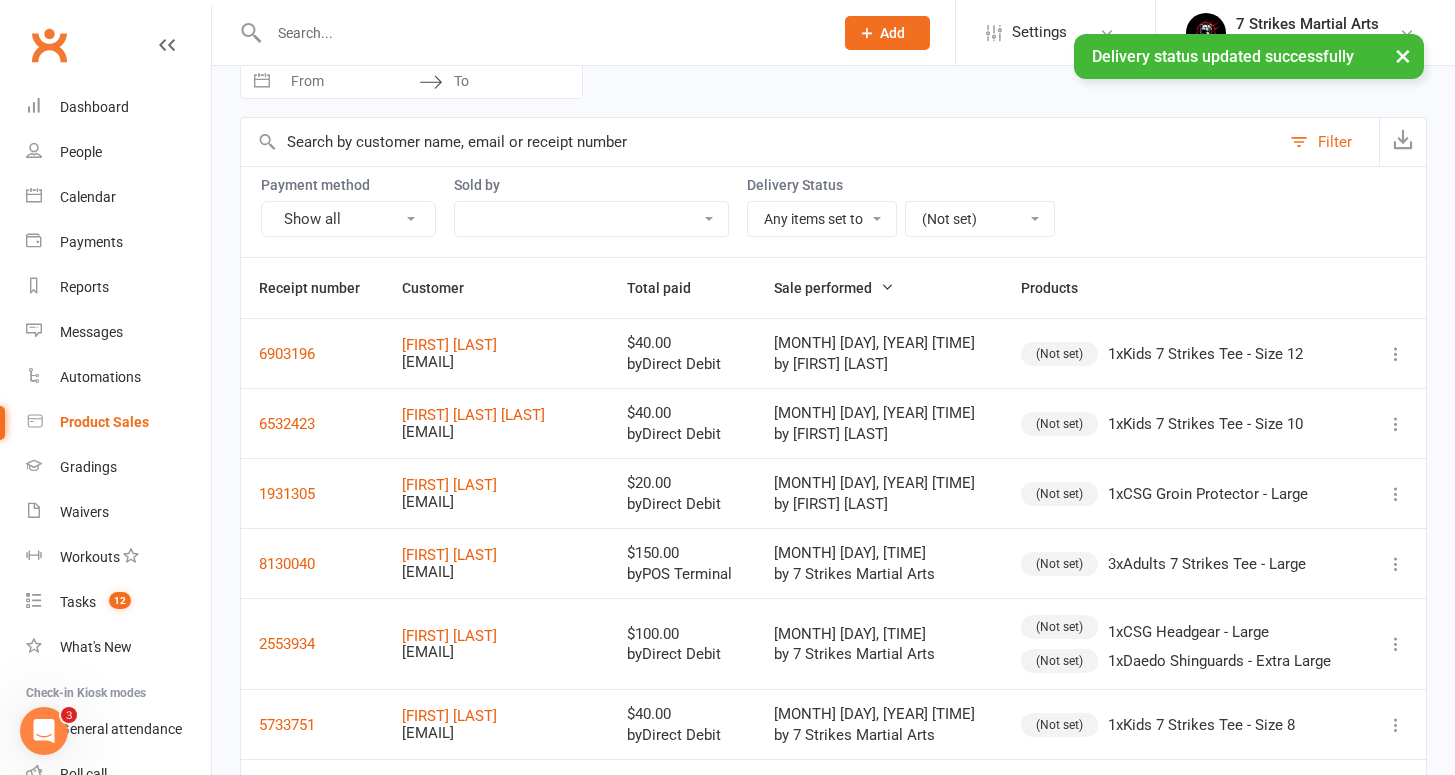 click on "(Not set)" at bounding box center (1059, 354) 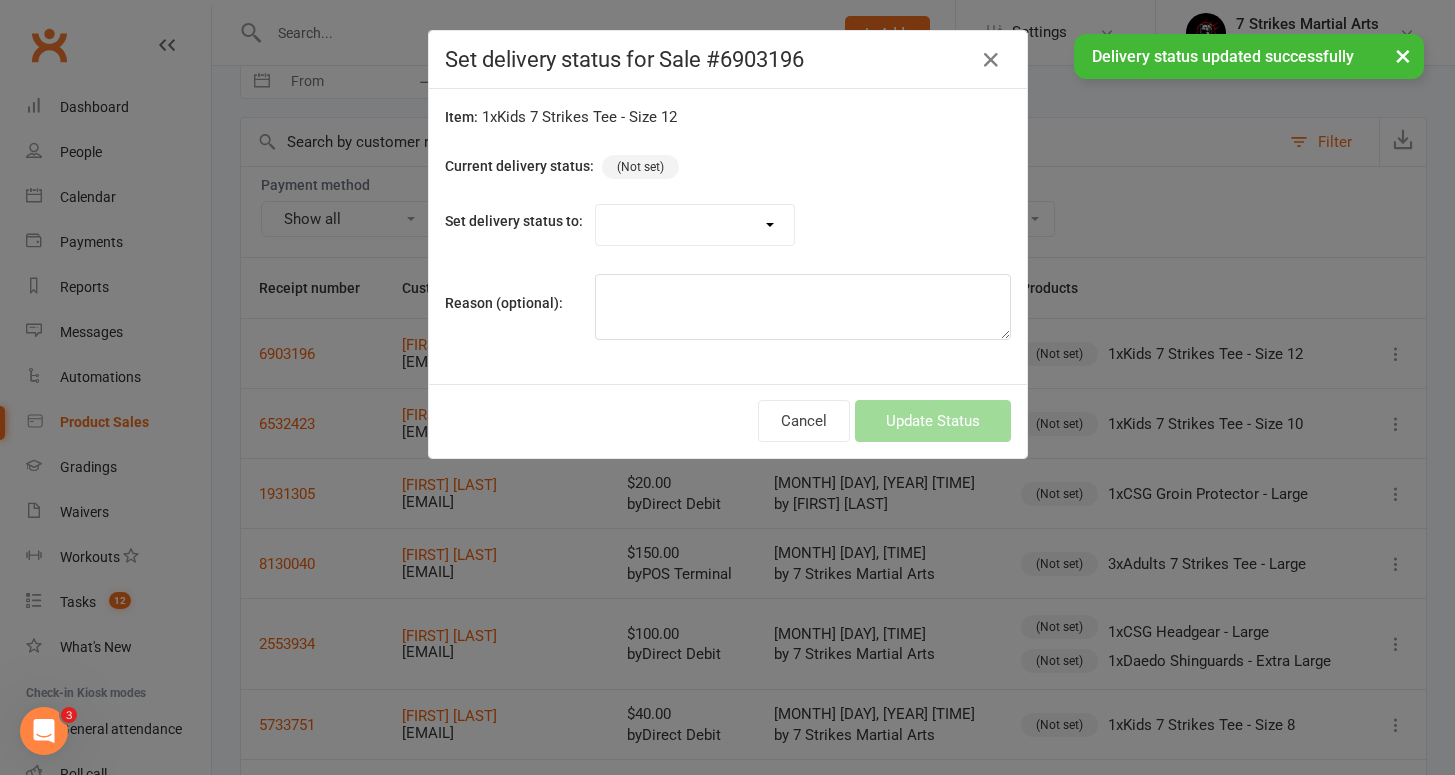 select on "5861" 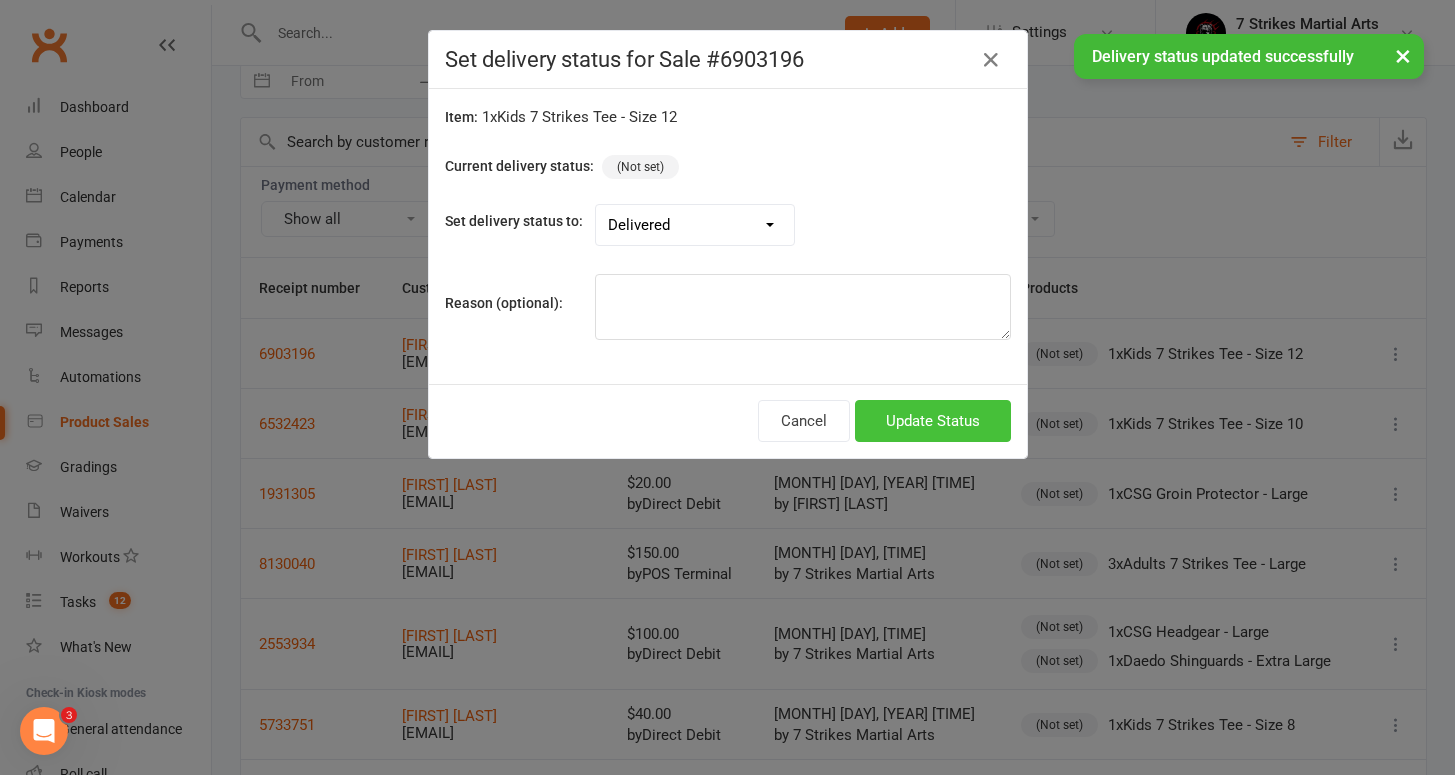 click on "Update Status" at bounding box center [933, 421] 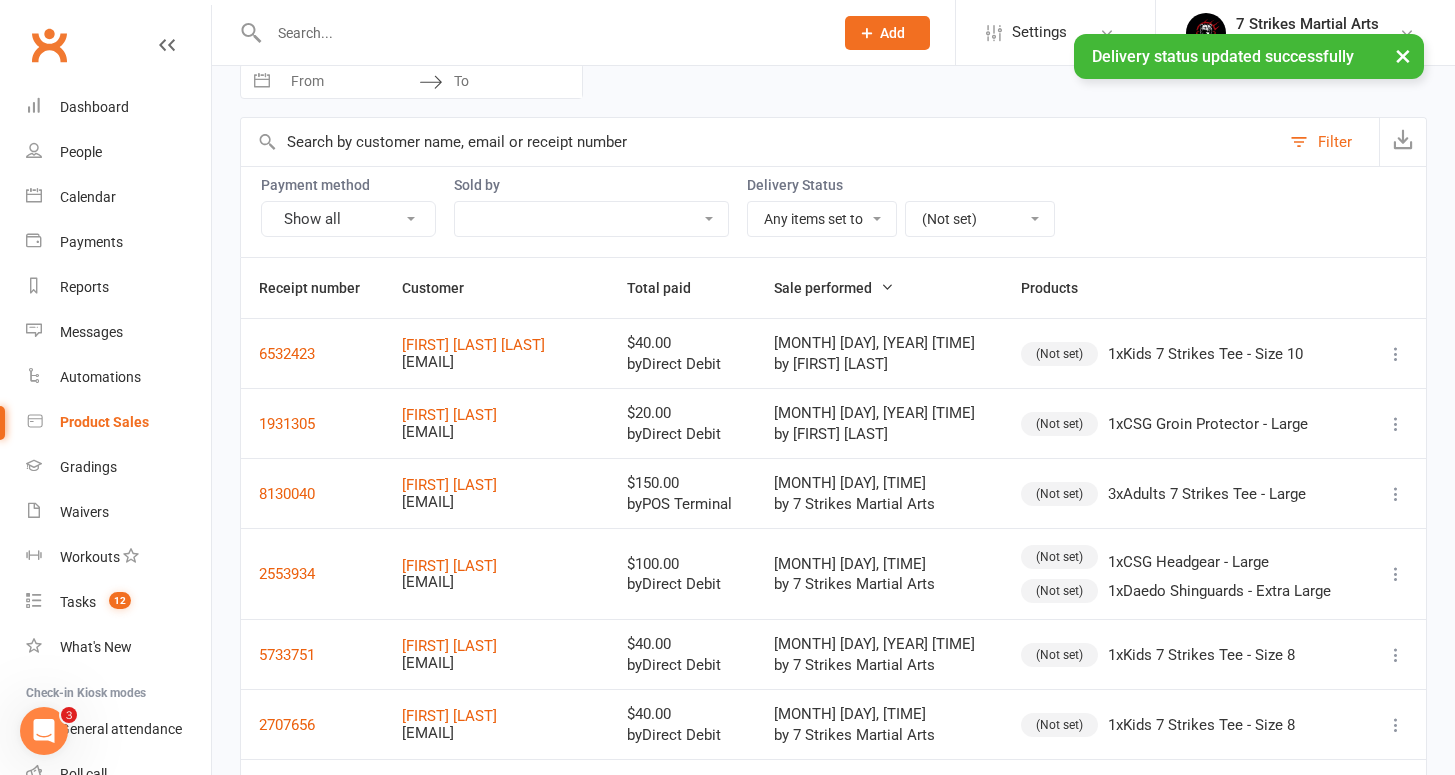 click on "(Not set)" at bounding box center [1059, 354] 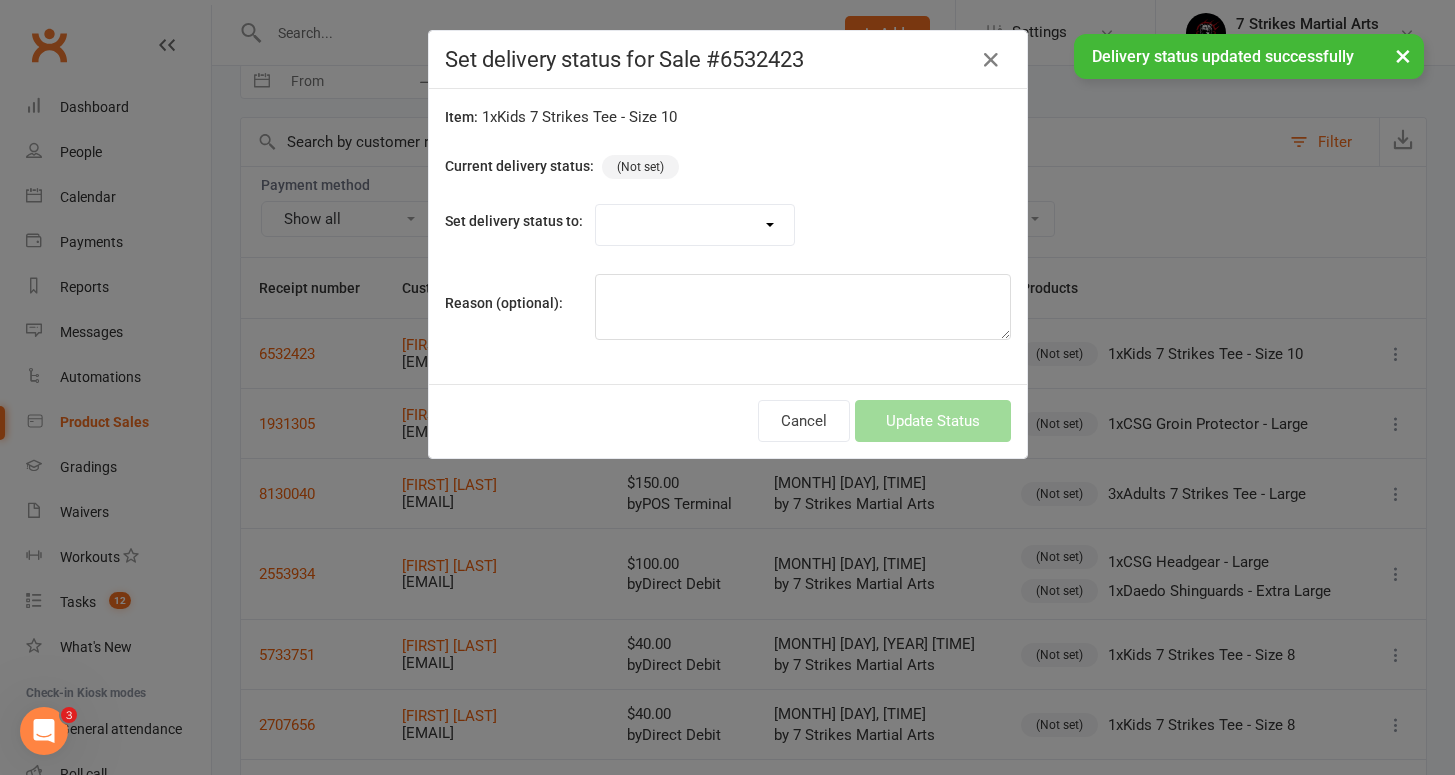 click on "Item:   1 x  Kids 7 Strikes Tee -  Size 10 Current delivery status:   (Not set) Set delivery status to: Delivered Dispatched On order Picked up Reason (optional):" at bounding box center (728, 236) 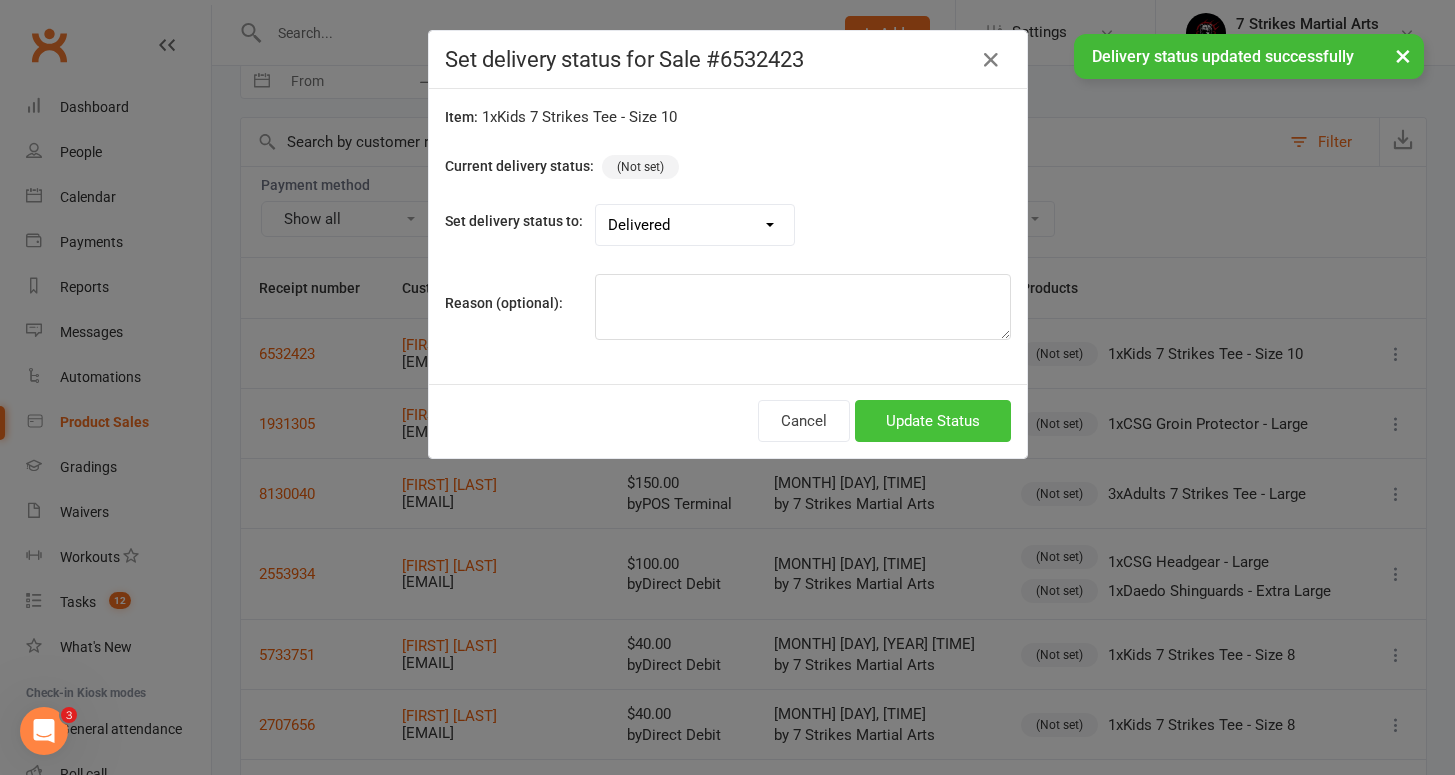 click on "Update Status" at bounding box center [933, 421] 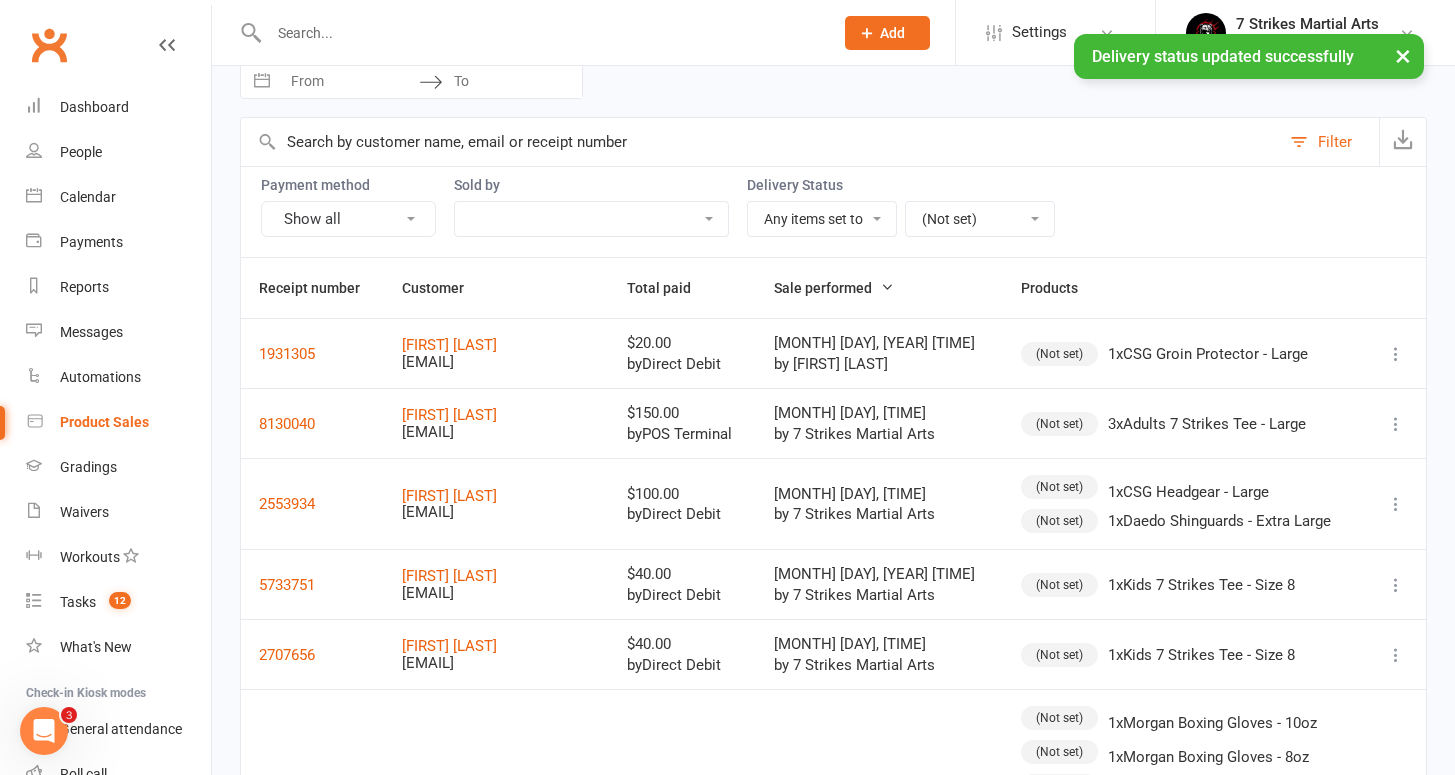 click on "(Not set)" at bounding box center [1059, 354] 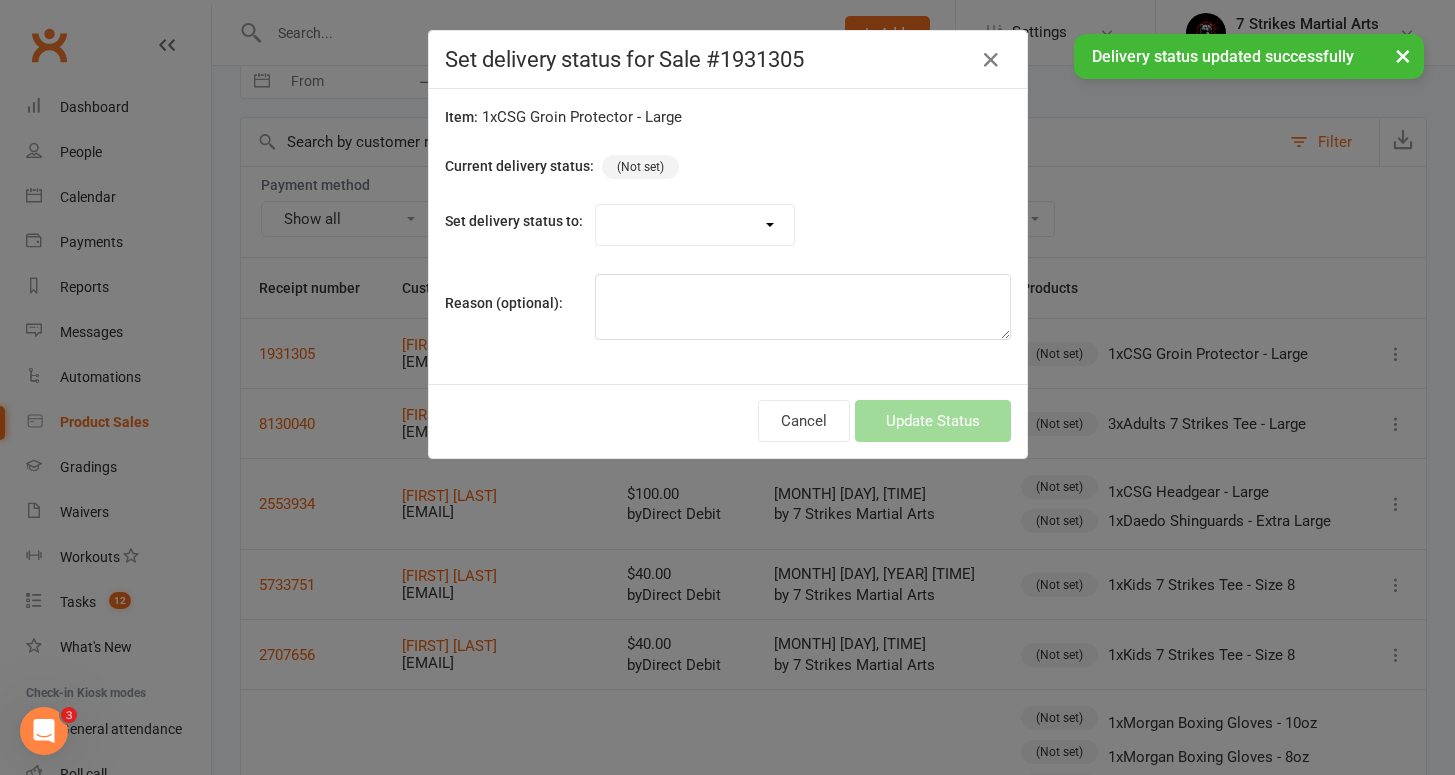 select on "5861" 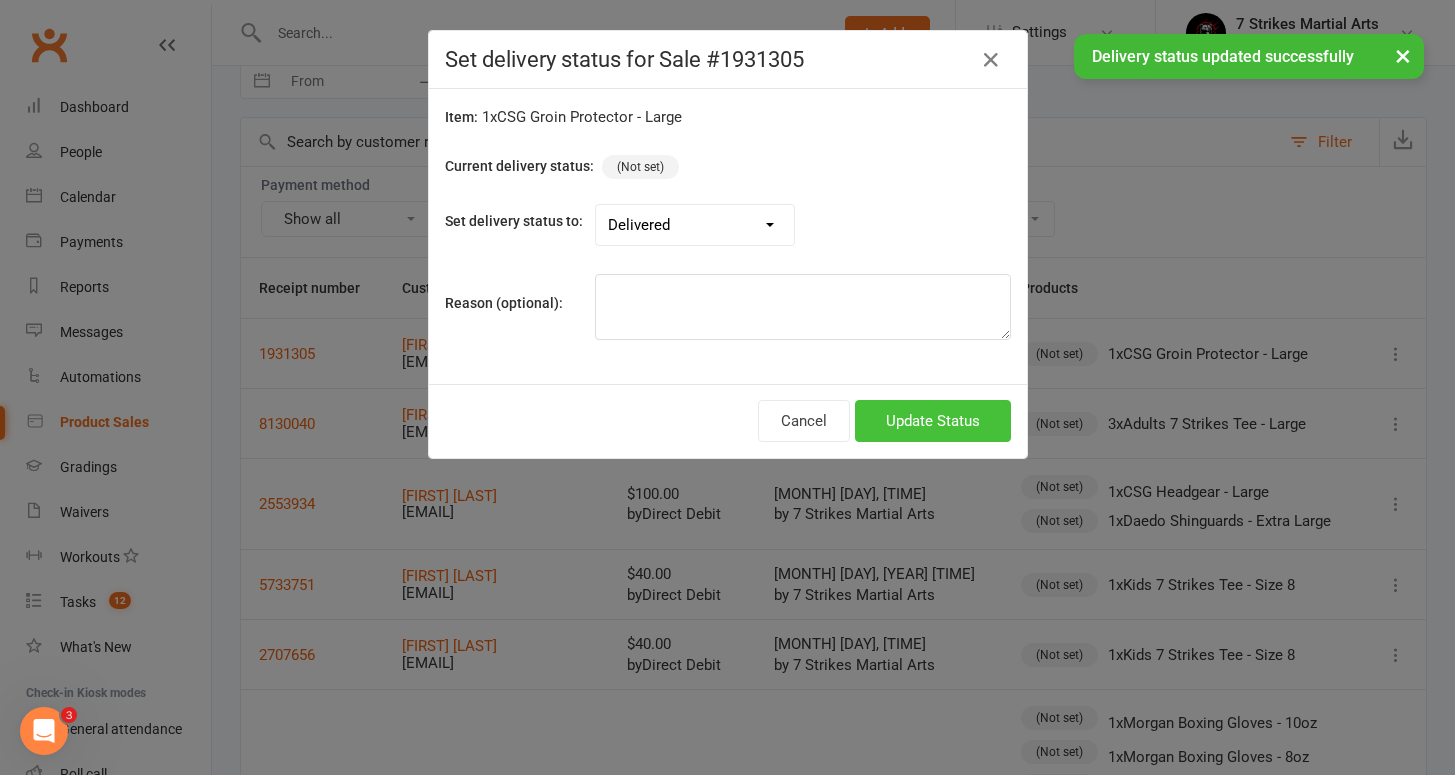 click on "Update Status" at bounding box center (933, 421) 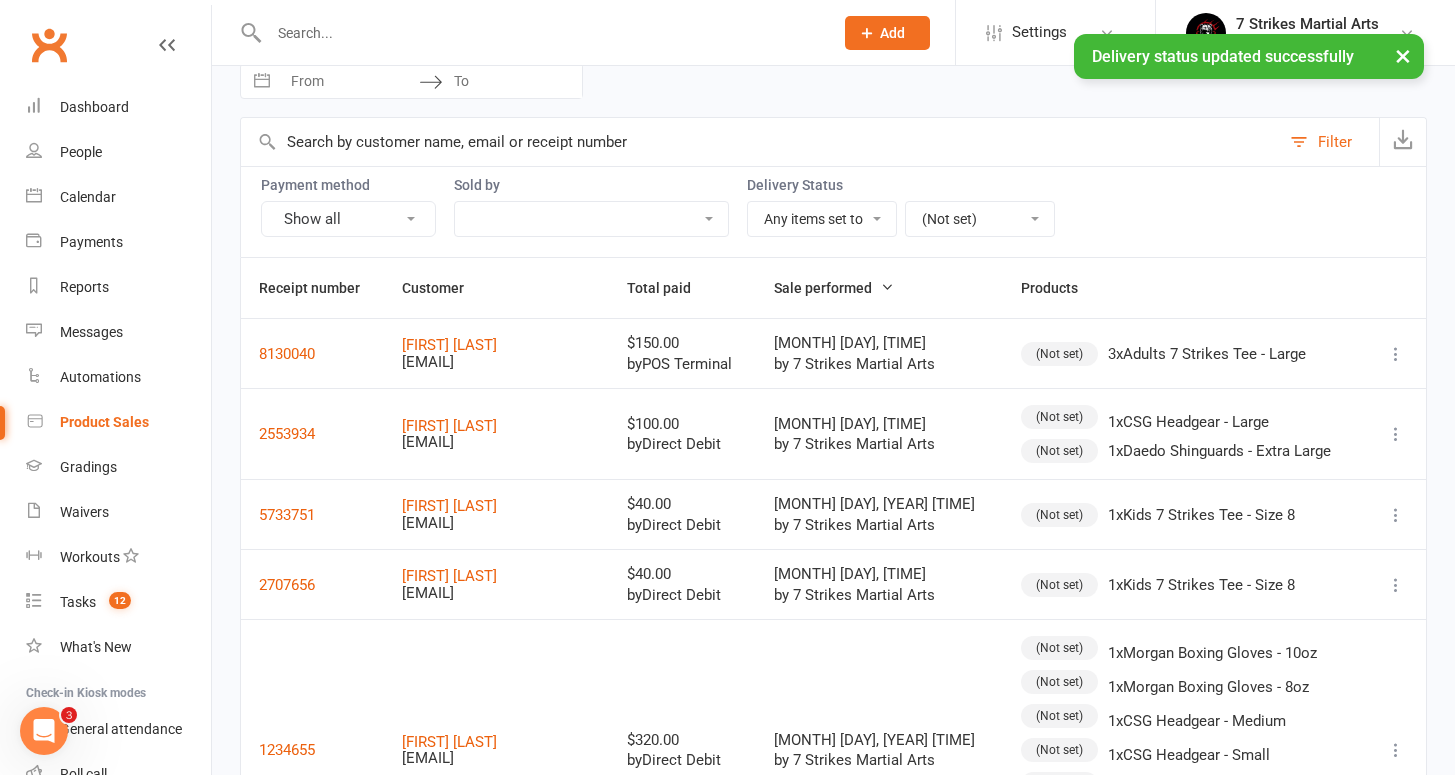 click on "(Not set)" at bounding box center [1059, 354] 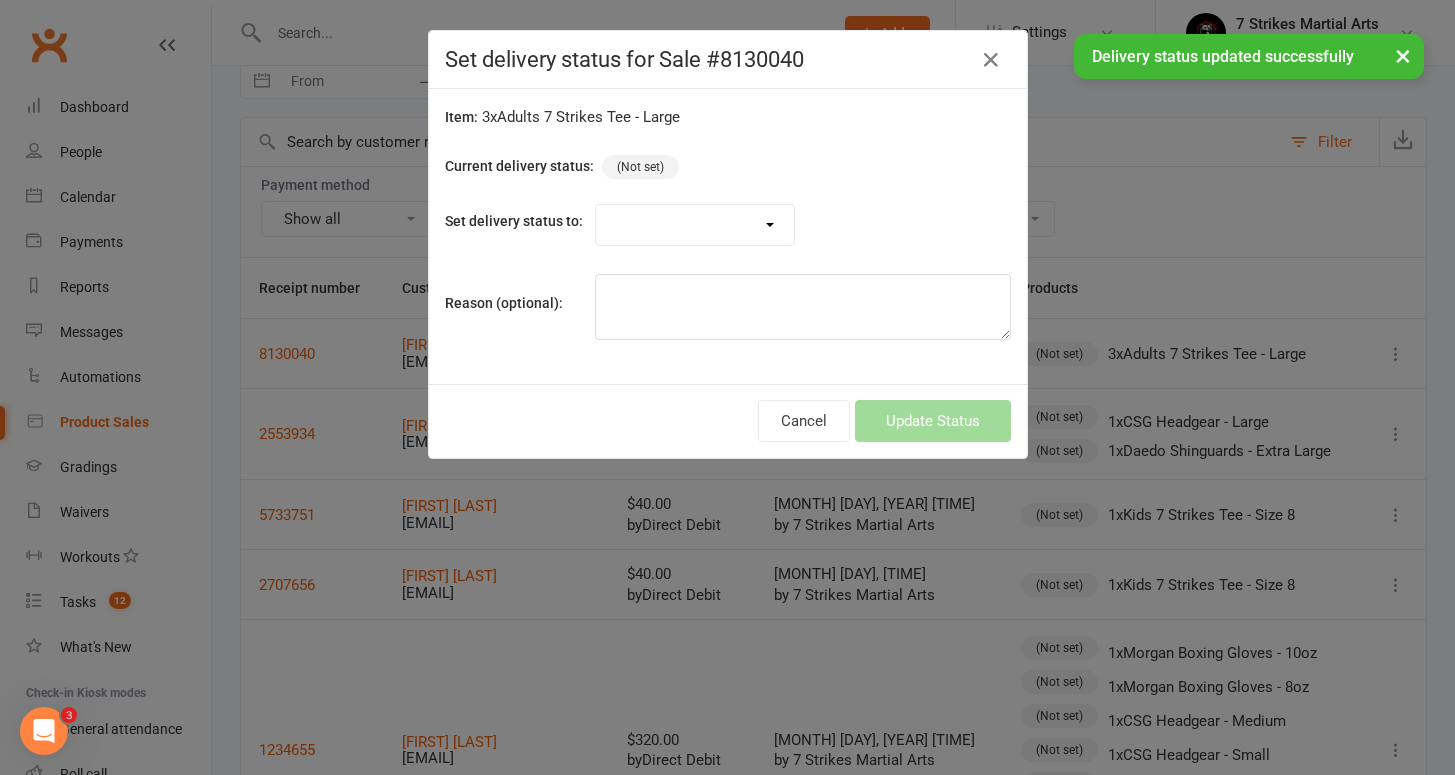 select on "5861" 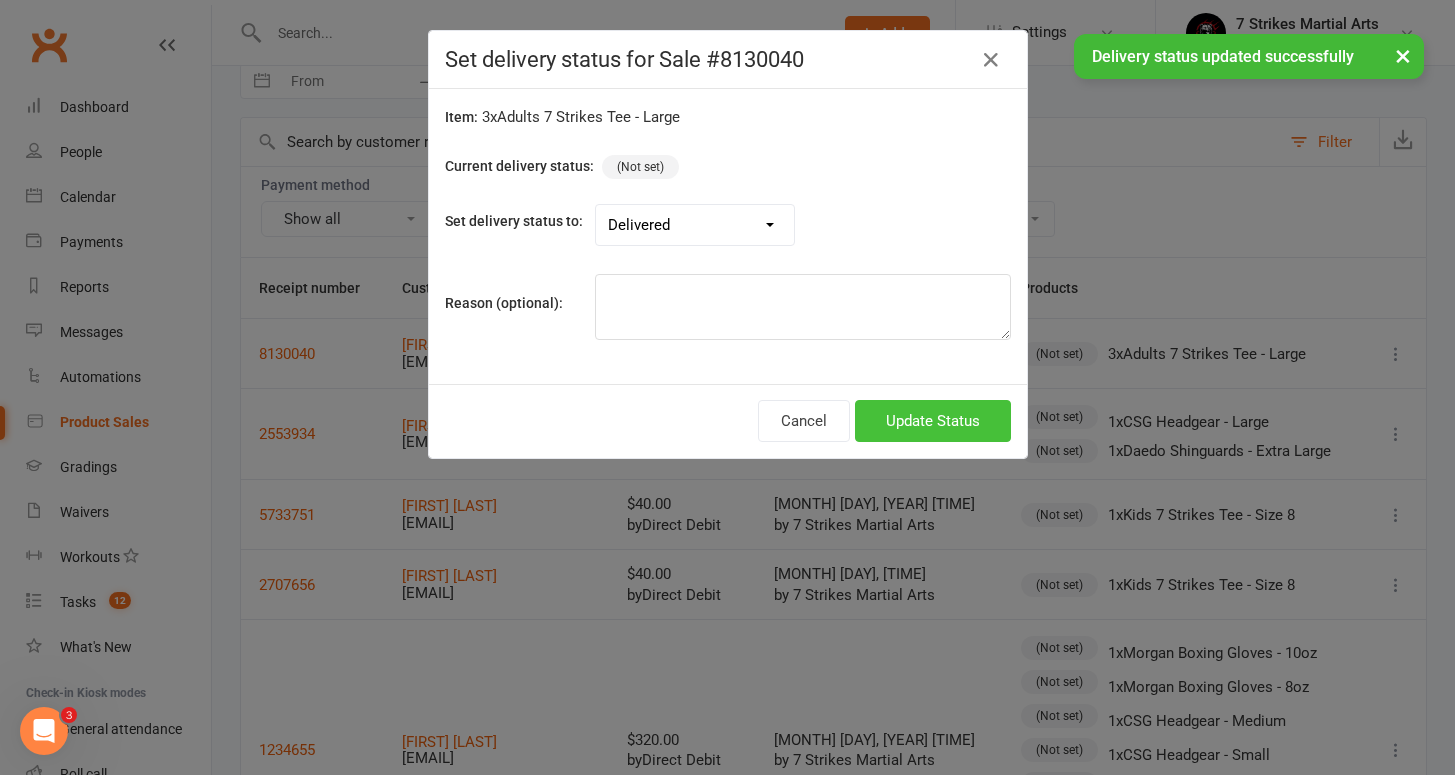 click on "Update Status" at bounding box center (933, 421) 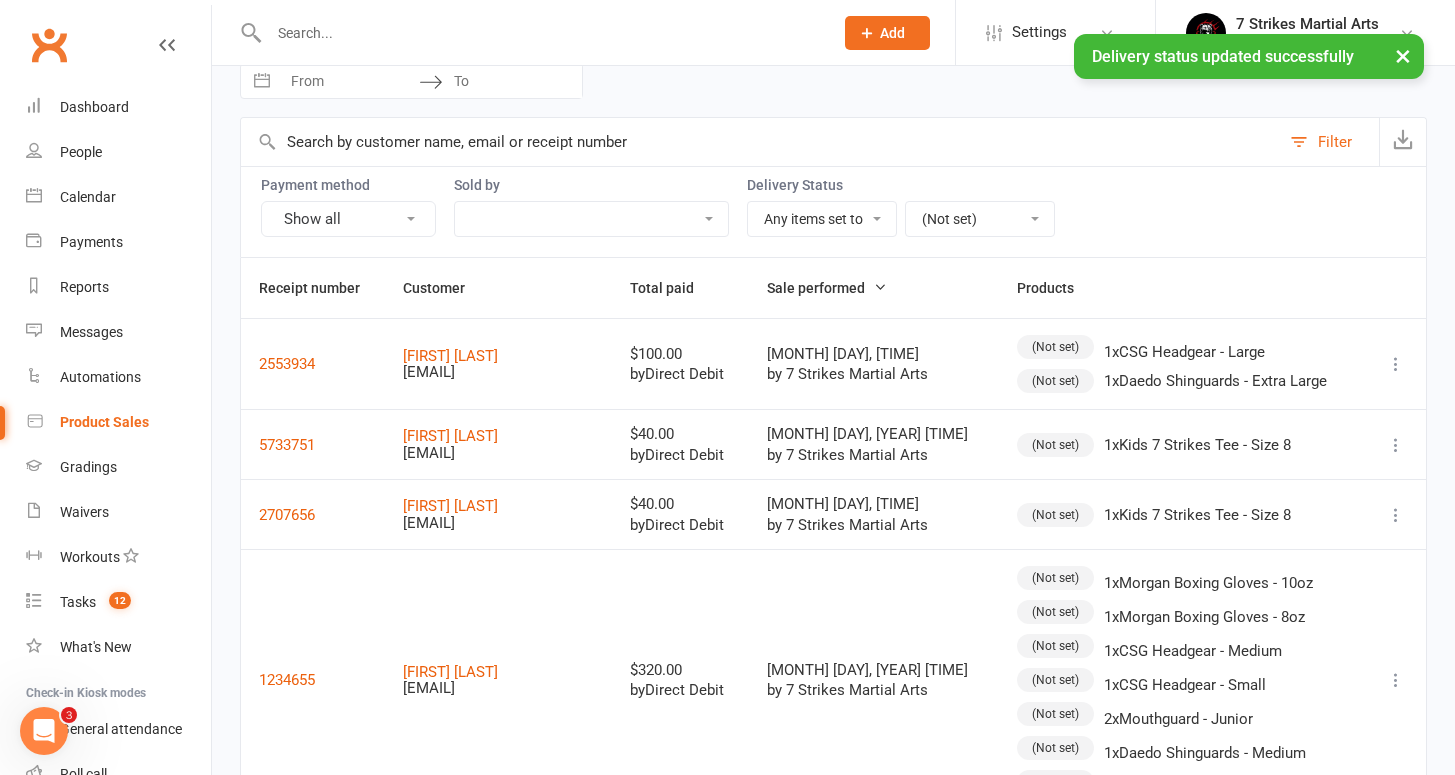 click on "(Not set)" at bounding box center [1055, 347] 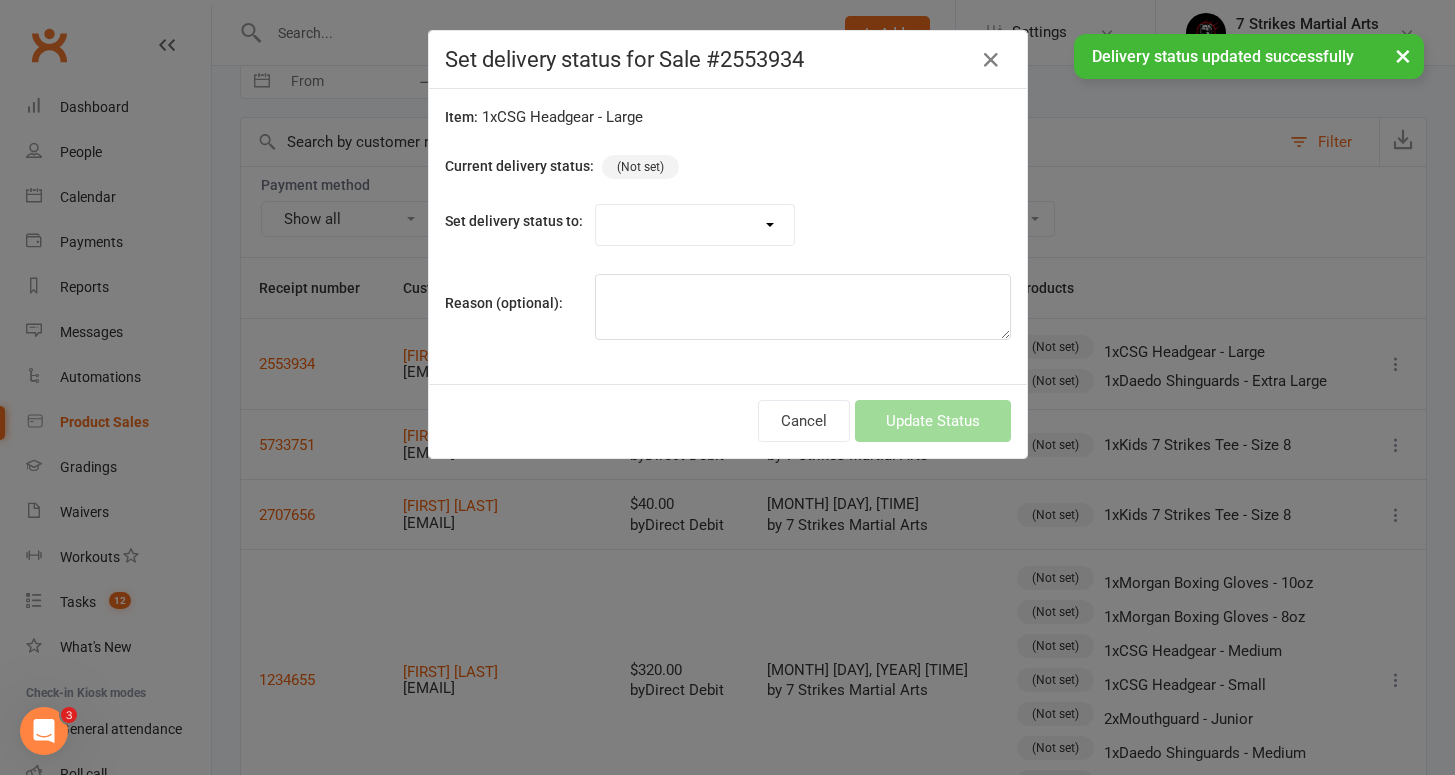 select on "5861" 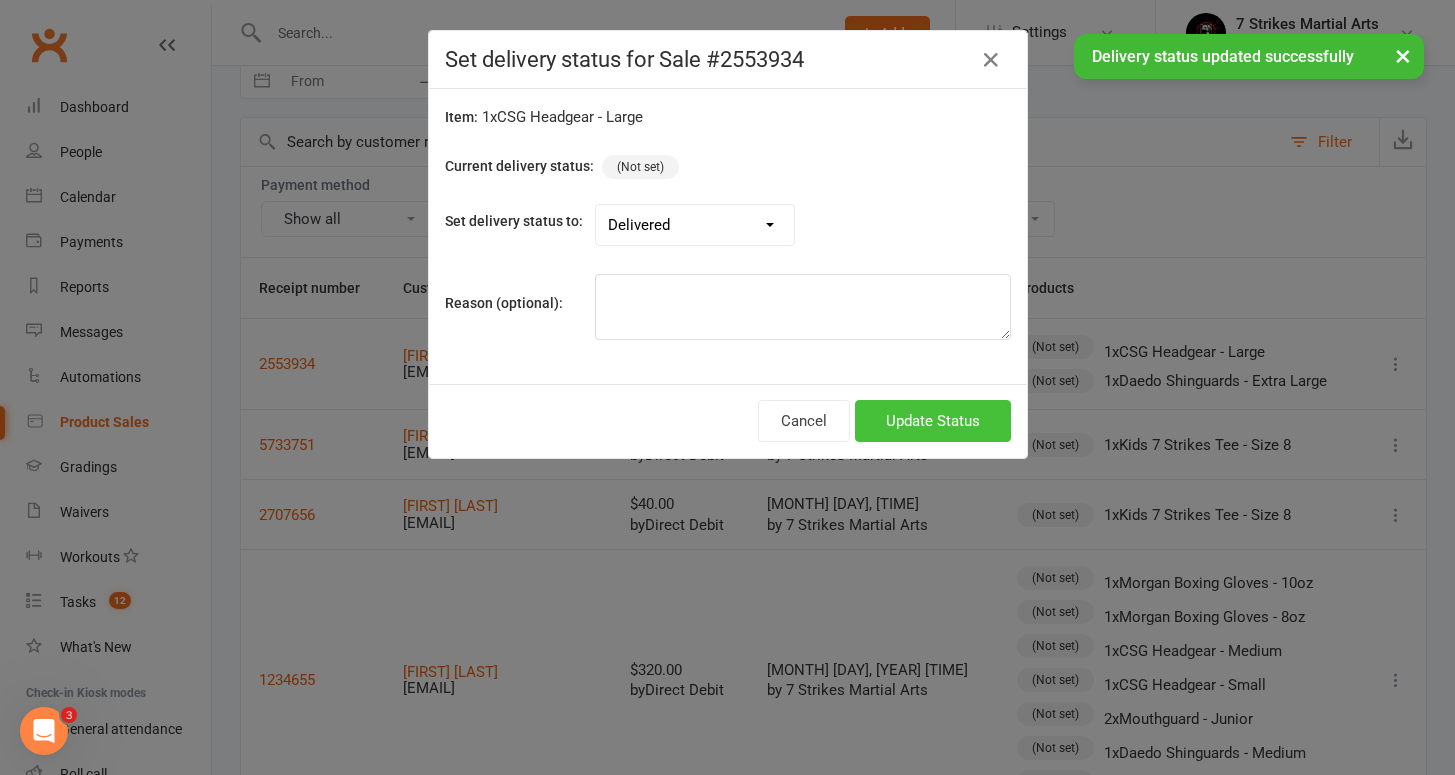 click on "Update Status" at bounding box center [933, 421] 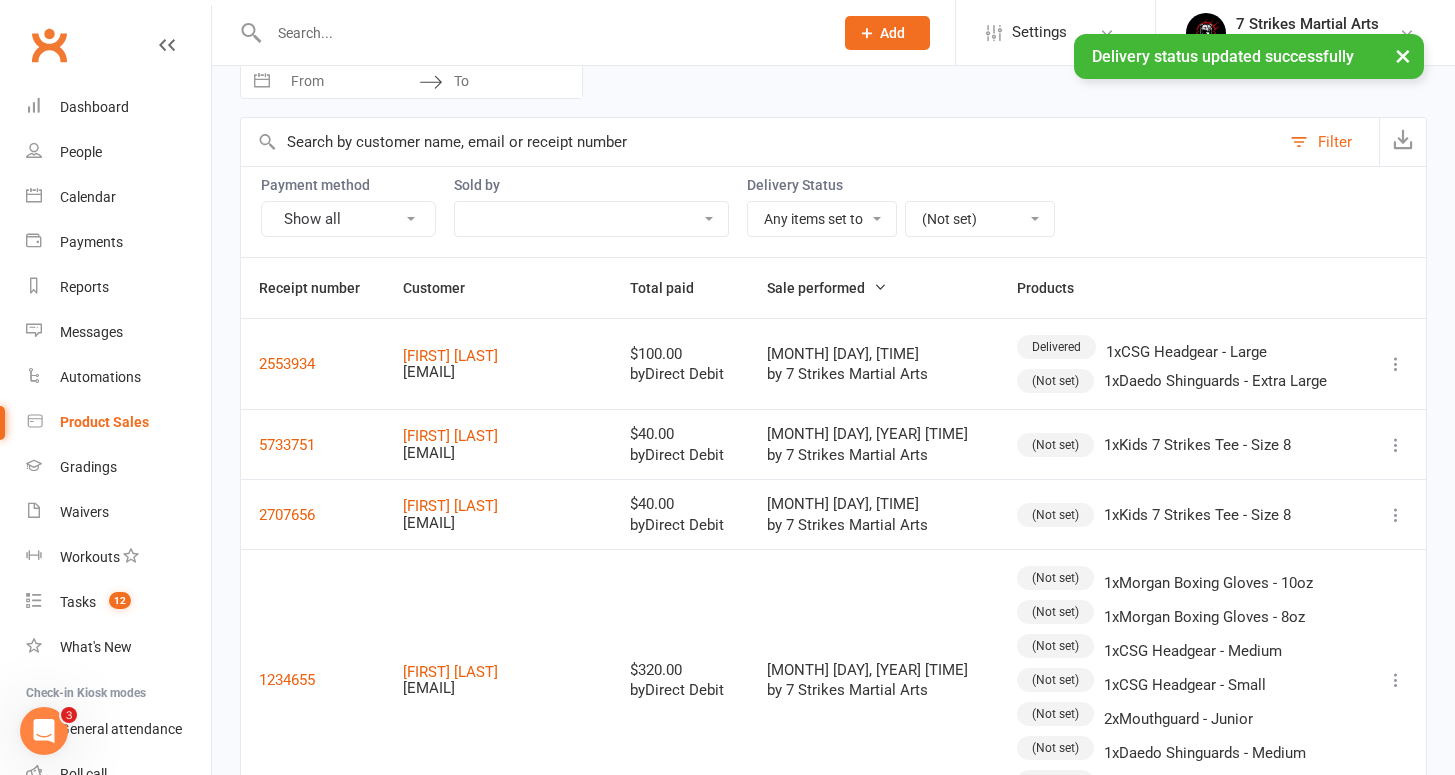 click on "(Not set)" at bounding box center (1055, 381) 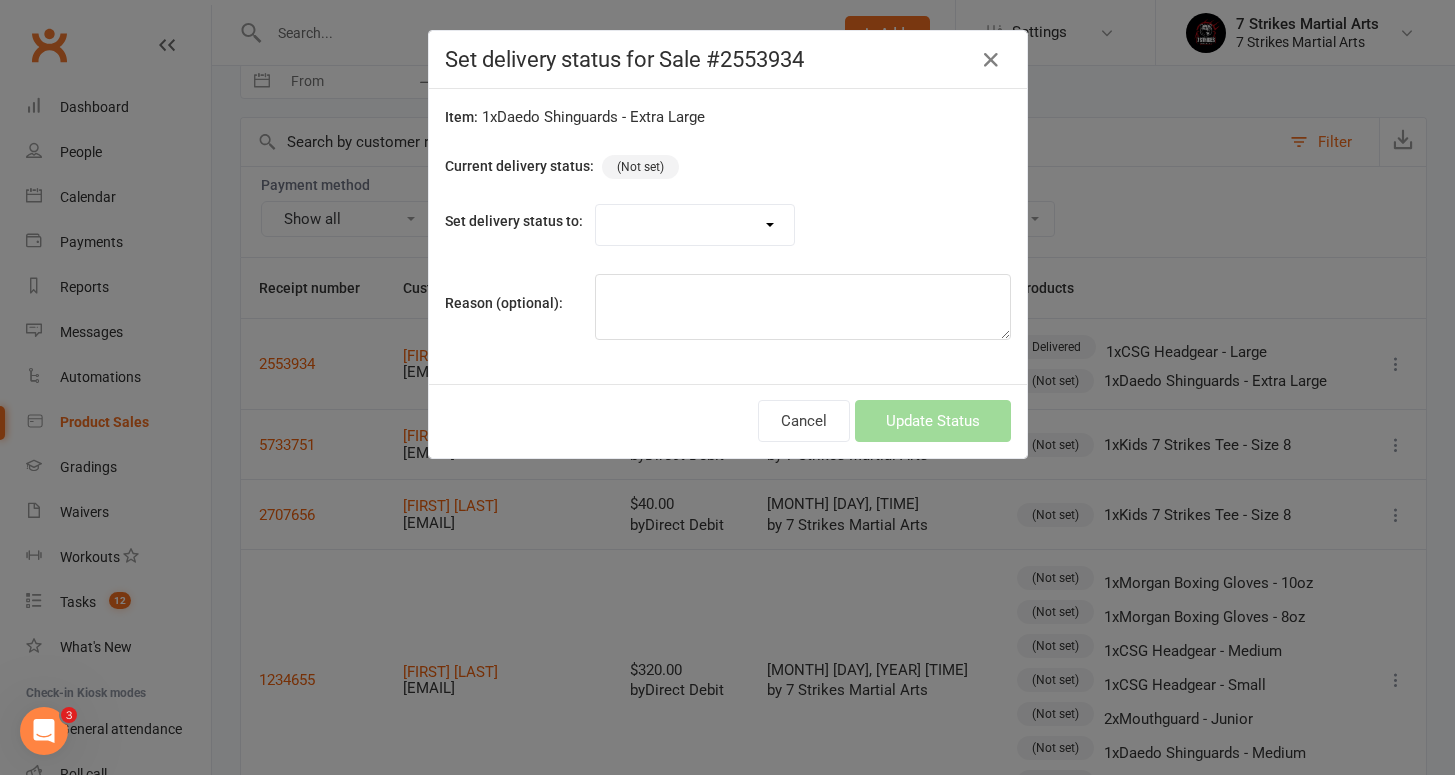 select on "5861" 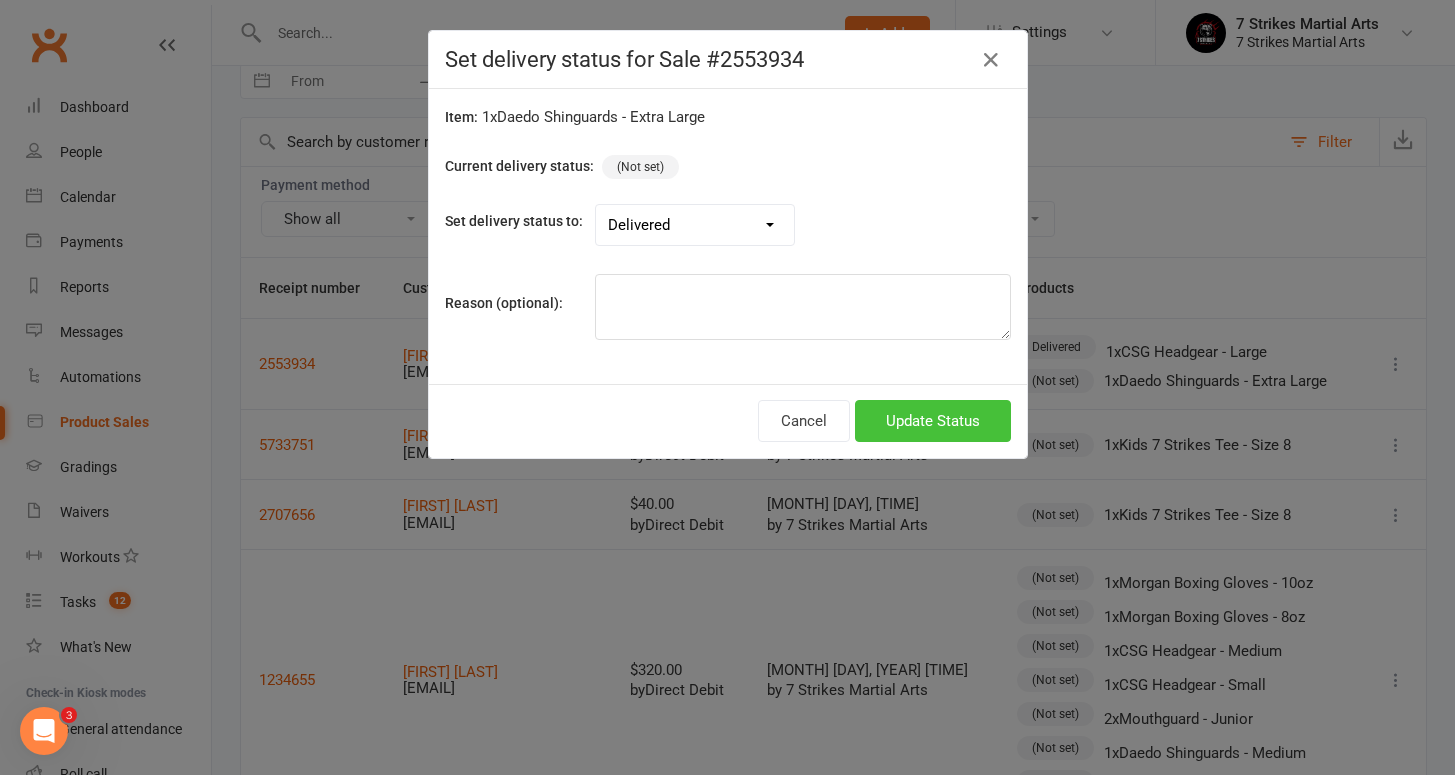 click on "Update Status" at bounding box center (933, 421) 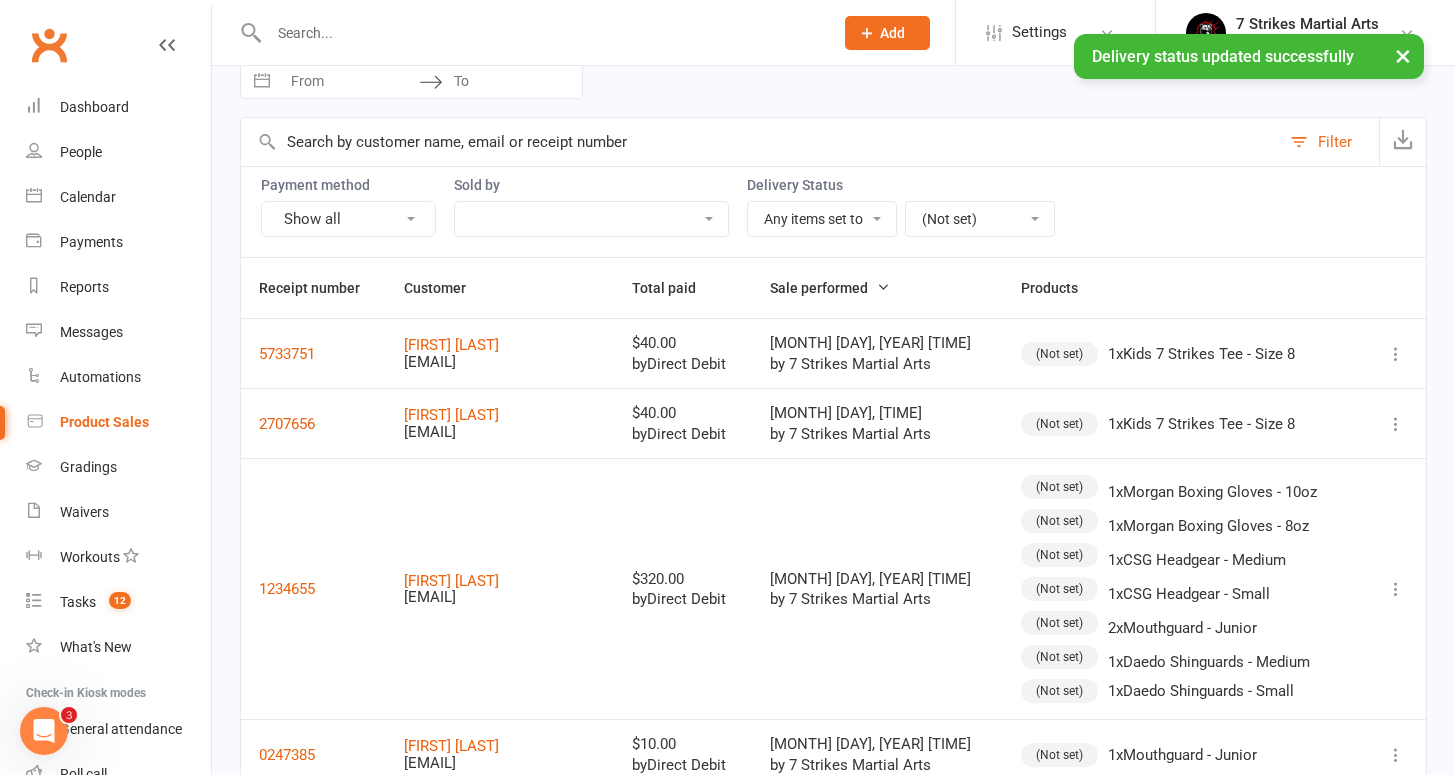 click on "(Not set)" at bounding box center (1059, 354) 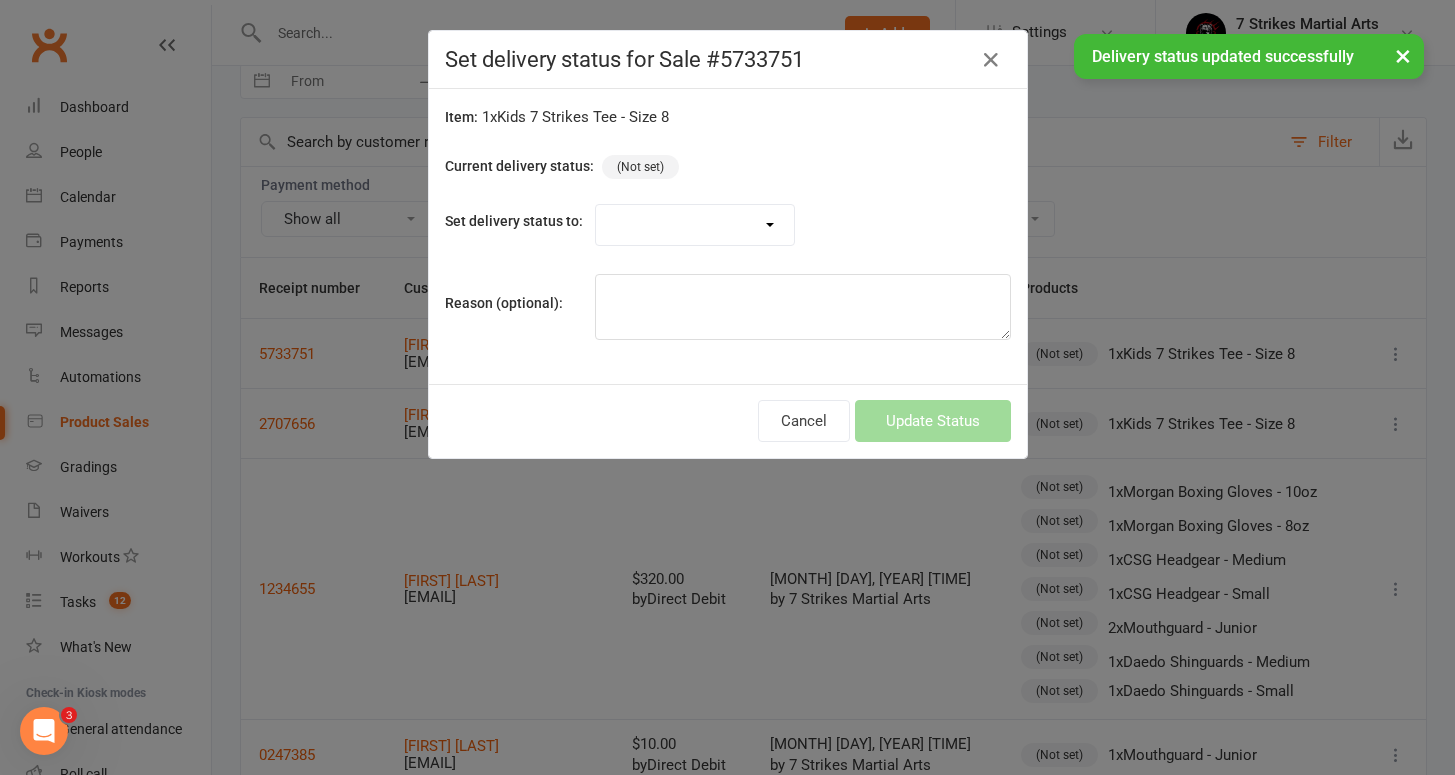 select on "5861" 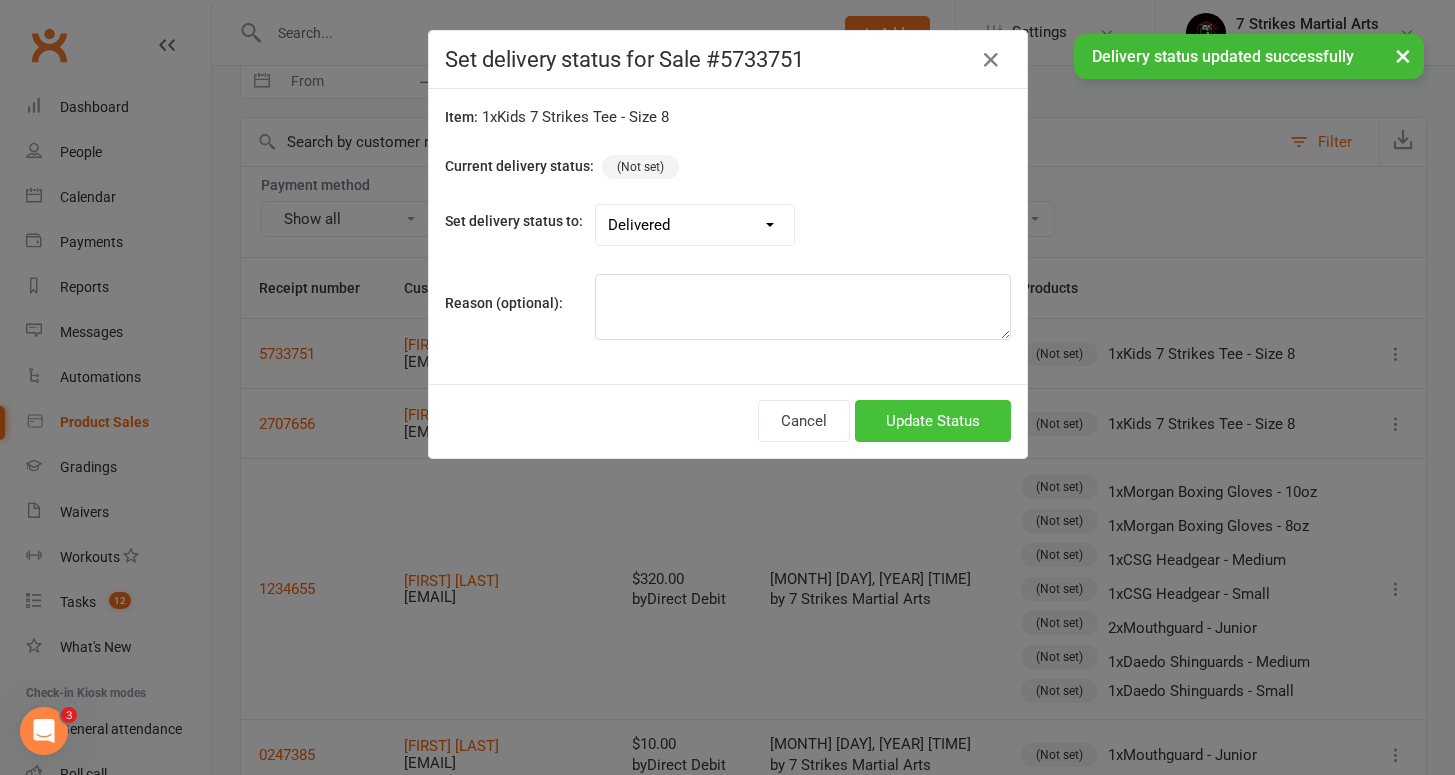 click on "Update Status" at bounding box center [933, 421] 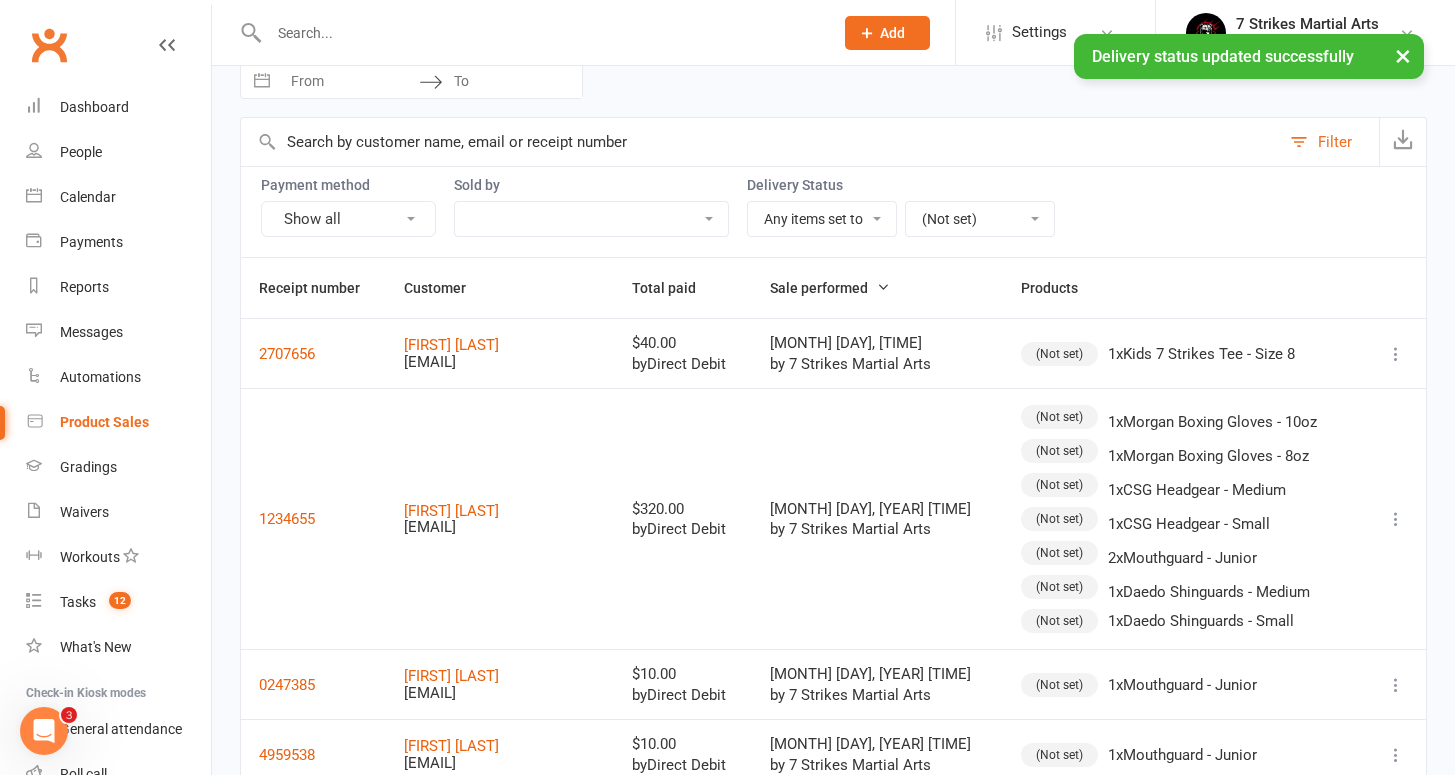 click on "(Not set)" at bounding box center [1059, 354] 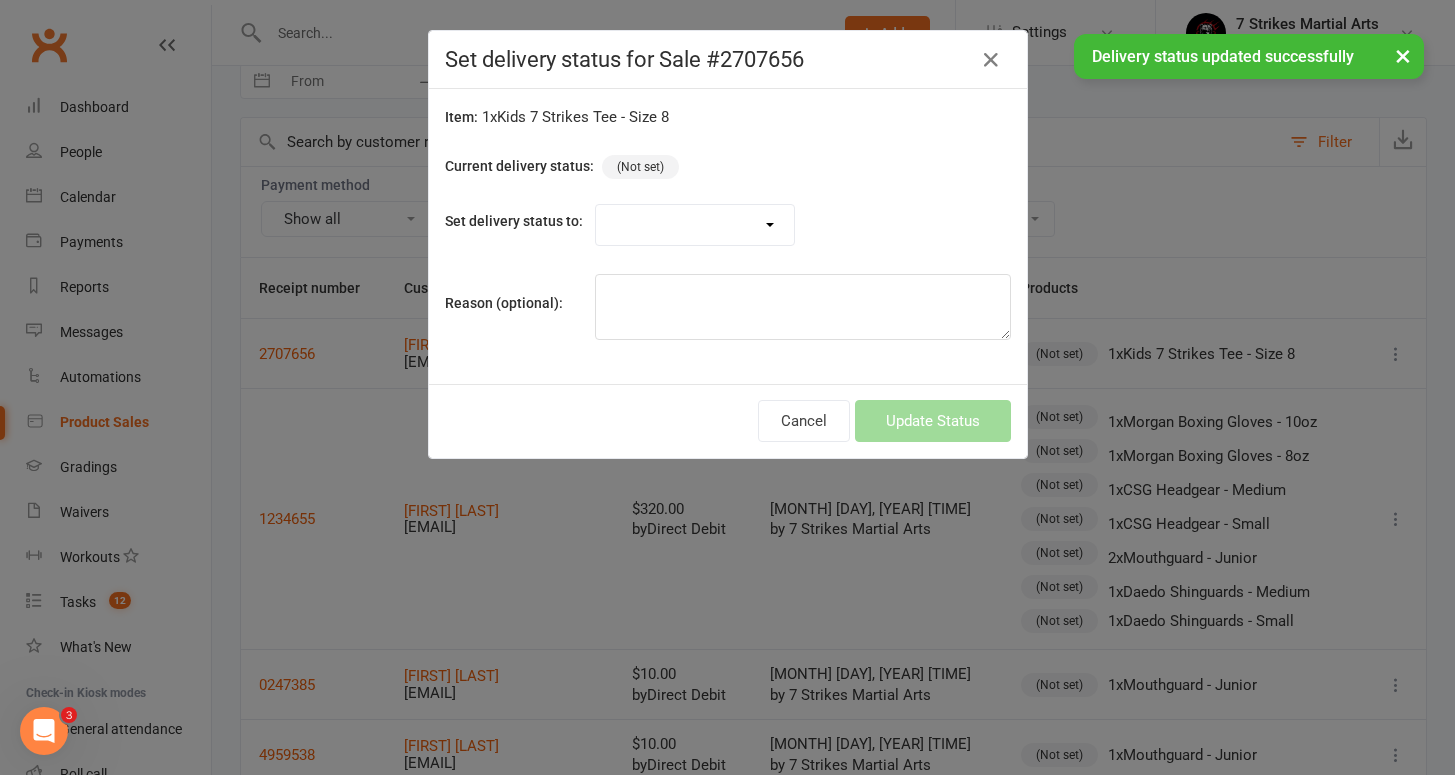 select on "5861" 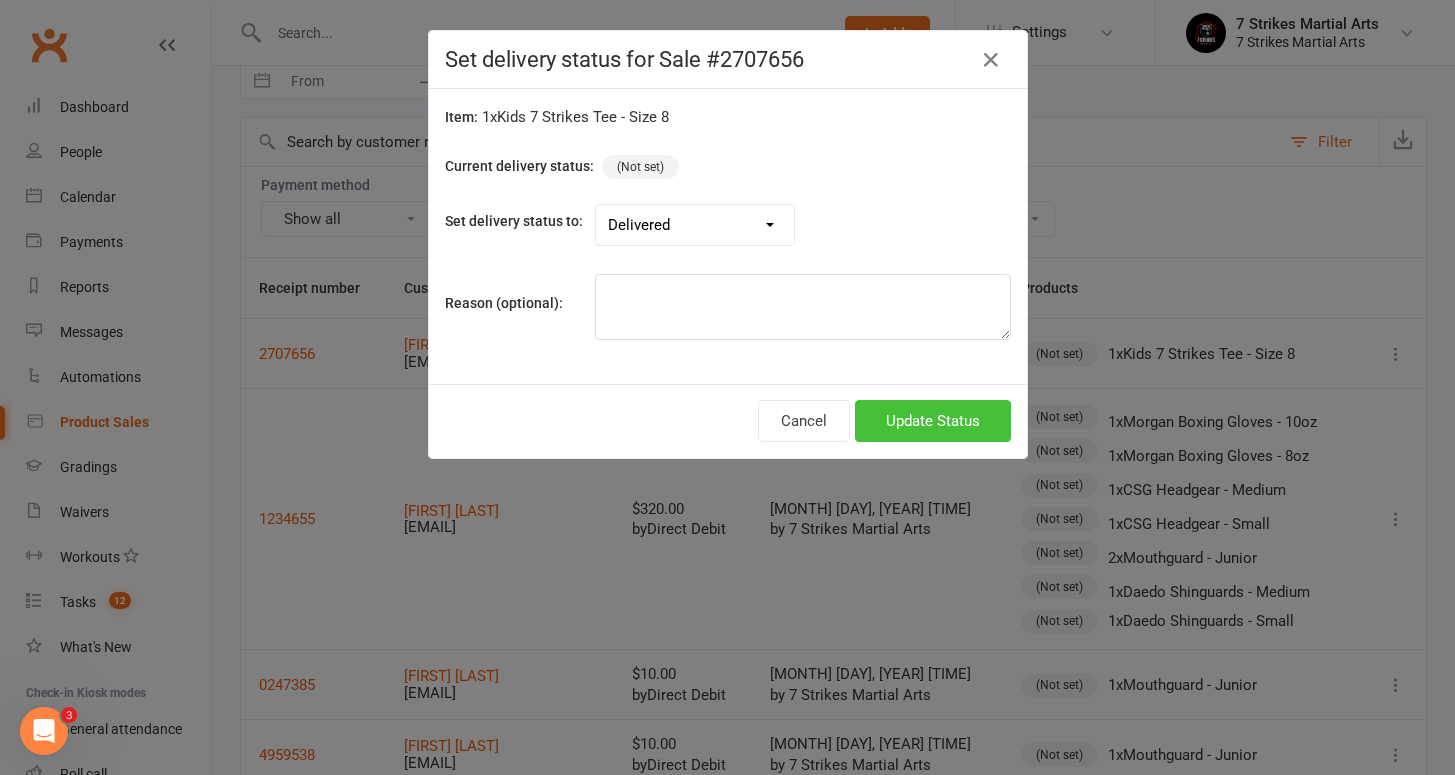 click on "Update Status" at bounding box center (933, 421) 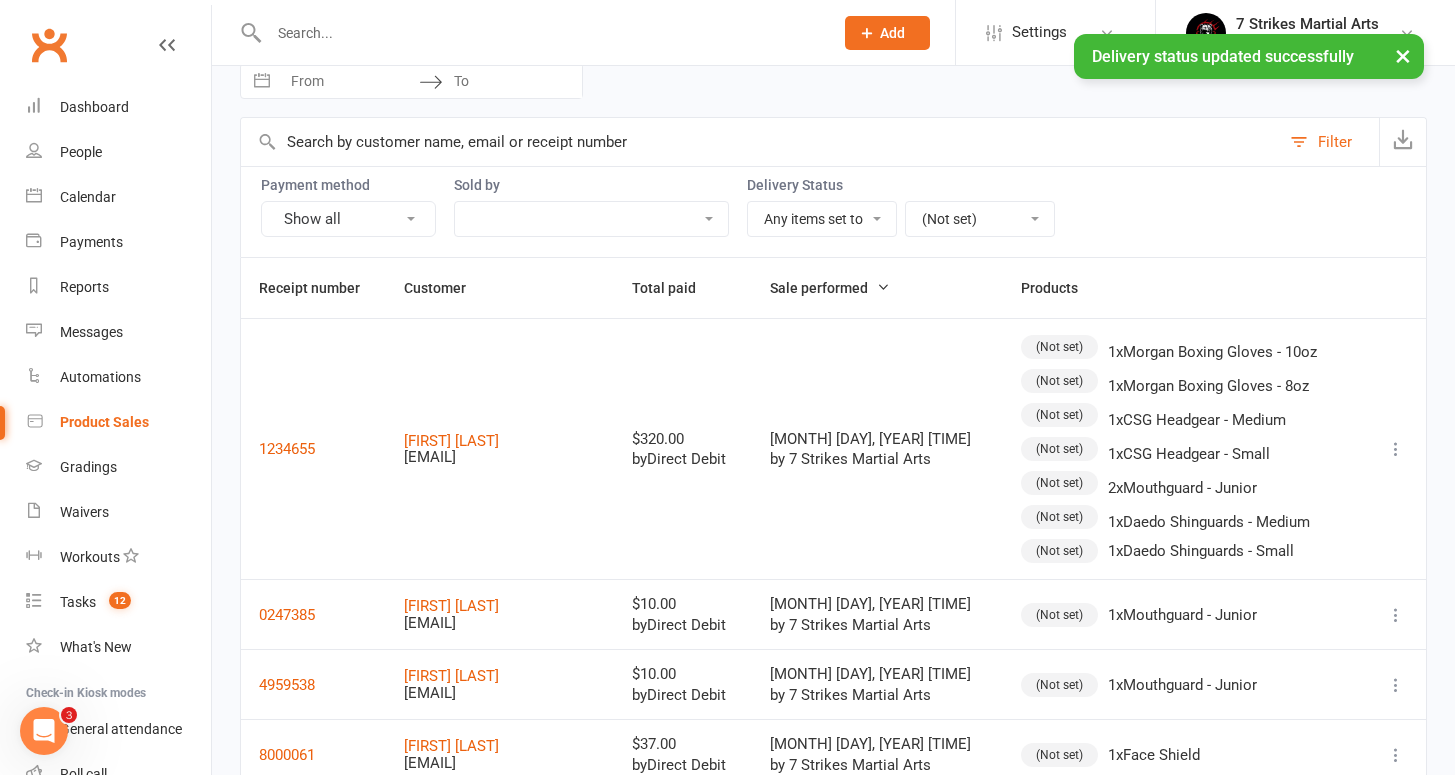 click on "(Not set)" at bounding box center [1059, 347] 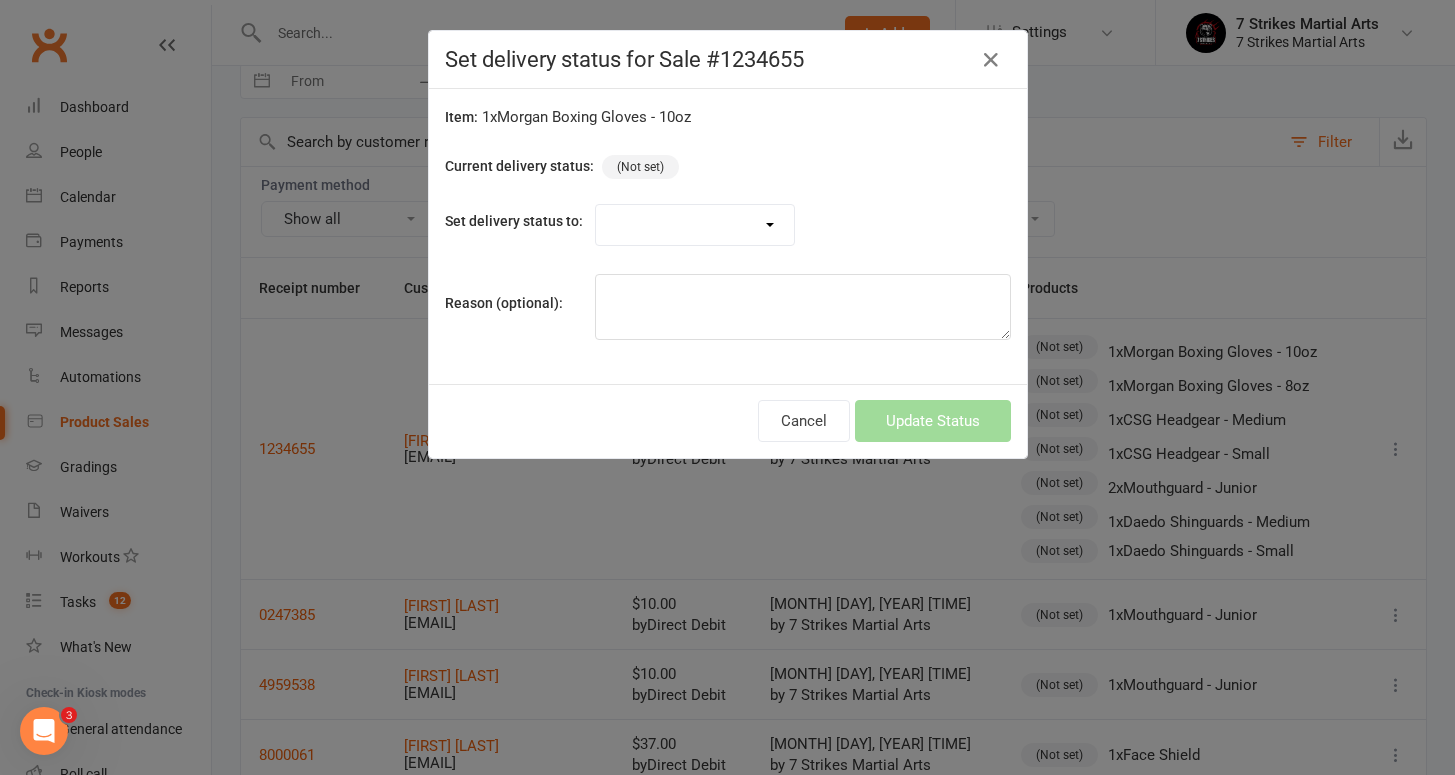 select on "5861" 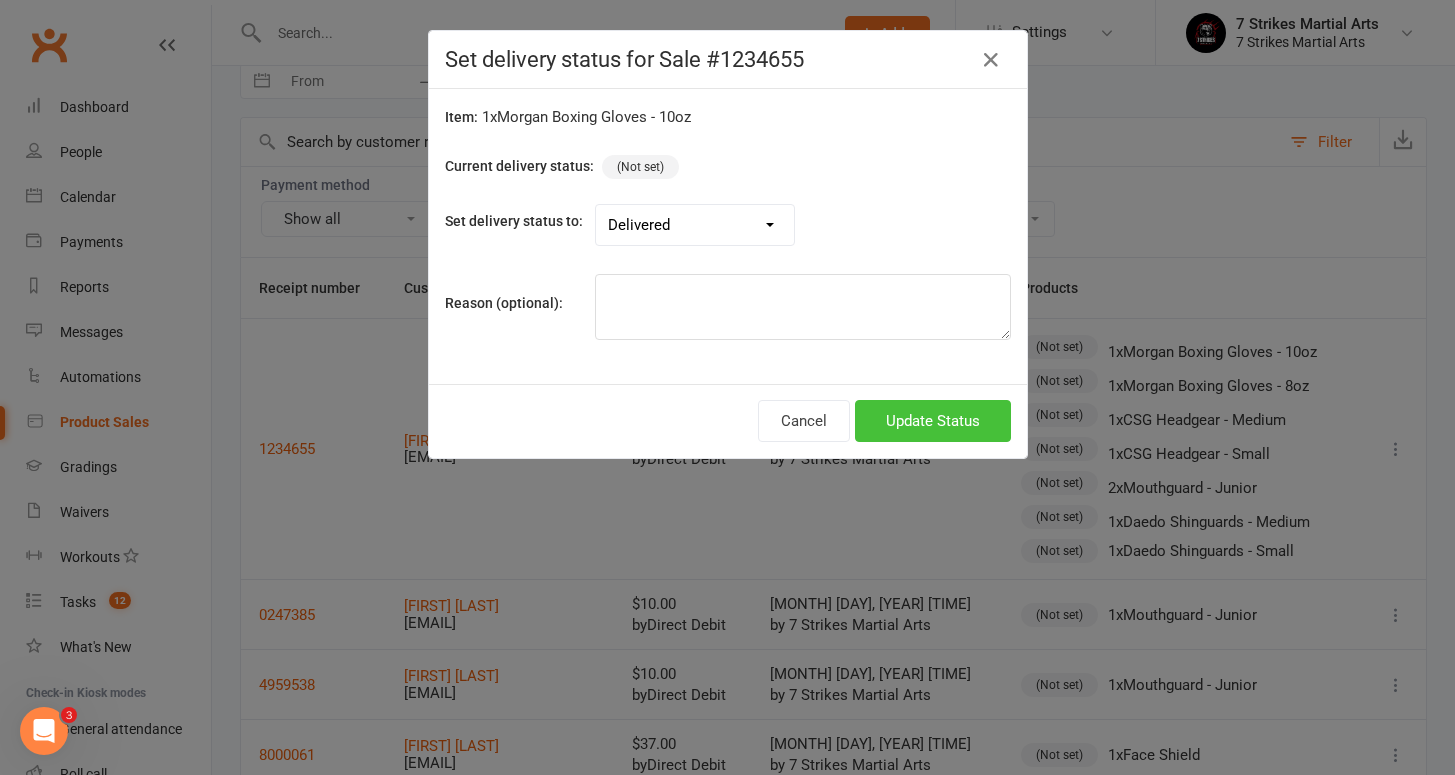 click on "Update Status" at bounding box center [933, 421] 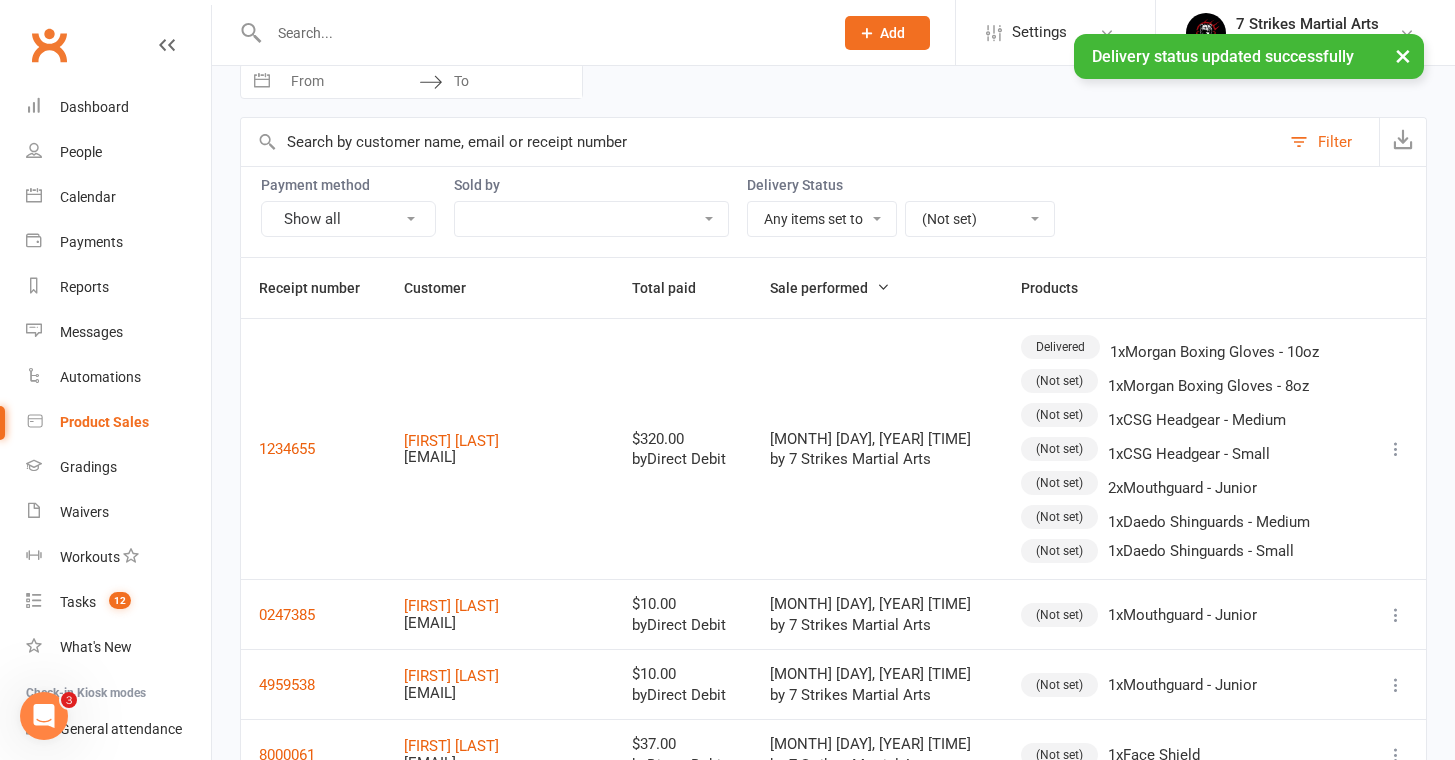 click on "(Not set)" at bounding box center (1059, 381) 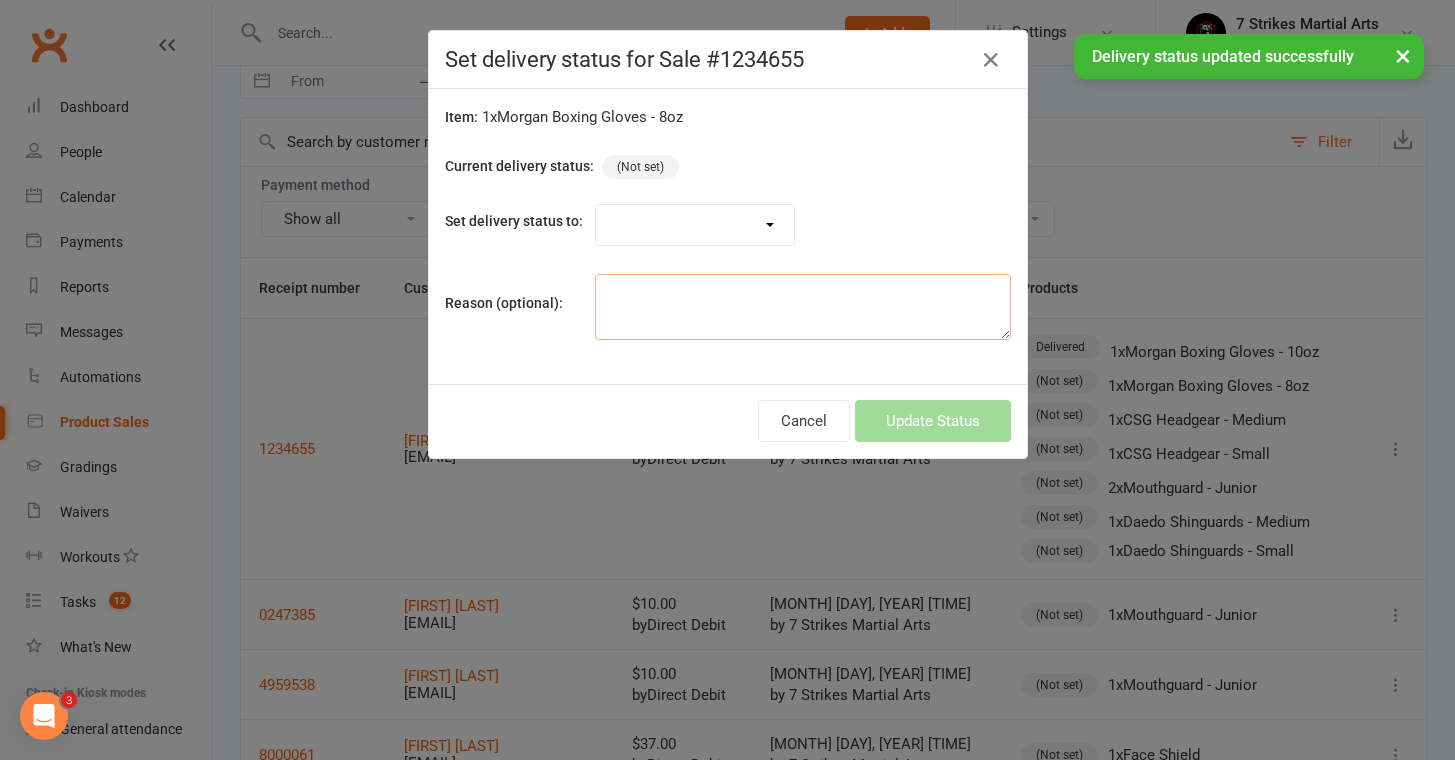 click at bounding box center [803, 307] 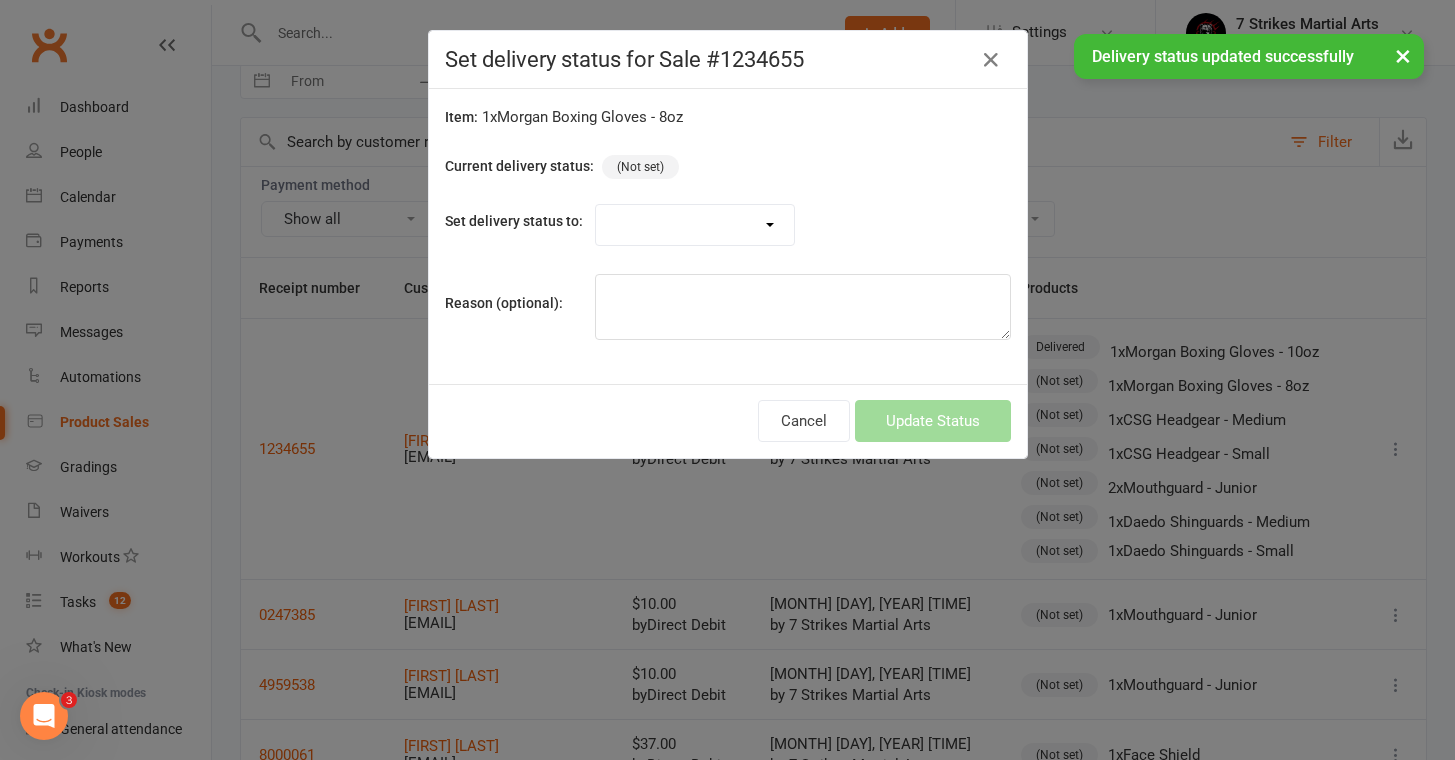 select on "5861" 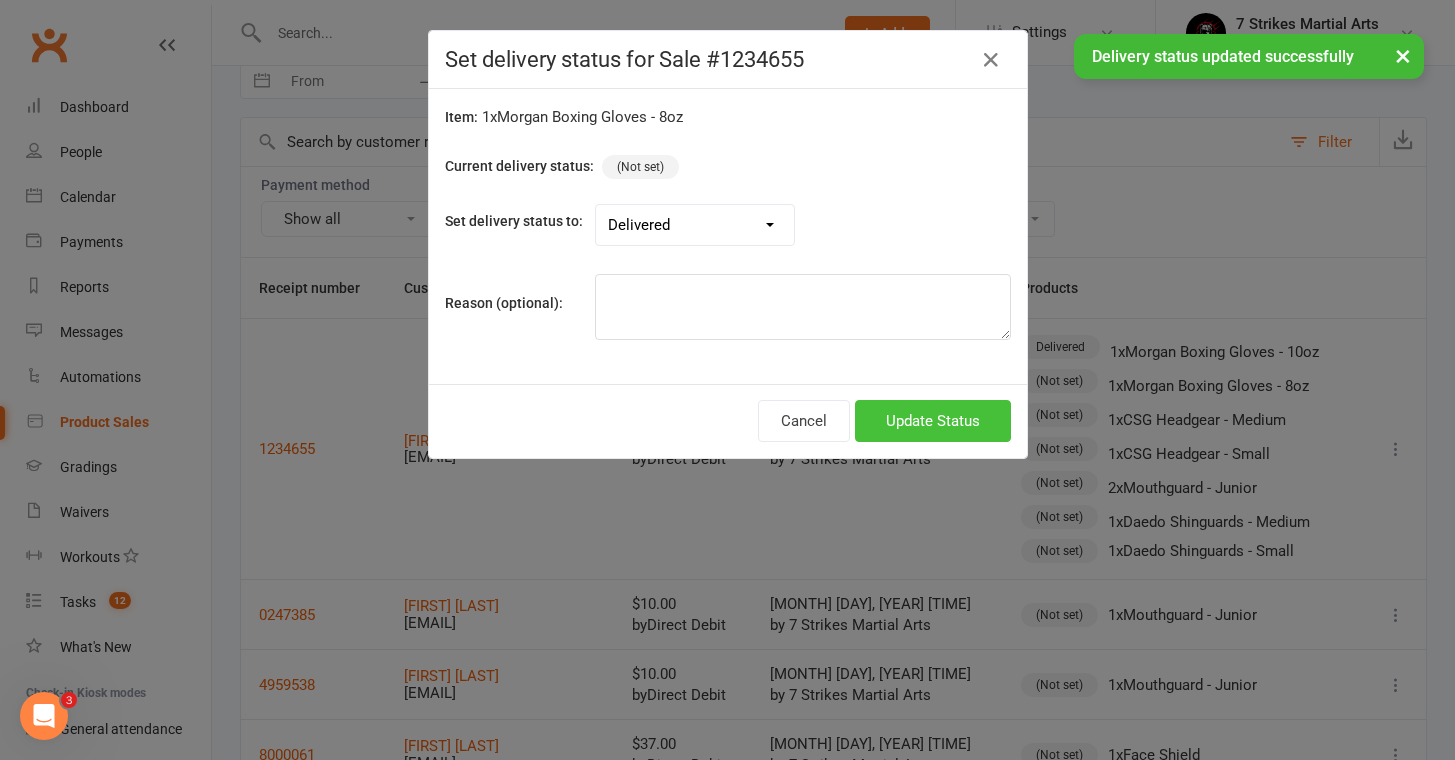 click on "Update Status" at bounding box center [933, 421] 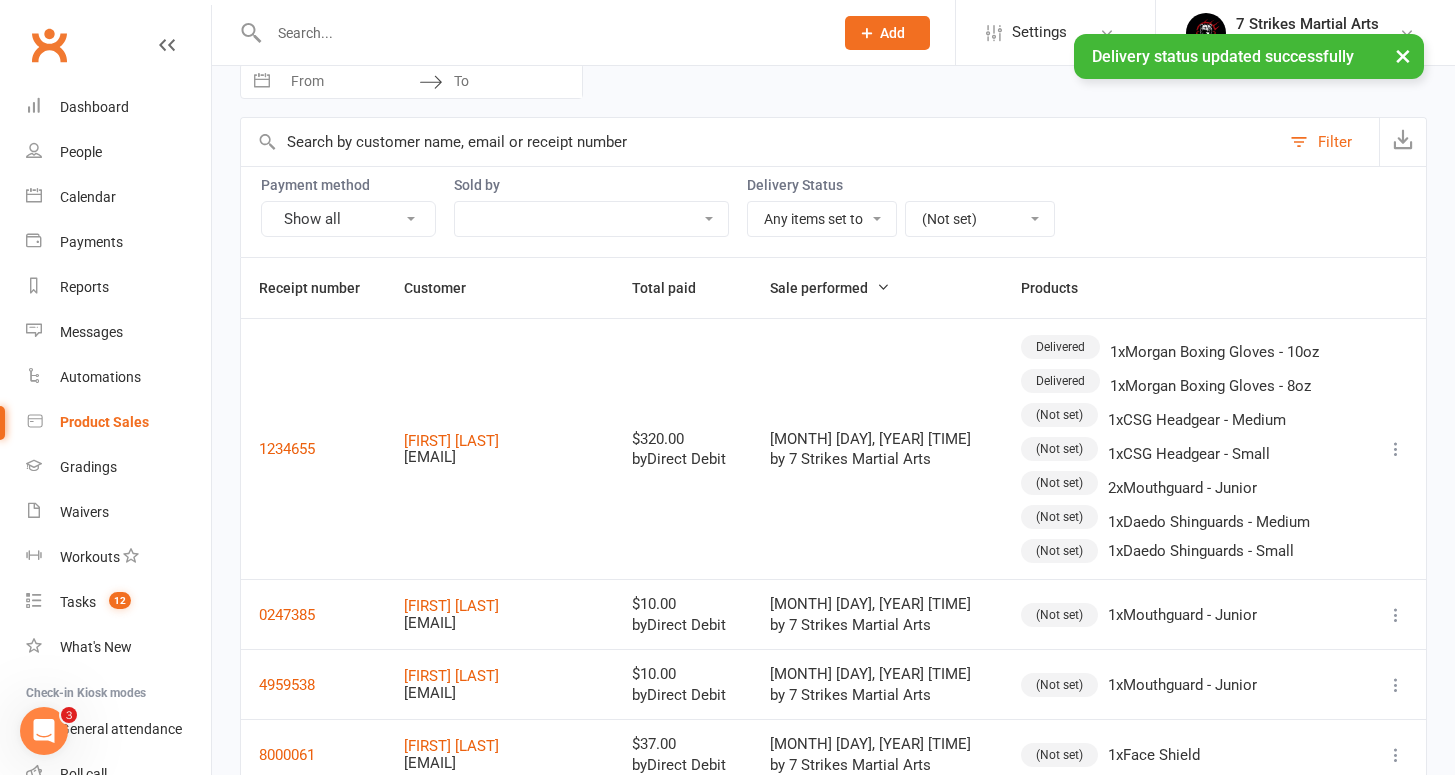 click on "(Not set)" at bounding box center [1059, 415] 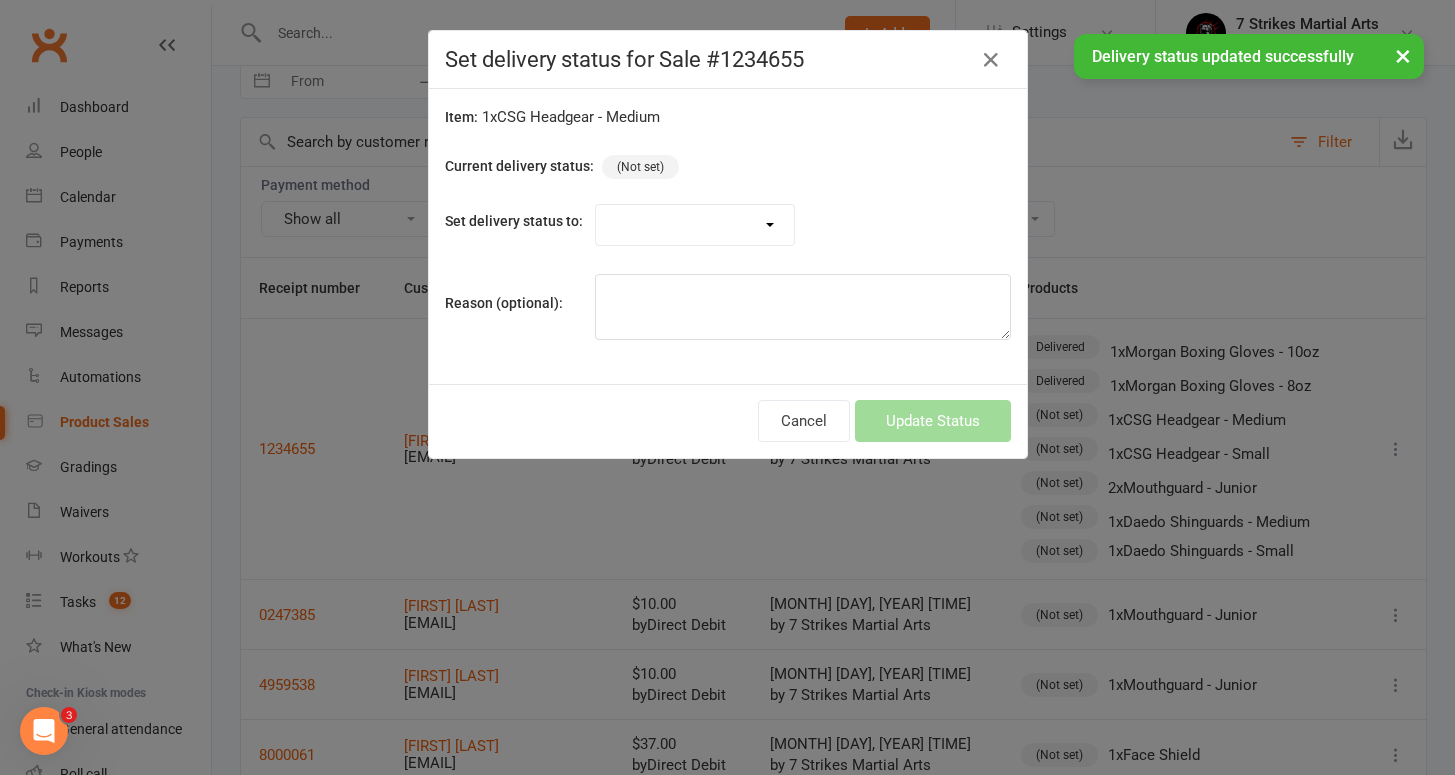 select on "5861" 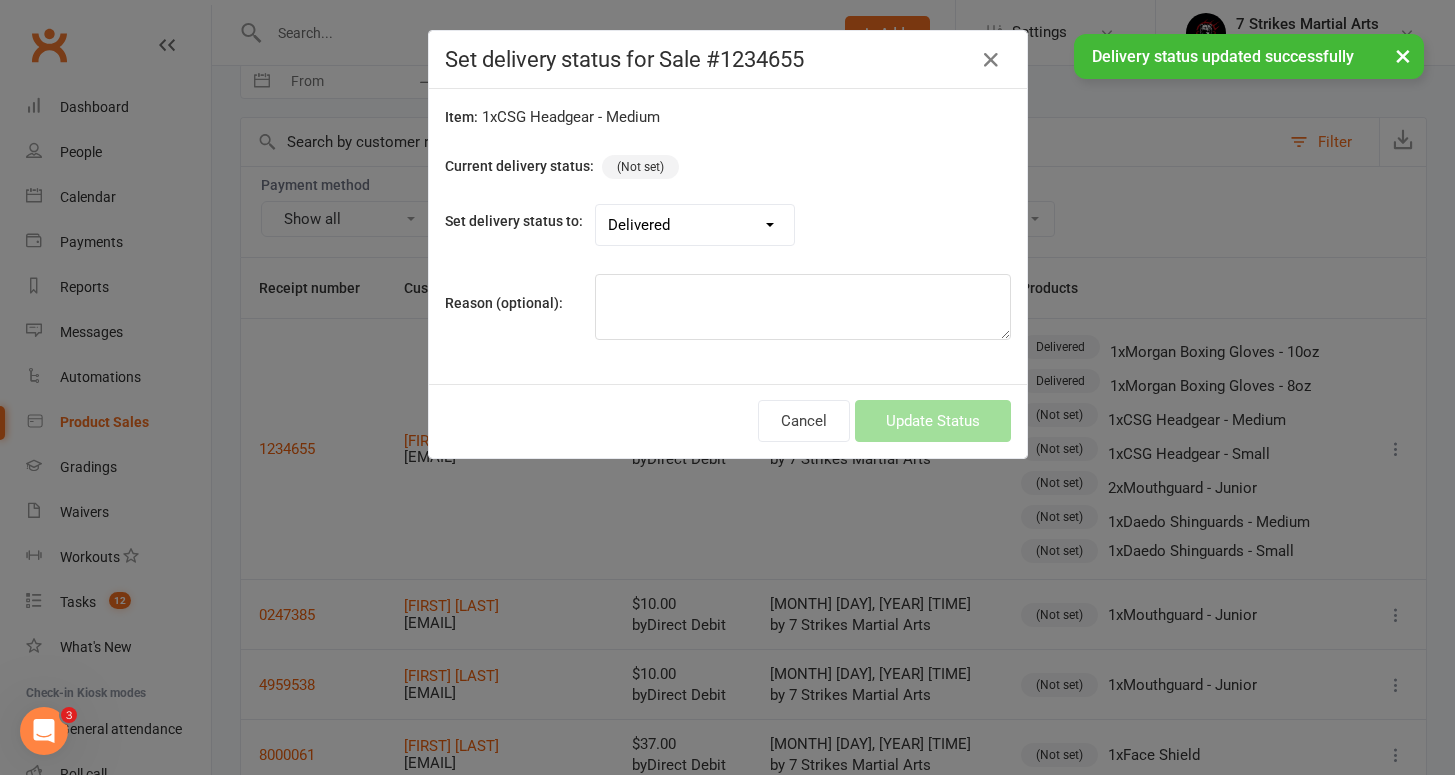 click on "Update Status" at bounding box center (933, 421) 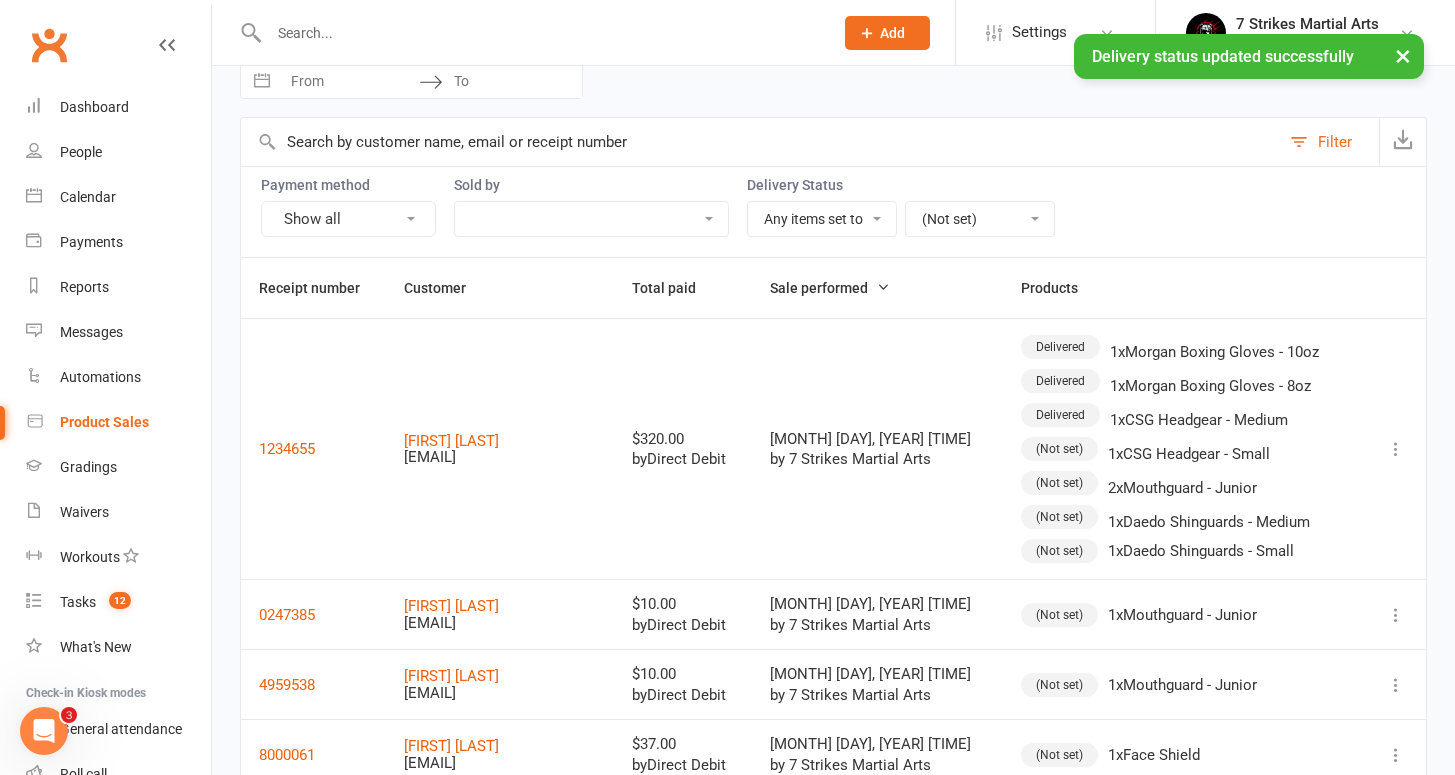 click on "Delivered" at bounding box center (1060, 415) 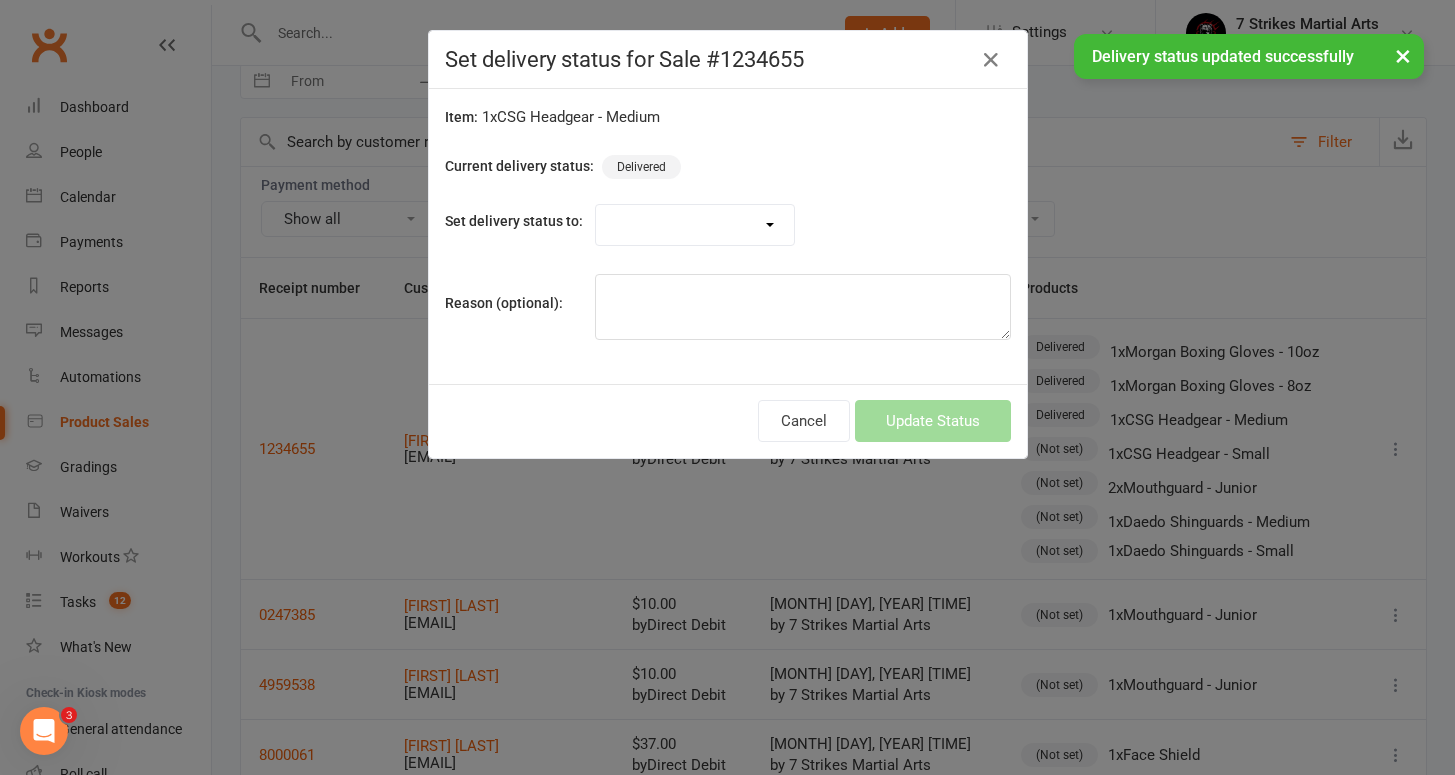 click on "Set delivery status for Sale #1234655 Item:   1 x  CSG Headgear - Medium Current delivery status:   Delivered Set delivery status to: (Not set) Reason (optional): Cancel Update Status" at bounding box center [727, 387] 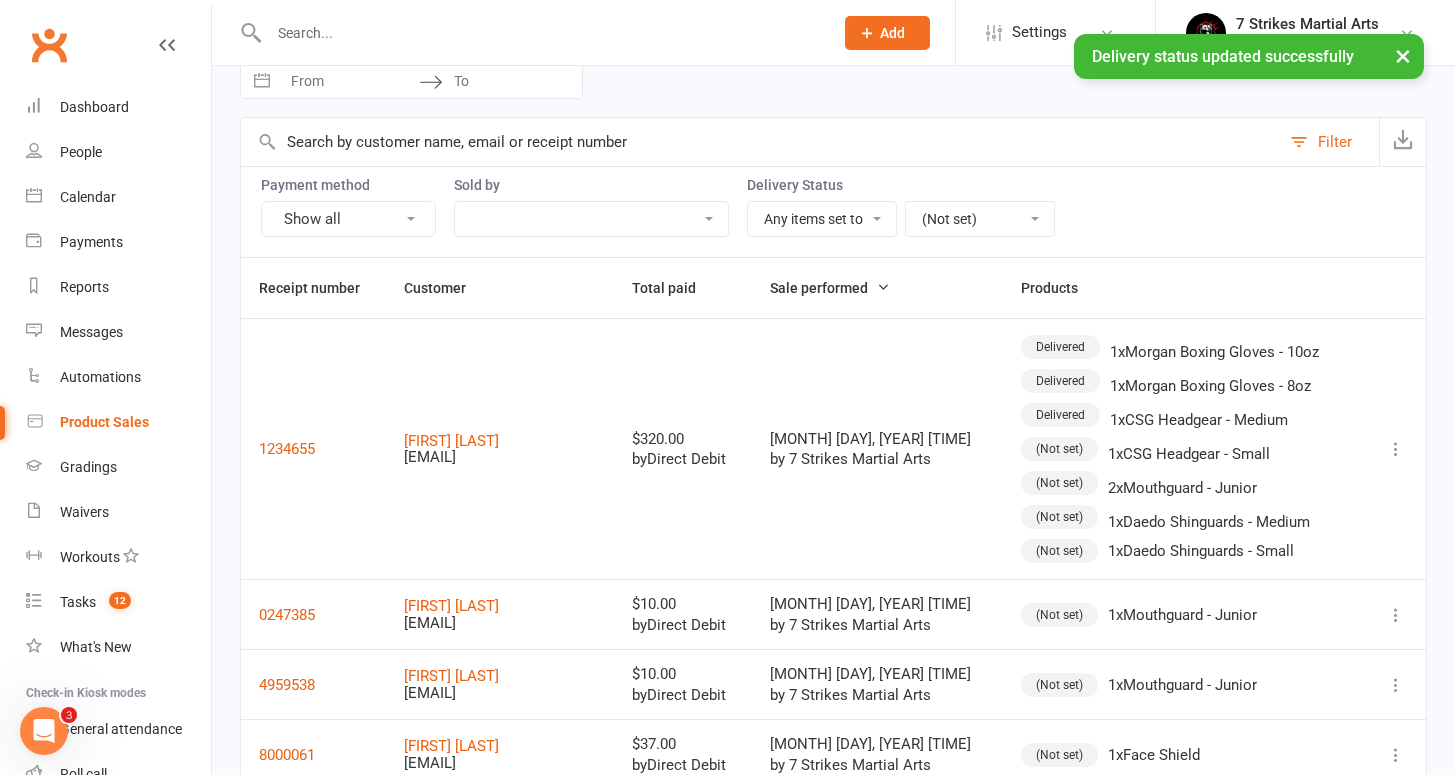 click on "(Not set)" at bounding box center (1059, 449) 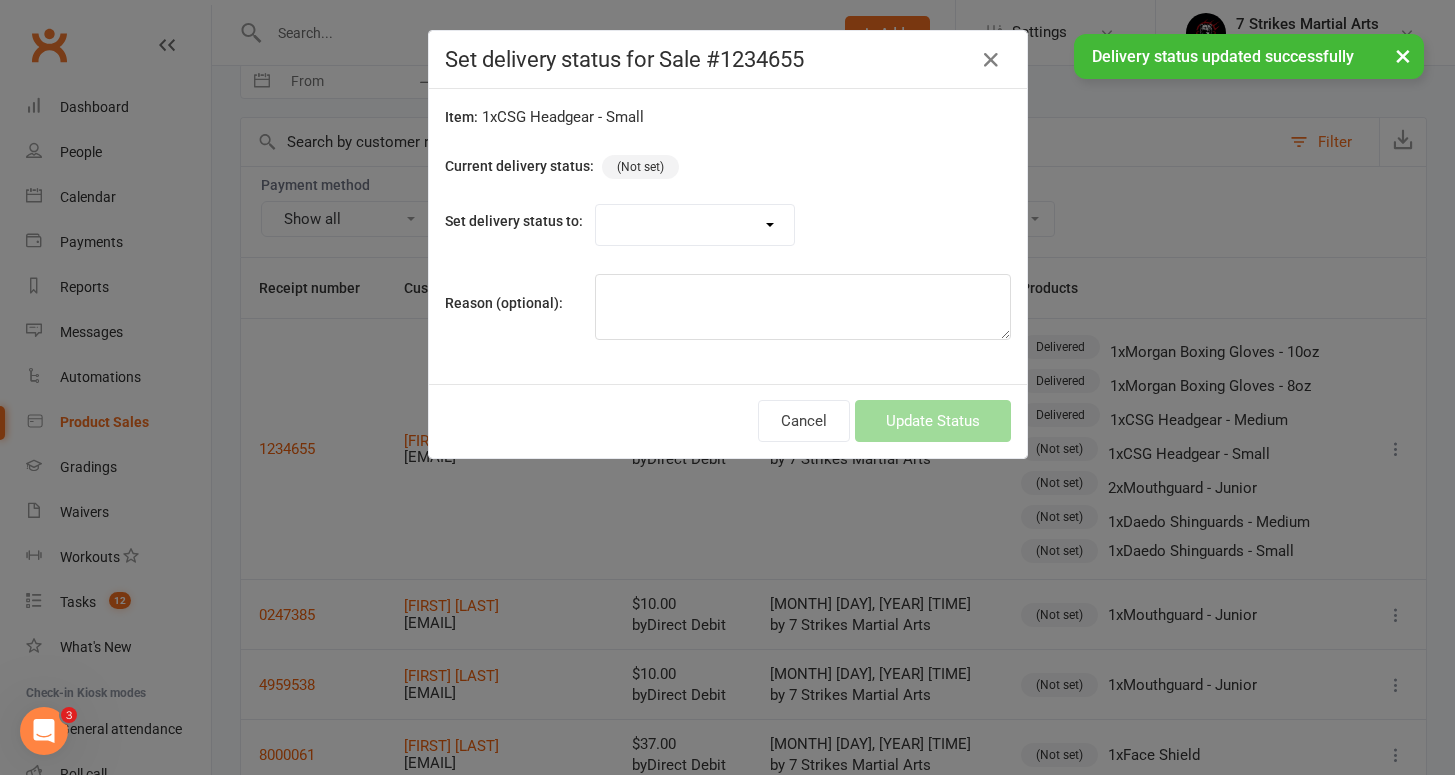 select on "5861" 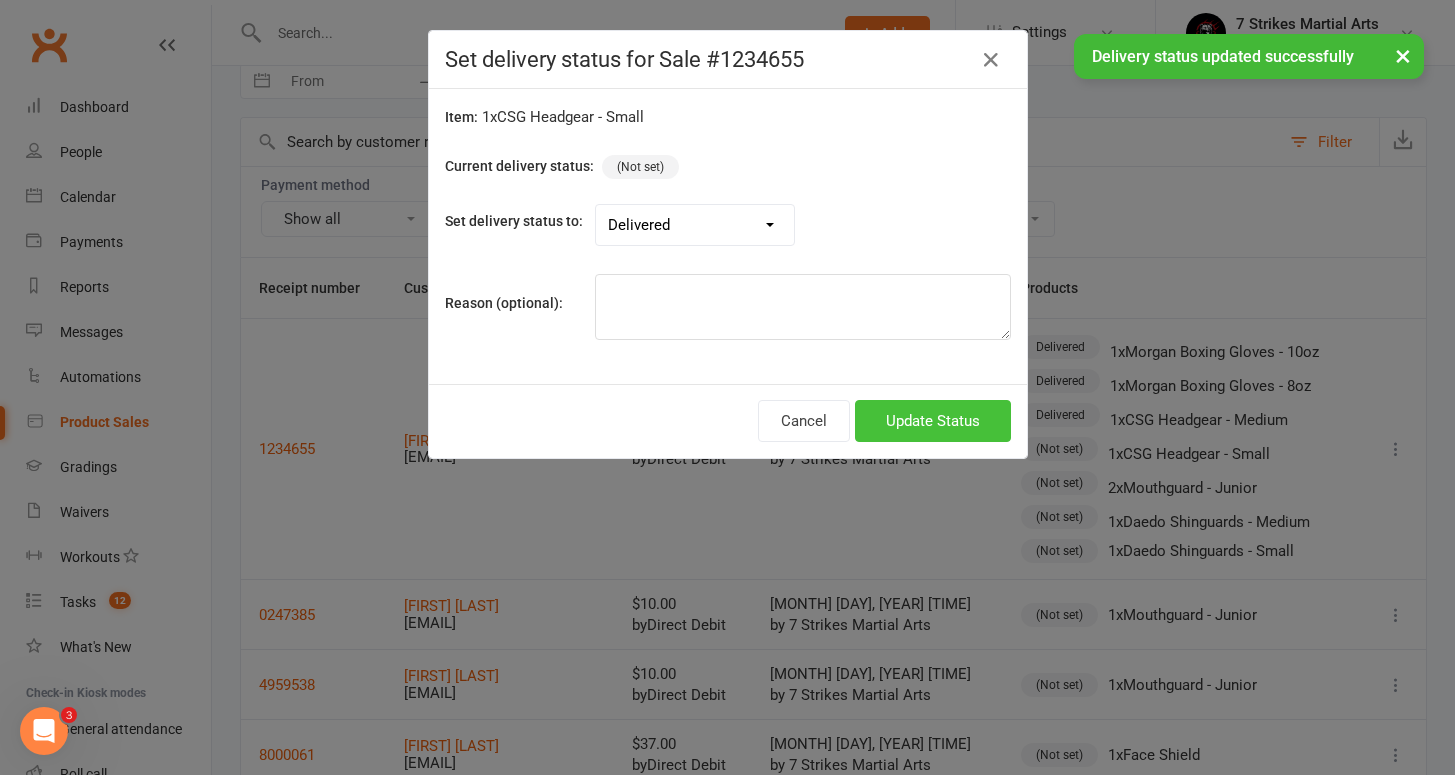 click on "Update Status" at bounding box center (933, 421) 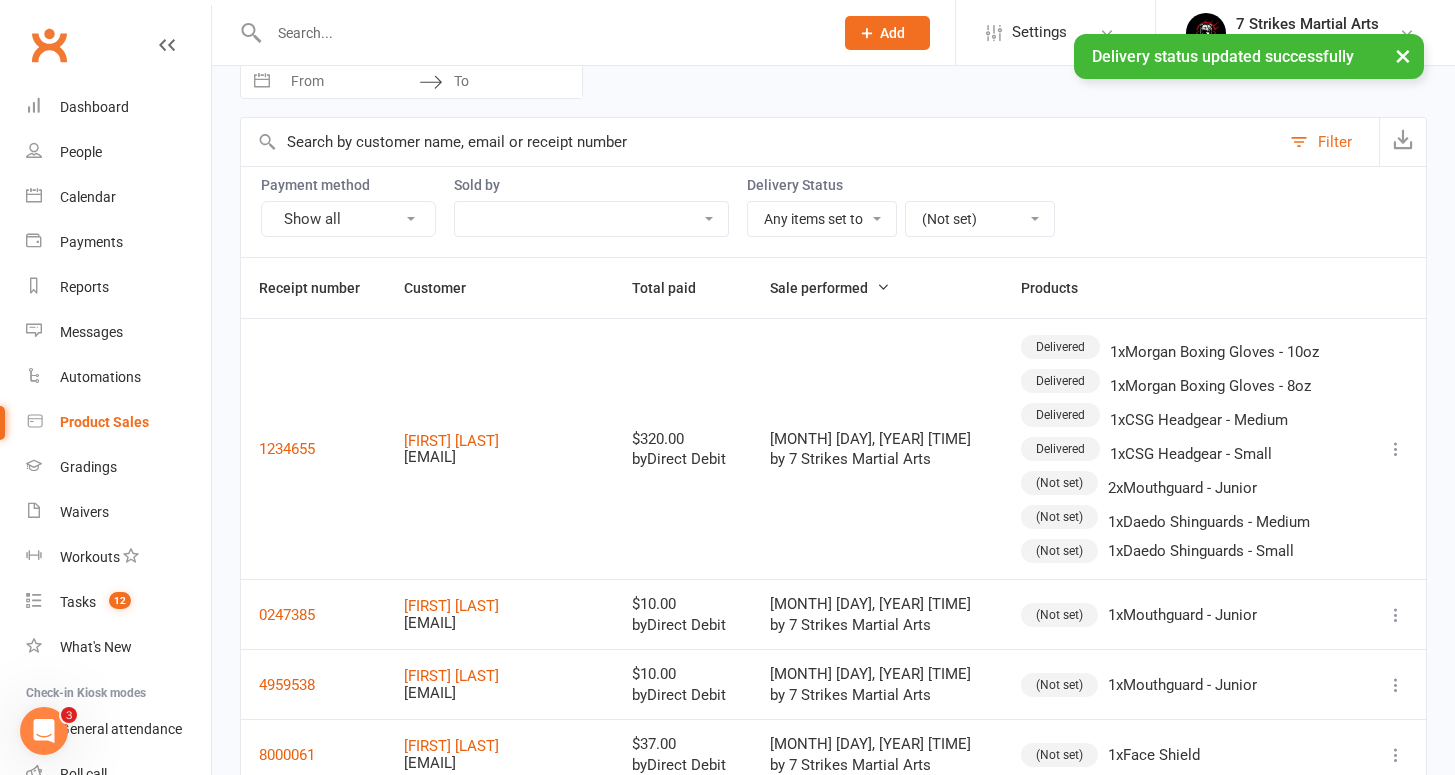 click on "(Not set)" at bounding box center (1059, 483) 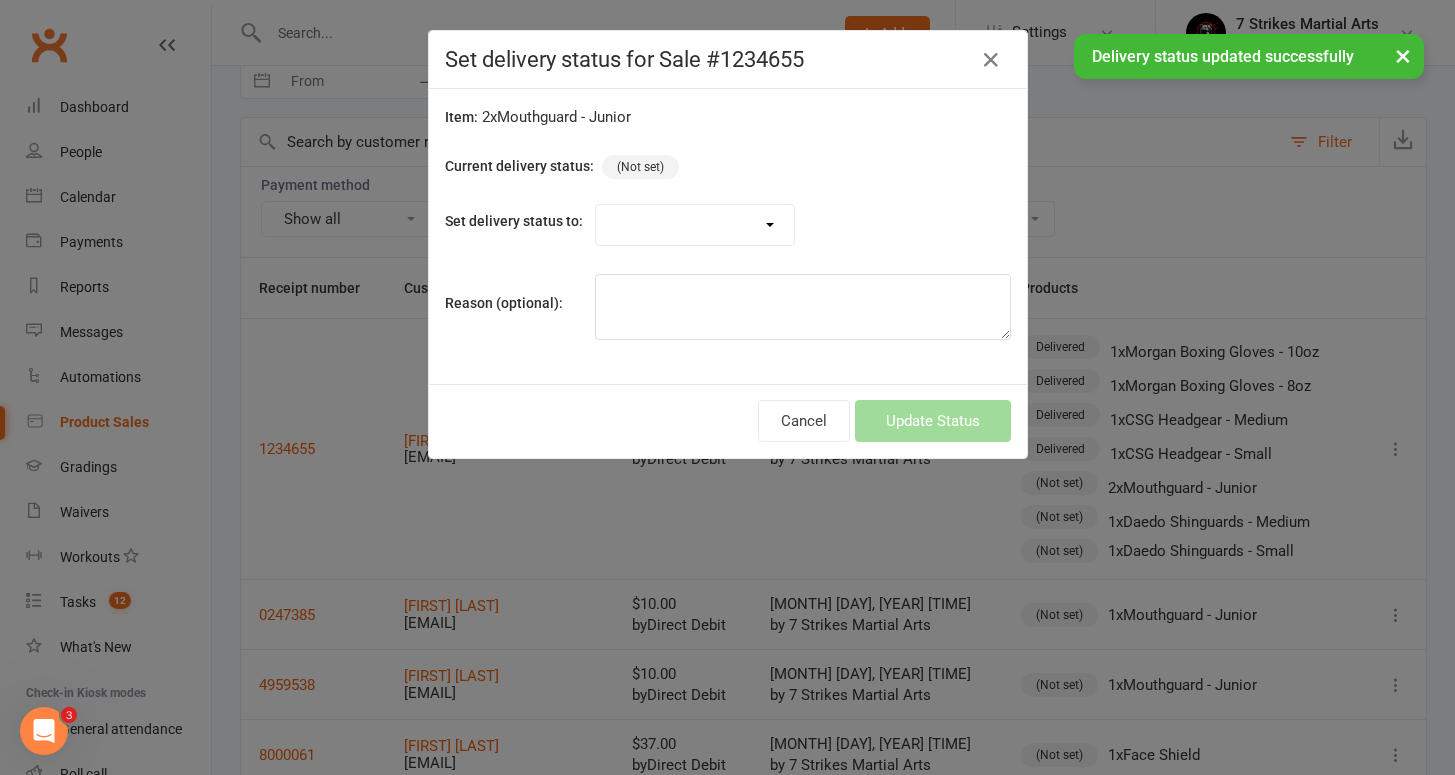 select on "5861" 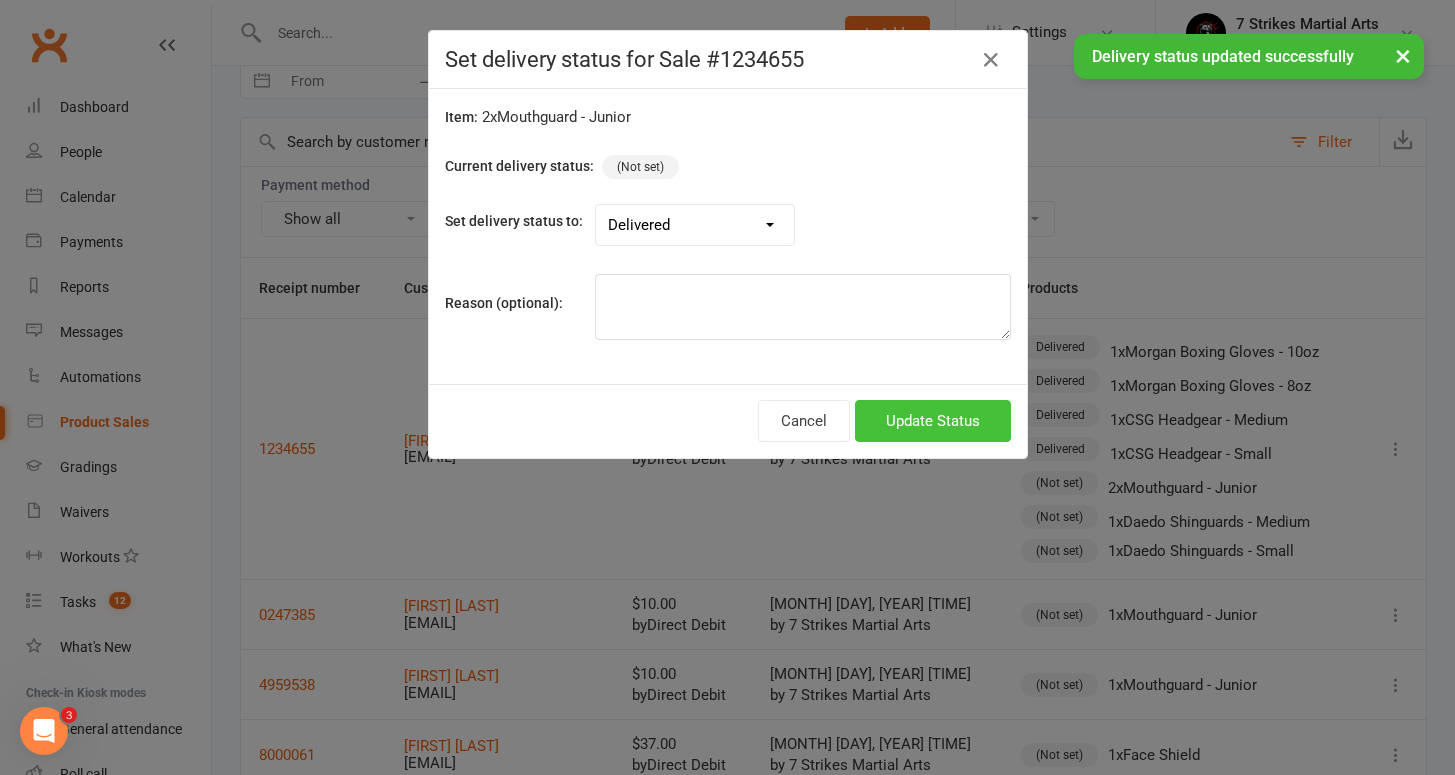 click on "Update Status" at bounding box center [933, 421] 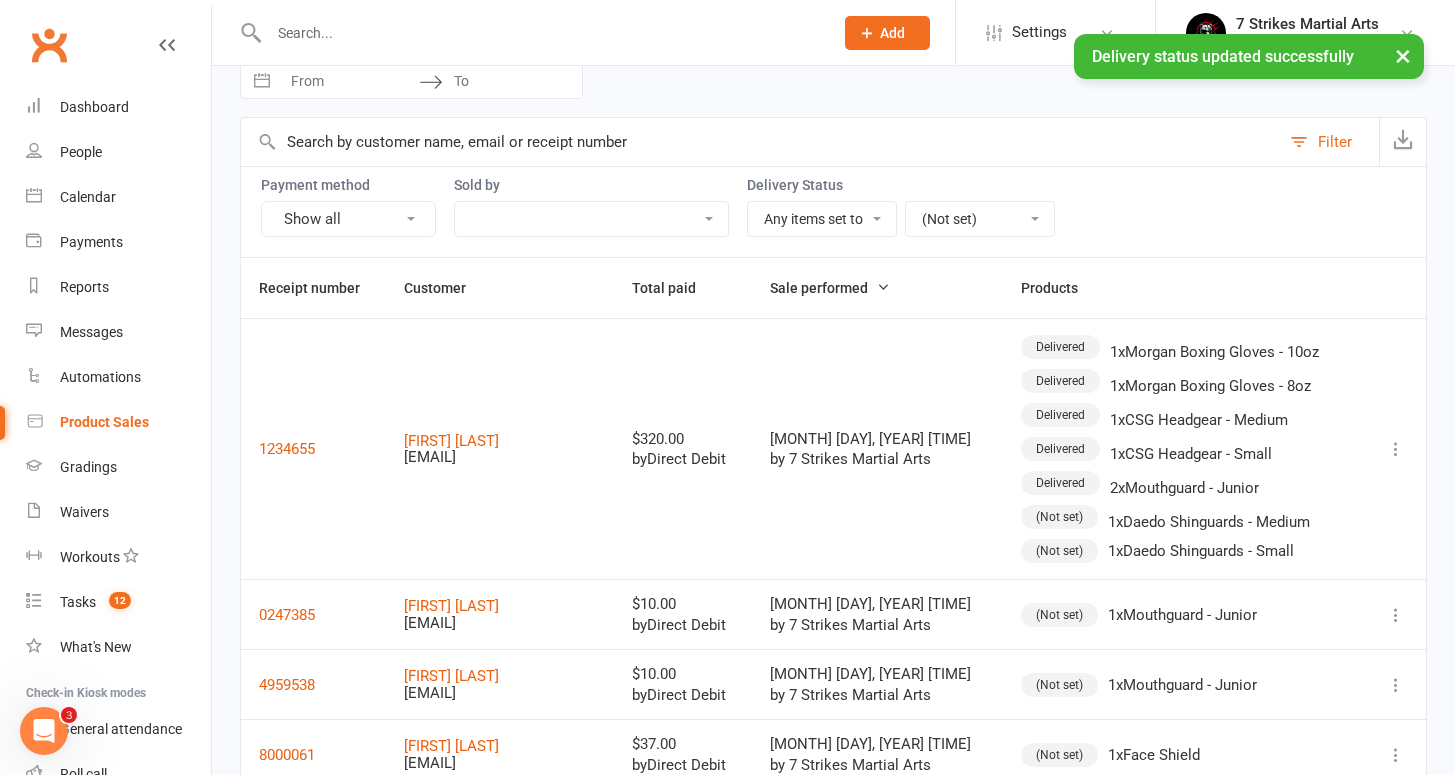 click on "(Not set)" at bounding box center [1059, 517] 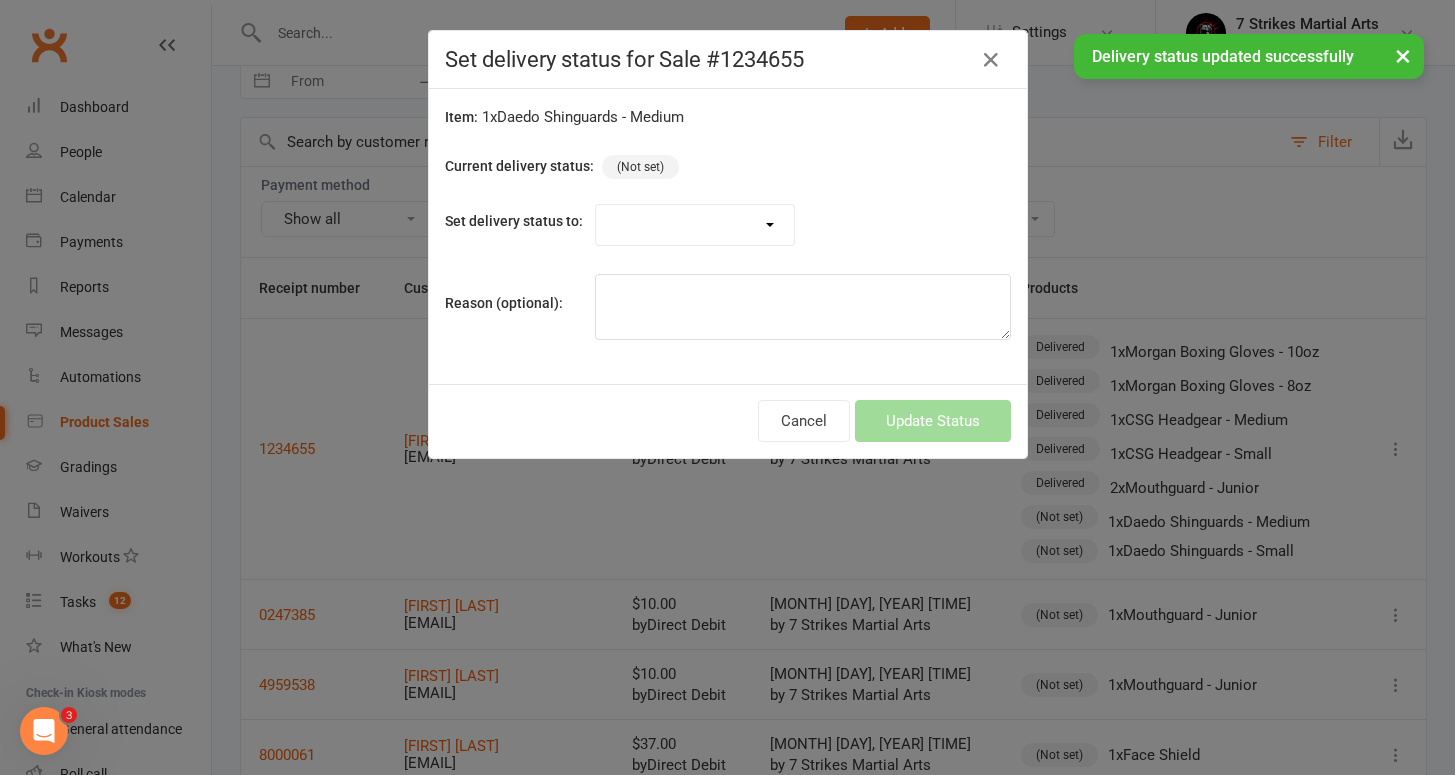 select on "5861" 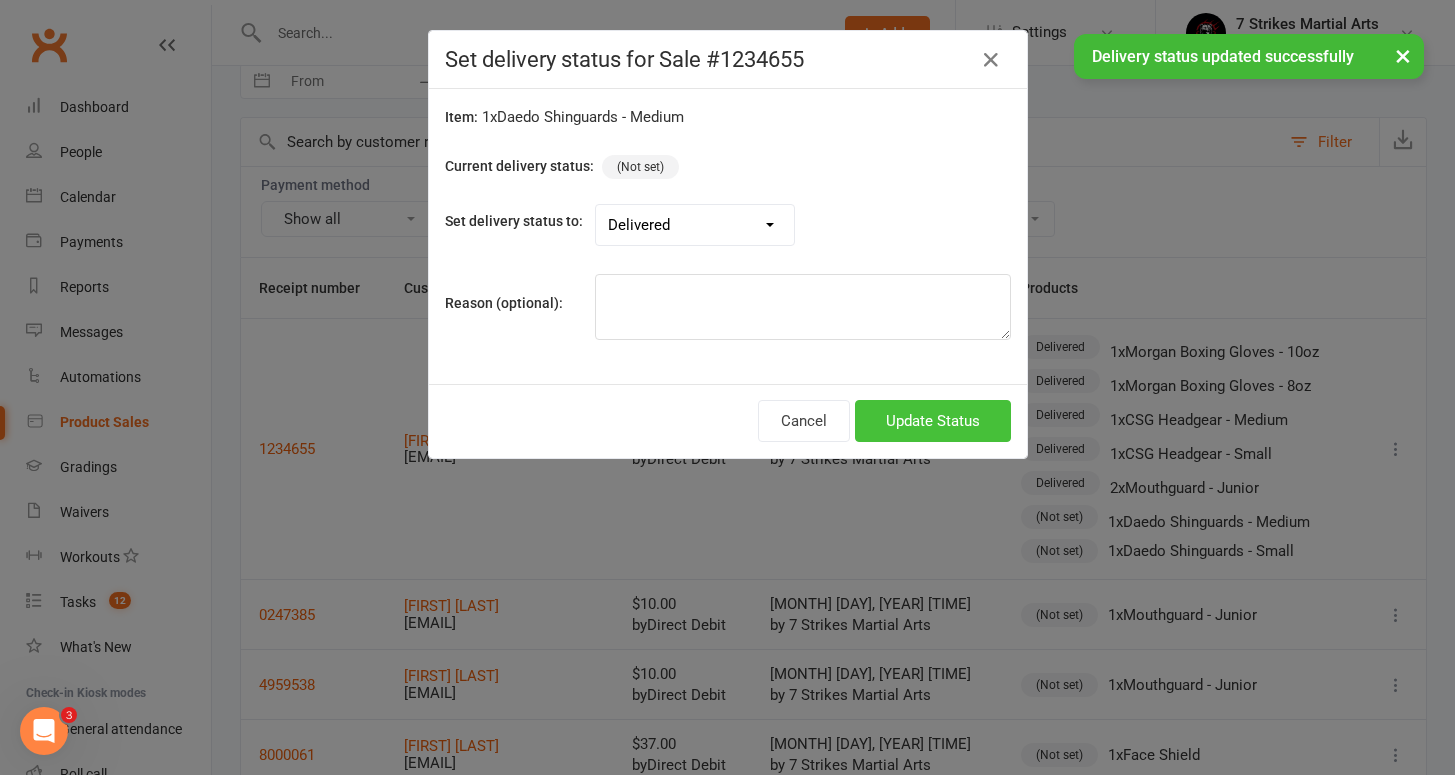 click on "Update Status" at bounding box center (933, 421) 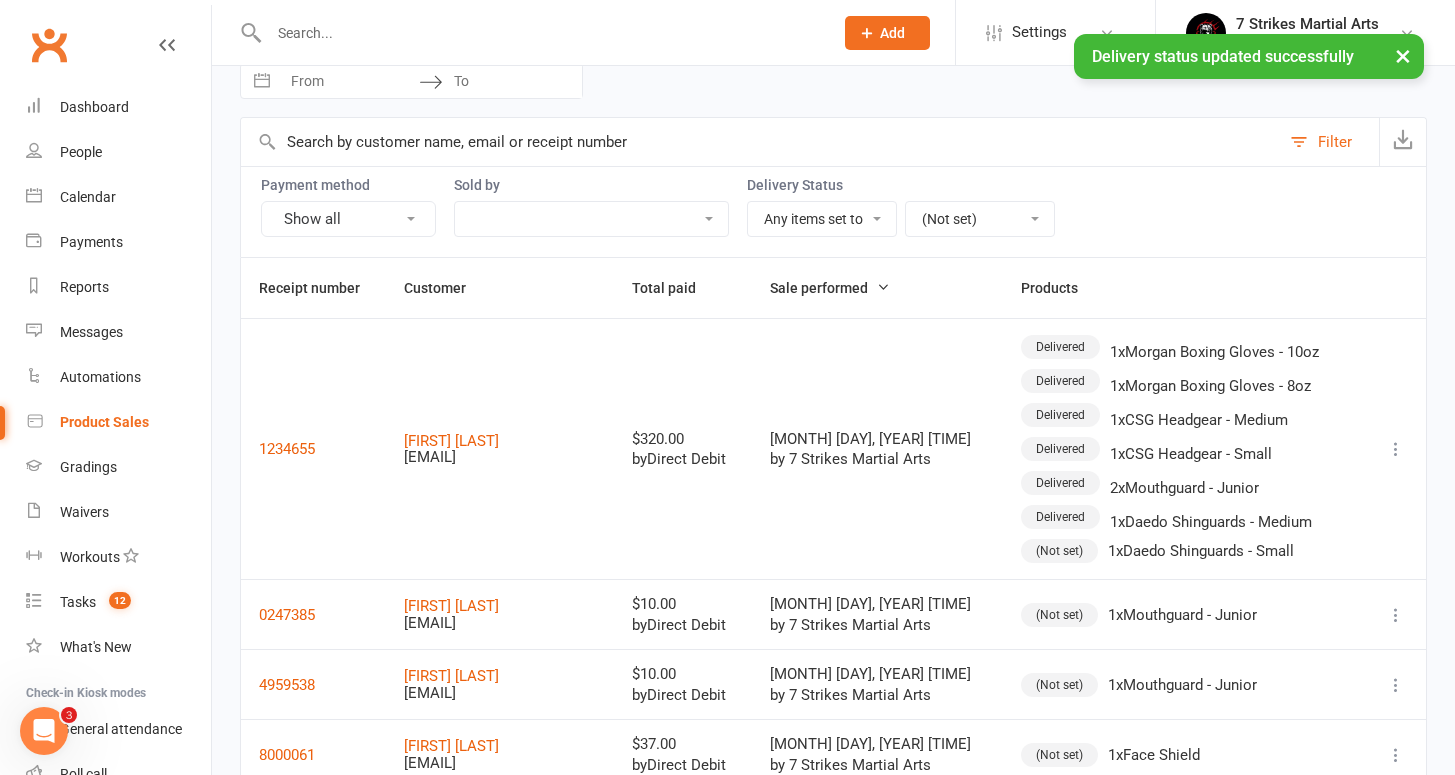 click on "(Not set)" at bounding box center [1059, 551] 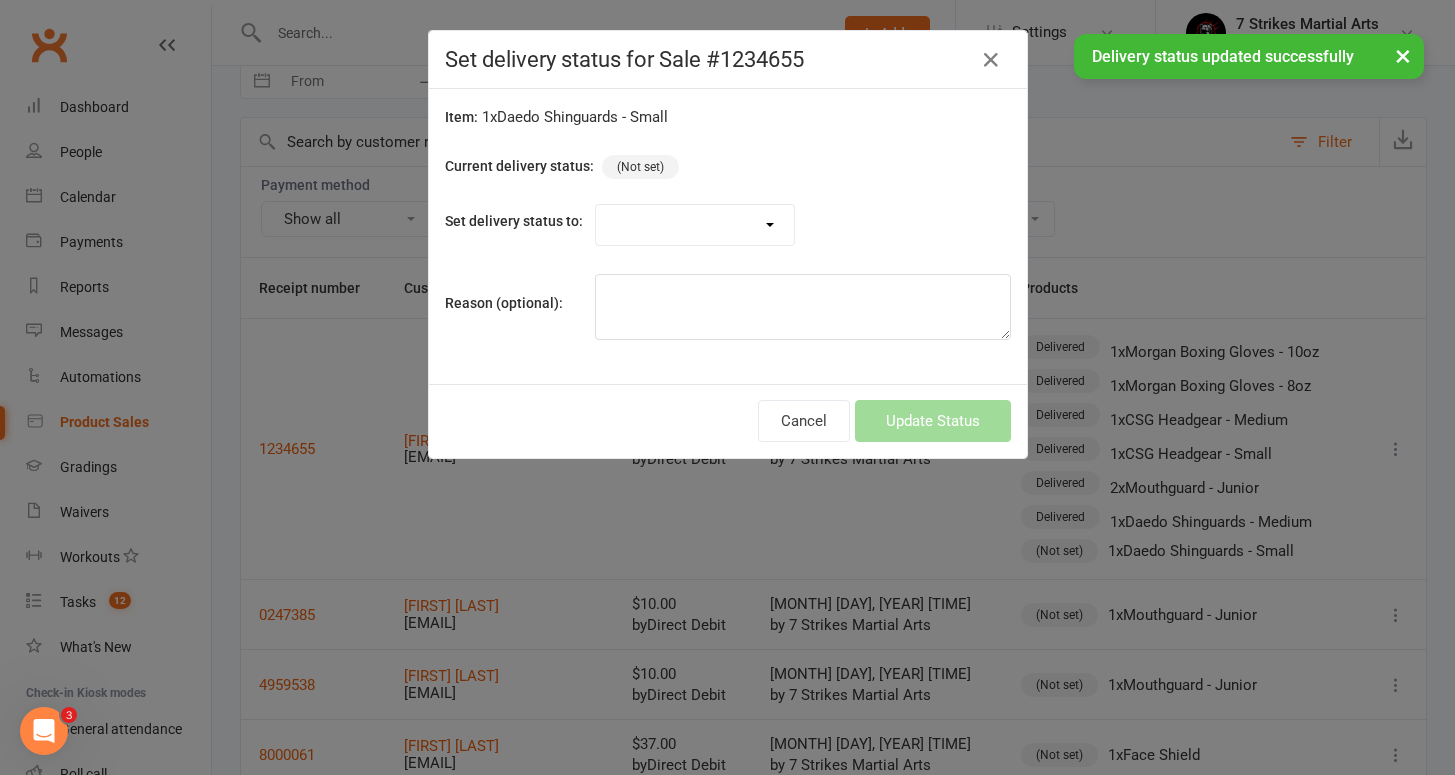 click on "Cancel Update Status" at bounding box center [728, 421] 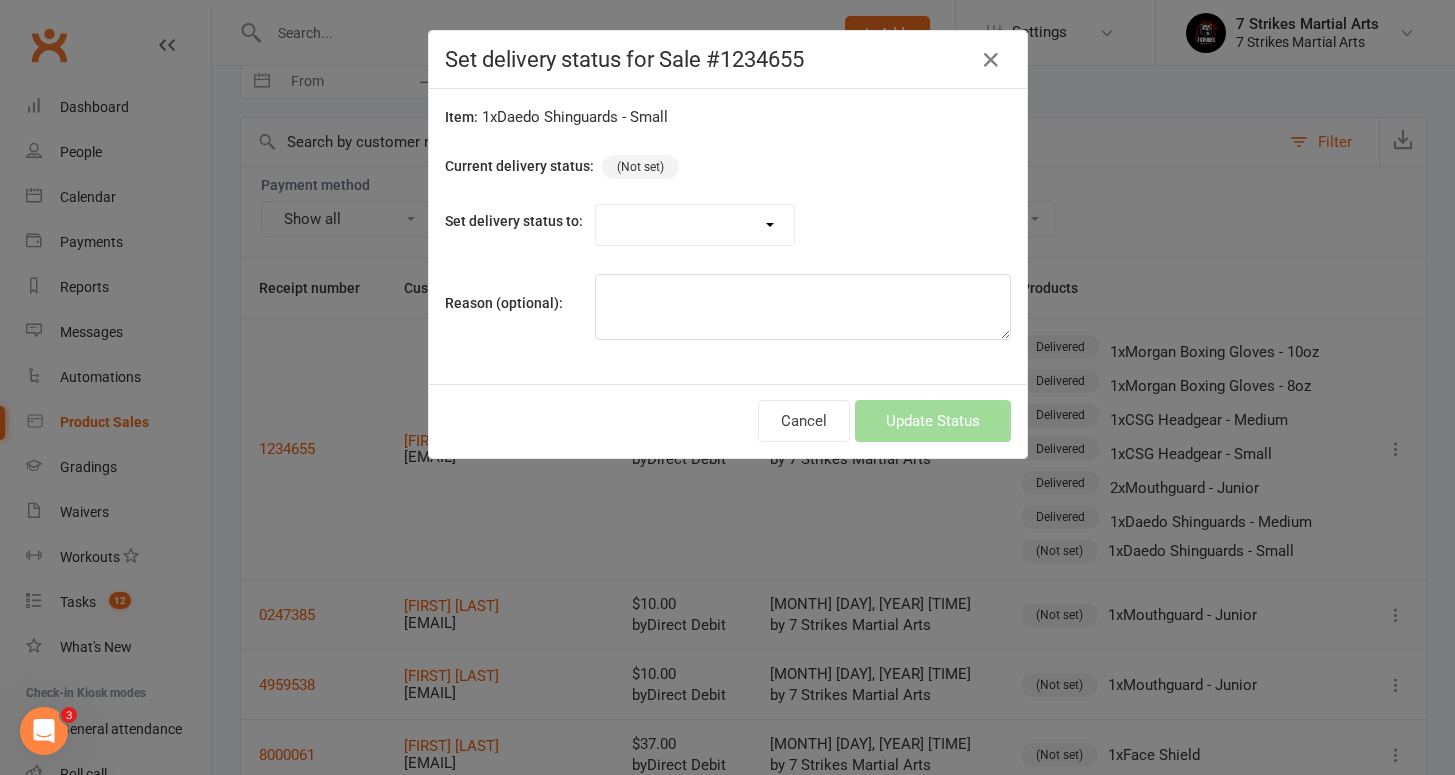 select on "5861" 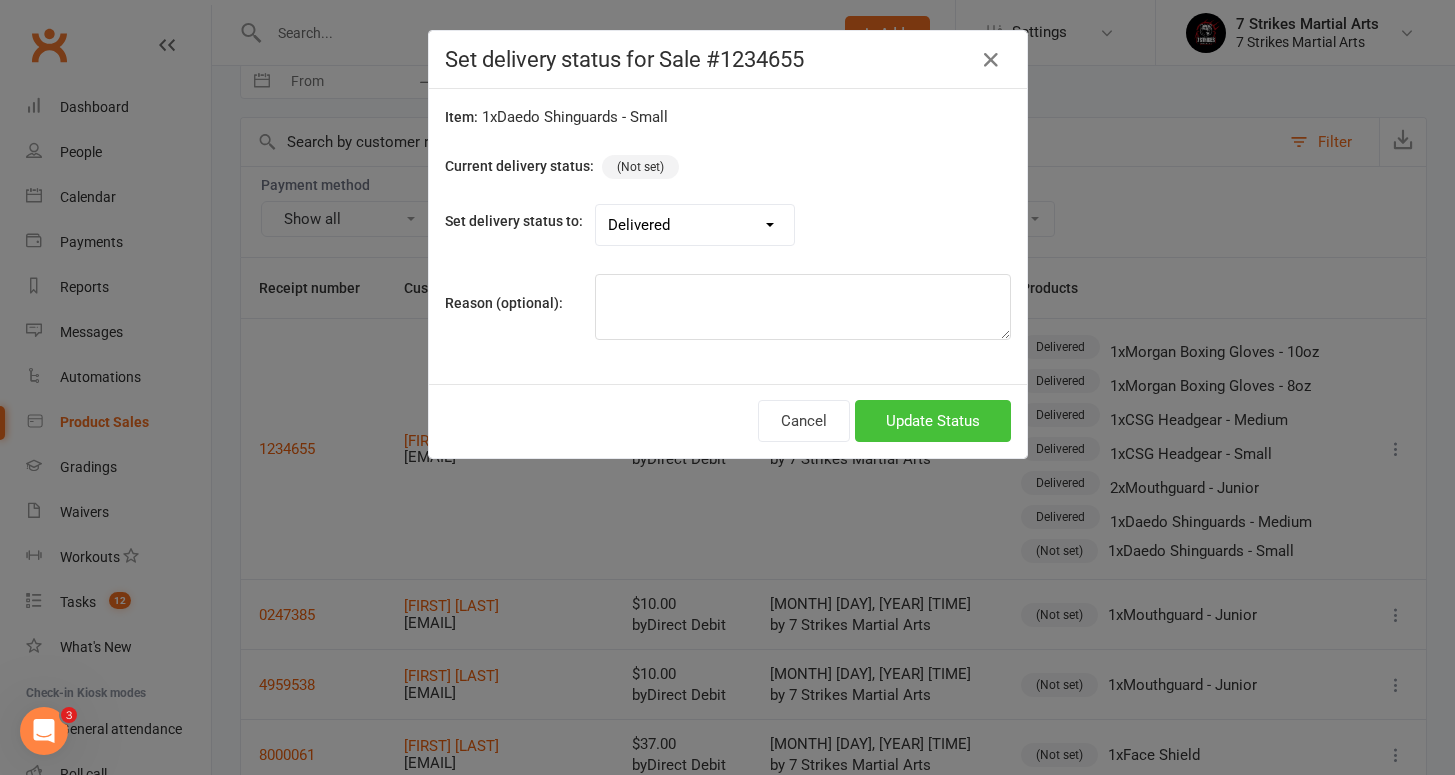 click on "Update Status" at bounding box center [933, 421] 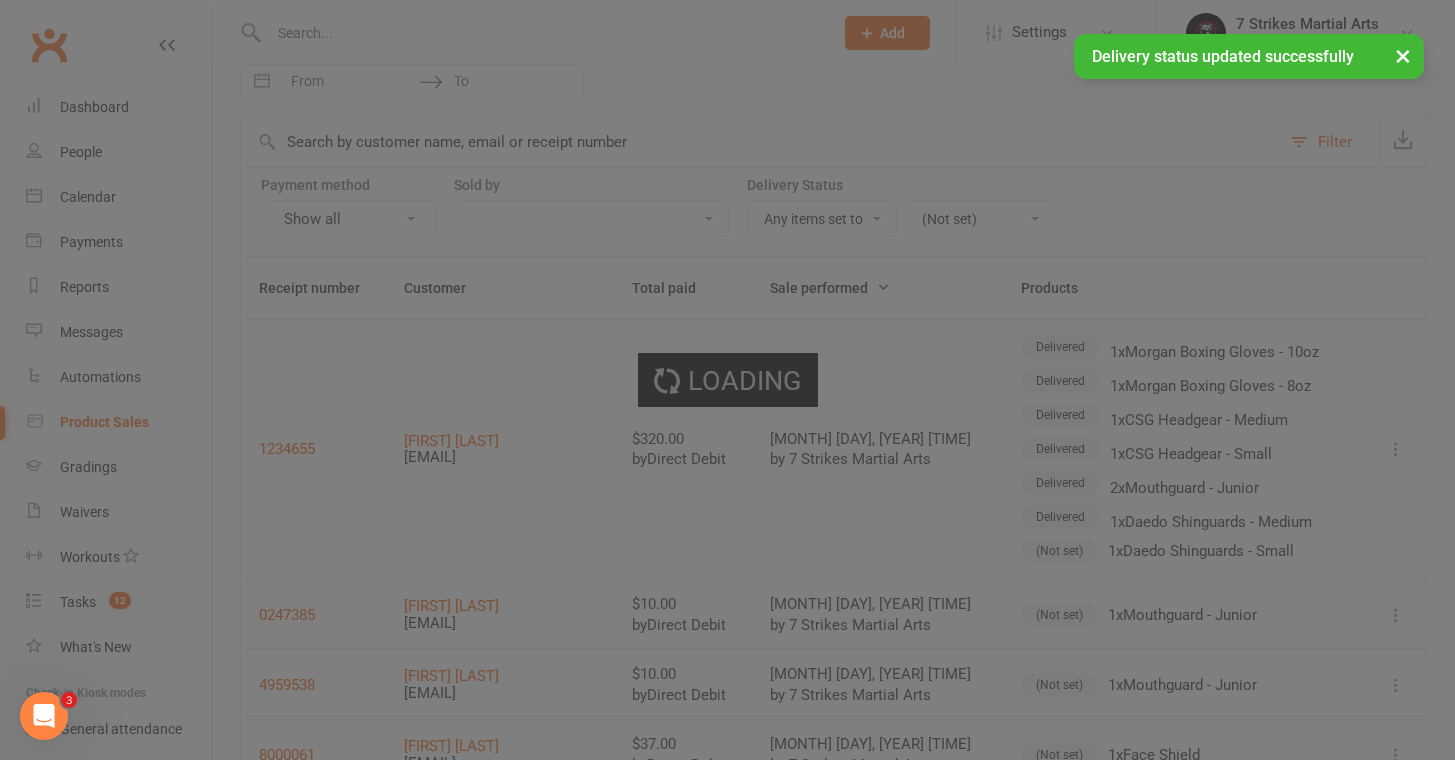 click on "Set delivery status for Sale #1234655 Item:   1 x  Daedo Shinguards - Small Current delivery status:   (Not set) Set delivery status to: Delivered Dispatched On order Picked up Reason (optional): Cancel Update Status" at bounding box center (727, 380) 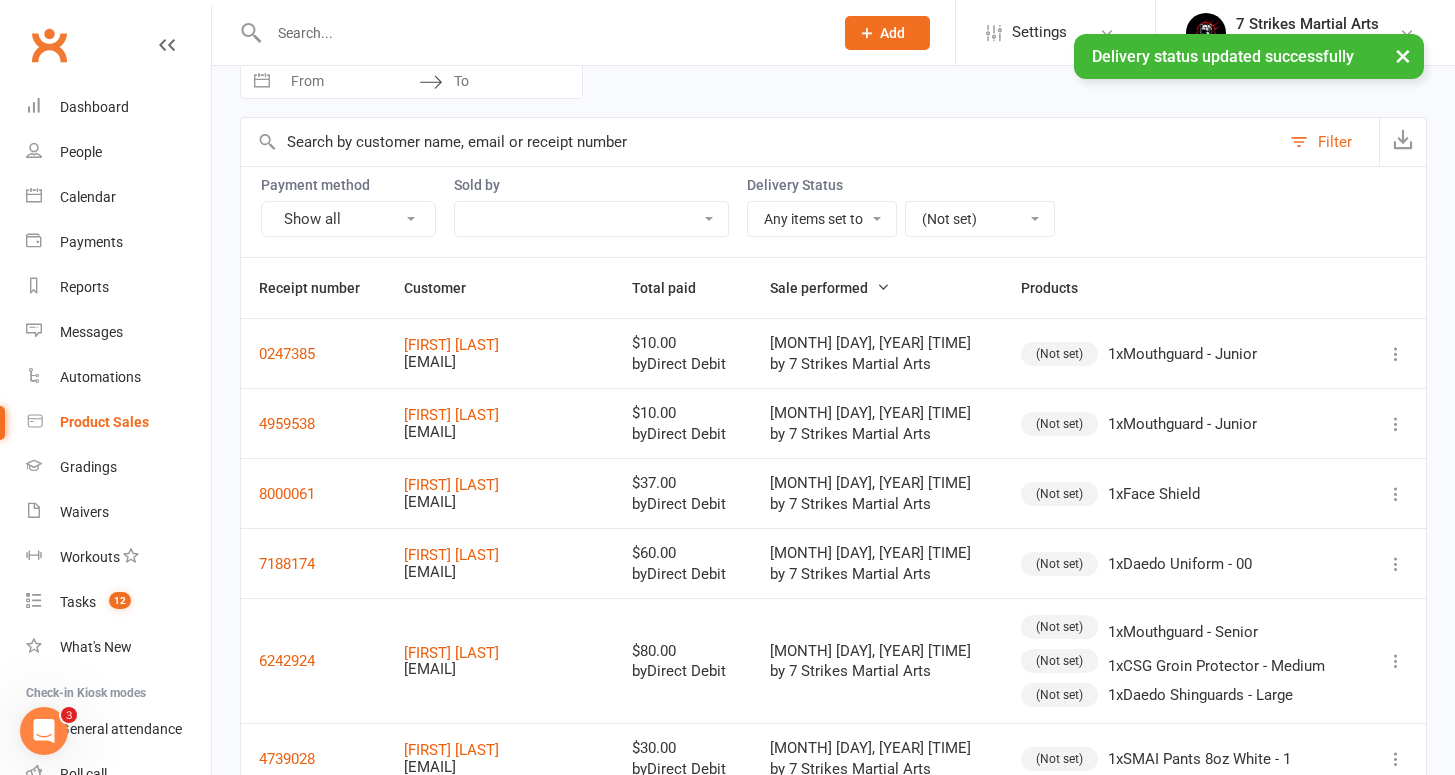click on "(Not set)" at bounding box center [1059, 354] 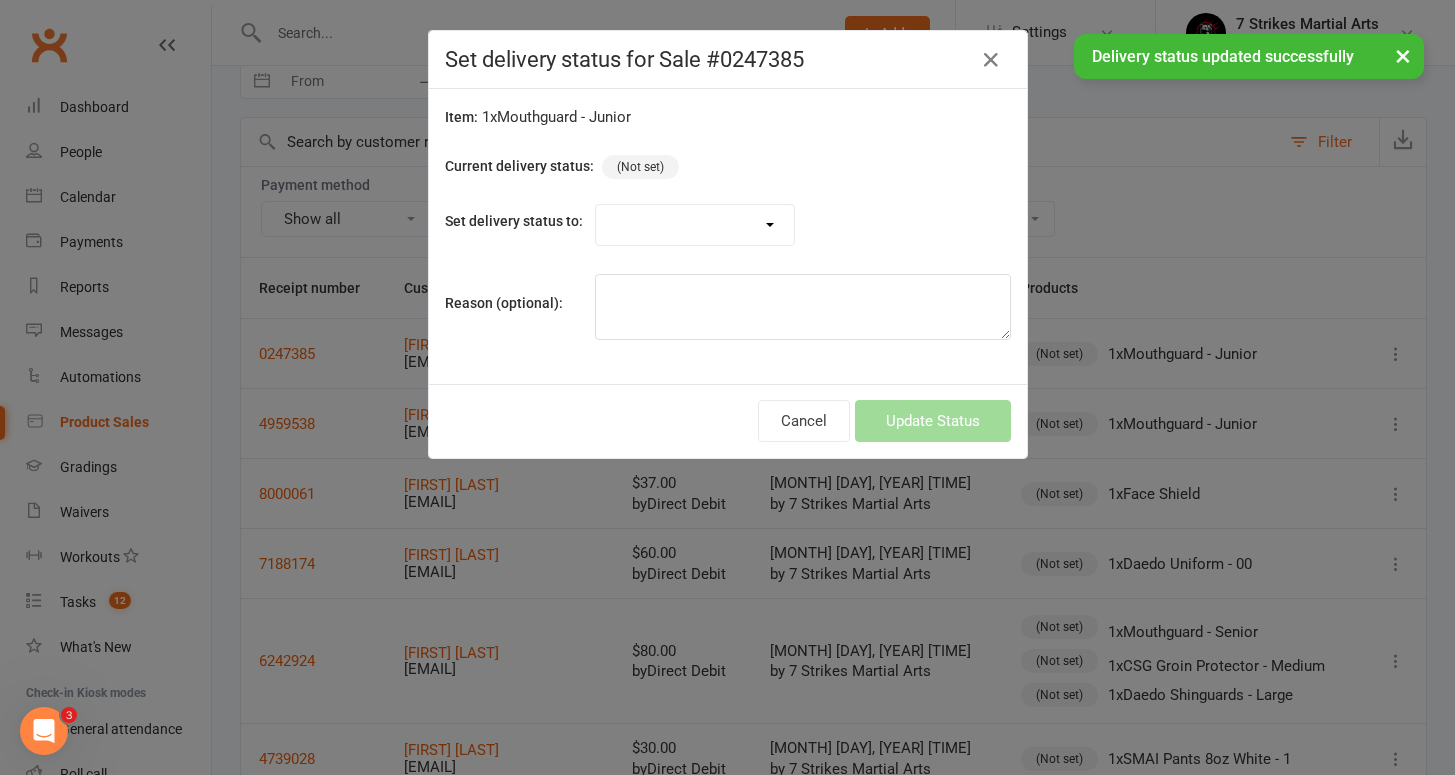 select on "5861" 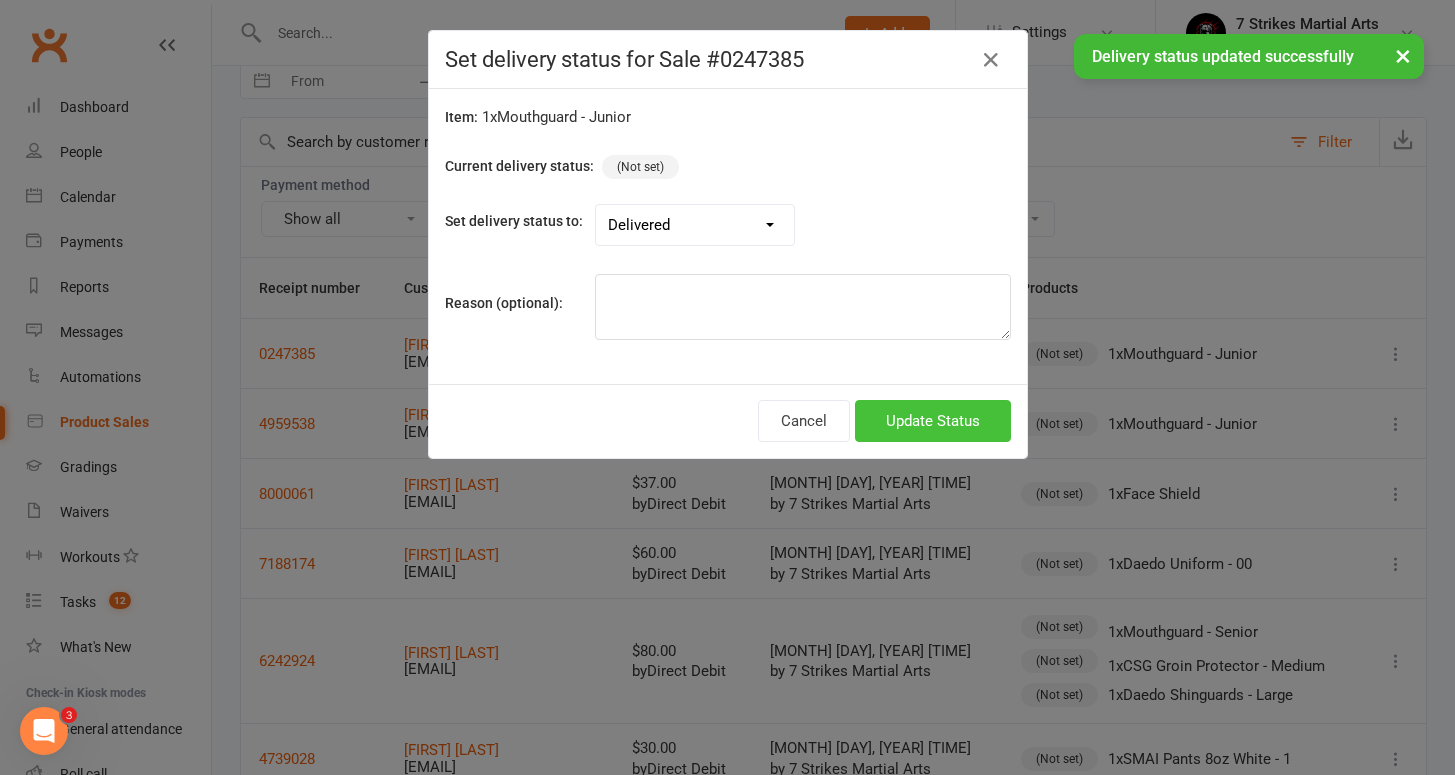 click on "Update Status" at bounding box center [933, 421] 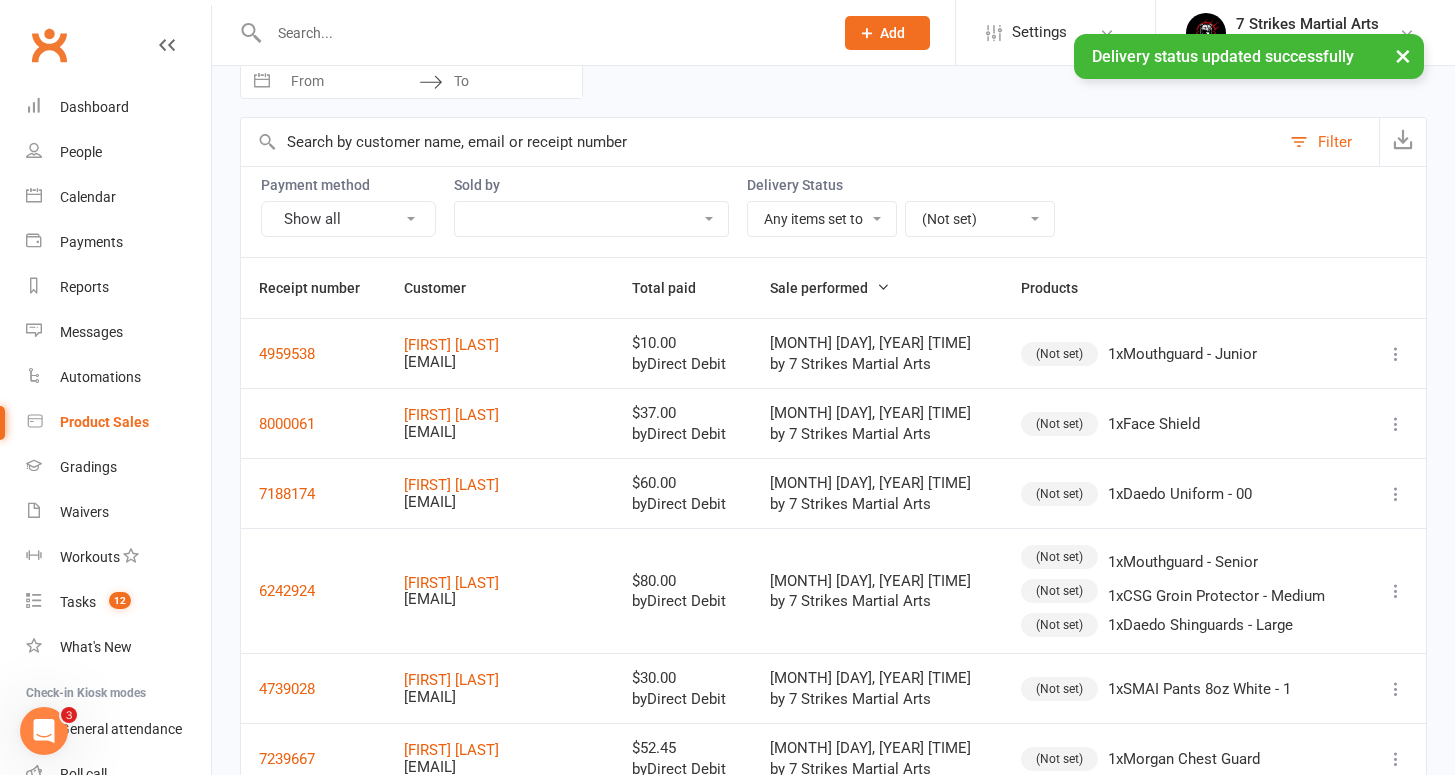 click on "(Not set)" at bounding box center (1059, 354) 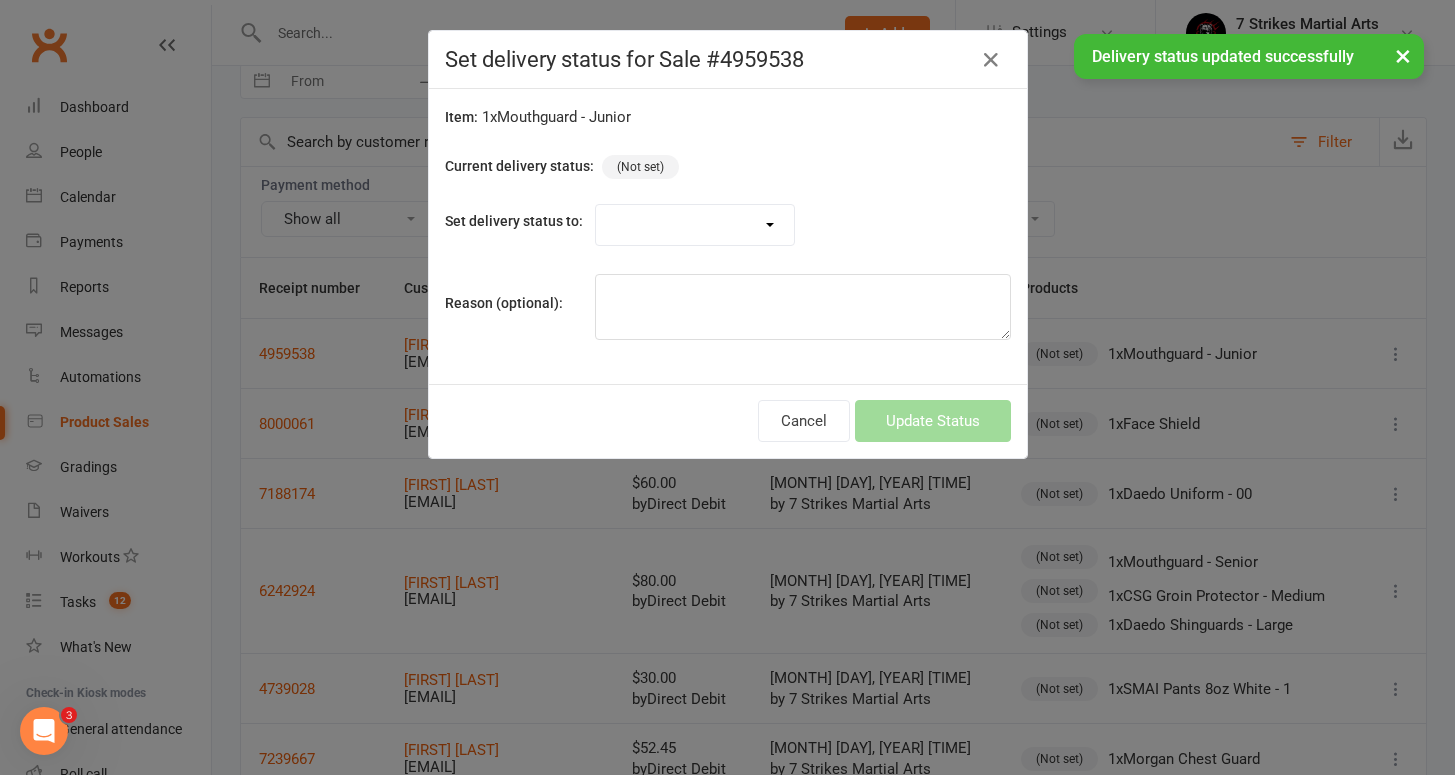 select on "5861" 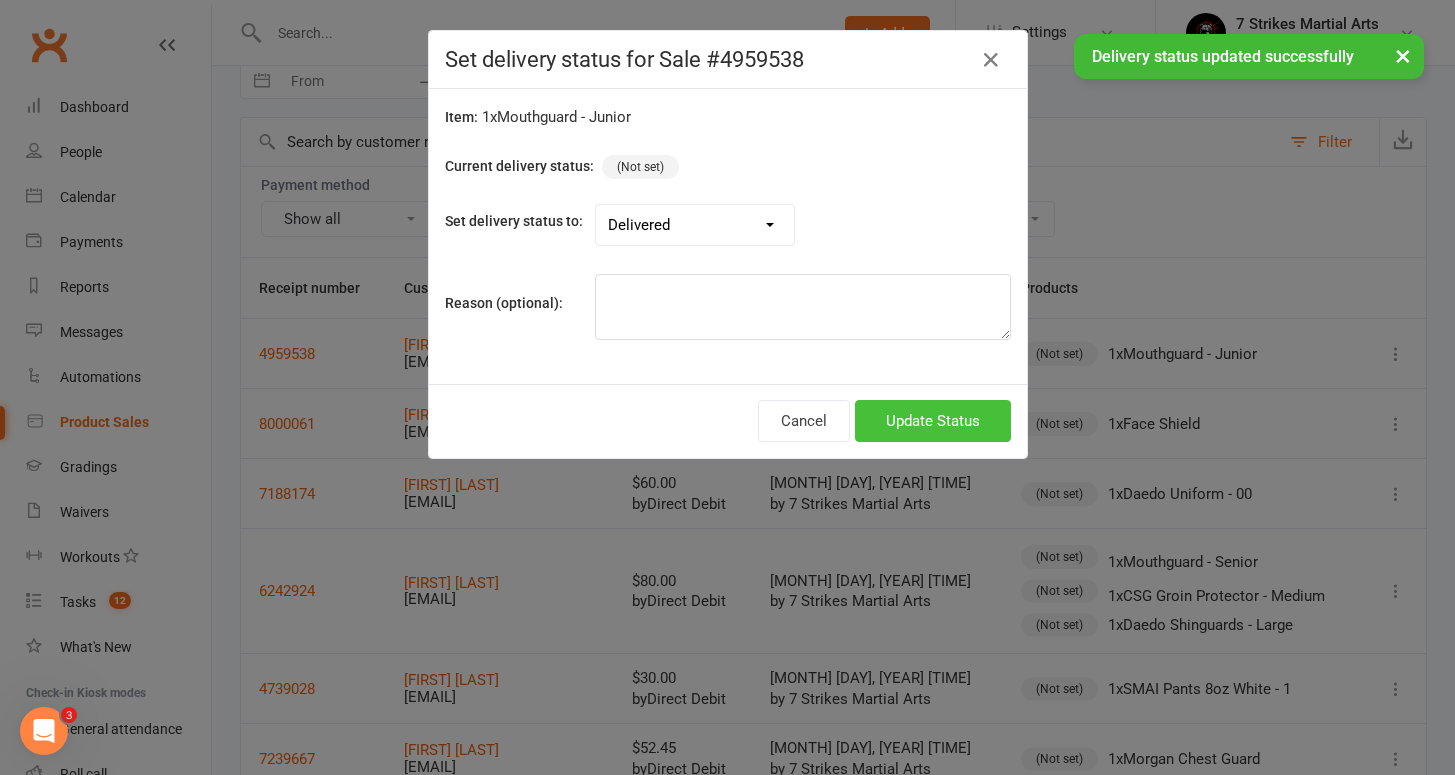click on "Update Status" at bounding box center [933, 421] 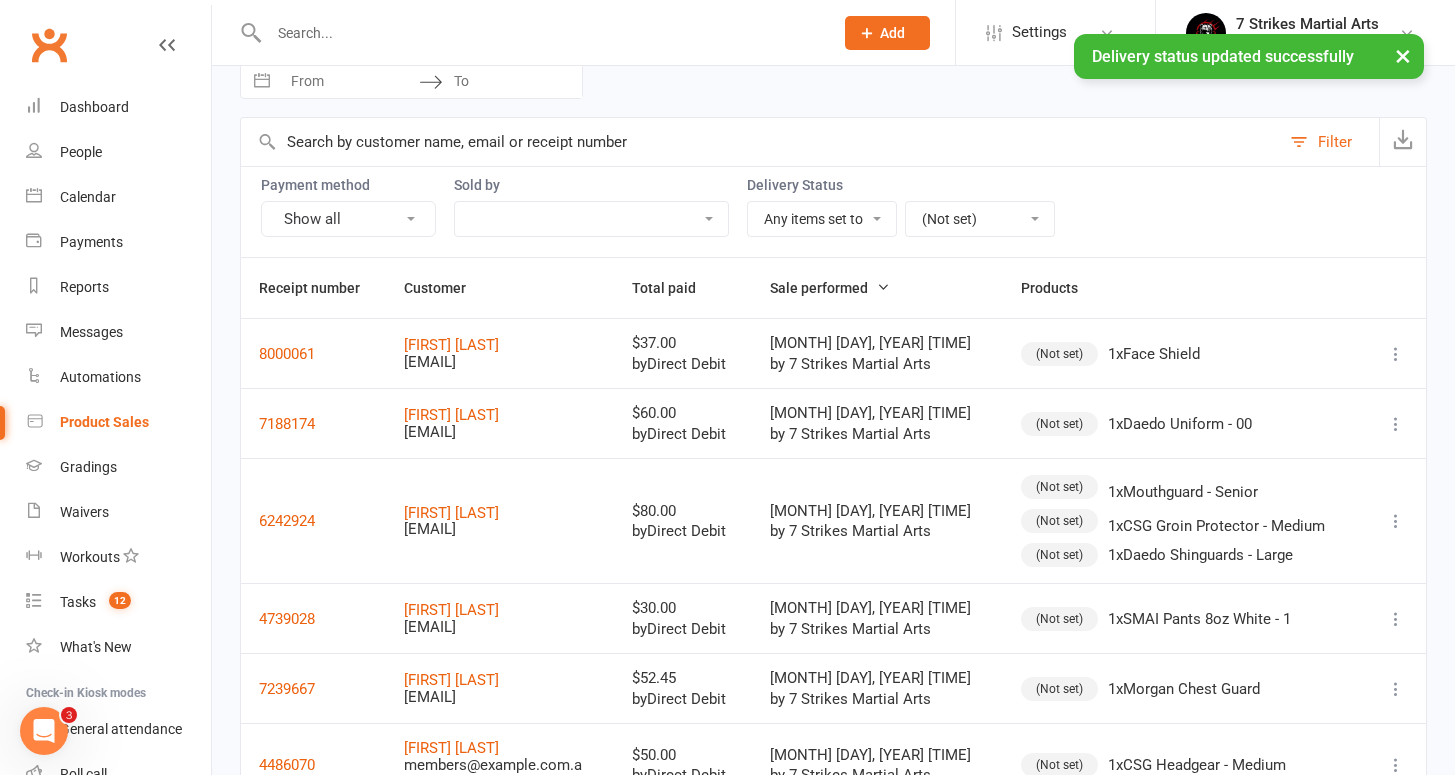 click on "(Not set)" at bounding box center [1059, 354] 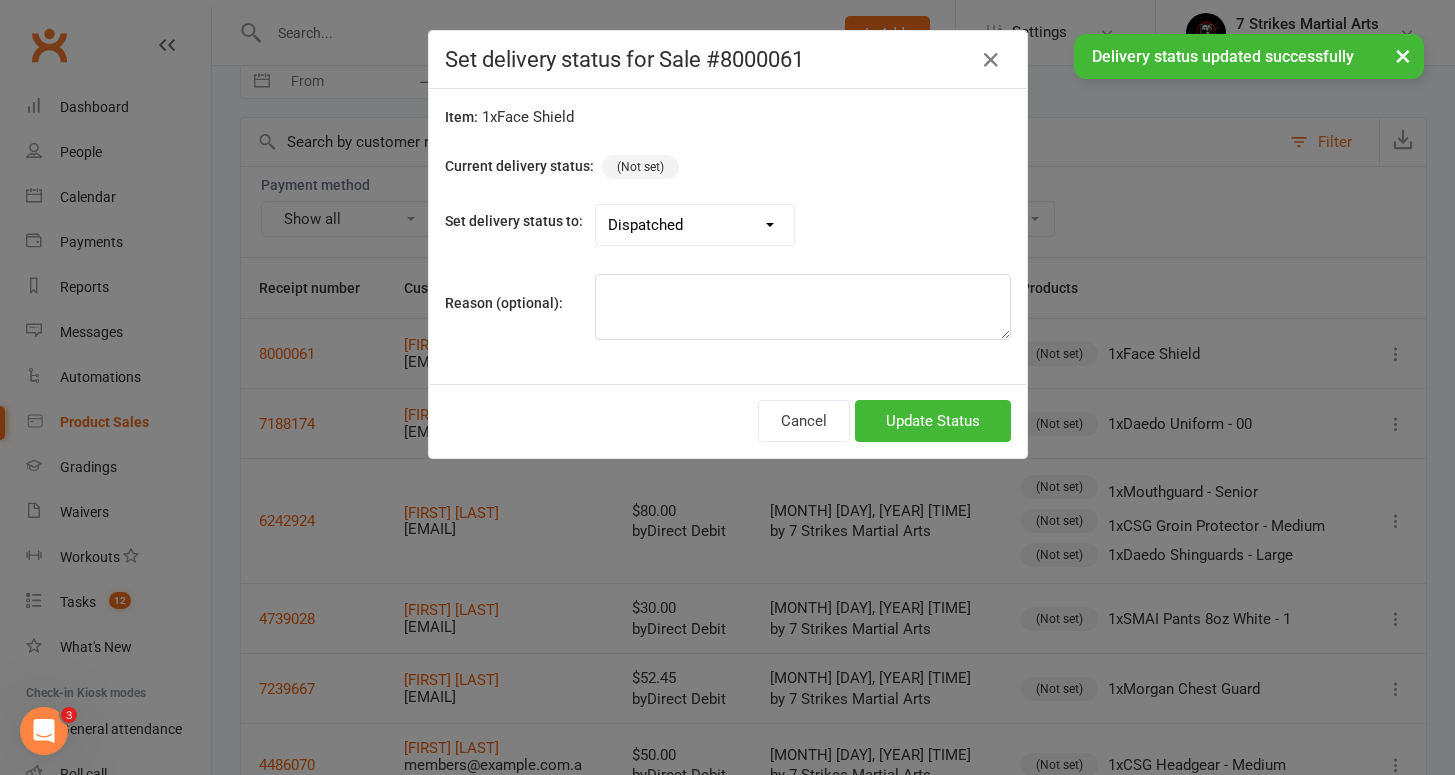 select on "5861" 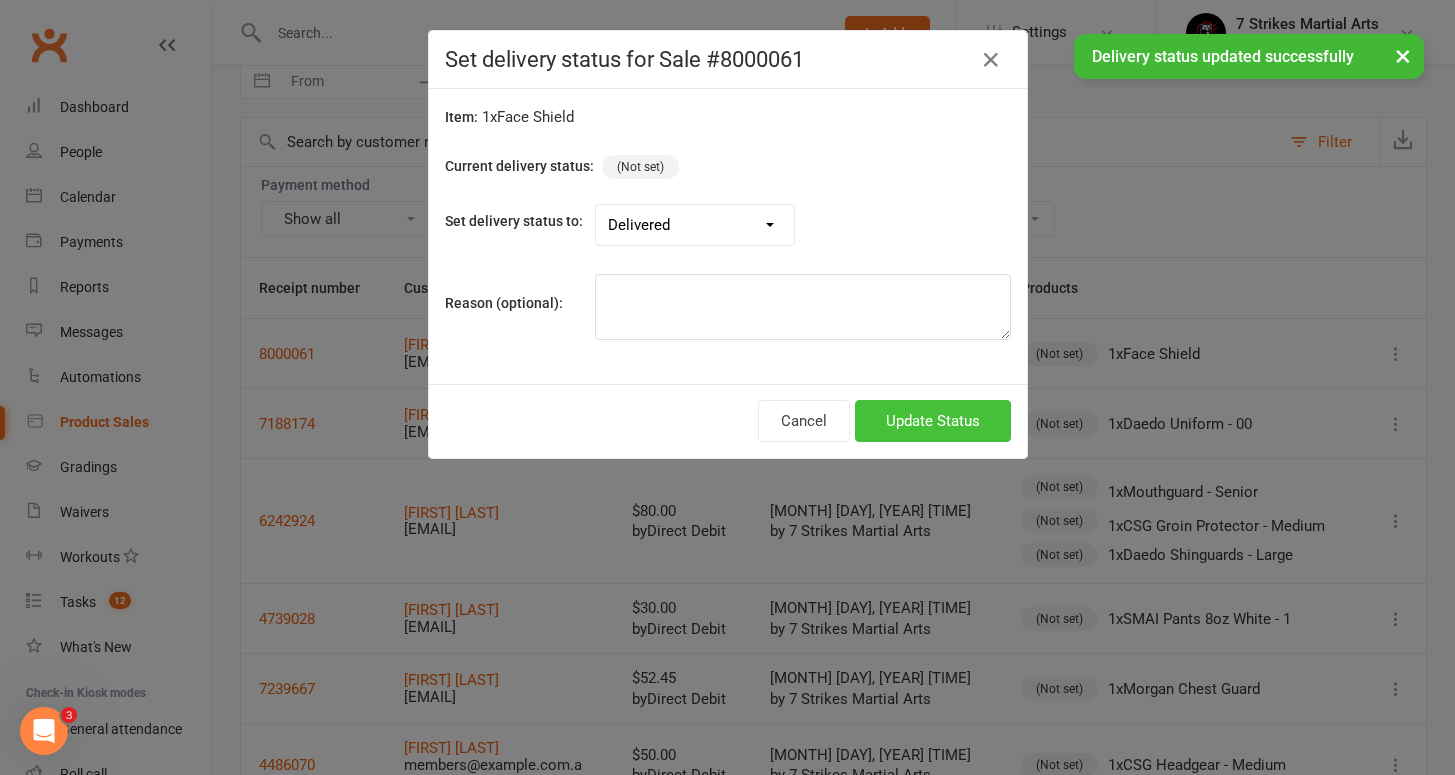 click on "Update Status" at bounding box center [933, 421] 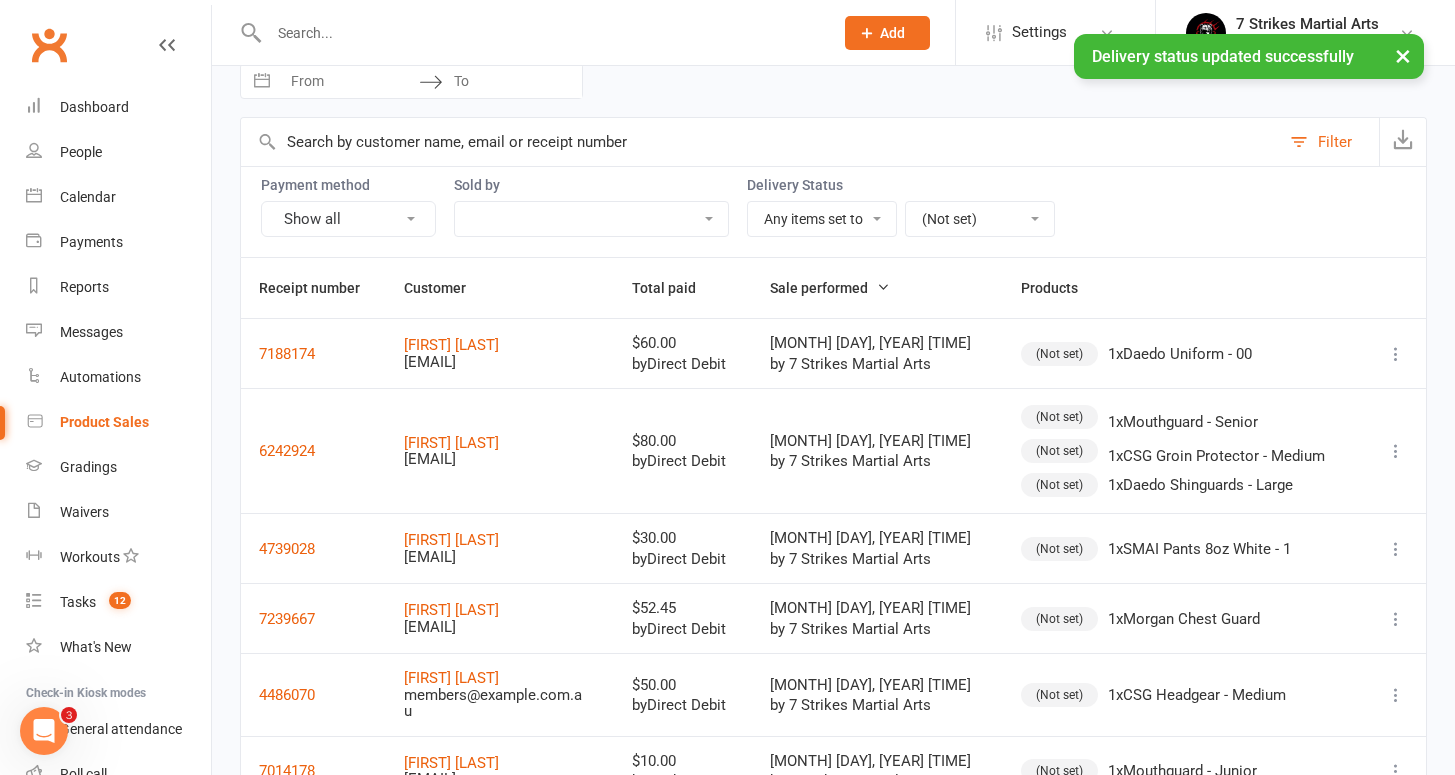 click on "(Not set)" at bounding box center (1059, 354) 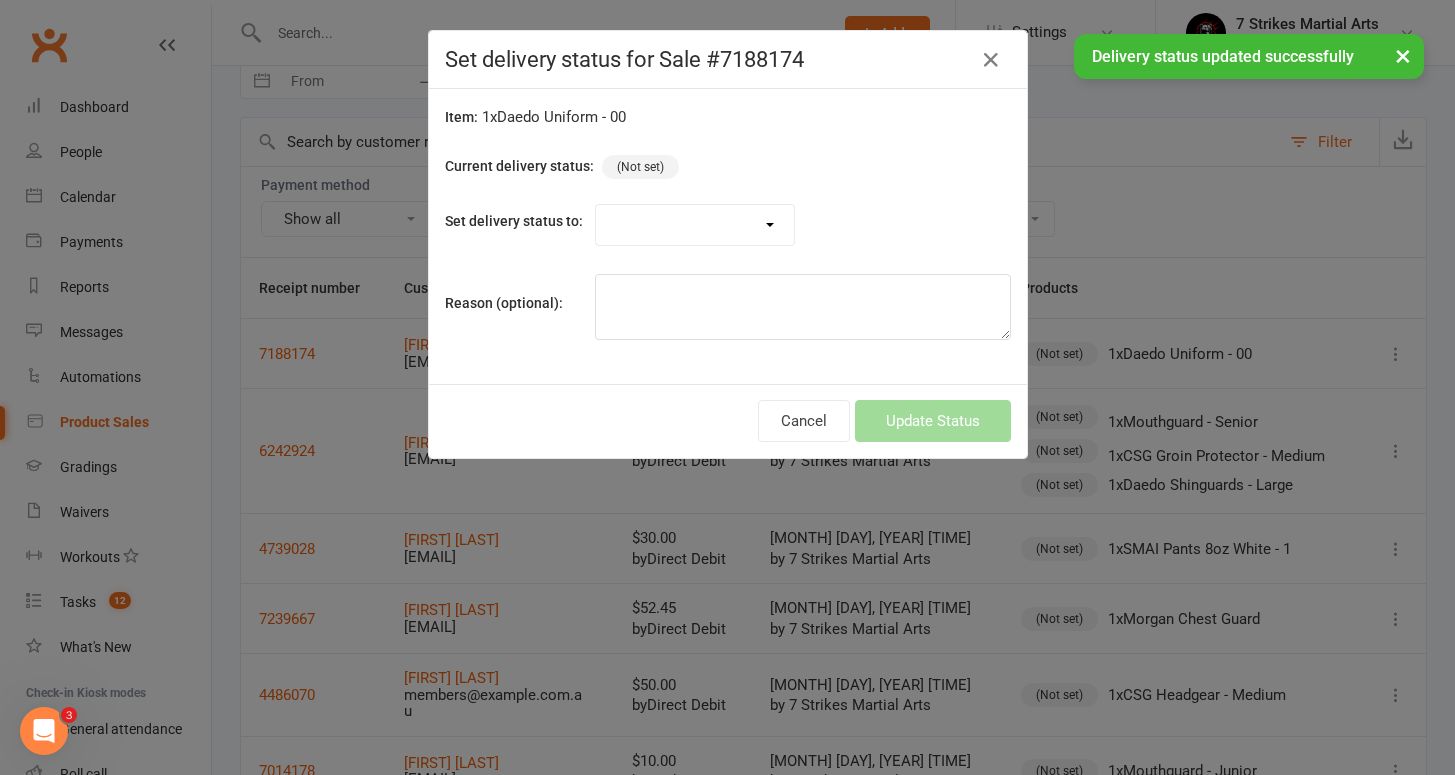 select on "5861" 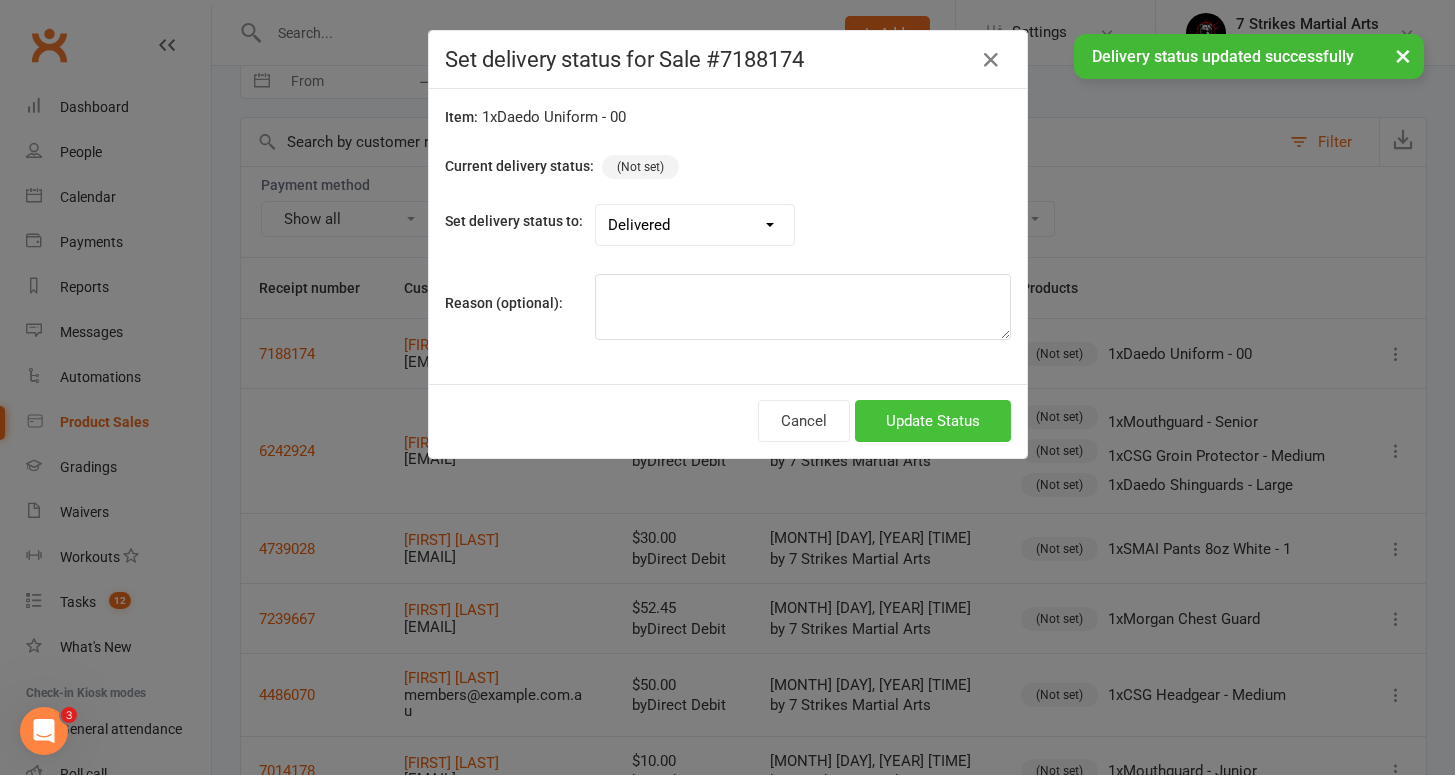 click on "Update Status" at bounding box center [933, 421] 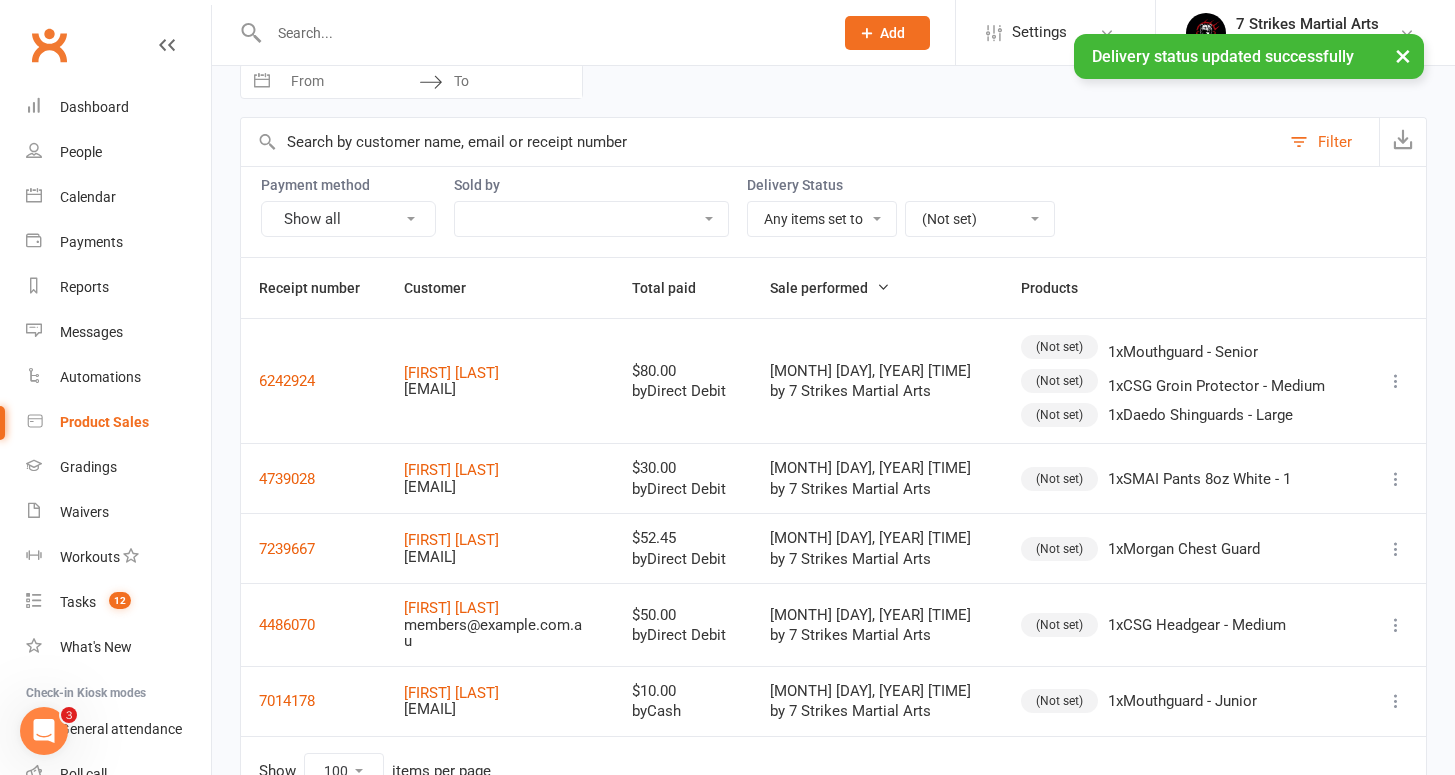 click on "(Not set)" at bounding box center [1059, 347] 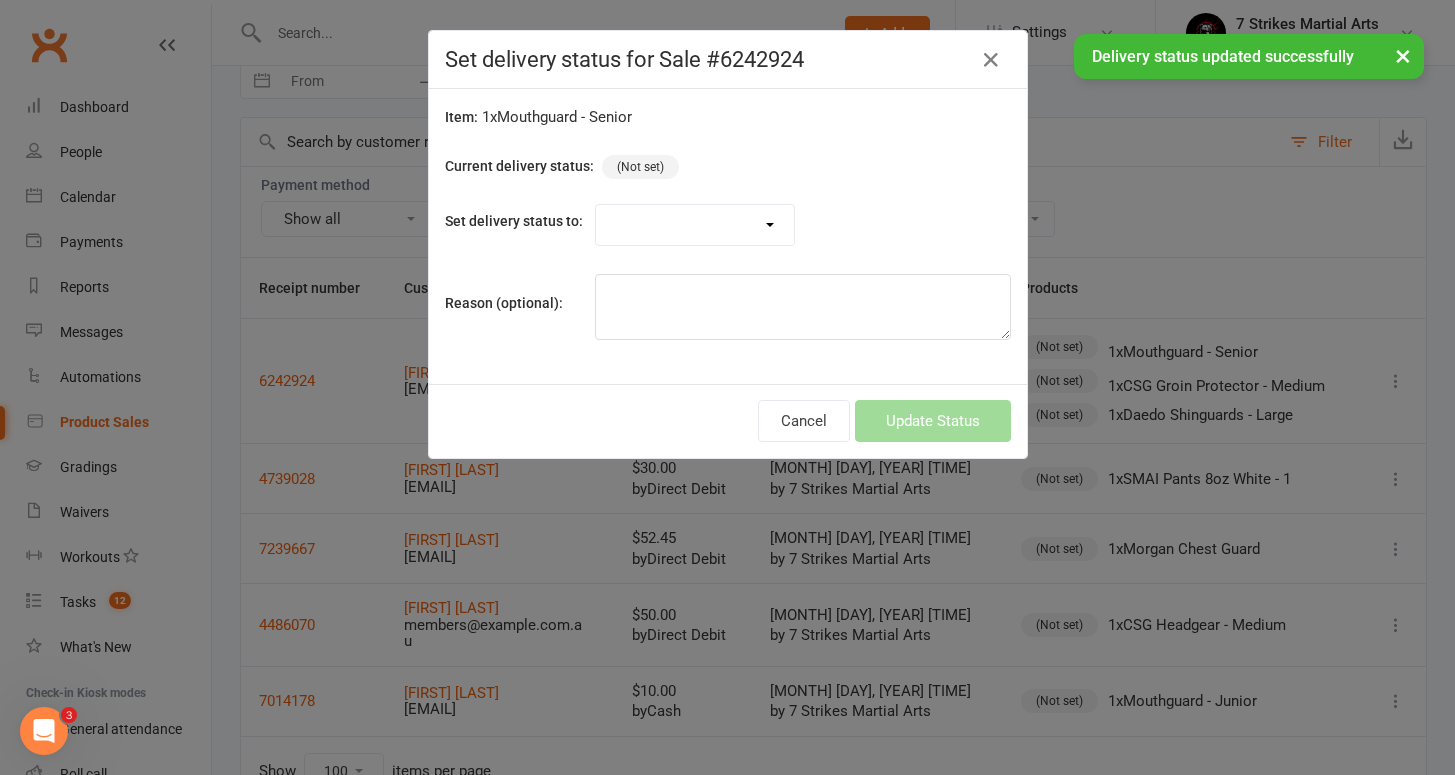 select on "5861" 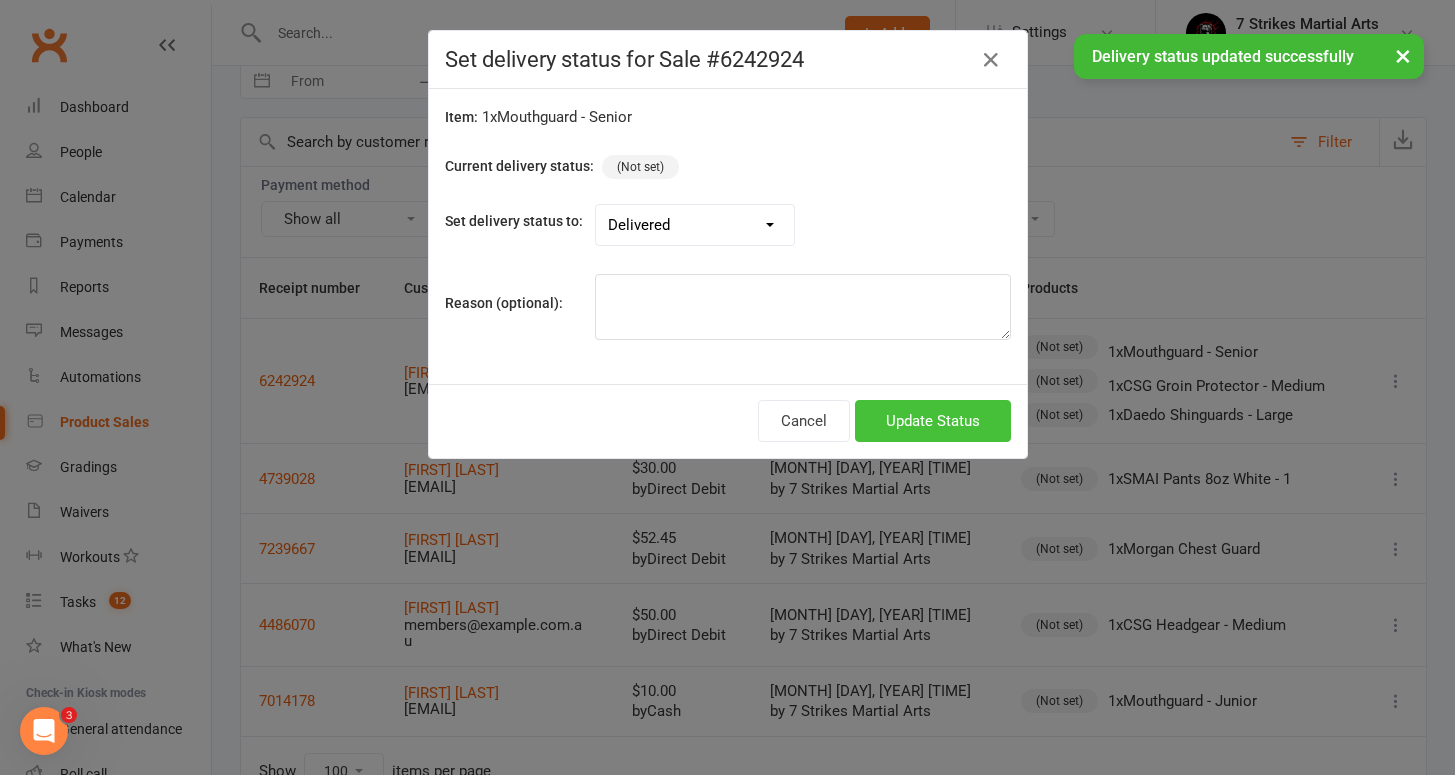 click on "Update Status" at bounding box center [933, 421] 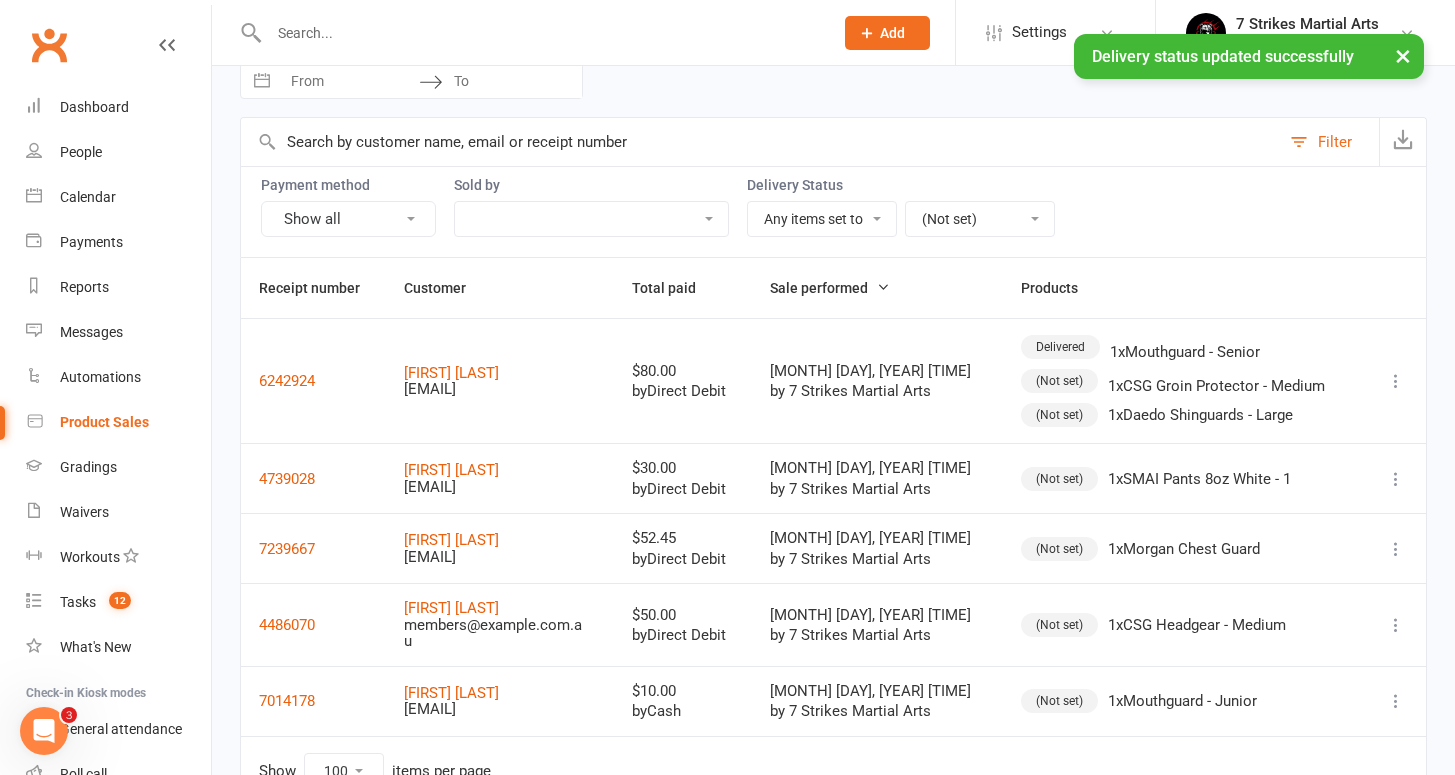 click on "(Not set)" at bounding box center [1059, 381] 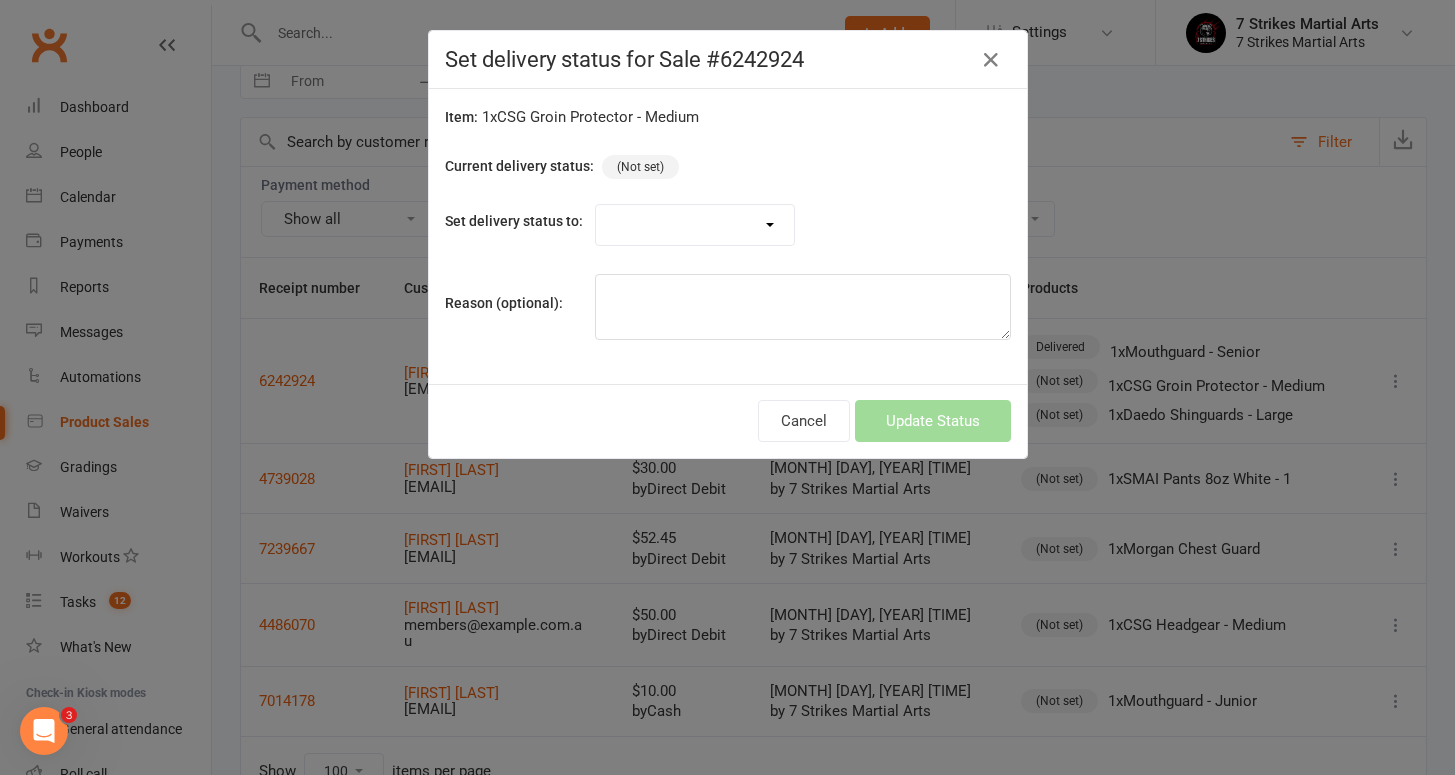 select on "5861" 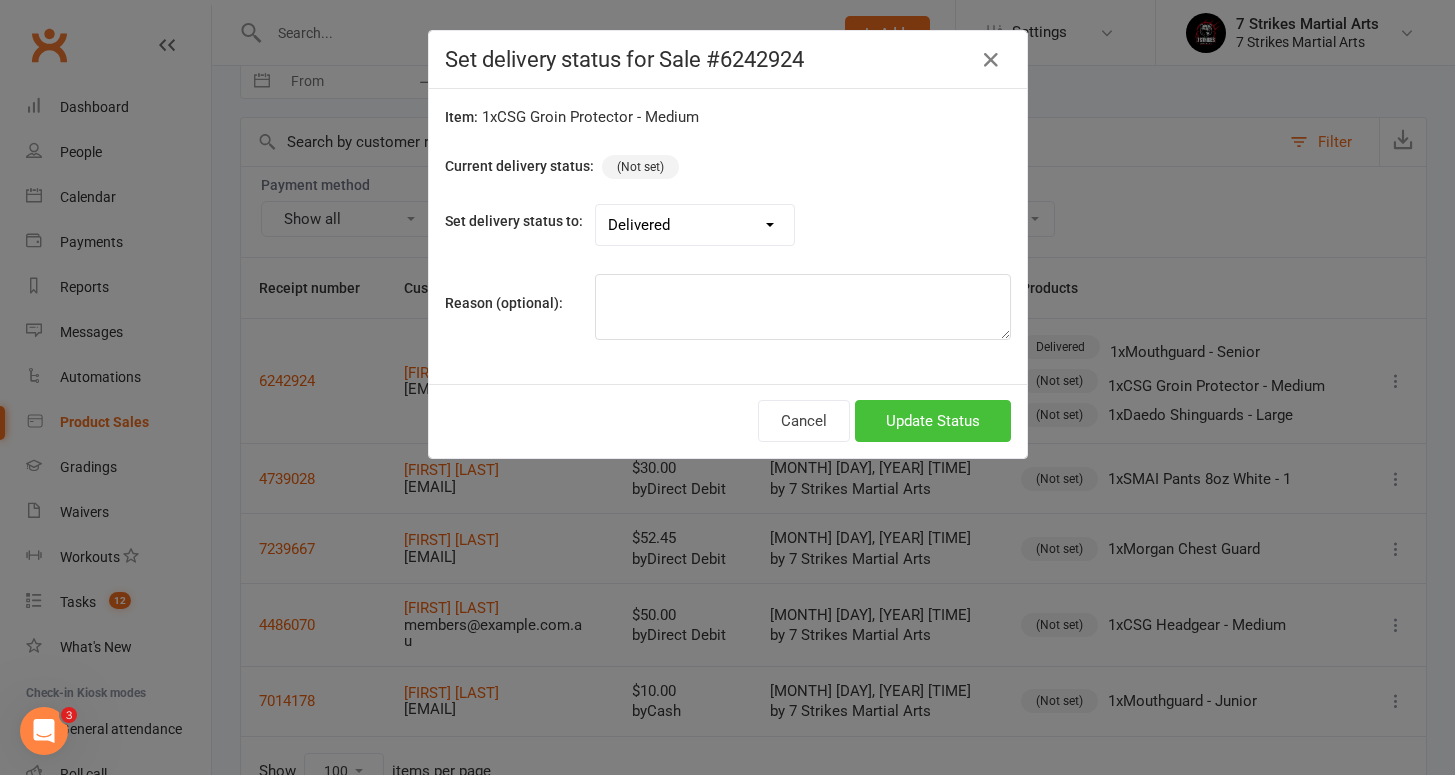 click on "Update Status" at bounding box center (933, 421) 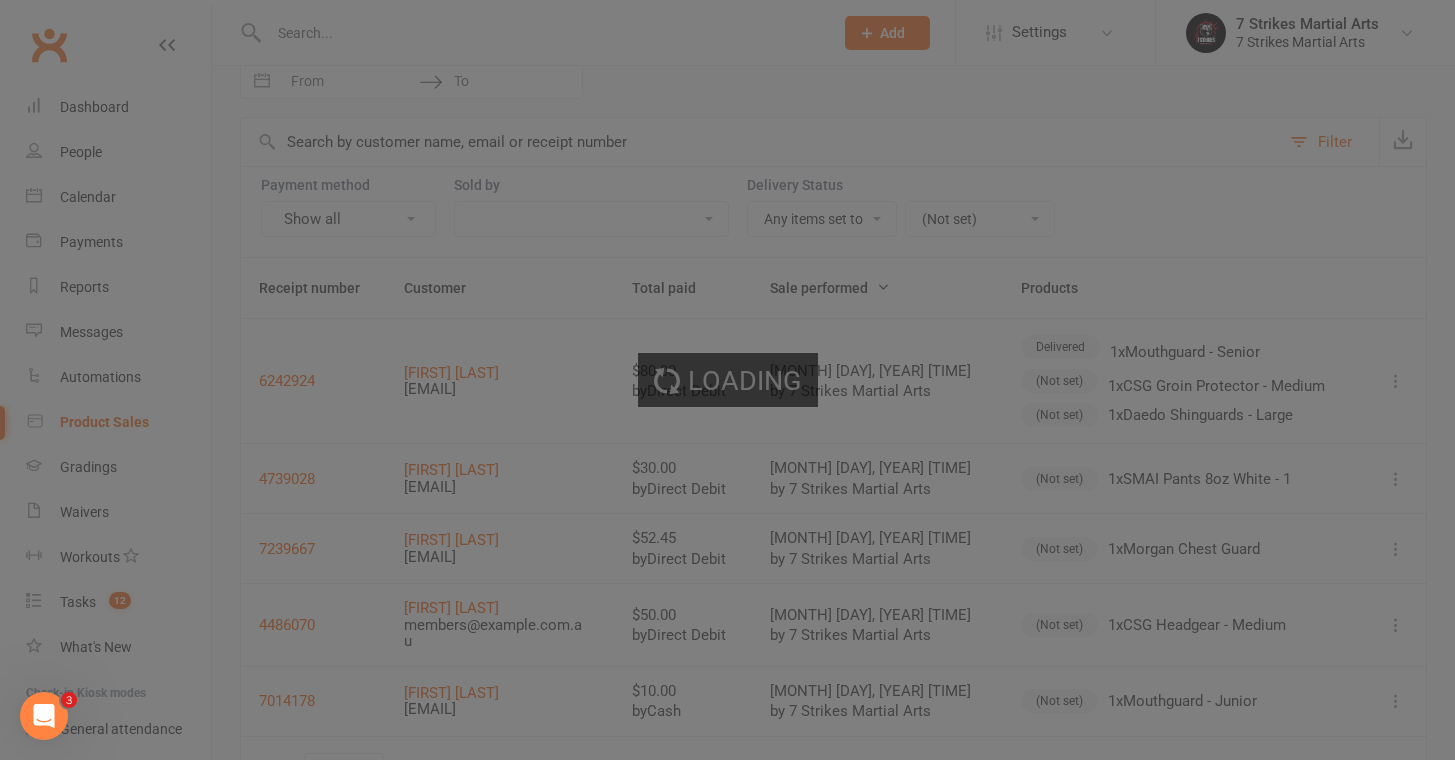 click on "Set delivery status for Sale #6242924 Item:   1 x  CSG Groin Protector - Medium Current delivery status:   (Not set) Set delivery status to: Delivered Dispatched On order Picked up Reason (optional): Cancel Update Status" at bounding box center (727, 380) 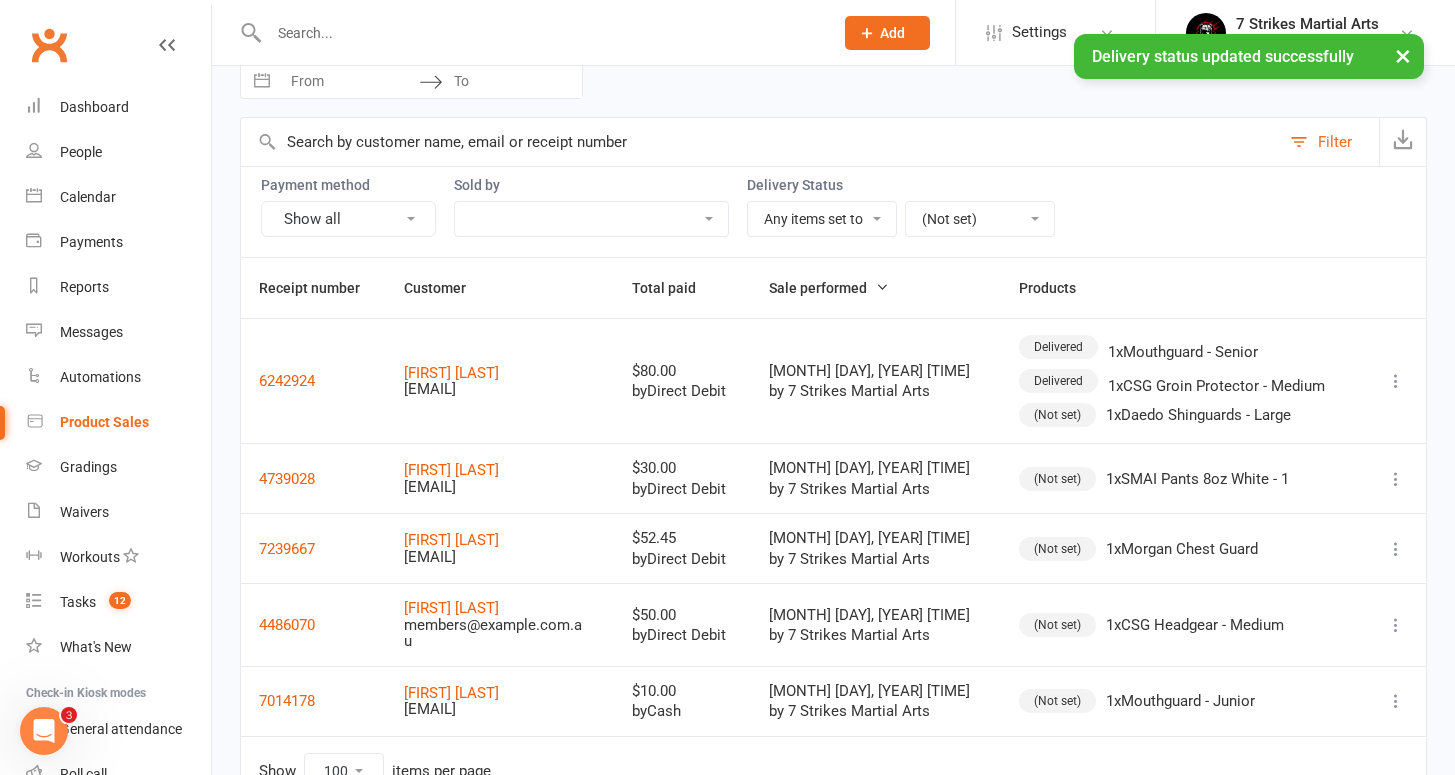 click on "(Not set)" at bounding box center (1057, 415) 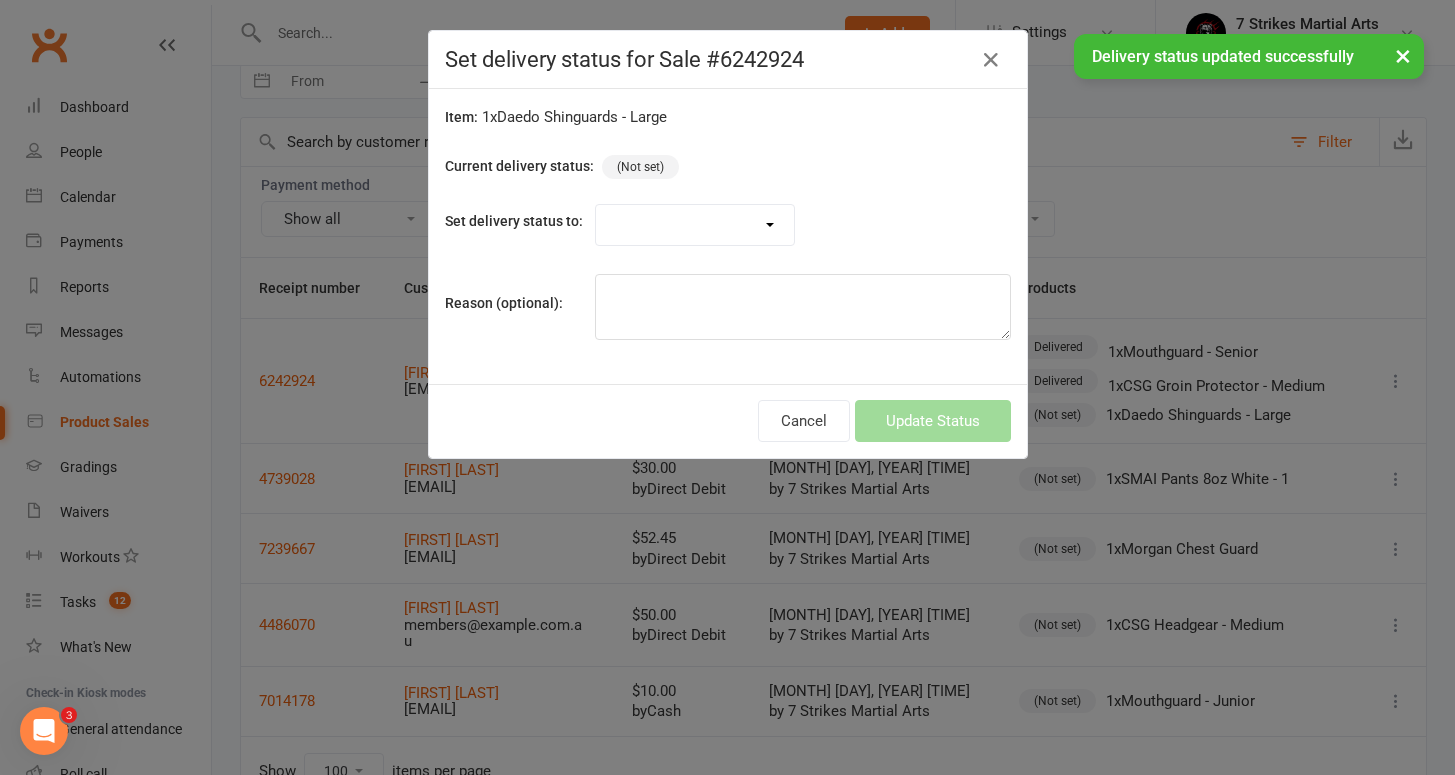 select on "5861" 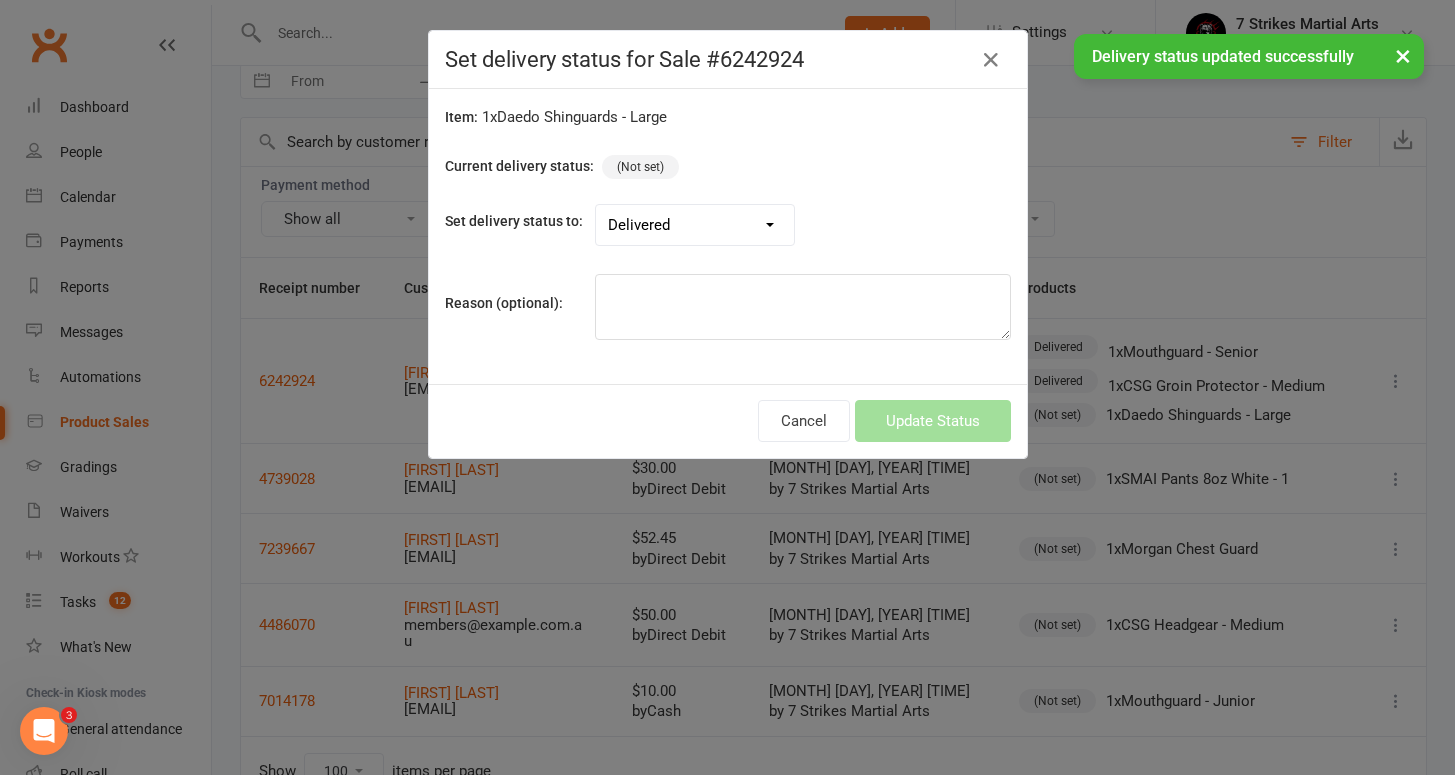 click on "Update Status" at bounding box center [933, 421] 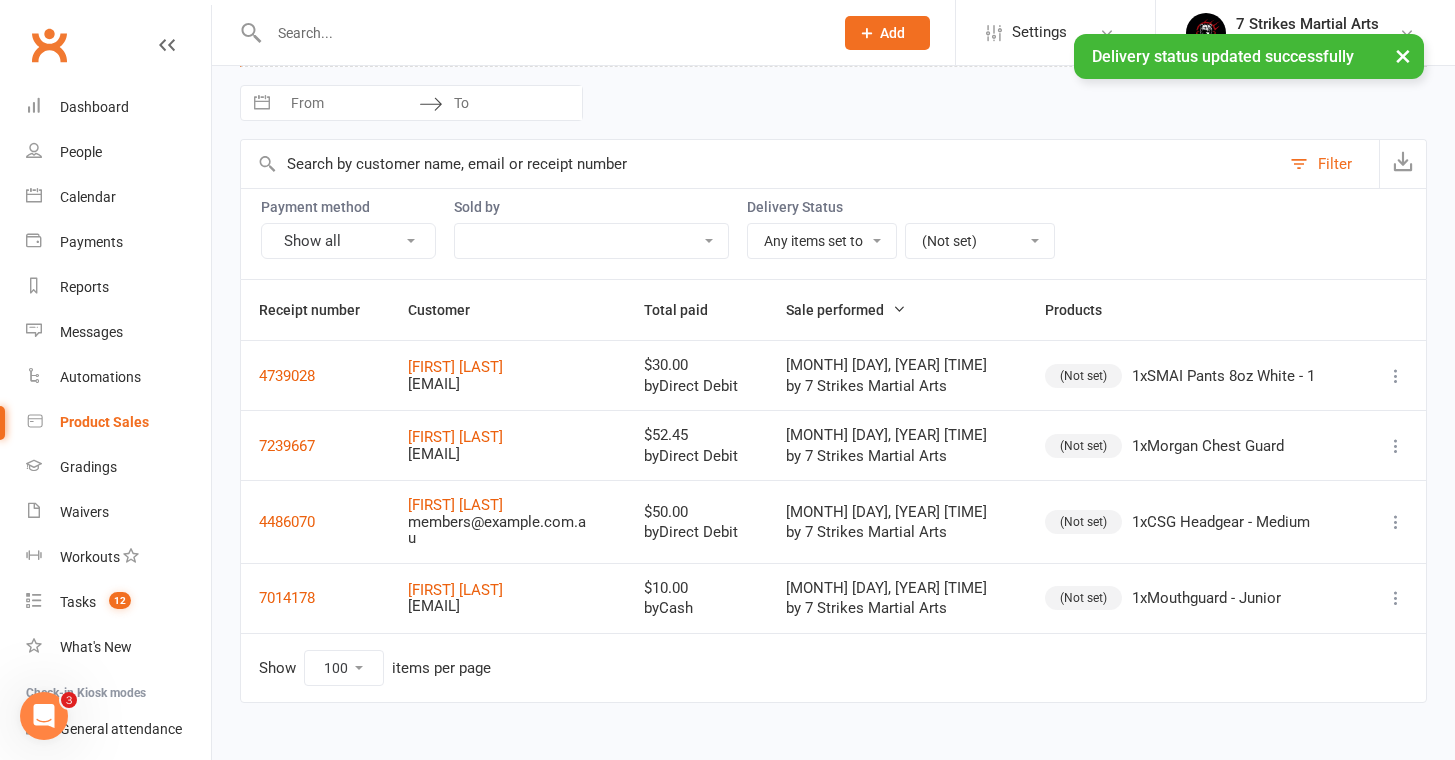 scroll, scrollTop: 158, scrollLeft: 0, axis: vertical 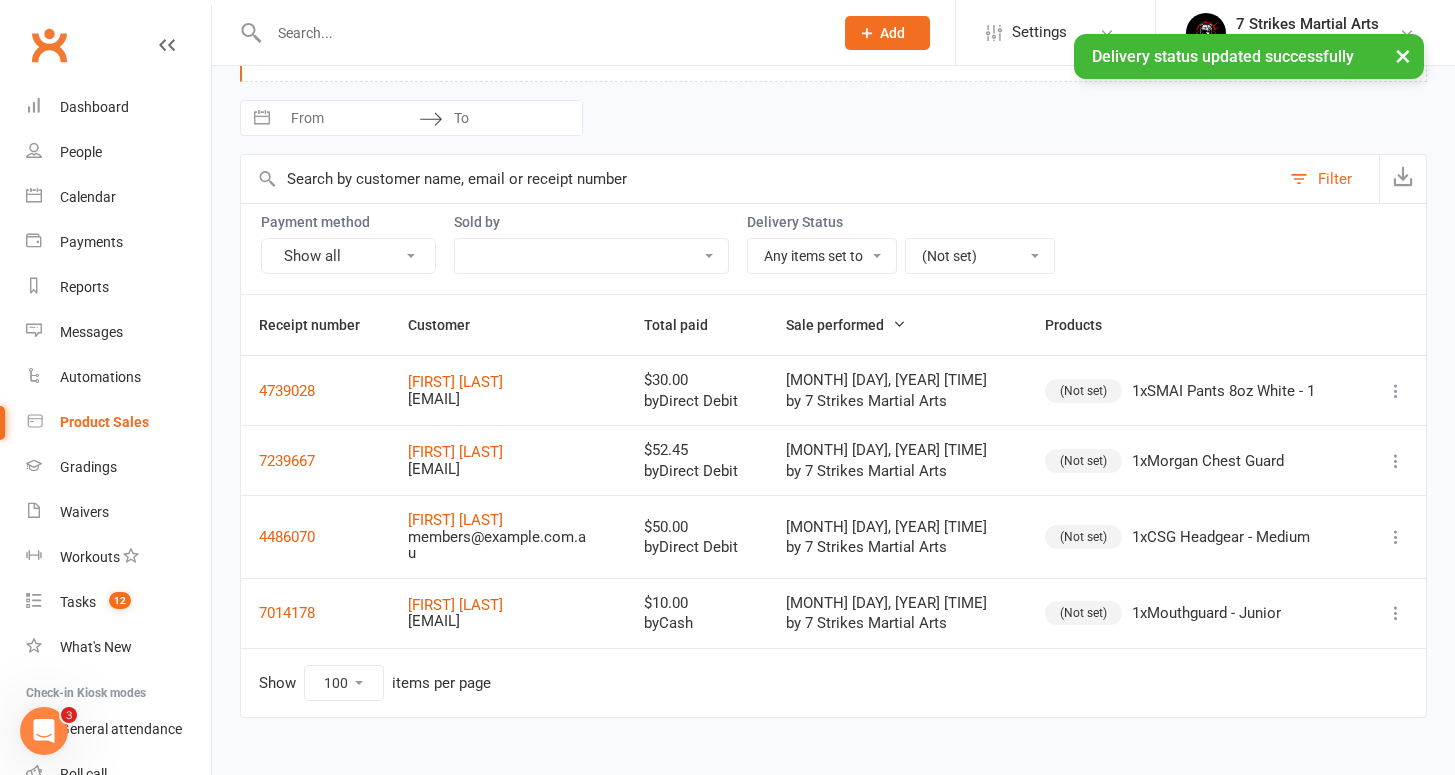 click on "(Not set)" at bounding box center (1083, 391) 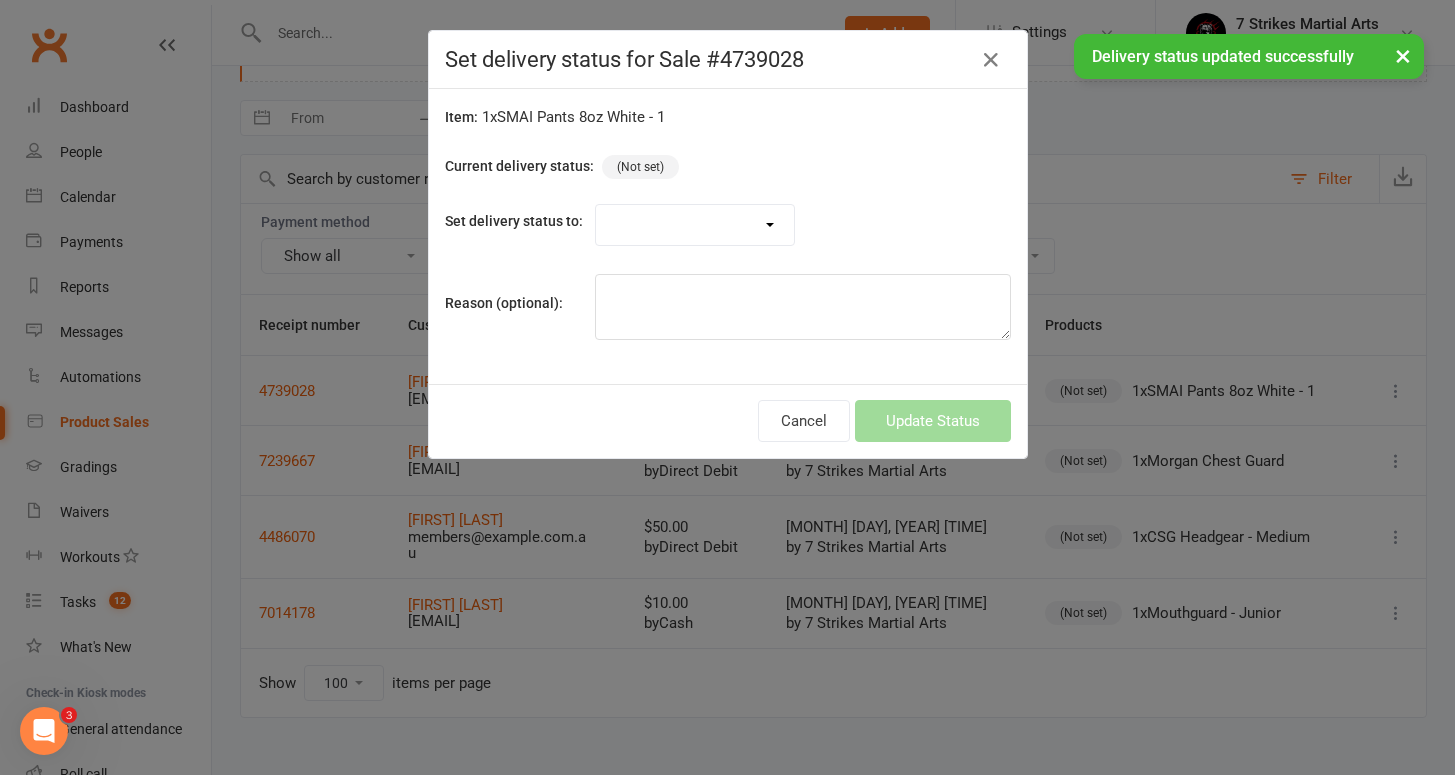 select on "5861" 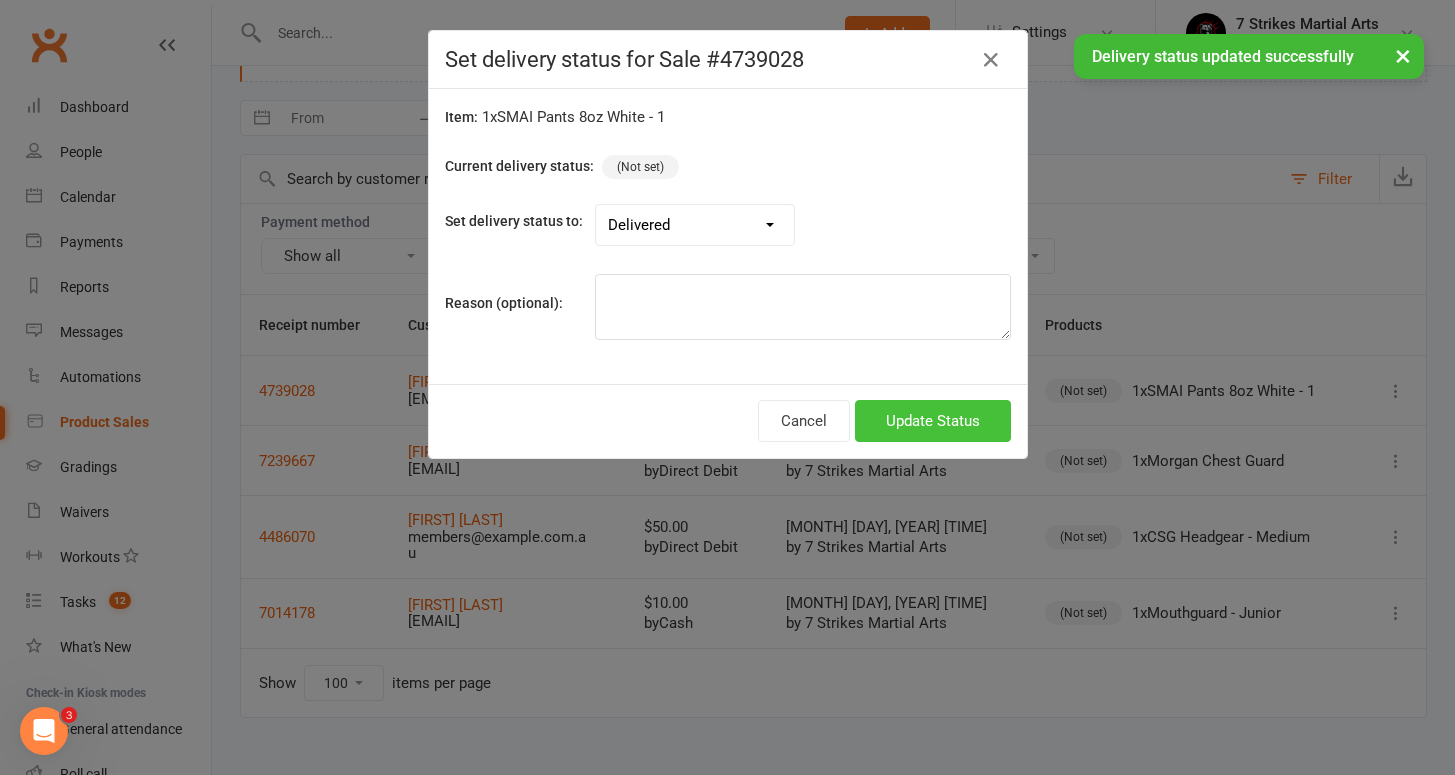 click on "Update Status" at bounding box center (933, 421) 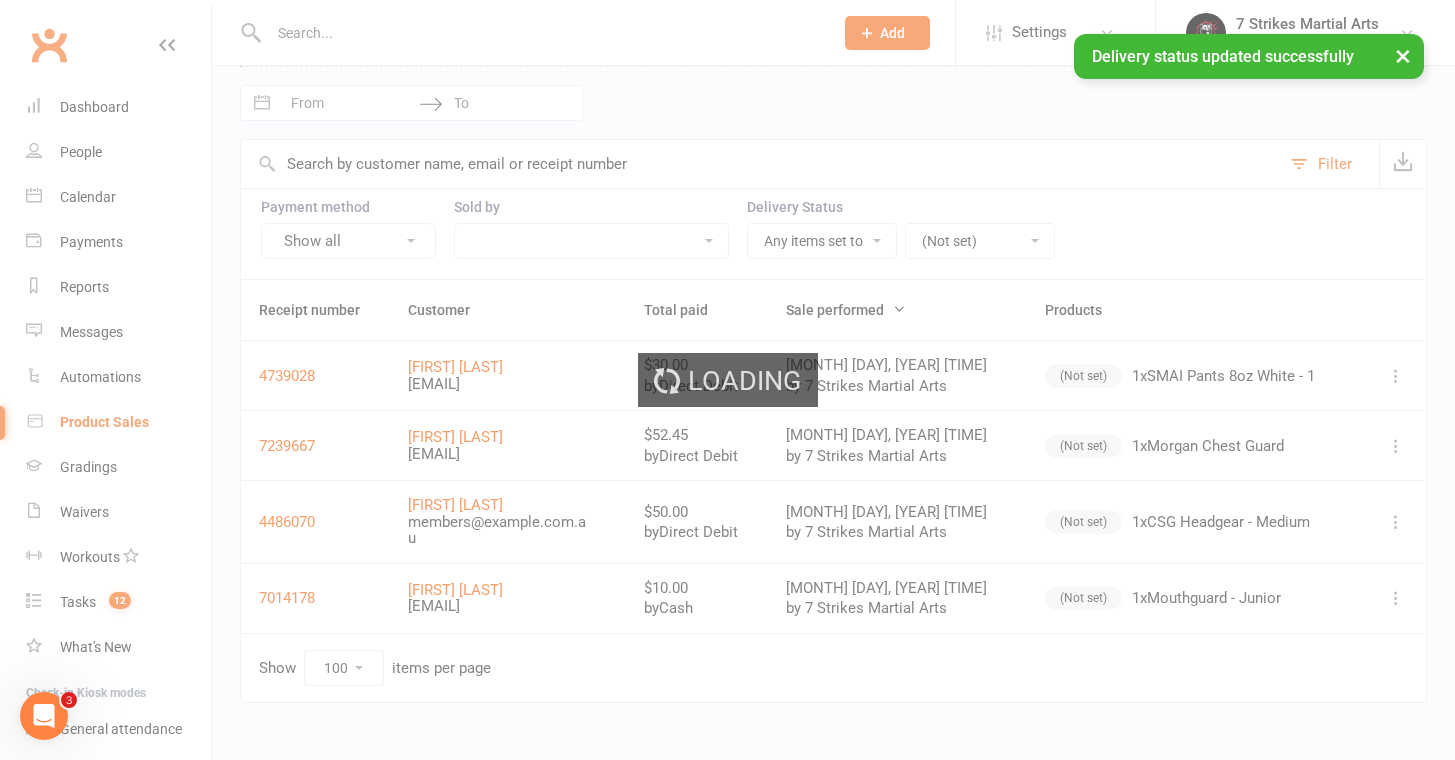 scroll, scrollTop: 89, scrollLeft: 0, axis: vertical 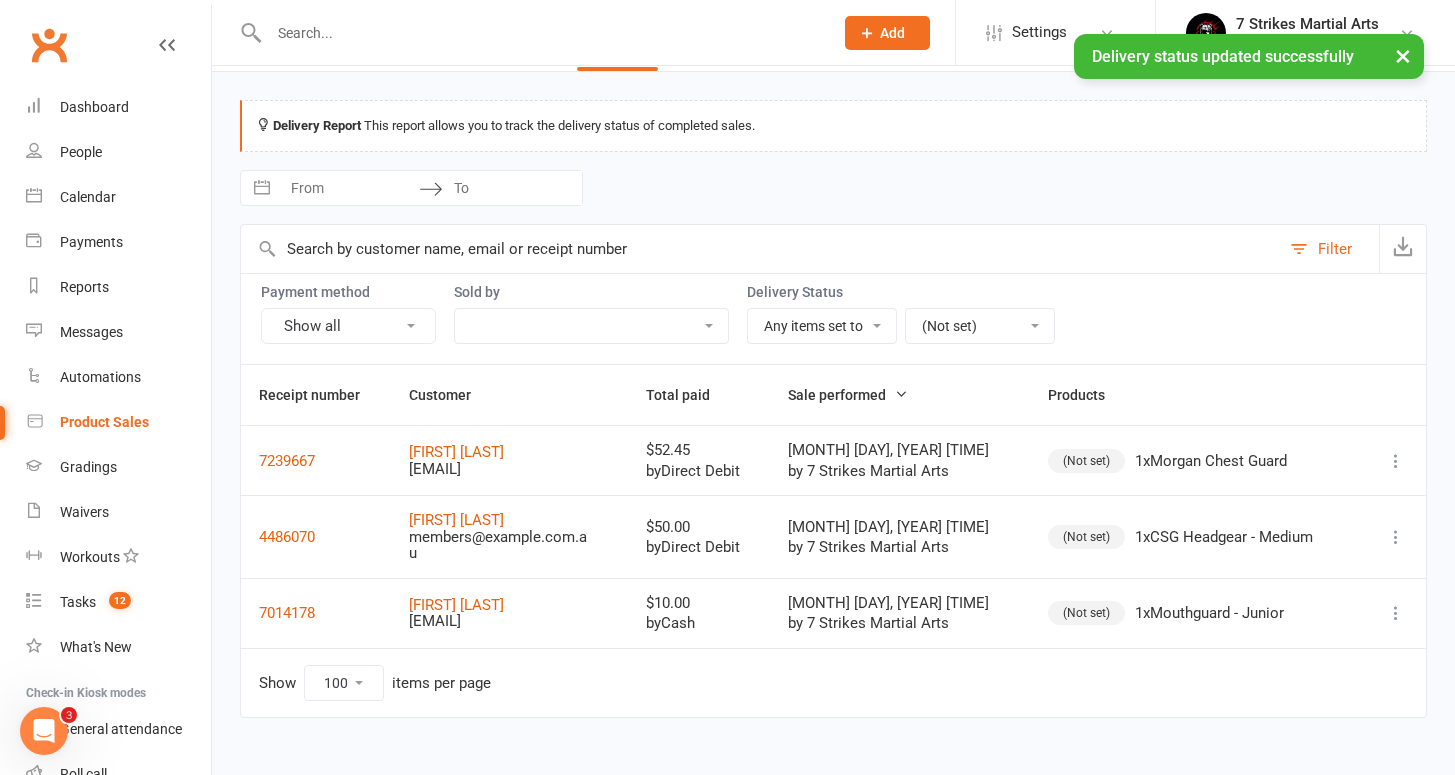click on "(Not set)" at bounding box center (1086, 461) 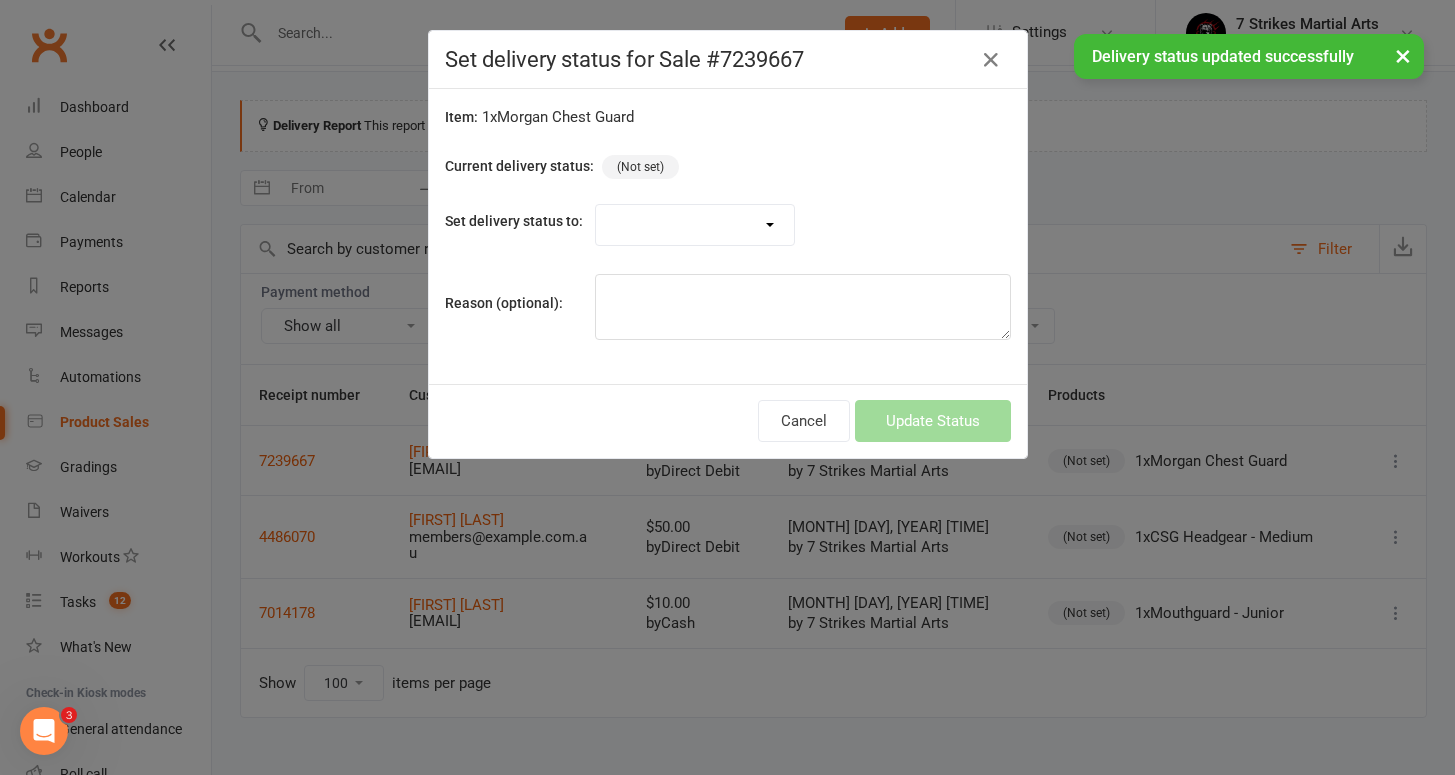 select on "5861" 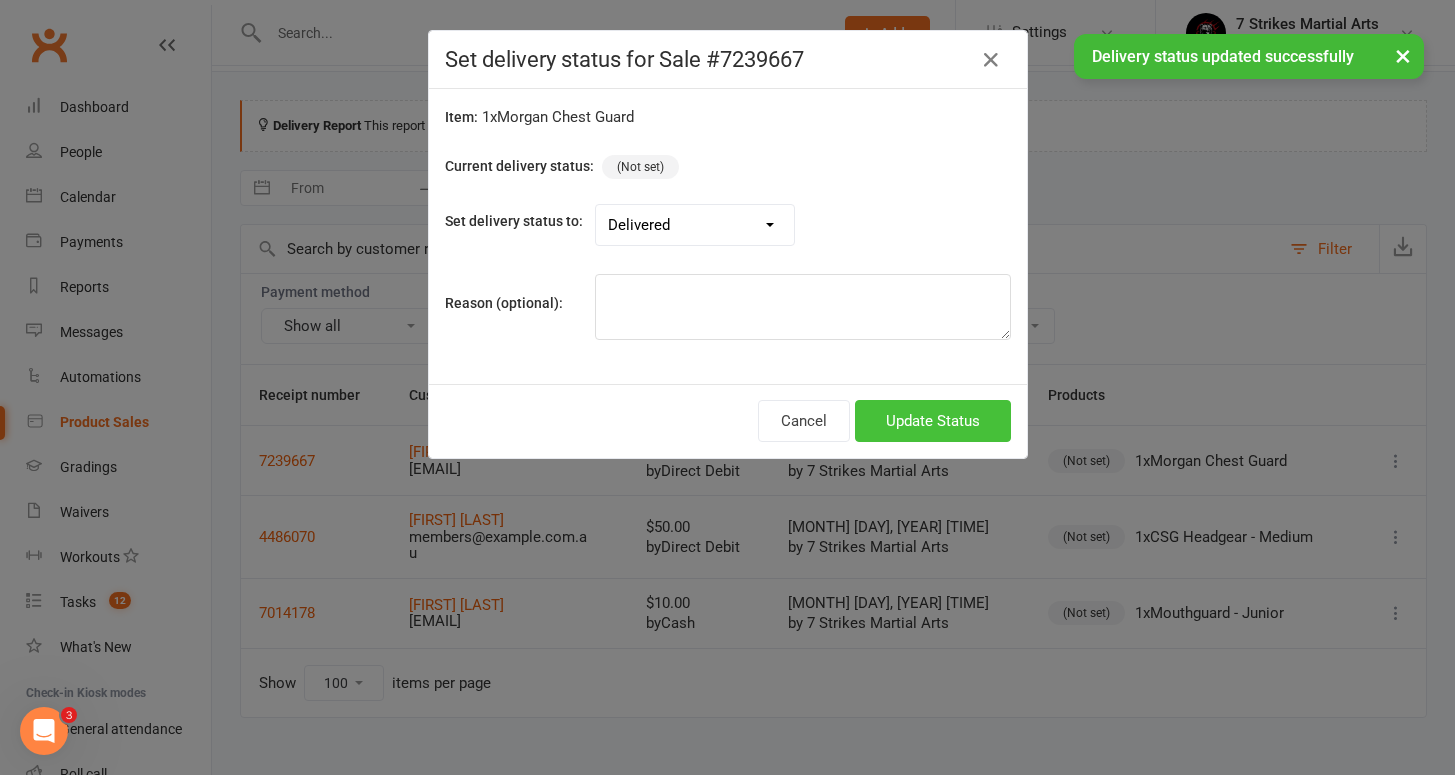 click on "Update Status" at bounding box center (933, 421) 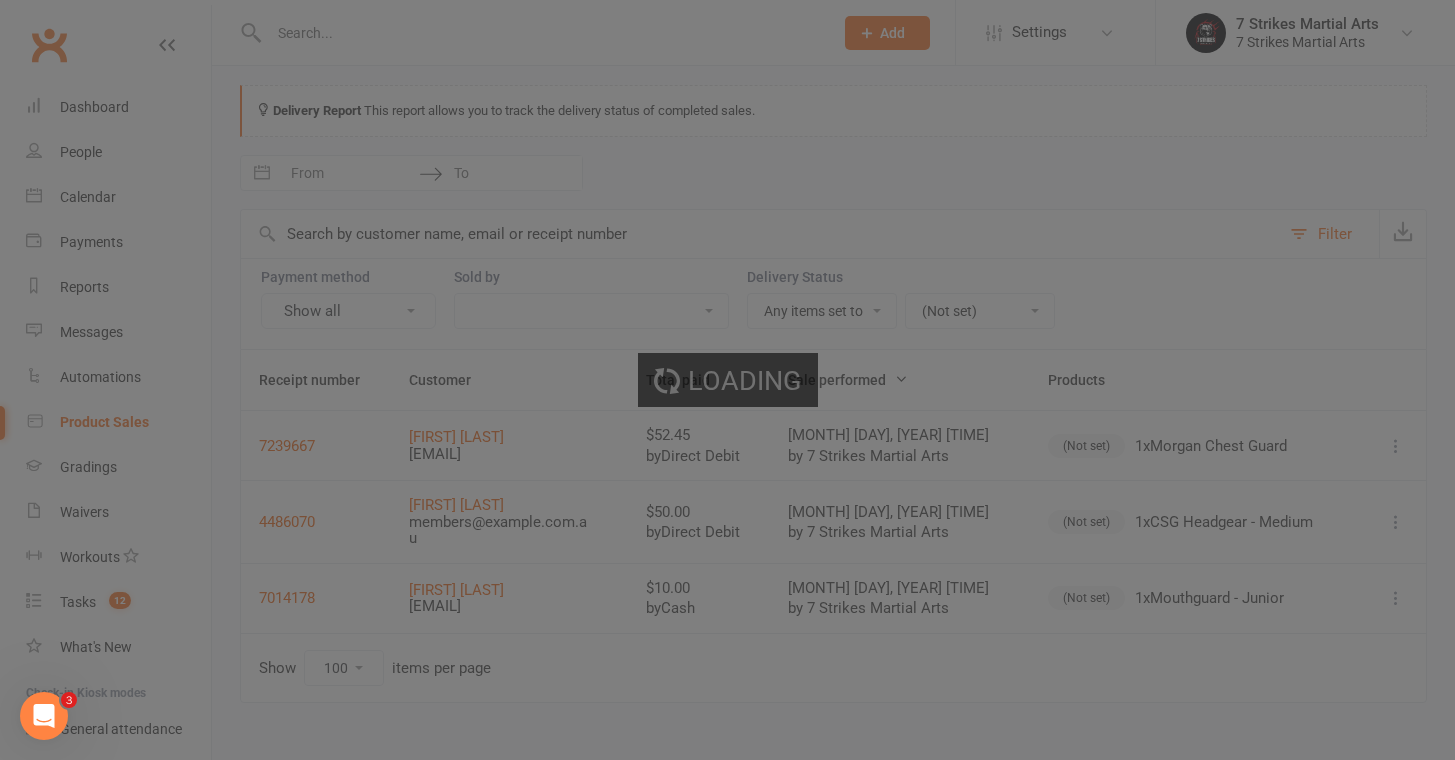 click on "Set delivery status for Sale #7239667 Item:   1 x  Morgan Chest Guard Current delivery status:   (Not set) Set delivery status to: Delivered Dispatched On order Picked up Reason (optional): Cancel Update Status" at bounding box center [727, 380] 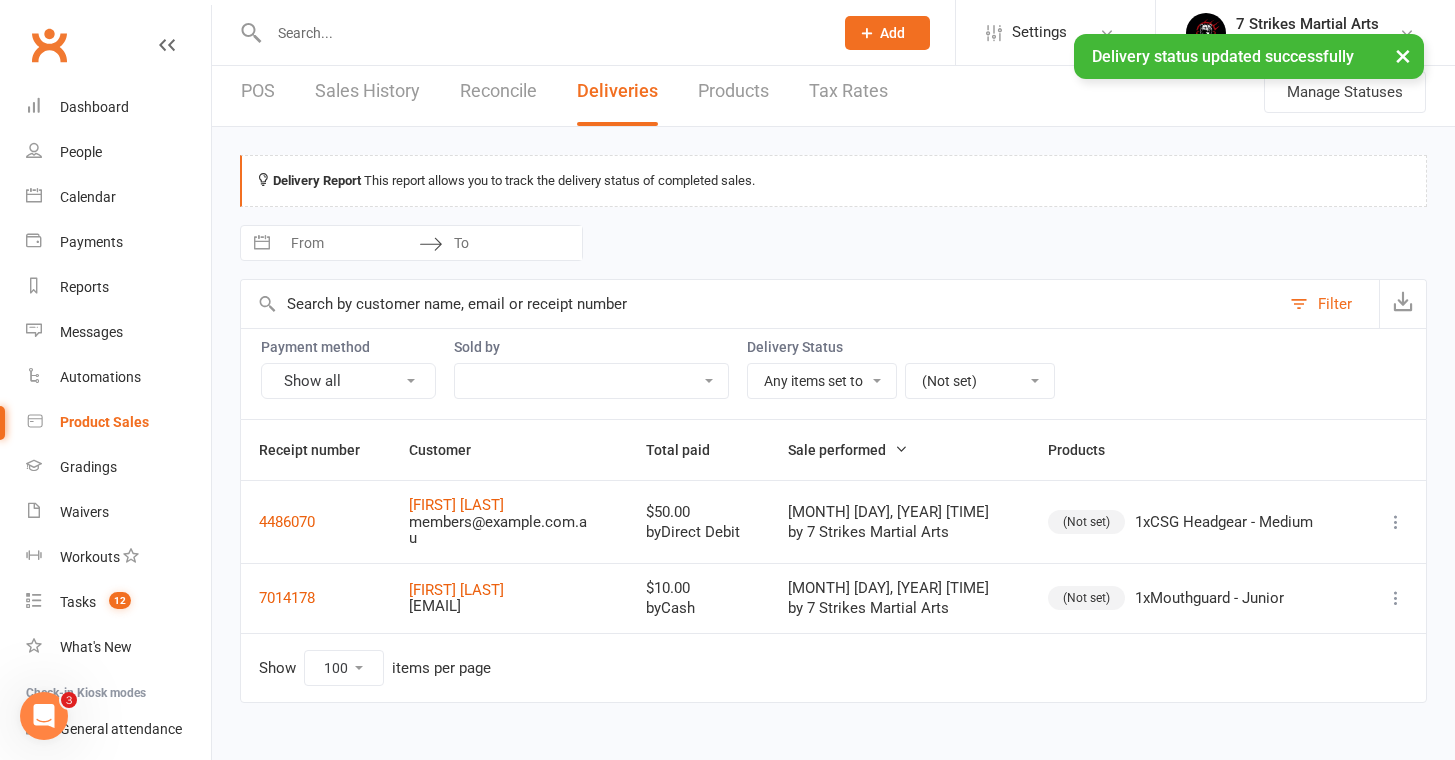 scroll, scrollTop: 20, scrollLeft: 0, axis: vertical 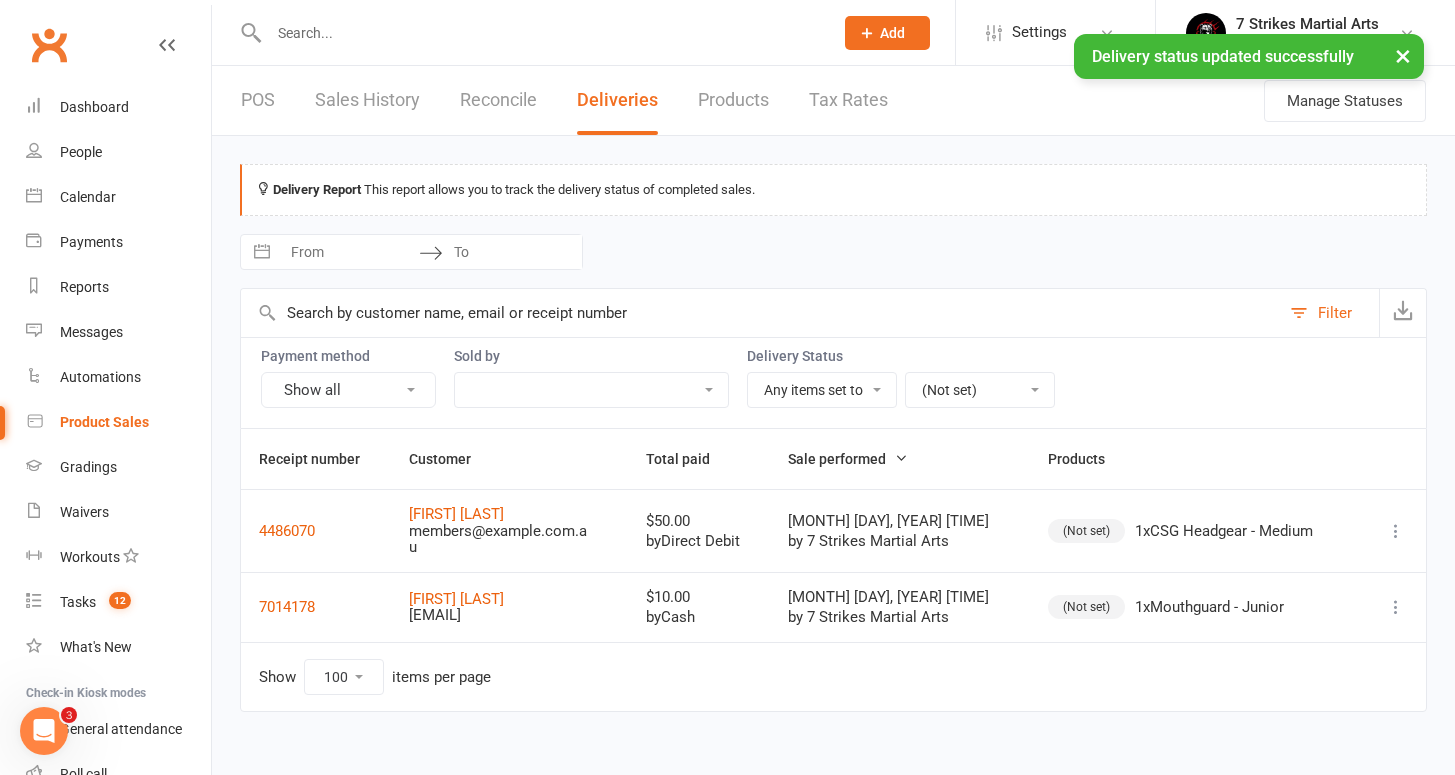 click on "(Not set)" at bounding box center (1086, 531) 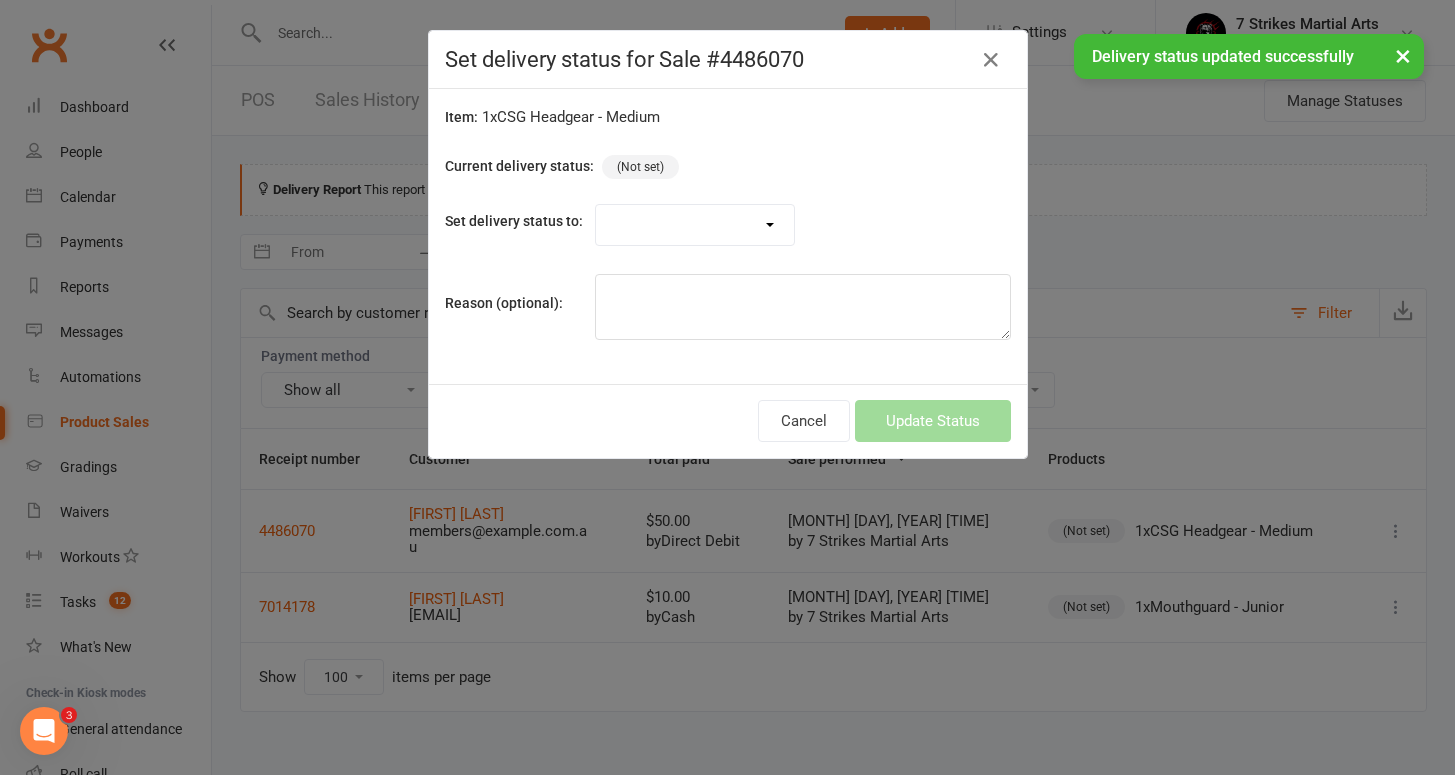 select on "5861" 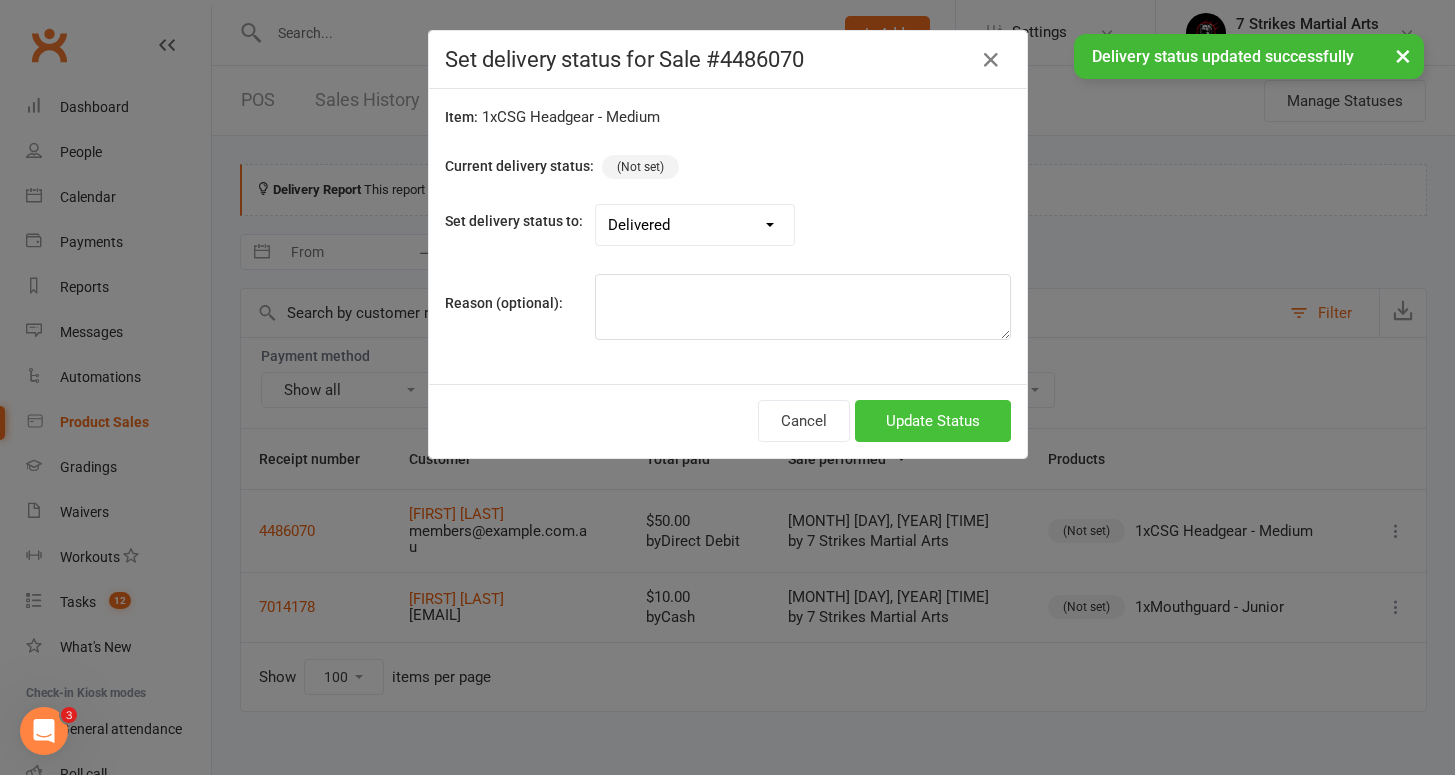 click on "Update Status" at bounding box center [933, 421] 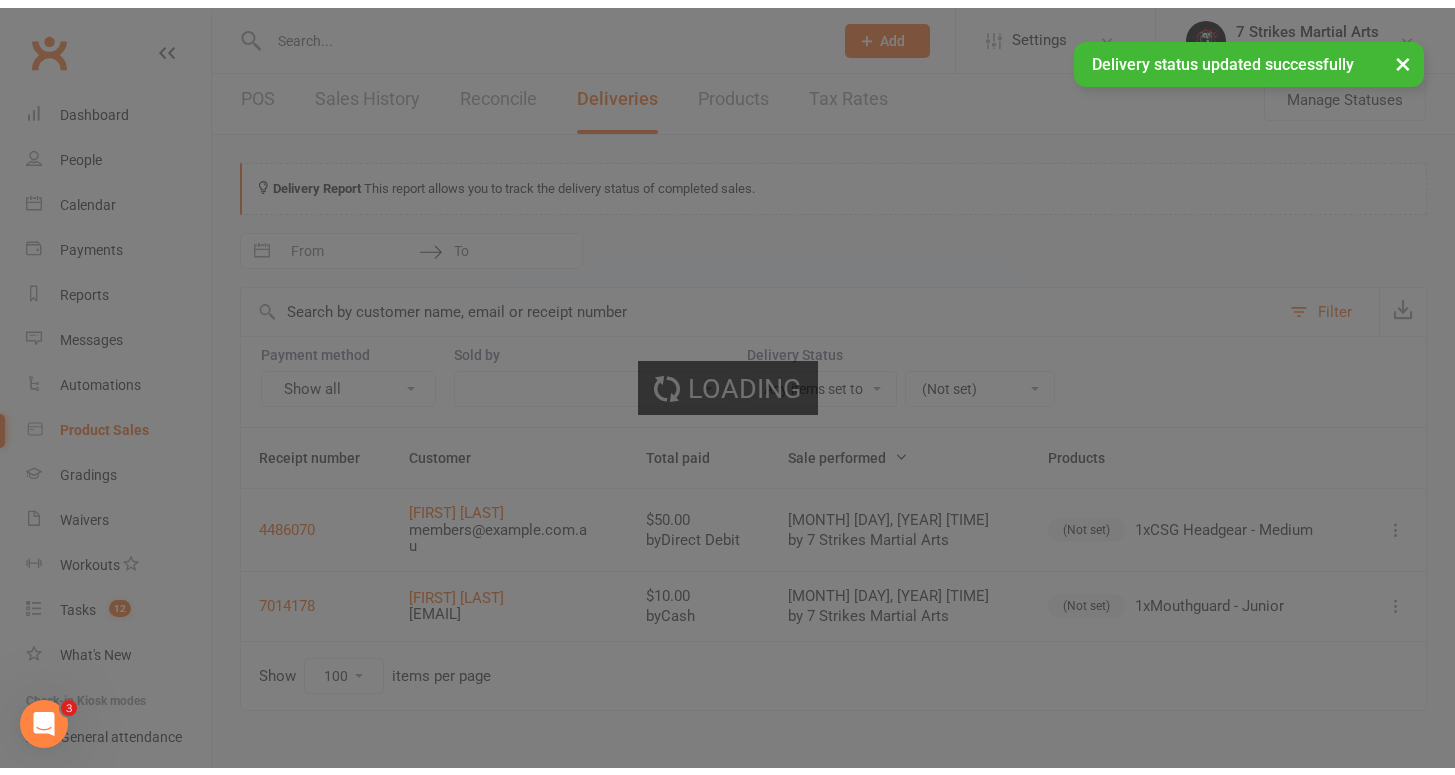 scroll, scrollTop: 0, scrollLeft: 0, axis: both 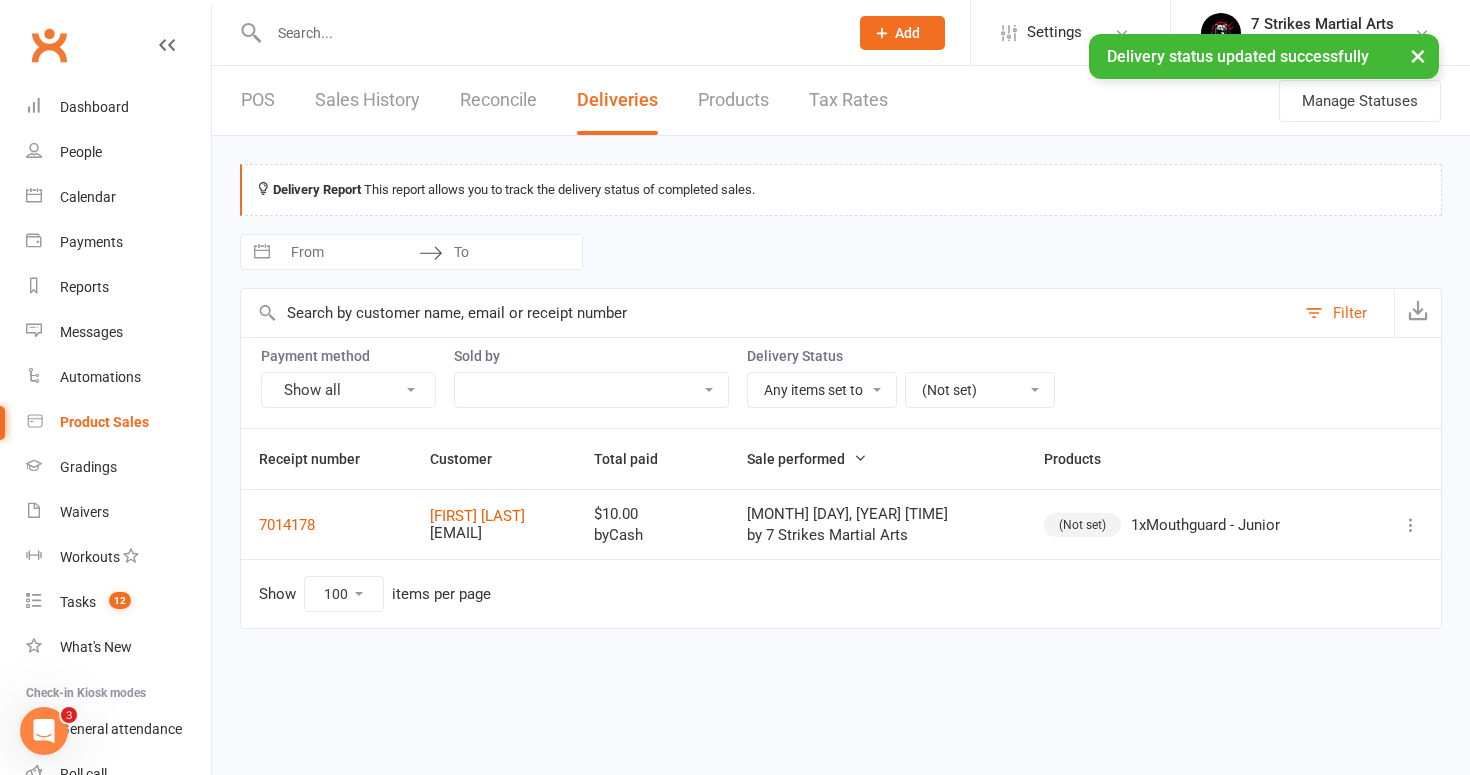 click on "(Not set)" at bounding box center (1082, 525) 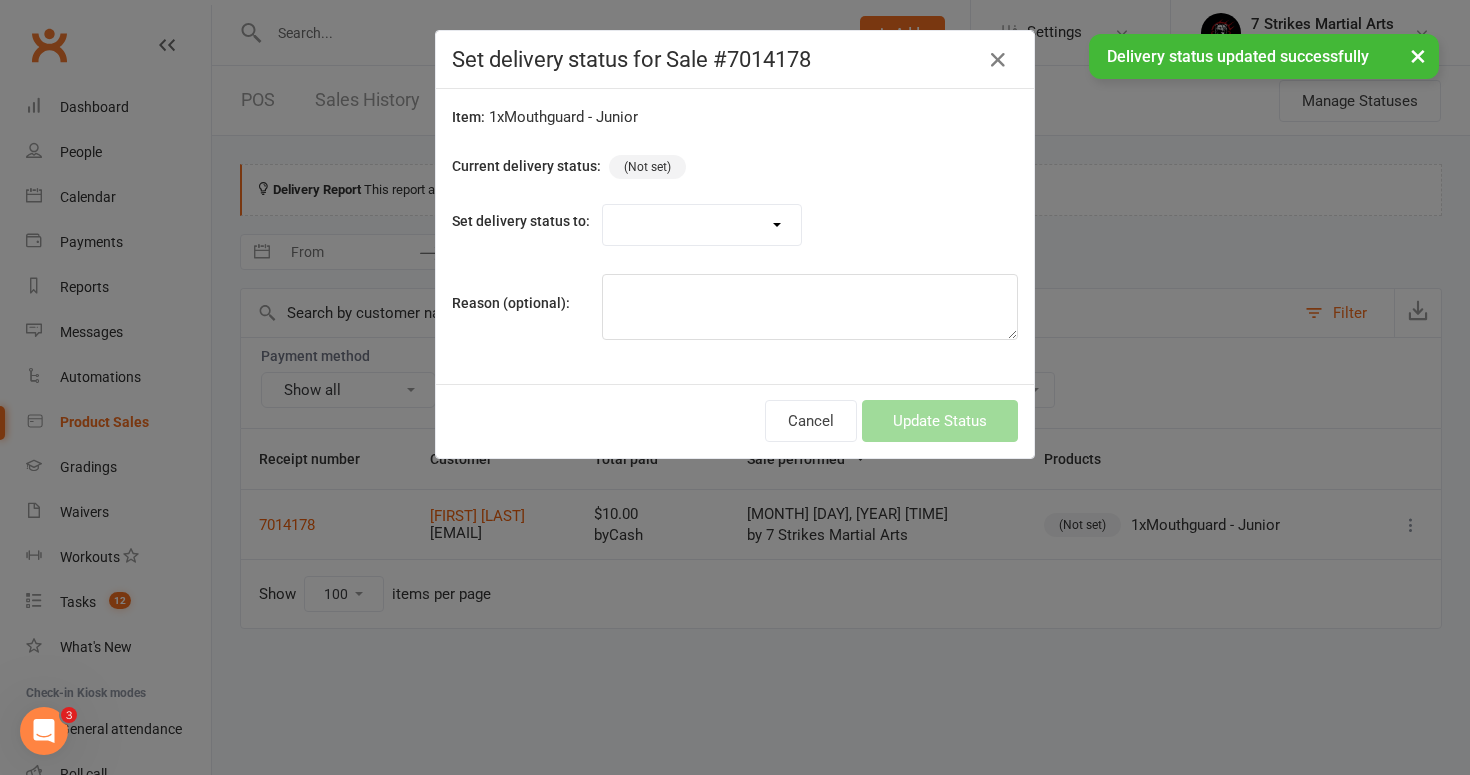 select on "5861" 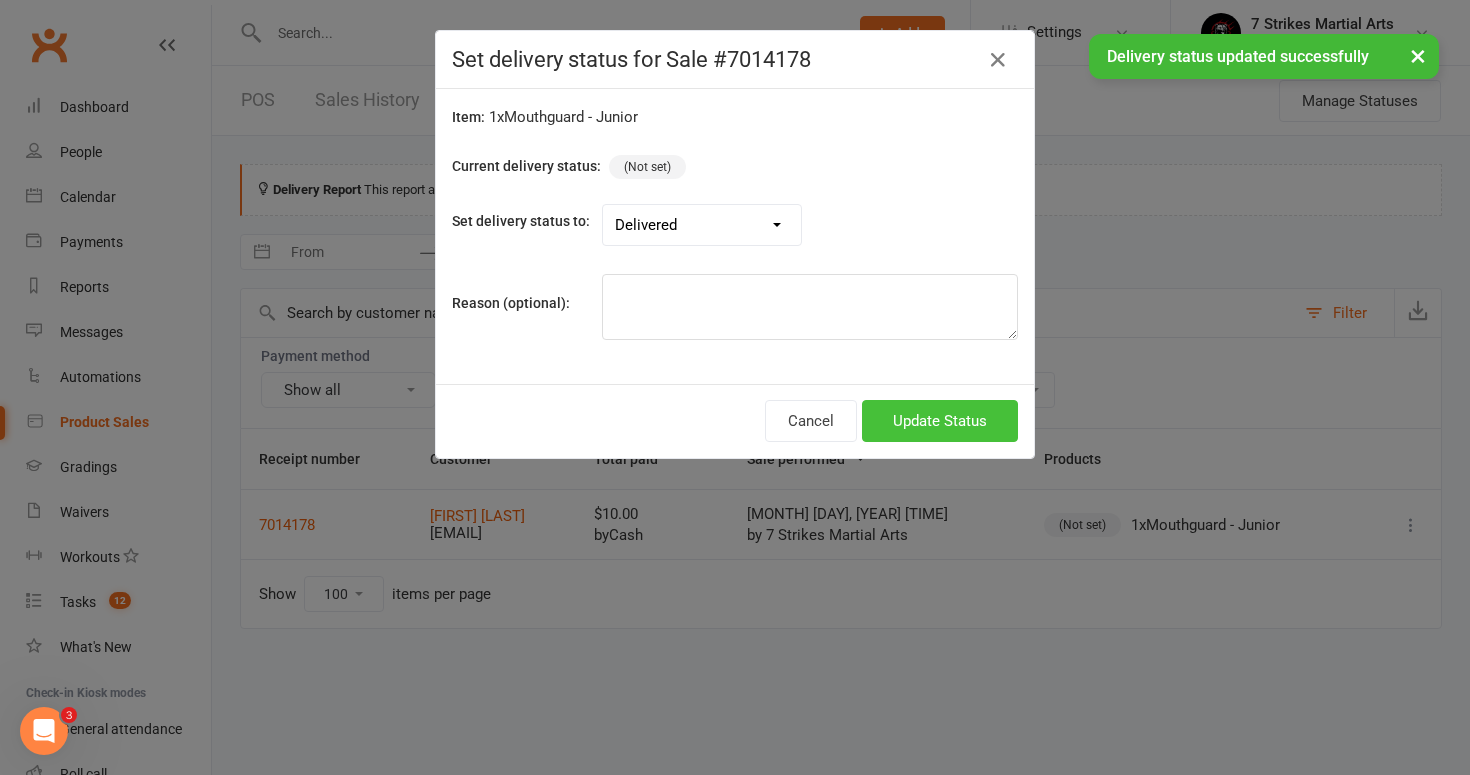 click on "Update Status" at bounding box center [940, 421] 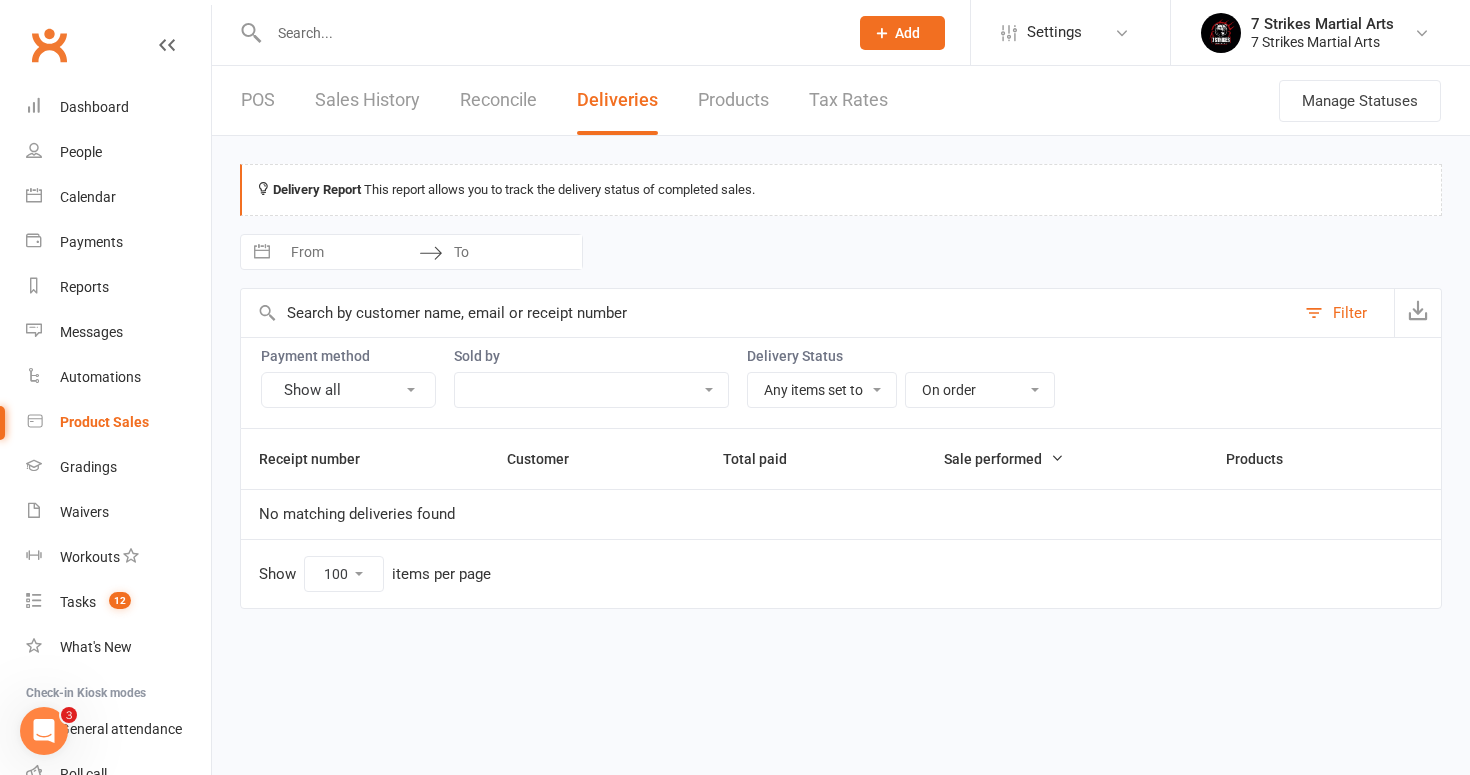 select on "5862" 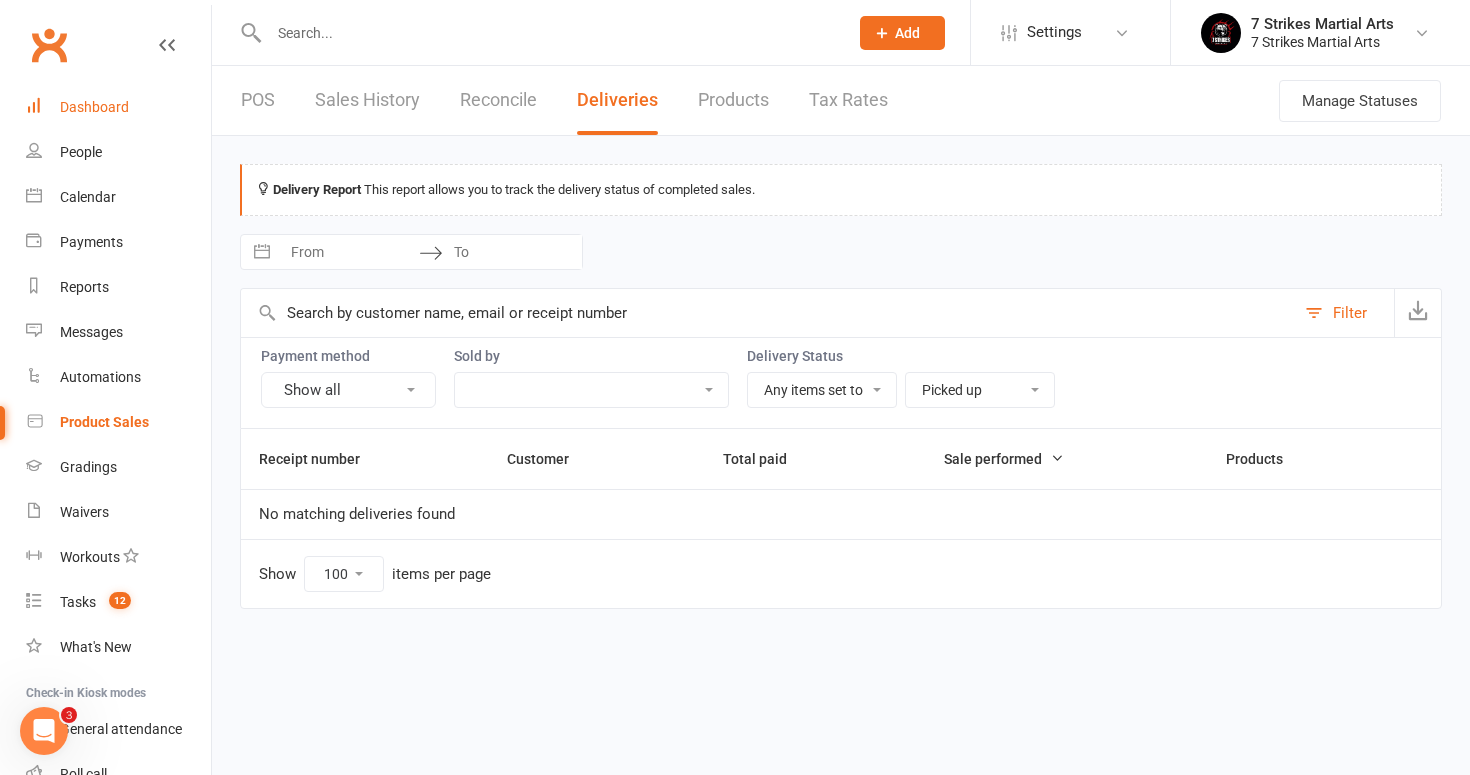 click on "Dashboard" at bounding box center [118, 107] 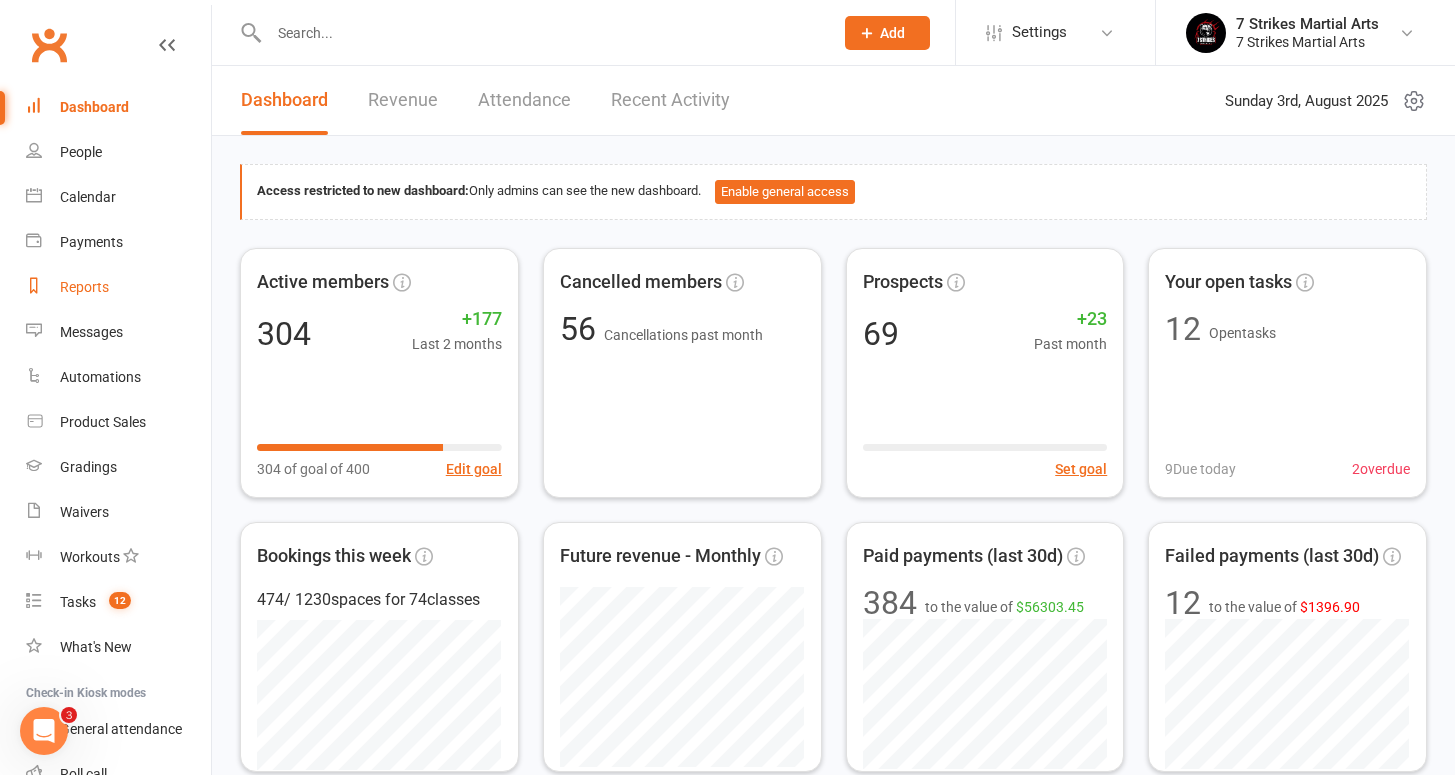 click on "Reports" at bounding box center [84, 287] 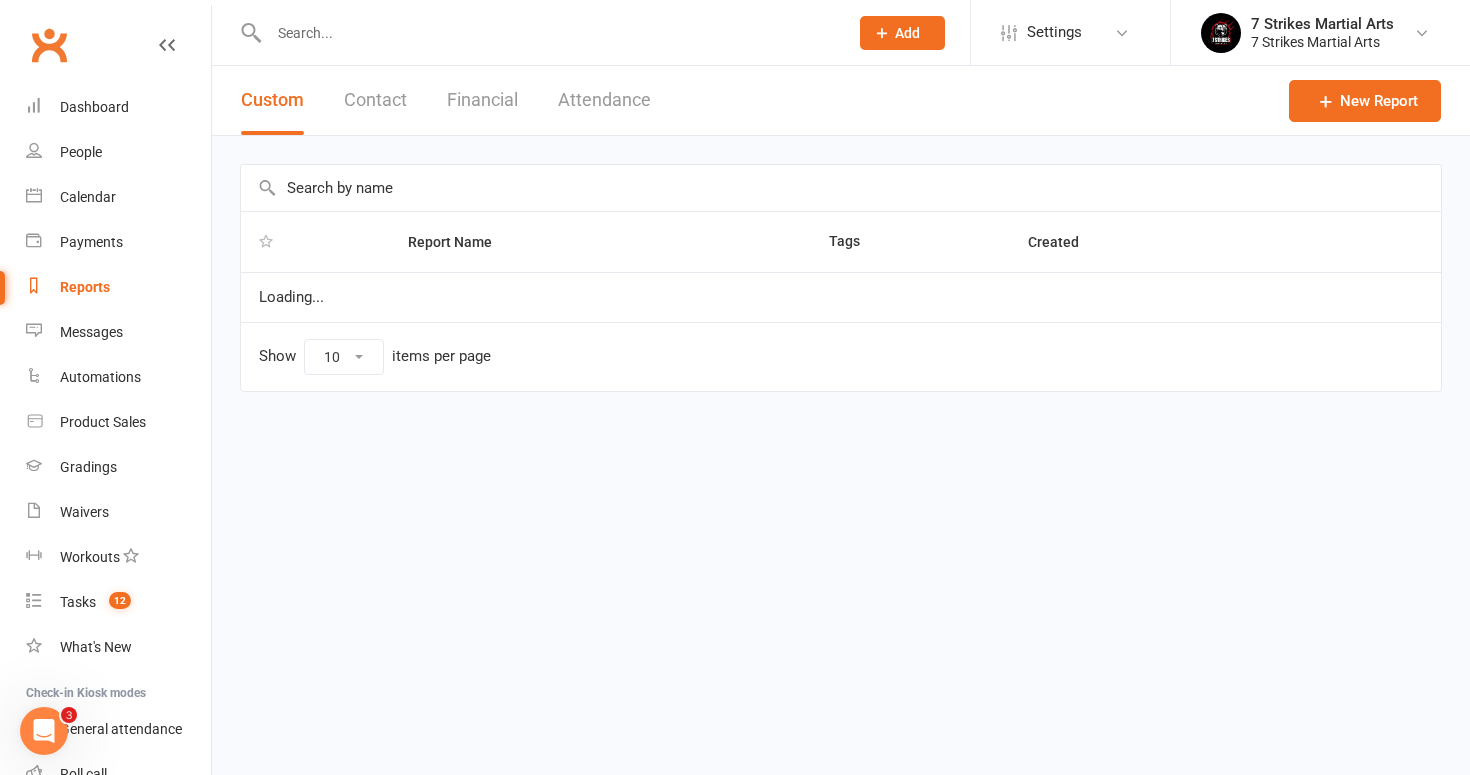 select on "50" 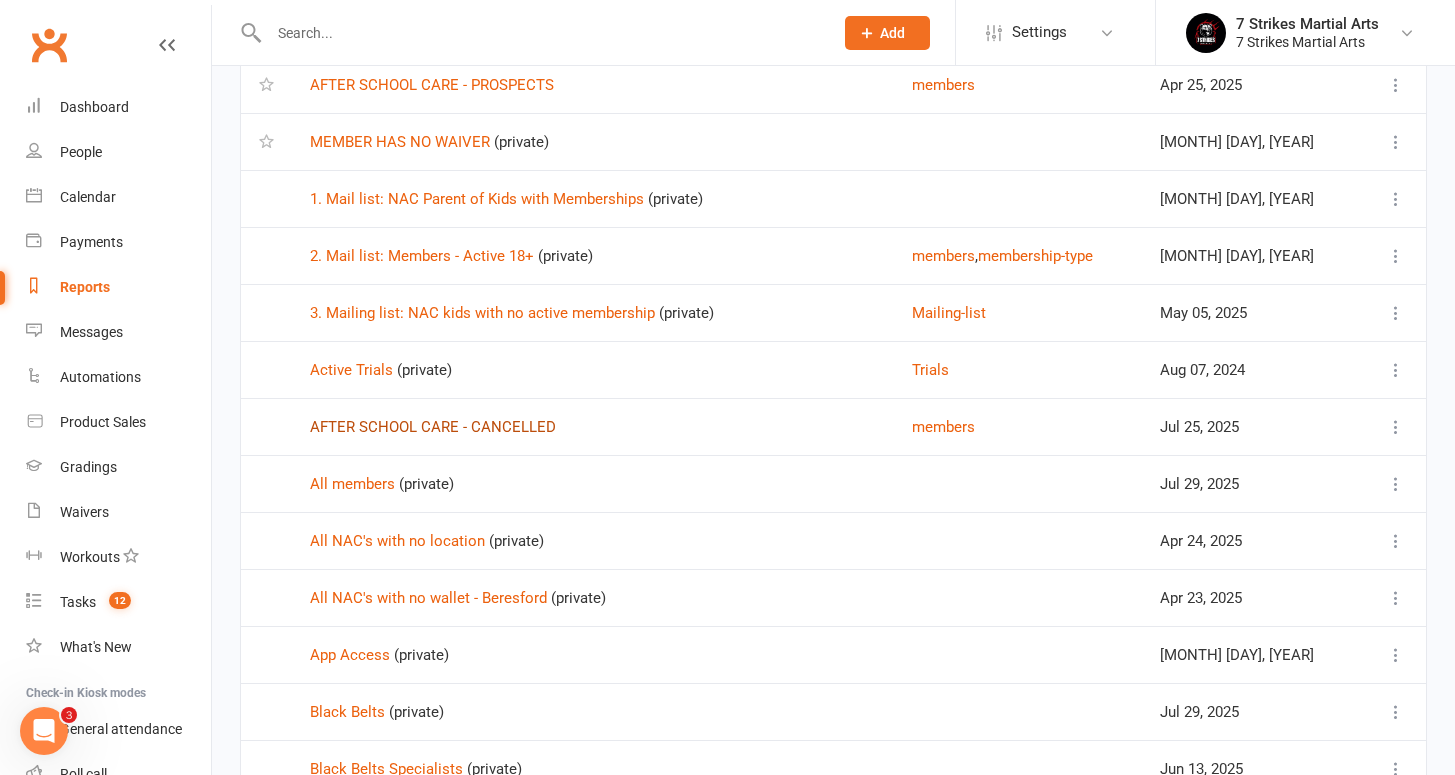 scroll, scrollTop: 306, scrollLeft: 0, axis: vertical 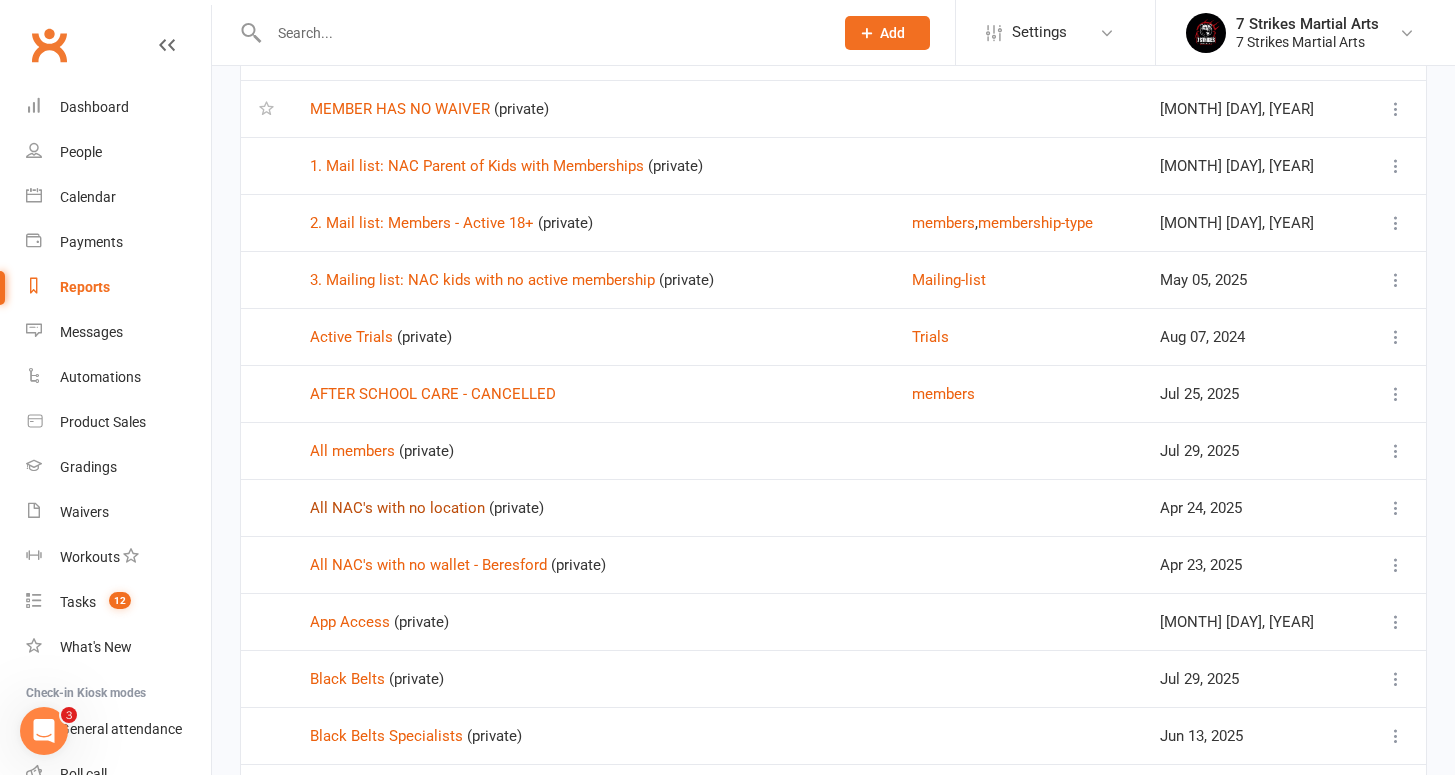 click on "All NAC's with no location" at bounding box center [397, 508] 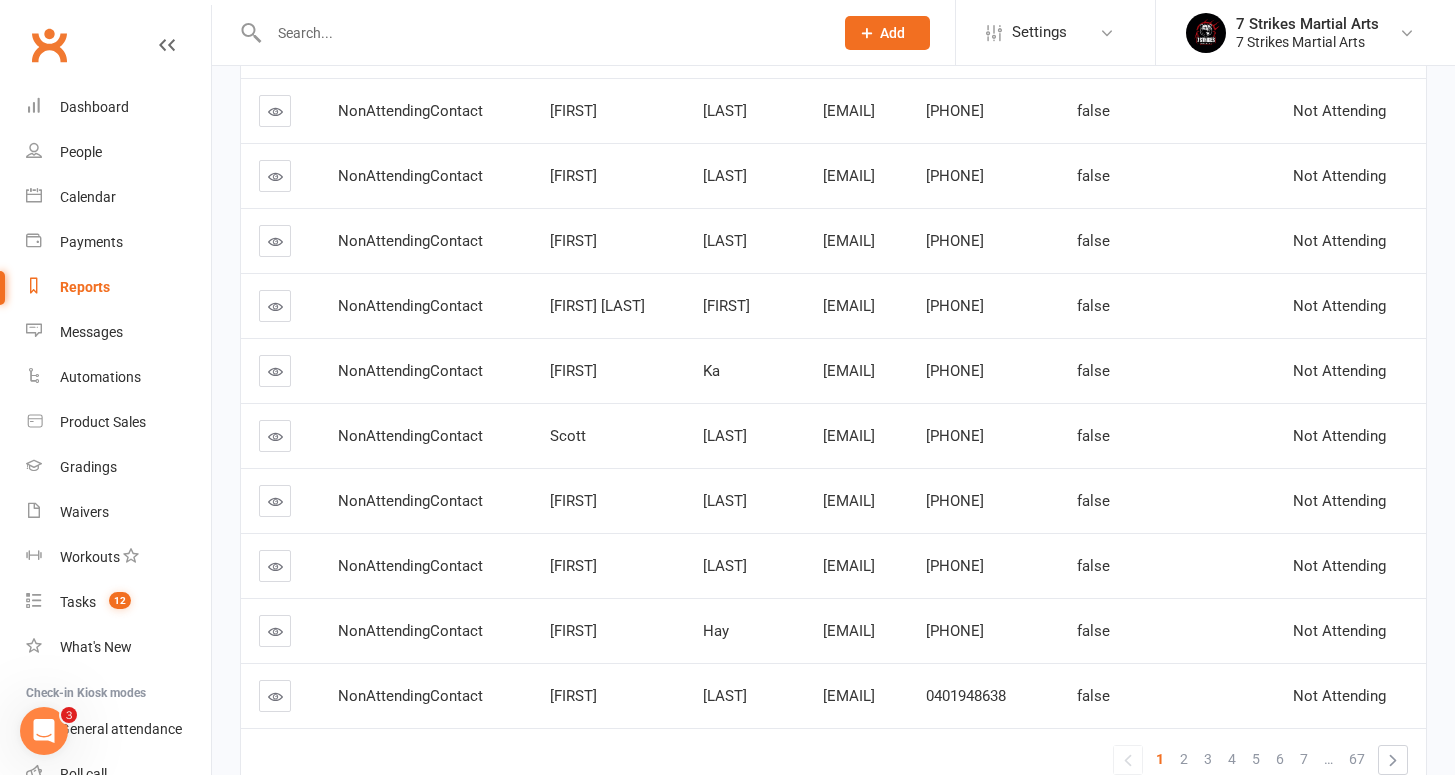 scroll, scrollTop: 0, scrollLeft: 0, axis: both 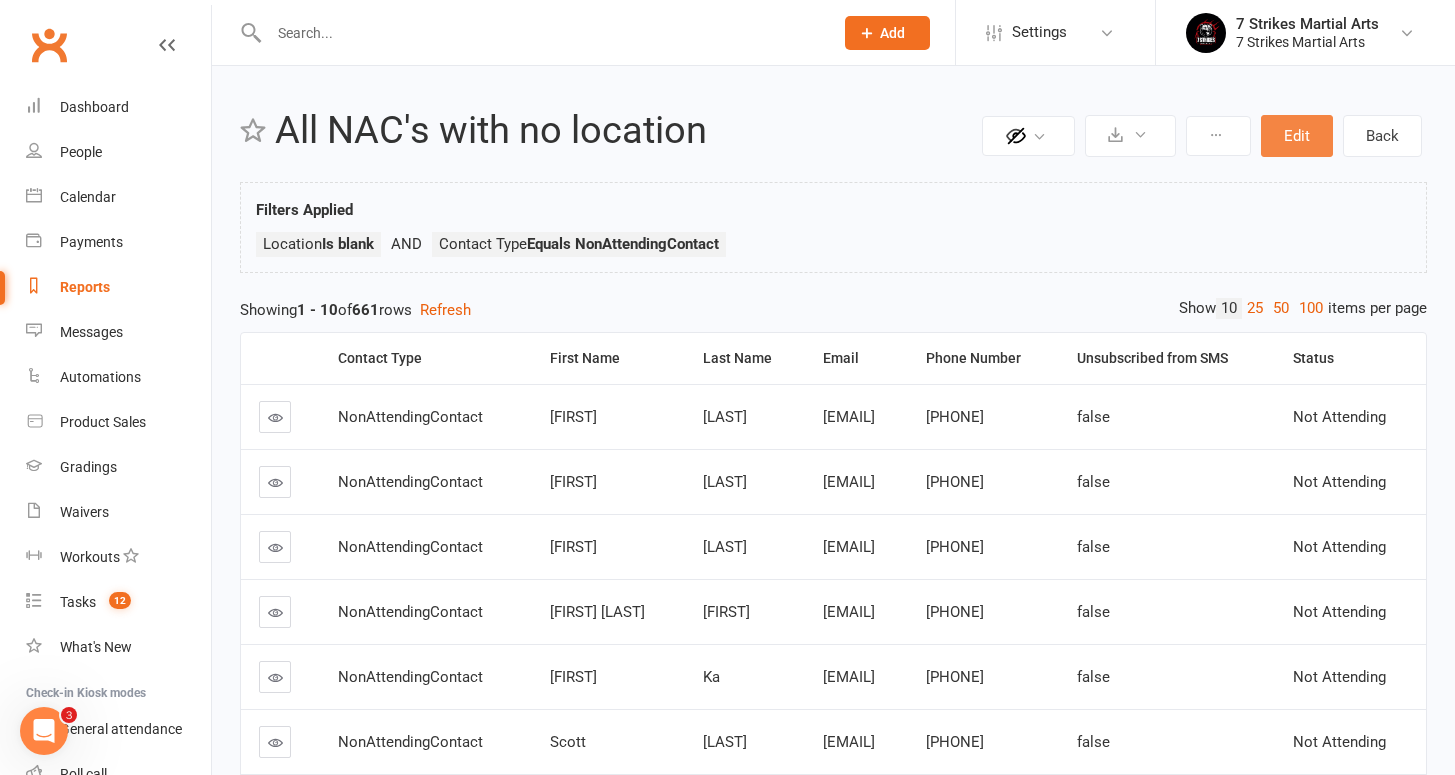 click on "Edit" at bounding box center (1297, 136) 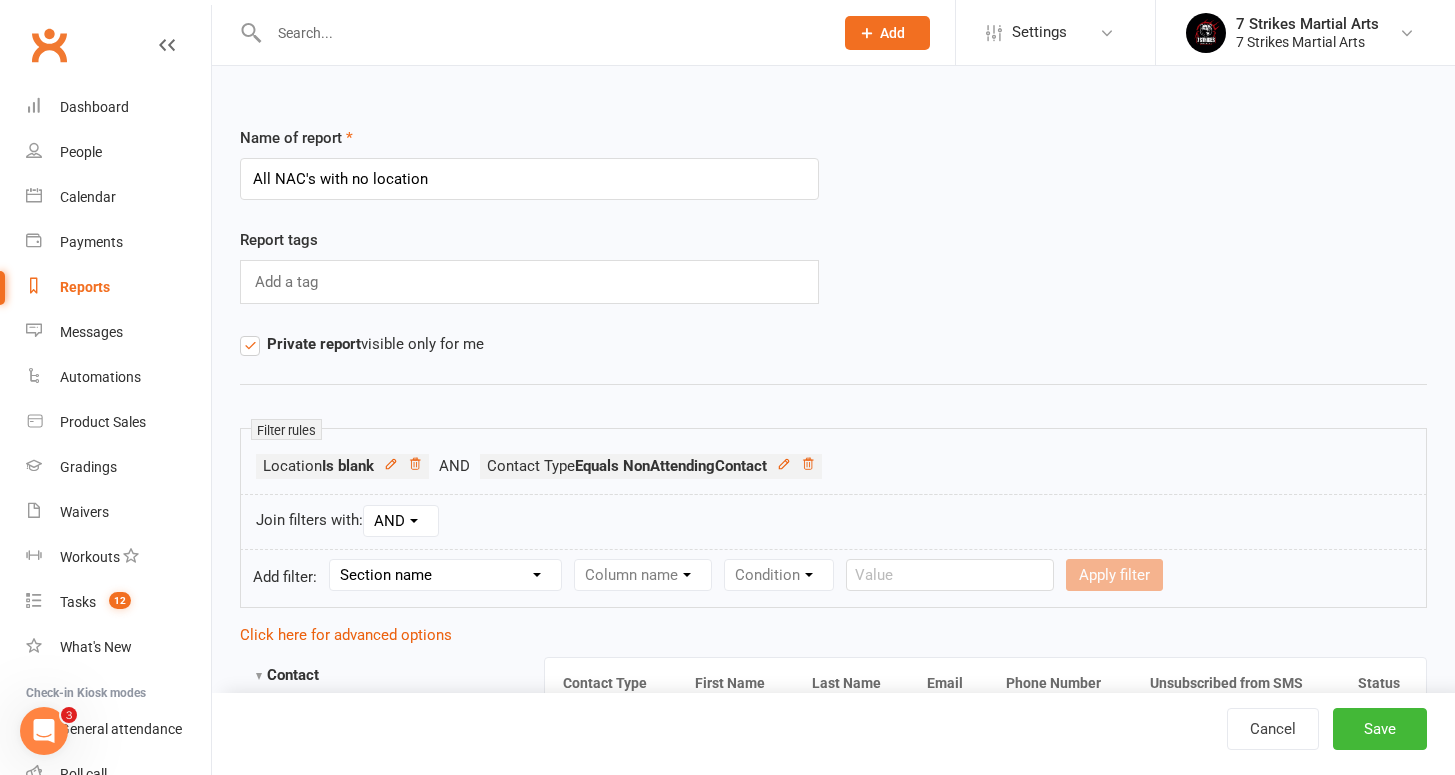 click on "All NAC's with no location" at bounding box center (529, 179) 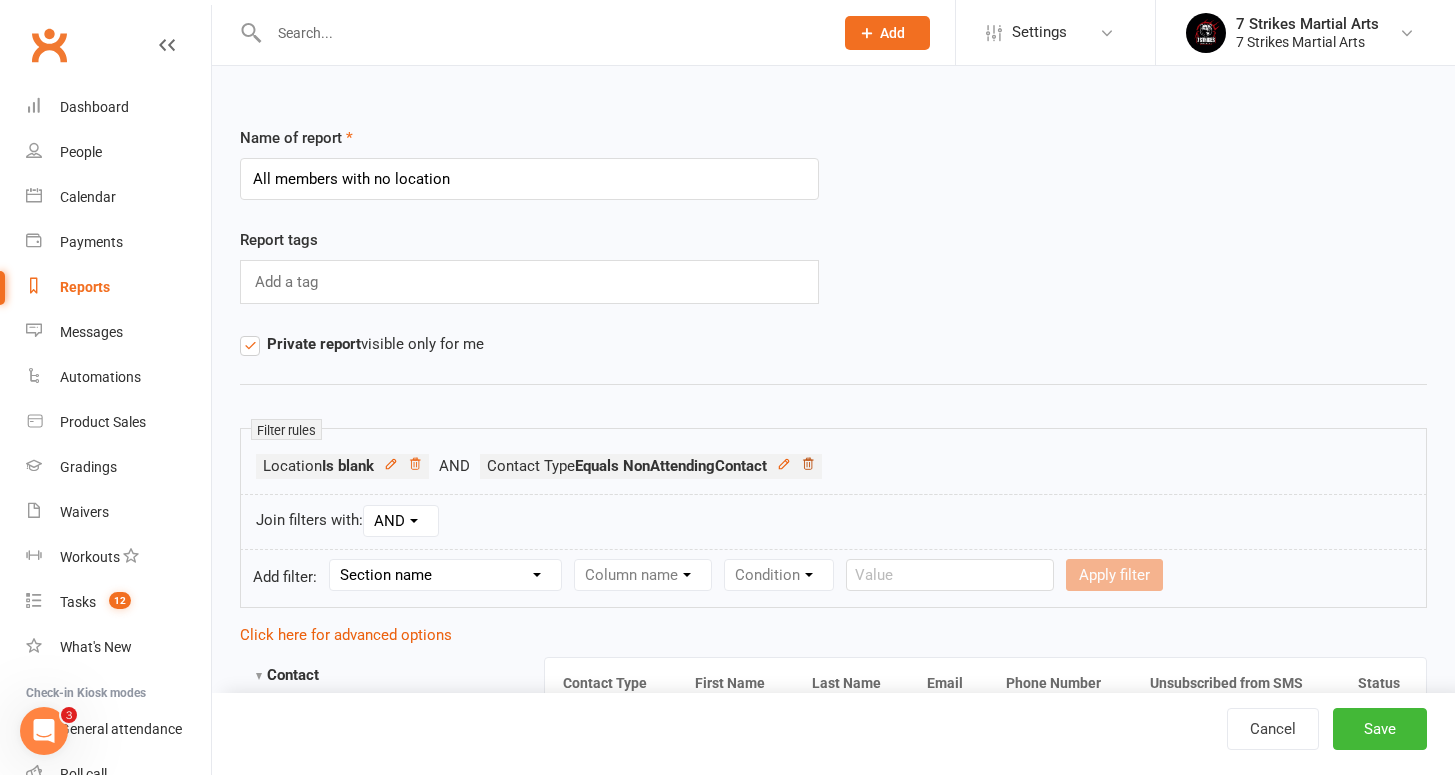 type on "All members with no location" 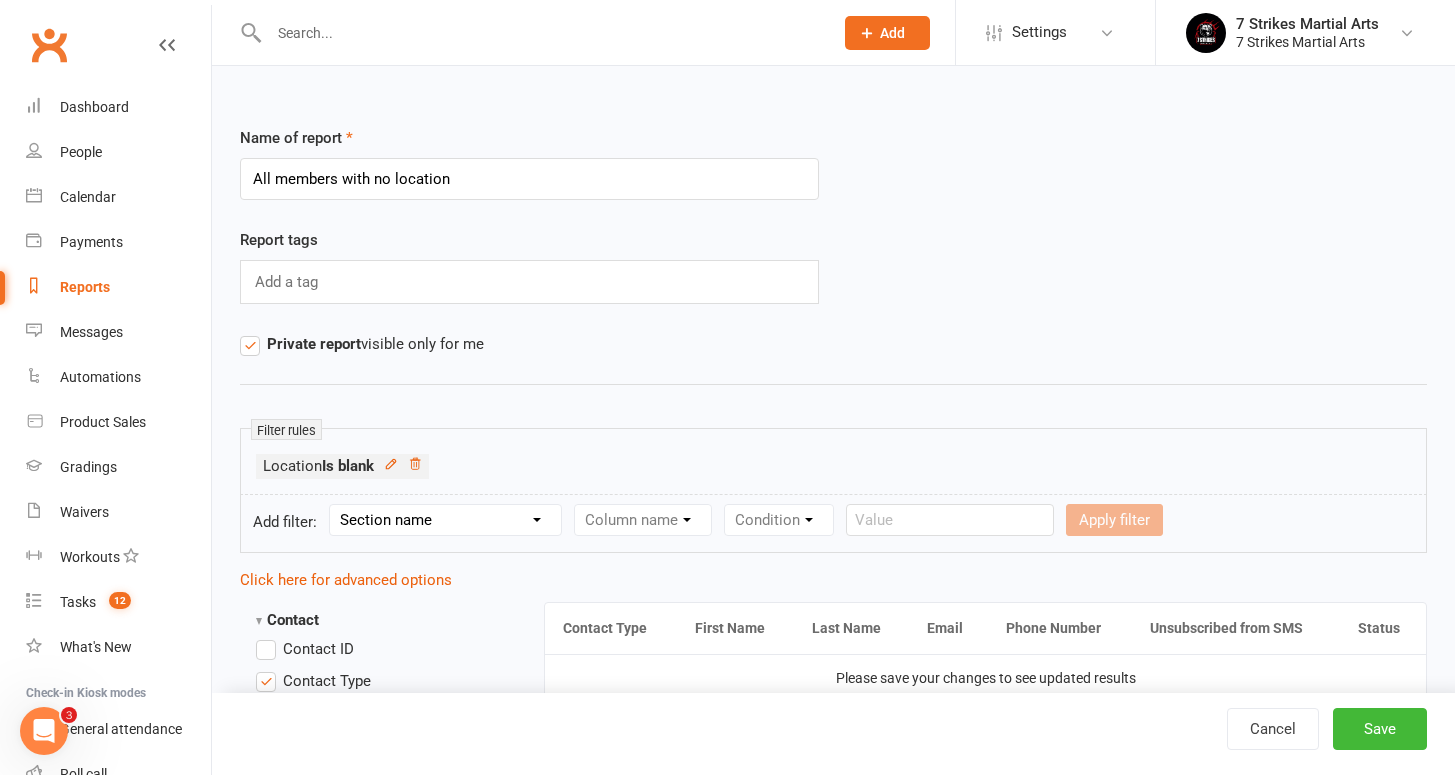 select on "0" 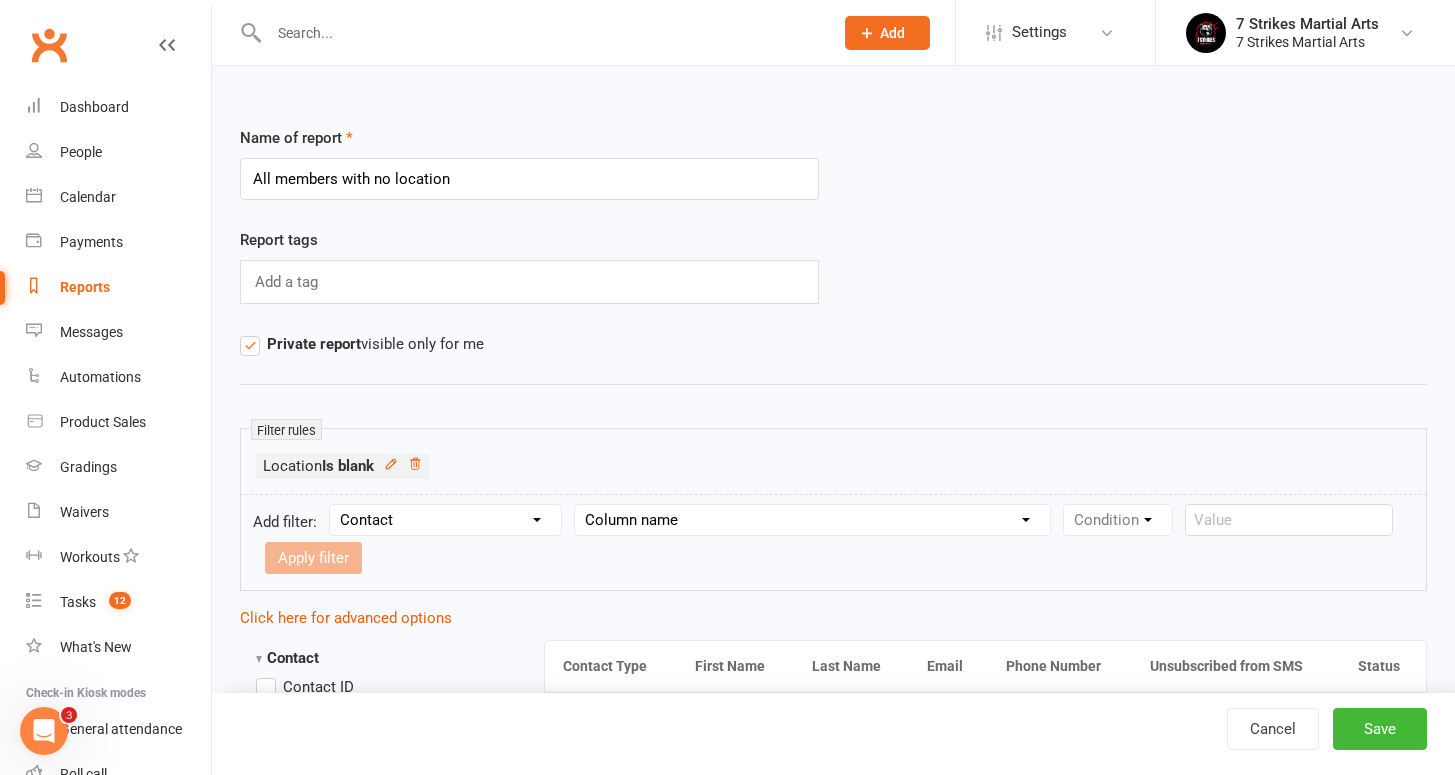 select on "0" 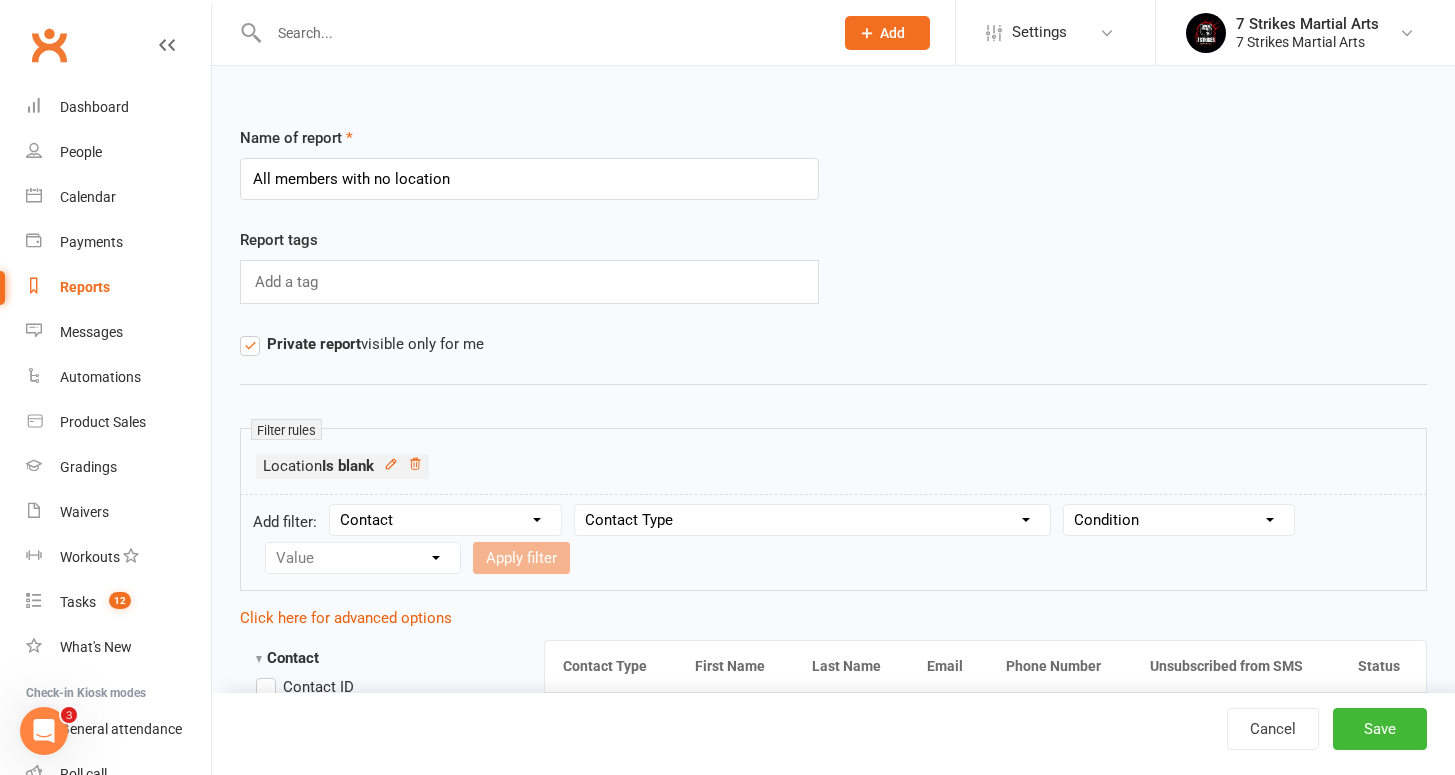 select on "0" 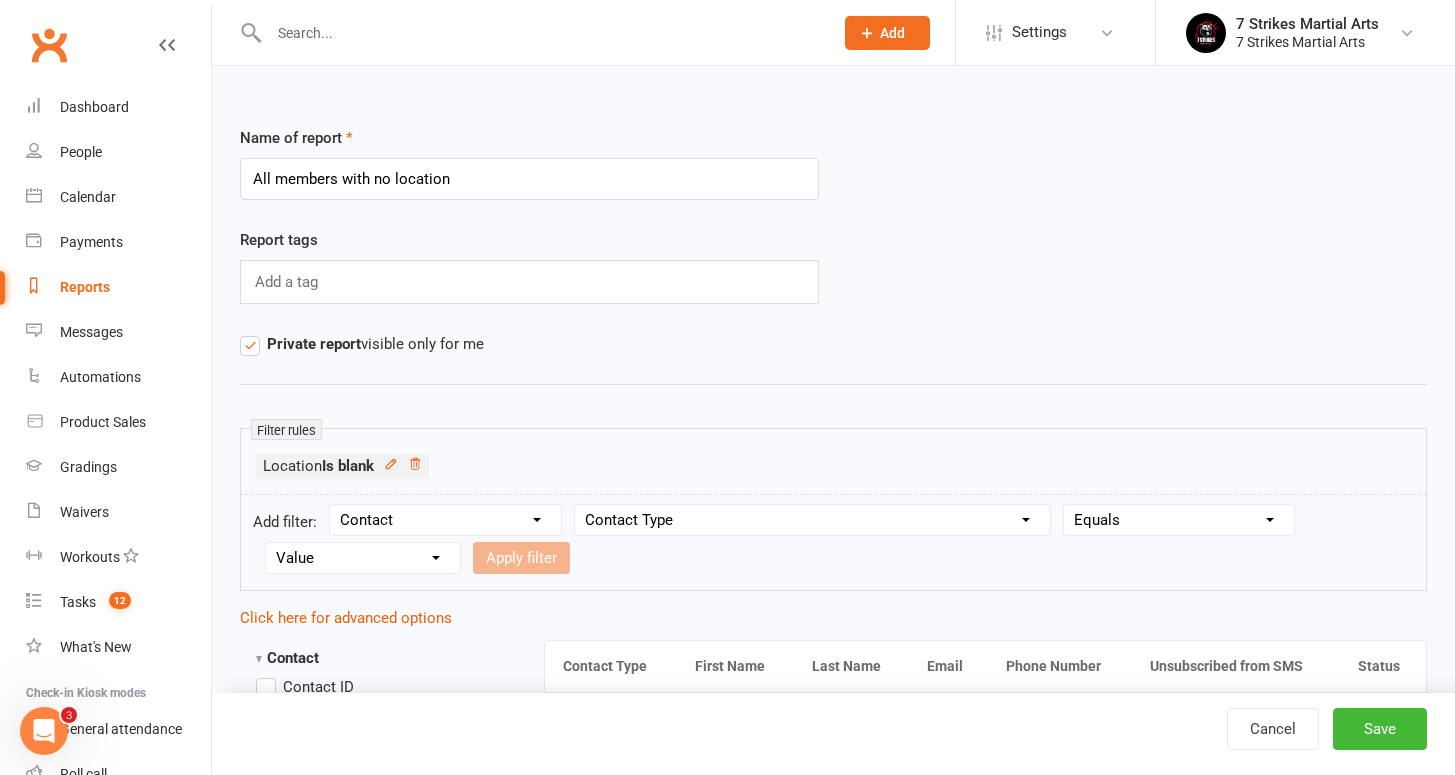 select on "0" 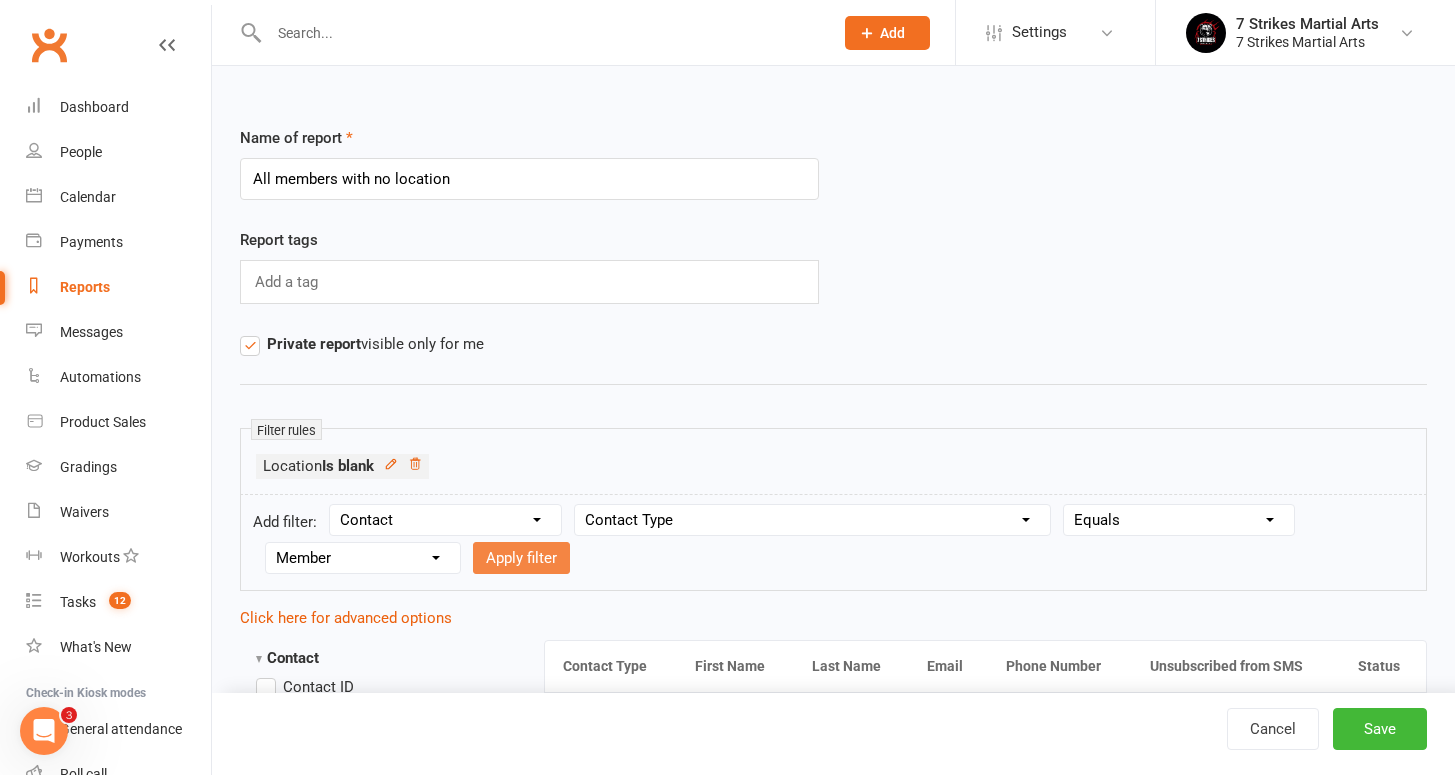 click on "Apply filter" at bounding box center [521, 558] 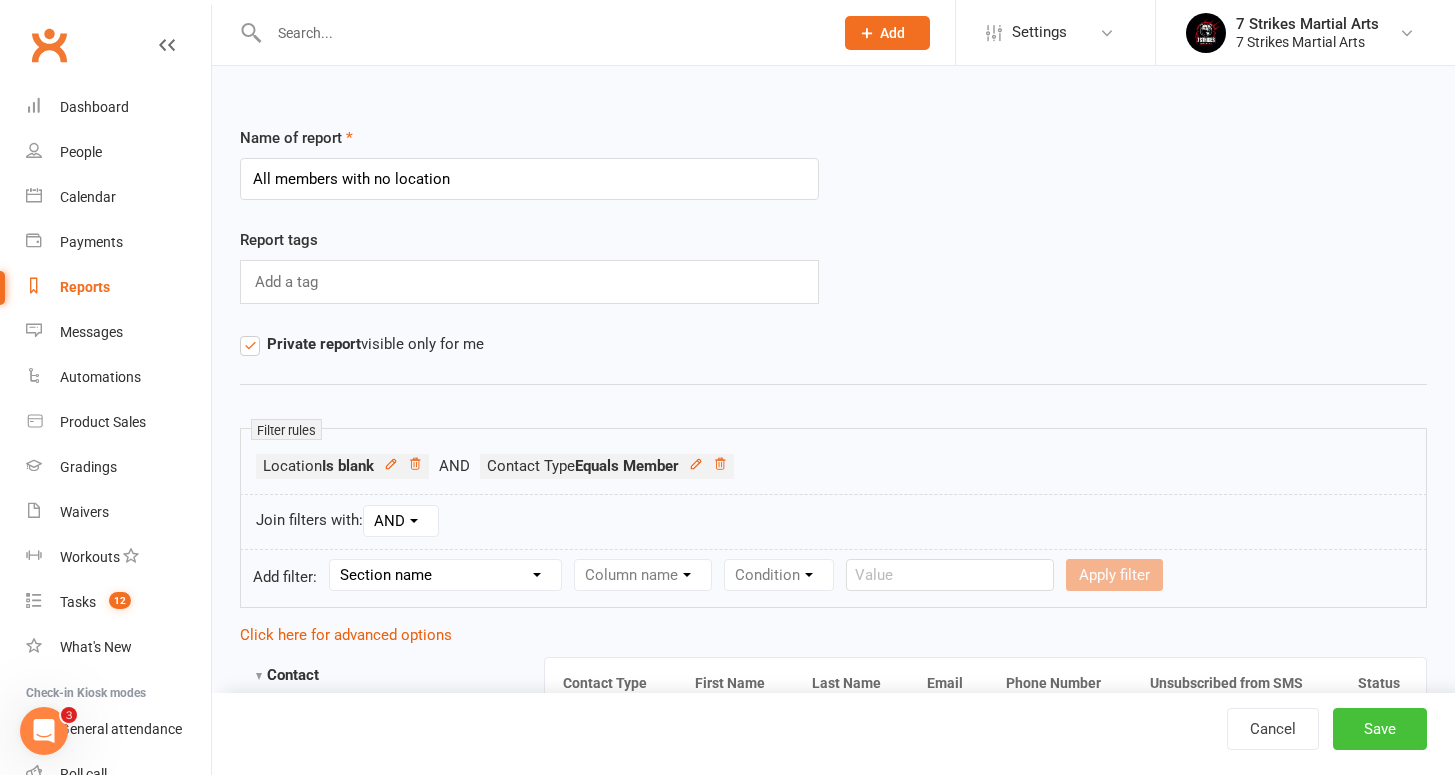 click on "Save" at bounding box center (1380, 729) 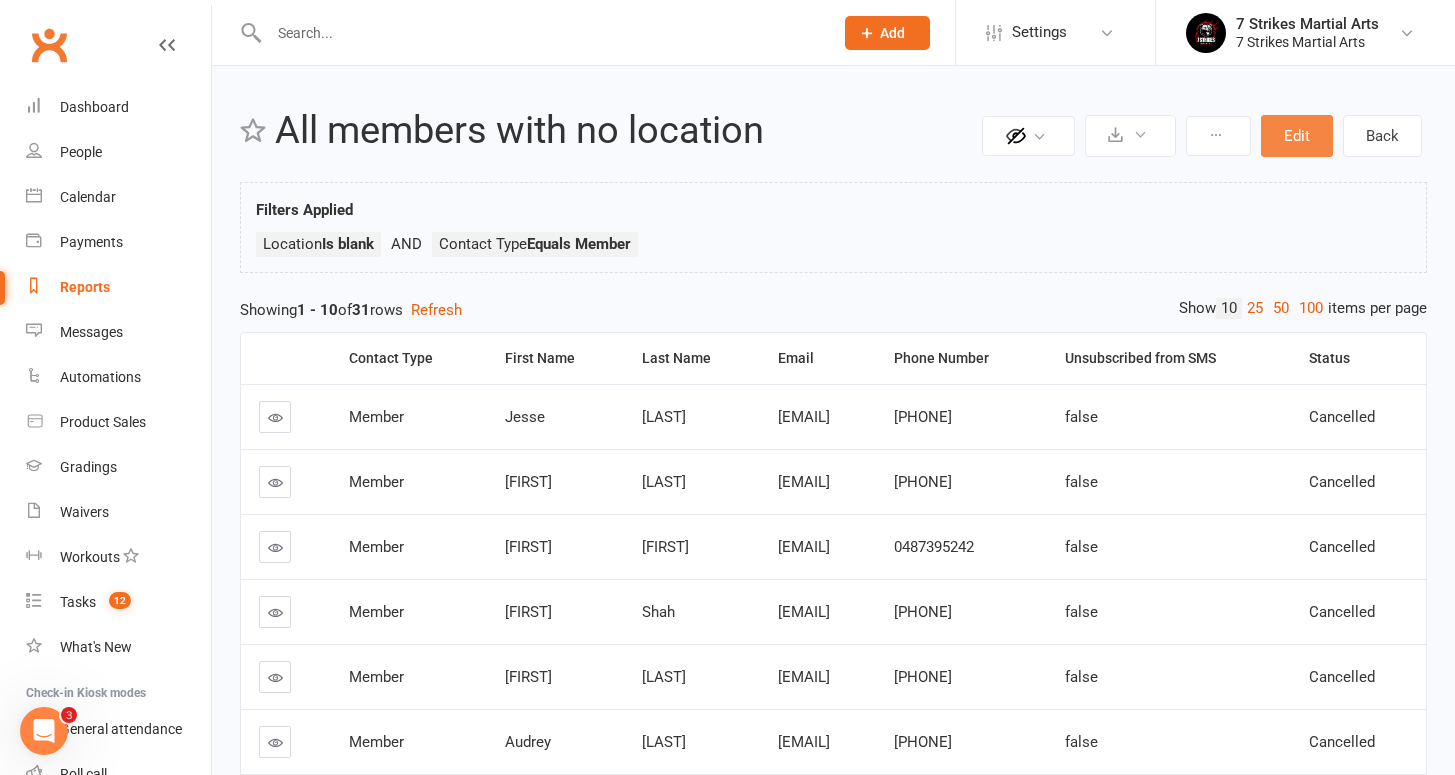 click on "Edit" at bounding box center [1297, 136] 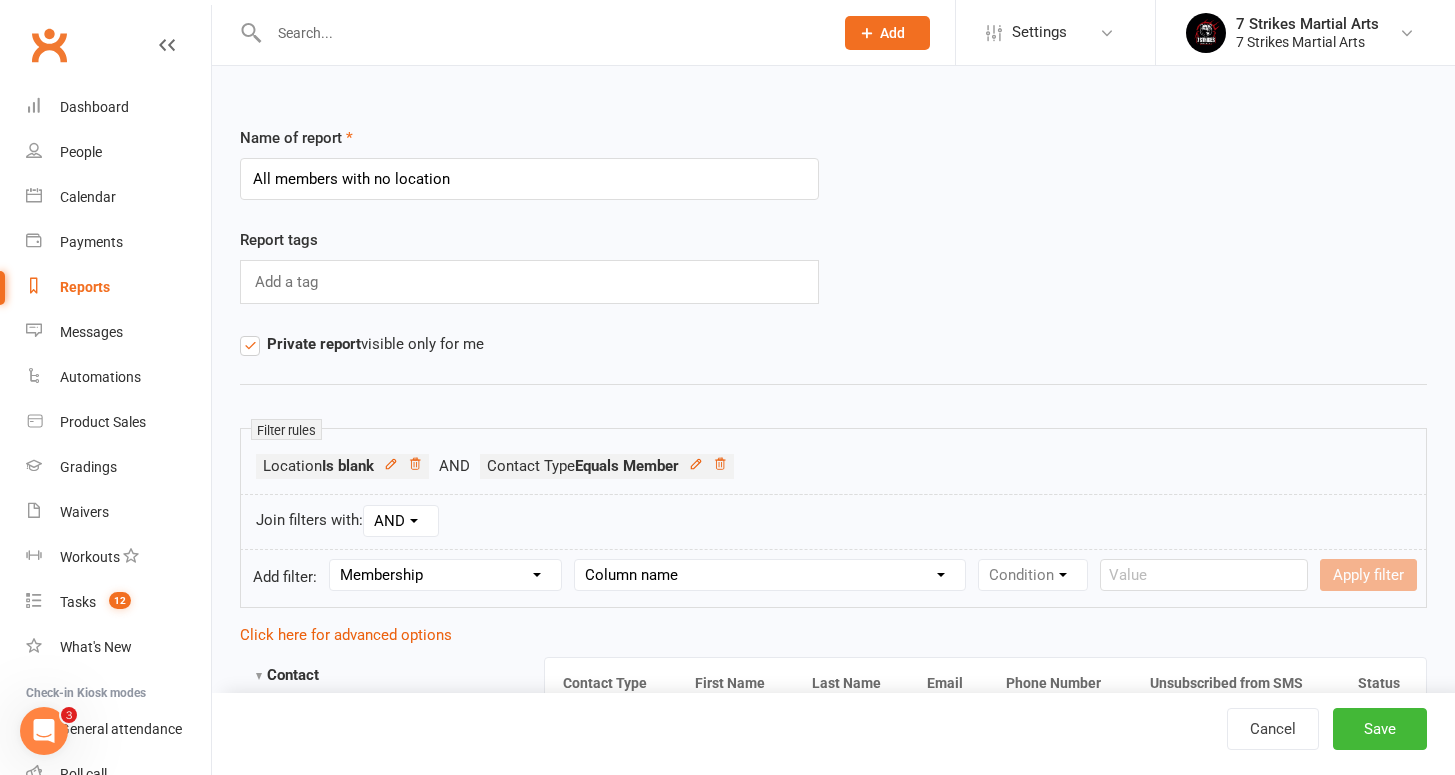 select on "0" 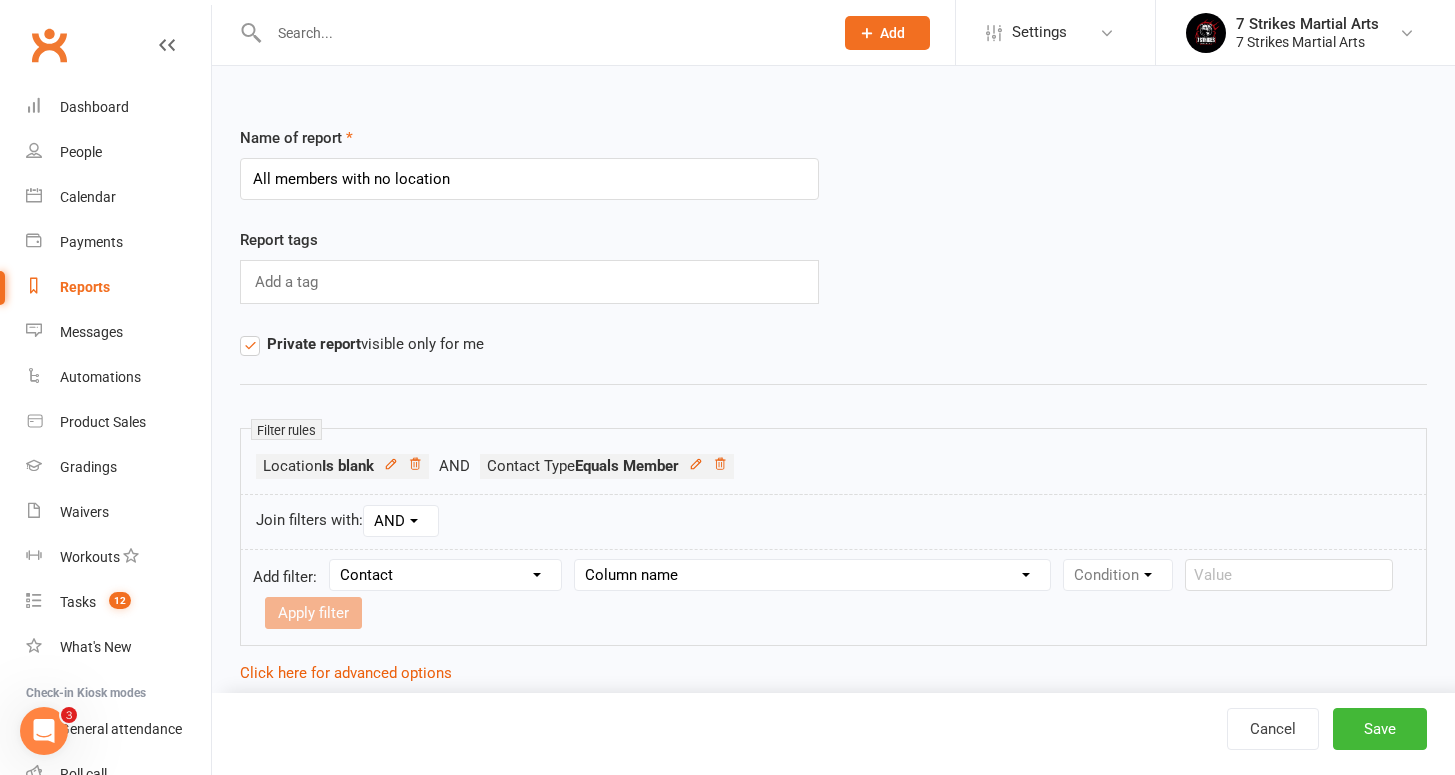 select on "17" 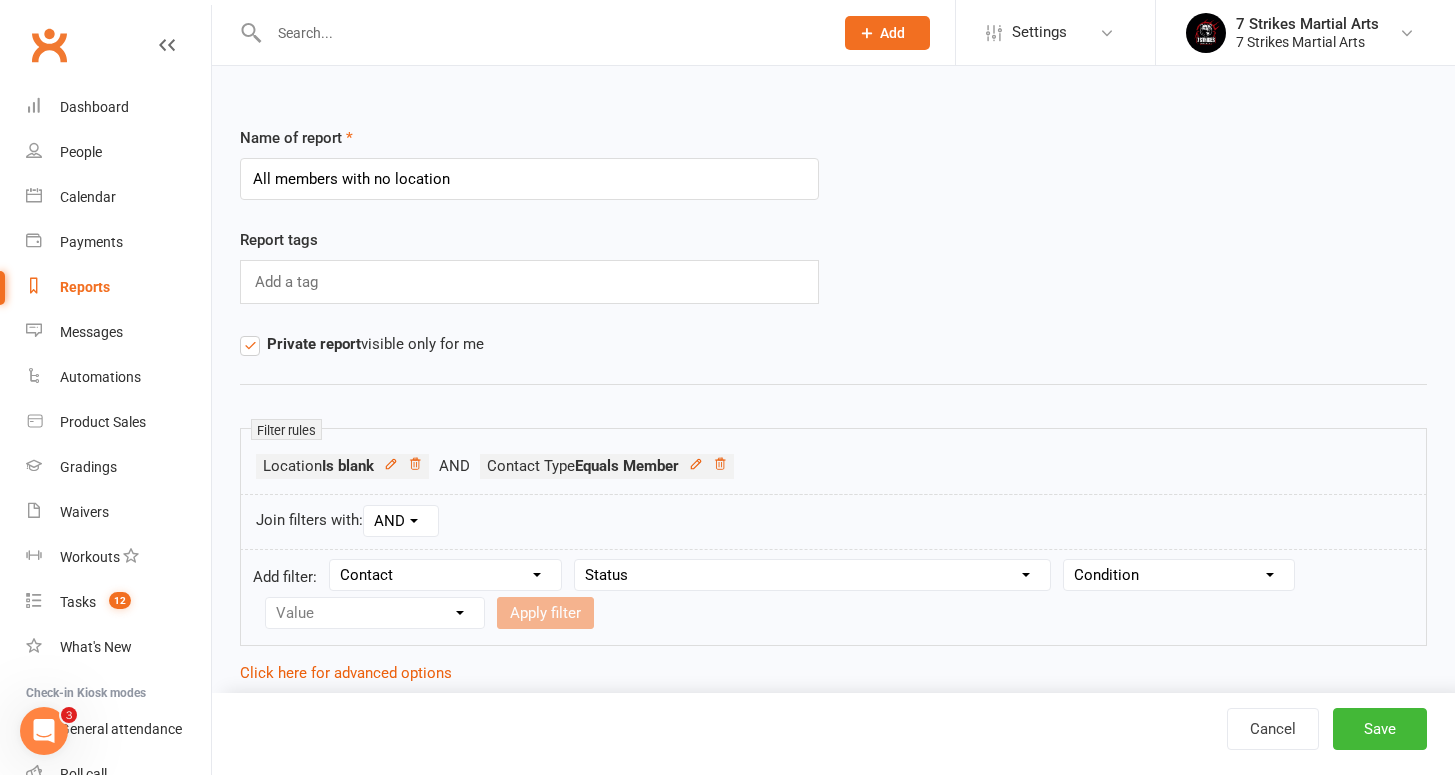 select on "0" 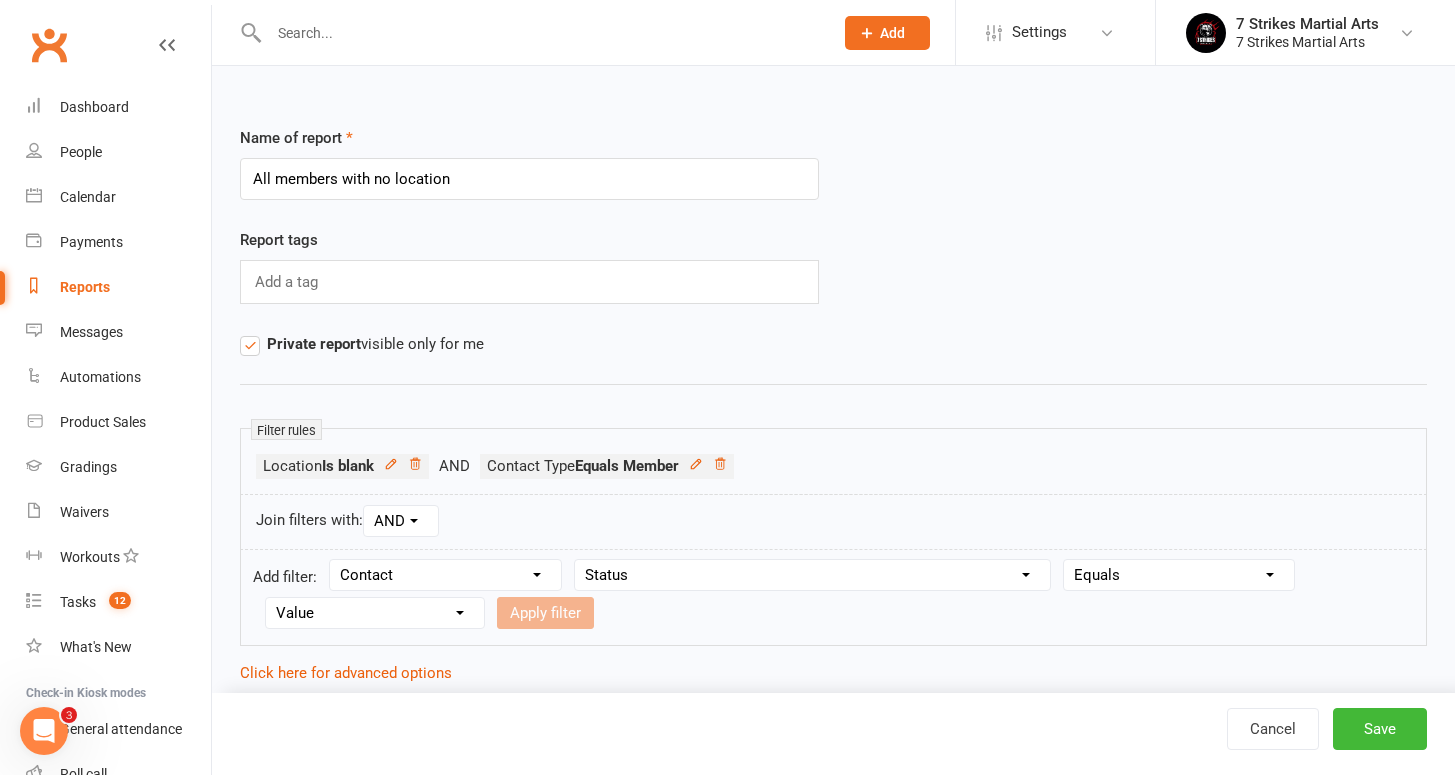 select on "6" 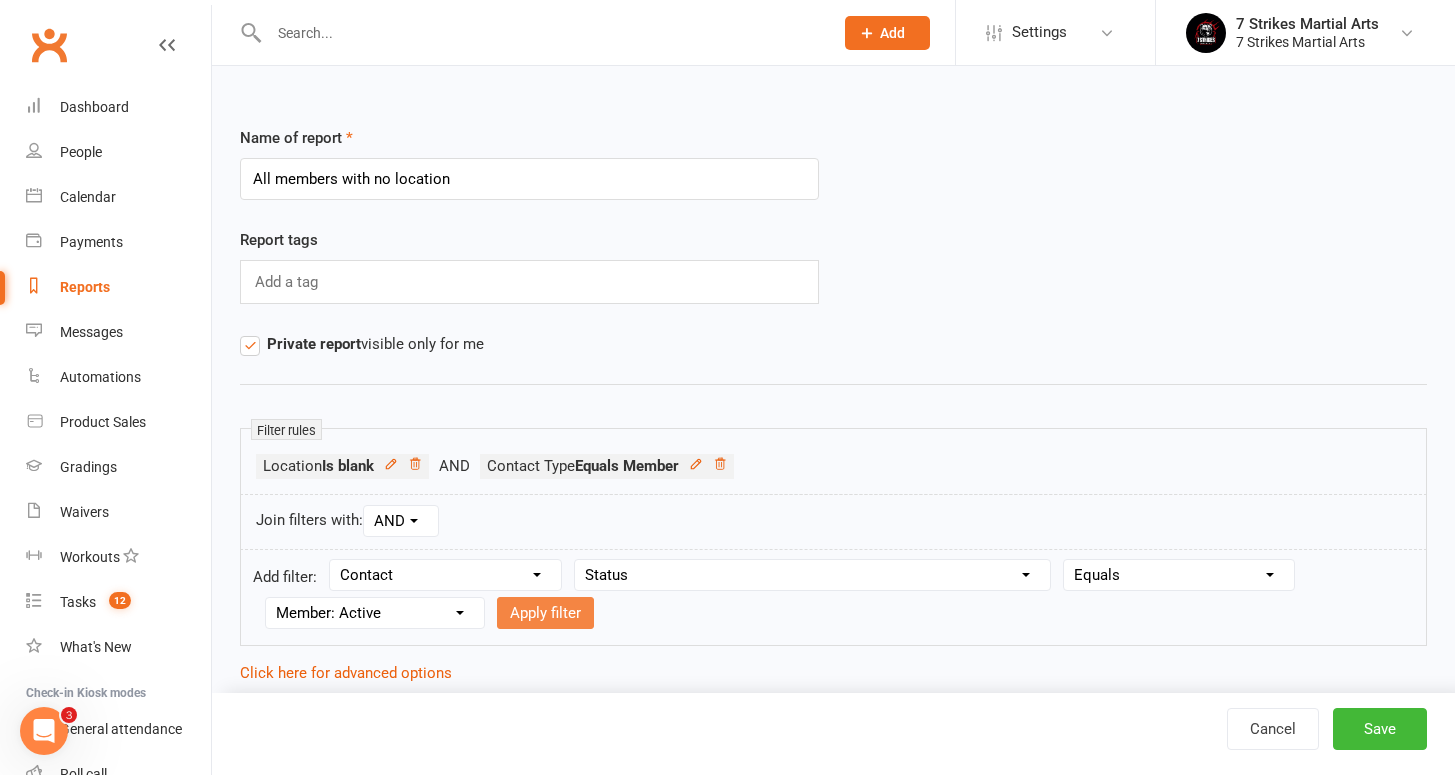 click on "Apply filter" at bounding box center (545, 613) 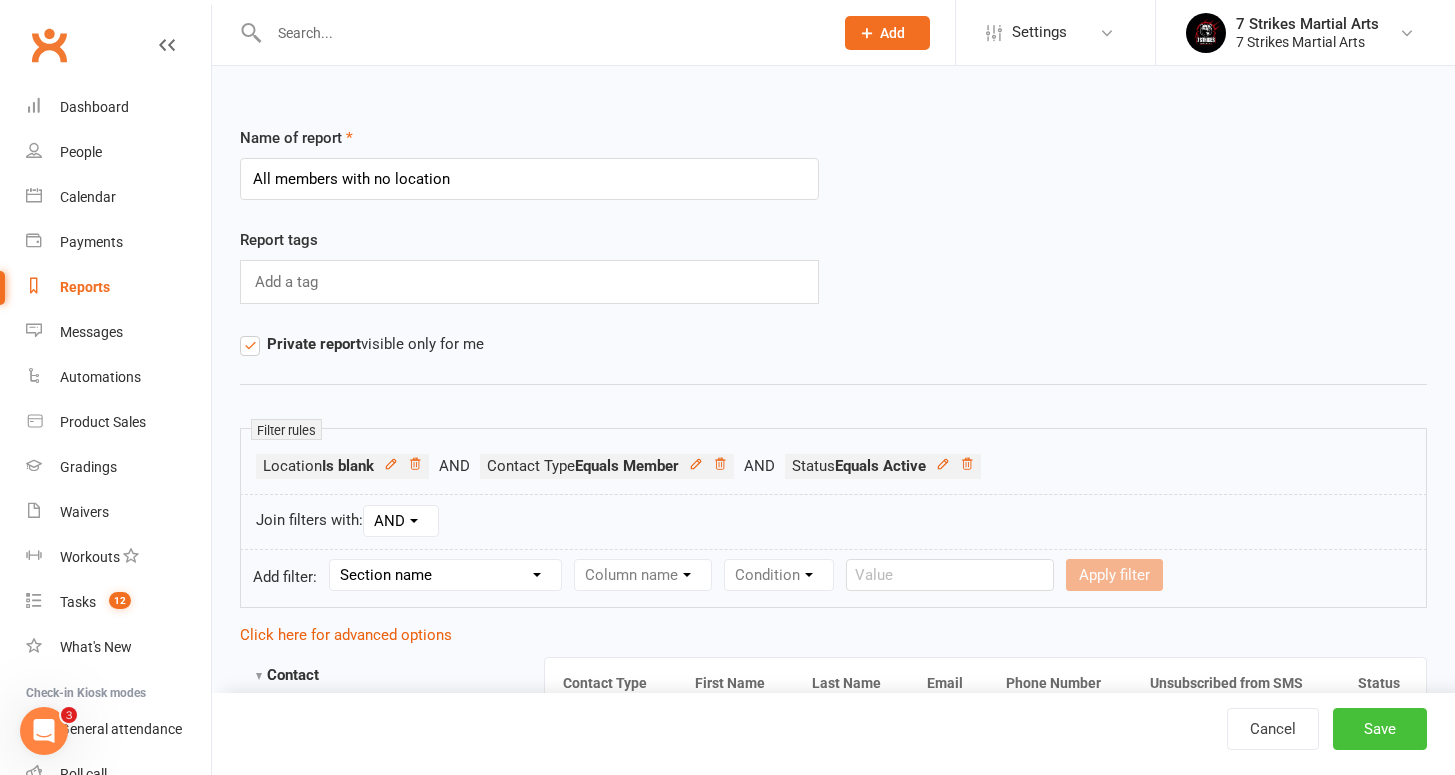 click on "Save" at bounding box center (1380, 729) 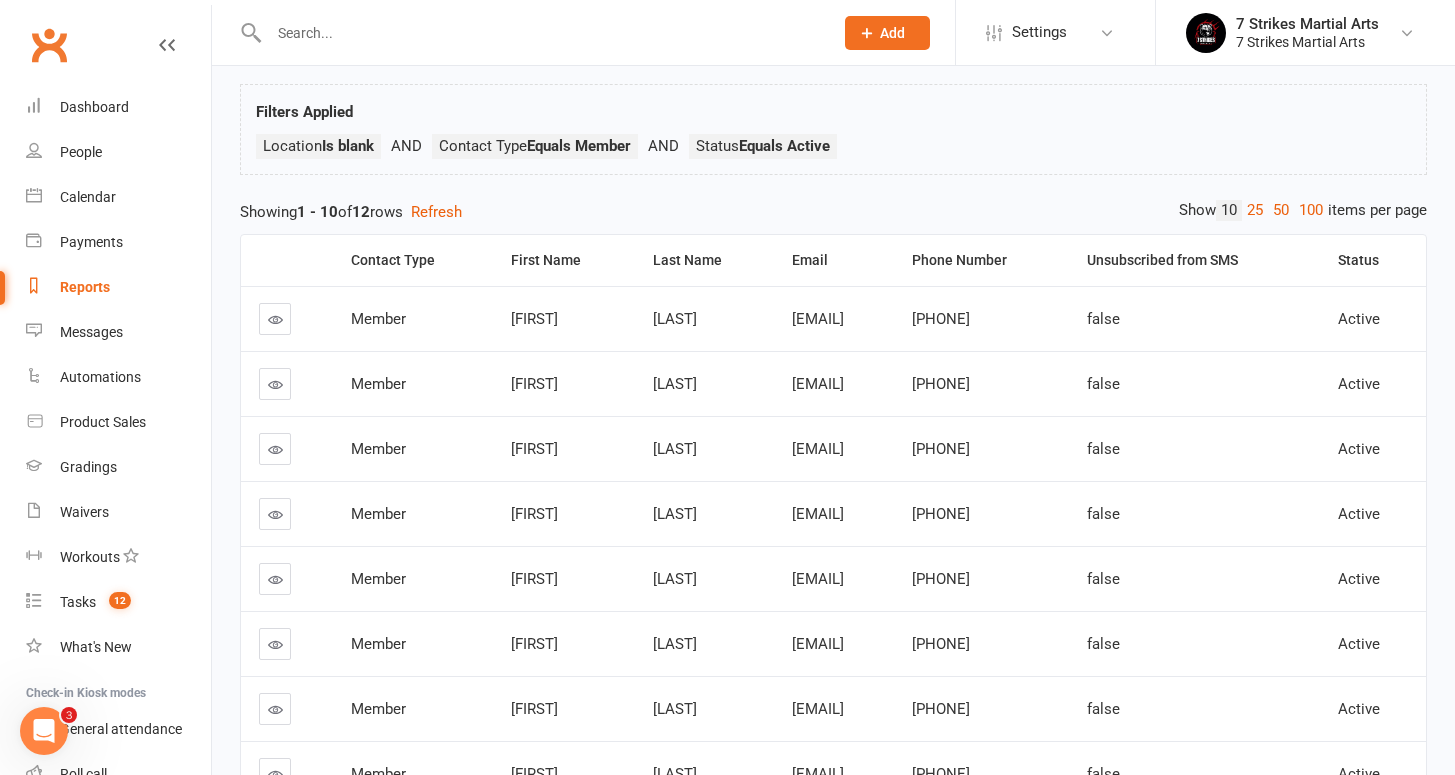 scroll, scrollTop: 226, scrollLeft: 0, axis: vertical 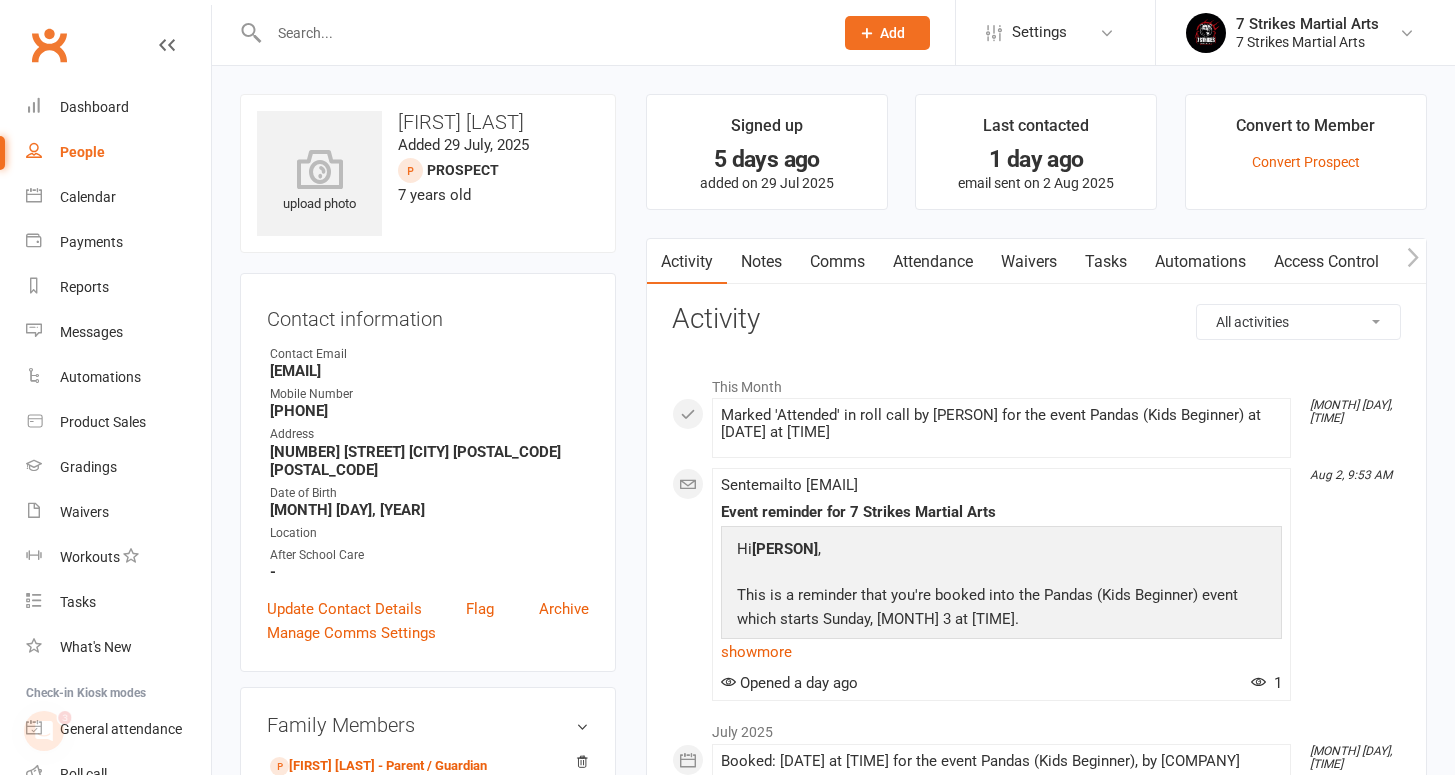 click on "Comms" at bounding box center [837, 262] 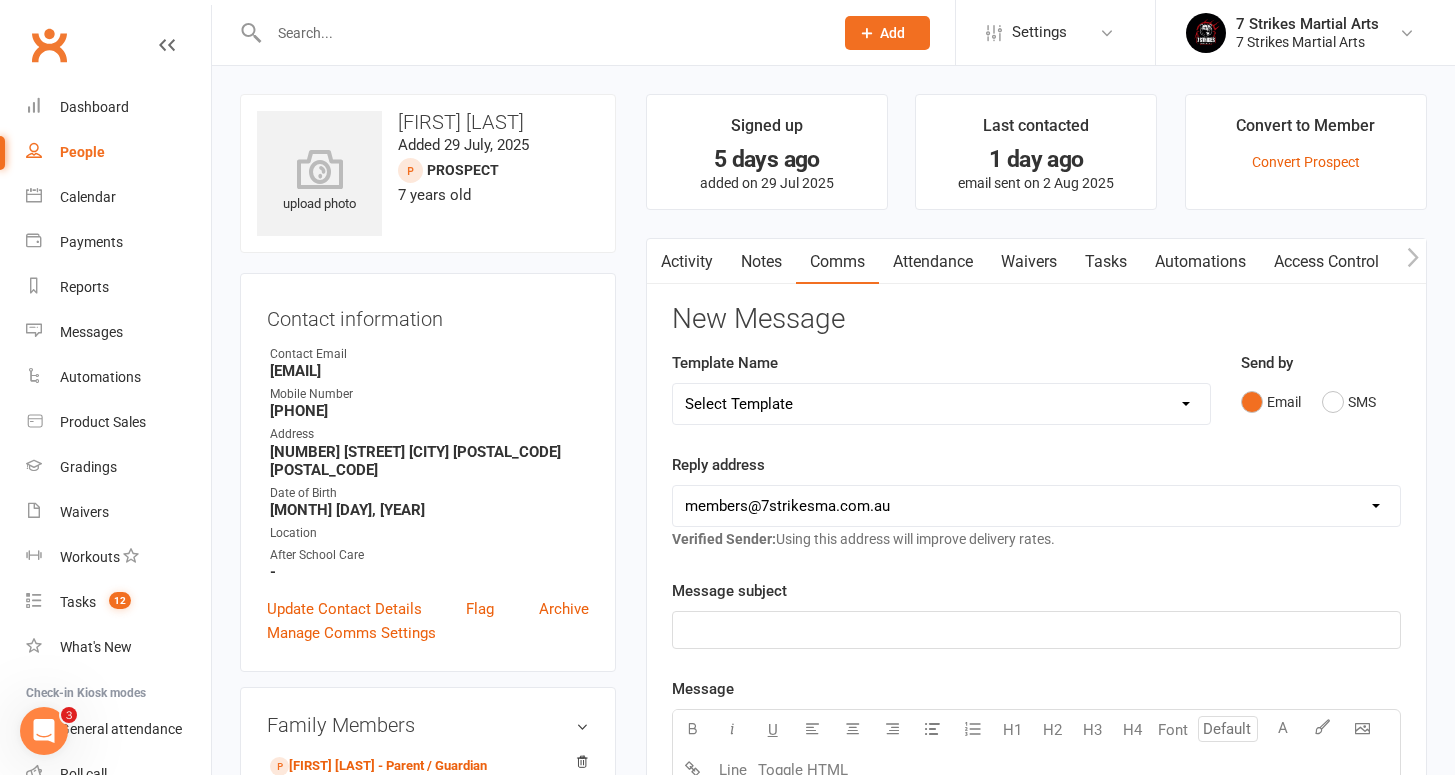 select on "6" 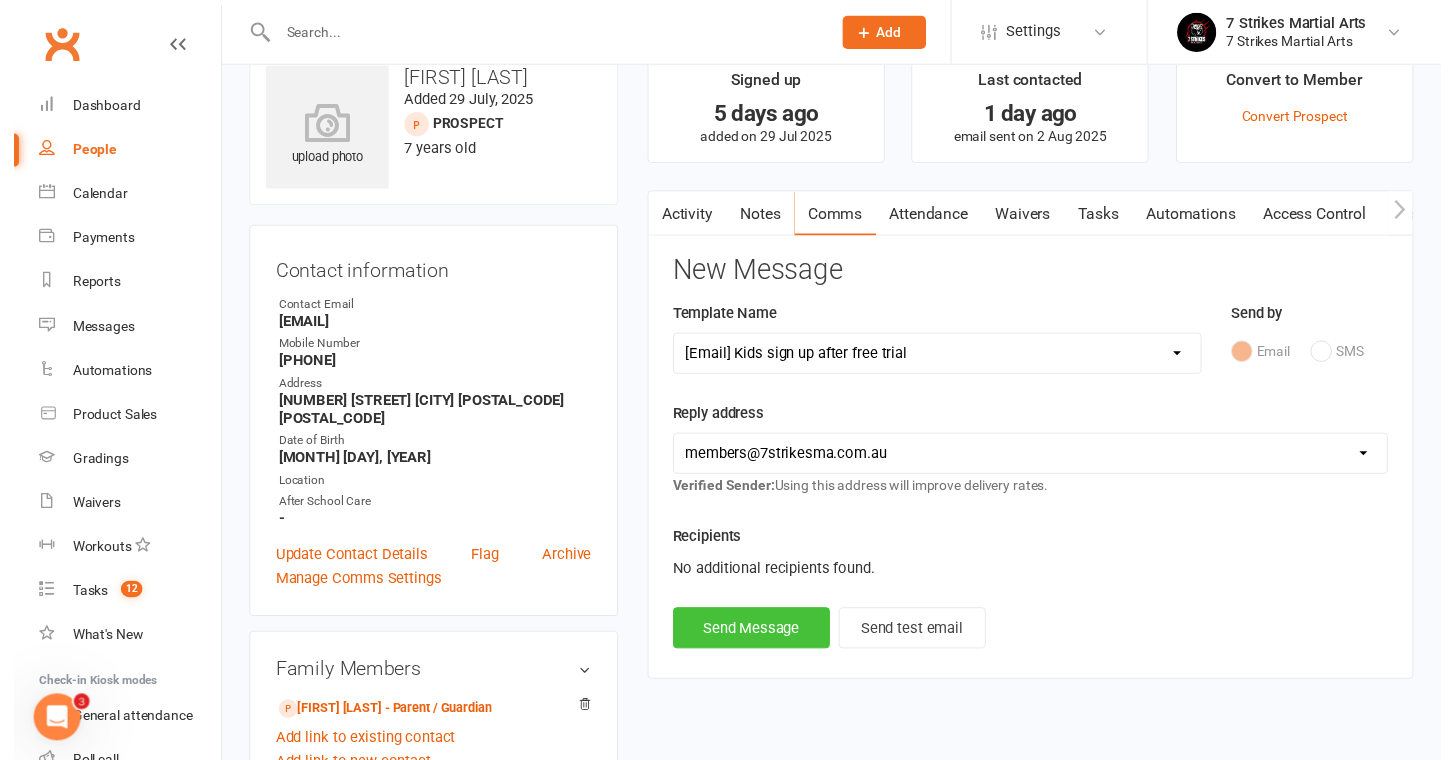 scroll, scrollTop: 45, scrollLeft: 0, axis: vertical 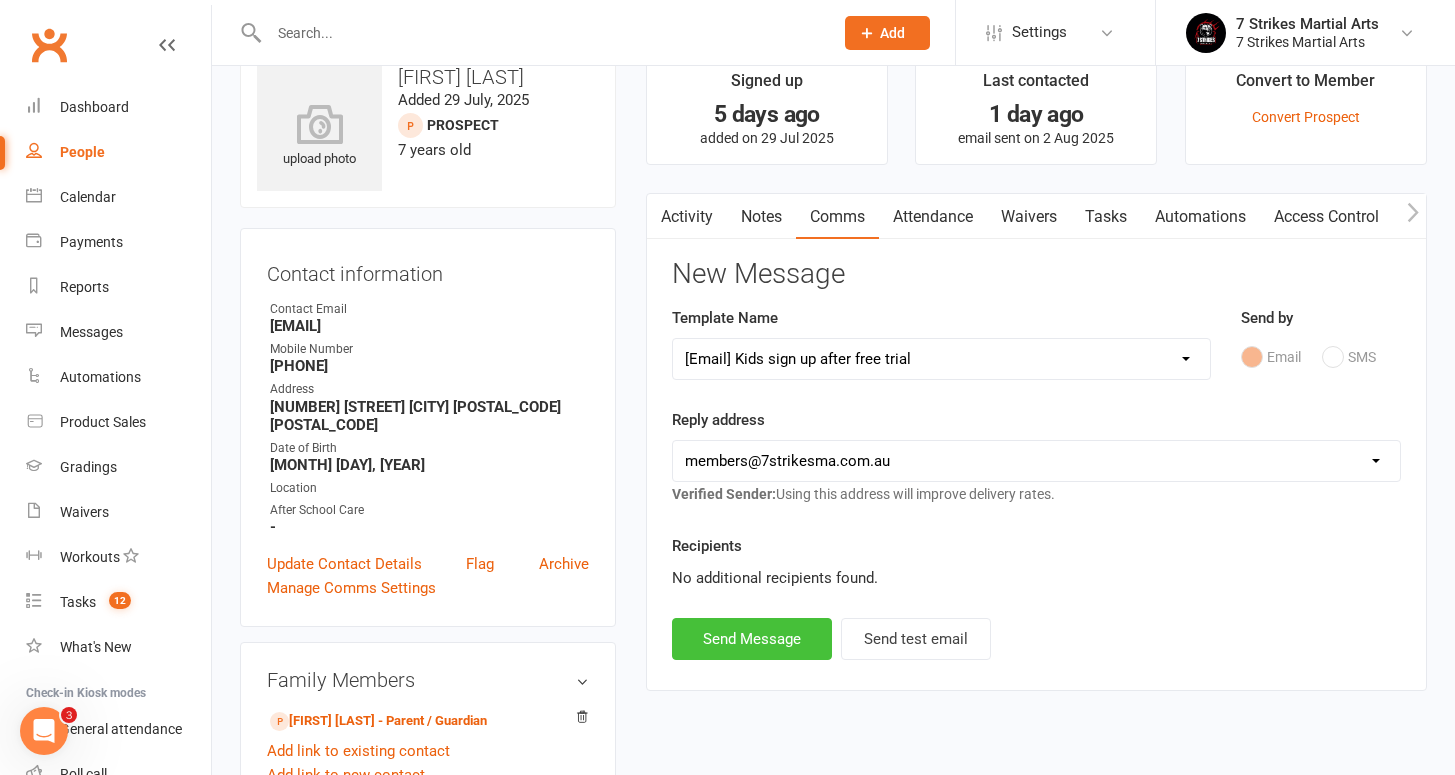 click on "Send Message" at bounding box center (752, 639) 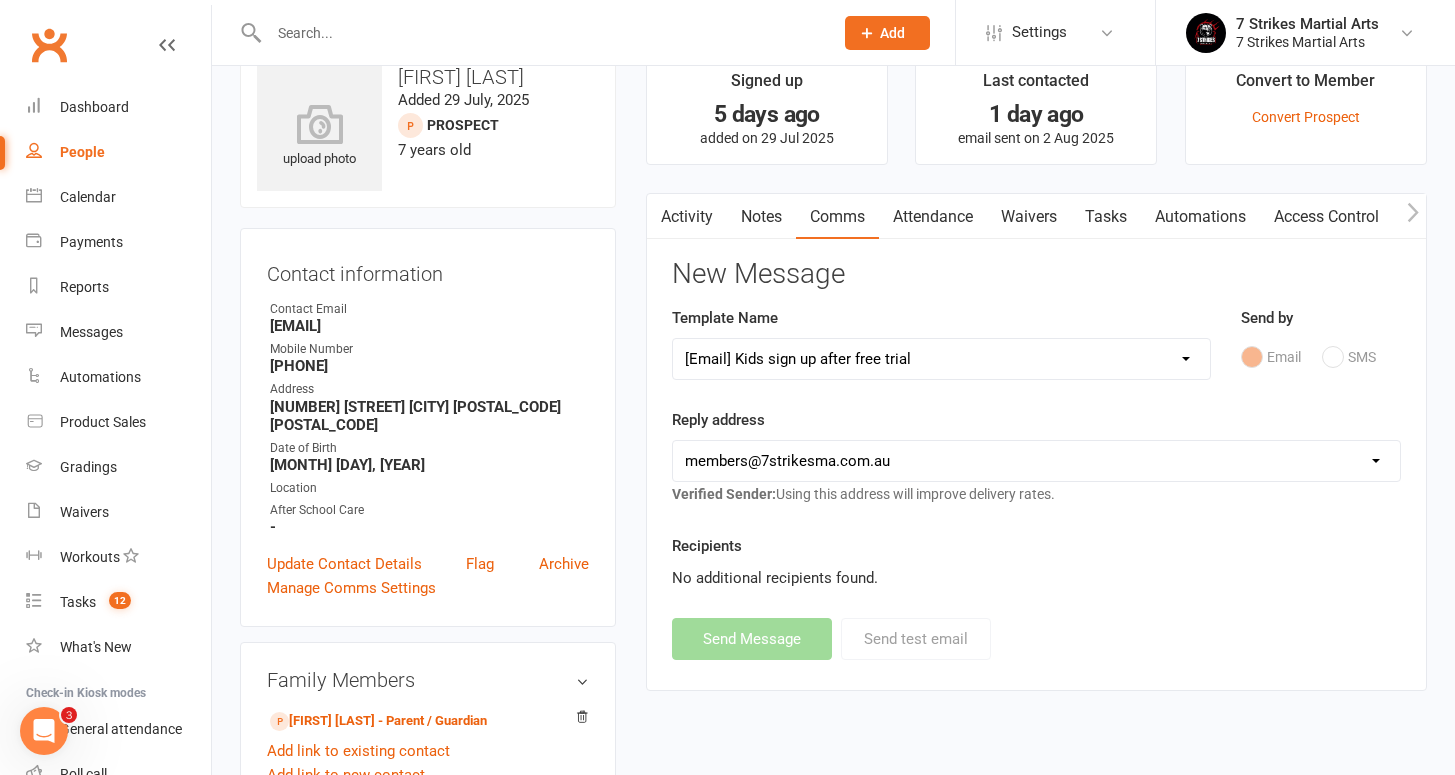 click on "Attendance" at bounding box center (933, 217) 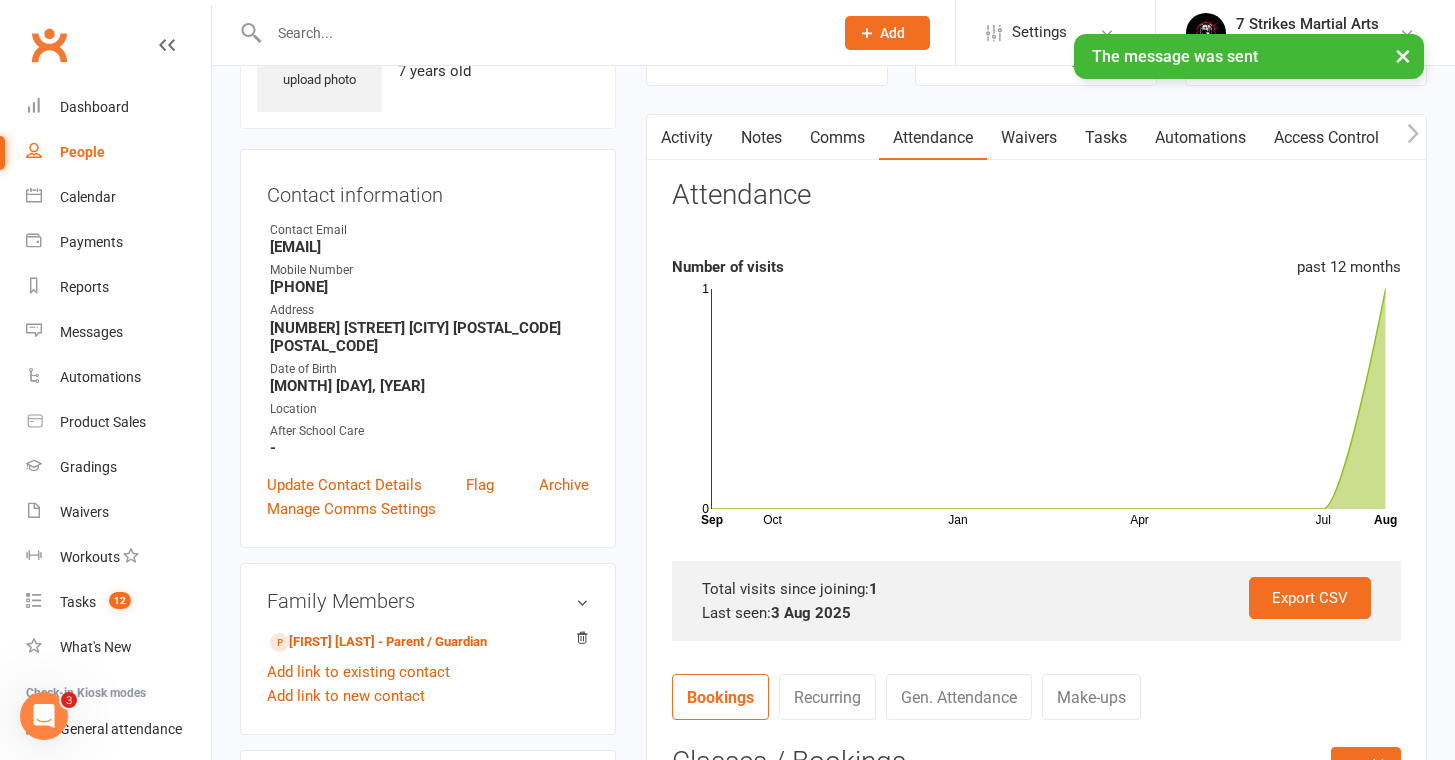scroll, scrollTop: 132, scrollLeft: 0, axis: vertical 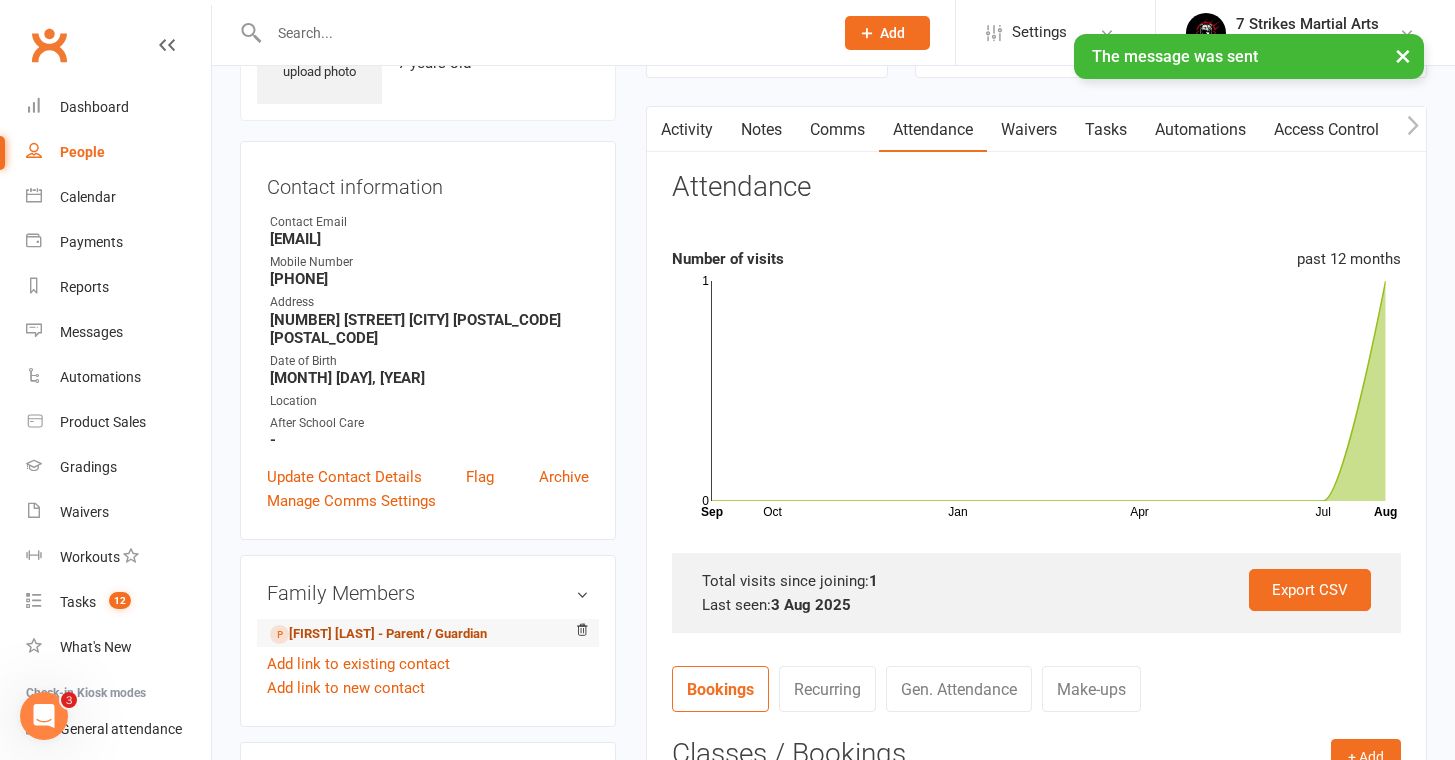 click on "[FIRST] [LAST] - Parent / Guardian" at bounding box center (378, 634) 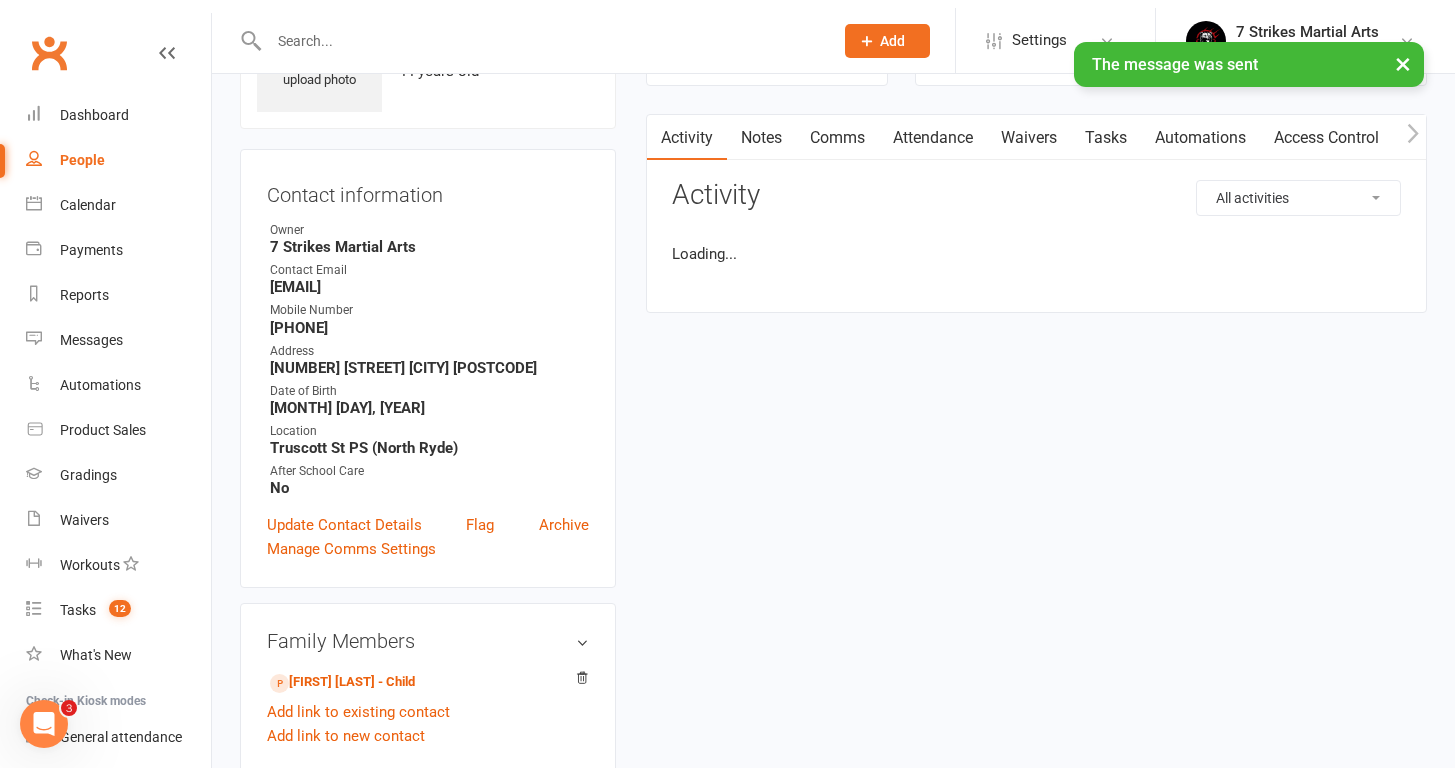 scroll, scrollTop: 0, scrollLeft: 0, axis: both 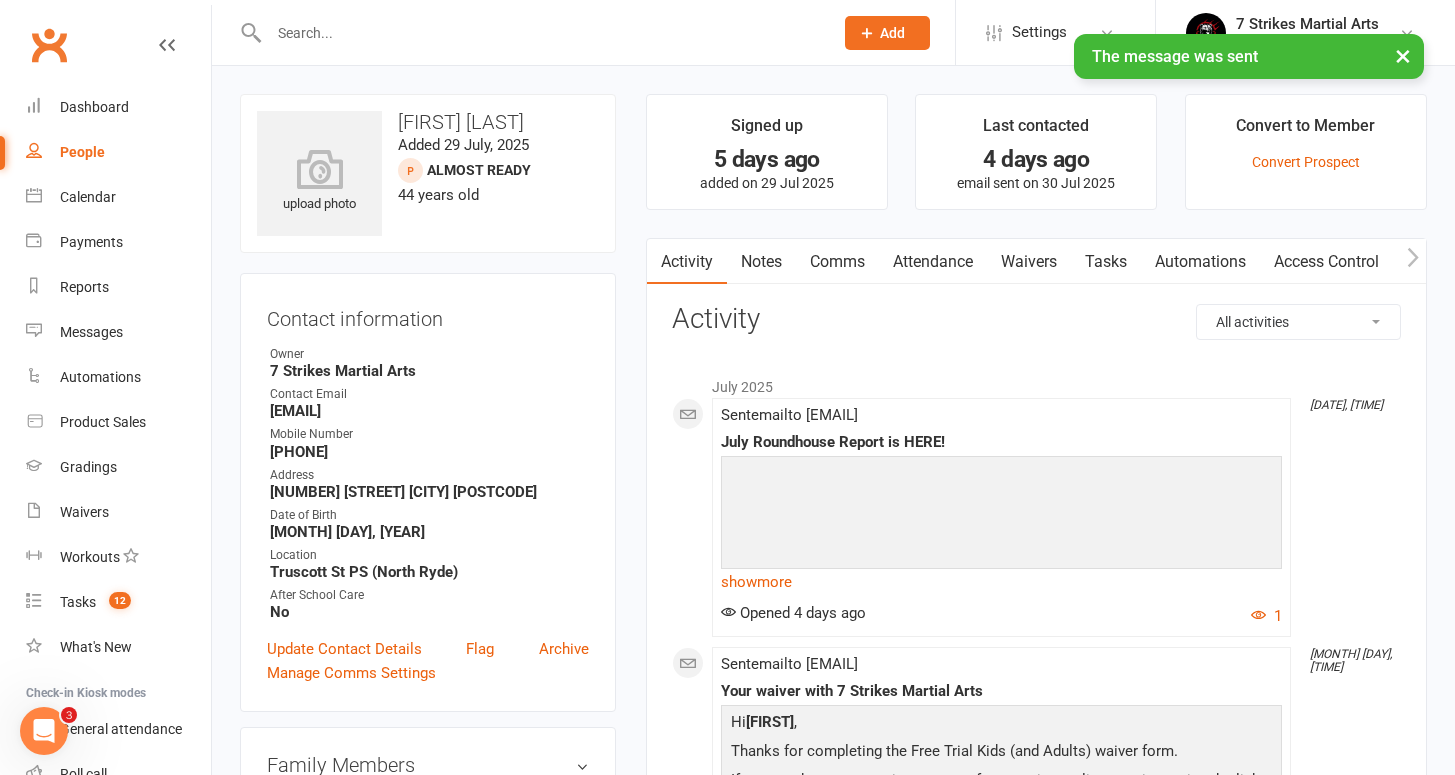 click on "Waivers" at bounding box center [1029, 262] 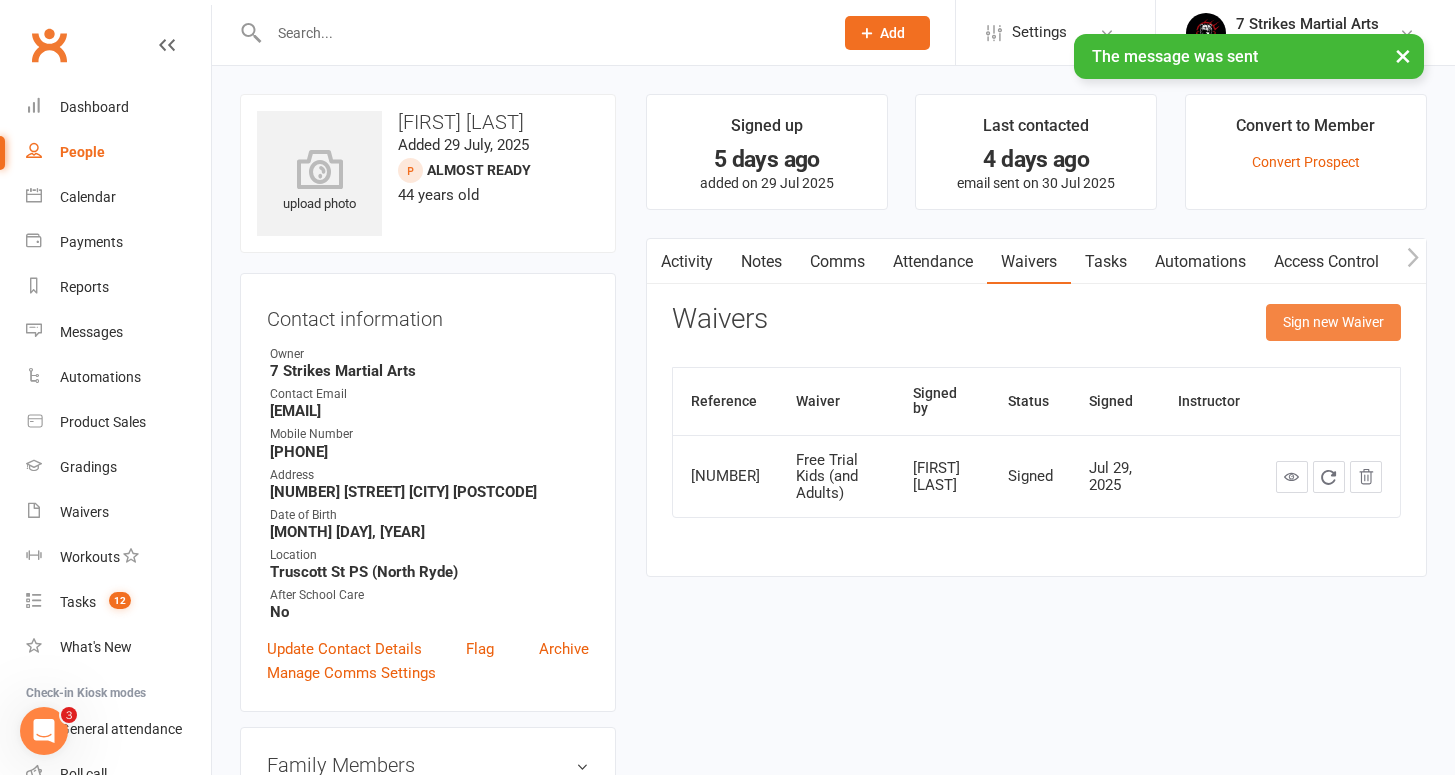 click on "Sign new Waiver" at bounding box center (1333, 322) 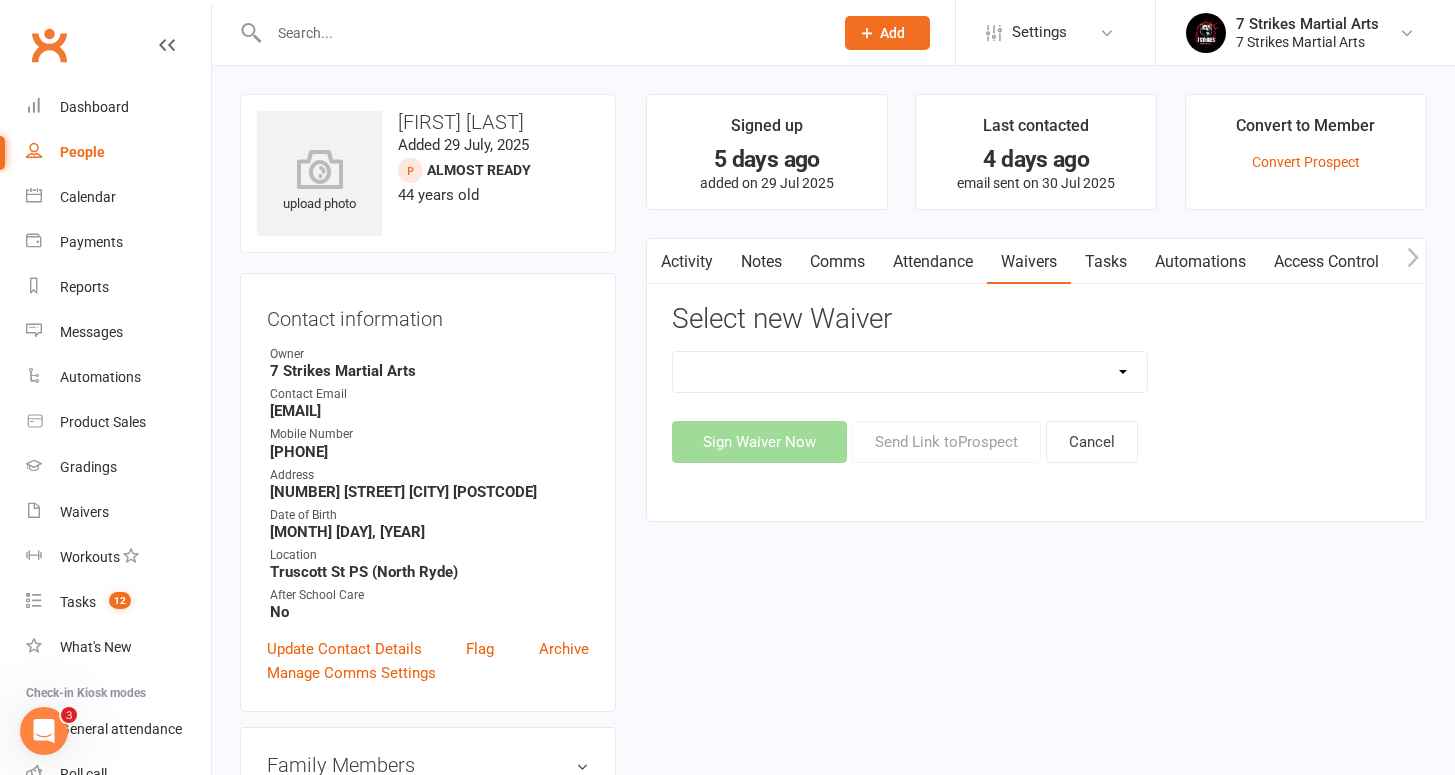 select on "[NUMBER]" 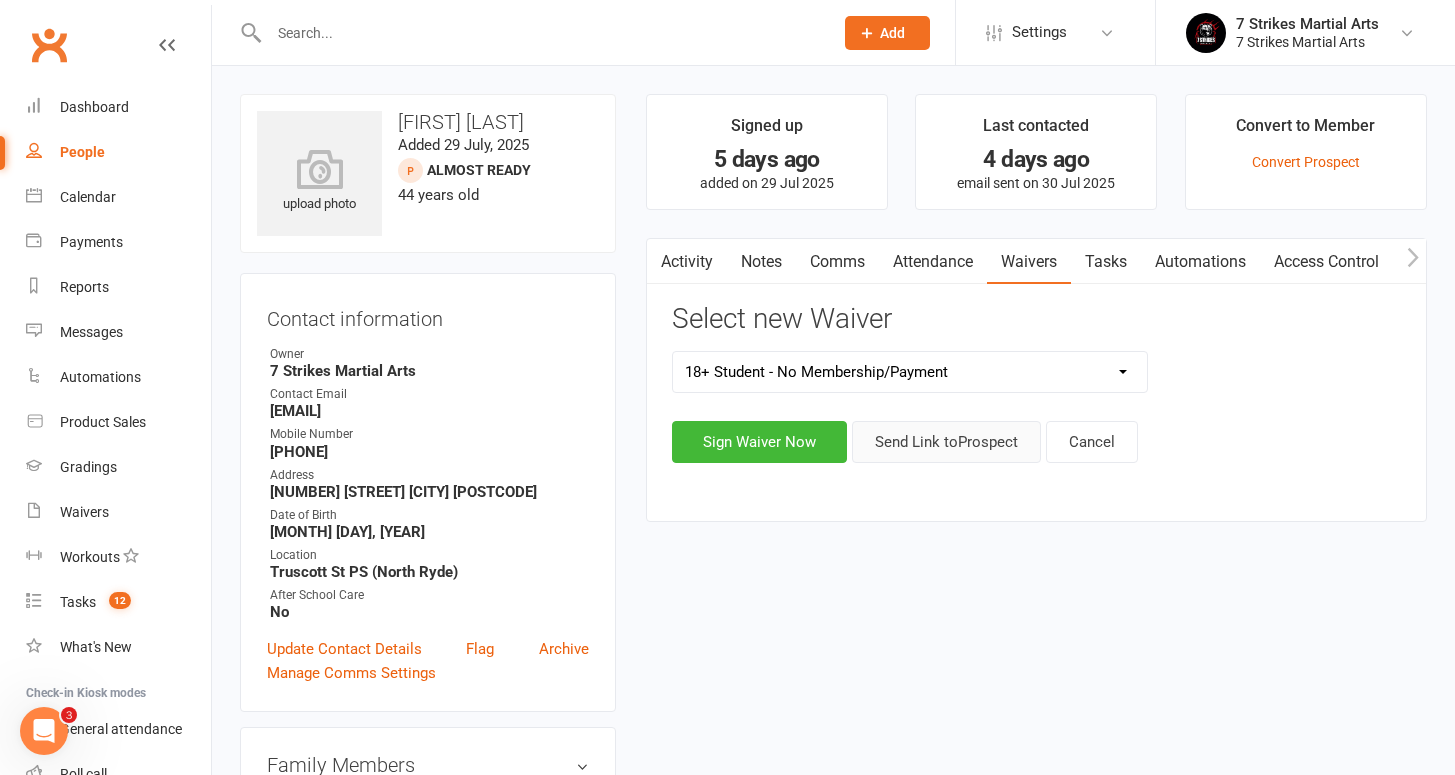 click on "Send Link to  Prospect" at bounding box center [946, 442] 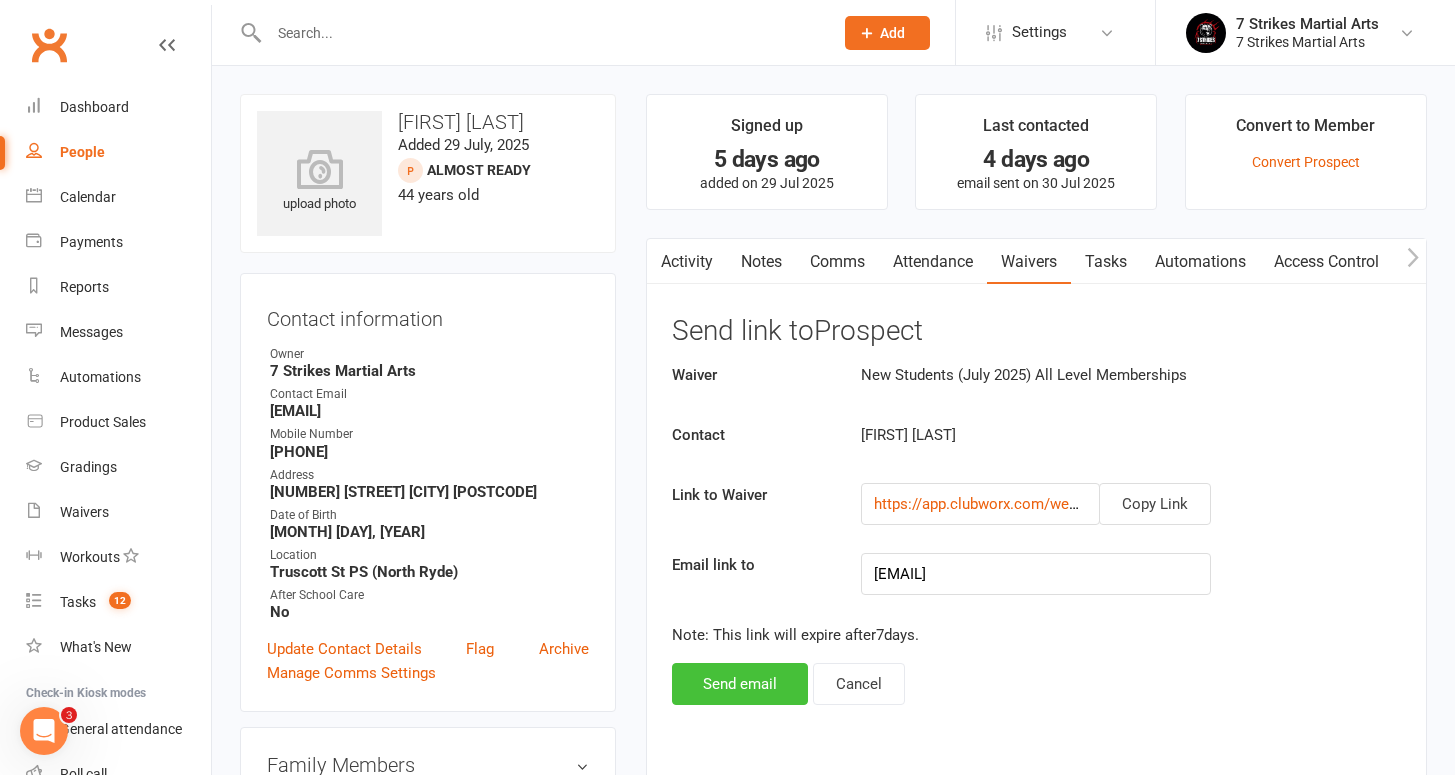 click on "Send email" at bounding box center (740, 684) 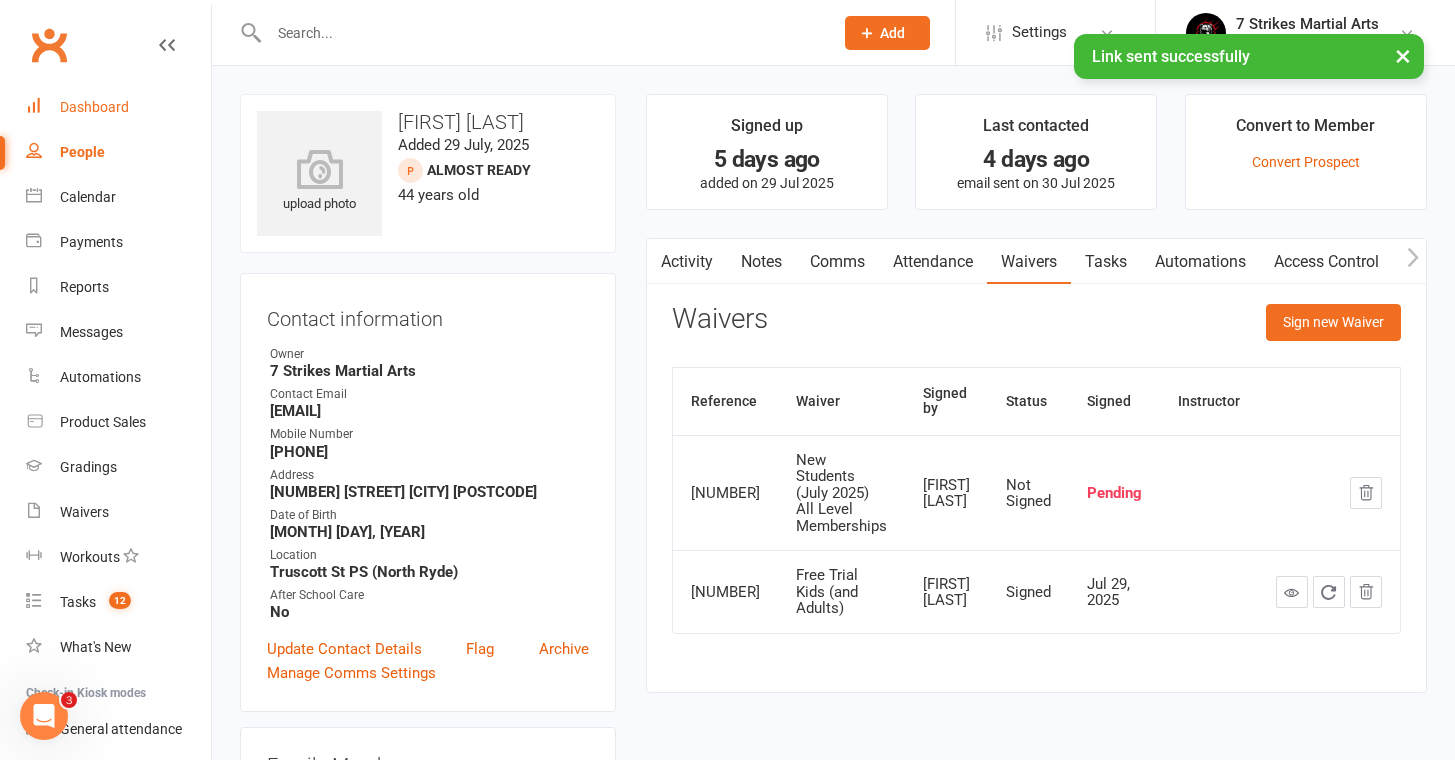 click on "Dashboard" at bounding box center [94, 107] 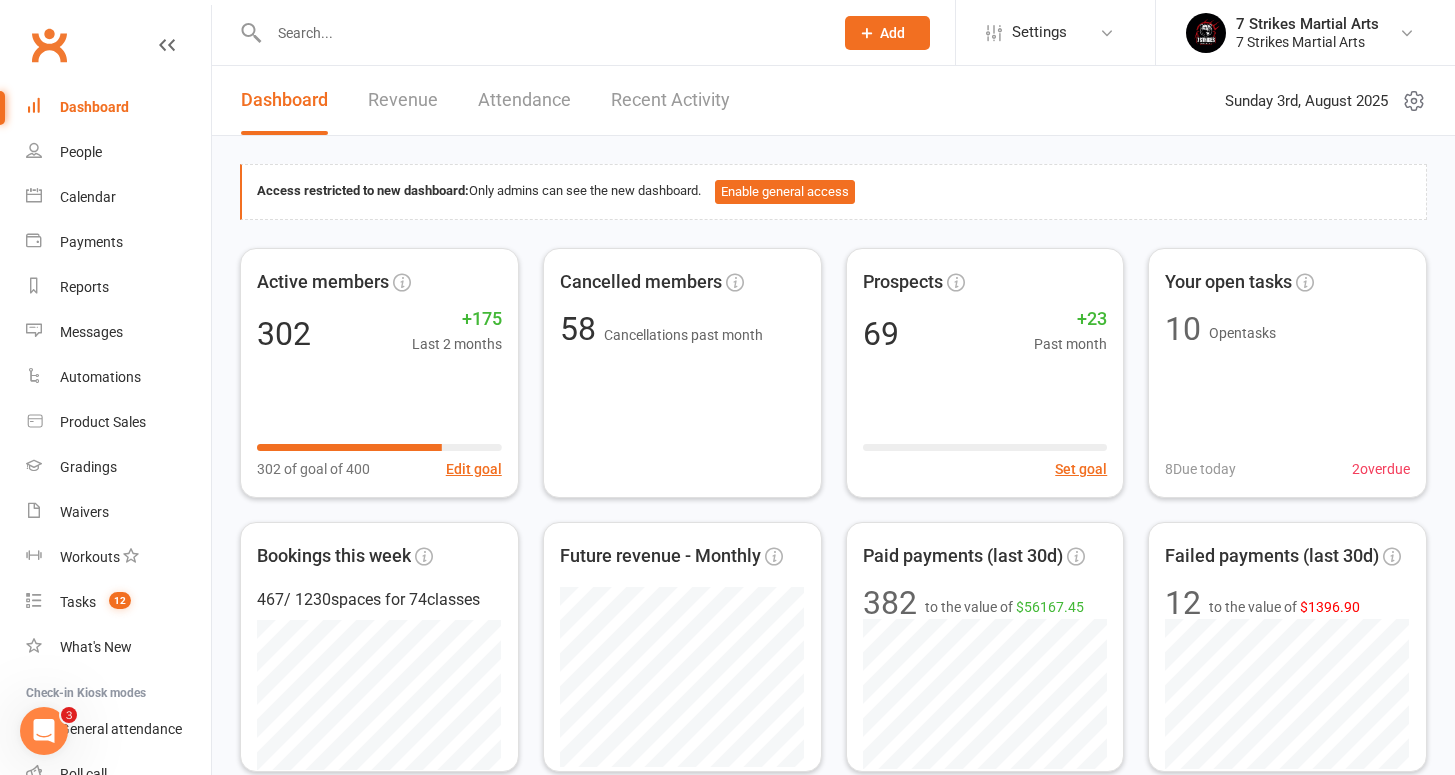 click at bounding box center [541, 33] 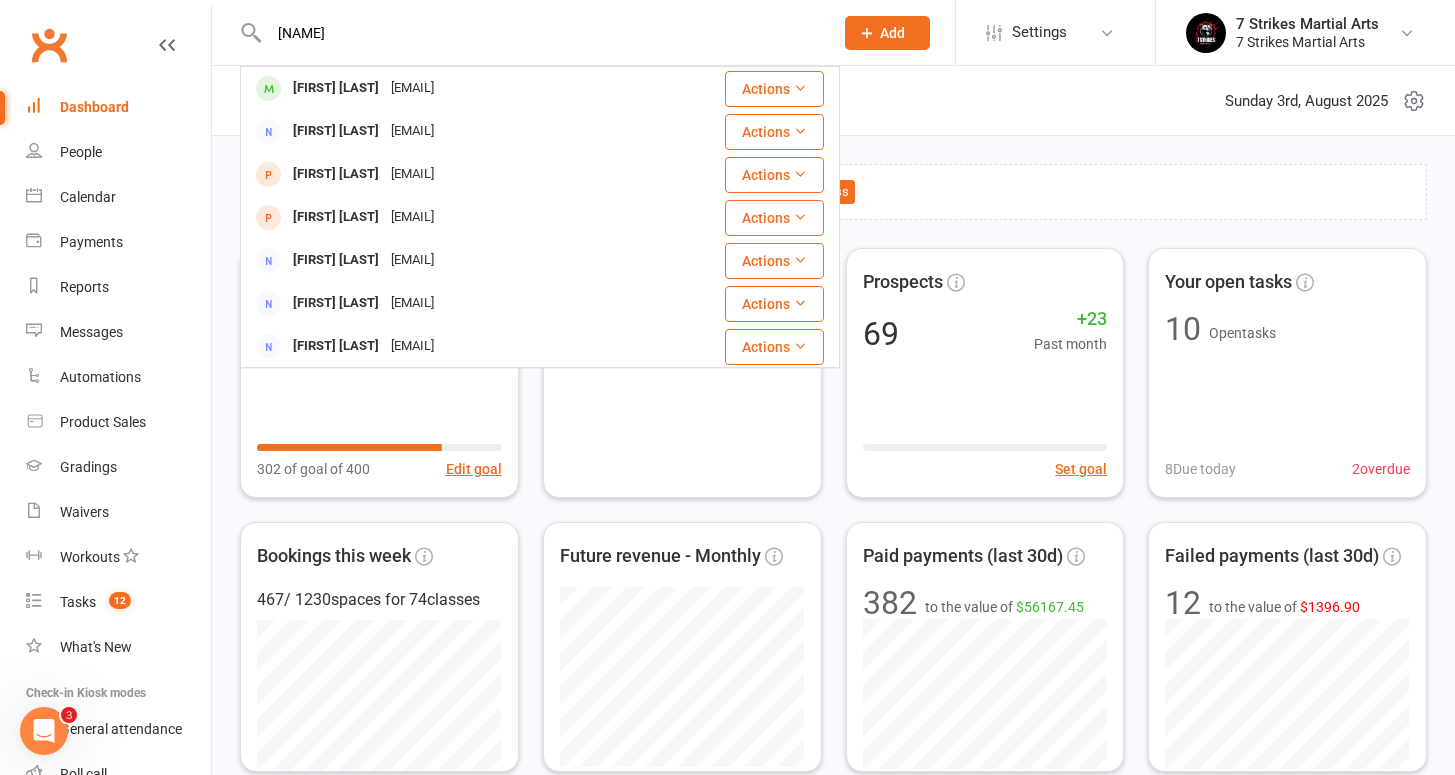 type on "[NAME]" 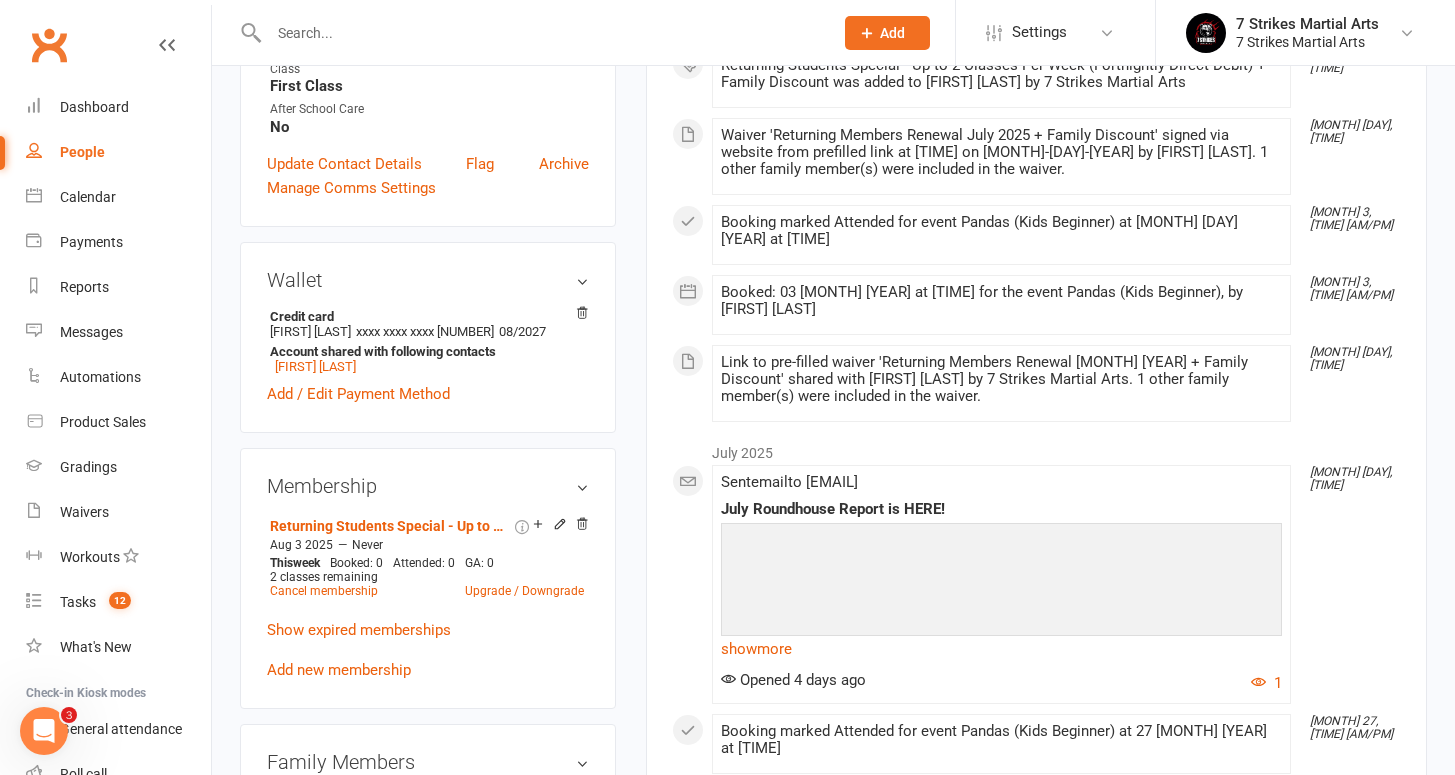 scroll, scrollTop: 553, scrollLeft: 0, axis: vertical 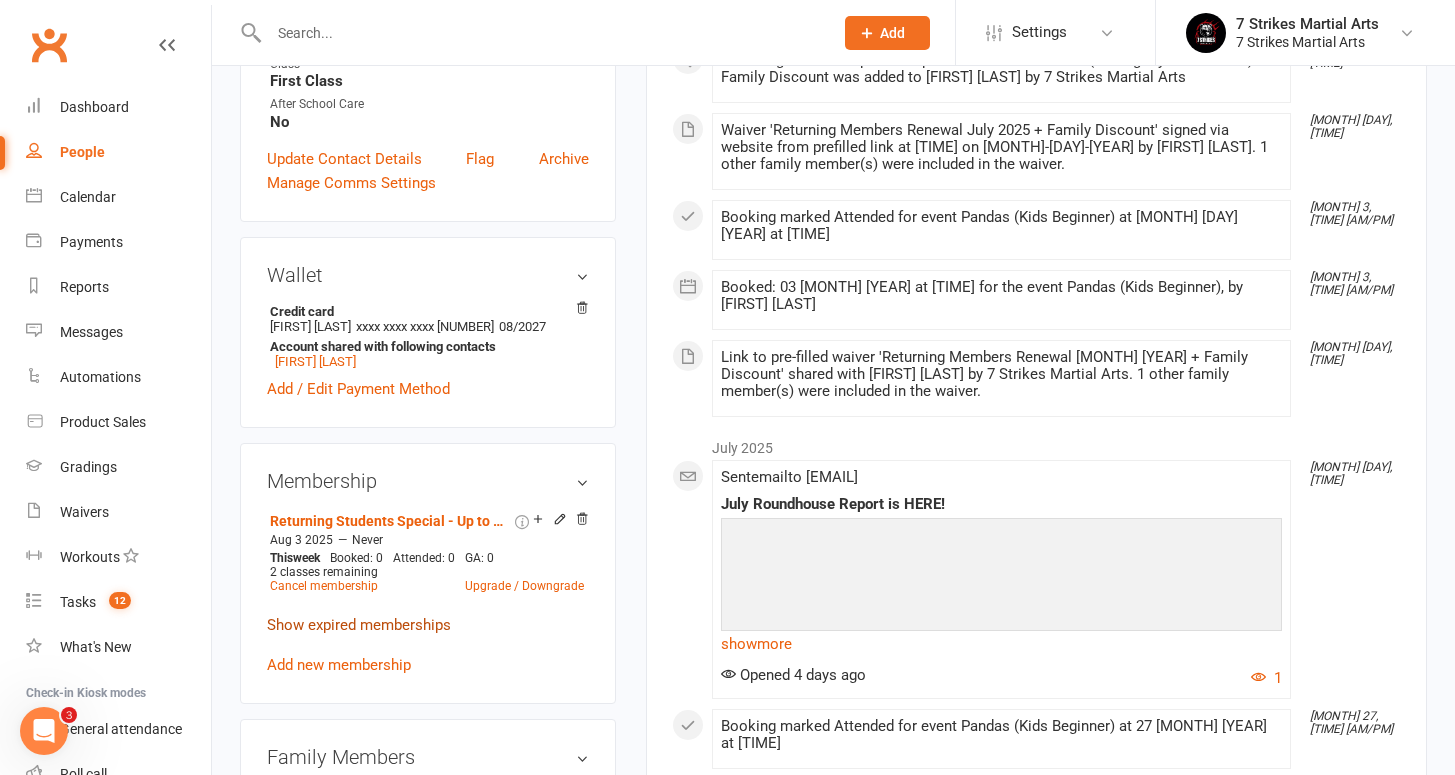 click on "Show expired memberships" at bounding box center (359, 625) 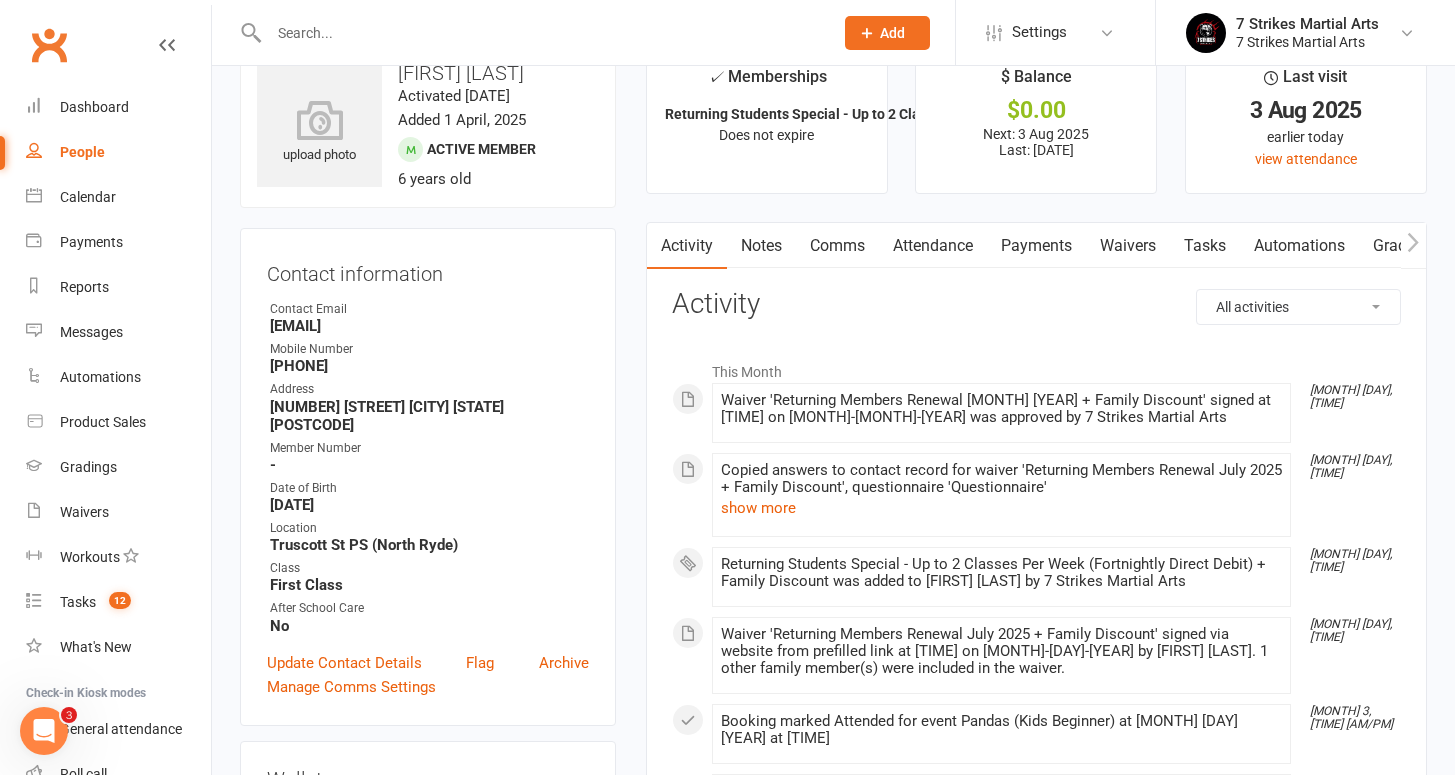 scroll, scrollTop: 35, scrollLeft: 0, axis: vertical 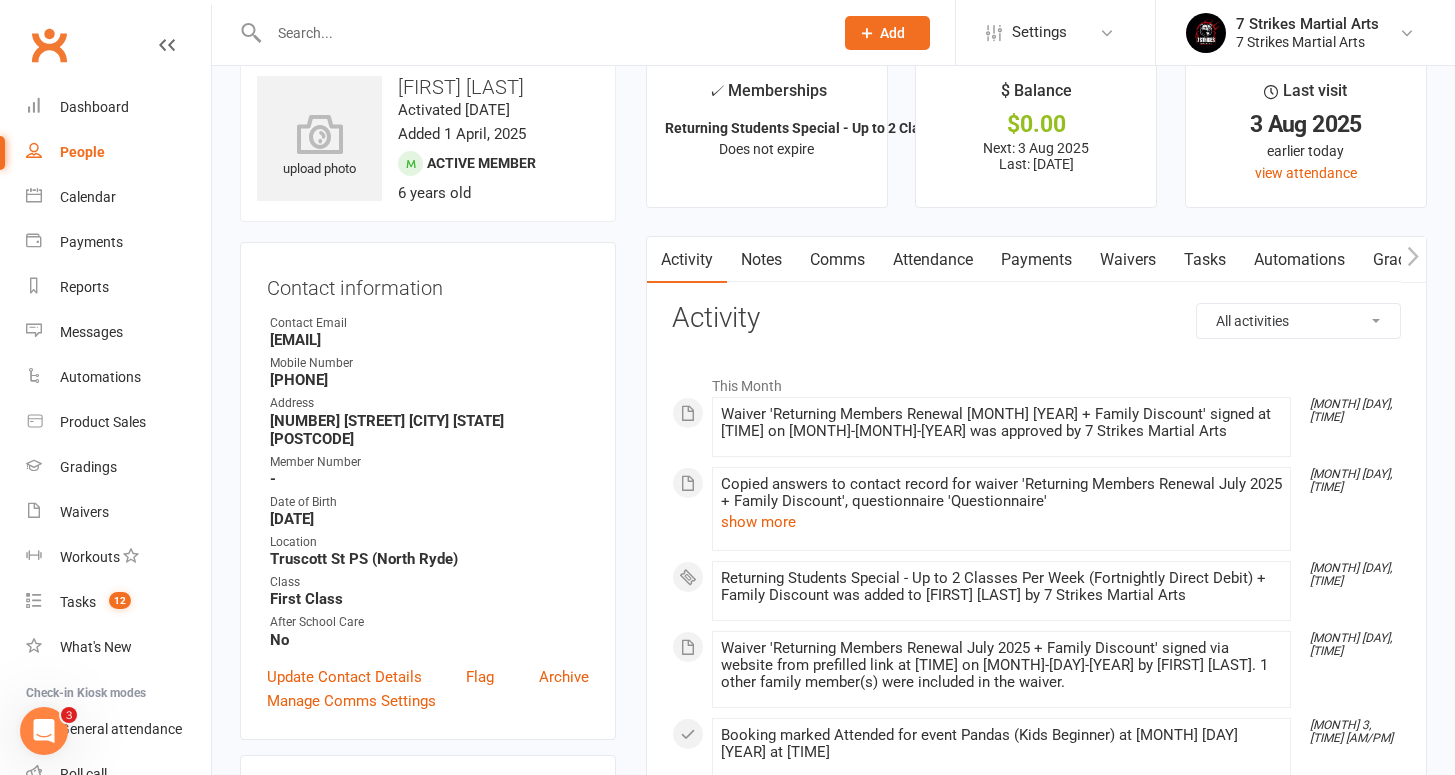 click on "Waivers" at bounding box center [1128, 260] 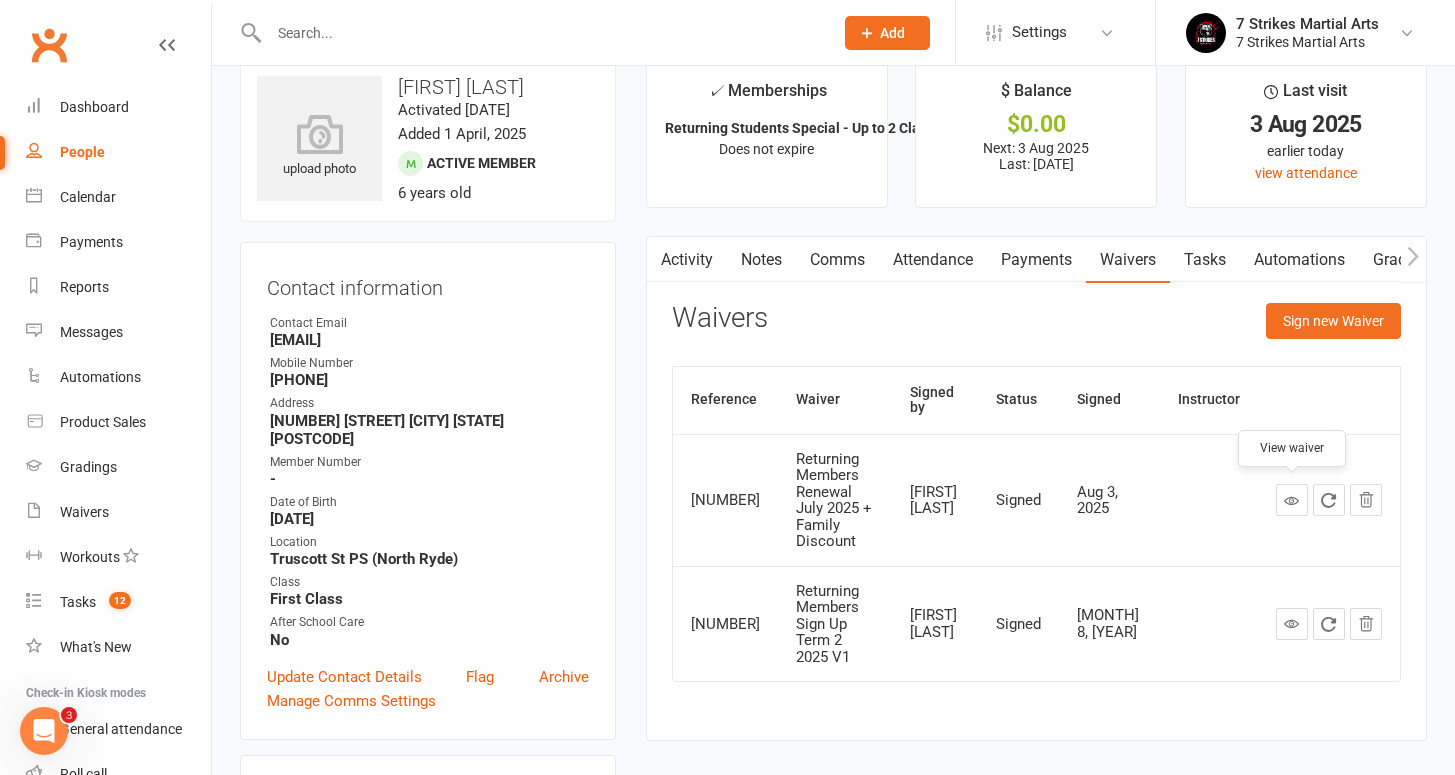 click at bounding box center [1291, 500] 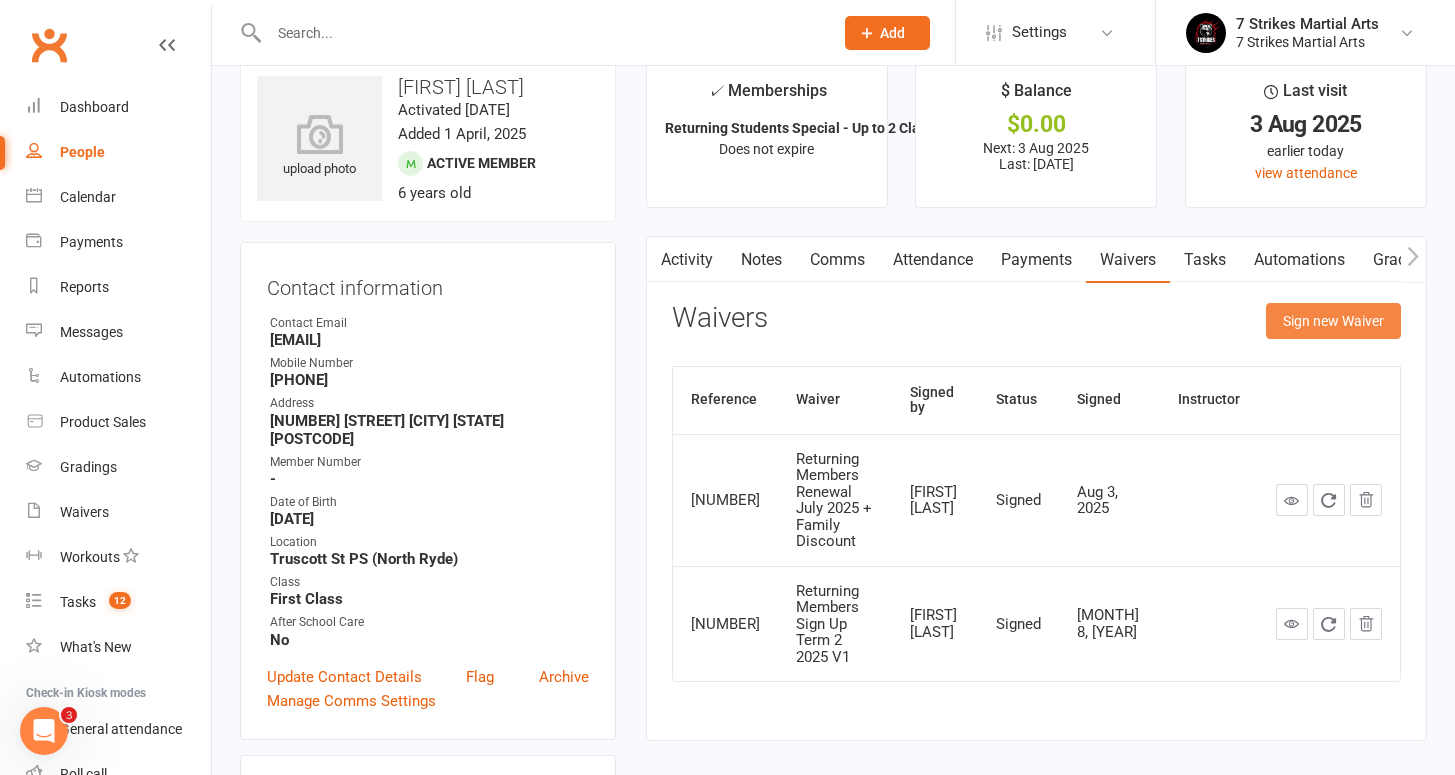 click on "Sign new Waiver" at bounding box center (1333, 321) 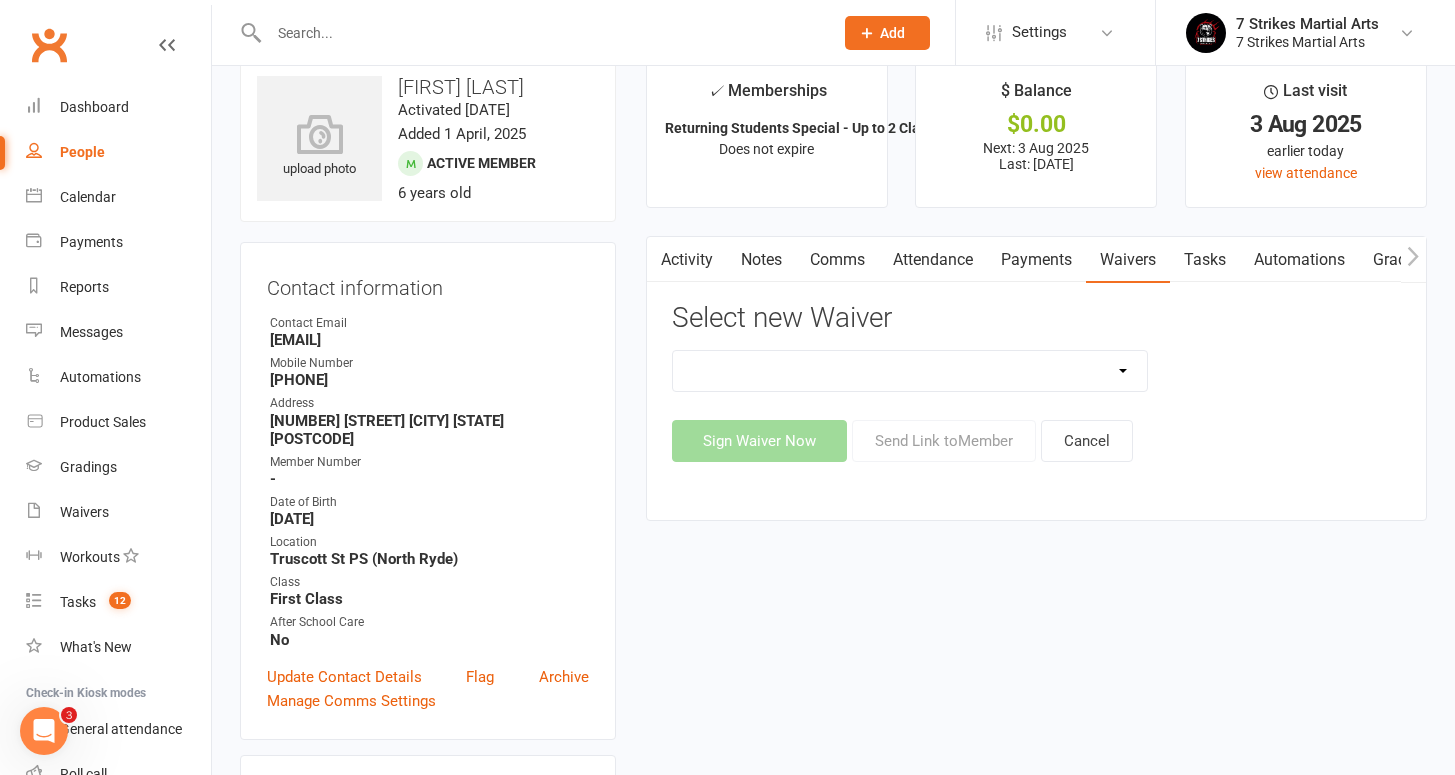 select on "14525" 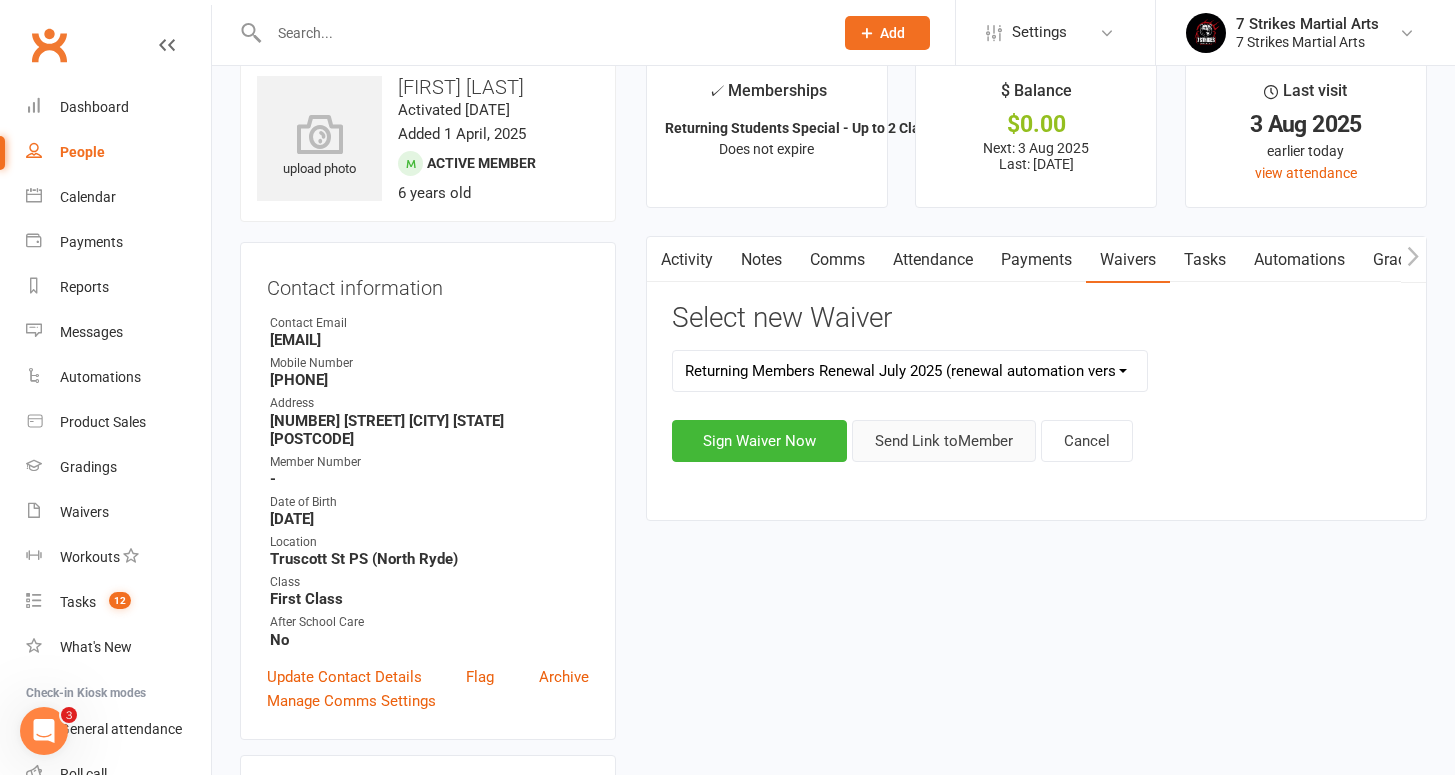 click on "Send Link to  Member" at bounding box center (944, 441) 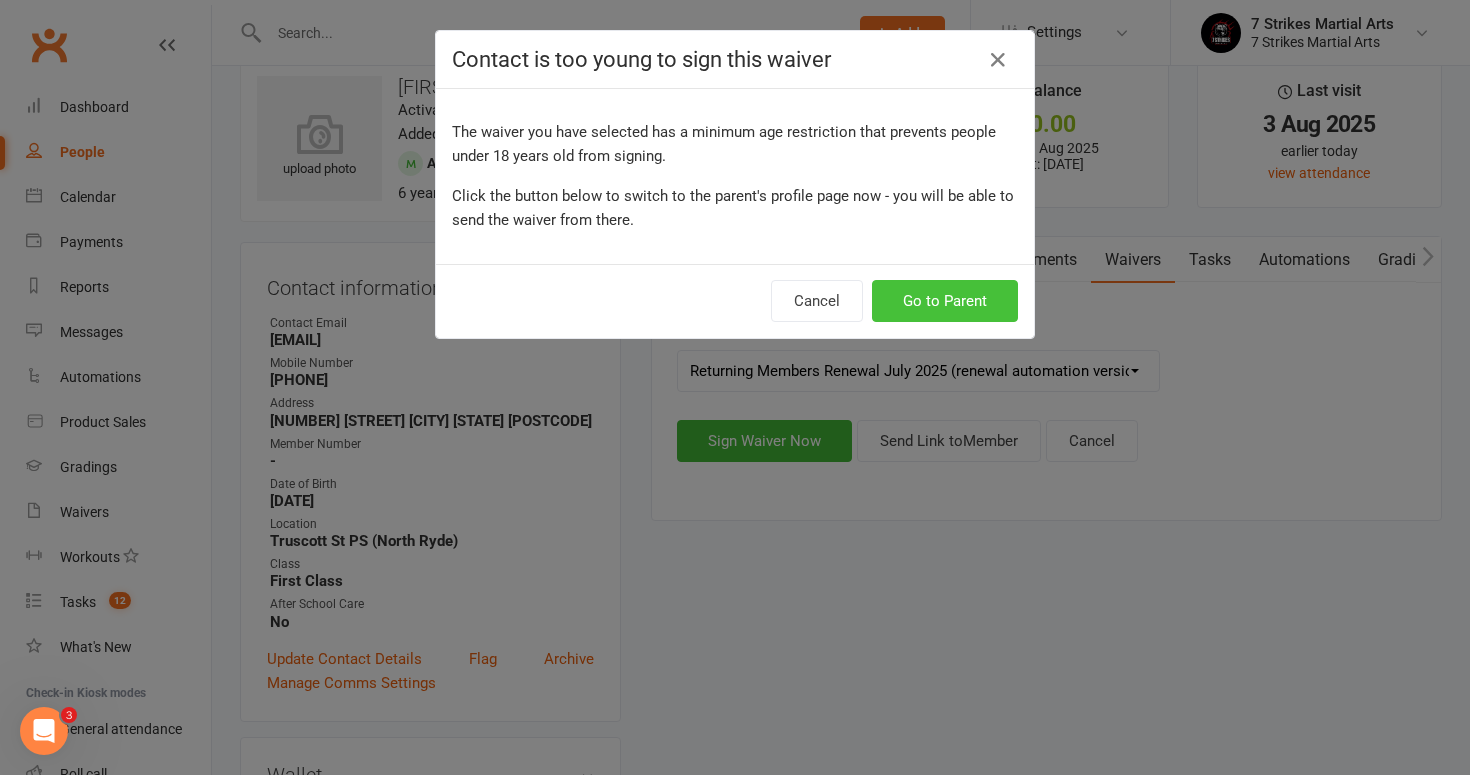 click on "Go to Parent" at bounding box center (945, 301) 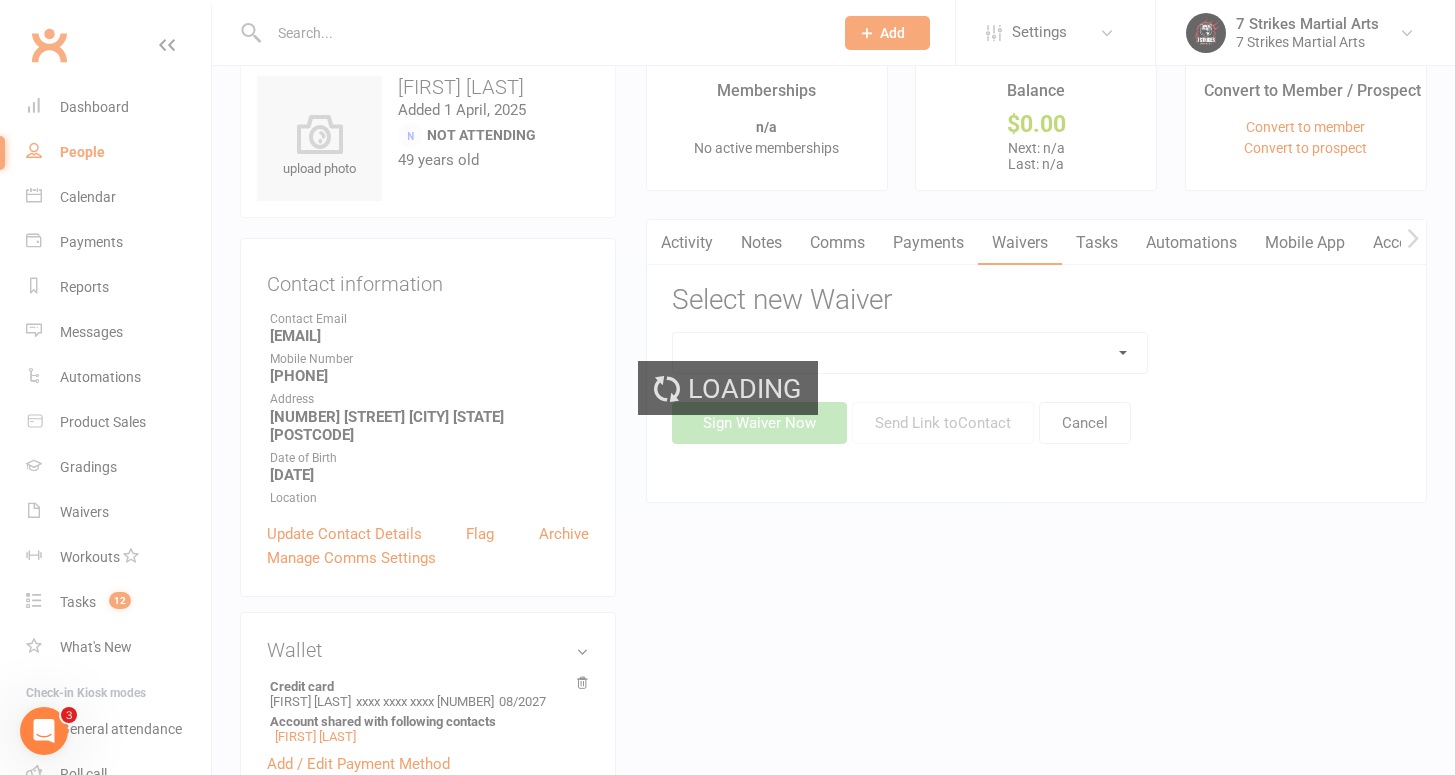scroll, scrollTop: 0, scrollLeft: 0, axis: both 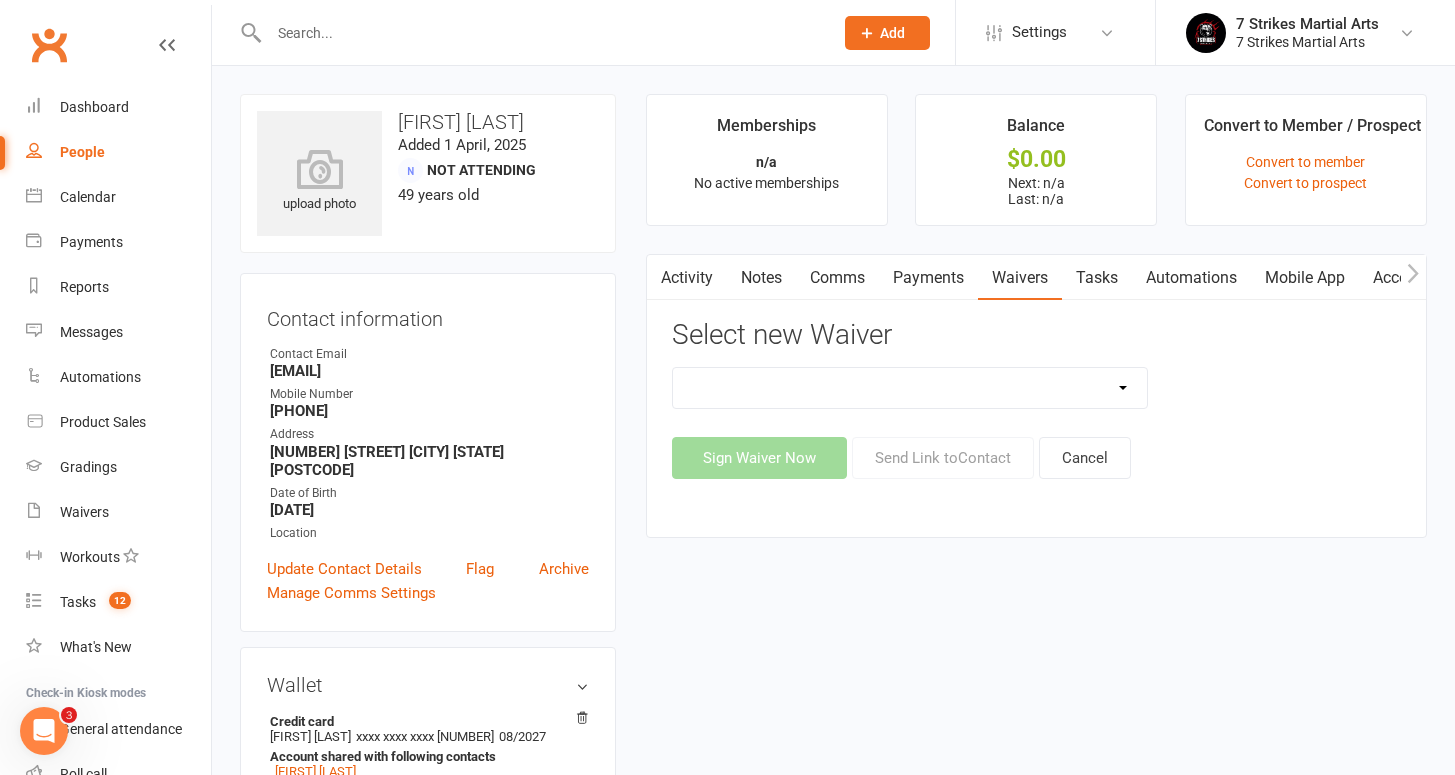select on "14572" 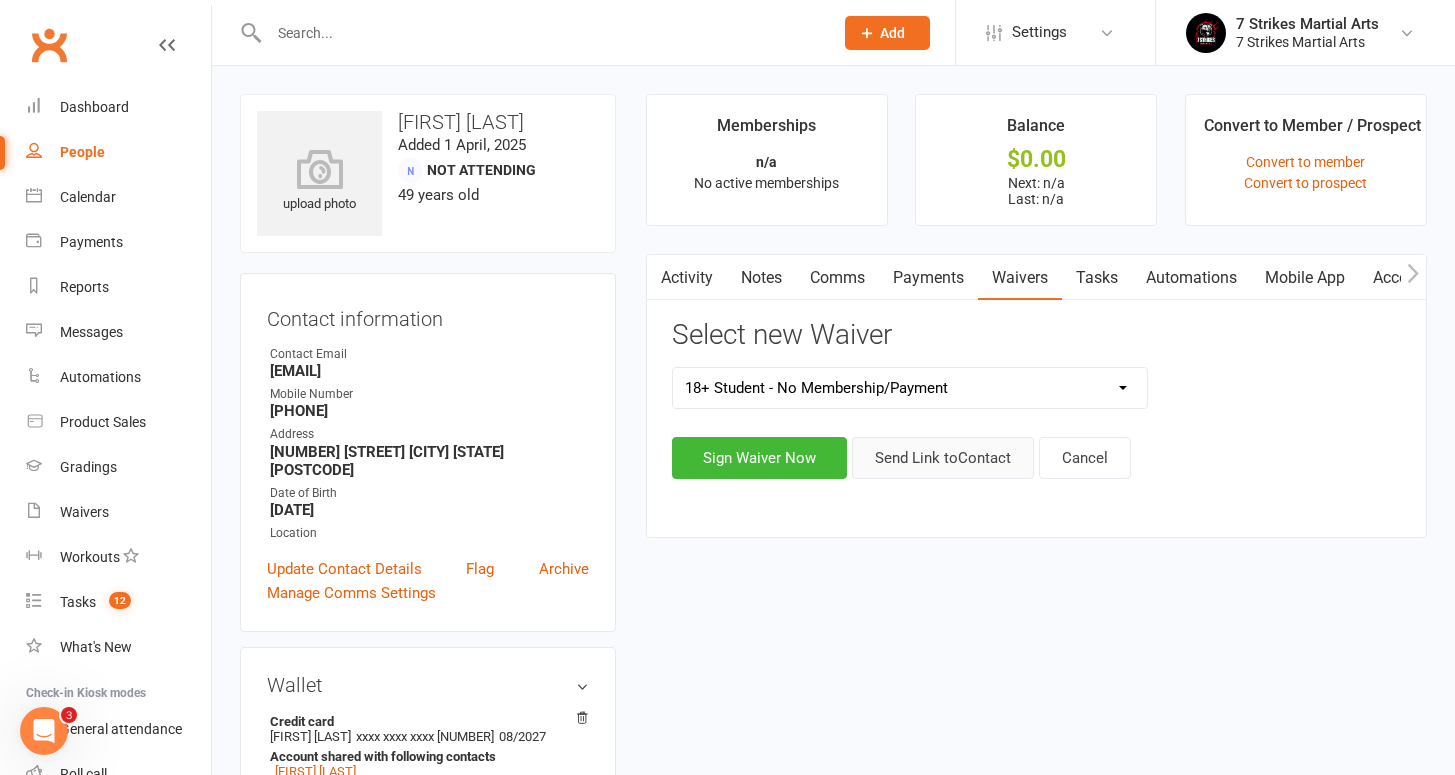 click on "Send Link to  Contact" at bounding box center [943, 458] 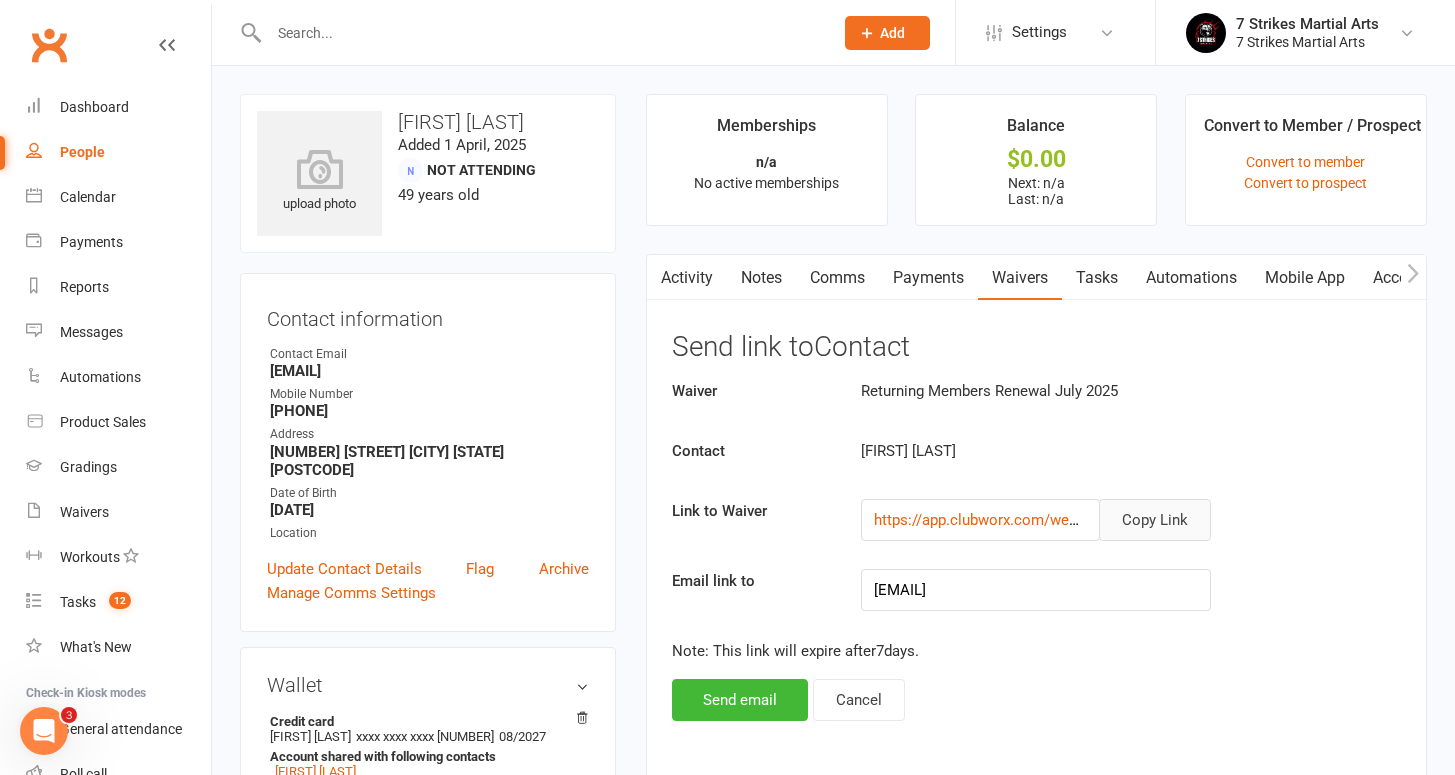 click on "Copy Link" at bounding box center (1155, 520) 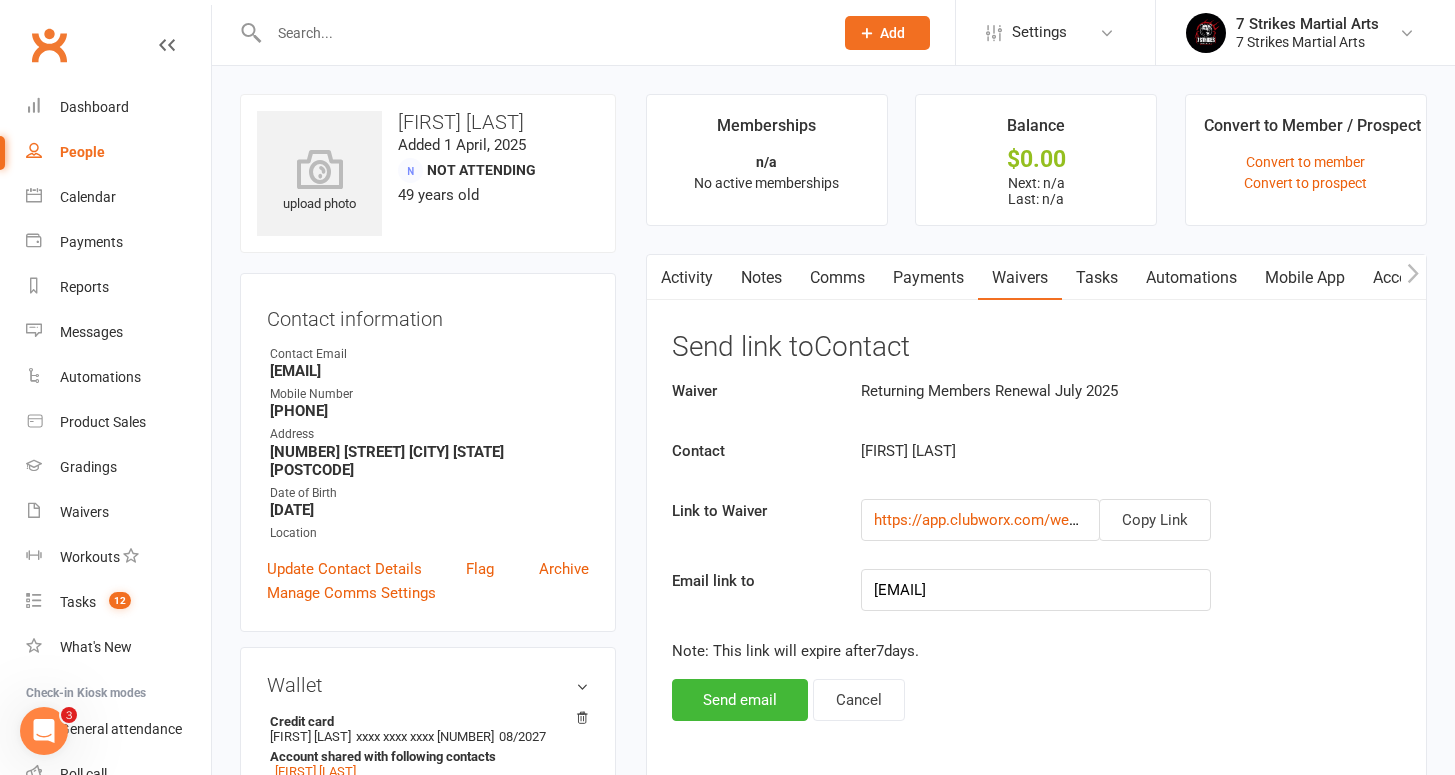 click on "Comms" at bounding box center (837, 278) 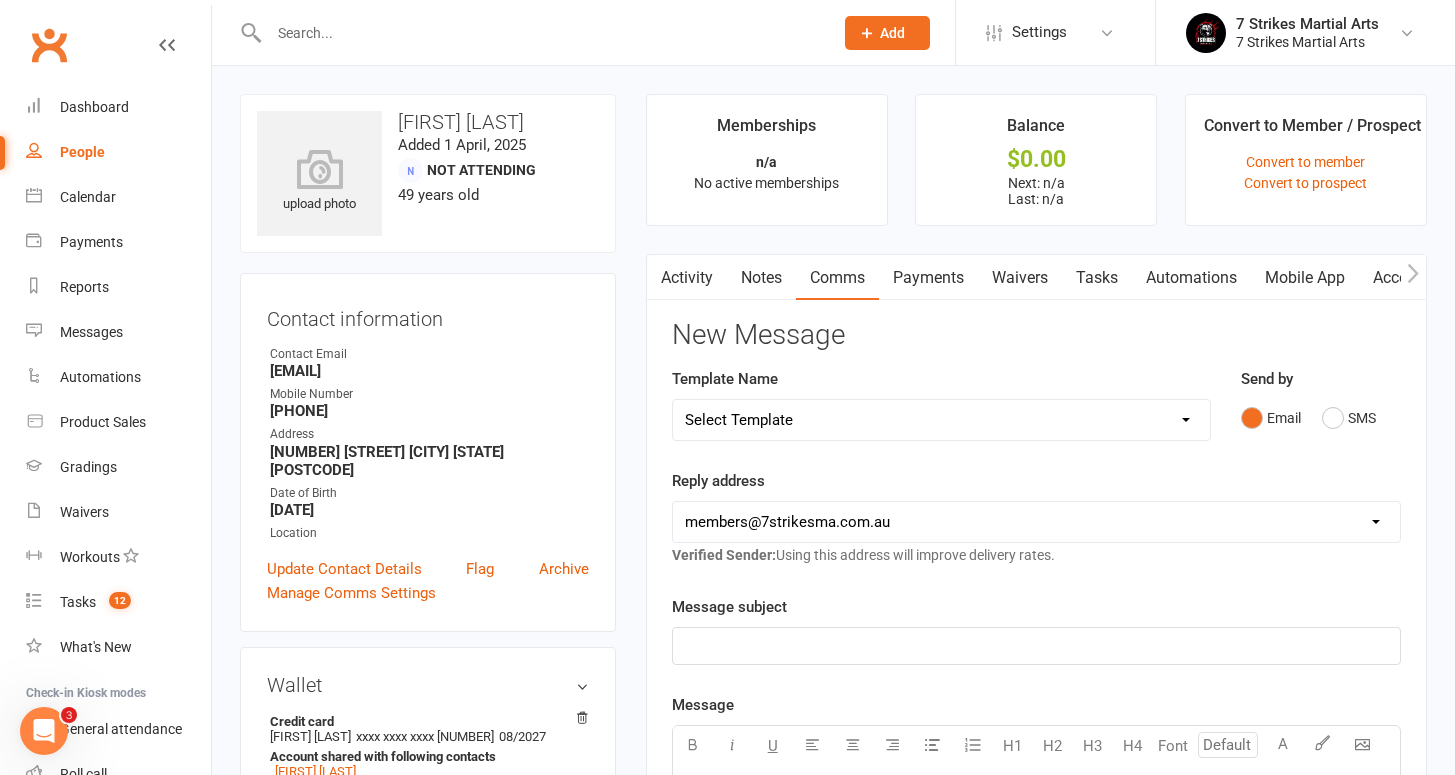 click on "﻿" 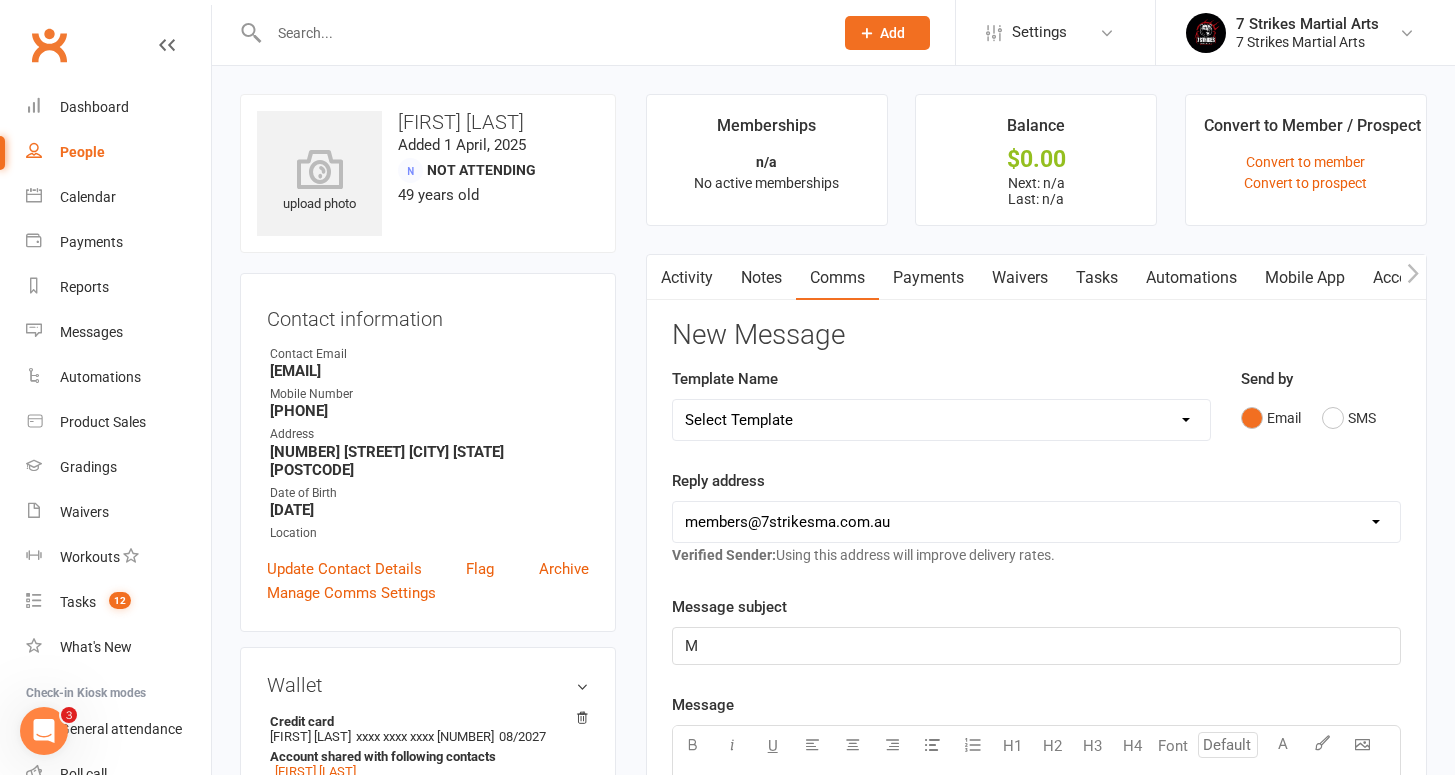 type 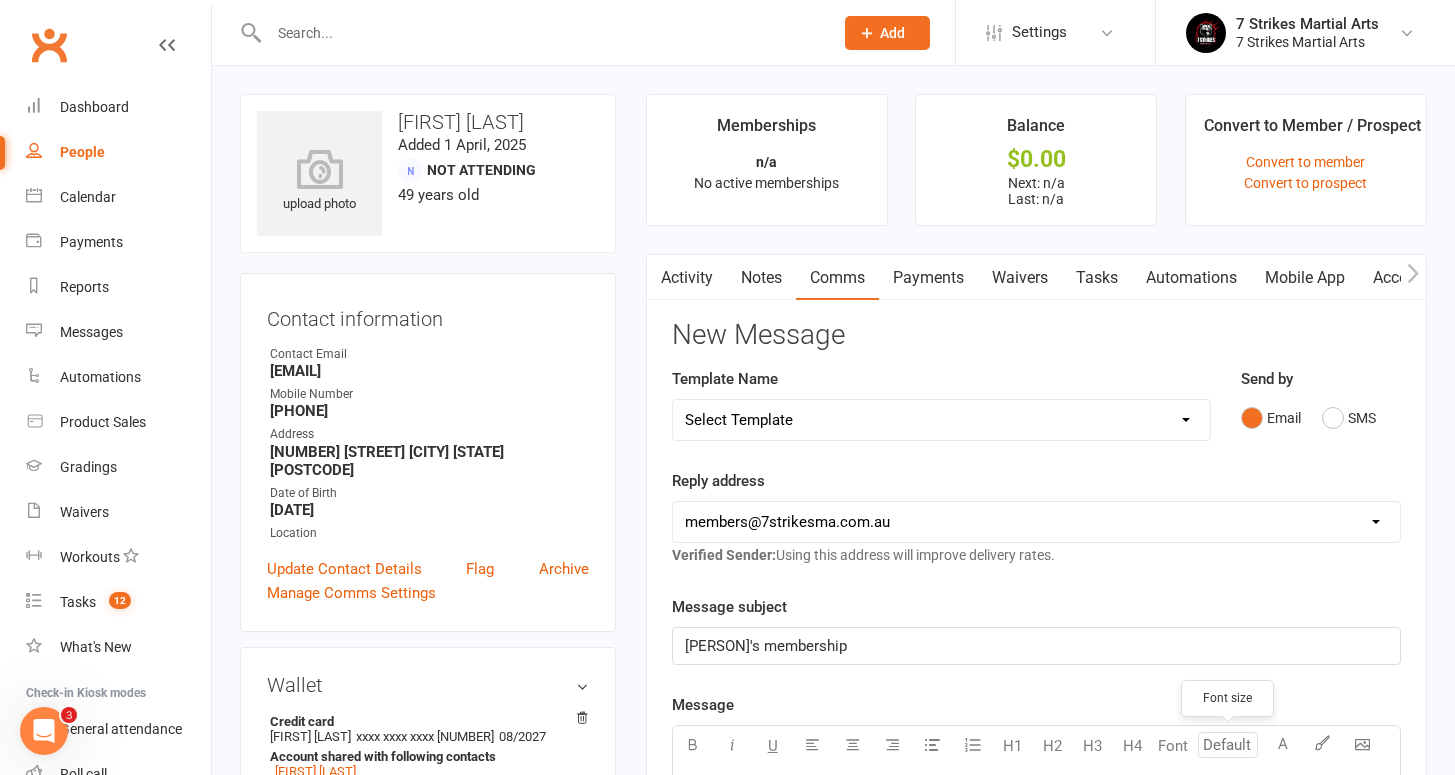 scroll, scrollTop: 443, scrollLeft: 0, axis: vertical 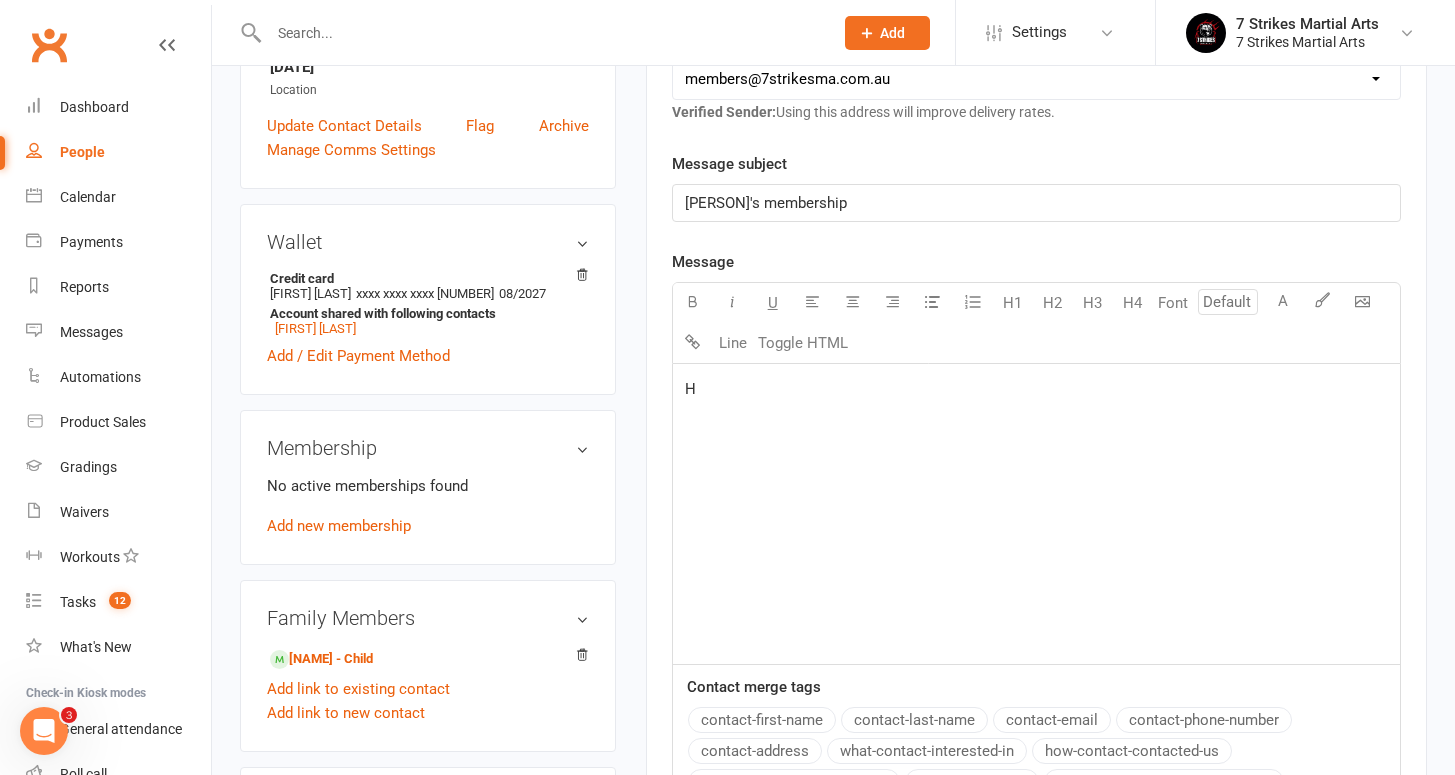 type 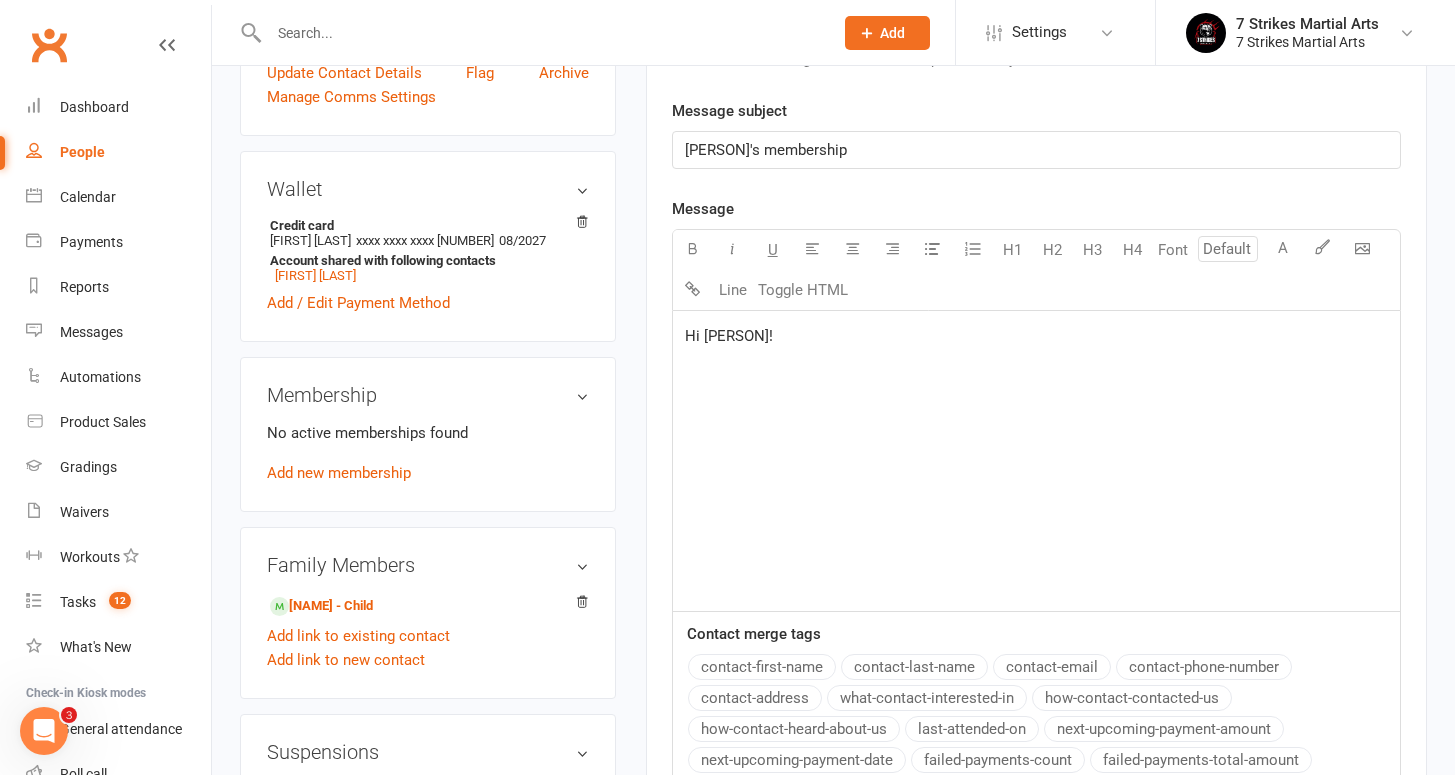 scroll, scrollTop: 502, scrollLeft: 0, axis: vertical 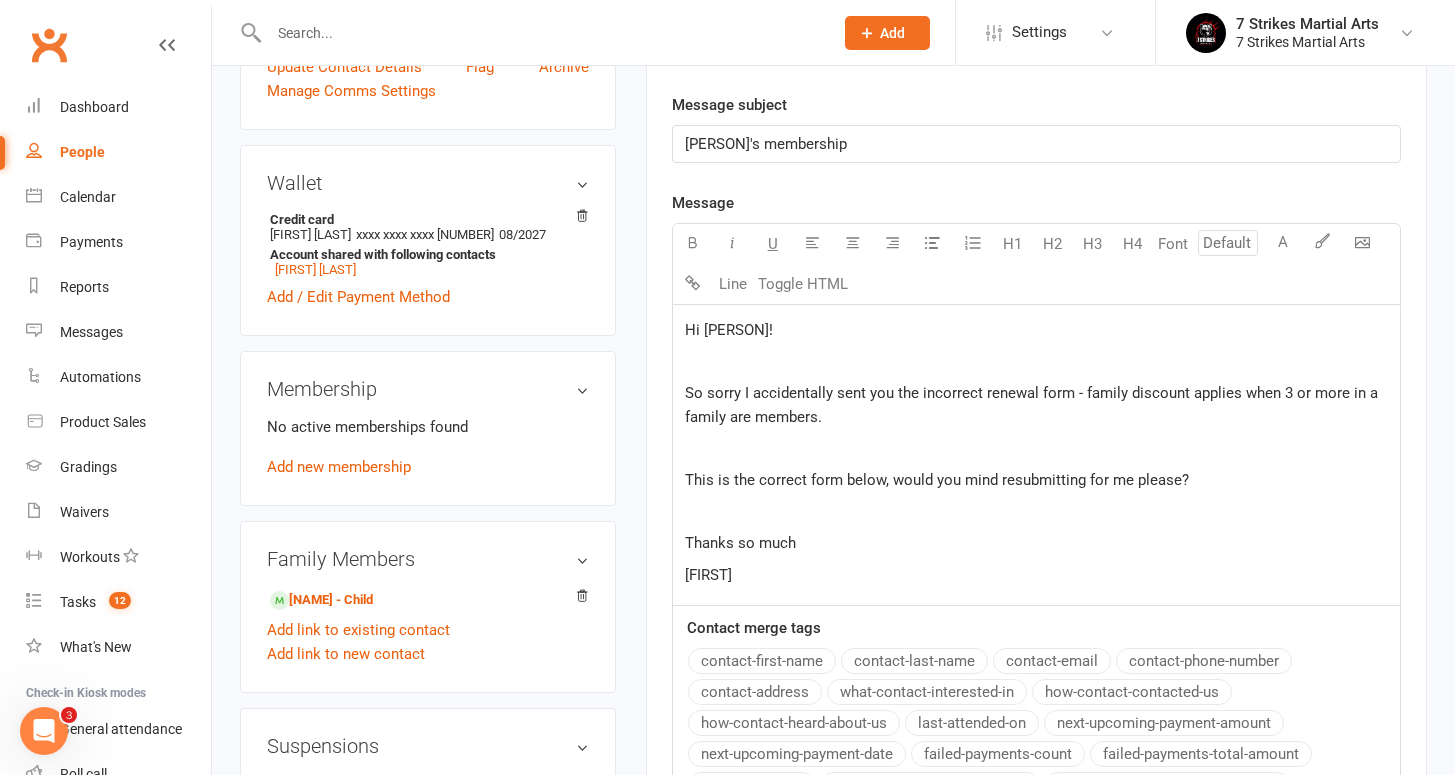 click on "﻿" 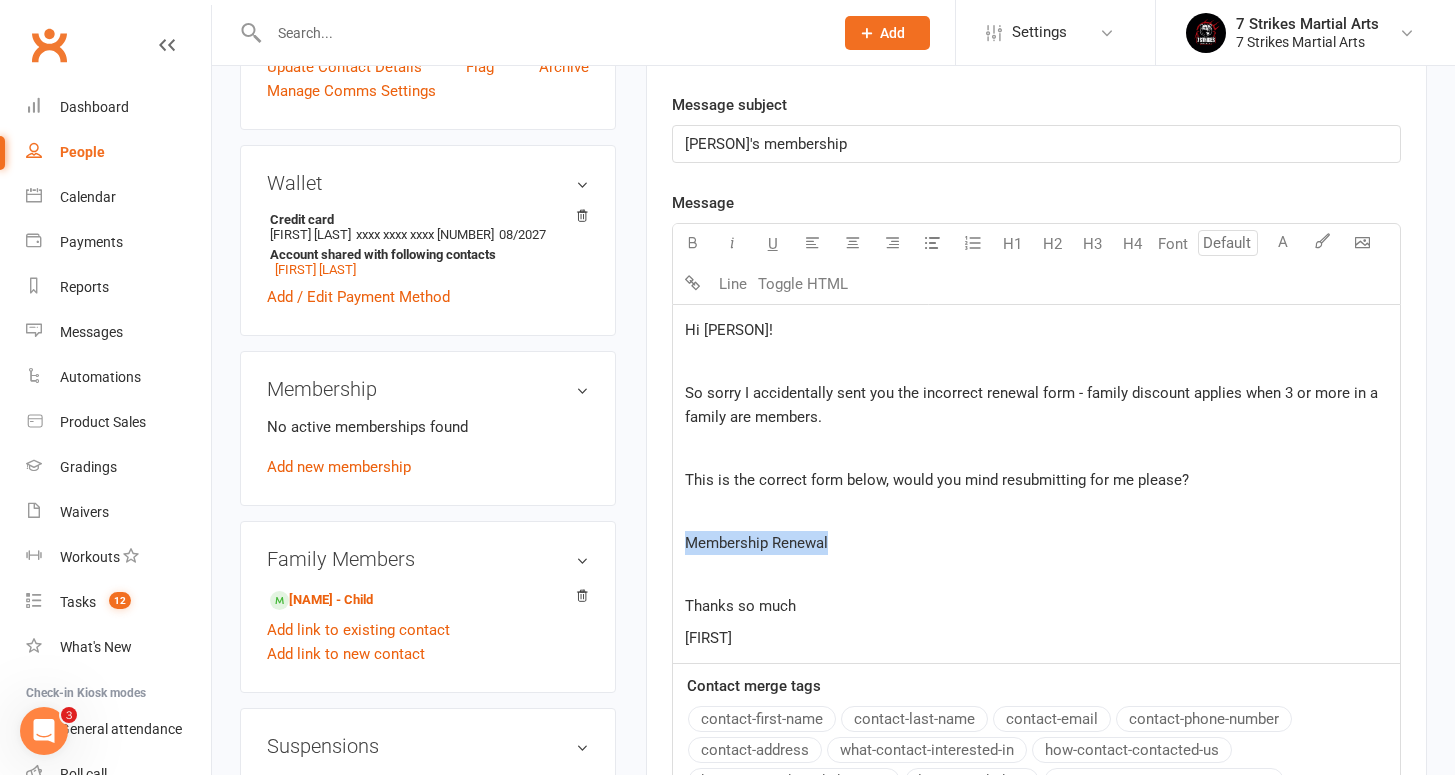 drag, startPoint x: 846, startPoint y: 548, endPoint x: 641, endPoint y: 541, distance: 205.11948 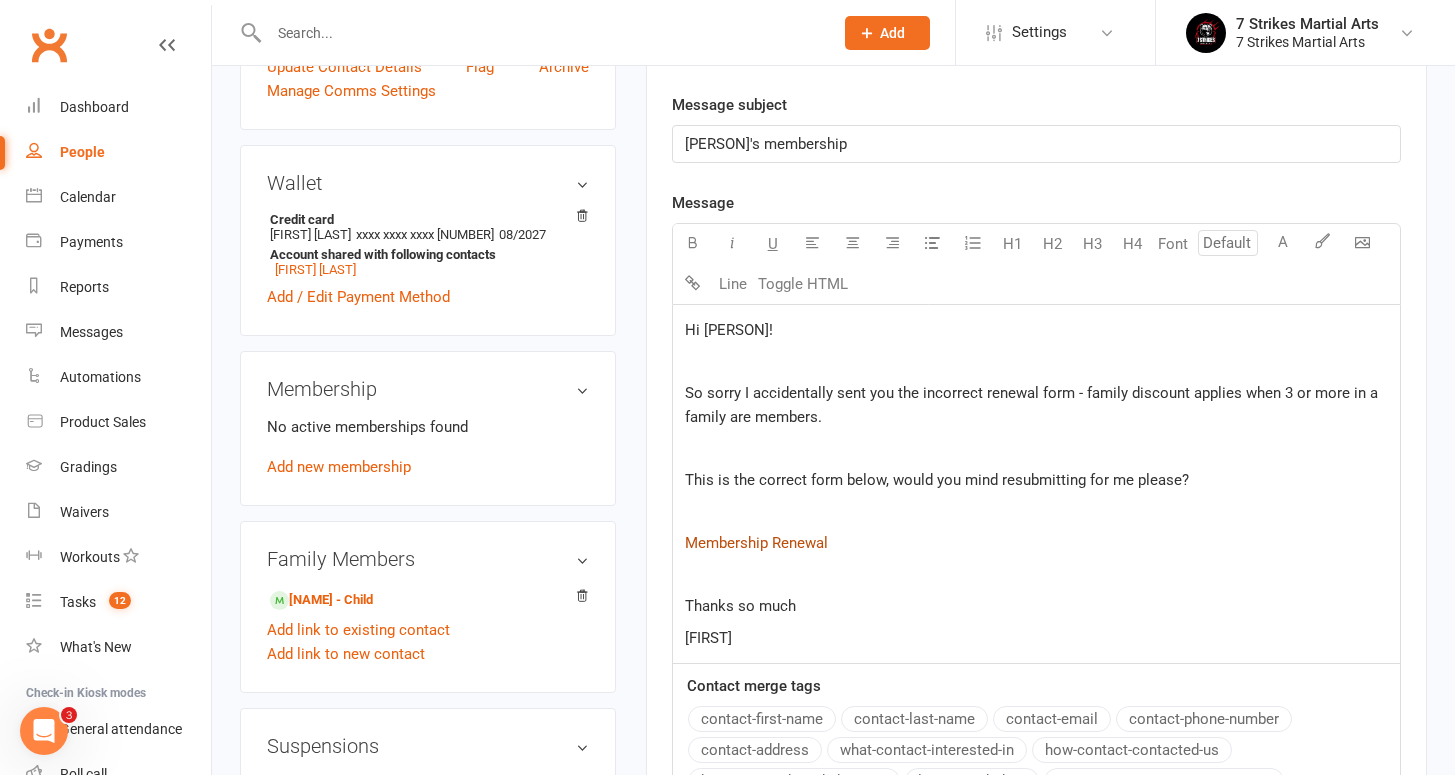 click on "Membership Renewal" 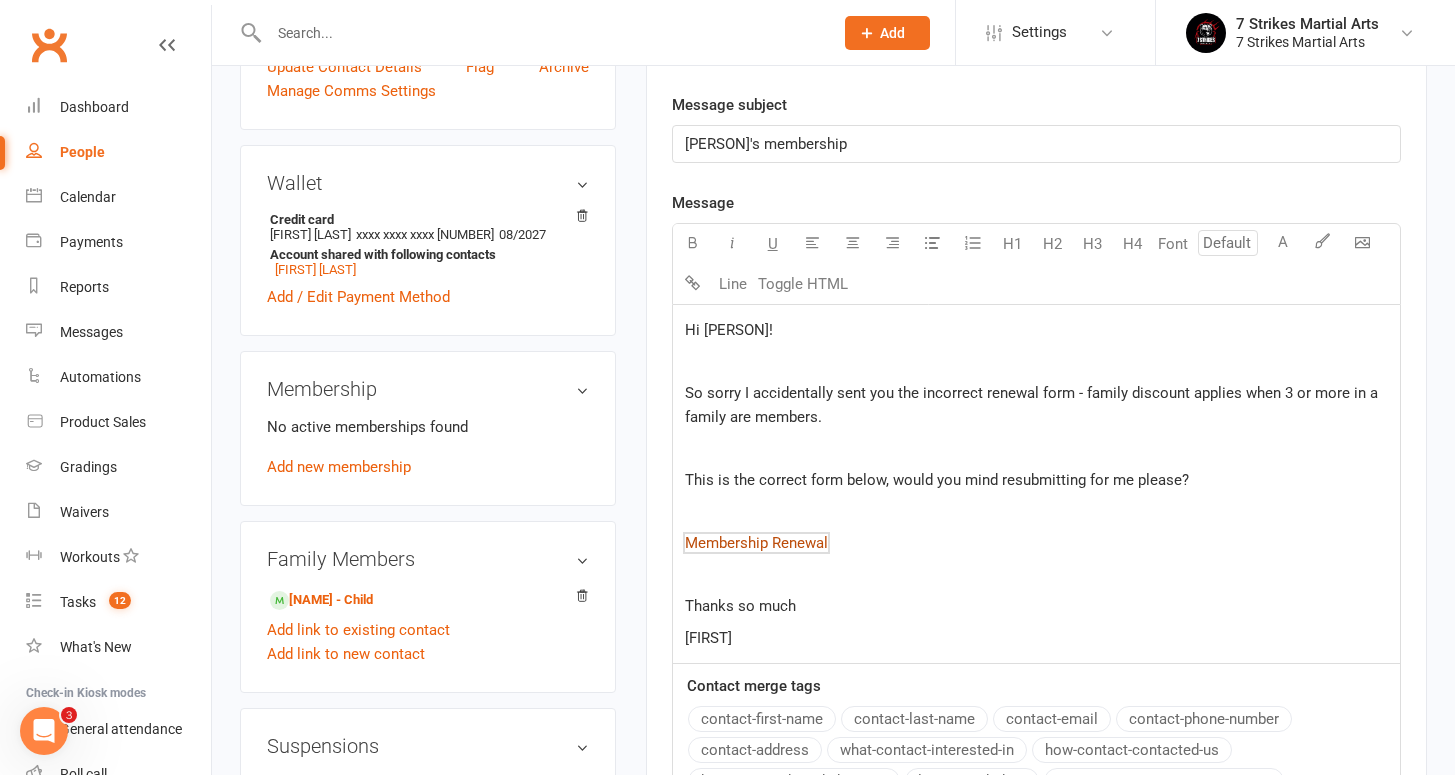 click on "Membership Renewal" 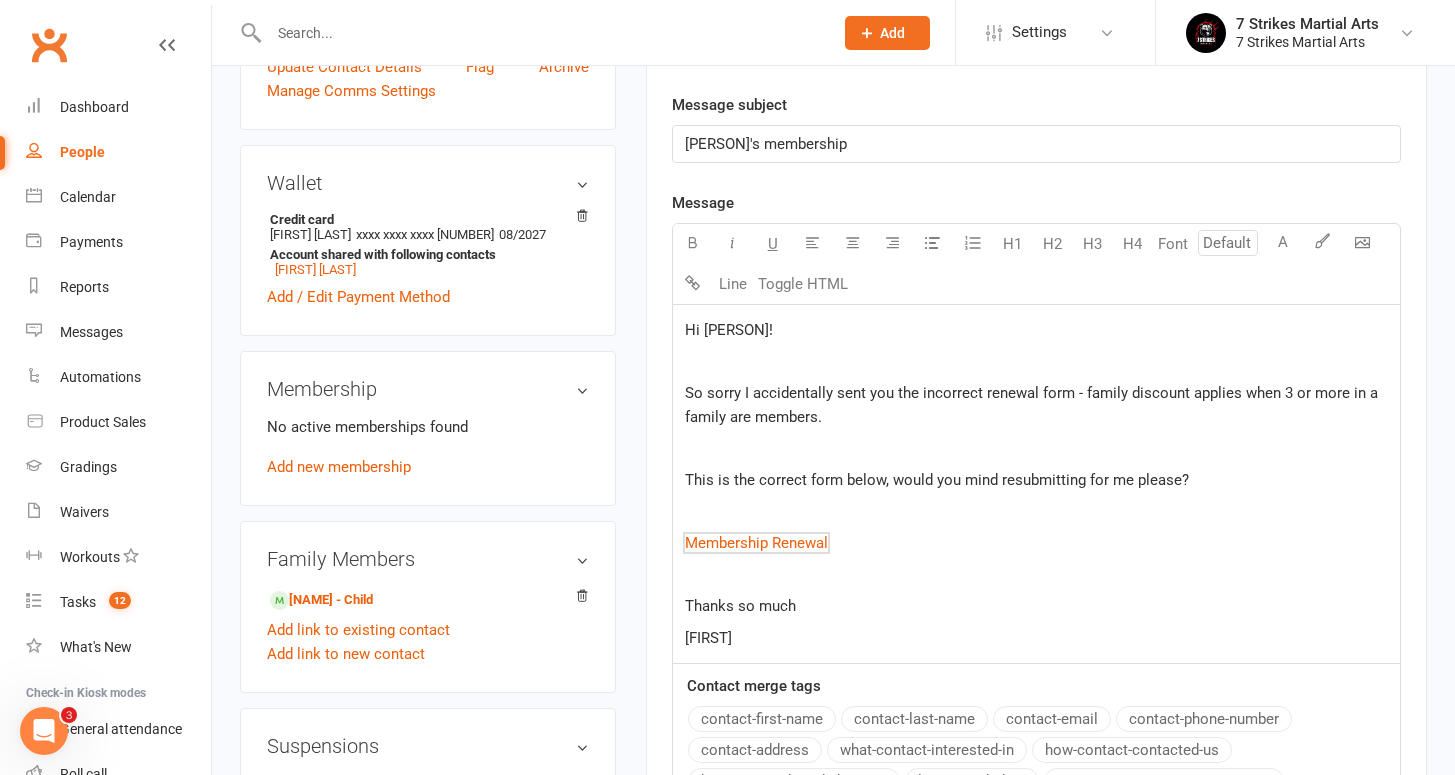 click on "﻿ $   Membership Renewal $   ﻿" 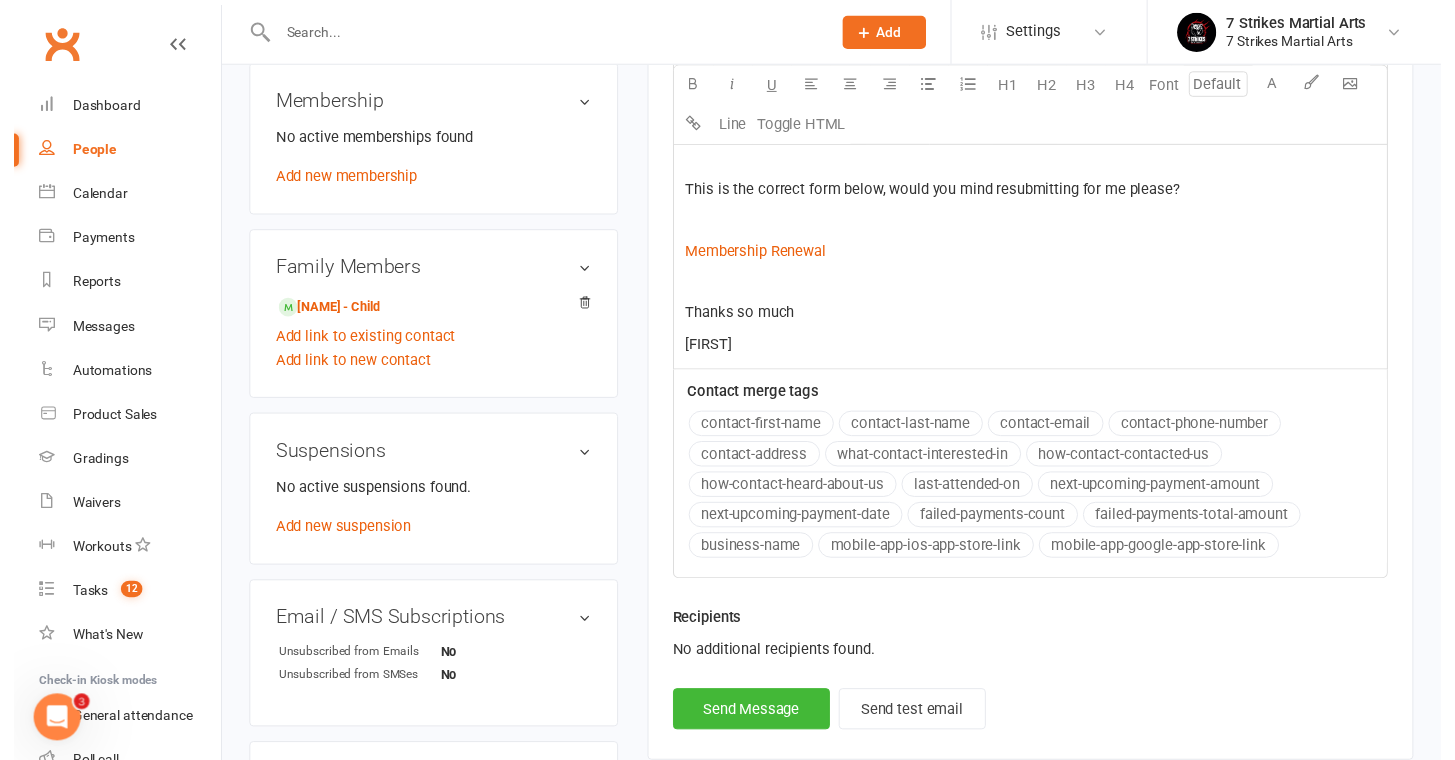 scroll, scrollTop: 880, scrollLeft: 0, axis: vertical 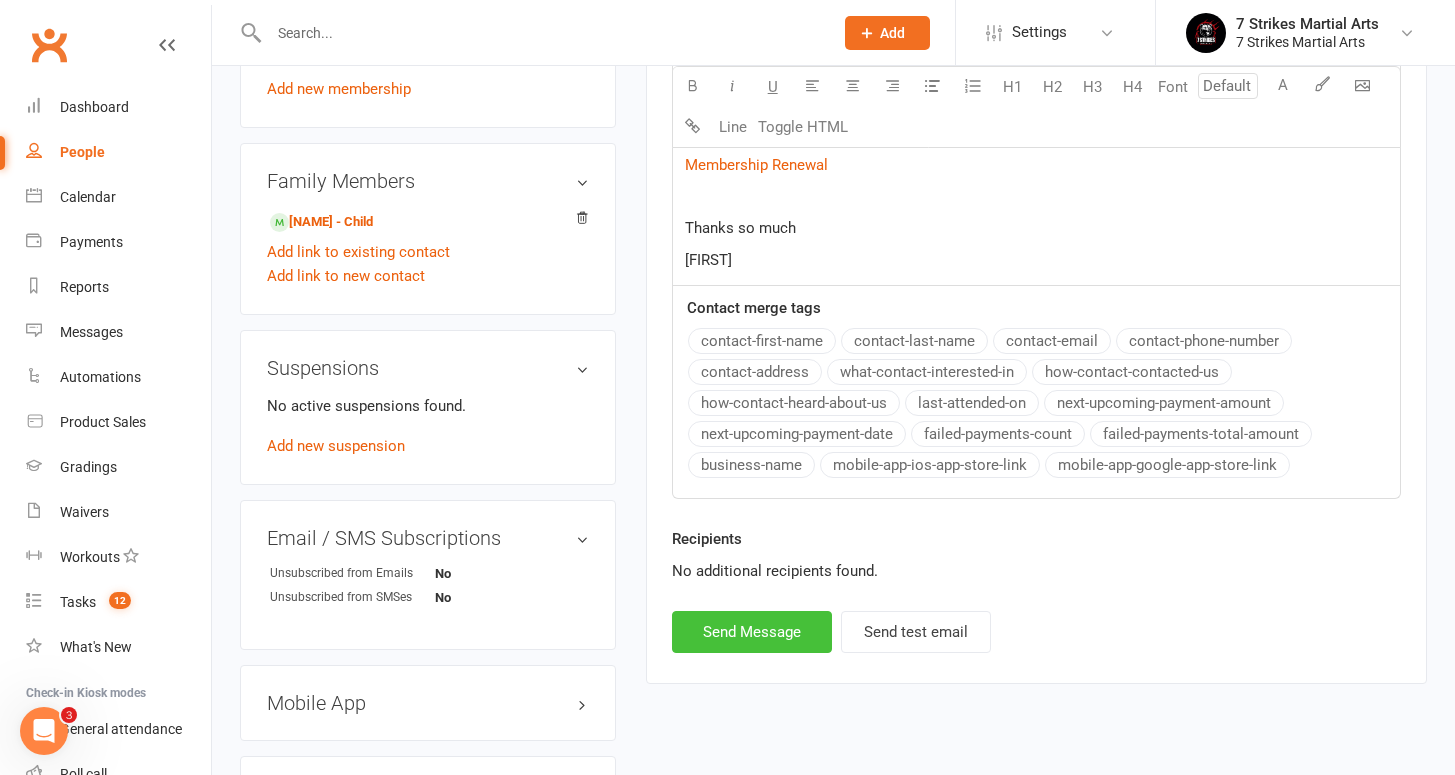 click on "Send Message" at bounding box center (752, 632) 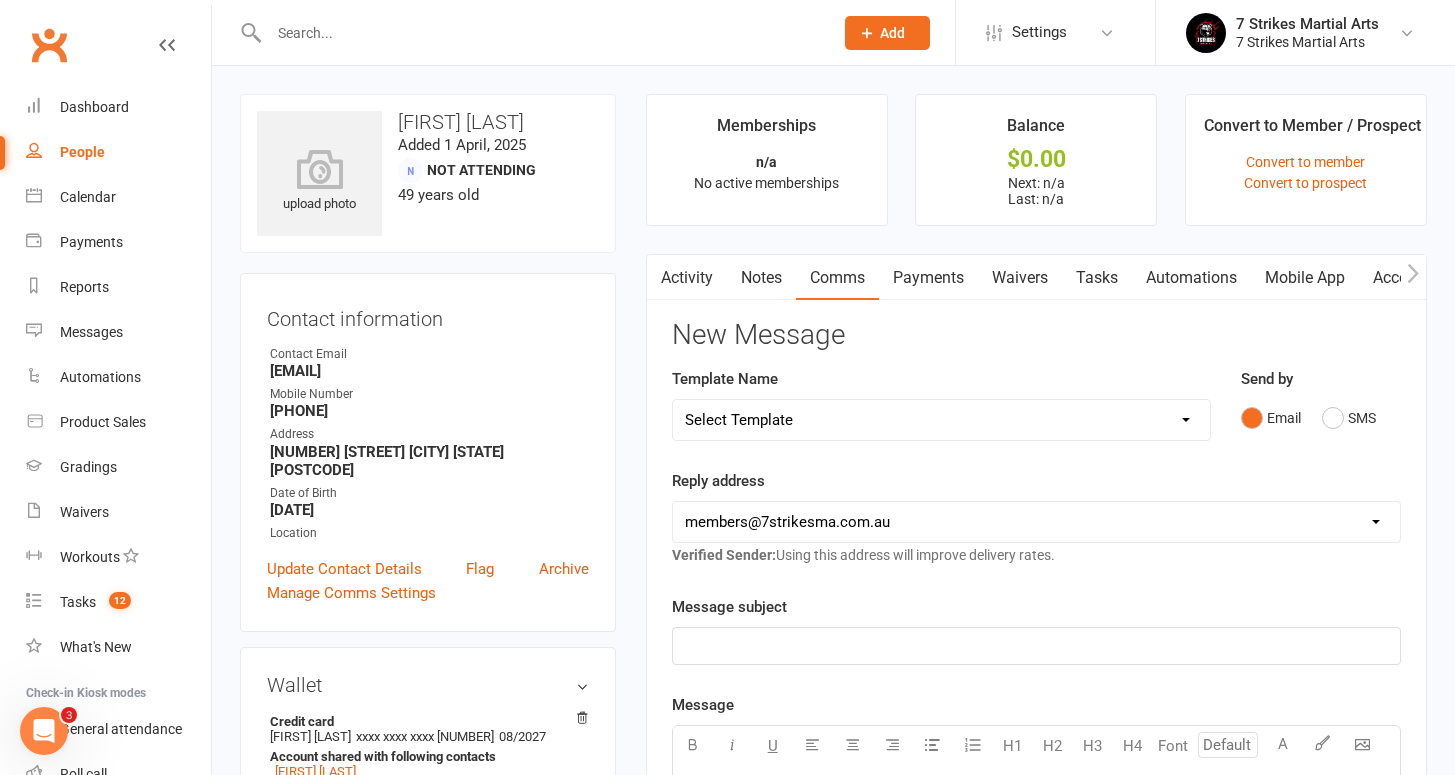 scroll, scrollTop: 0, scrollLeft: 0, axis: both 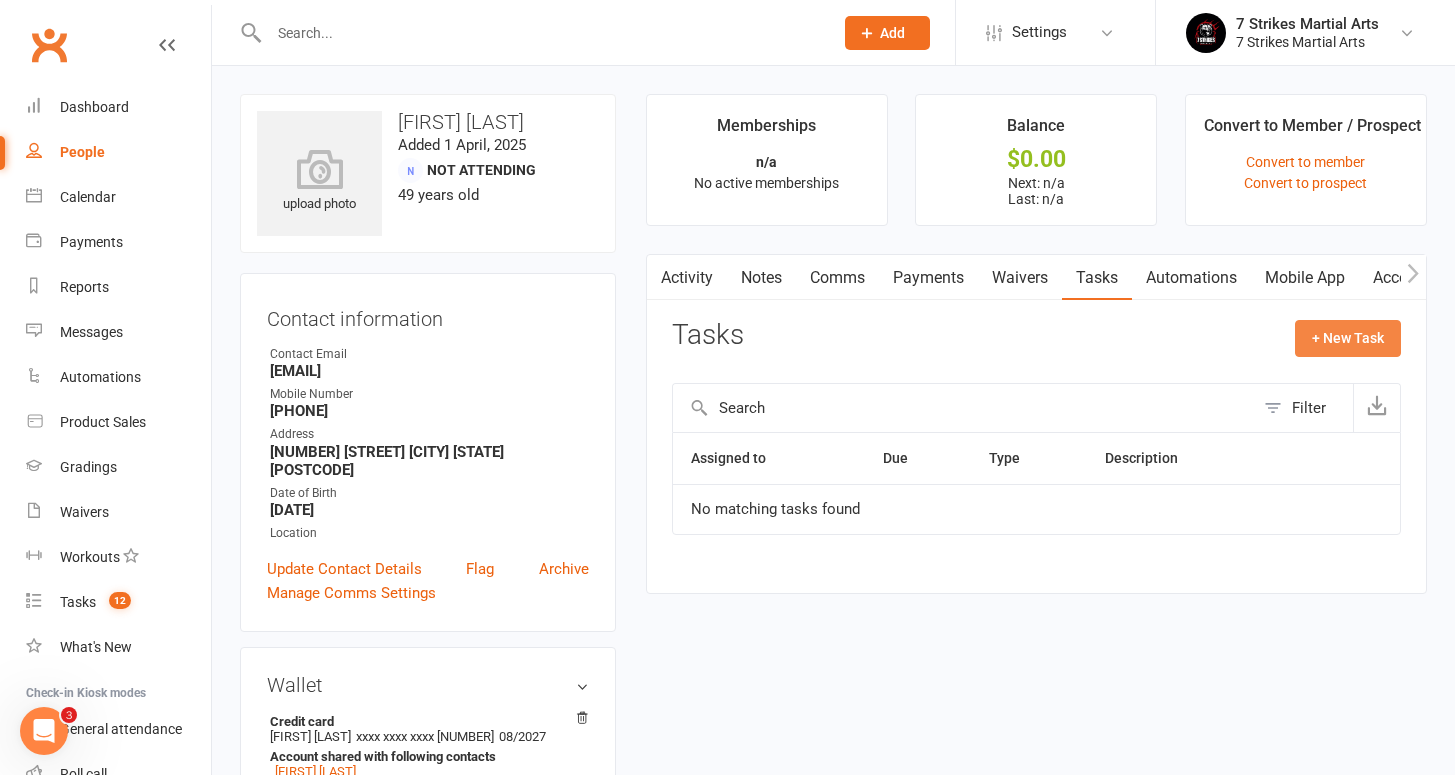 click on "+ New Task" at bounding box center (1348, 338) 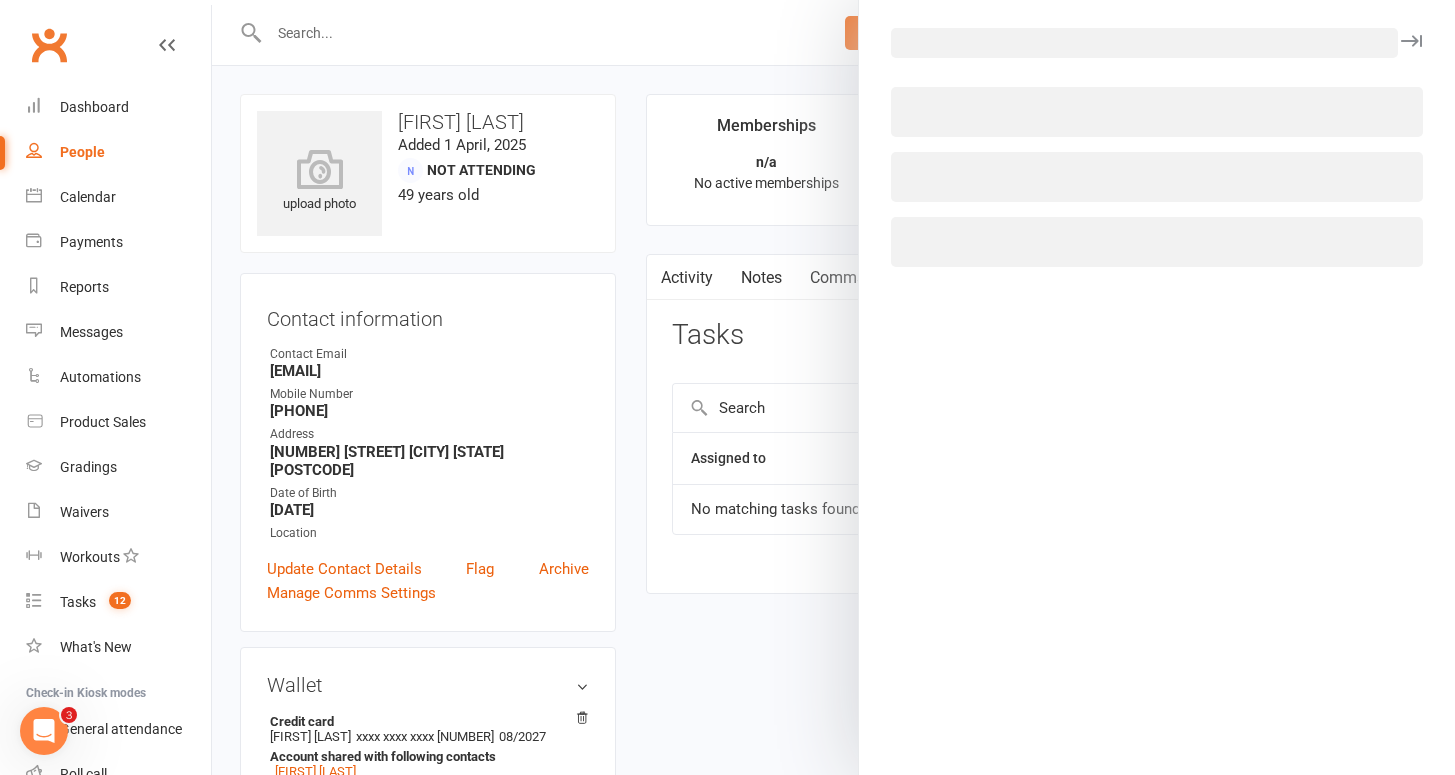 select on "48168" 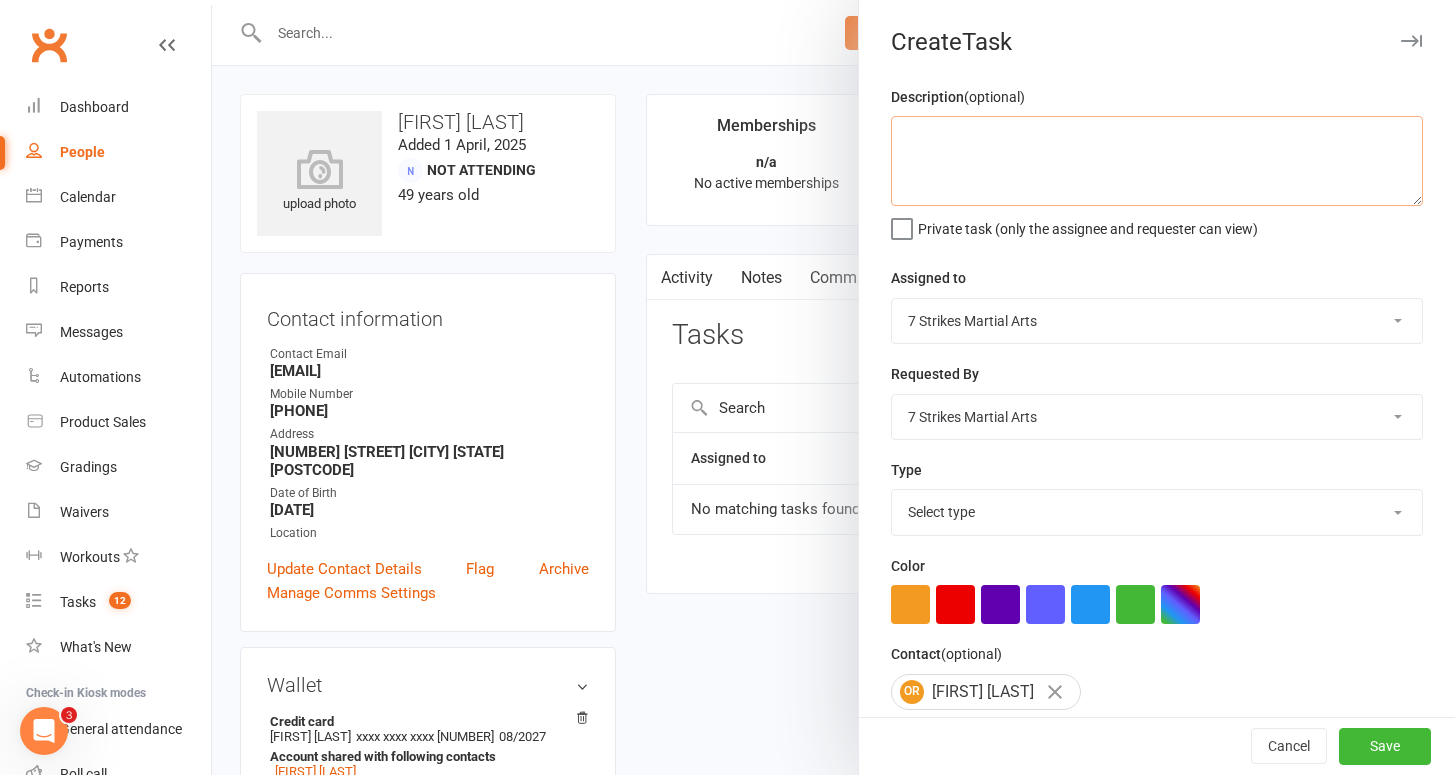 click at bounding box center (1157, 161) 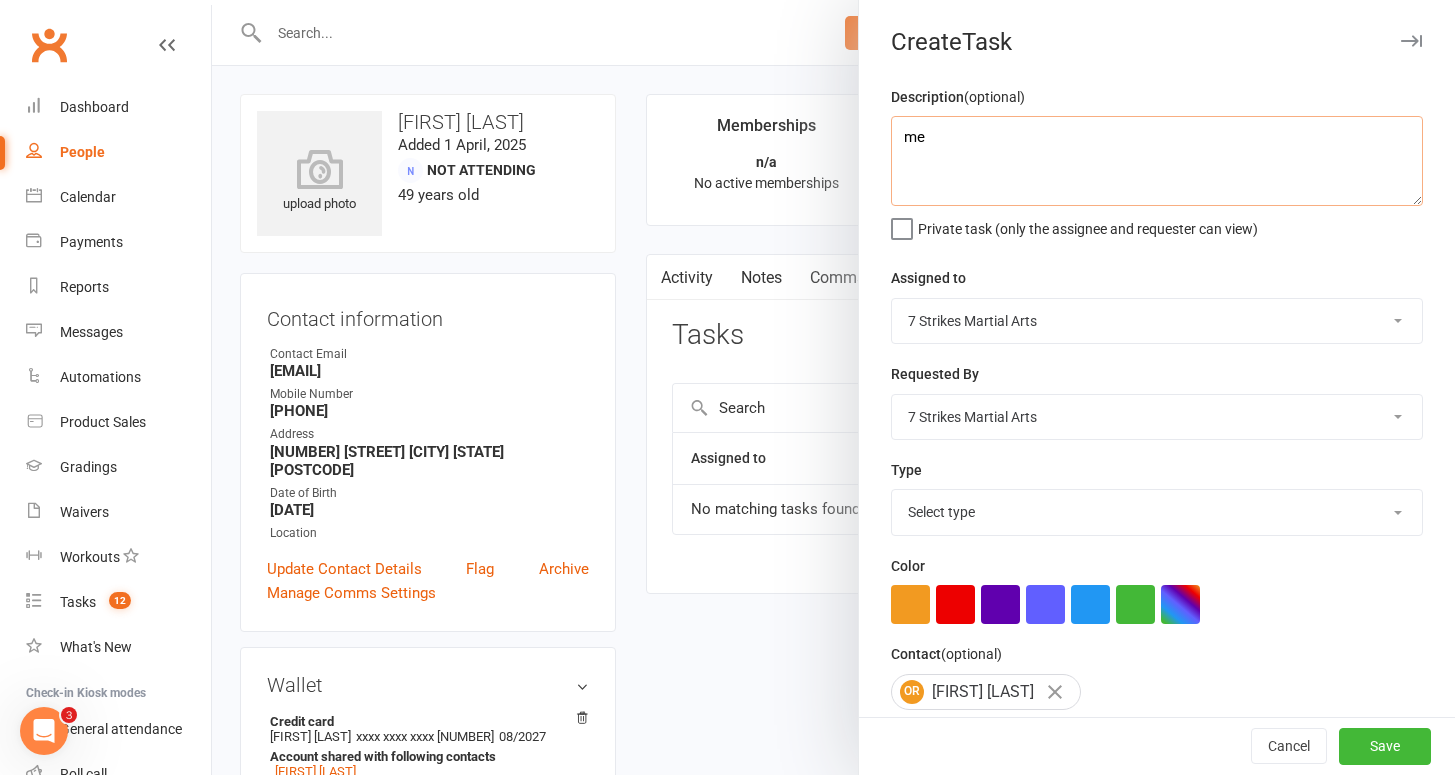 type on "m" 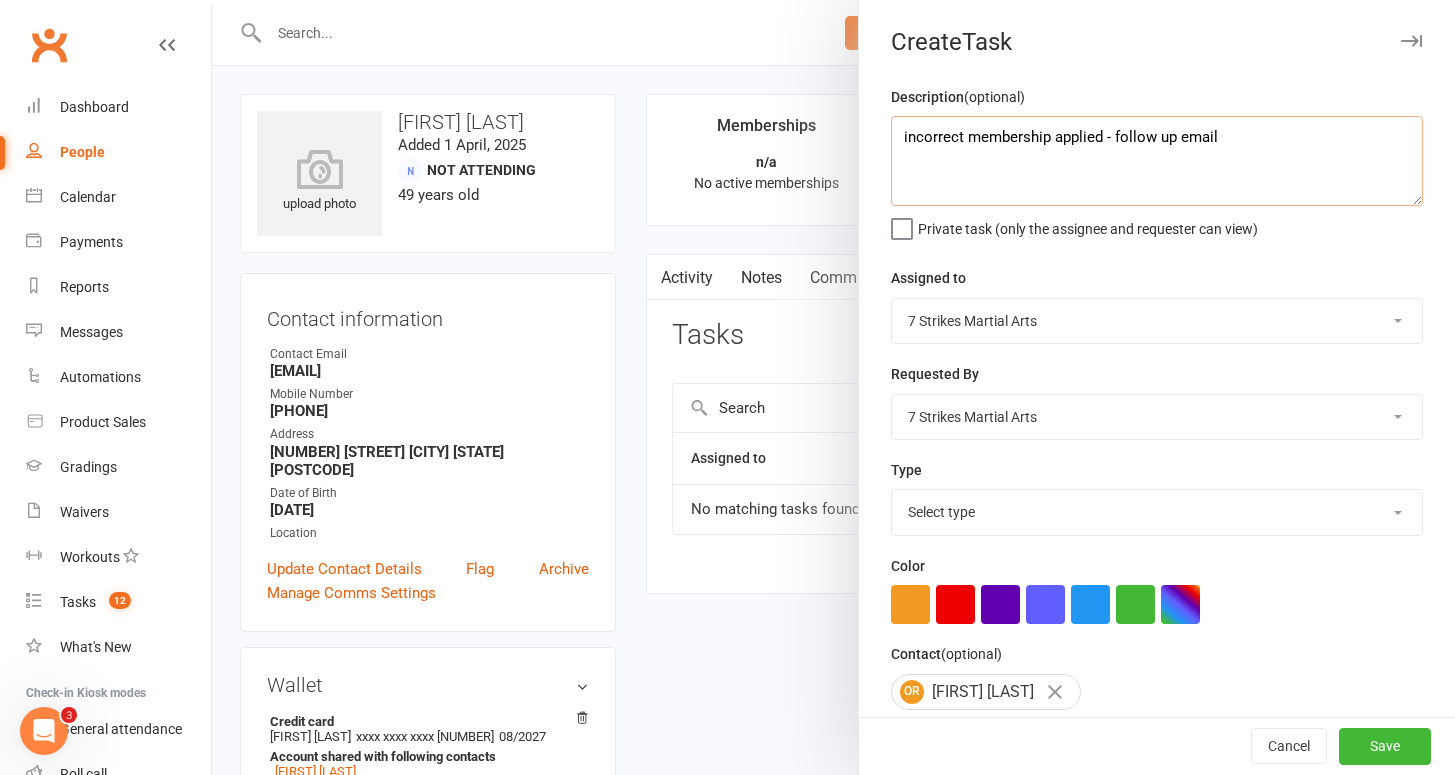 type on "incorrect membership applied - follow up email" 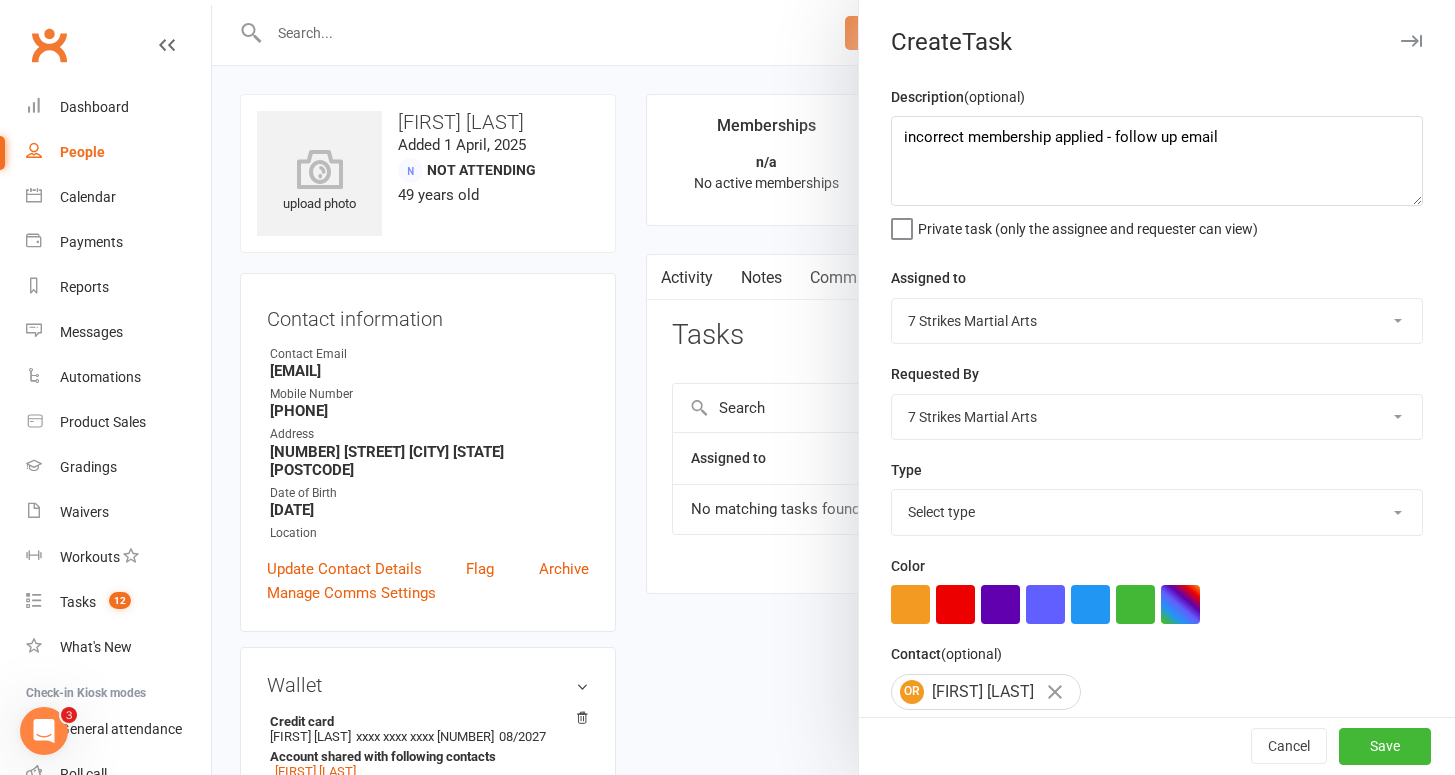 click on "Private task (only the assignee and requester can view)" at bounding box center (1088, 225) 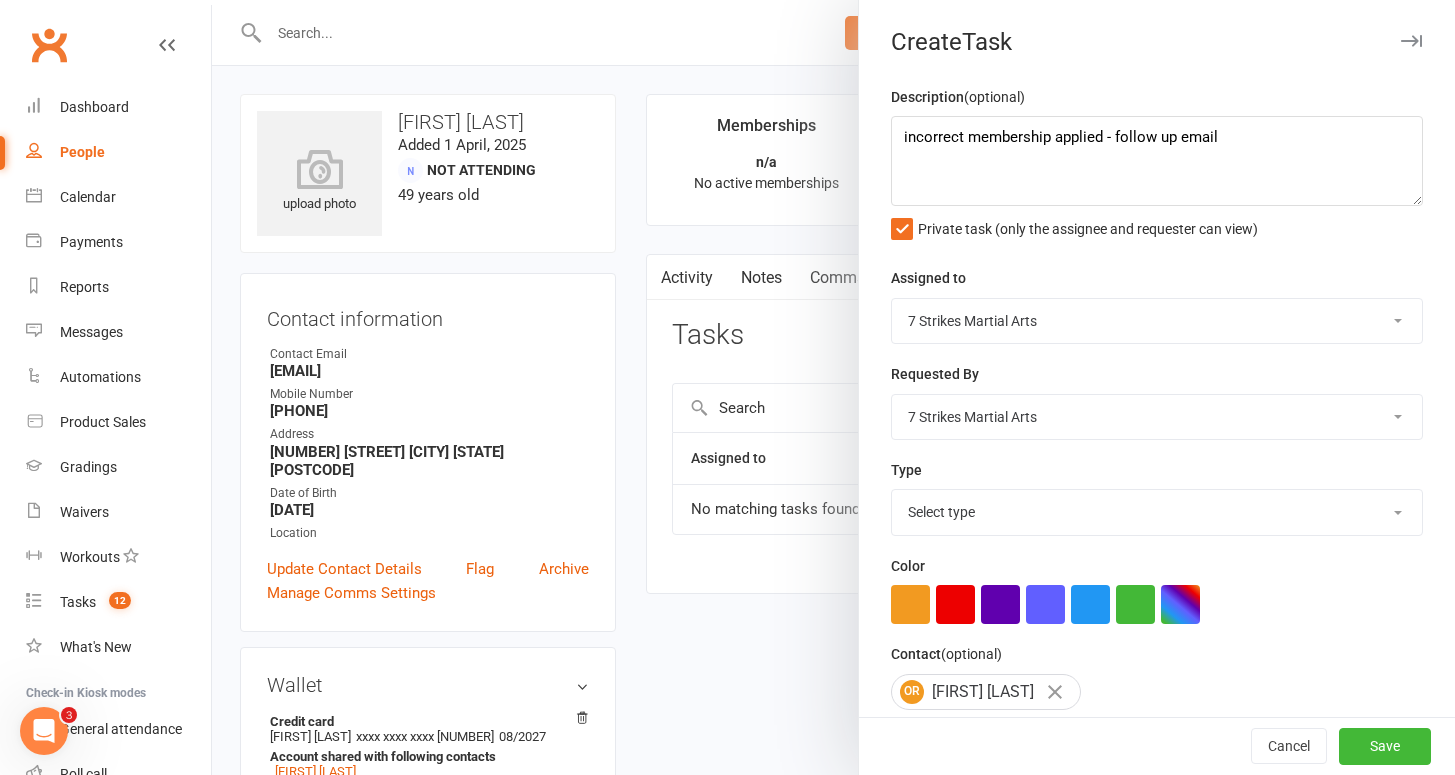 select on "34853" 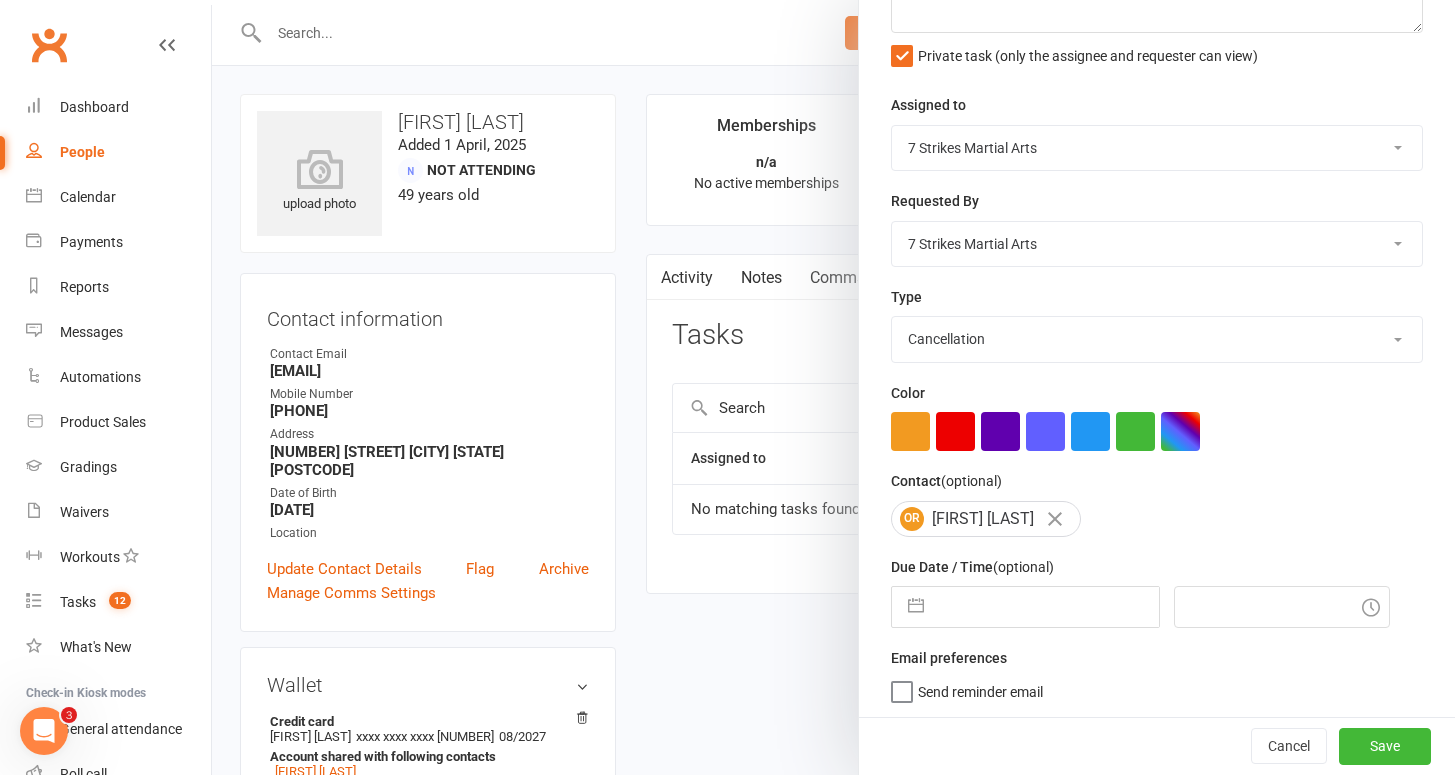 scroll, scrollTop: 171, scrollLeft: 0, axis: vertical 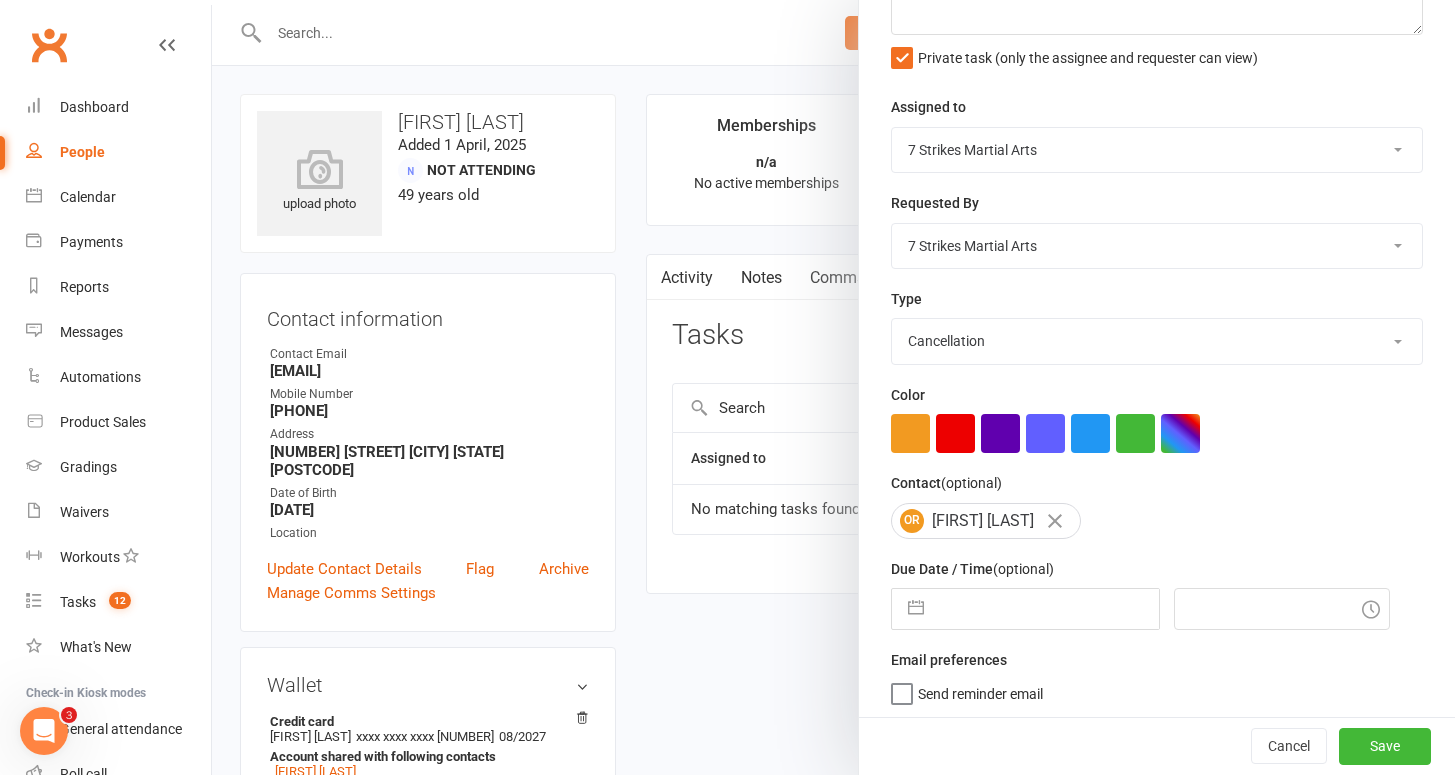 click at bounding box center [1046, 609] 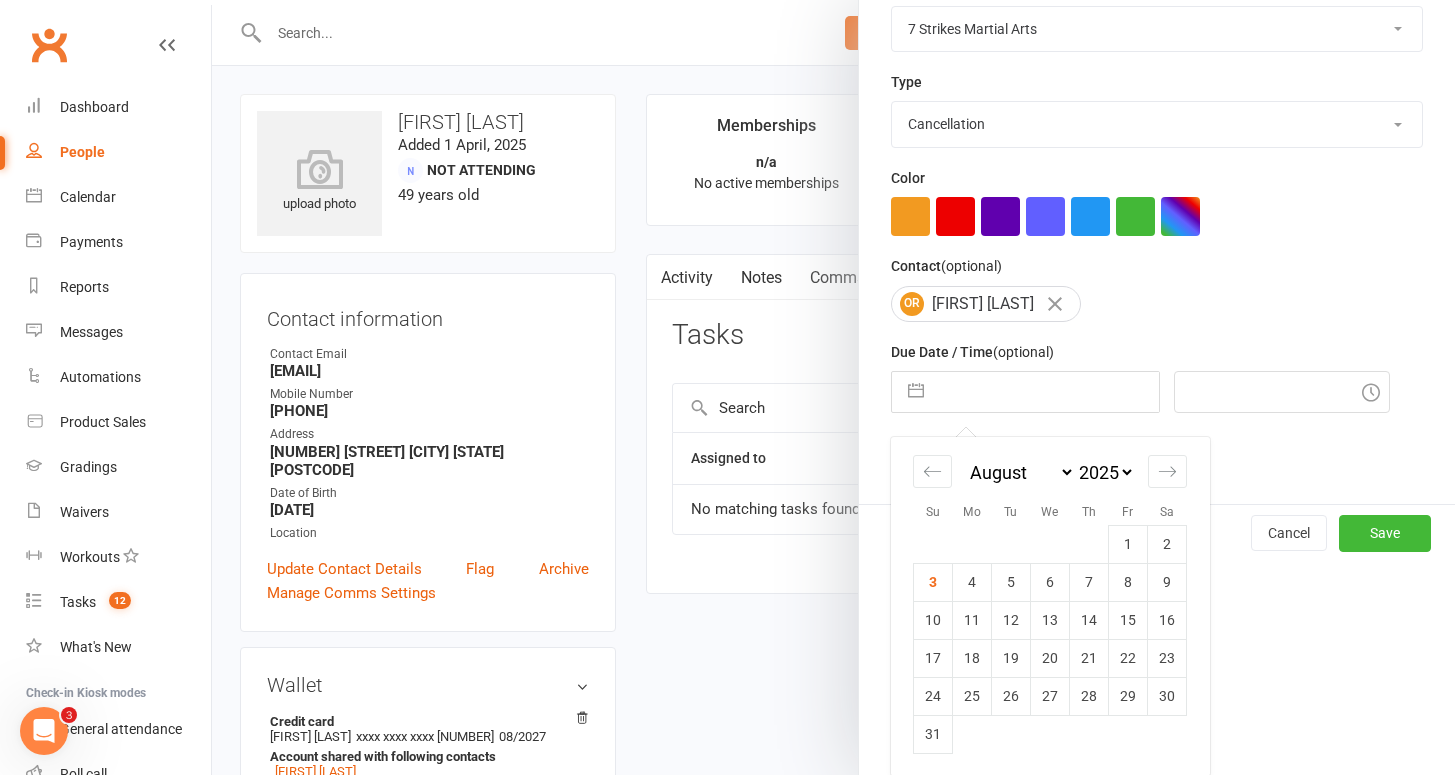 scroll, scrollTop: 386, scrollLeft: 0, axis: vertical 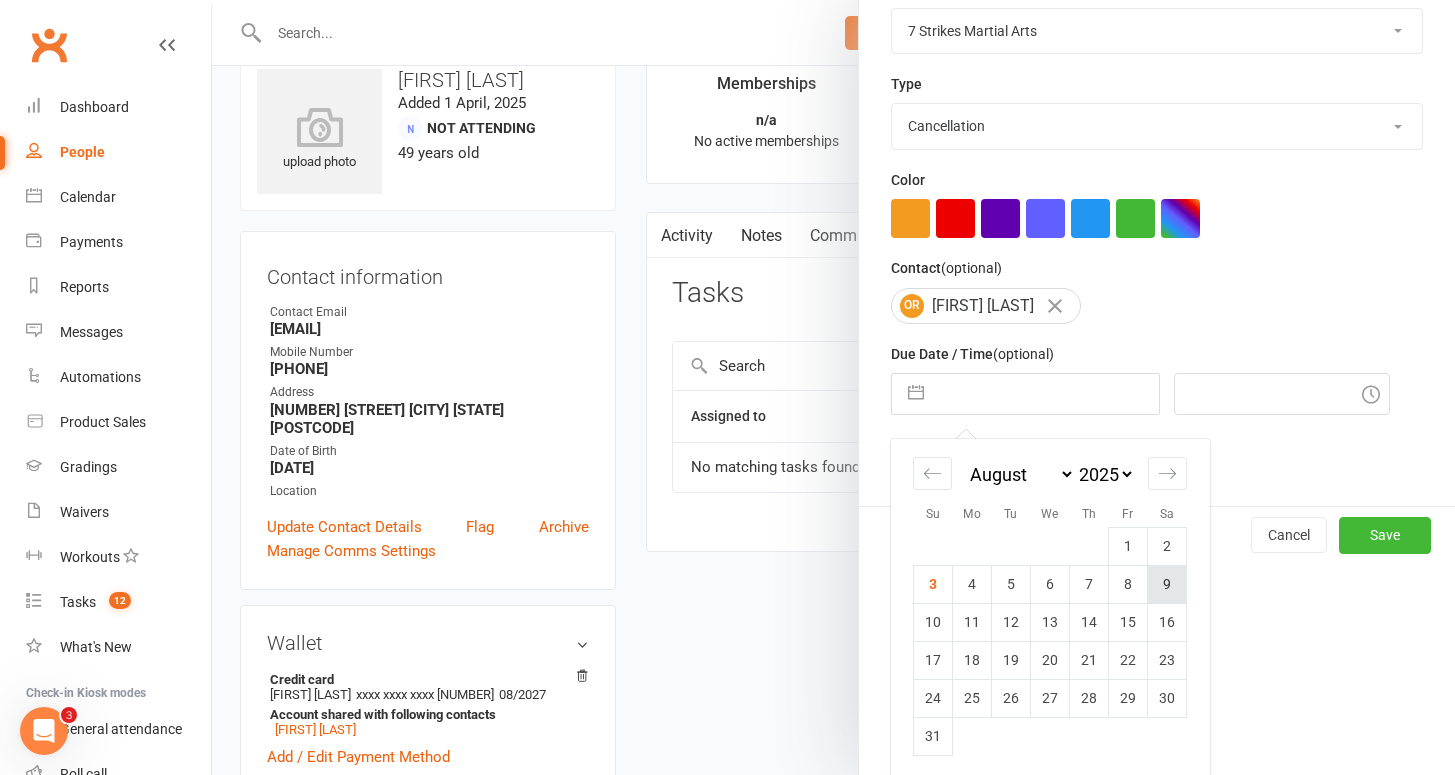 click on "9" at bounding box center (1167, 584) 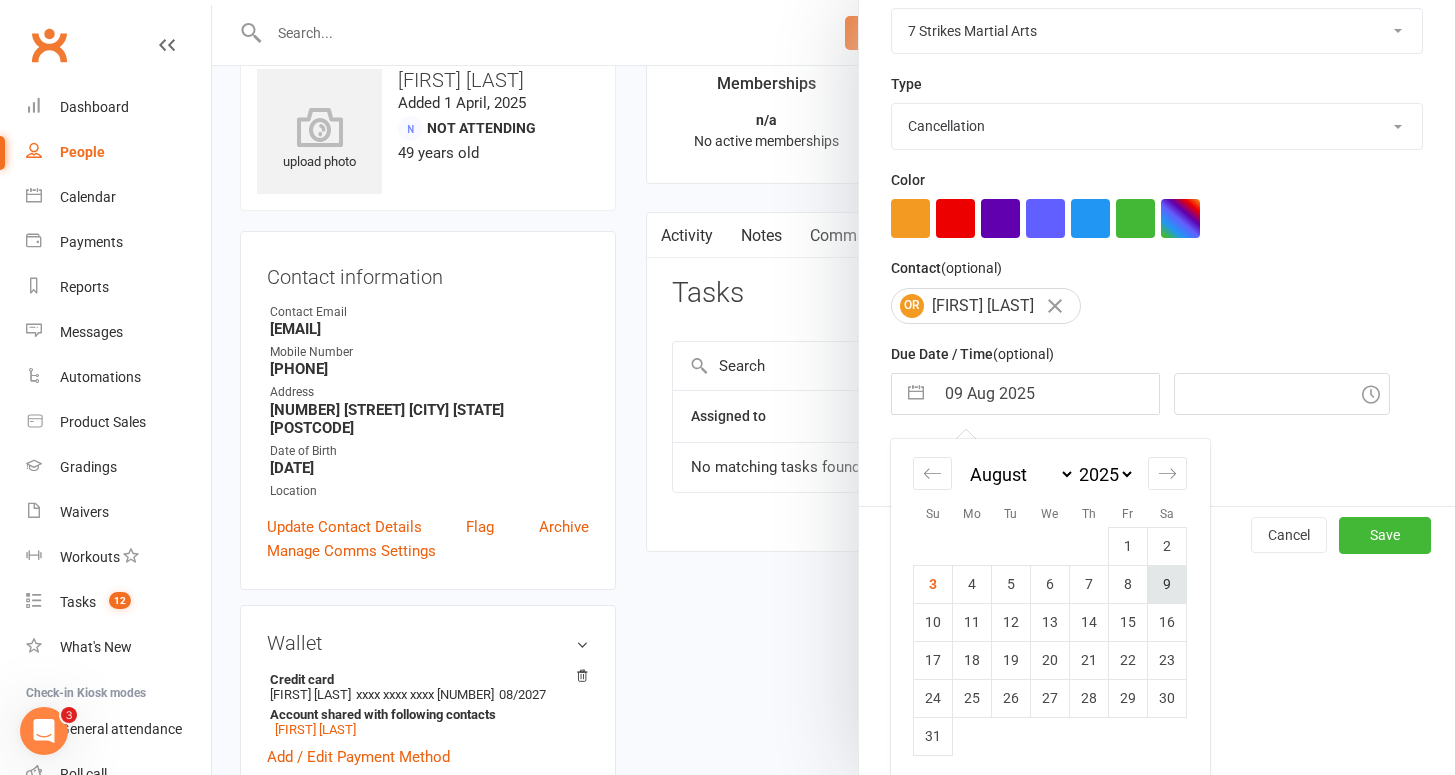 type on "12:15pm" 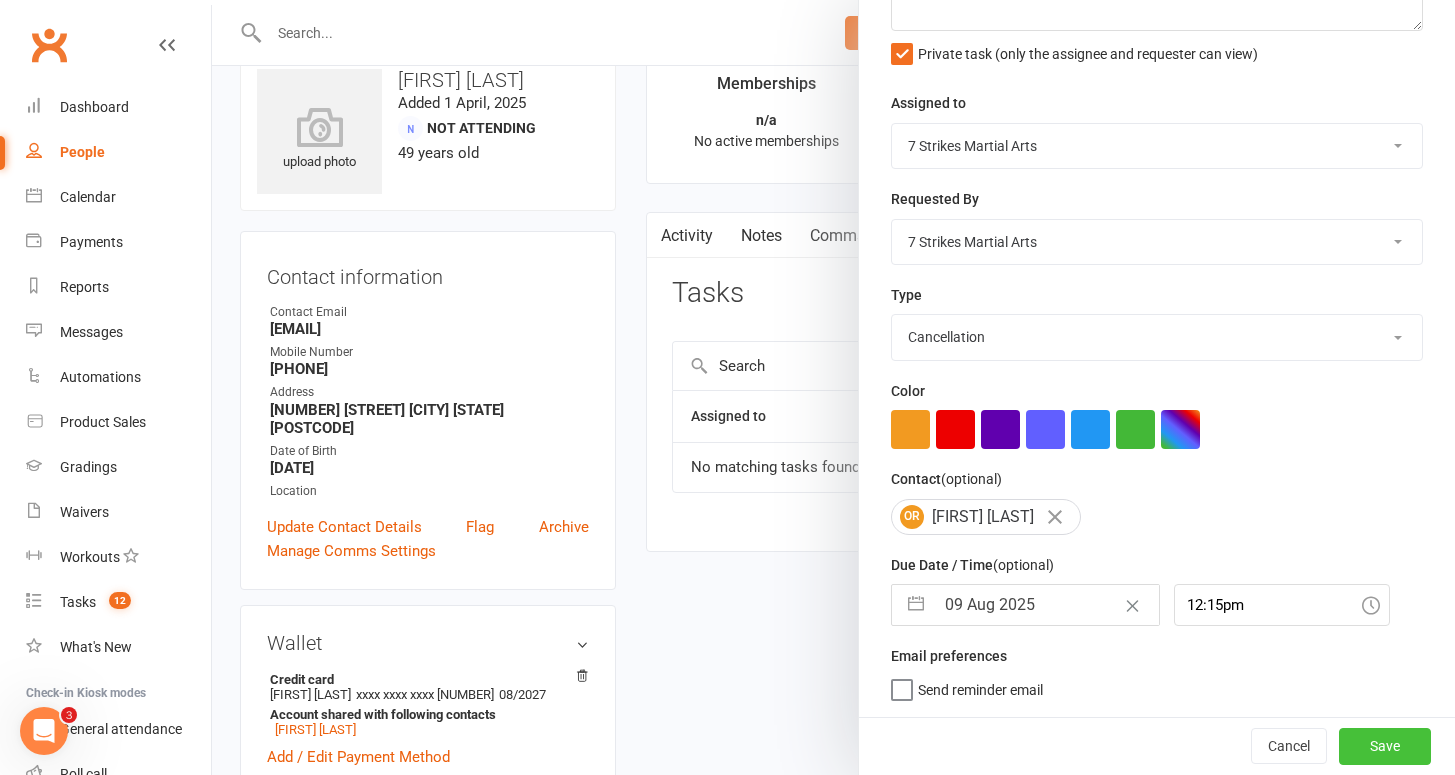 click on "Save" at bounding box center [1385, 746] 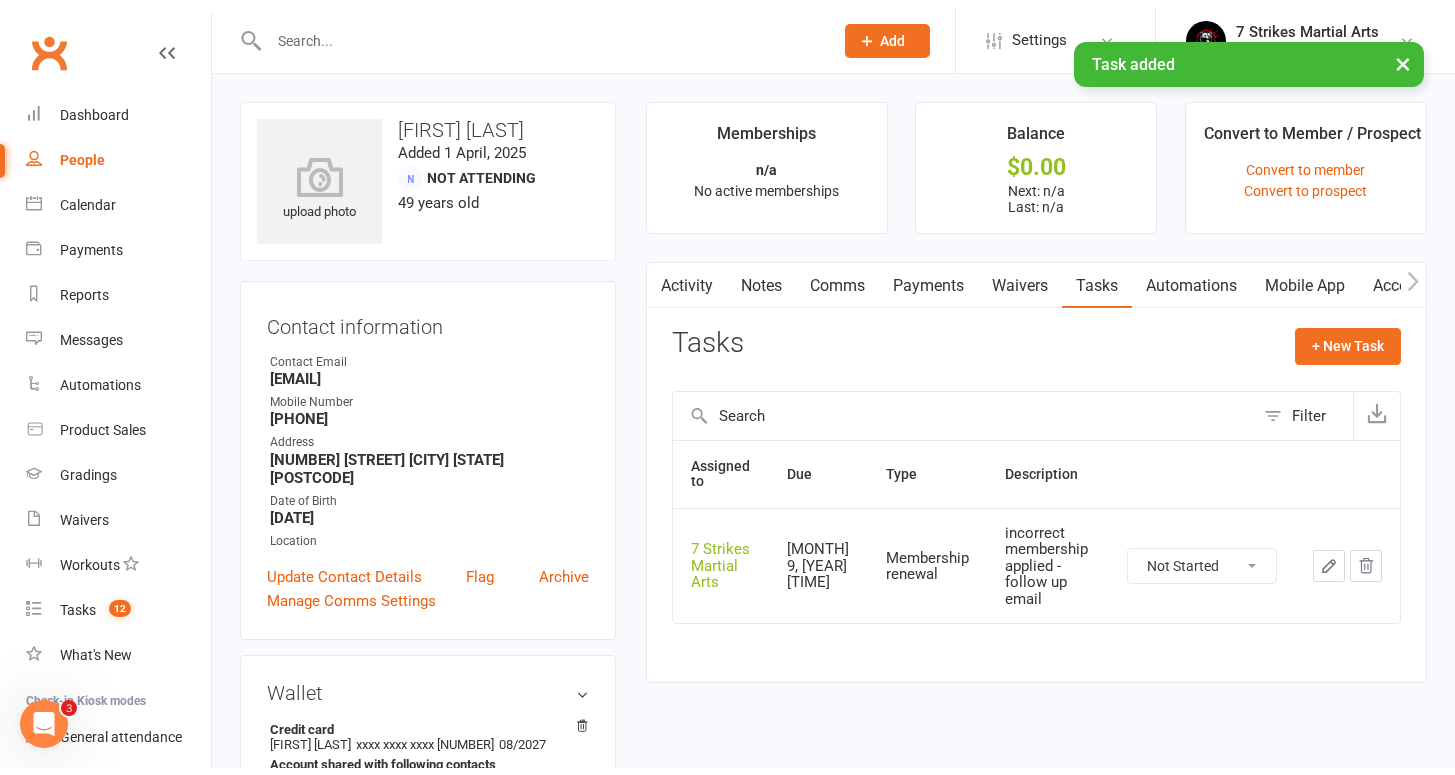 scroll, scrollTop: 0, scrollLeft: 0, axis: both 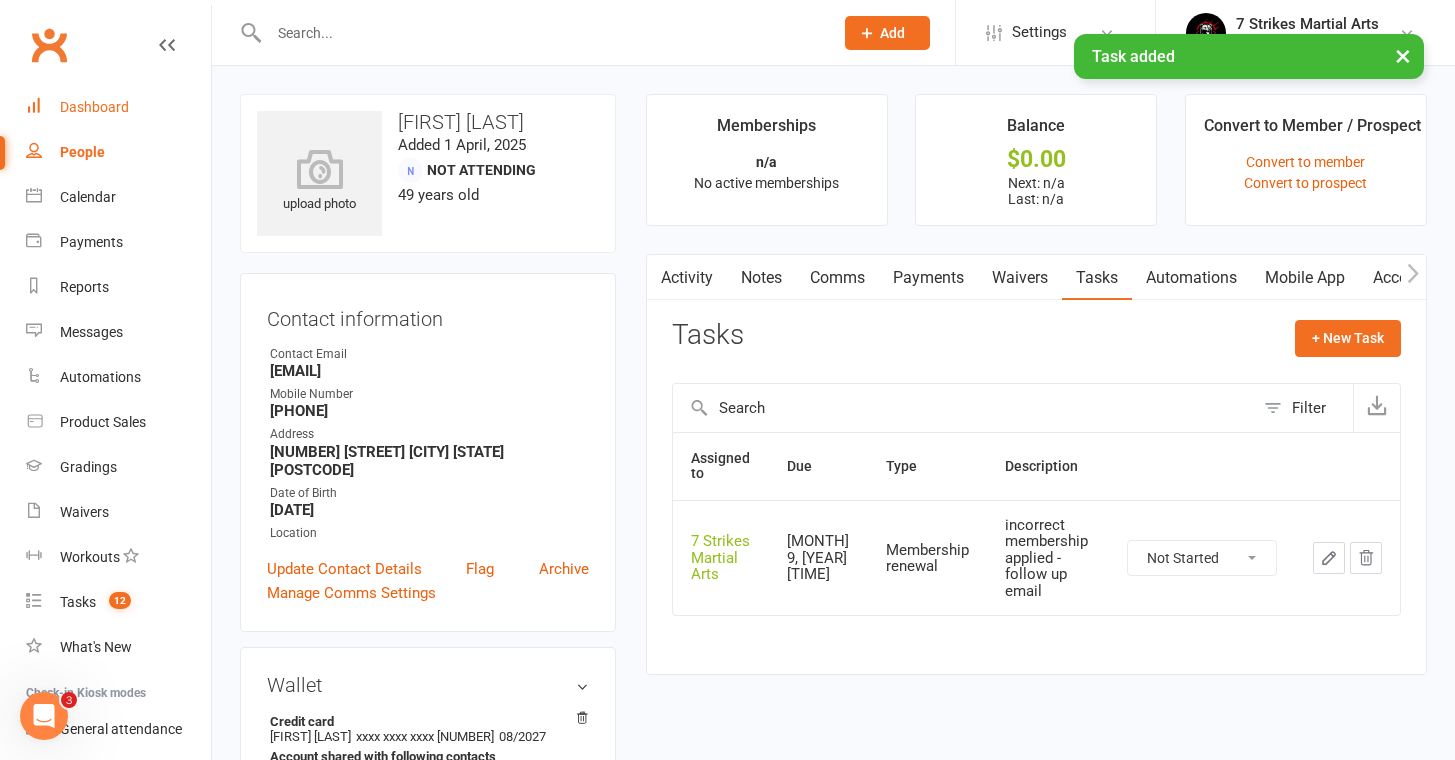 click on "Dashboard" at bounding box center (118, 107) 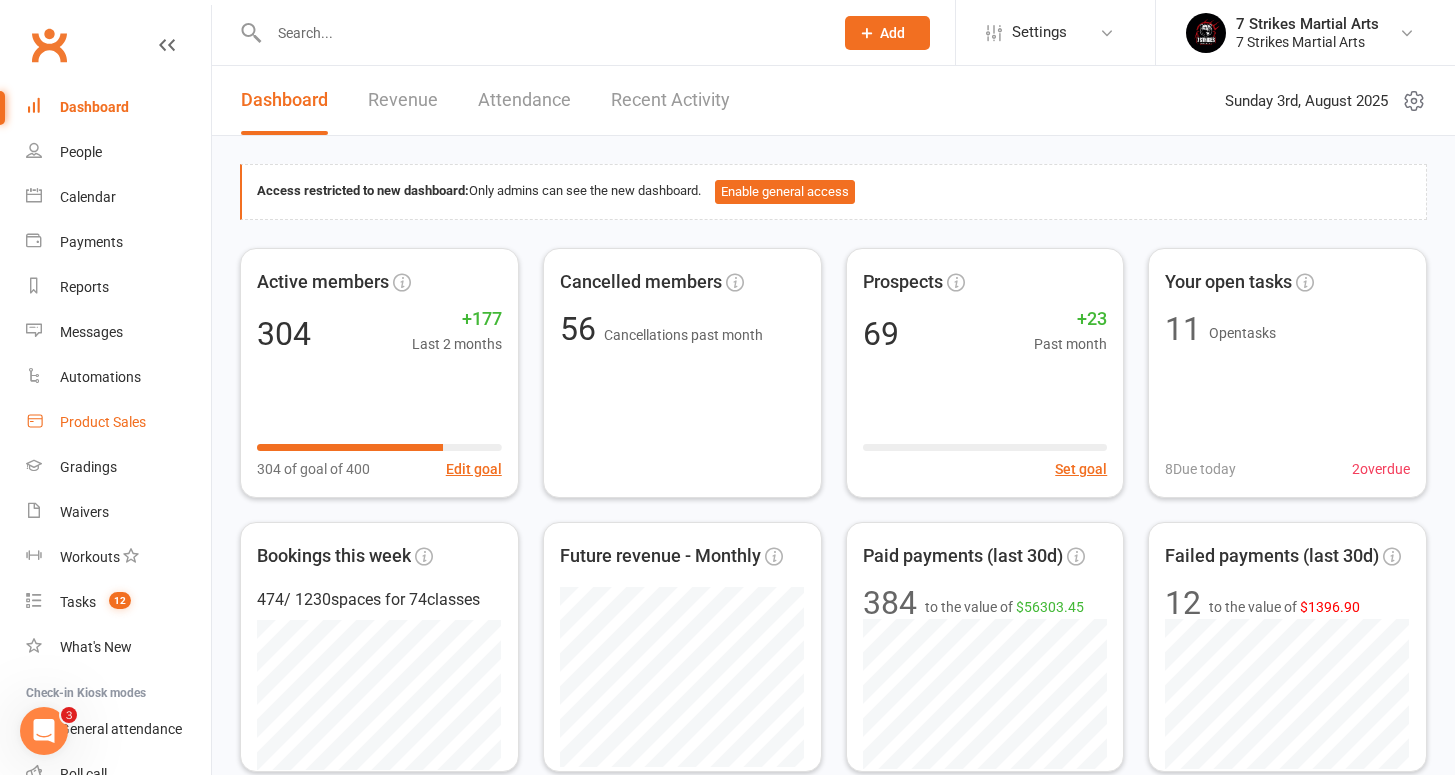 click on "Product Sales" at bounding box center (103, 422) 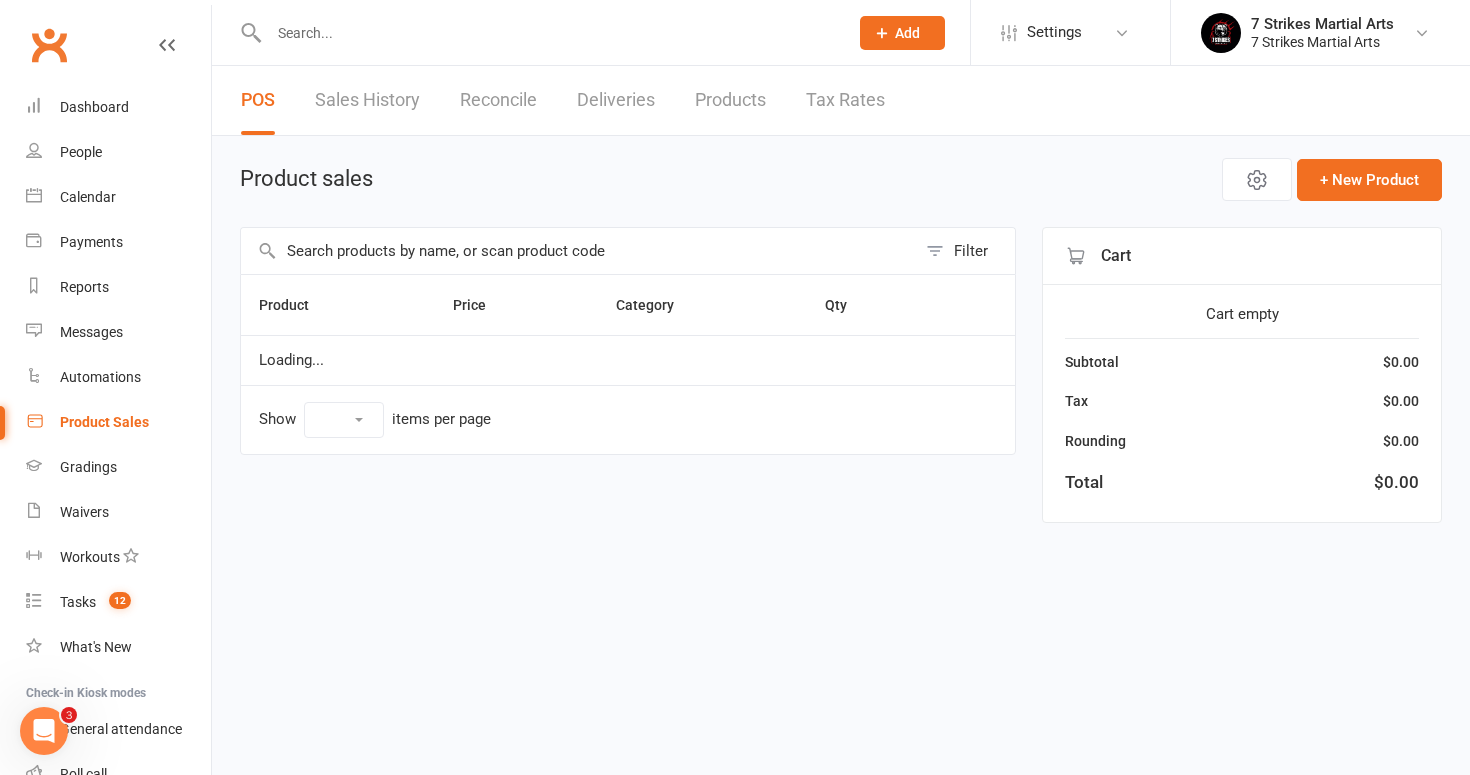 select on "100" 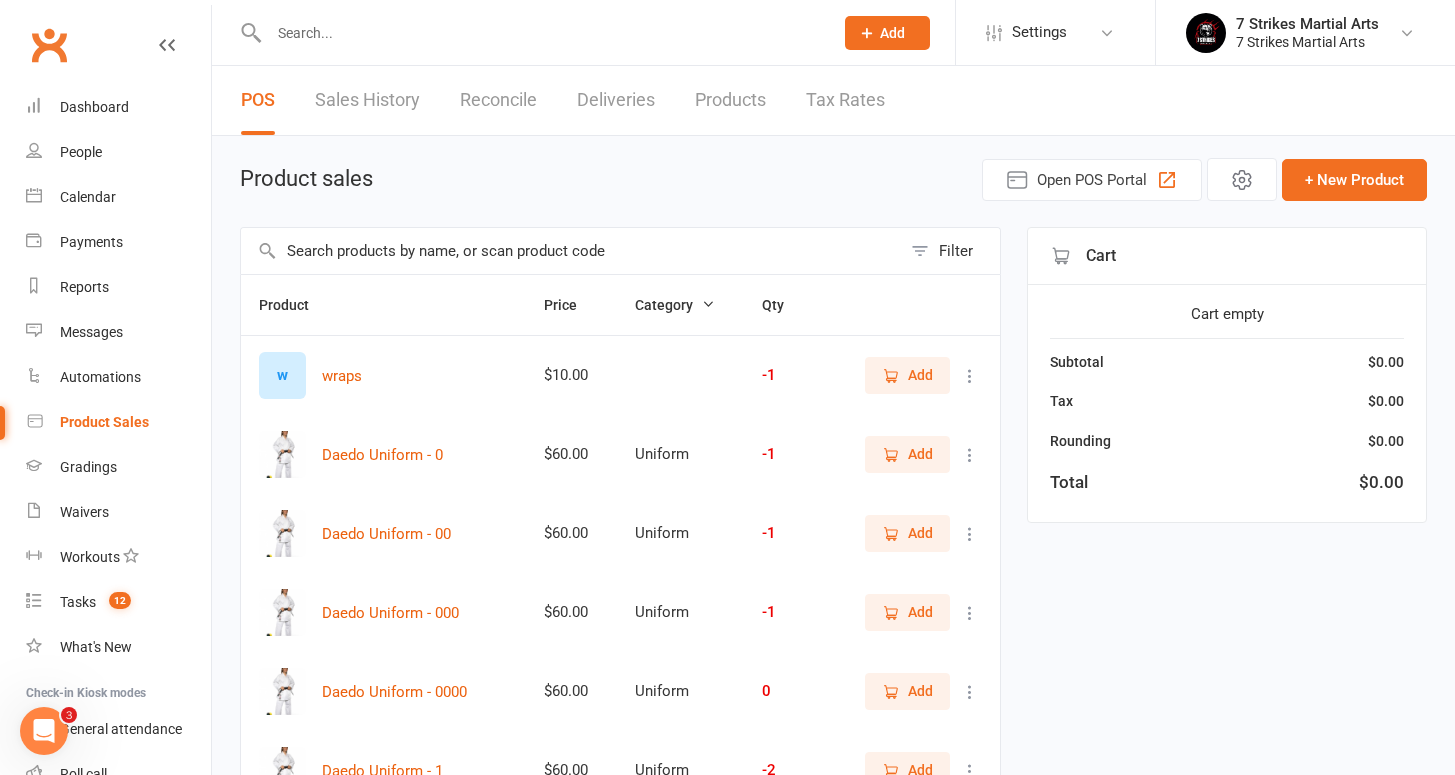 click on "Deliveries" at bounding box center [616, 100] 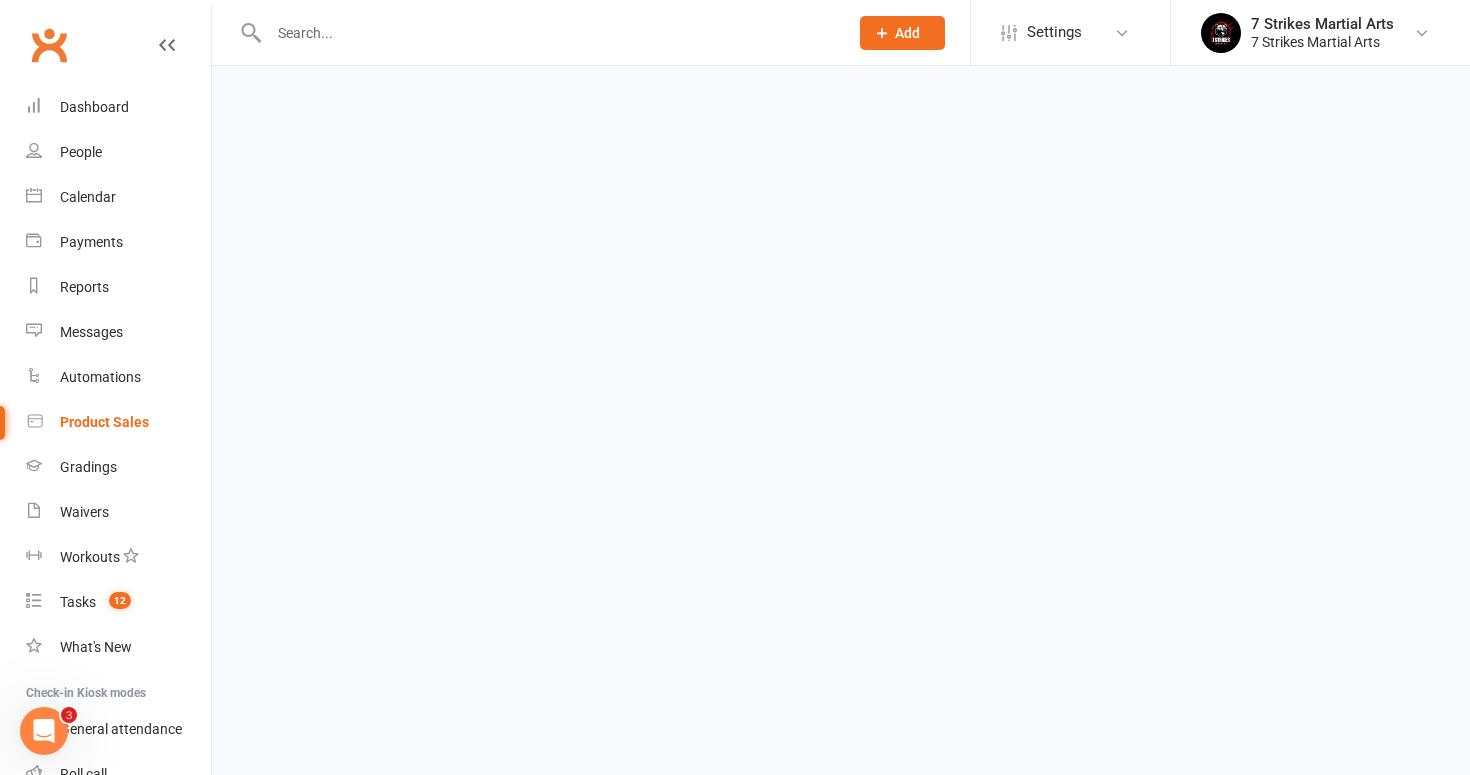 select on "any" 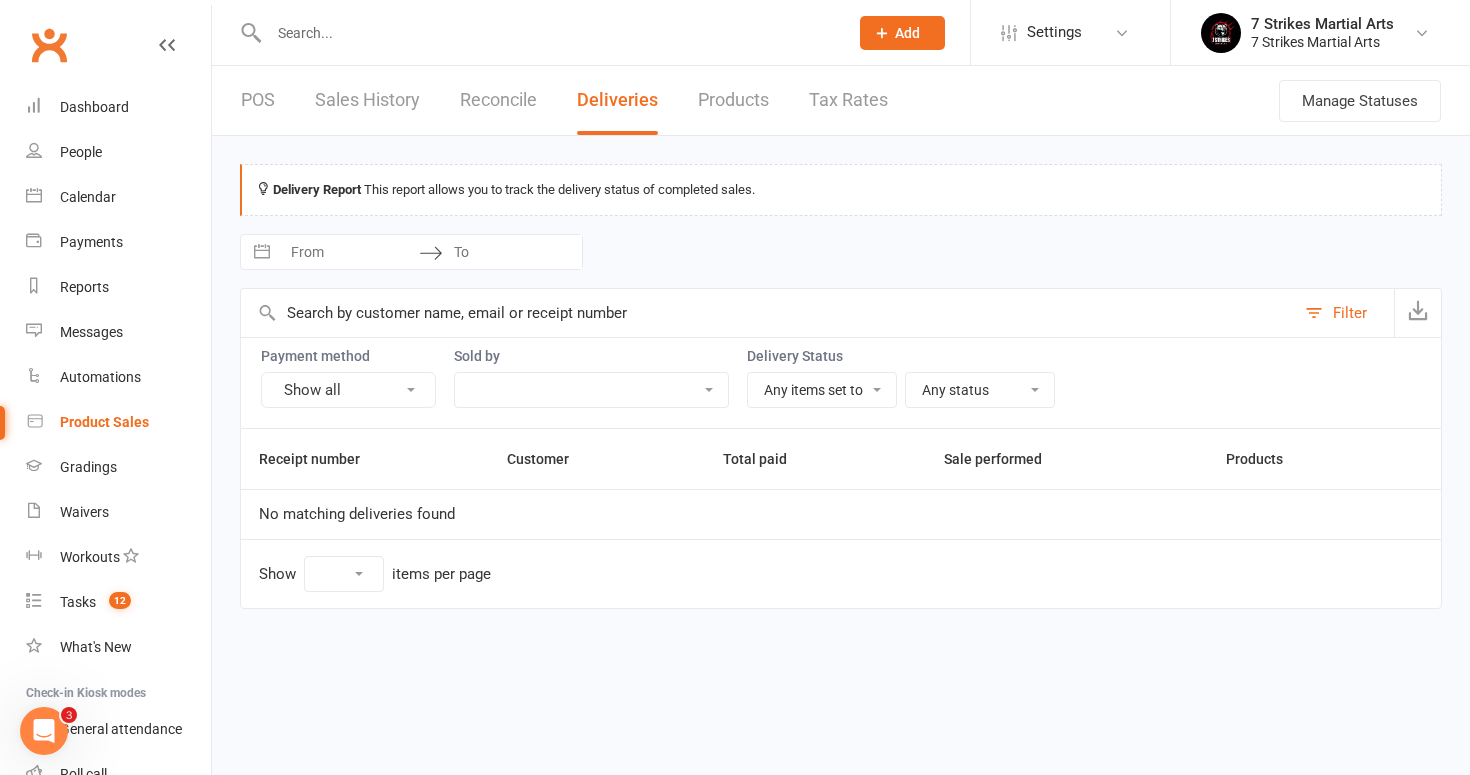 select on "100" 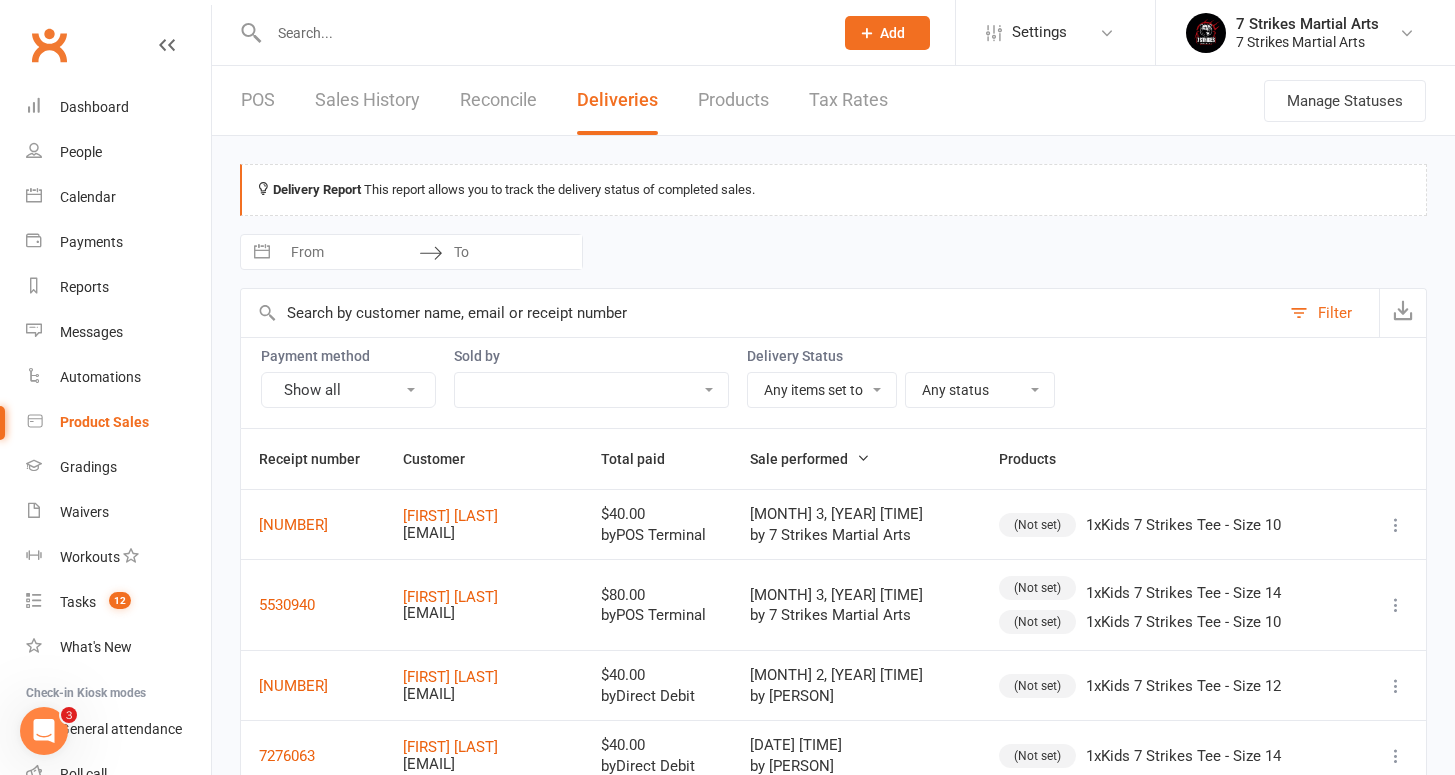 scroll, scrollTop: 4, scrollLeft: 0, axis: vertical 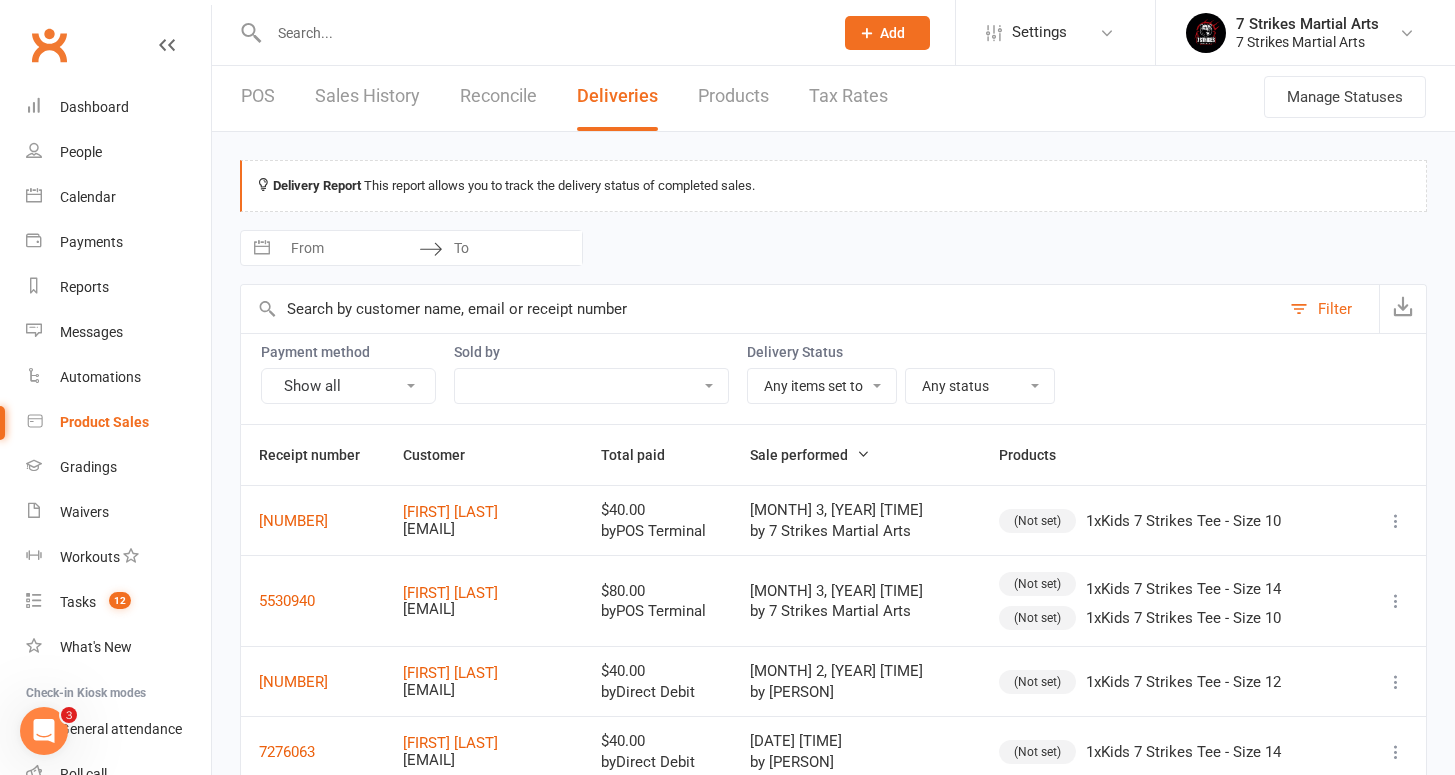 click on "(Not set)" at bounding box center (1037, 521) 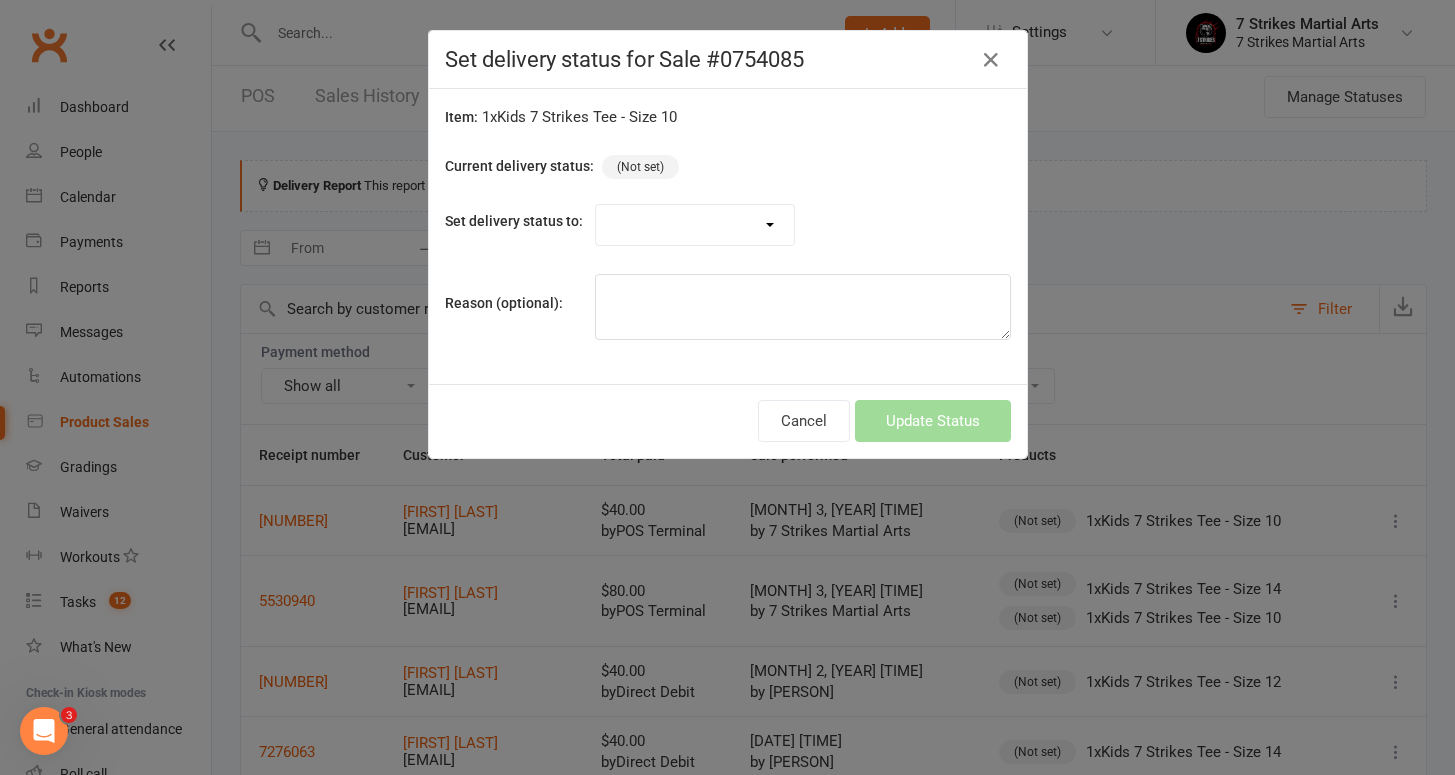 select on "5861" 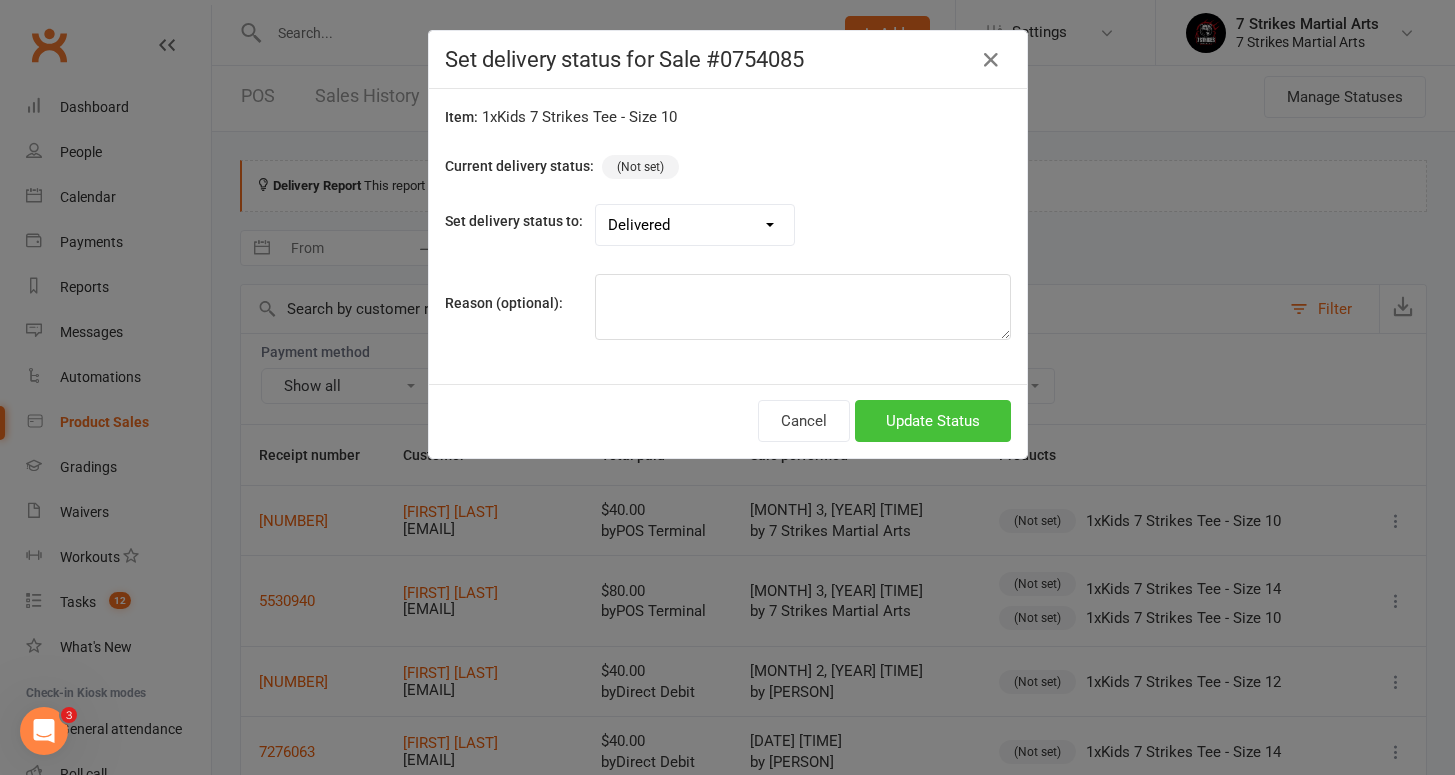 click on "Update Status" at bounding box center [933, 421] 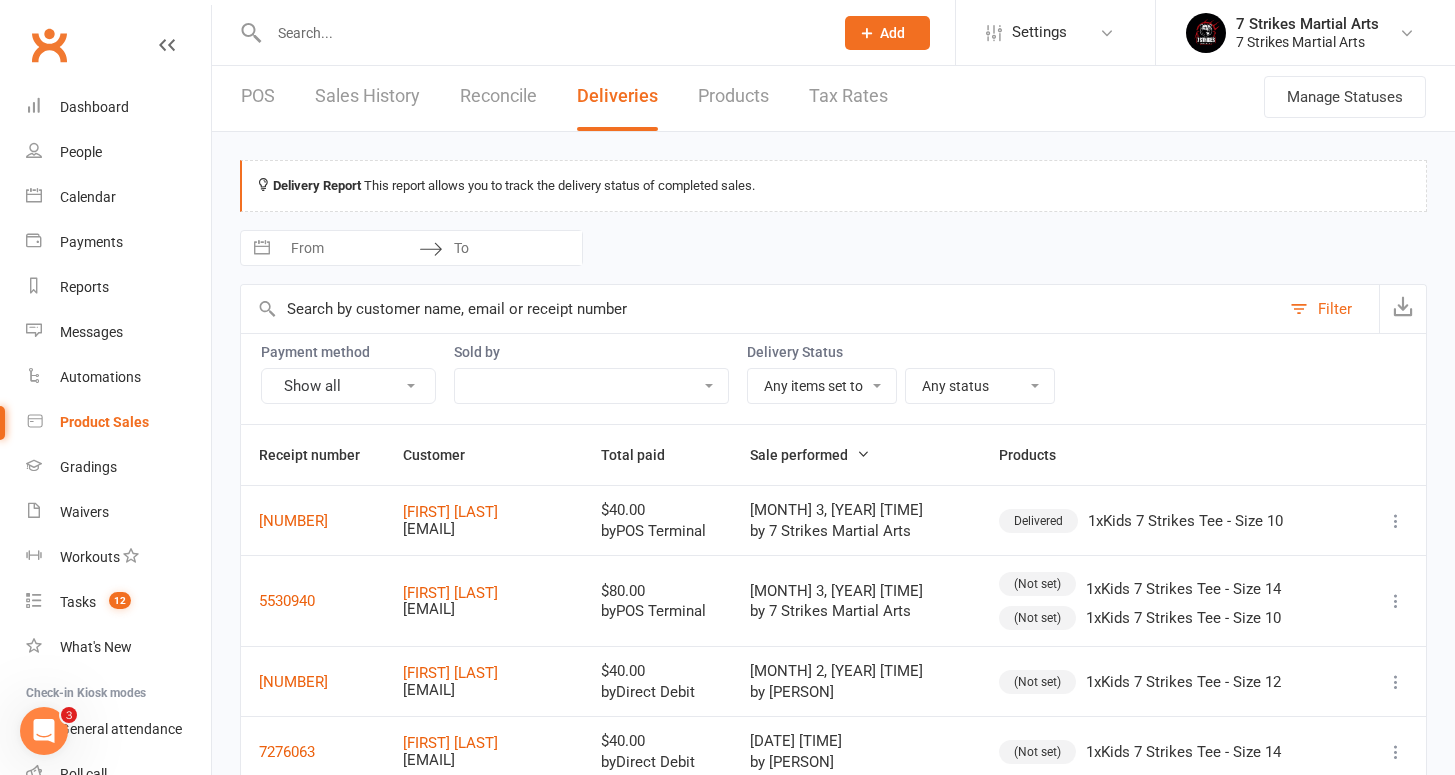 click on "Sales History" at bounding box center [367, 96] 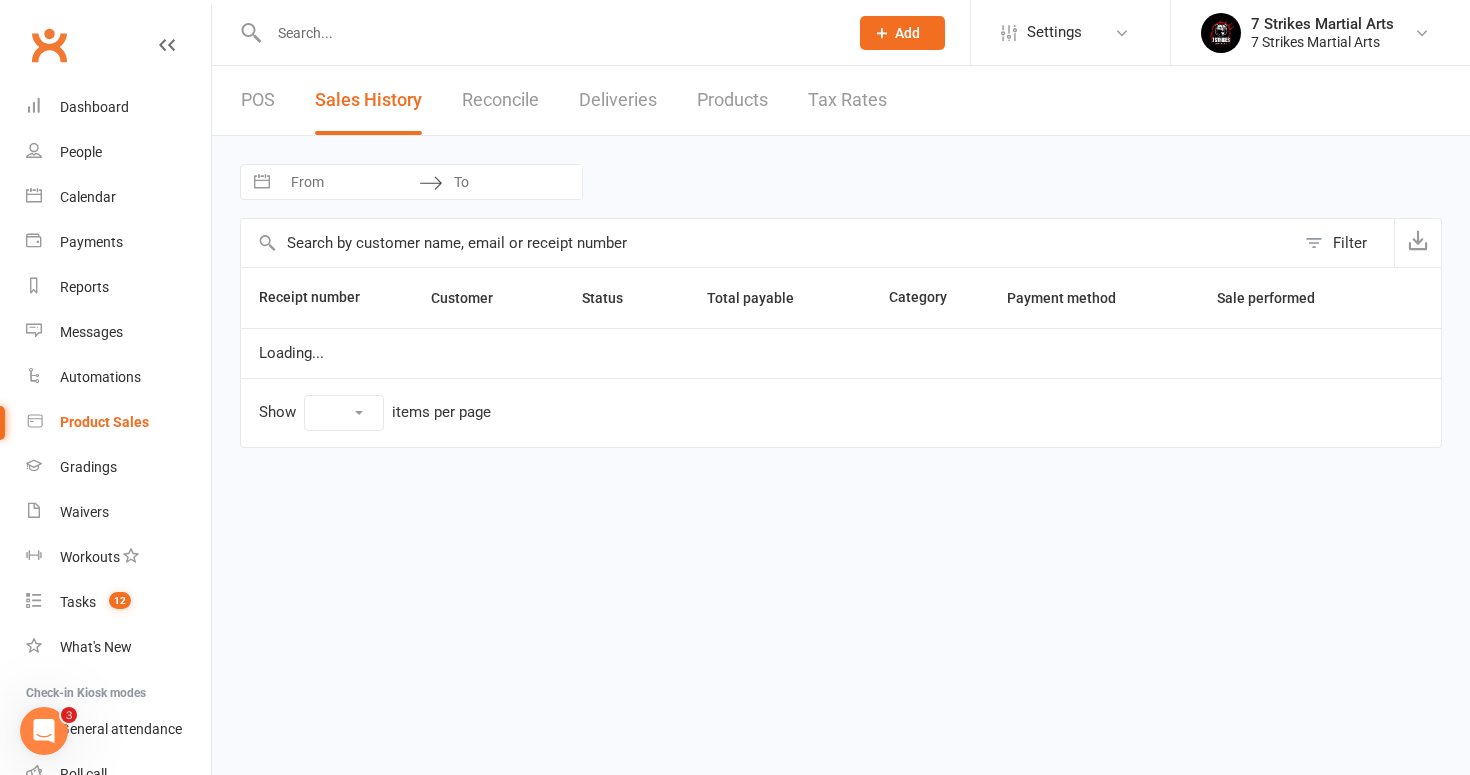 select on "25" 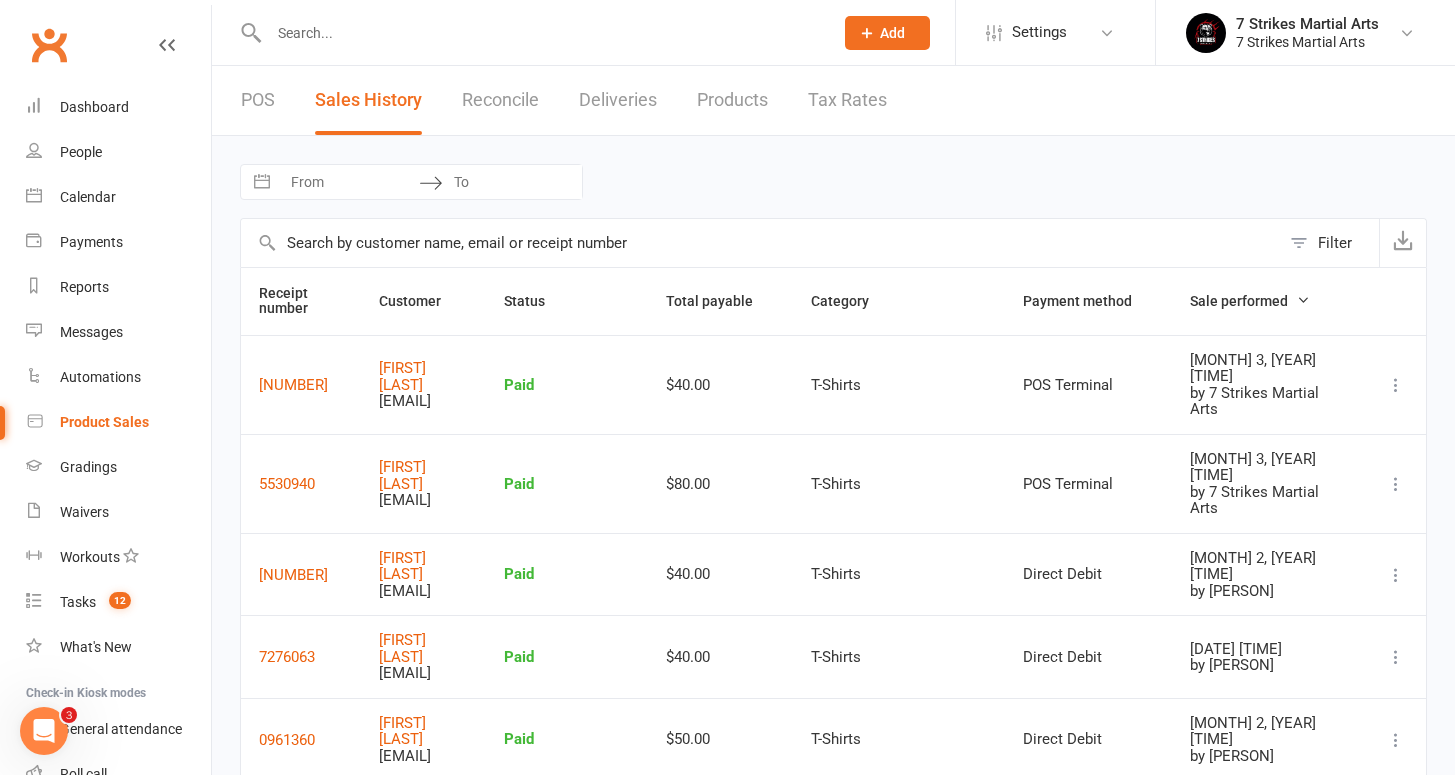 click on "Reconcile" at bounding box center [500, 100] 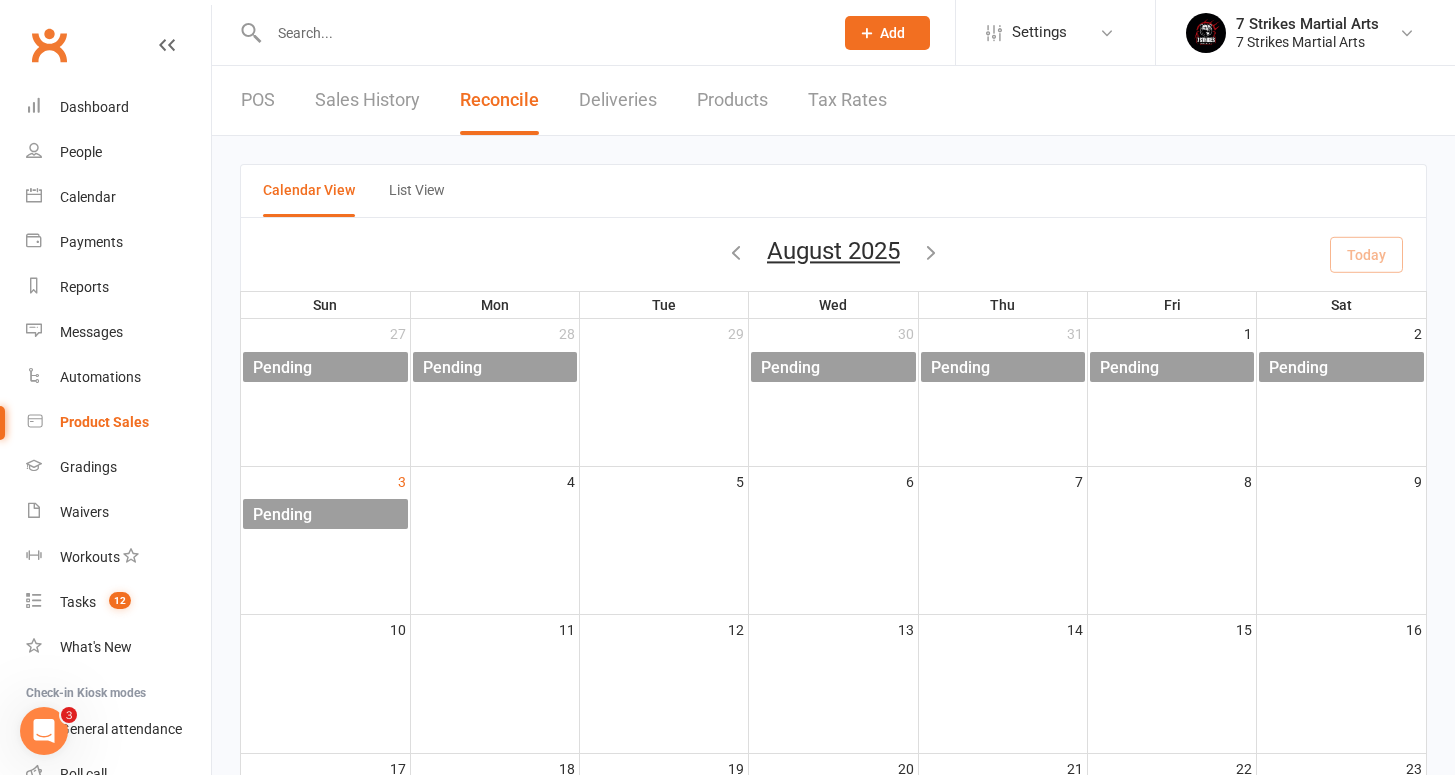 click on "Deliveries" at bounding box center [618, 100] 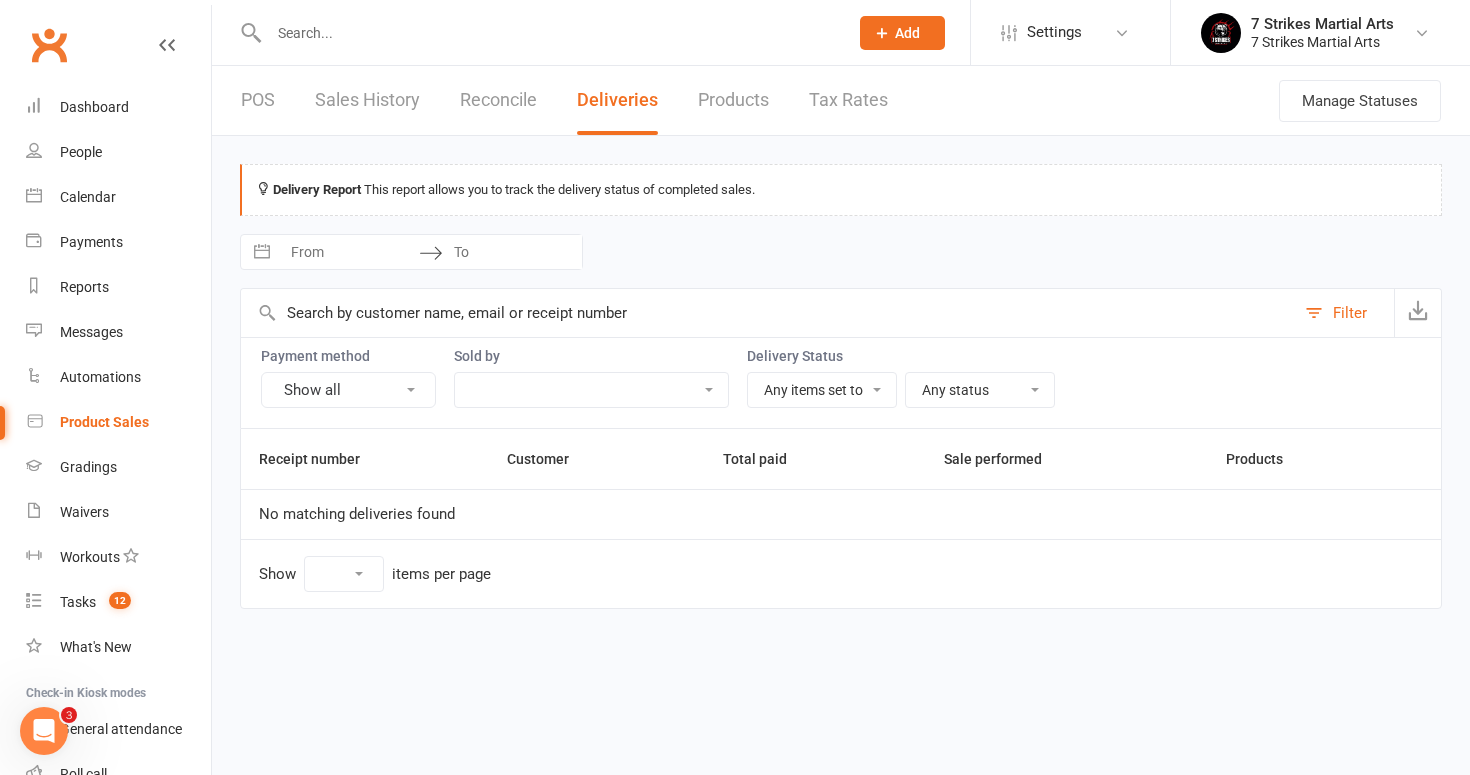 select on "100" 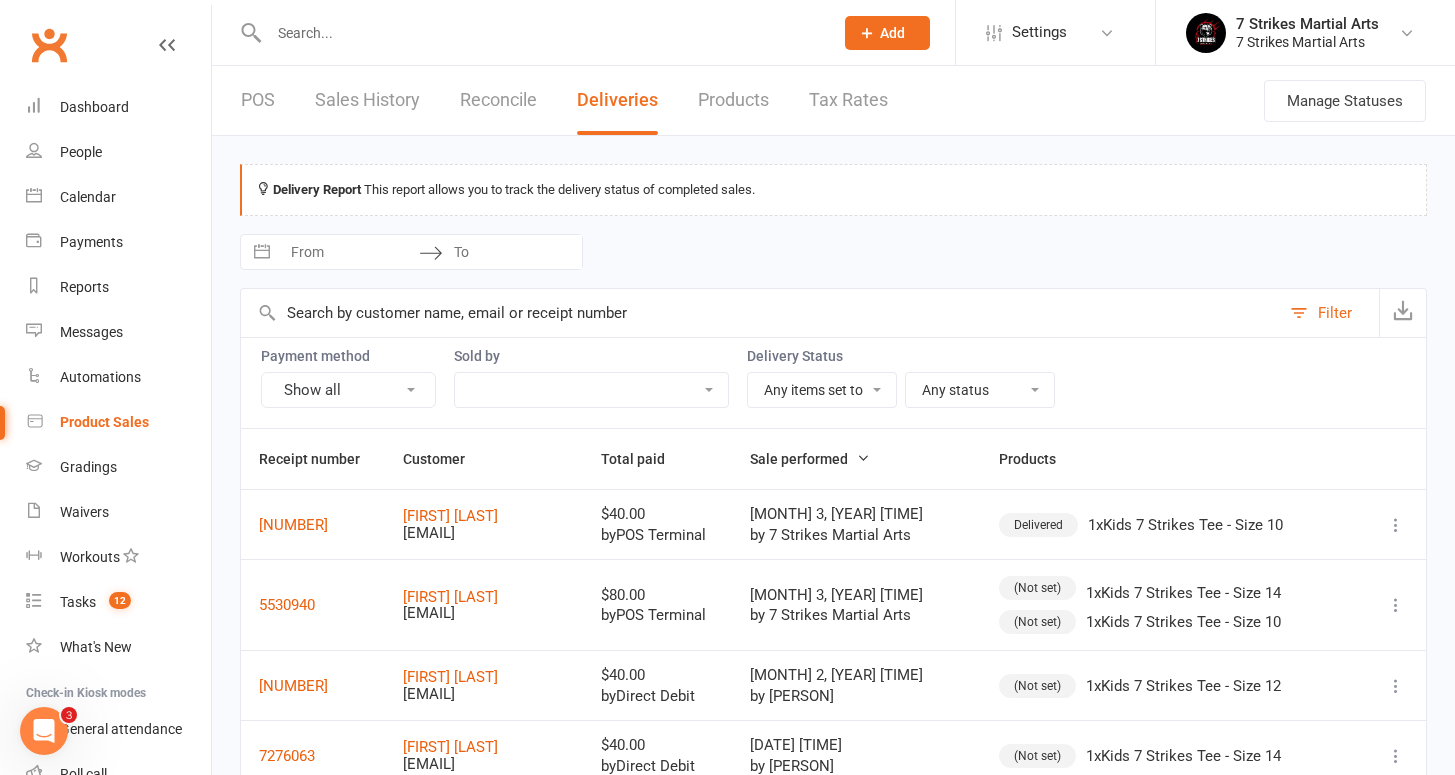 click on "POS Sales History Reconcile Deliveries Products Tax Rates" at bounding box center (564, 100) 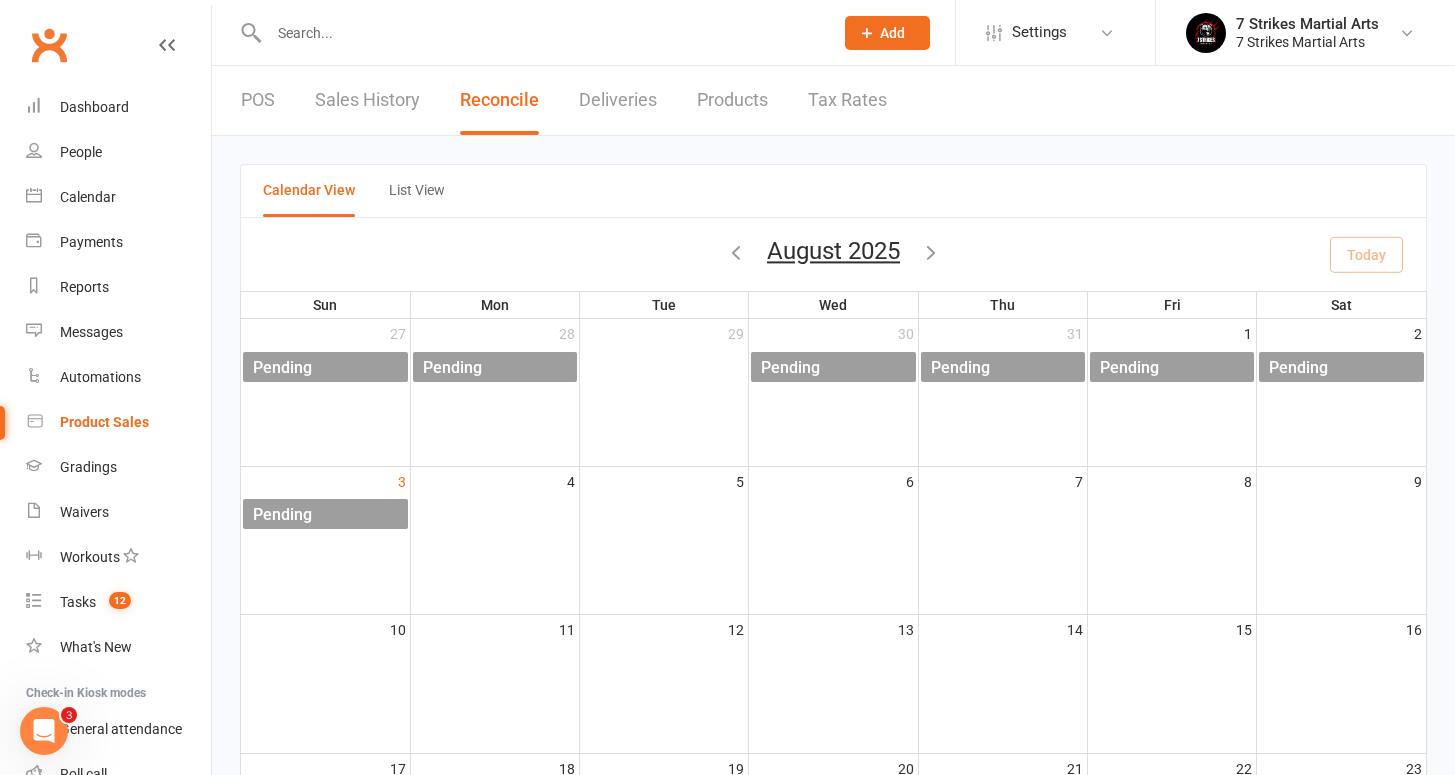 click on "Deliveries" at bounding box center [618, 100] 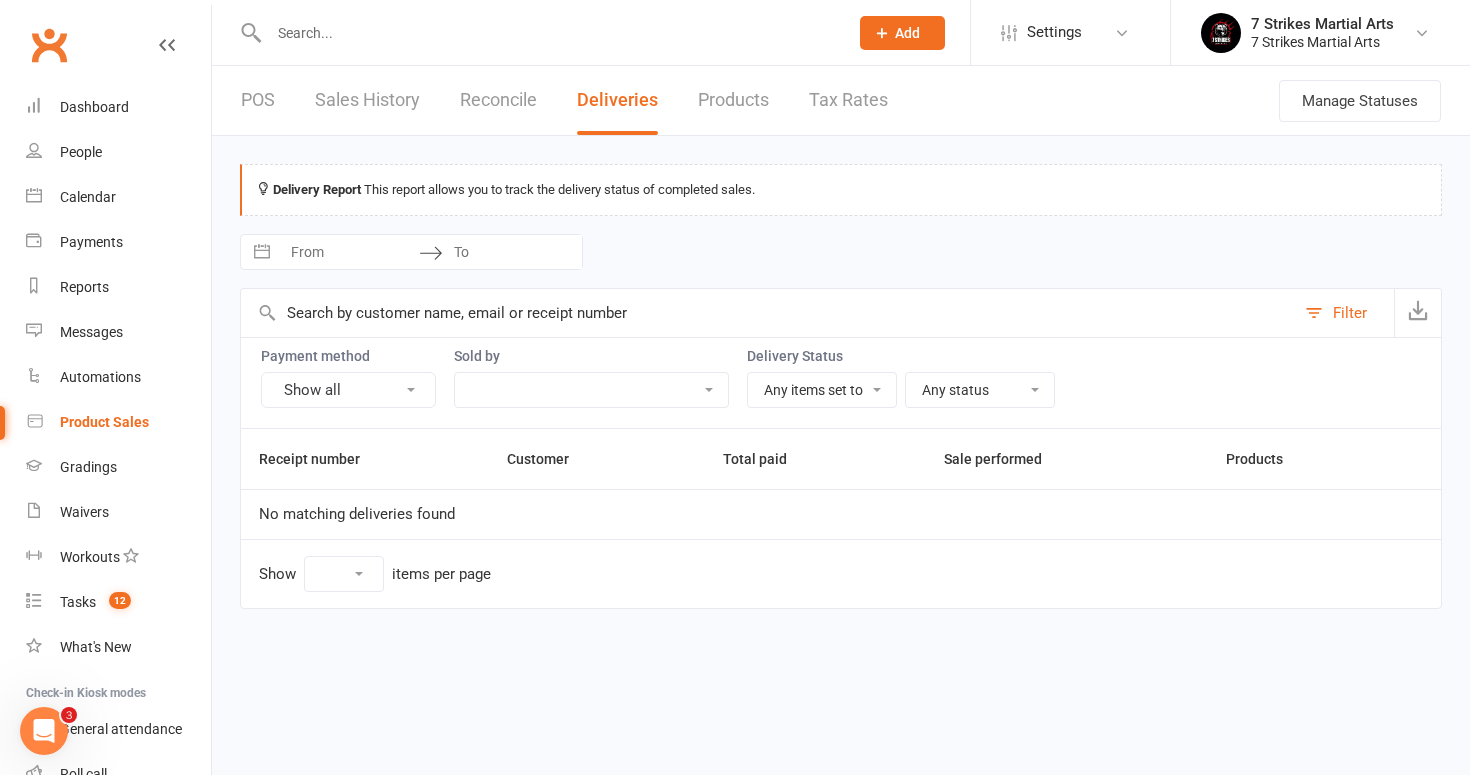 select on "100" 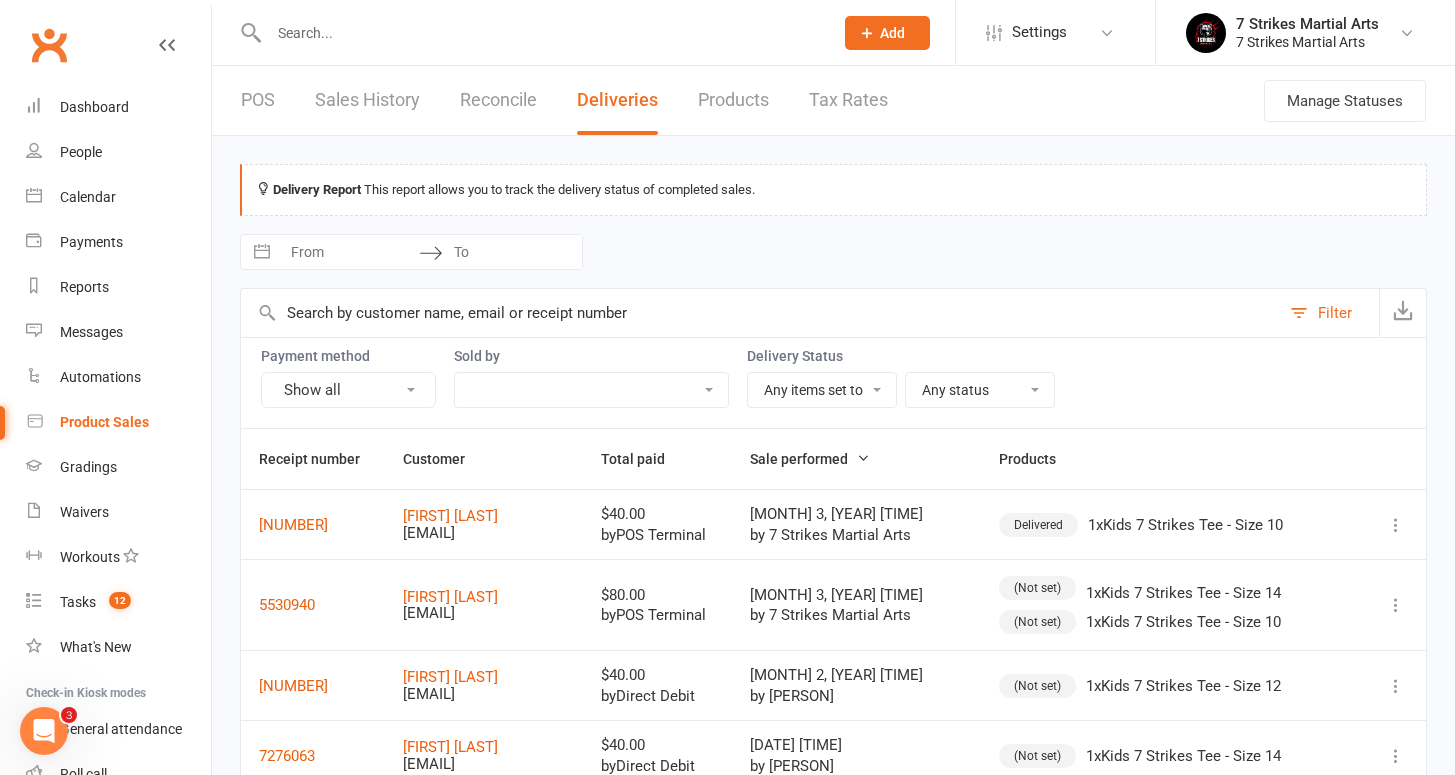 click on "Show all" at bounding box center (348, 390) 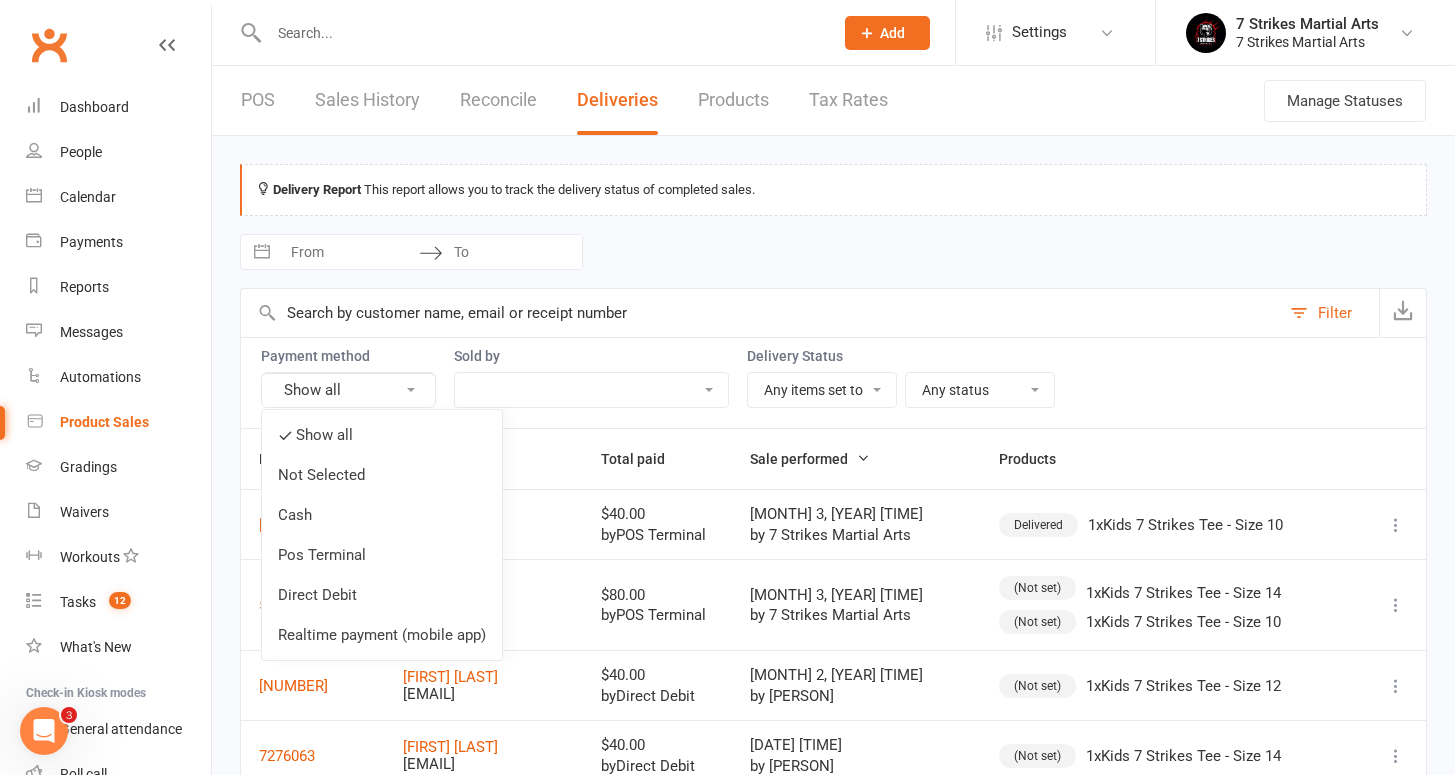 click on "Show all" at bounding box center (348, 390) 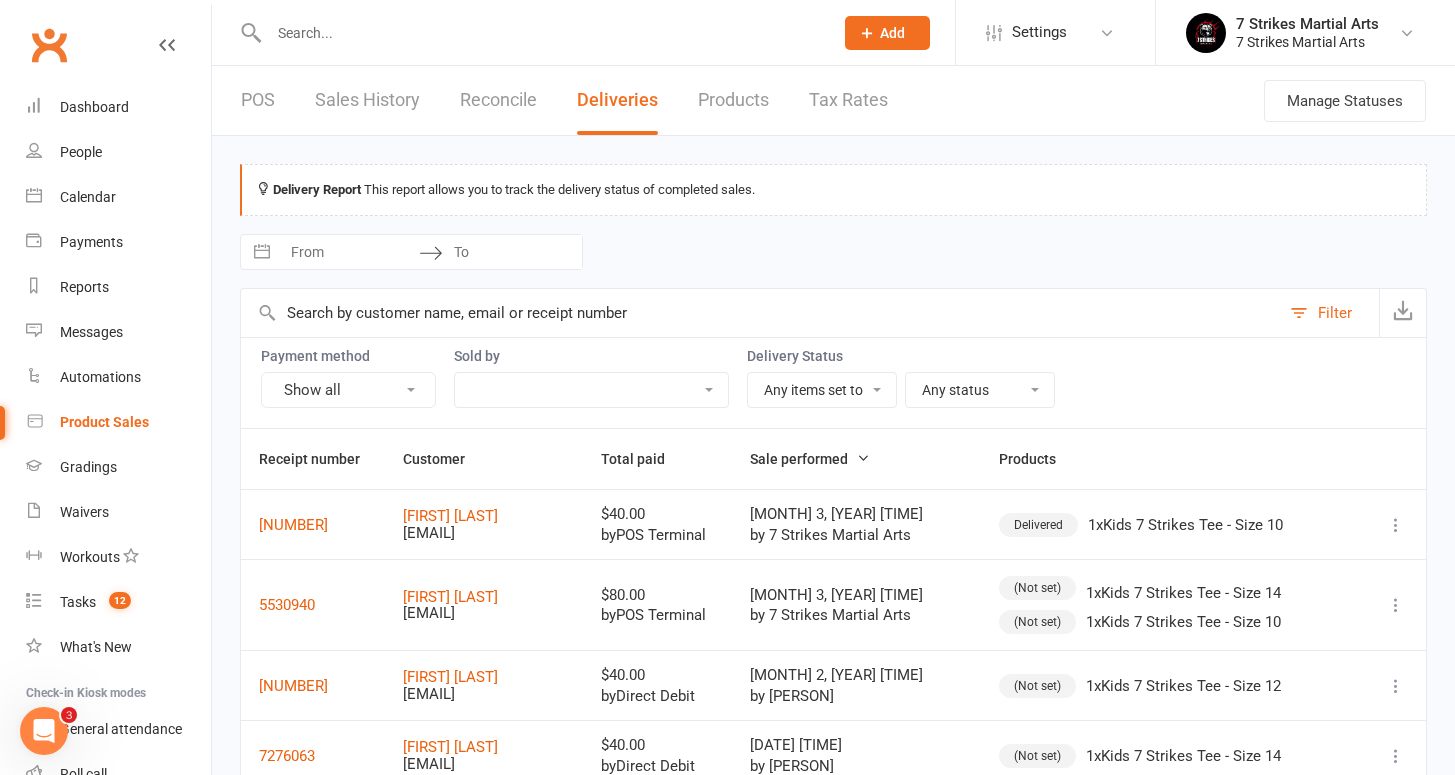 select on "-1" 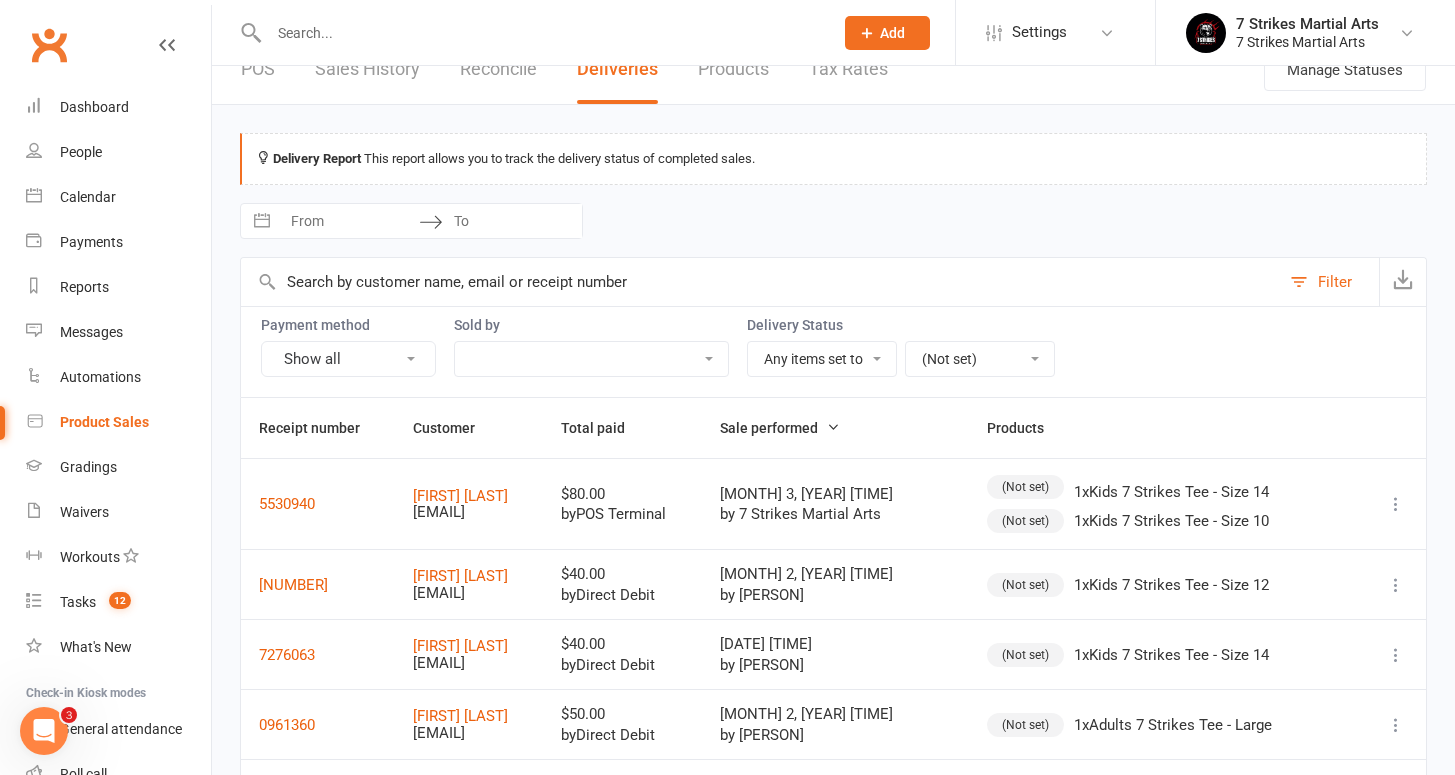 scroll, scrollTop: 62, scrollLeft: 0, axis: vertical 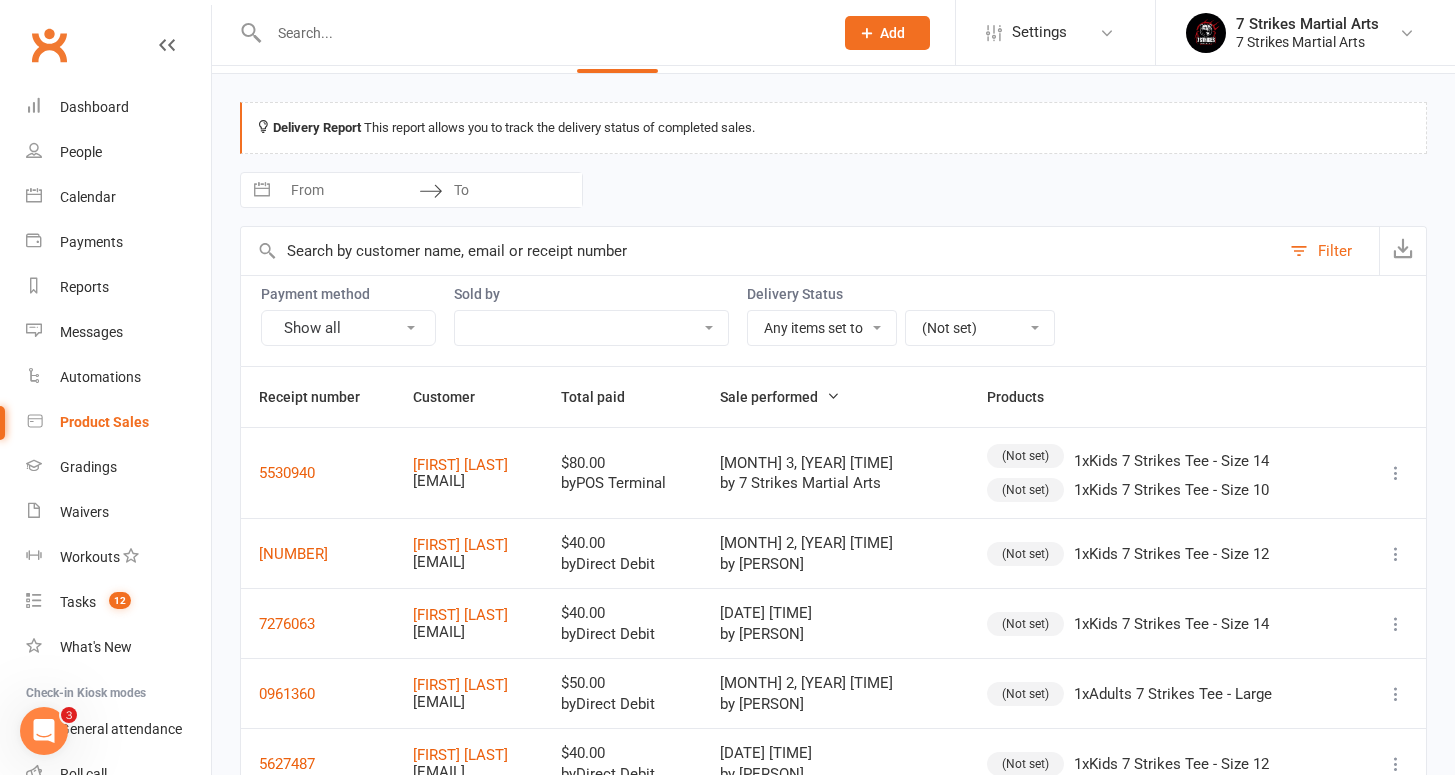 click at bounding box center [1396, 473] 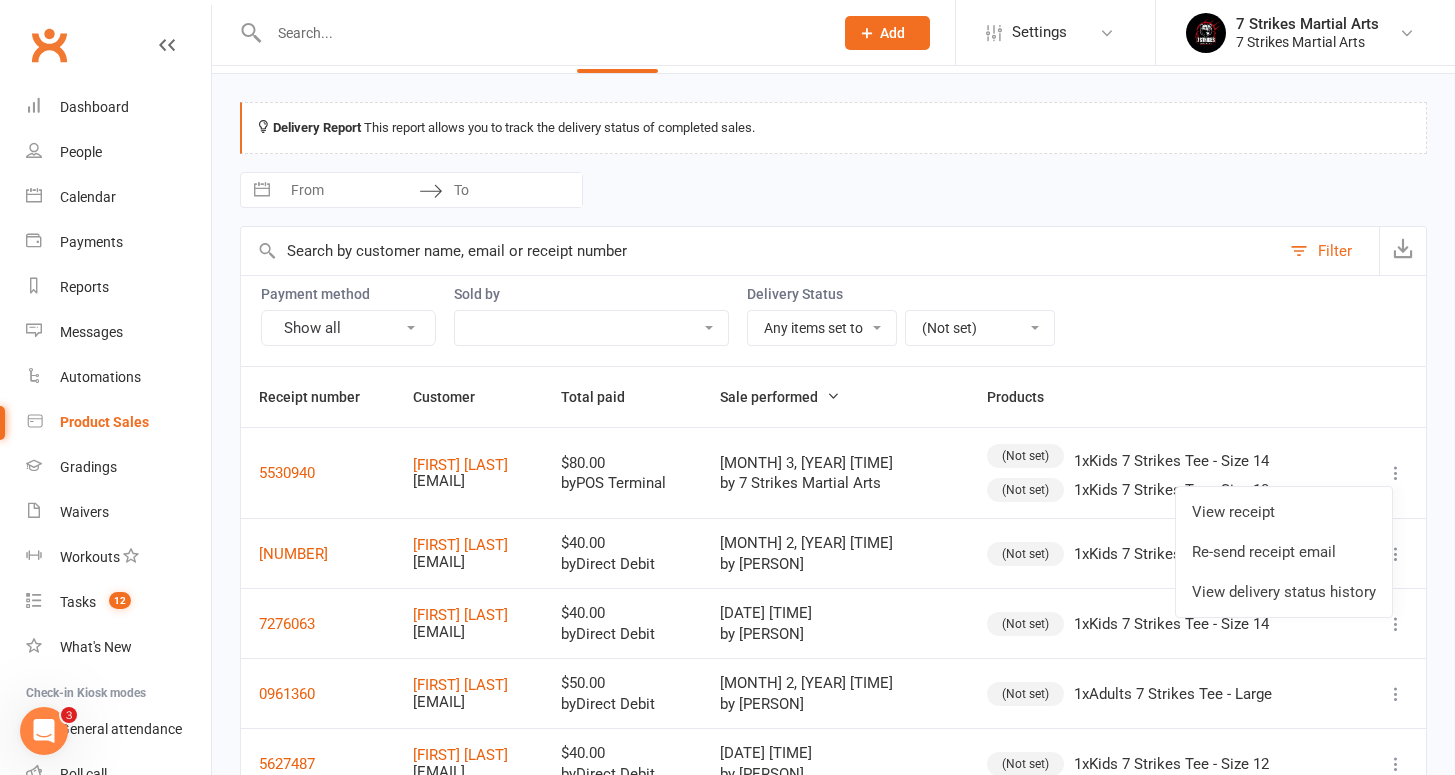 click on "(Not set)" at bounding box center (1025, 456) 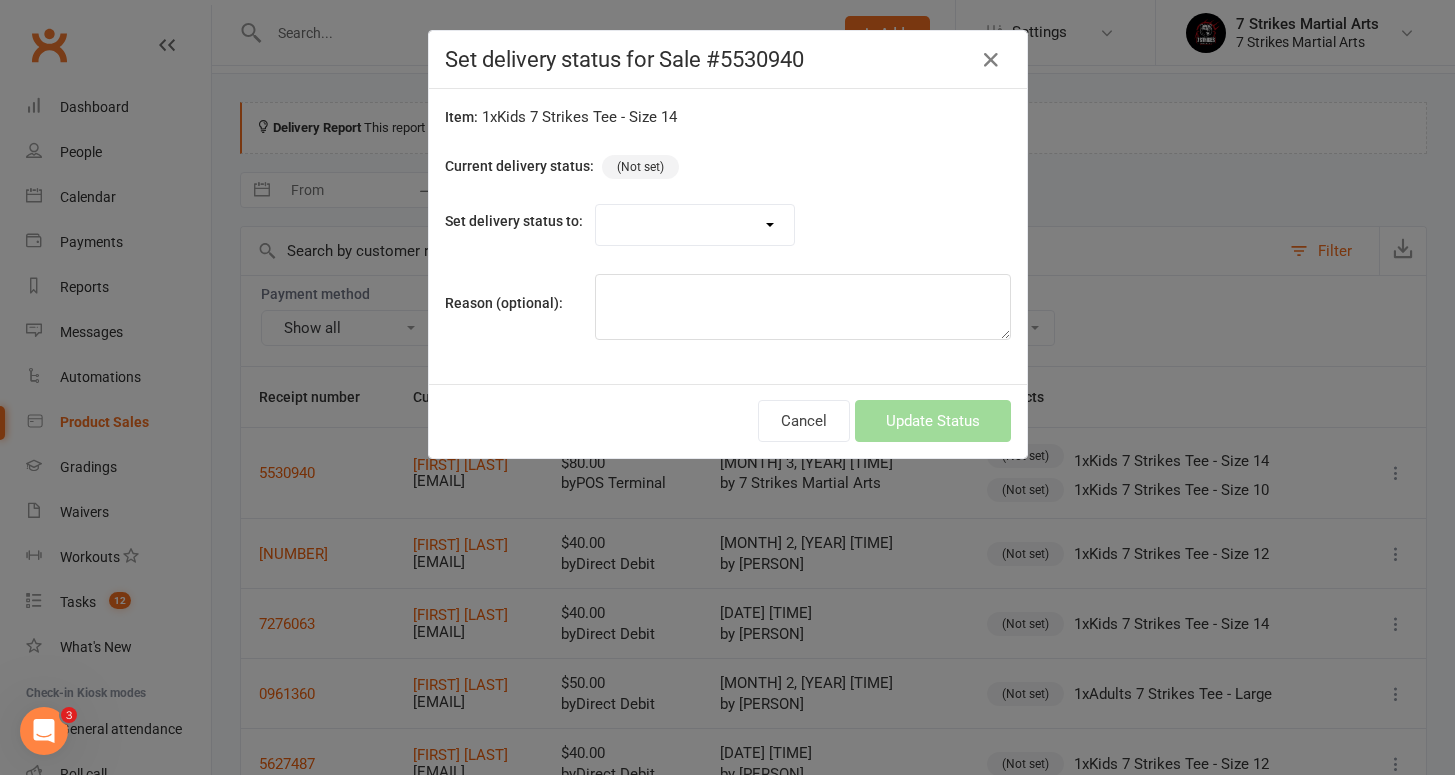 select on "5861" 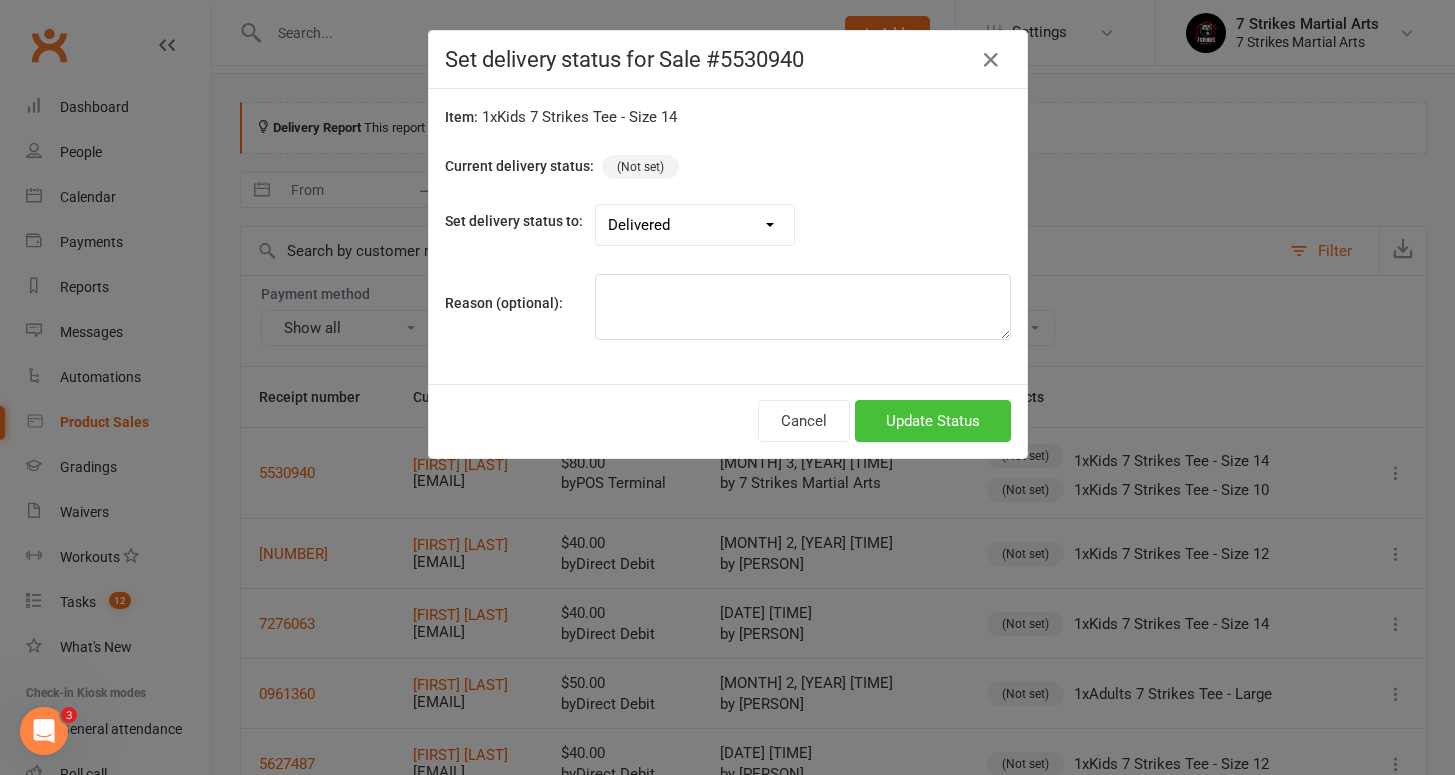 click on "Update Status" at bounding box center [933, 421] 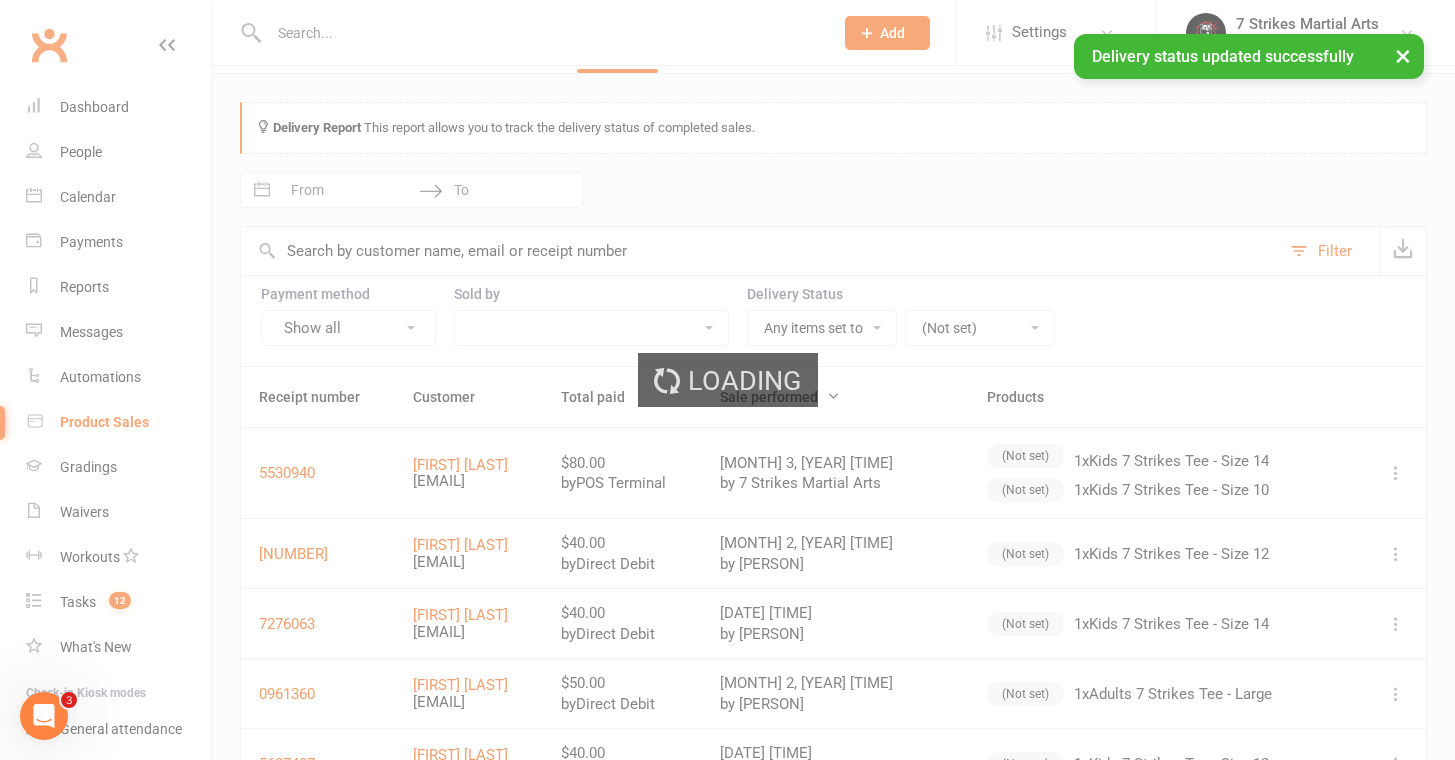 click on "Loading" at bounding box center (727, 380) 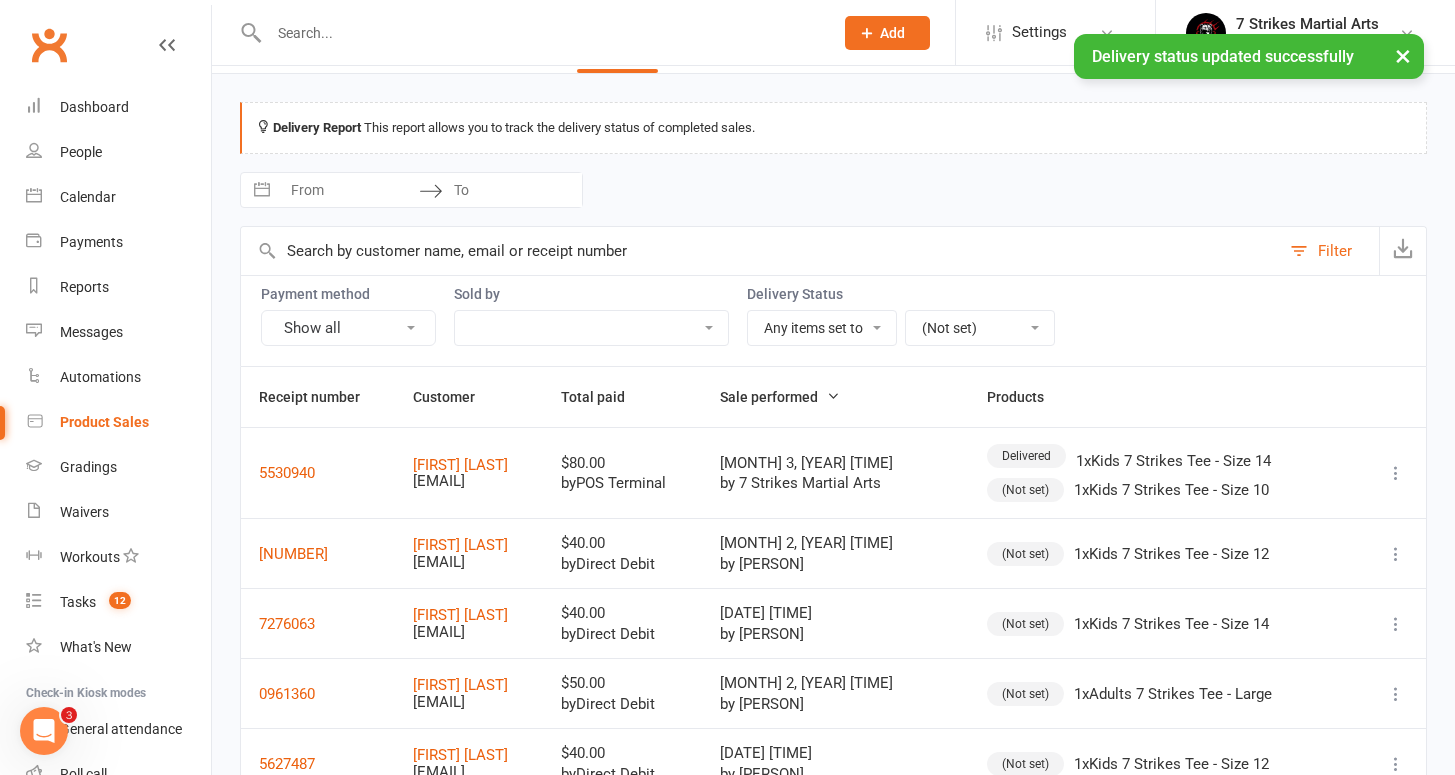 click on "(Not set)" at bounding box center [1025, 490] 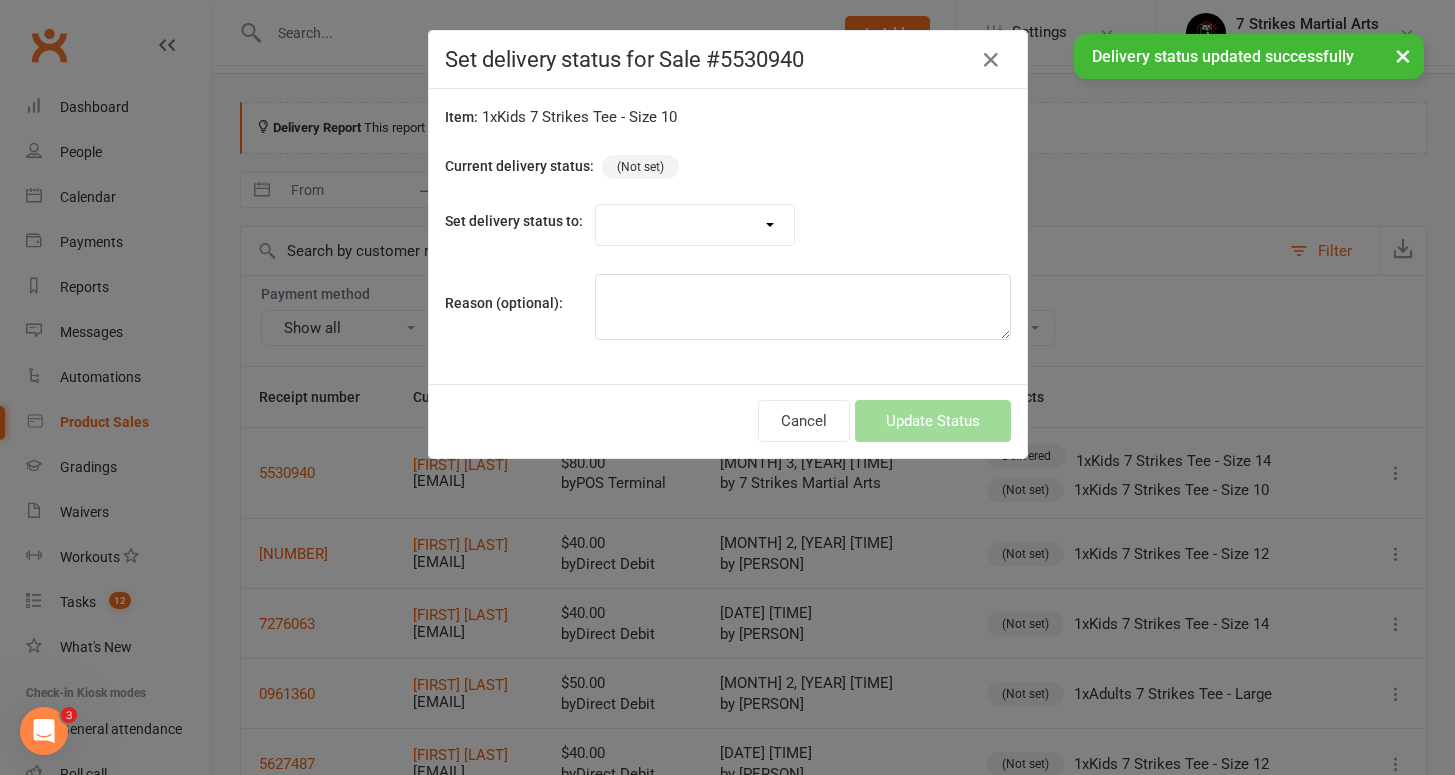select on "5861" 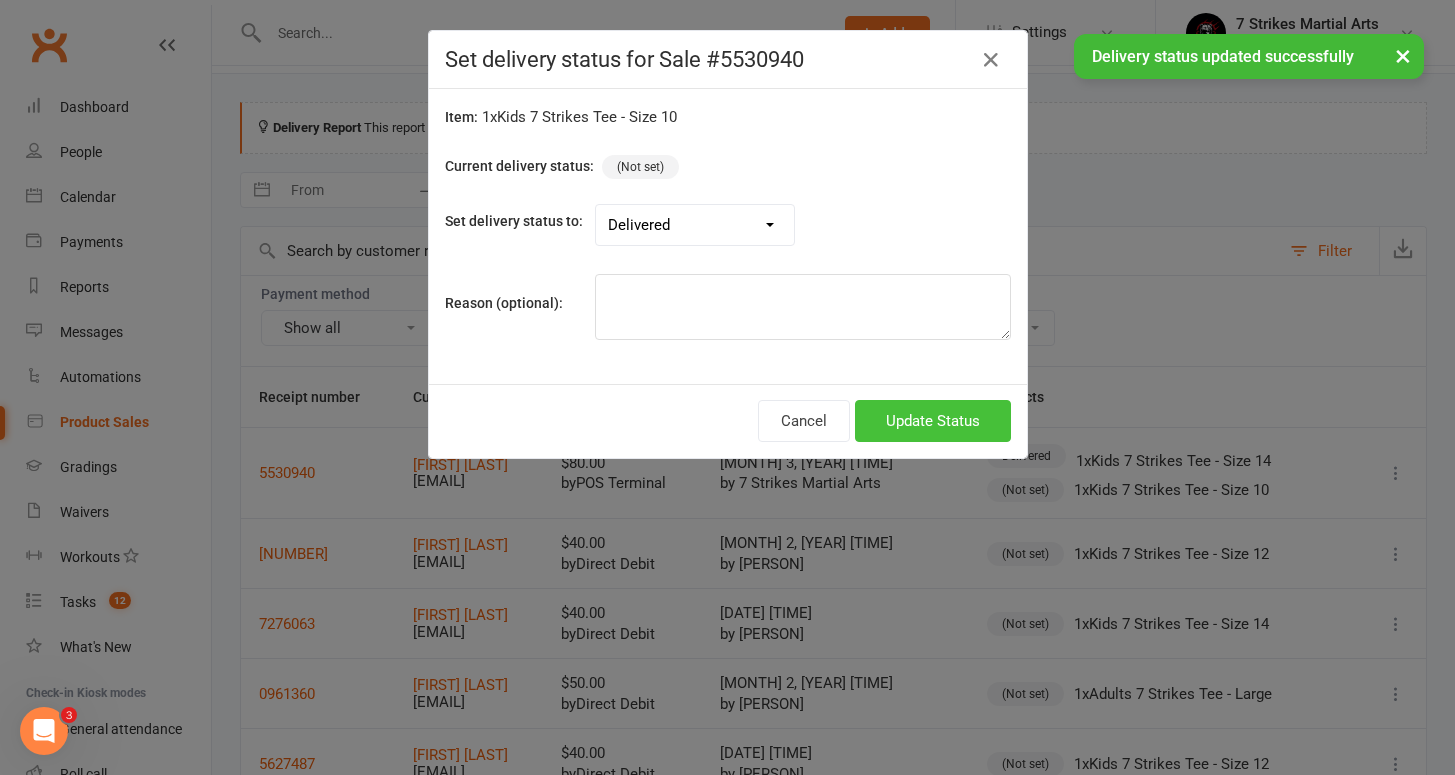 click on "Update Status" at bounding box center (933, 421) 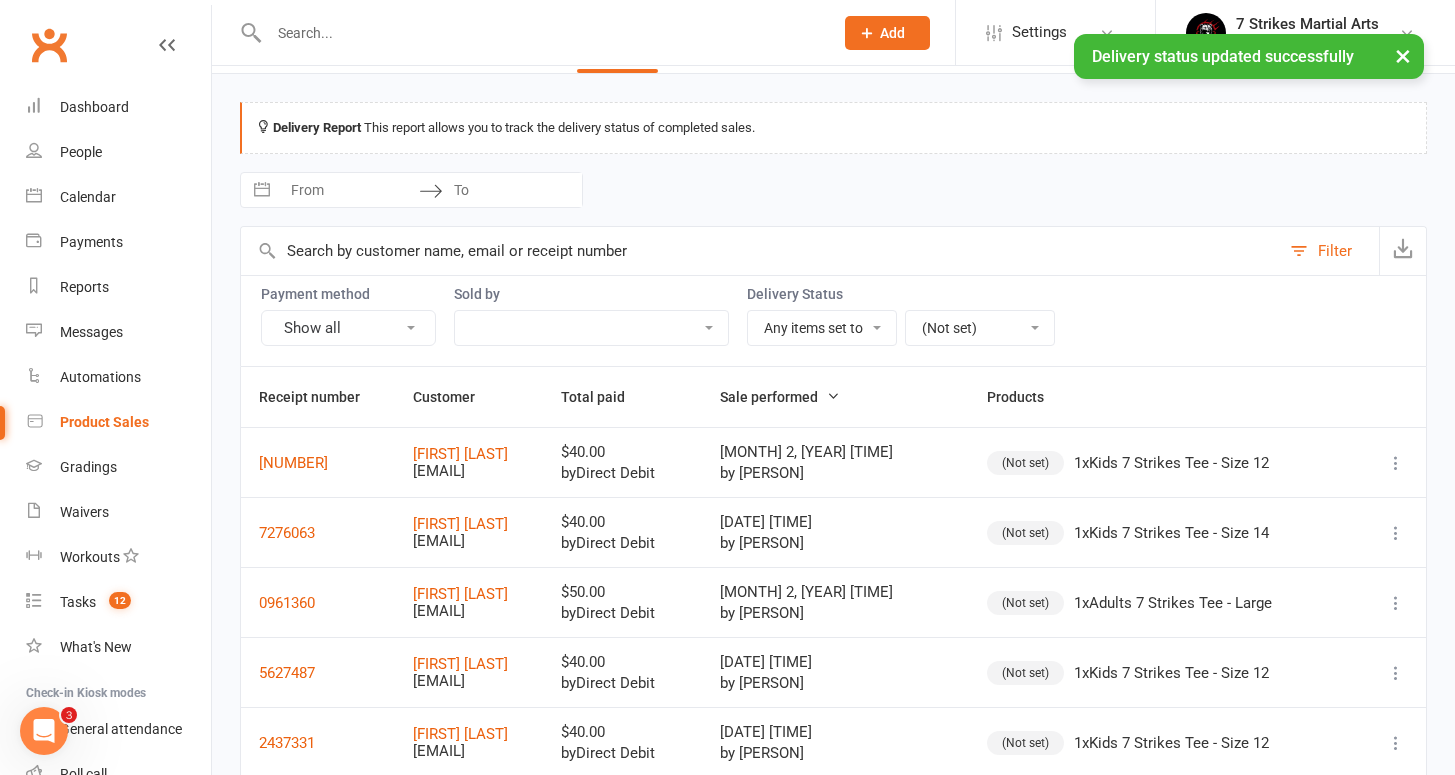 click on "(Not set)" at bounding box center [1025, 533] 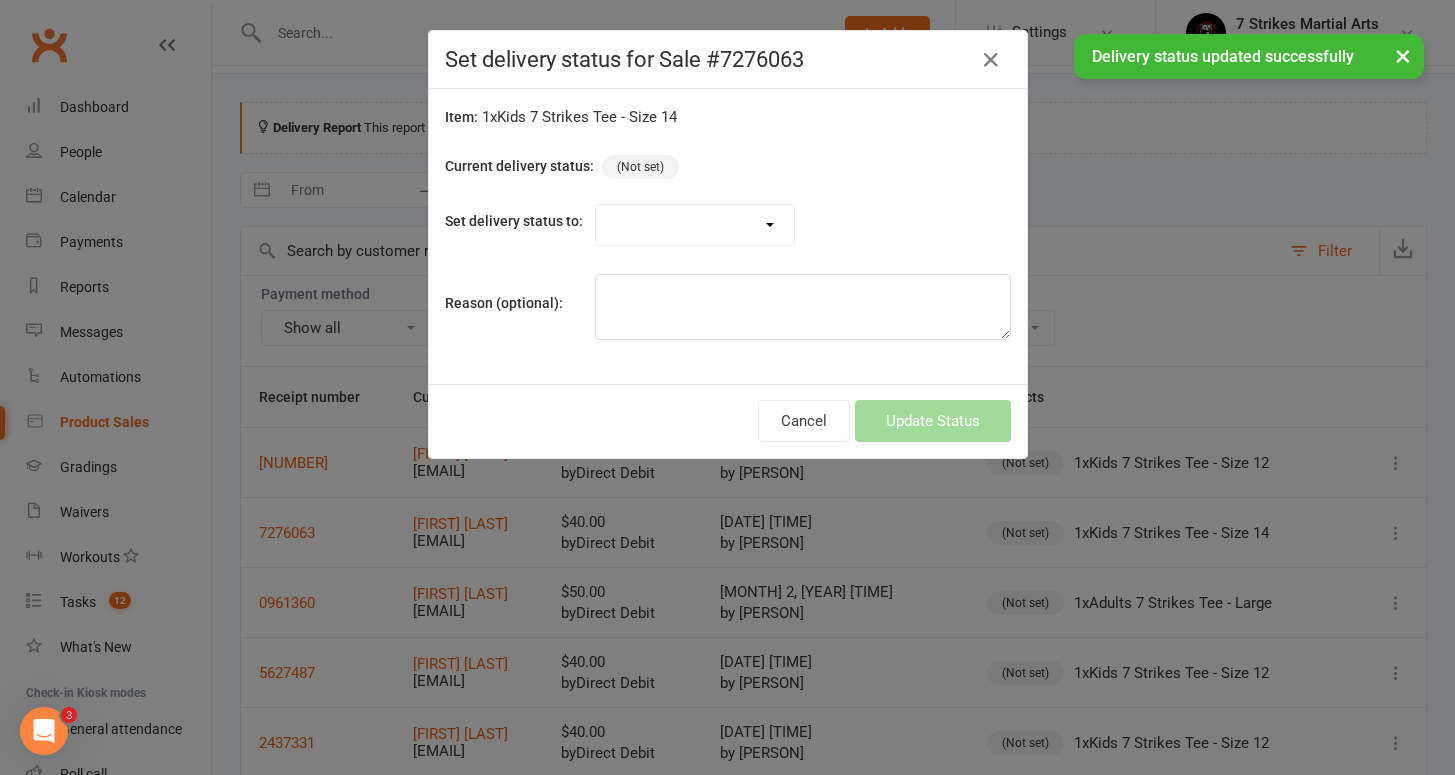 select on "5861" 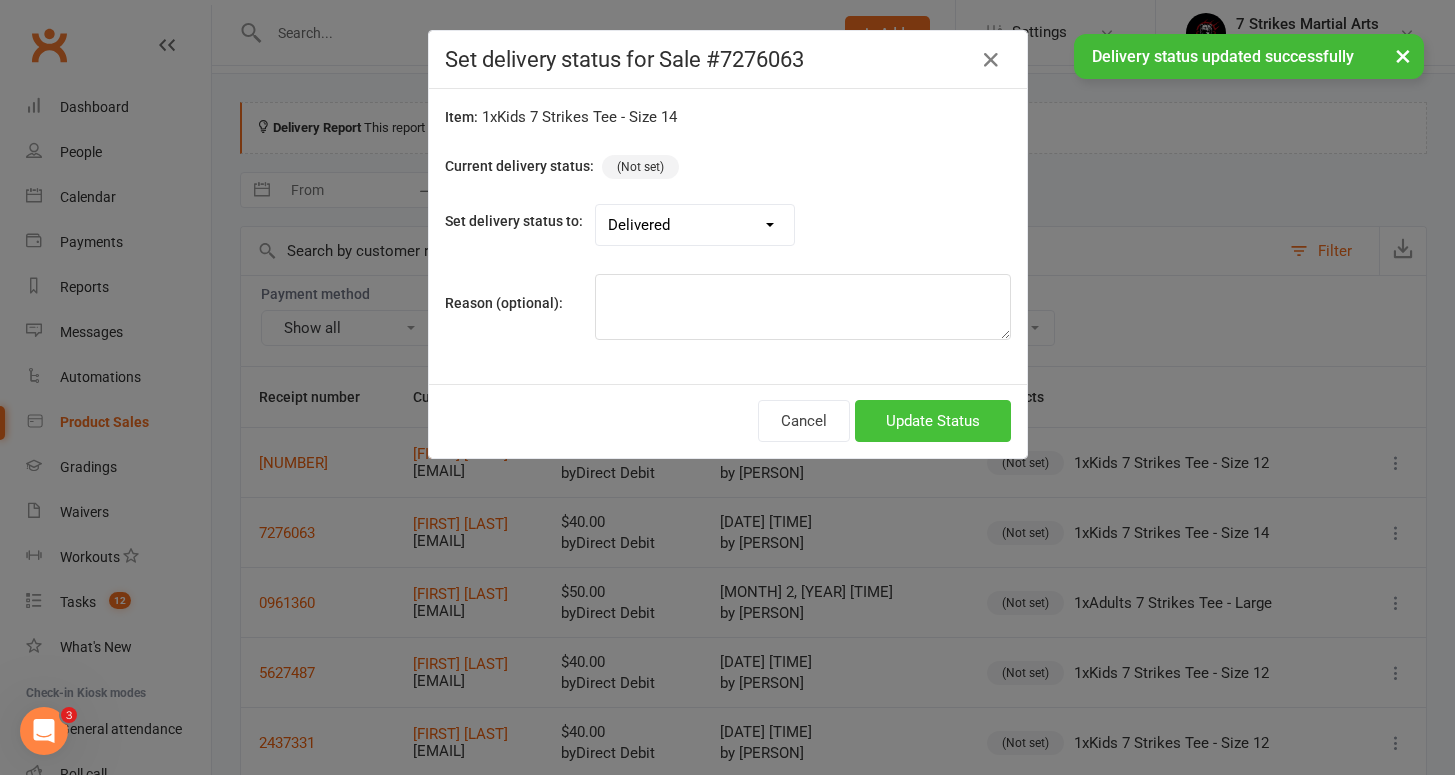 click on "Update Status" at bounding box center (933, 421) 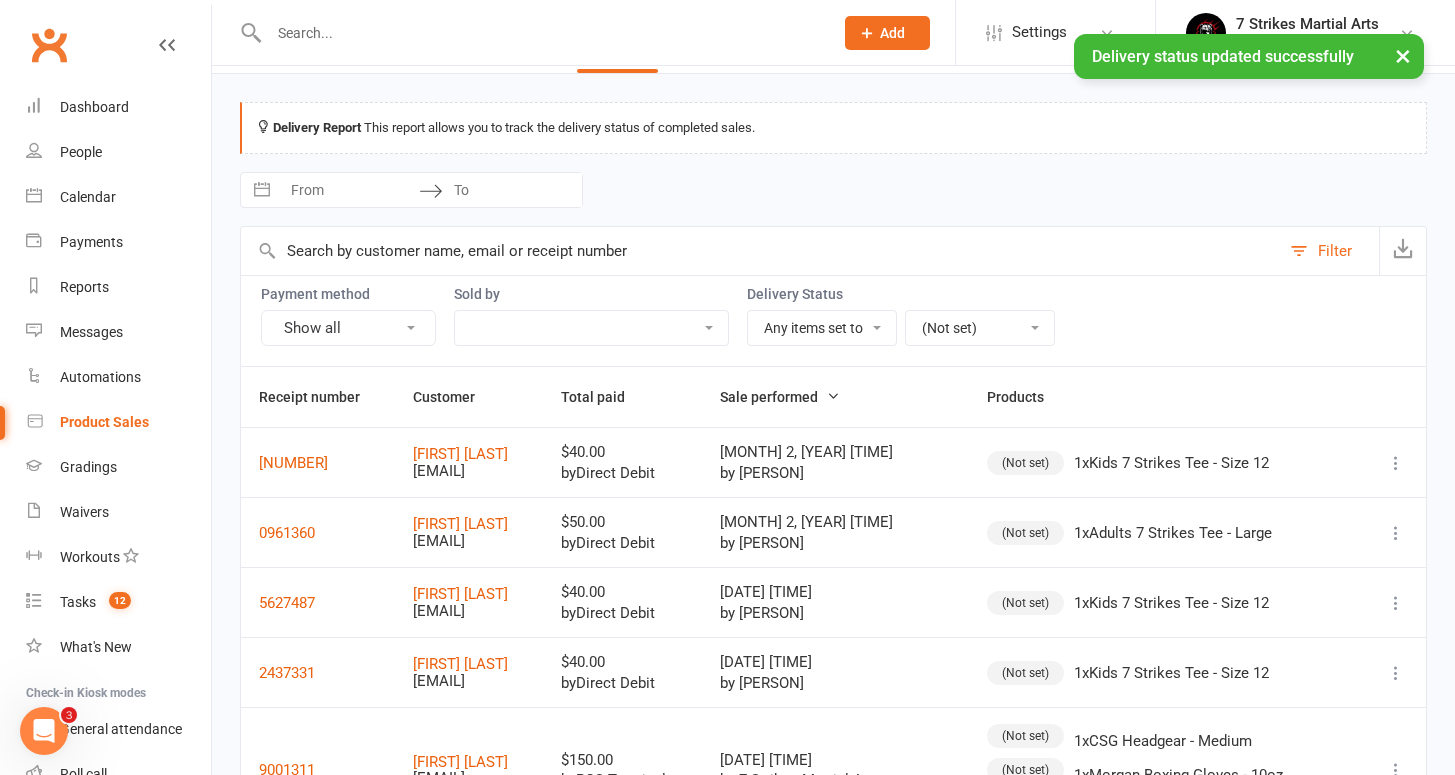 click on "(Not set)" at bounding box center (1025, 463) 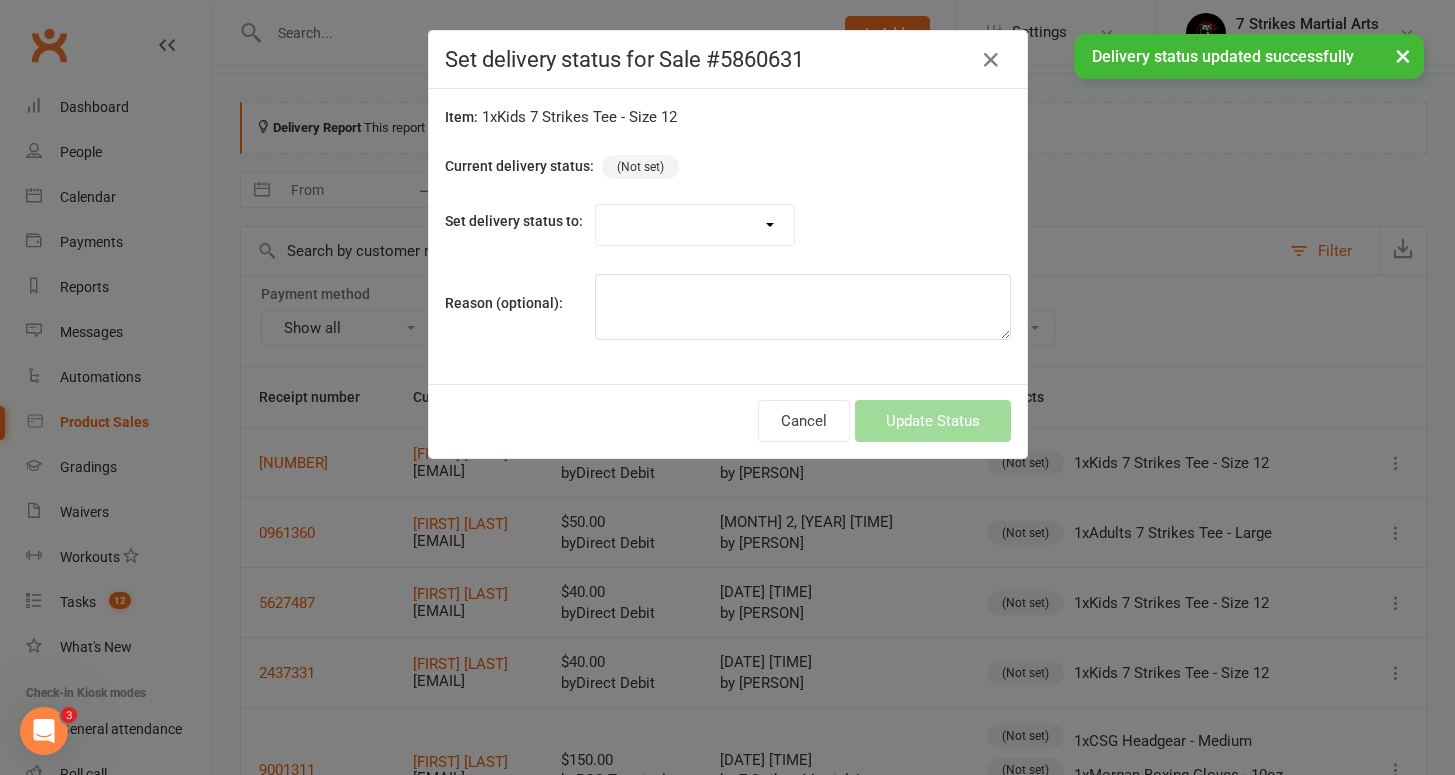 click on "Delivered Dispatched On order Picked up" at bounding box center [695, 225] 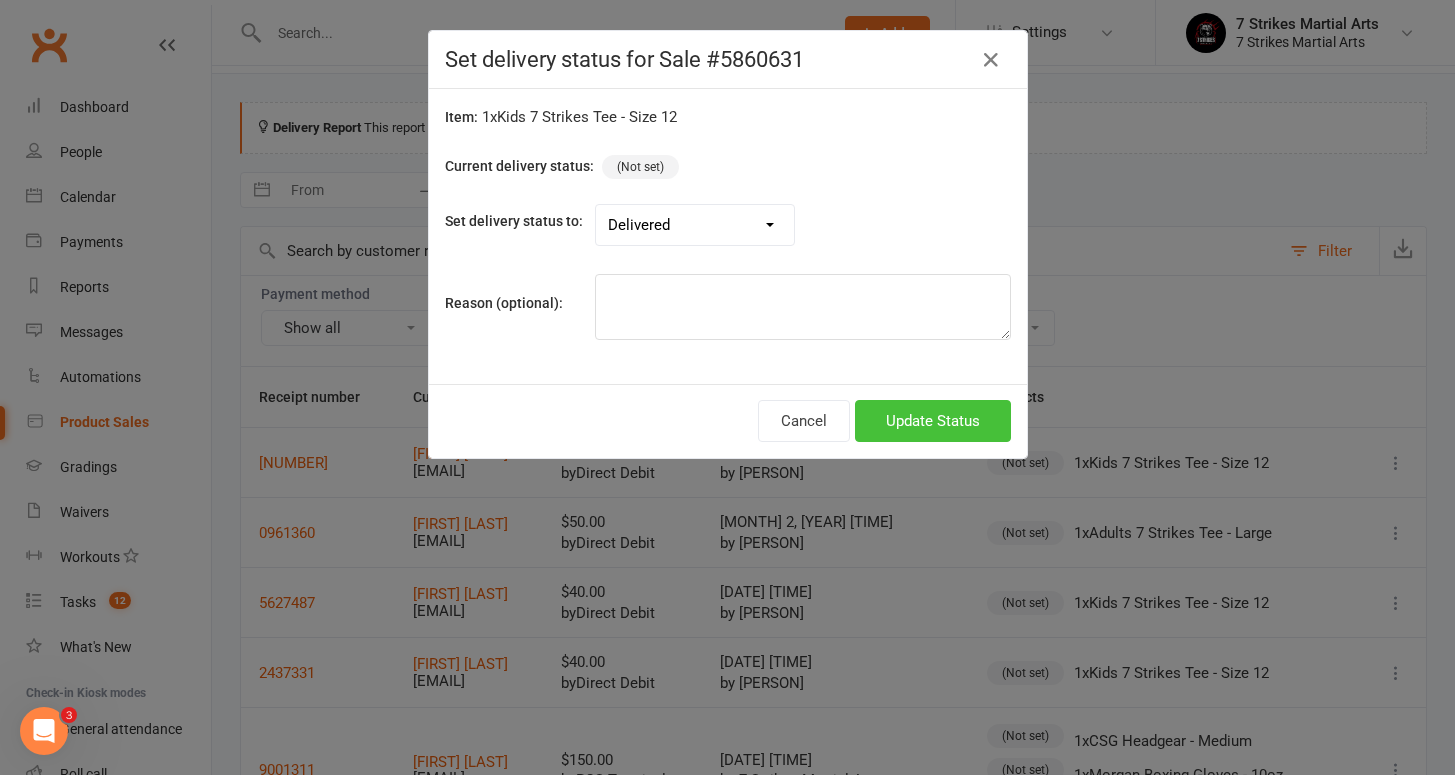click on "Update Status" at bounding box center (933, 421) 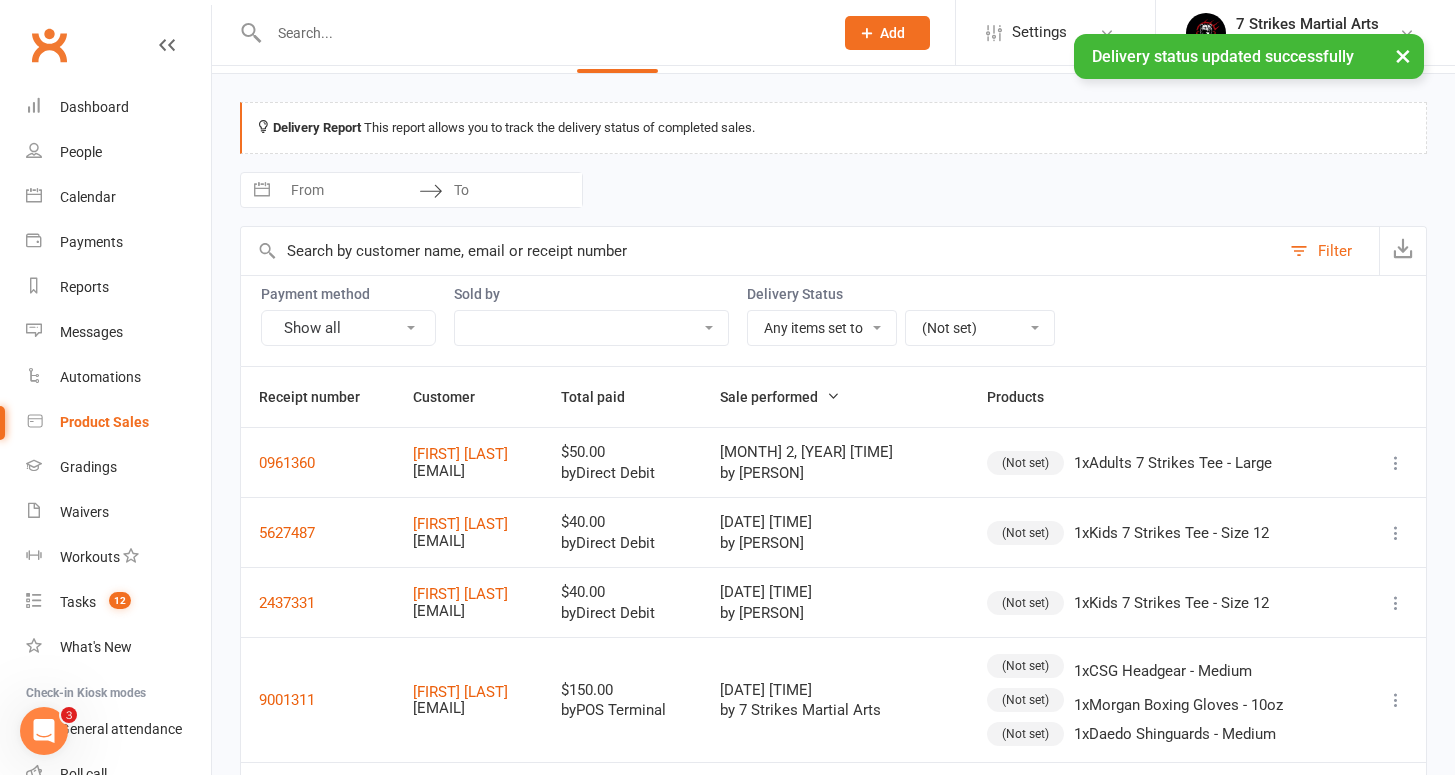 click at bounding box center (541, 33) 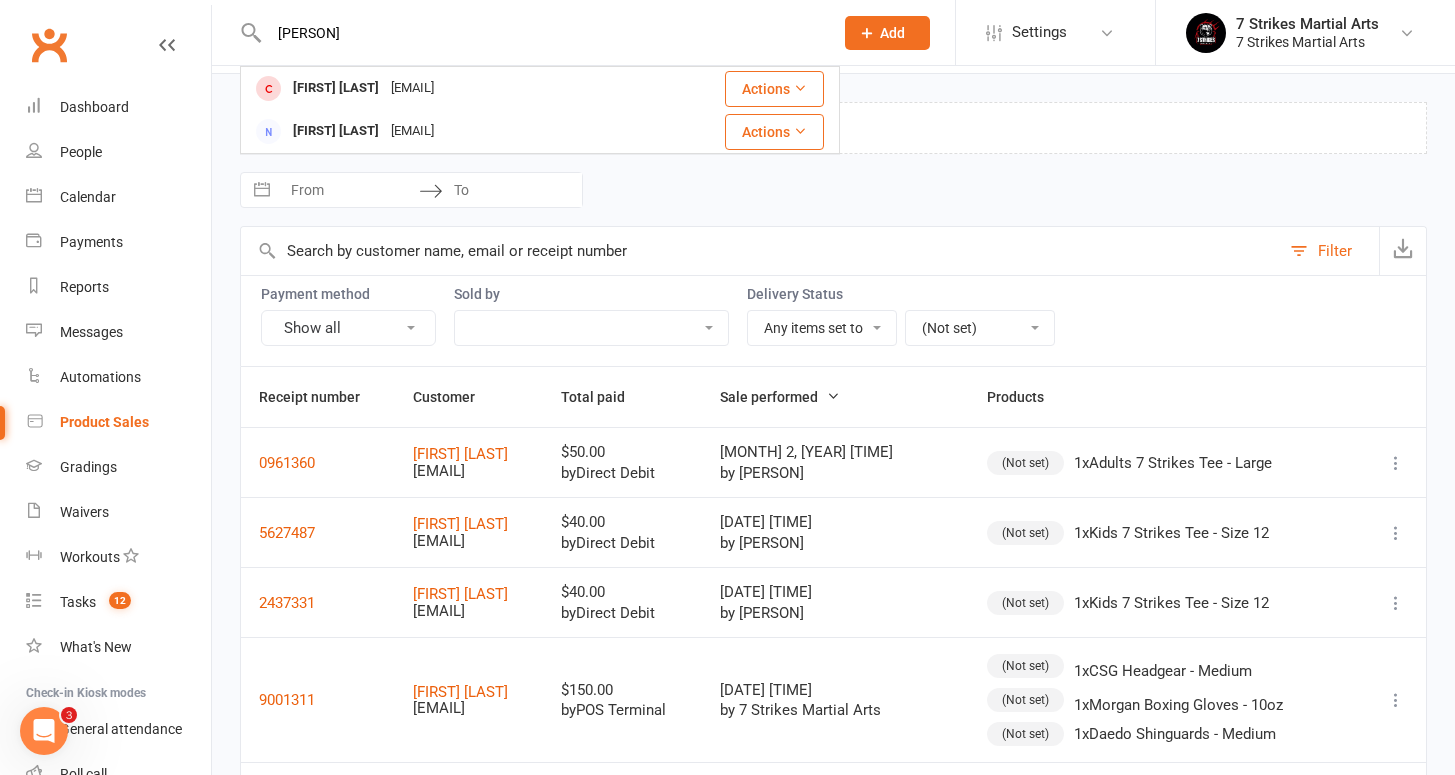 type on "mush" 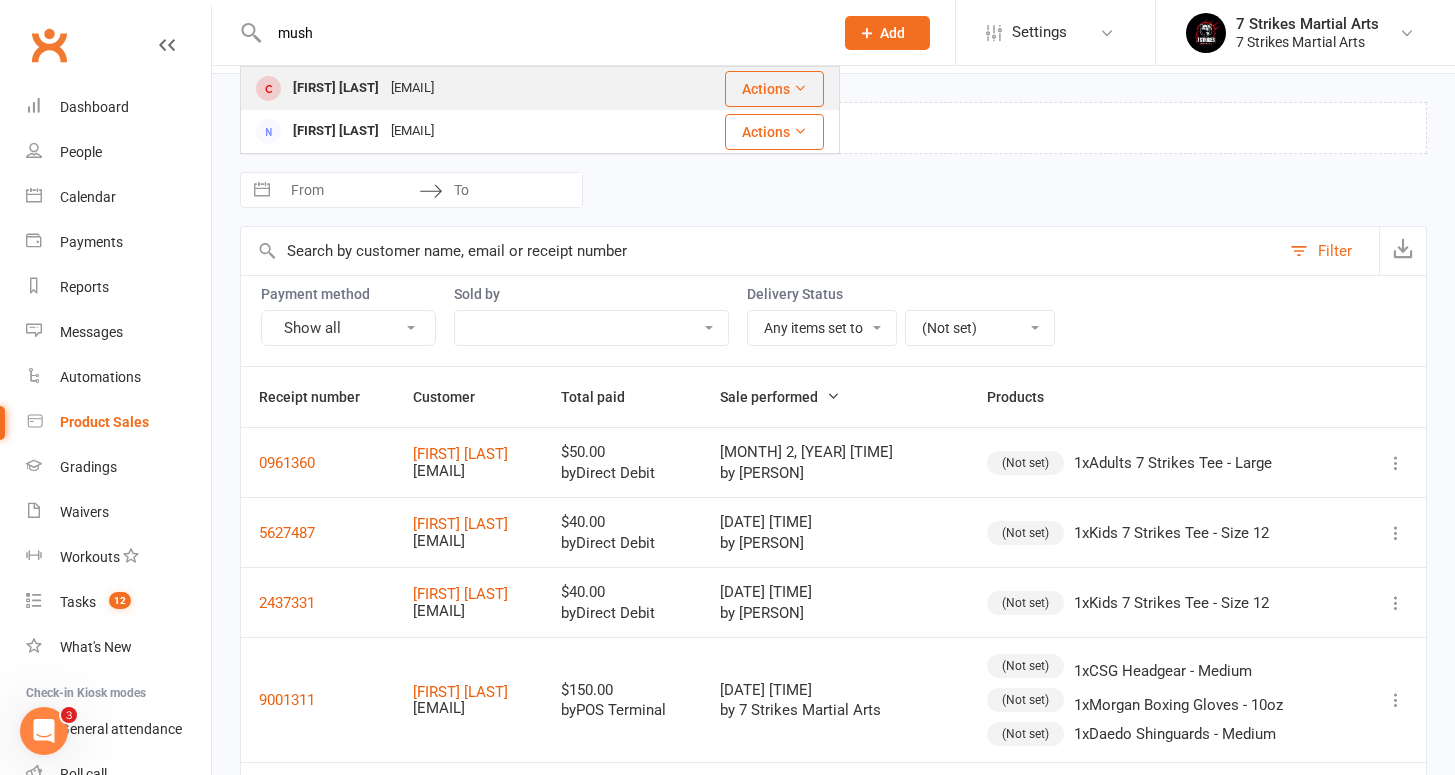 drag, startPoint x: 576, startPoint y: 40, endPoint x: 558, endPoint y: 91, distance: 54.08327 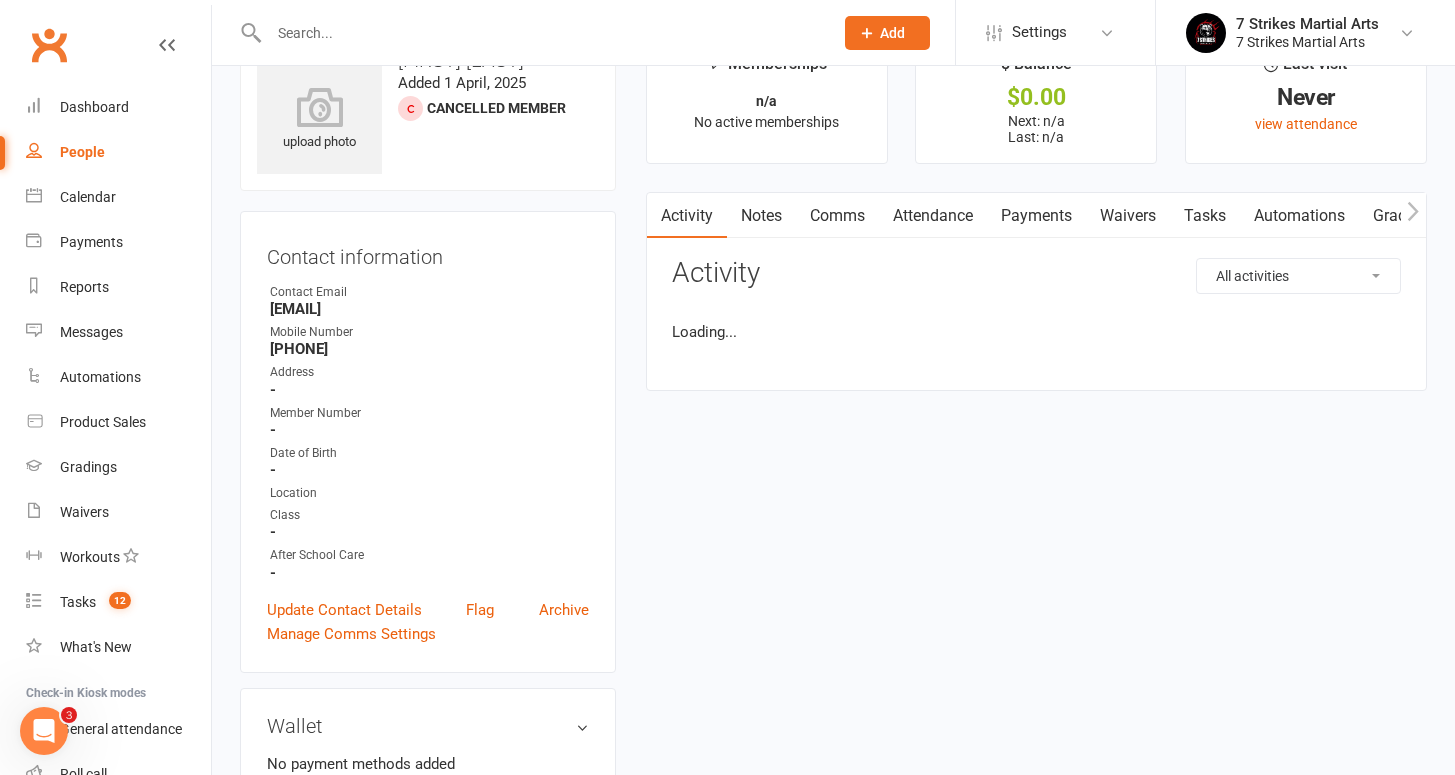 scroll, scrollTop: 0, scrollLeft: 0, axis: both 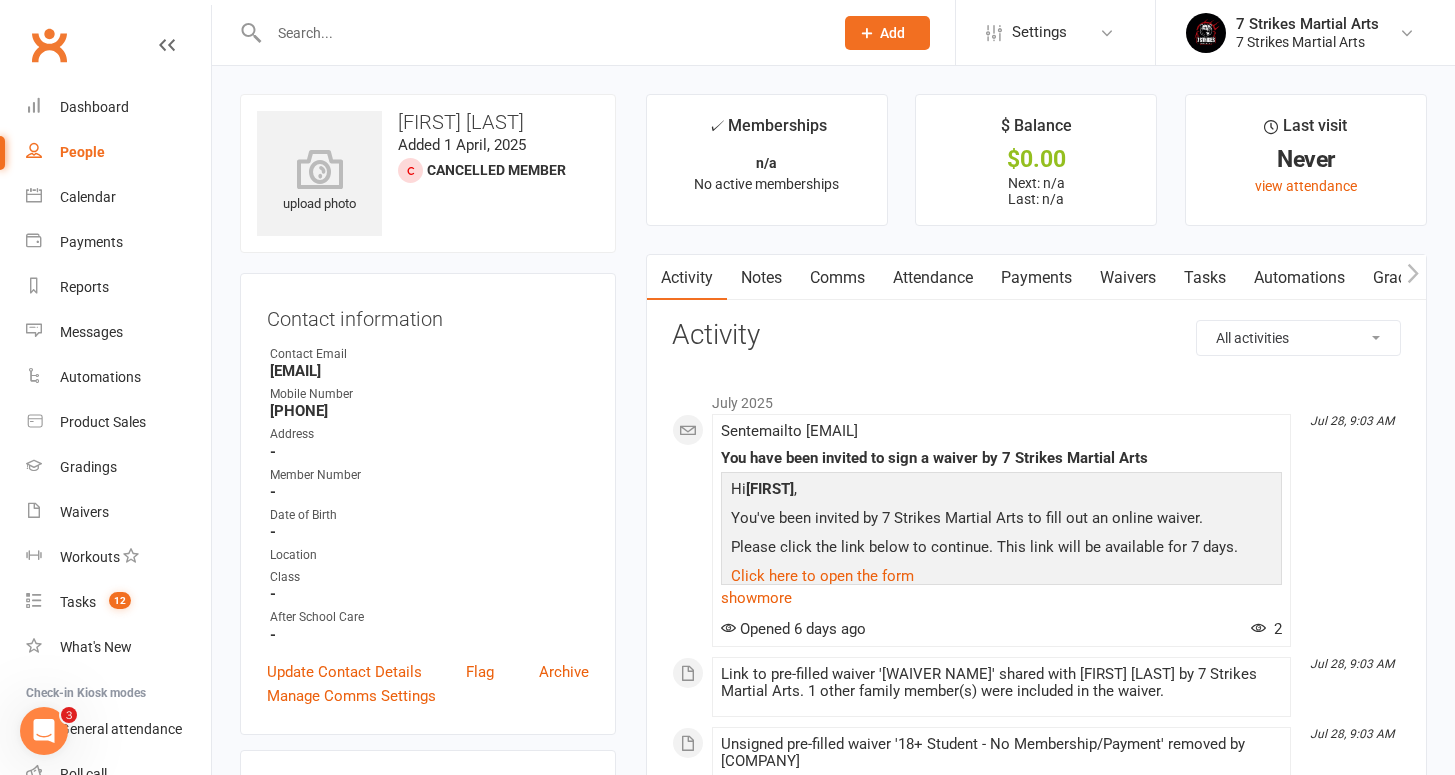 click on "Payments" at bounding box center (1036, 278) 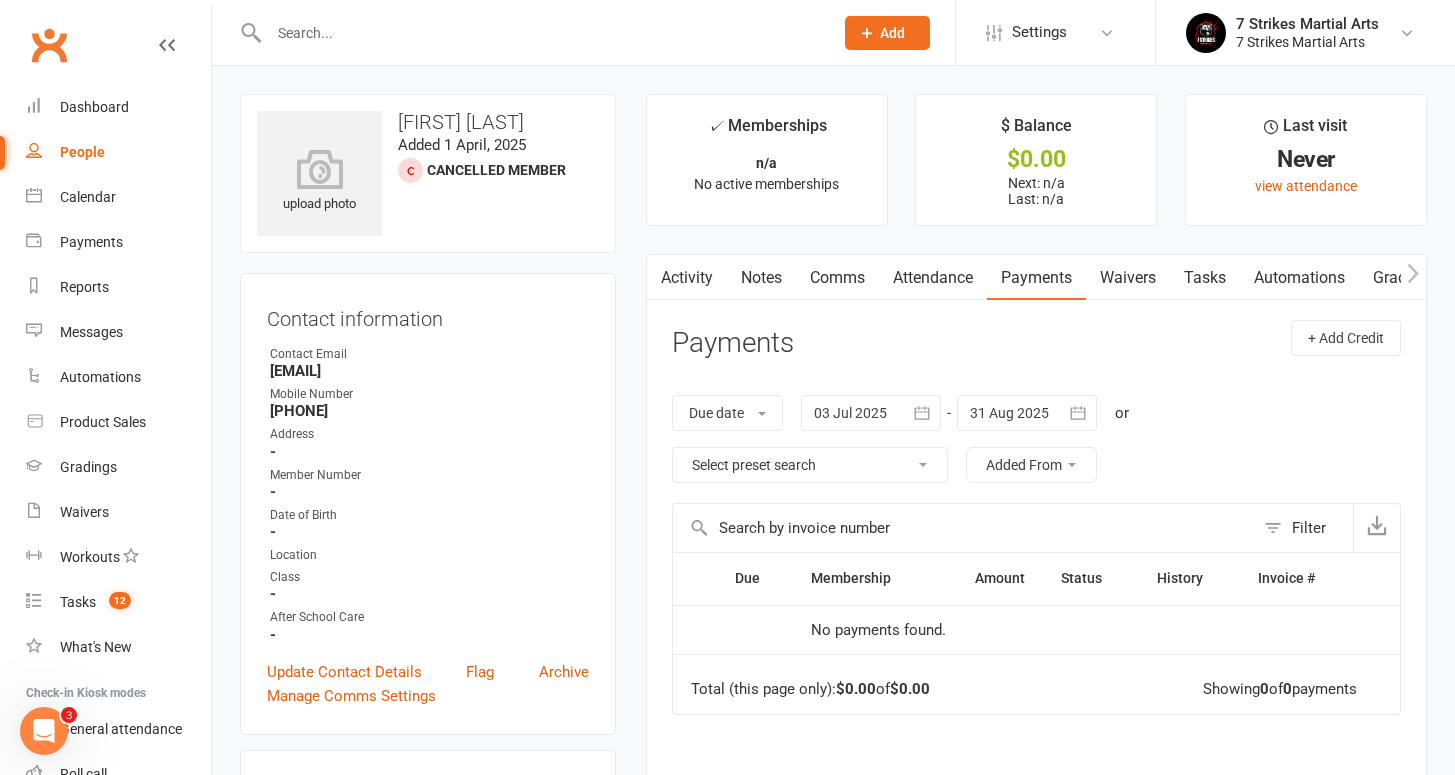 click on "Waivers" at bounding box center [1128, 278] 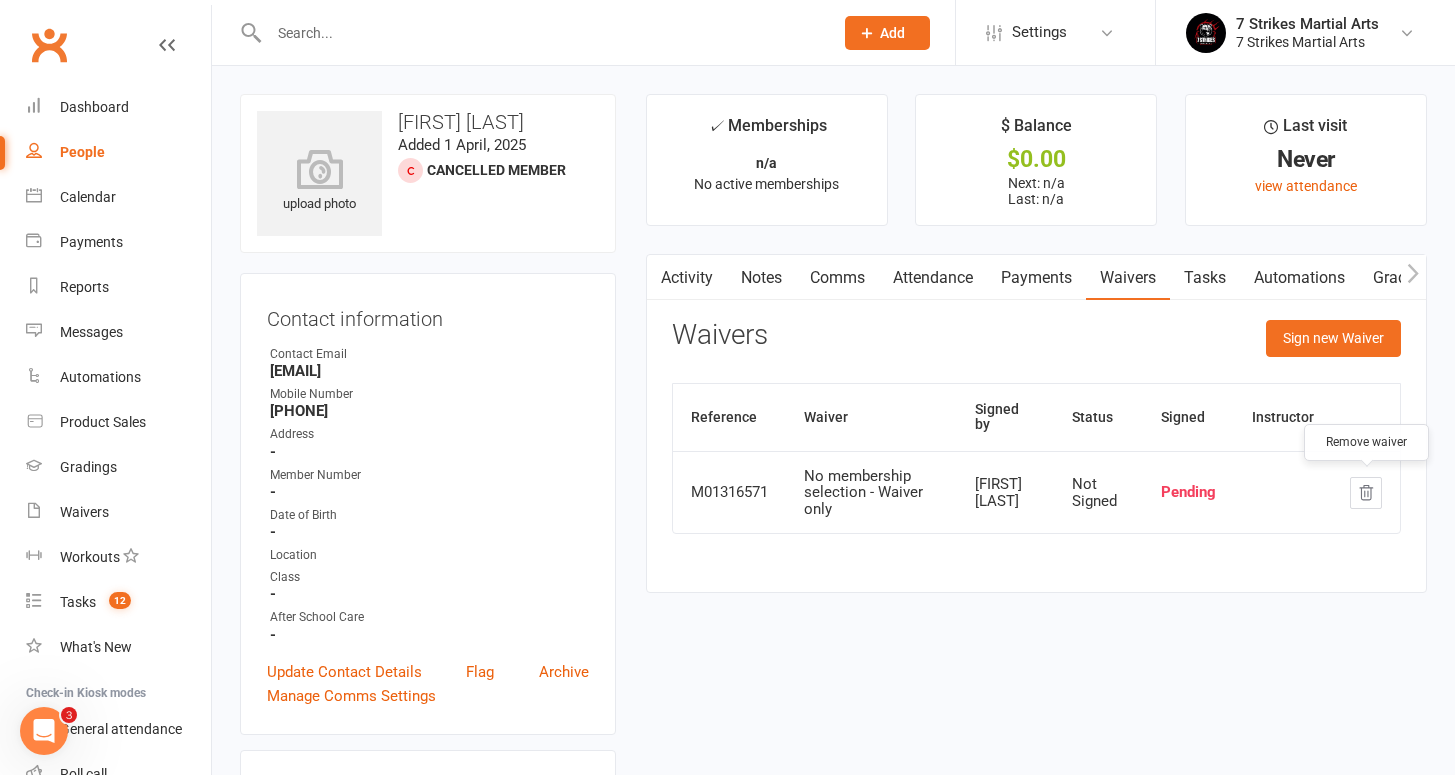 click 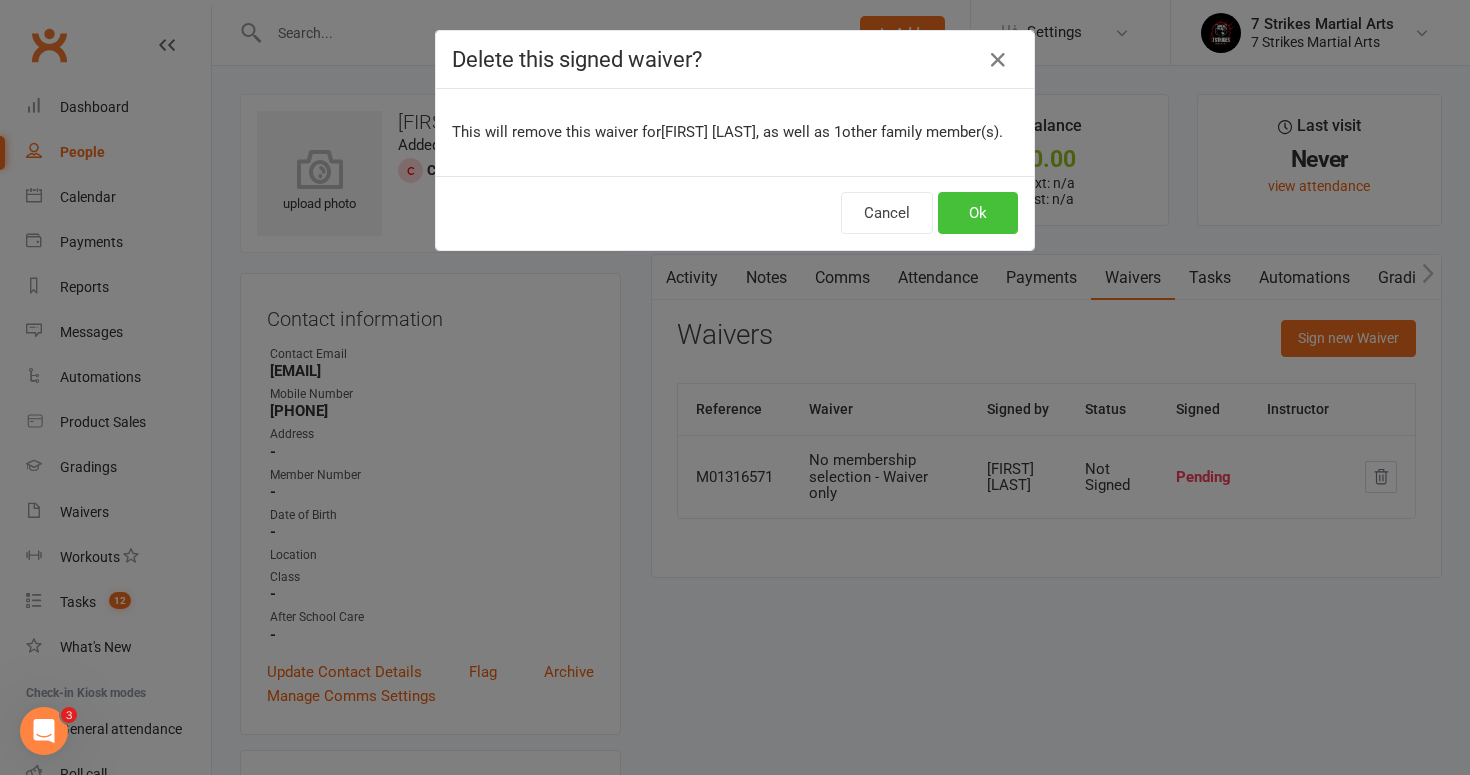 click on "Ok" at bounding box center (978, 213) 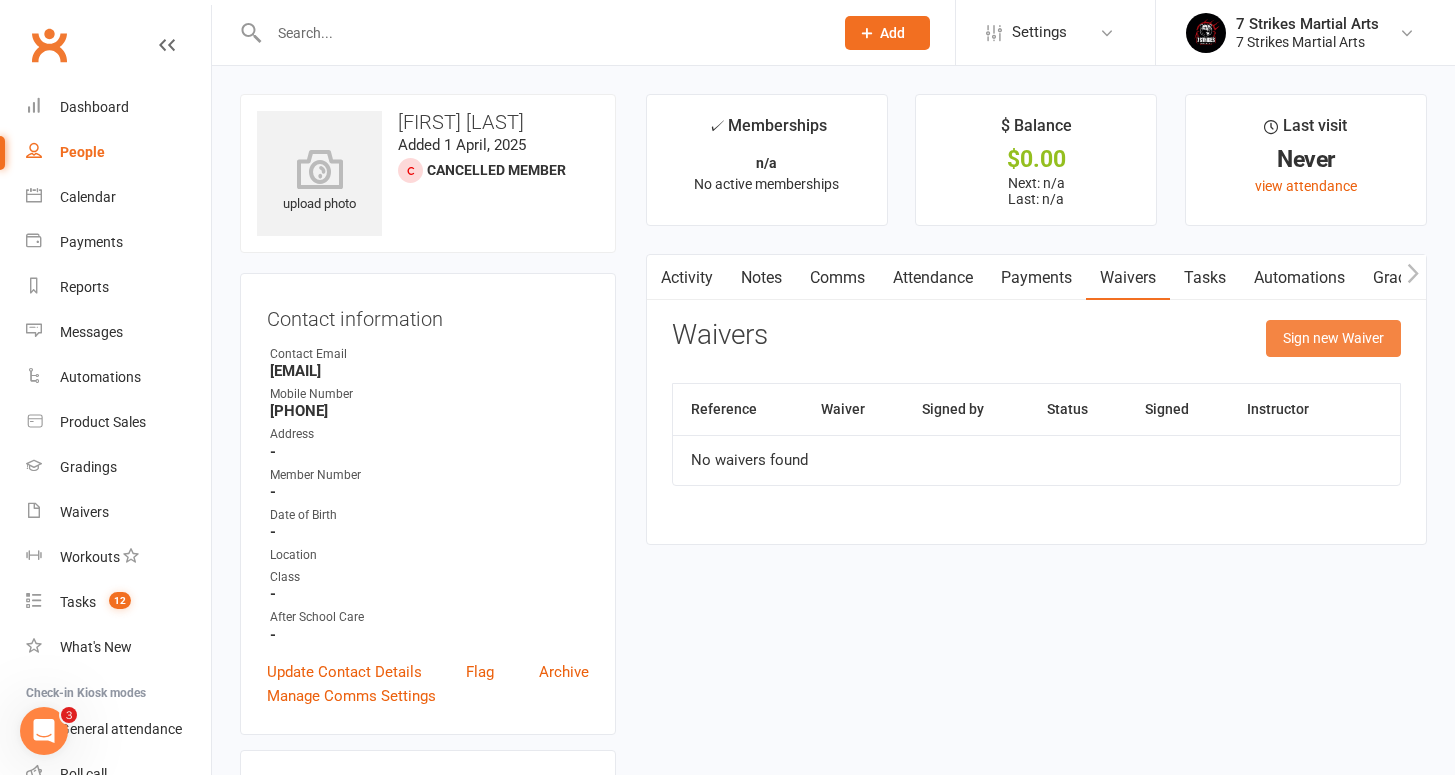 click on "Sign new Waiver" 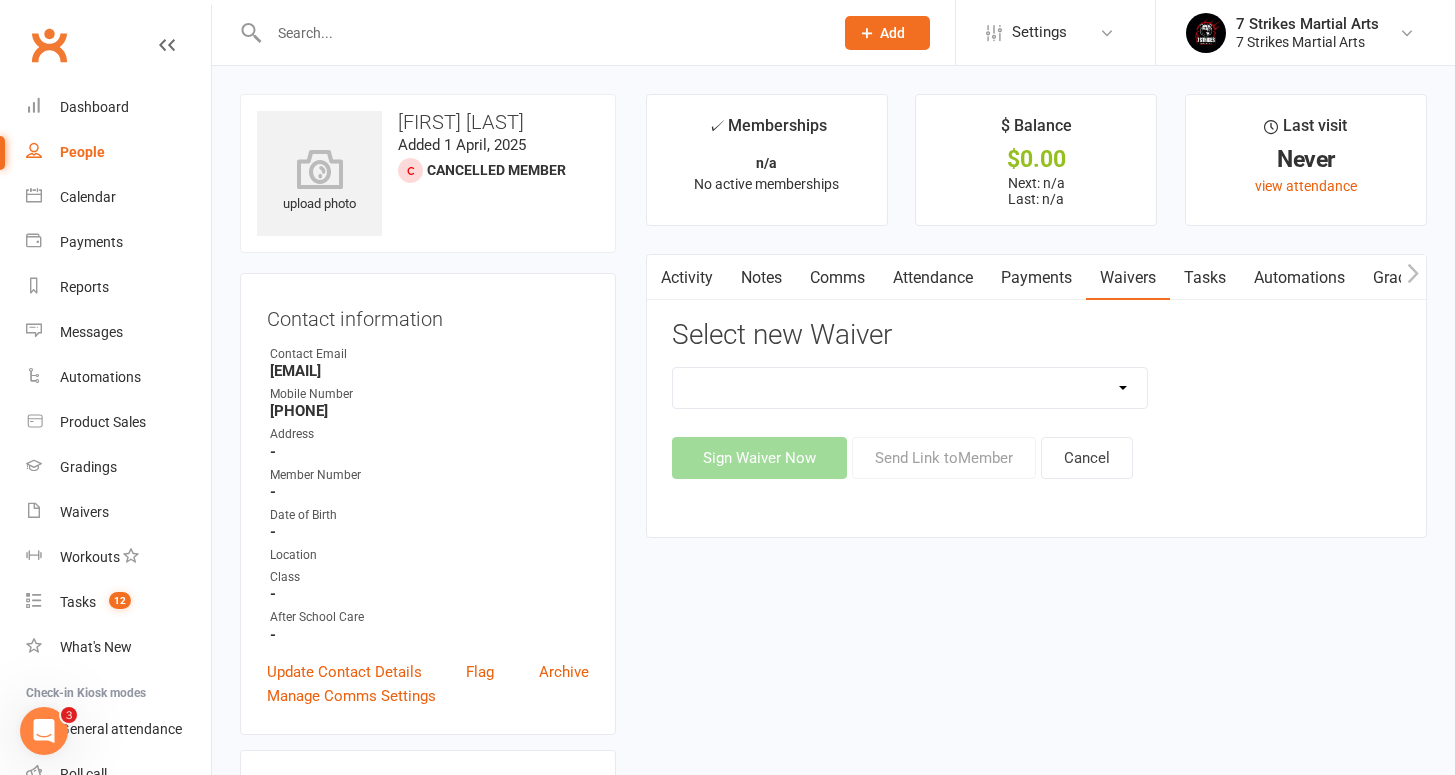 select on "14638" 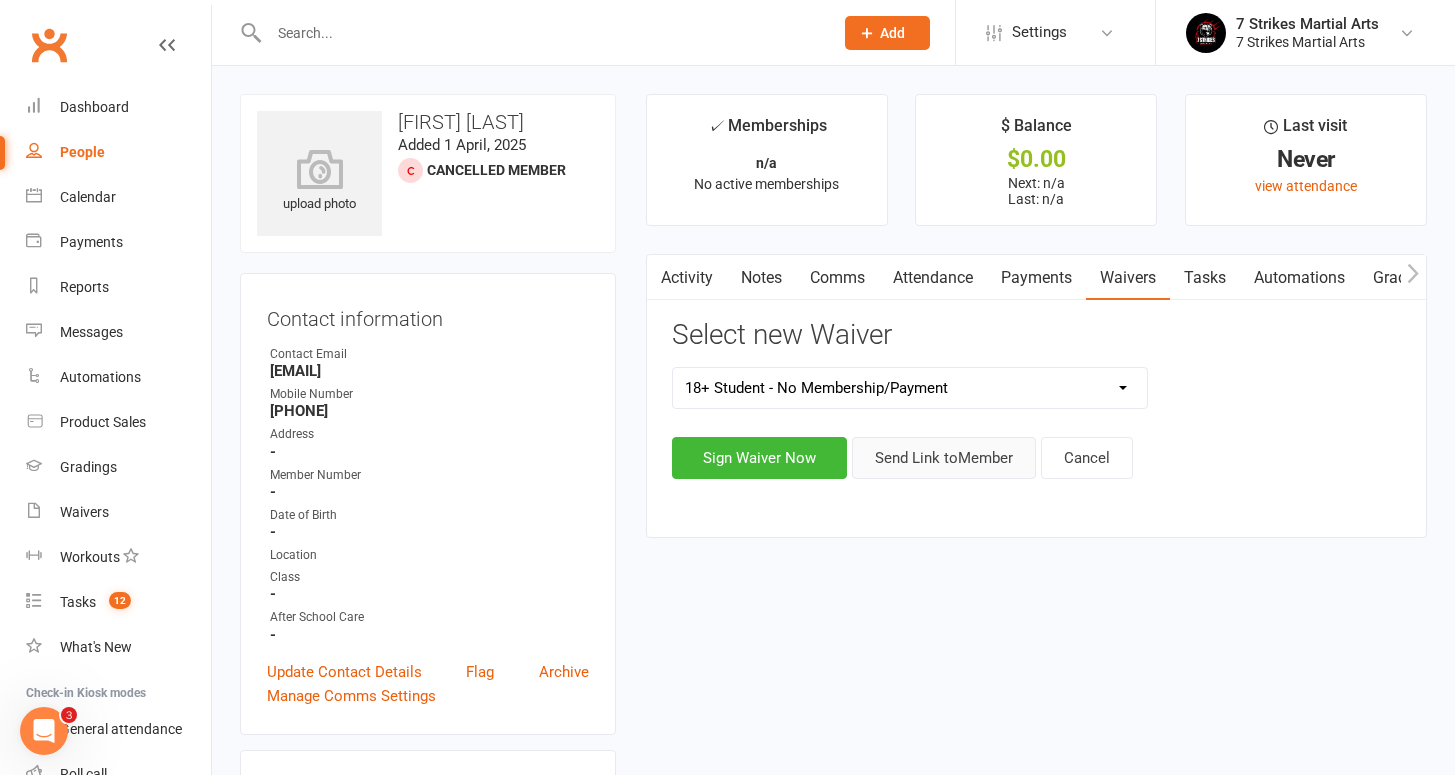 click on "Send Link to  Member" 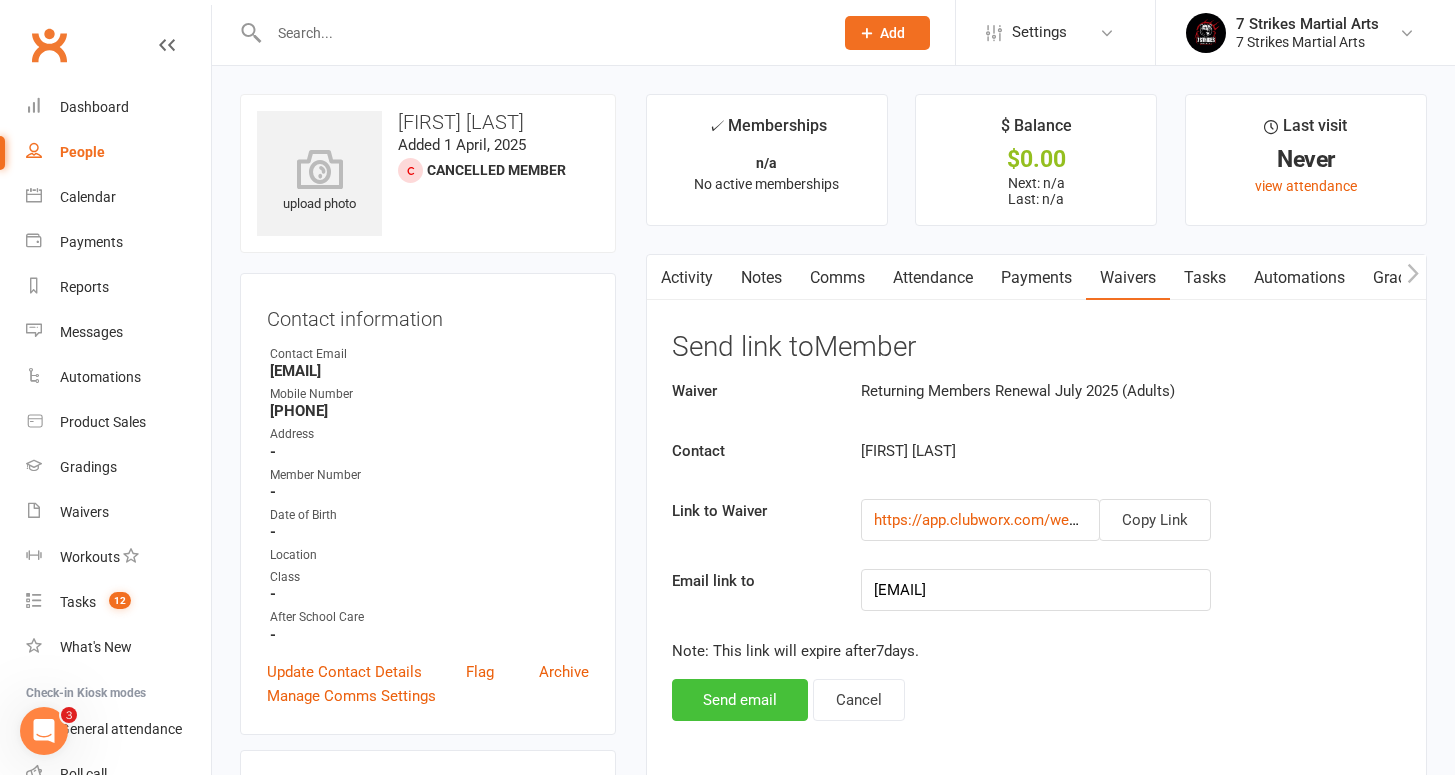 click on "Send email" 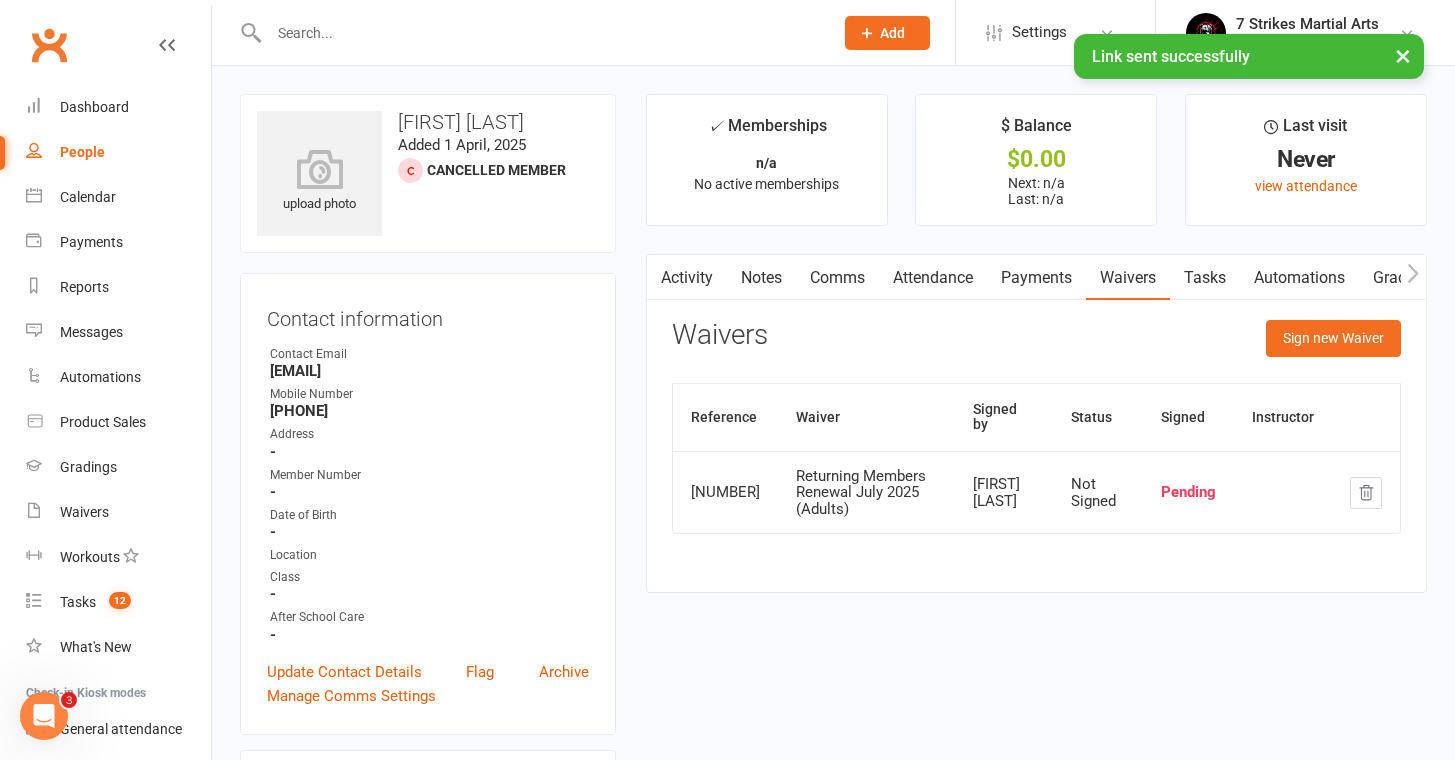 click on "Attendance" at bounding box center [933, 278] 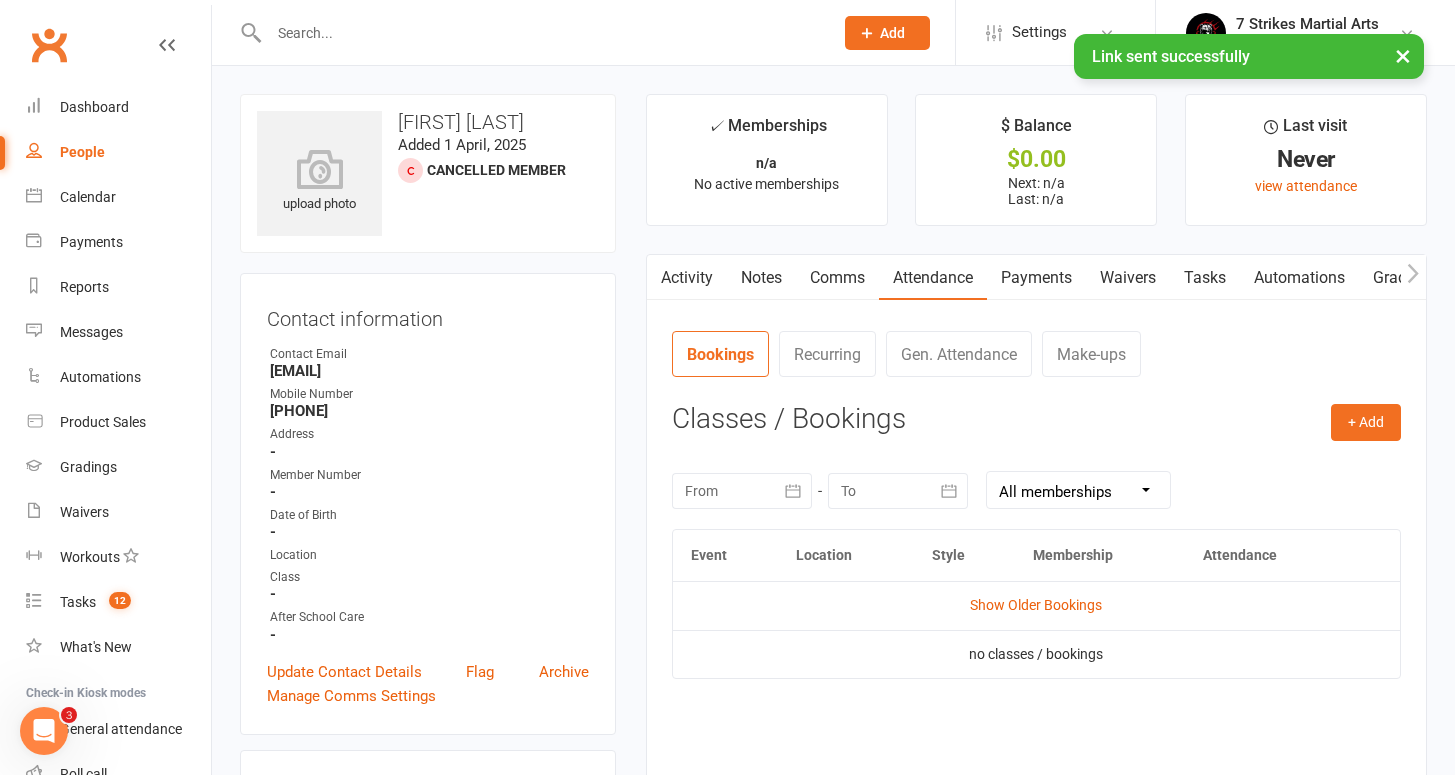 click on "Show Older Bookings" at bounding box center (1036, 605) 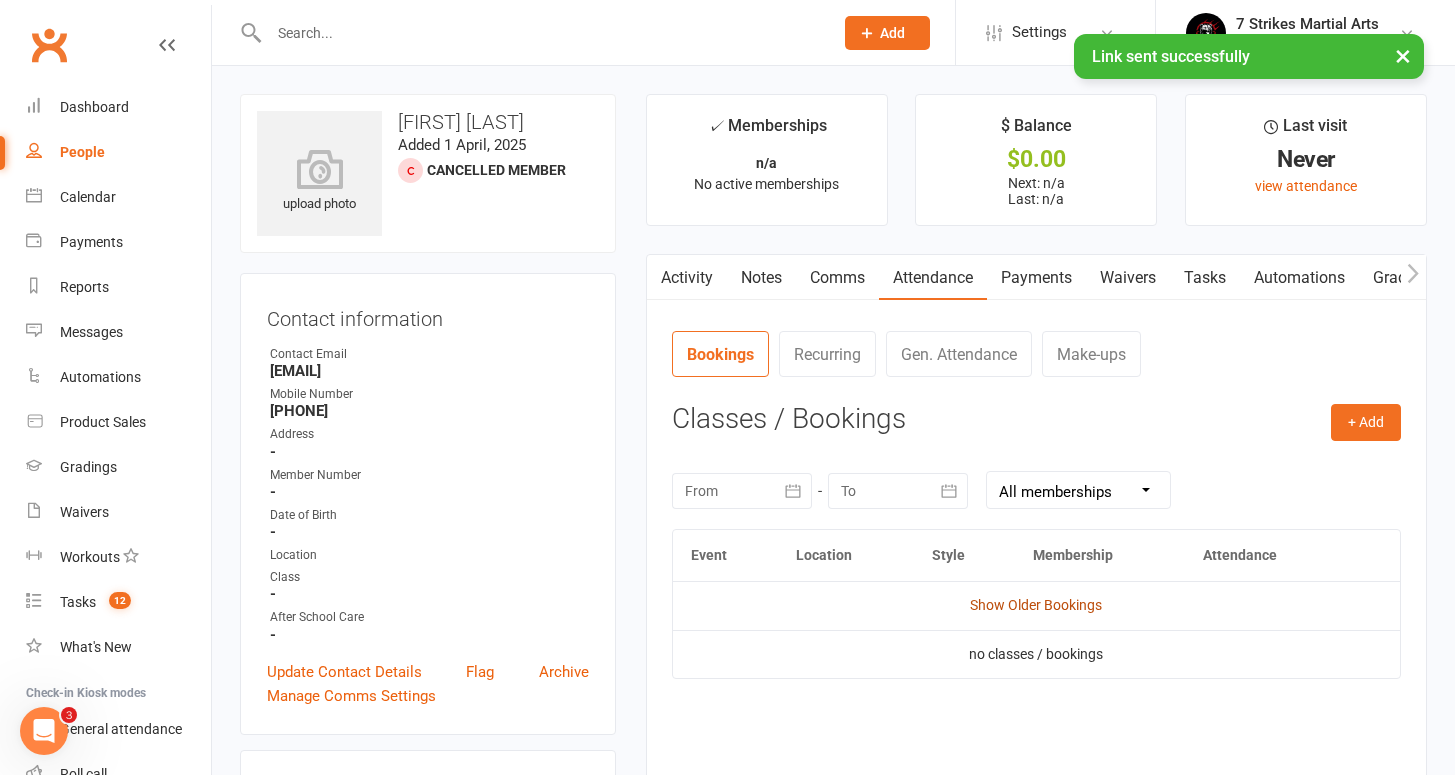 click on "Show Older Bookings" at bounding box center [1036, 605] 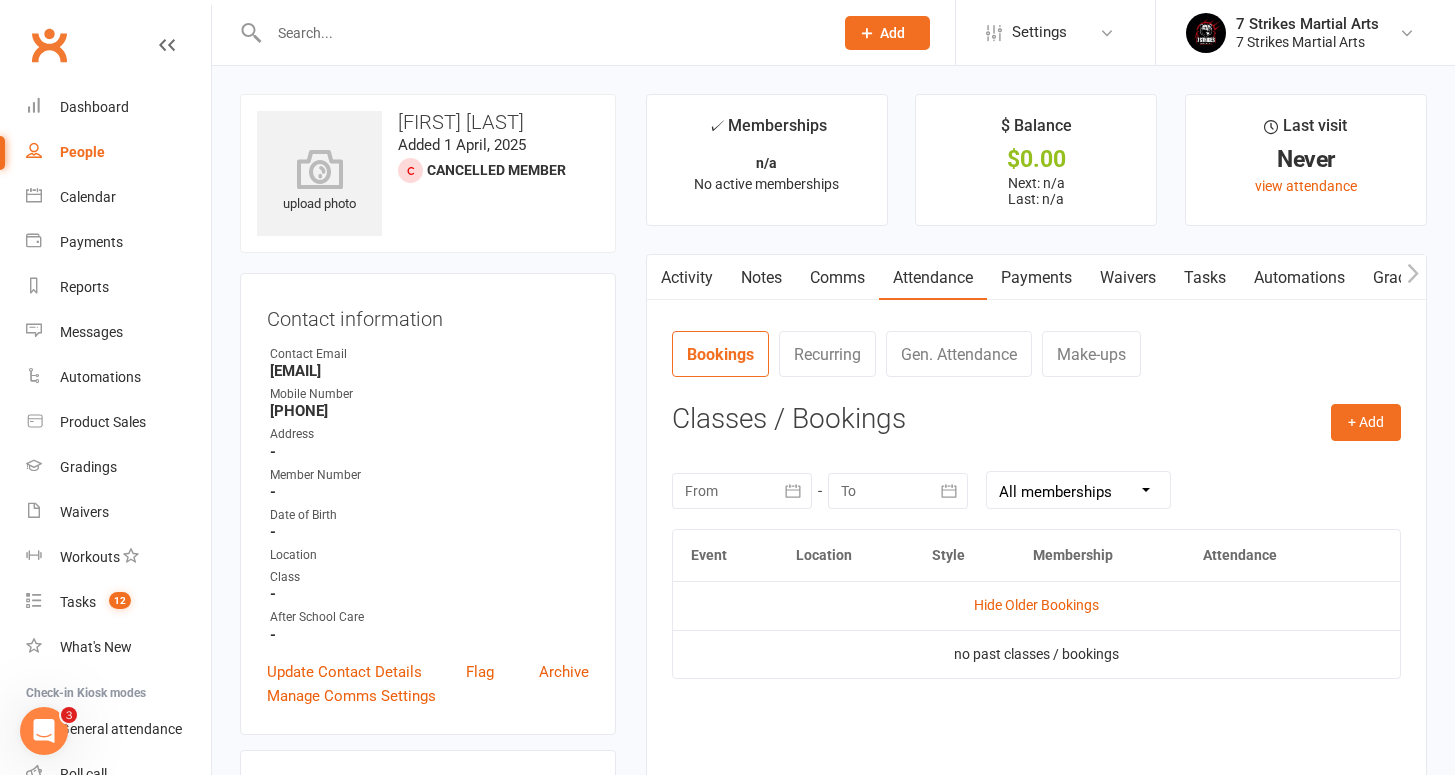 click on "Tasks" at bounding box center [1205, 278] 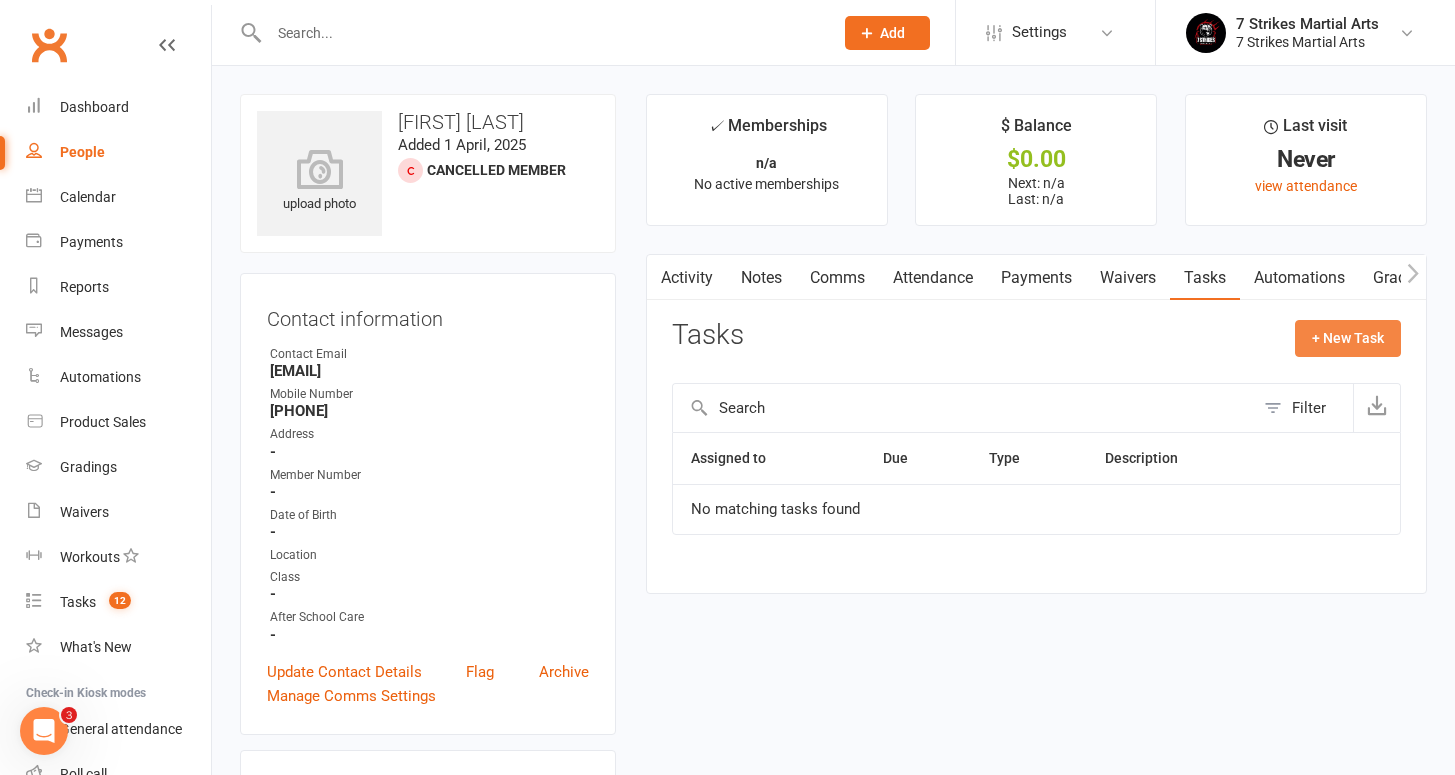 click on "+ New Task" 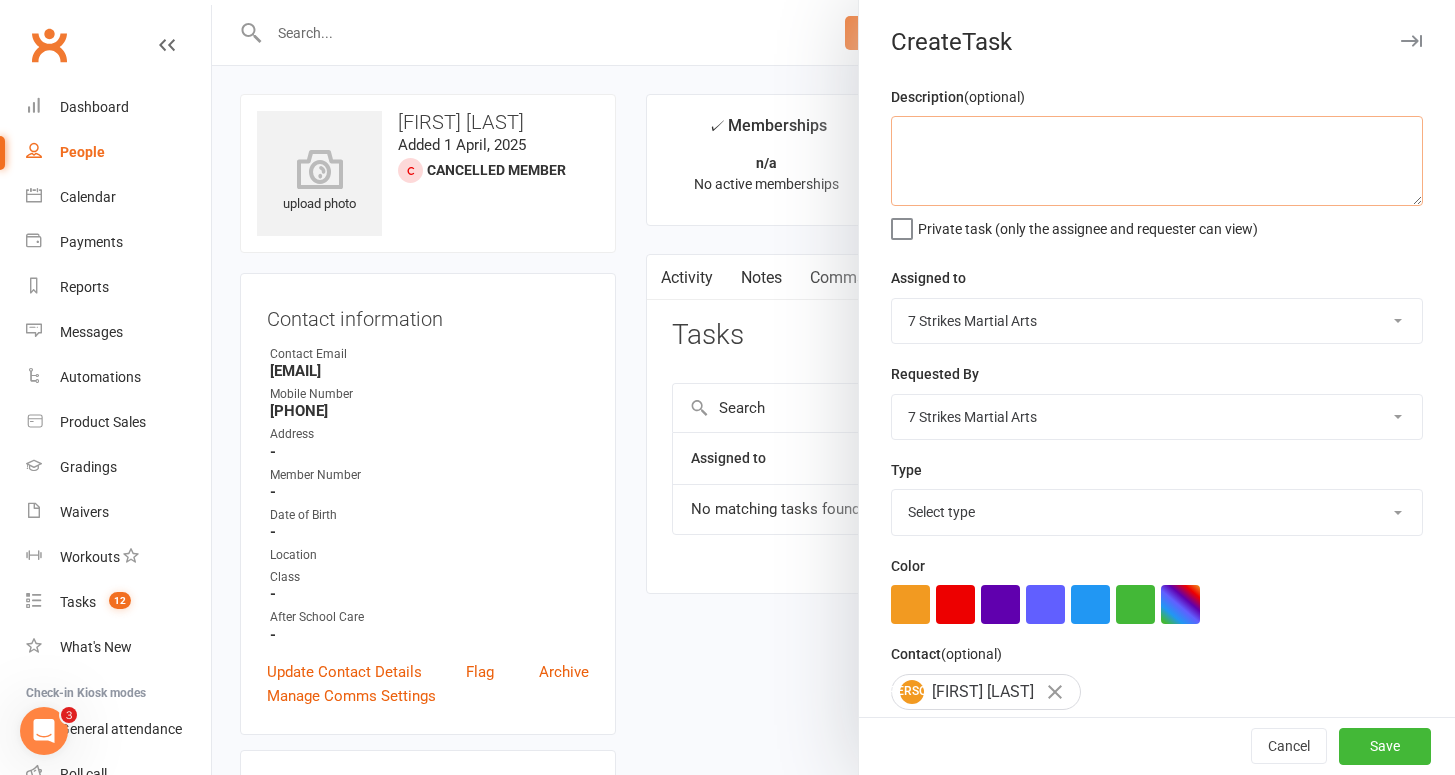 click at bounding box center [1157, 161] 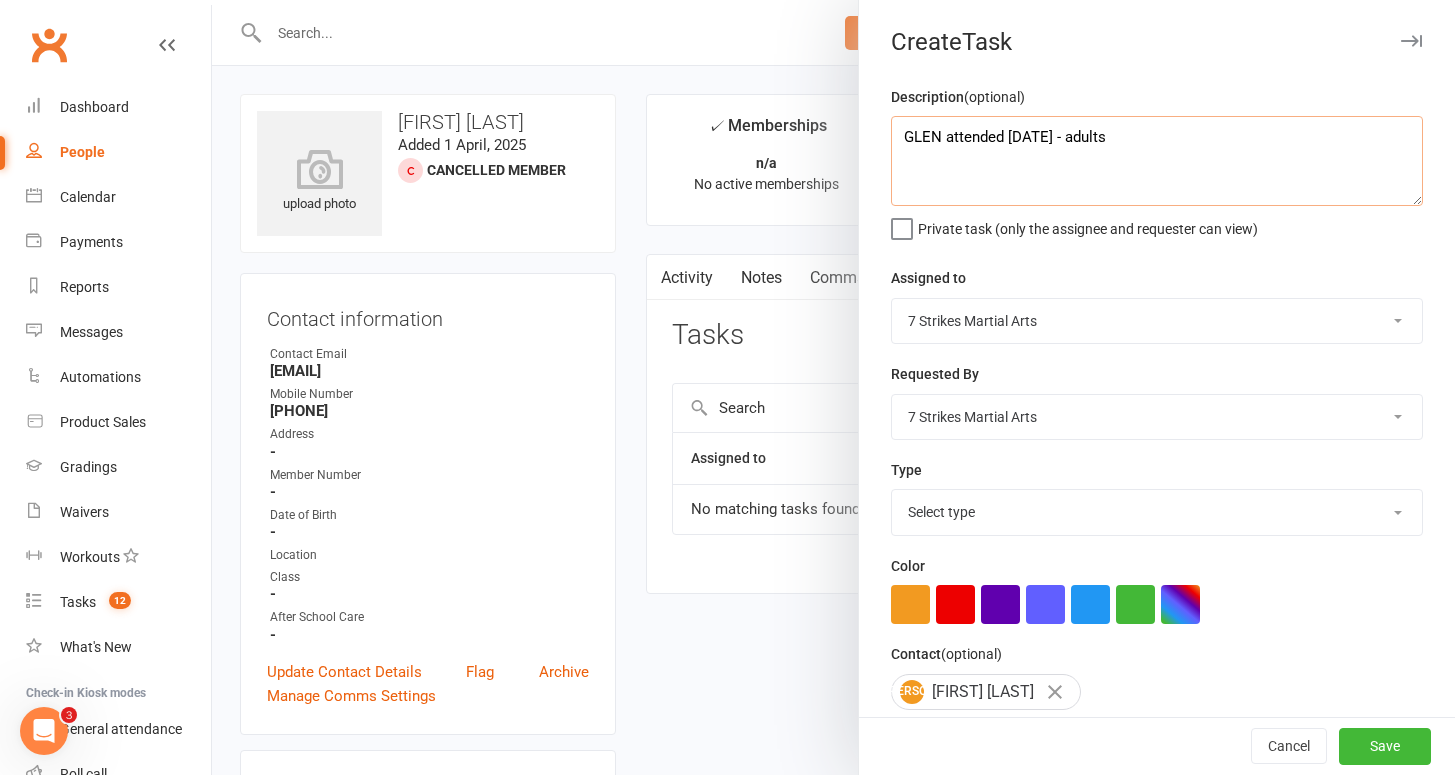type on "GLEN attended 02/08 - adults" 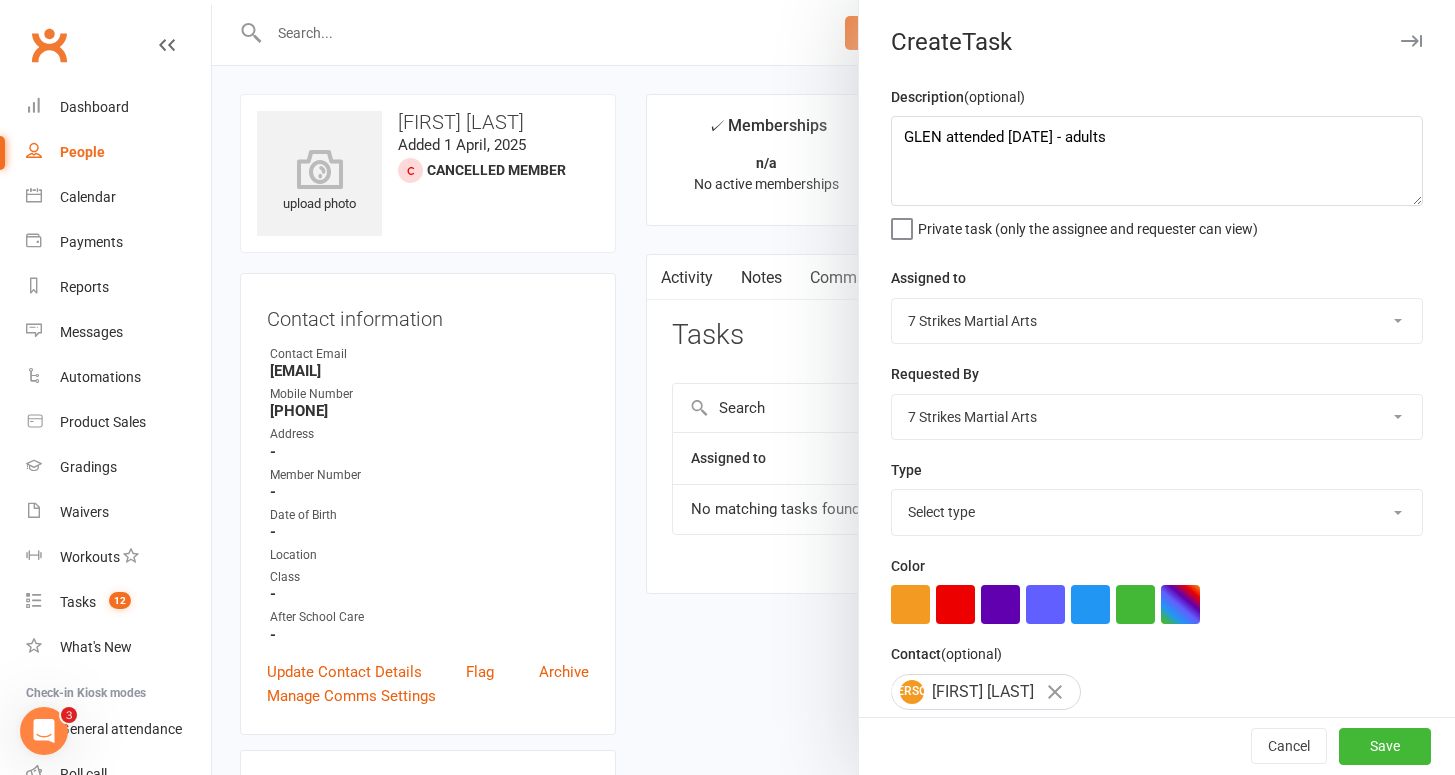 click on "Private task (only the assignee and requester can view)" at bounding box center (1074, 224) 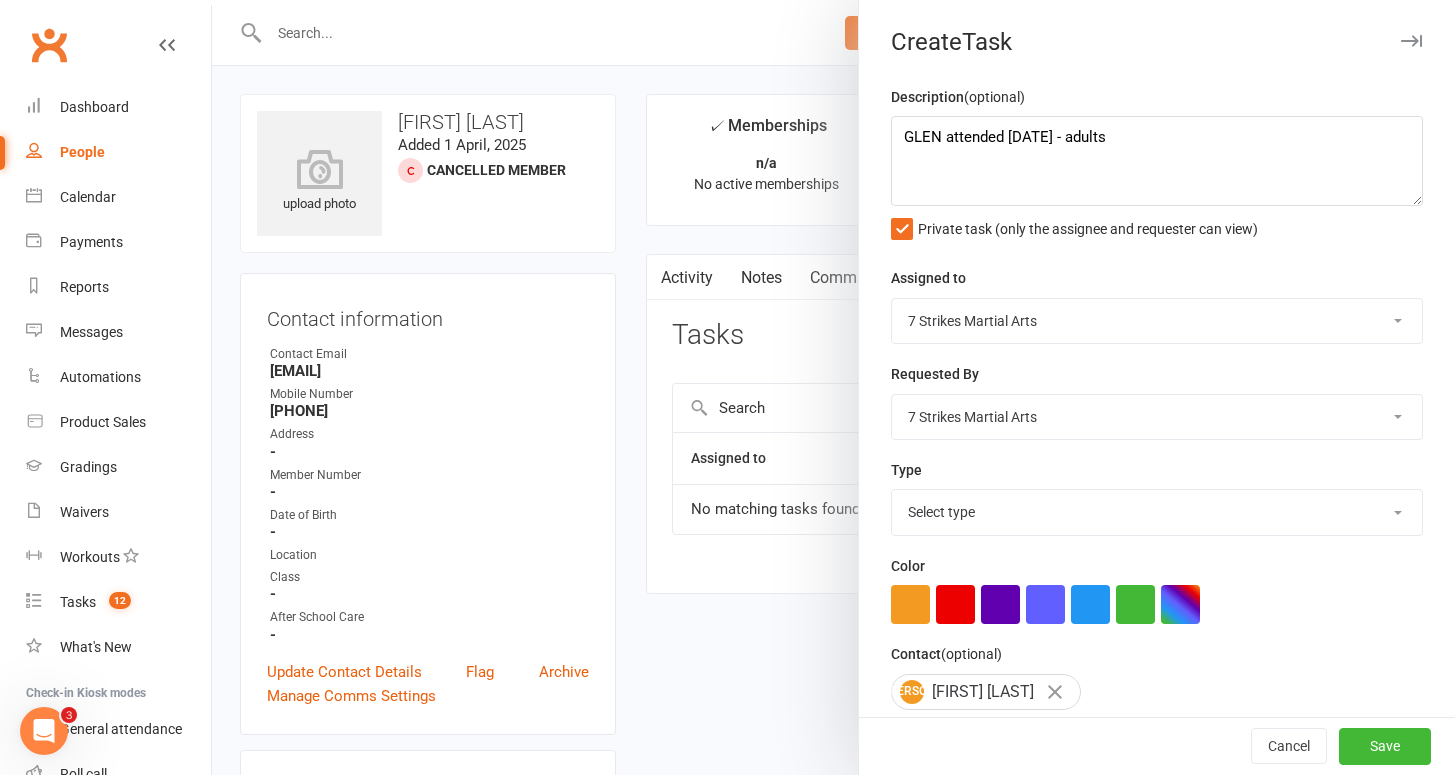 select on "33493" 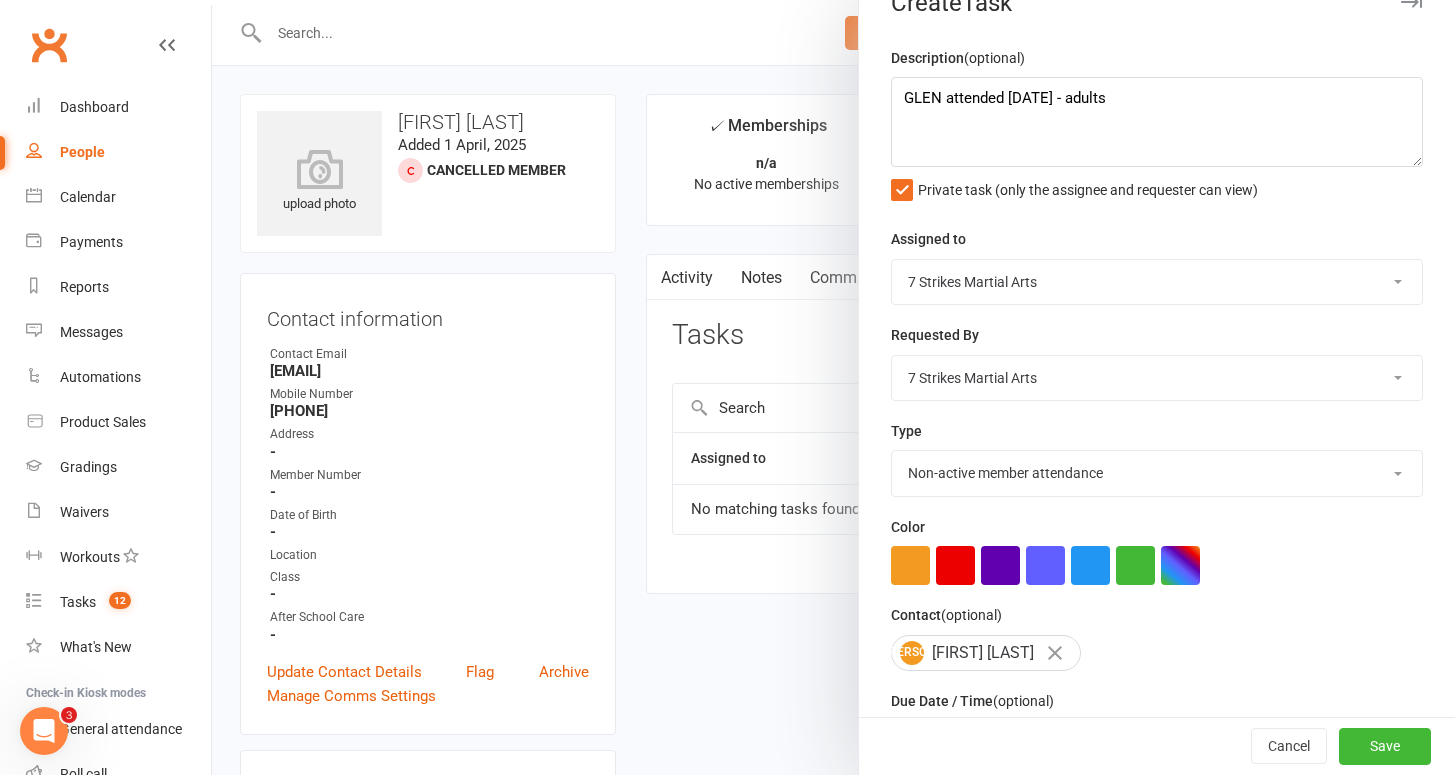 scroll, scrollTop: 128, scrollLeft: 0, axis: vertical 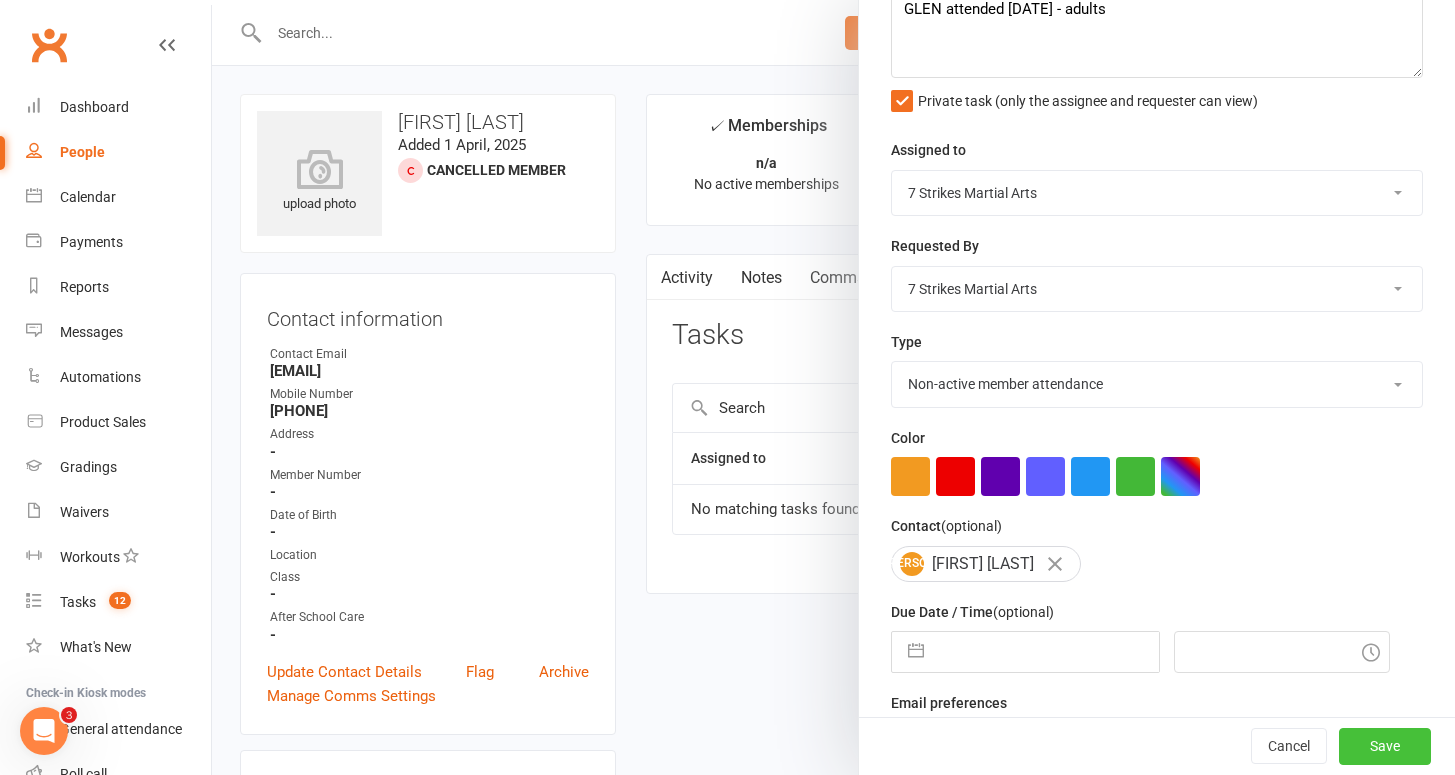 click on "Save" at bounding box center [1385, 747] 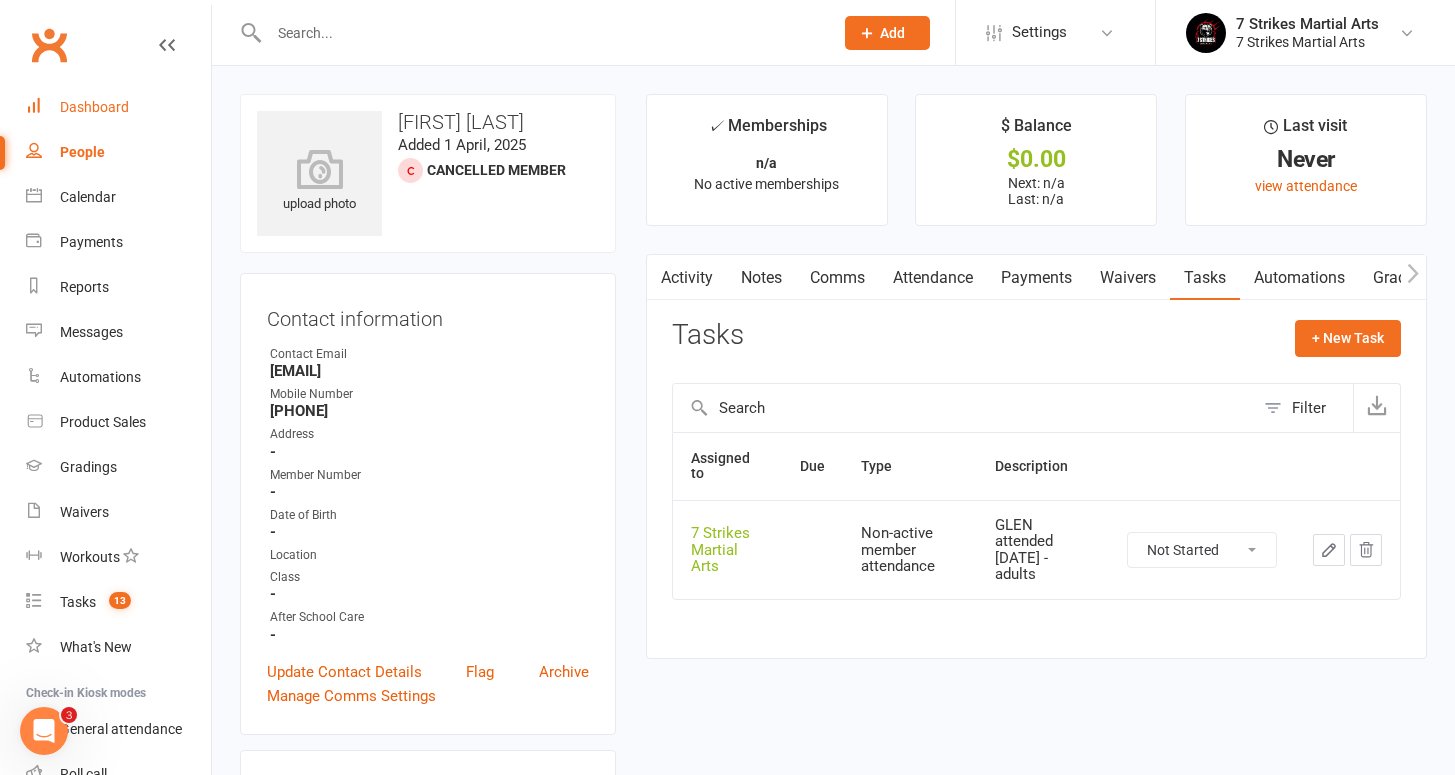 click on "Dashboard" at bounding box center (94, 107) 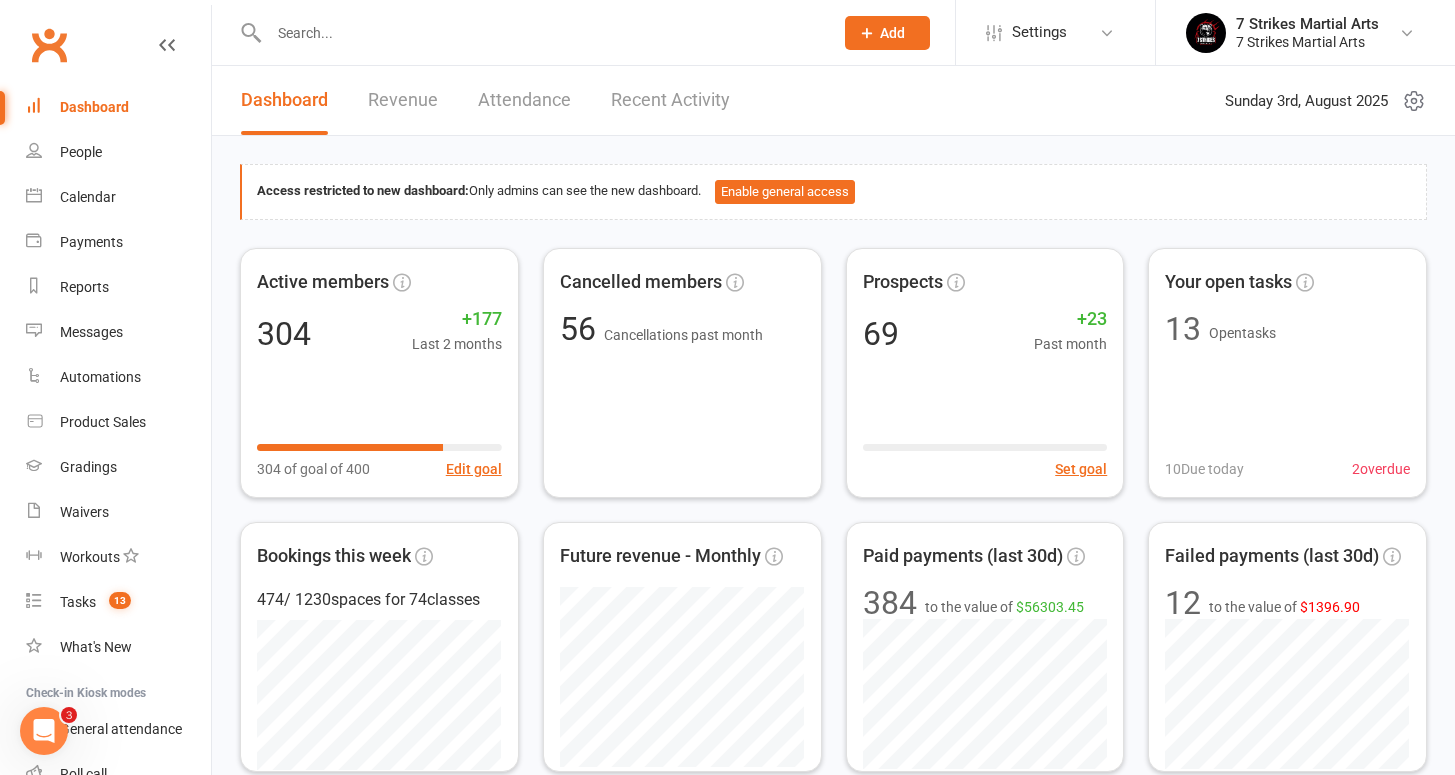 click on "Dashboard" at bounding box center [118, 107] 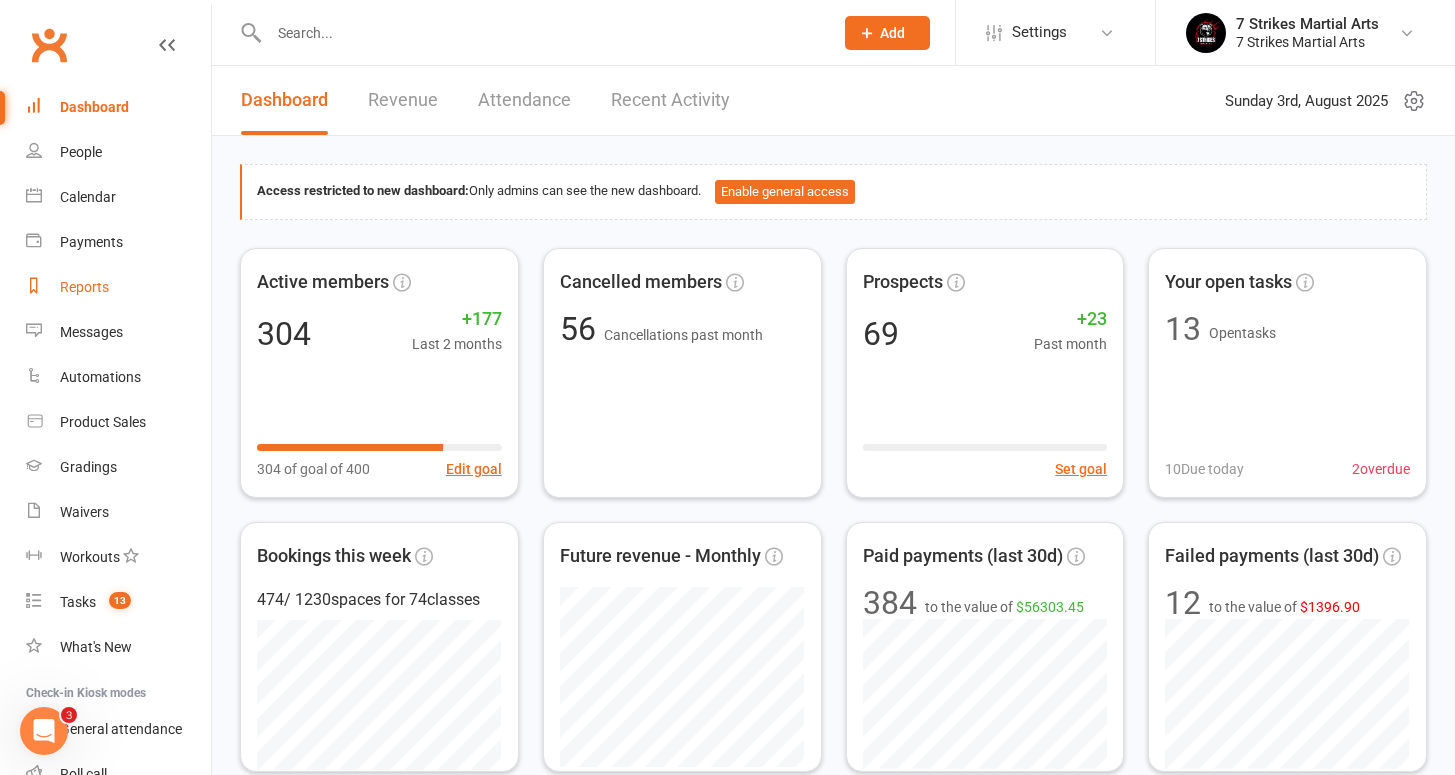 click on "Reports" at bounding box center (118, 287) 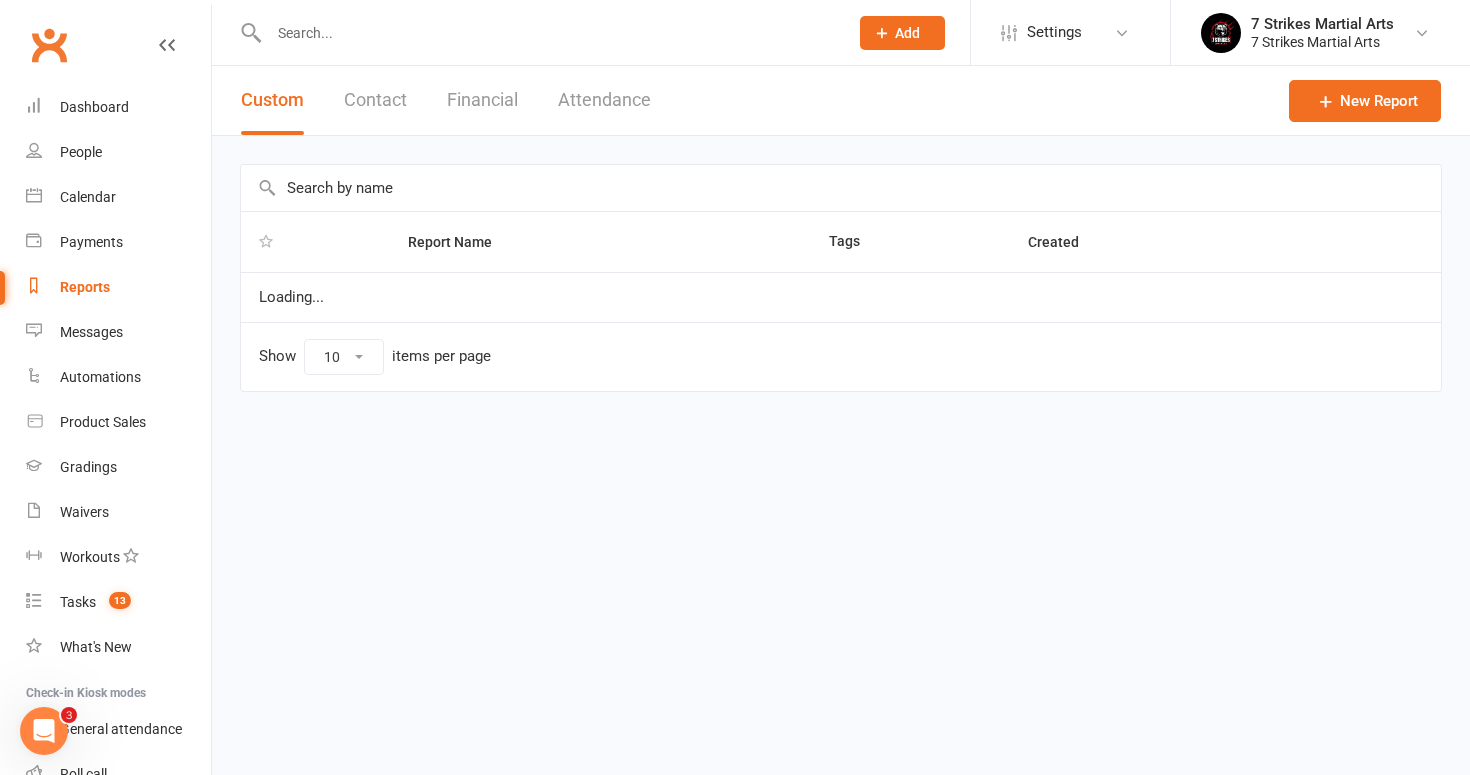 select on "50" 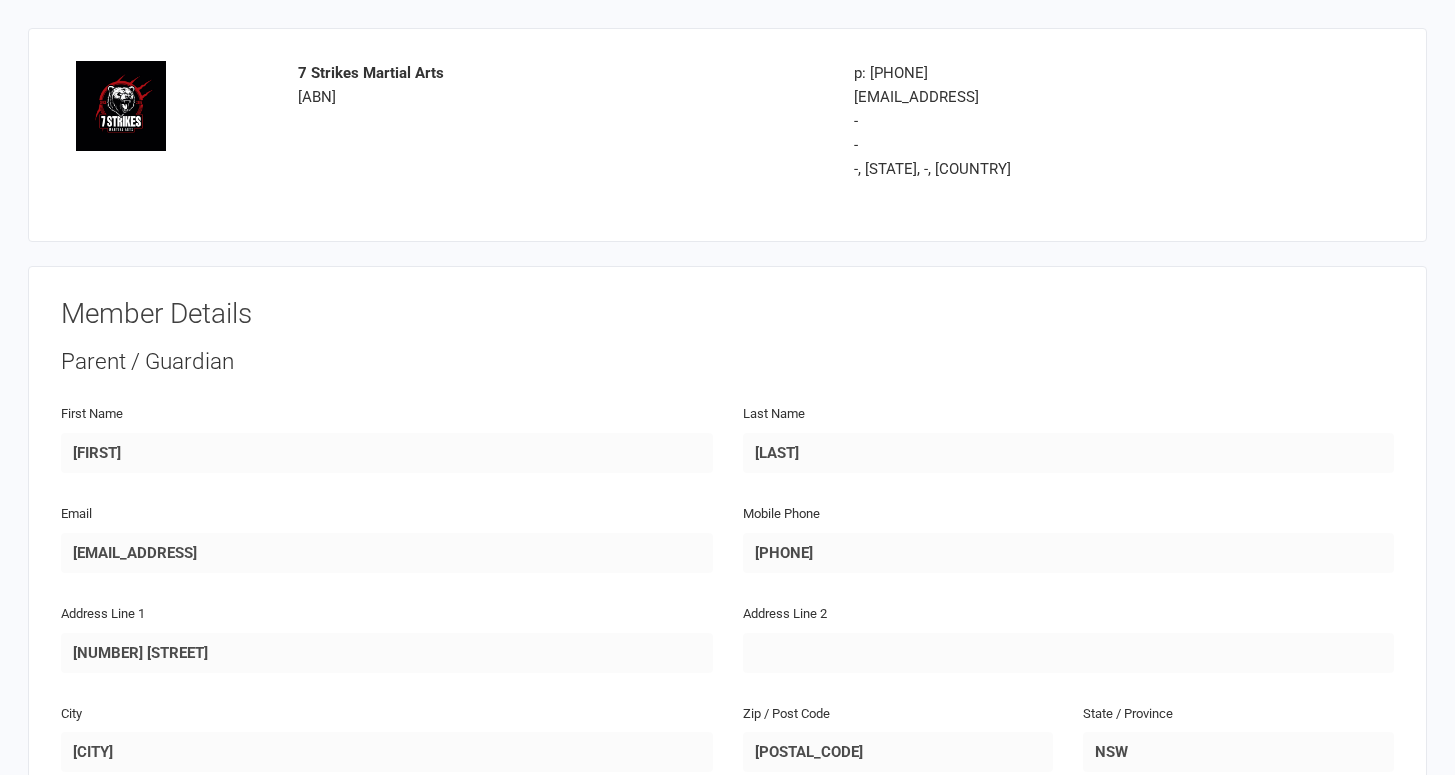 scroll, scrollTop: 105, scrollLeft: 0, axis: vertical 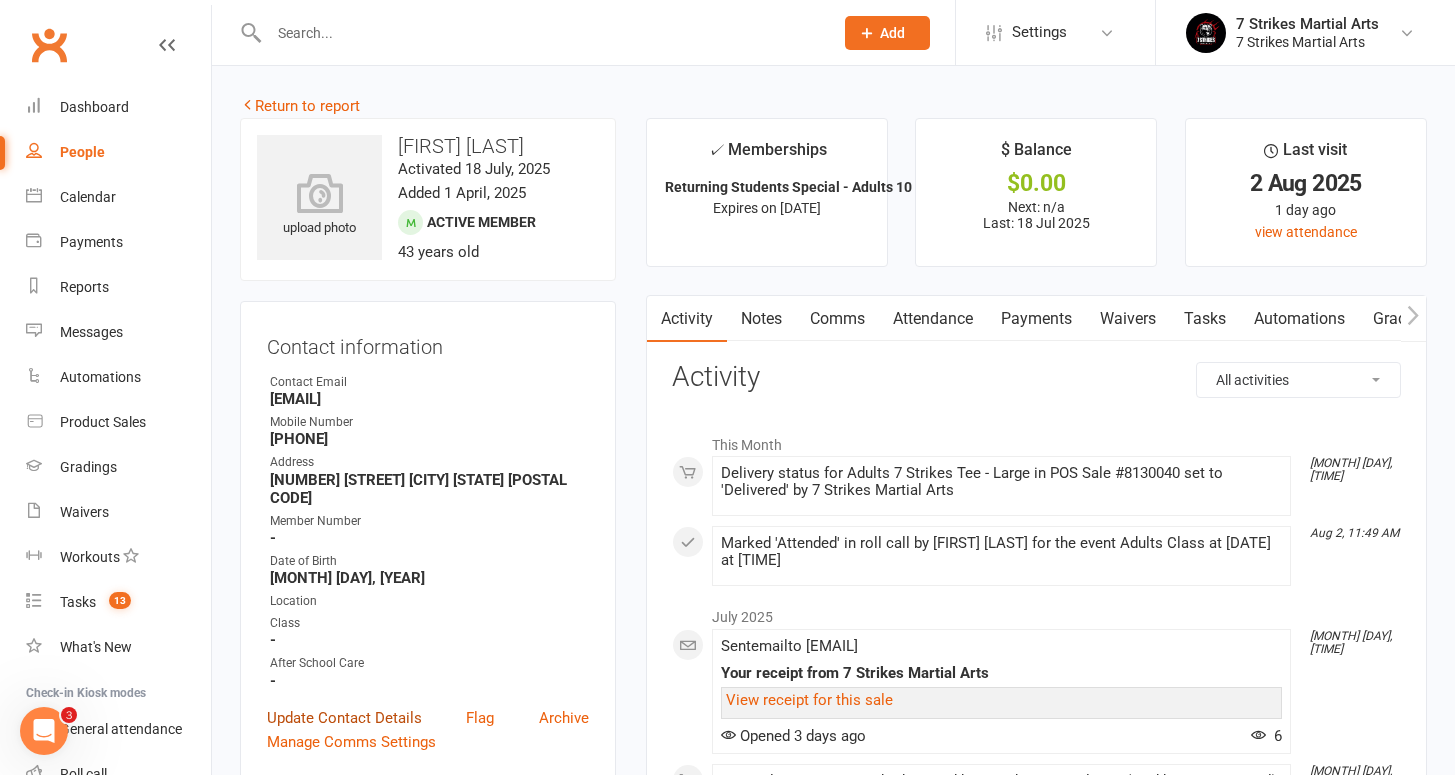 click on "Update Contact Details" at bounding box center [344, 718] 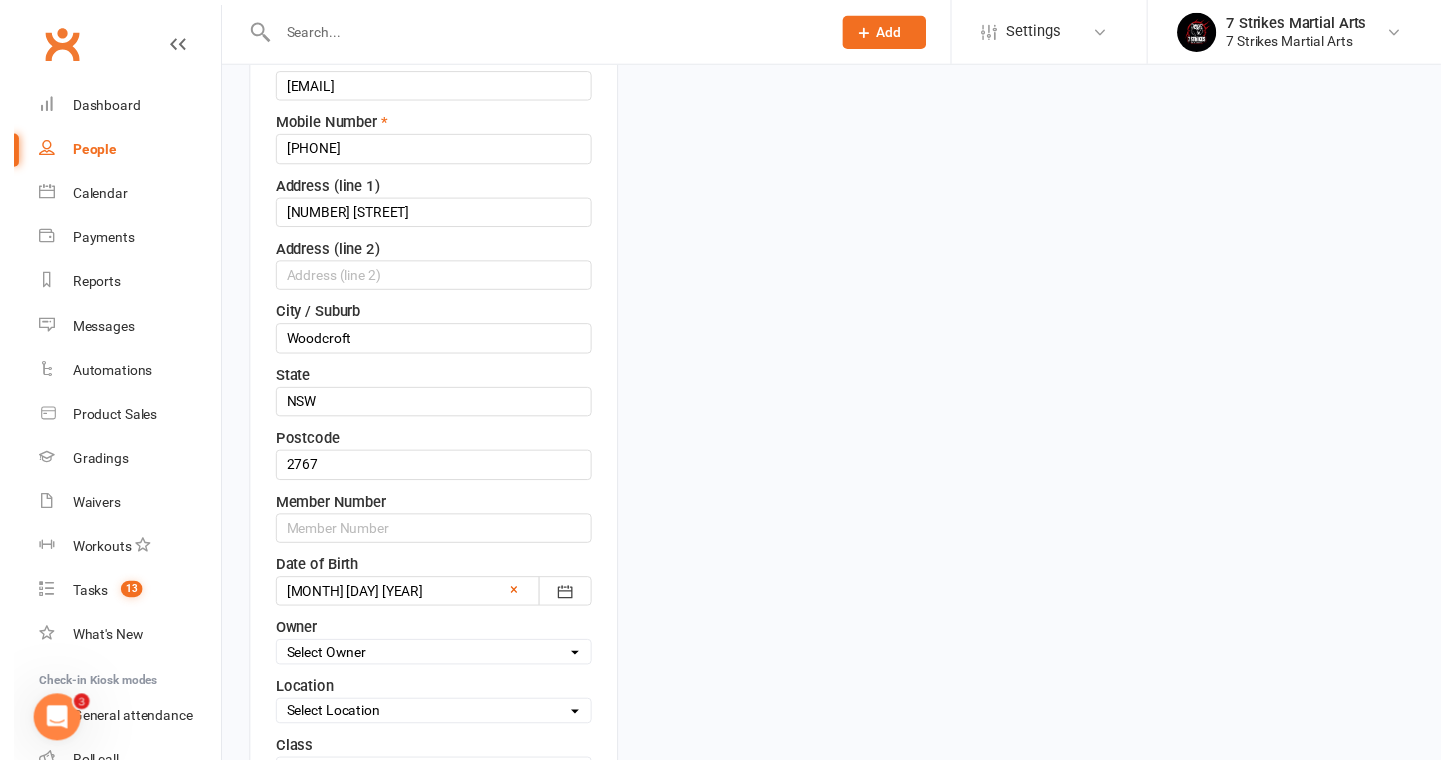 scroll, scrollTop: 625, scrollLeft: 0, axis: vertical 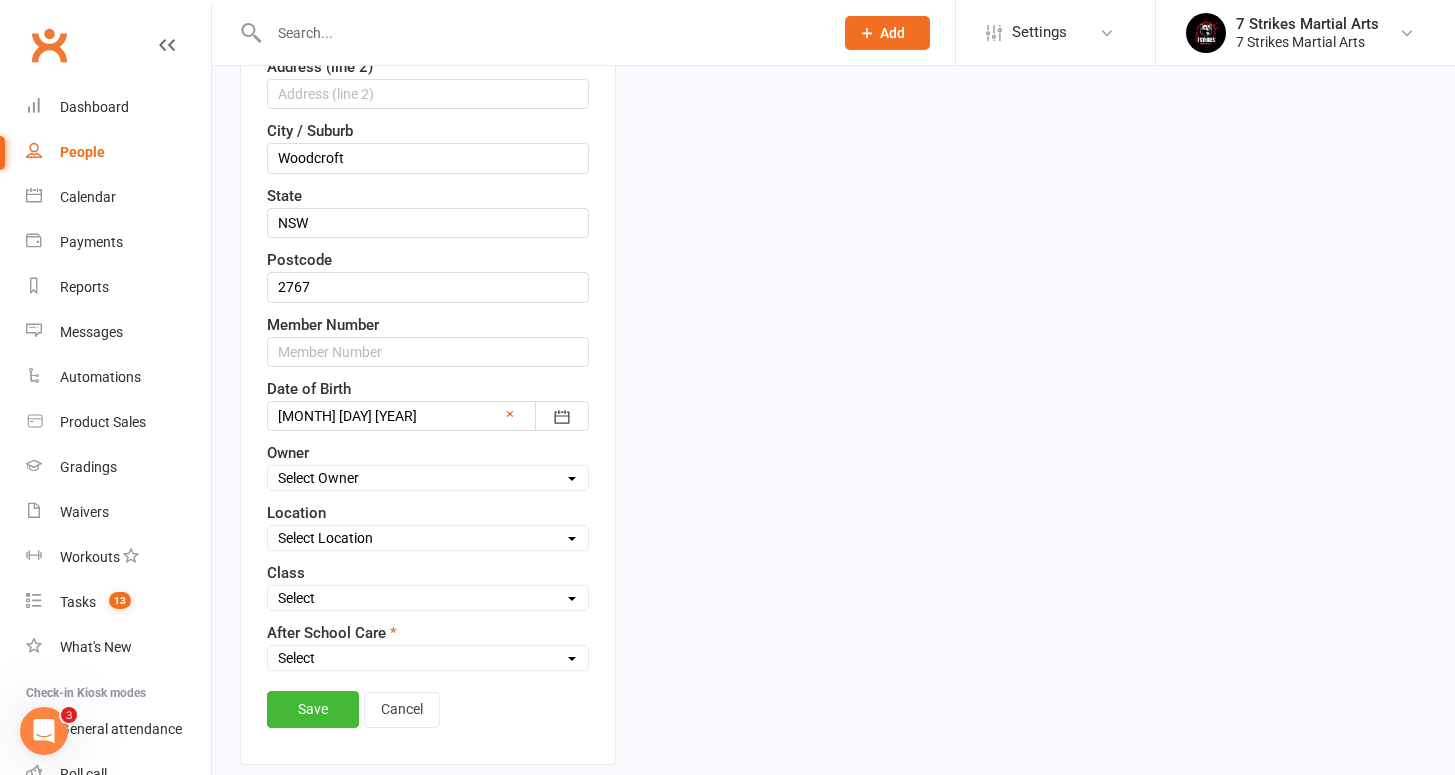 select on "No" 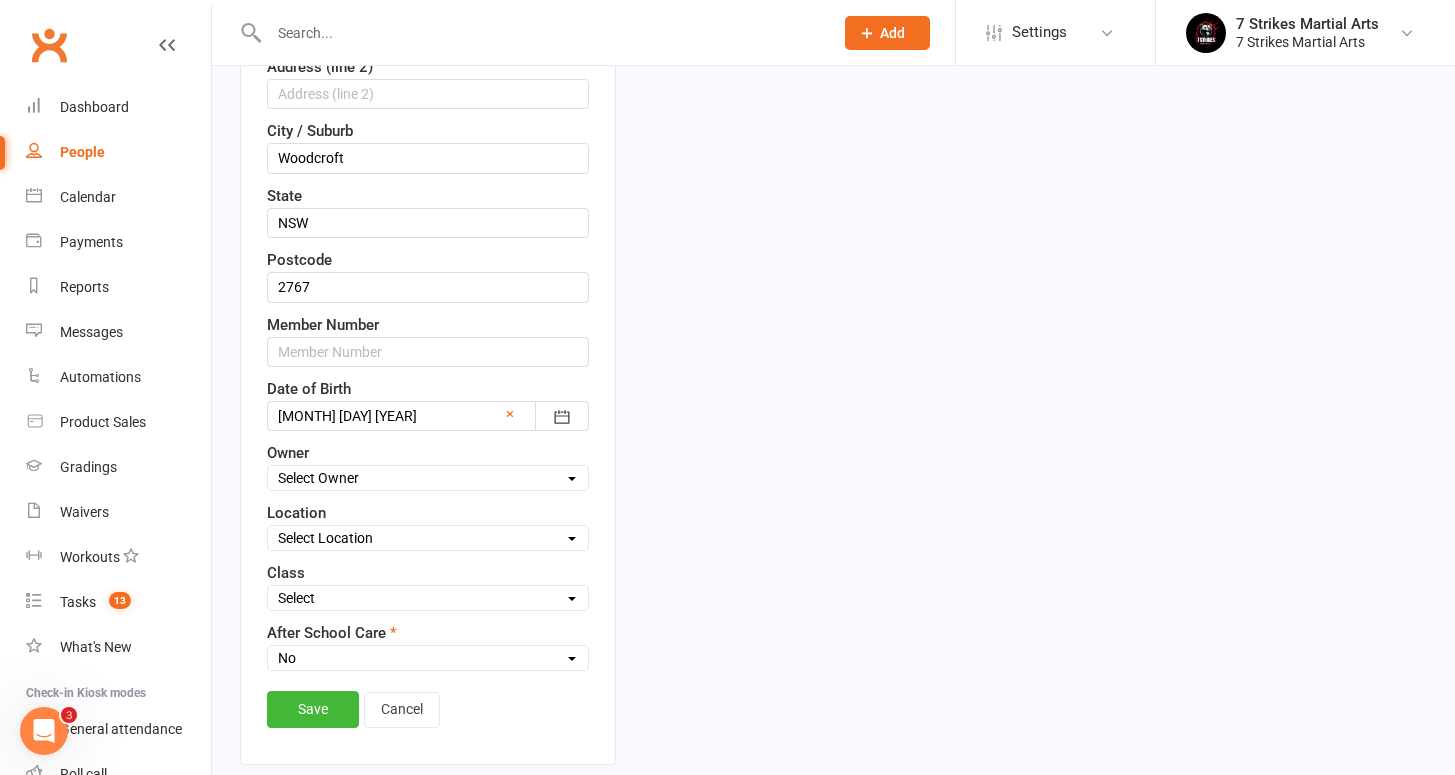click on "Select Location Beresford Road PS (Greystanes) Epping Heights PS Ermington PS Glendenning PS Jasper Road PS (Baulkham Hills) Kings Langley PS Metella Road PS (Toongabbie) Truscott St PS (North Ryde) Wentworthville Community Centre" at bounding box center [428, 538] 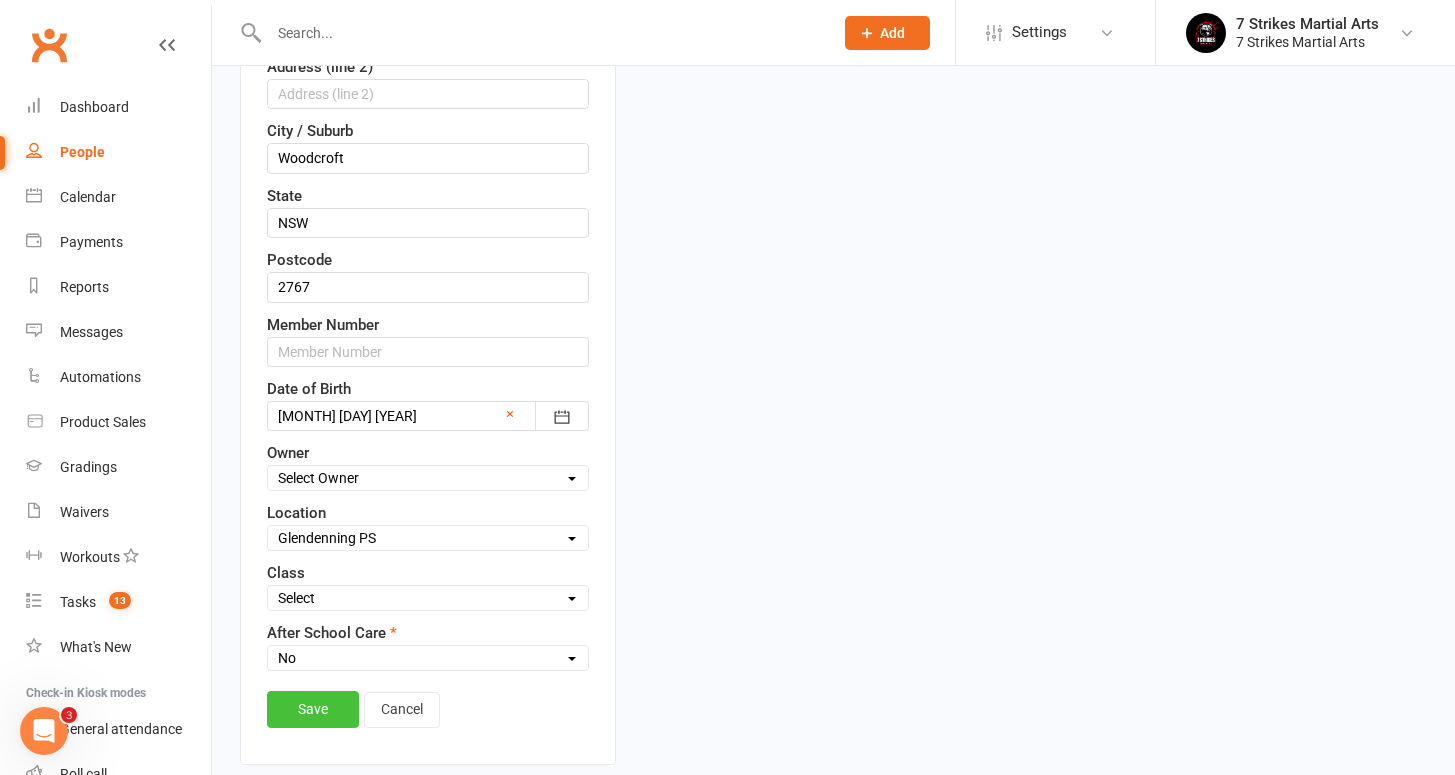 click on "Save" at bounding box center [313, 709] 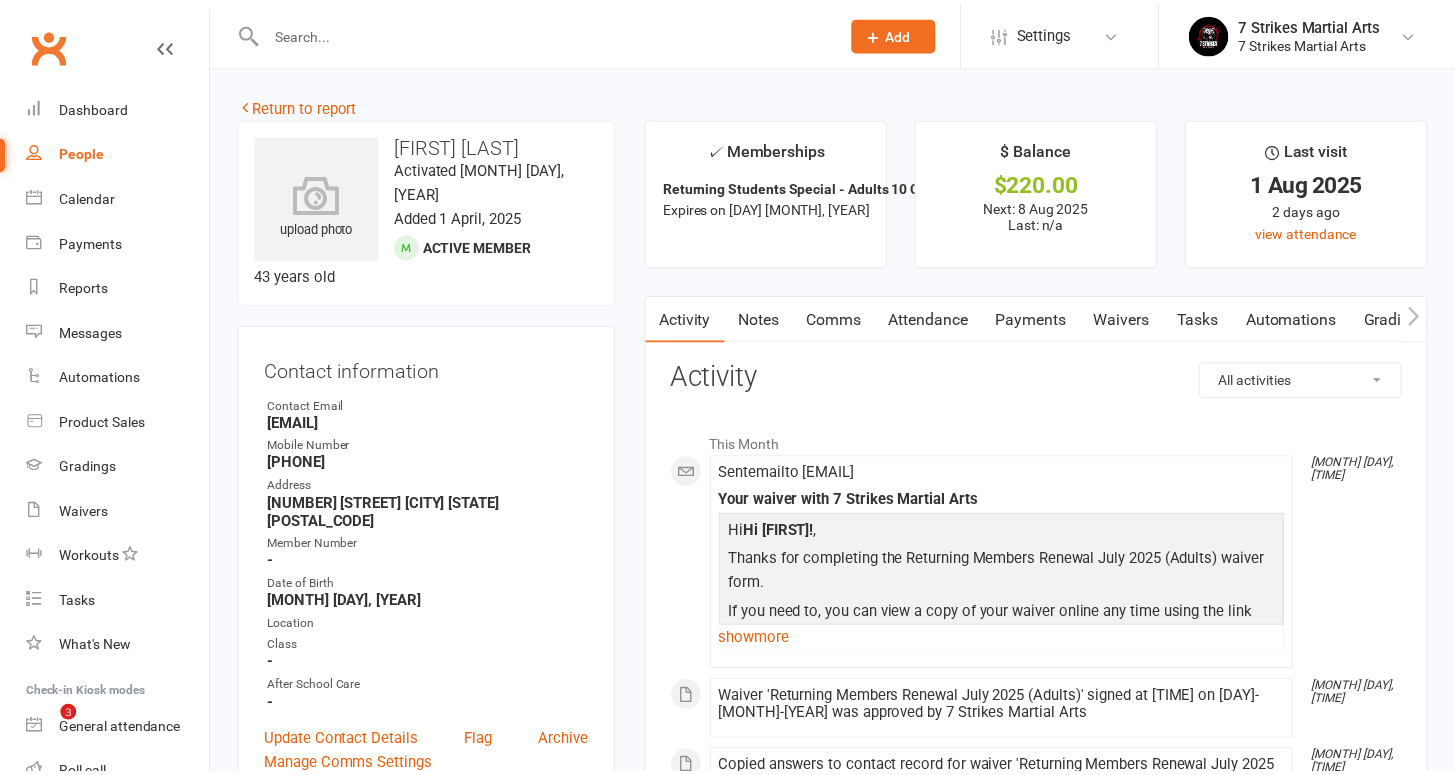 scroll, scrollTop: 0, scrollLeft: 0, axis: both 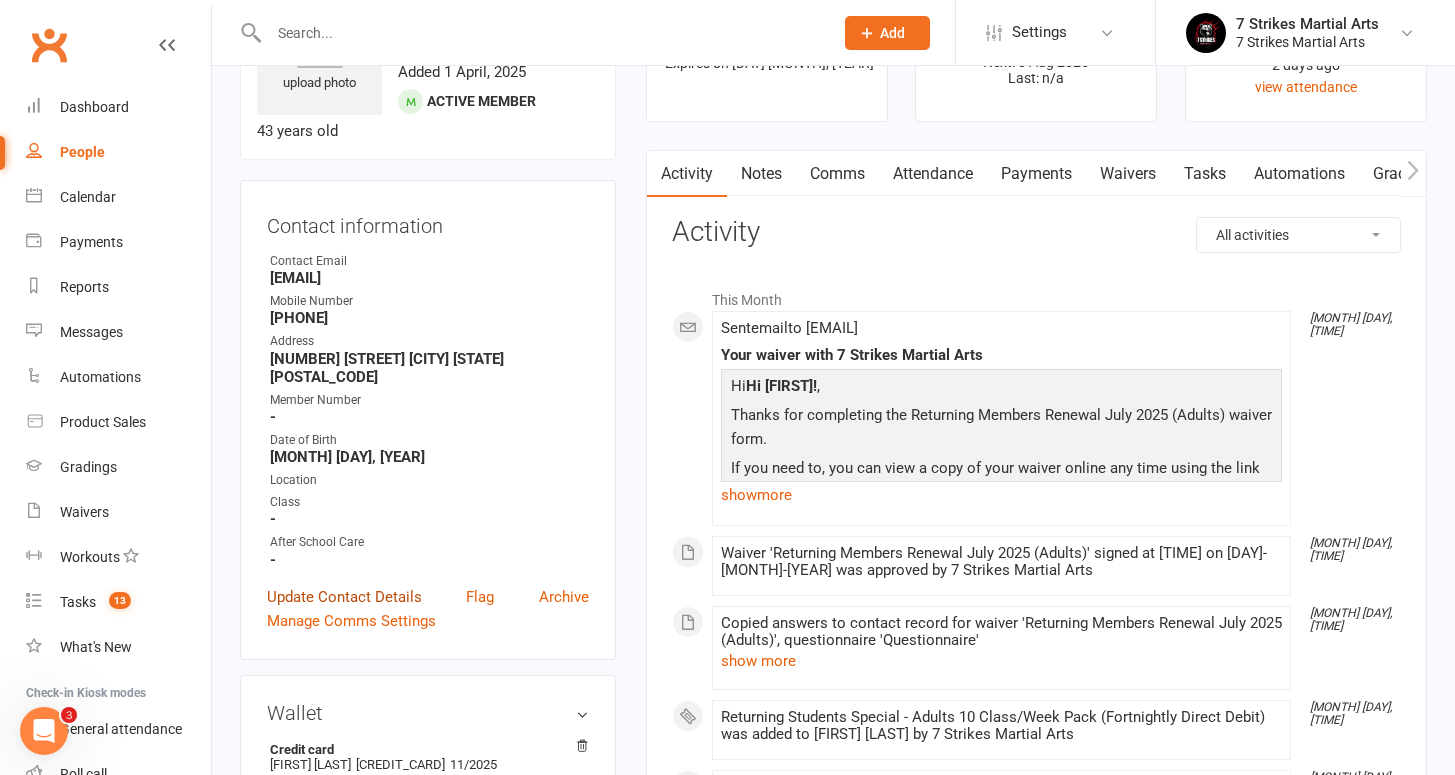 click on "Update Contact Details" at bounding box center [344, 597] 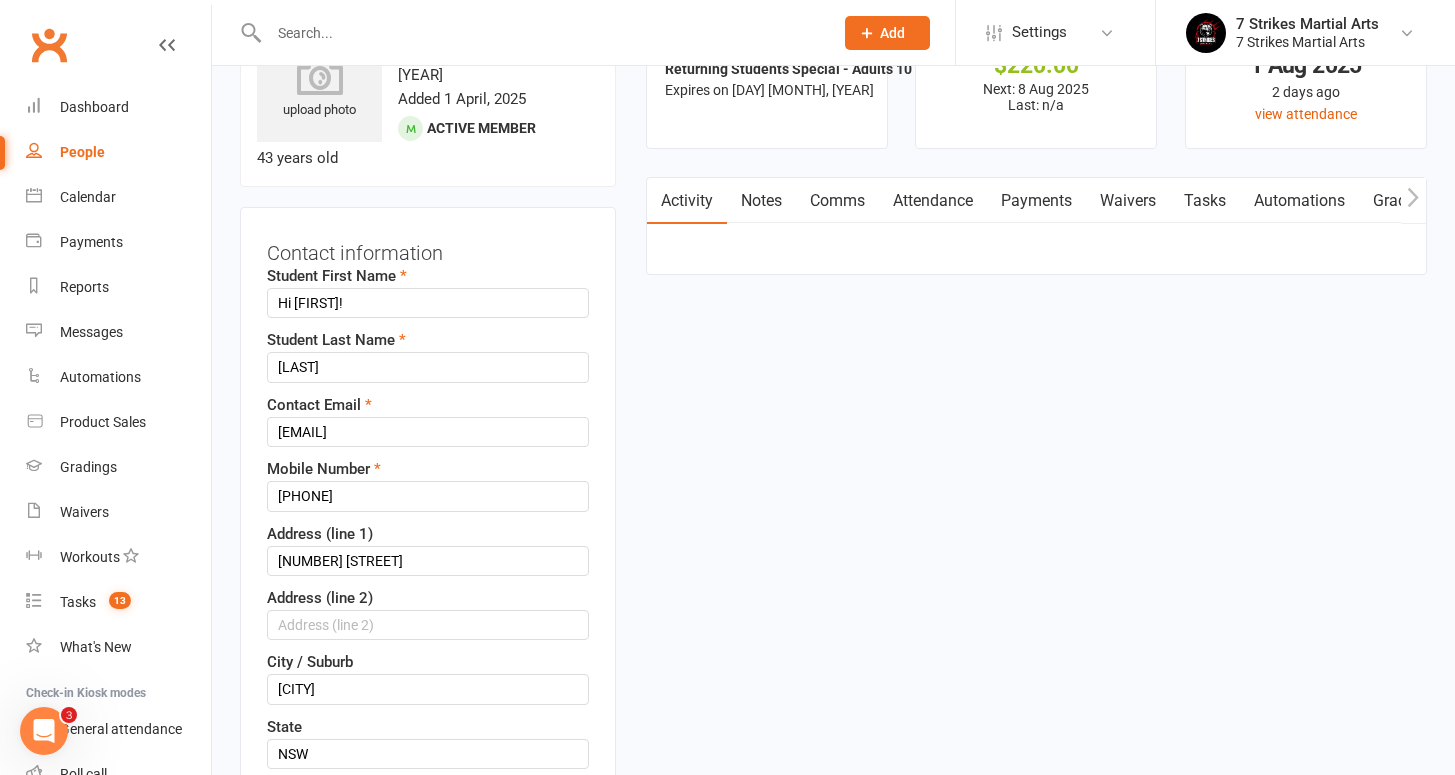 scroll, scrollTop: 729, scrollLeft: 0, axis: vertical 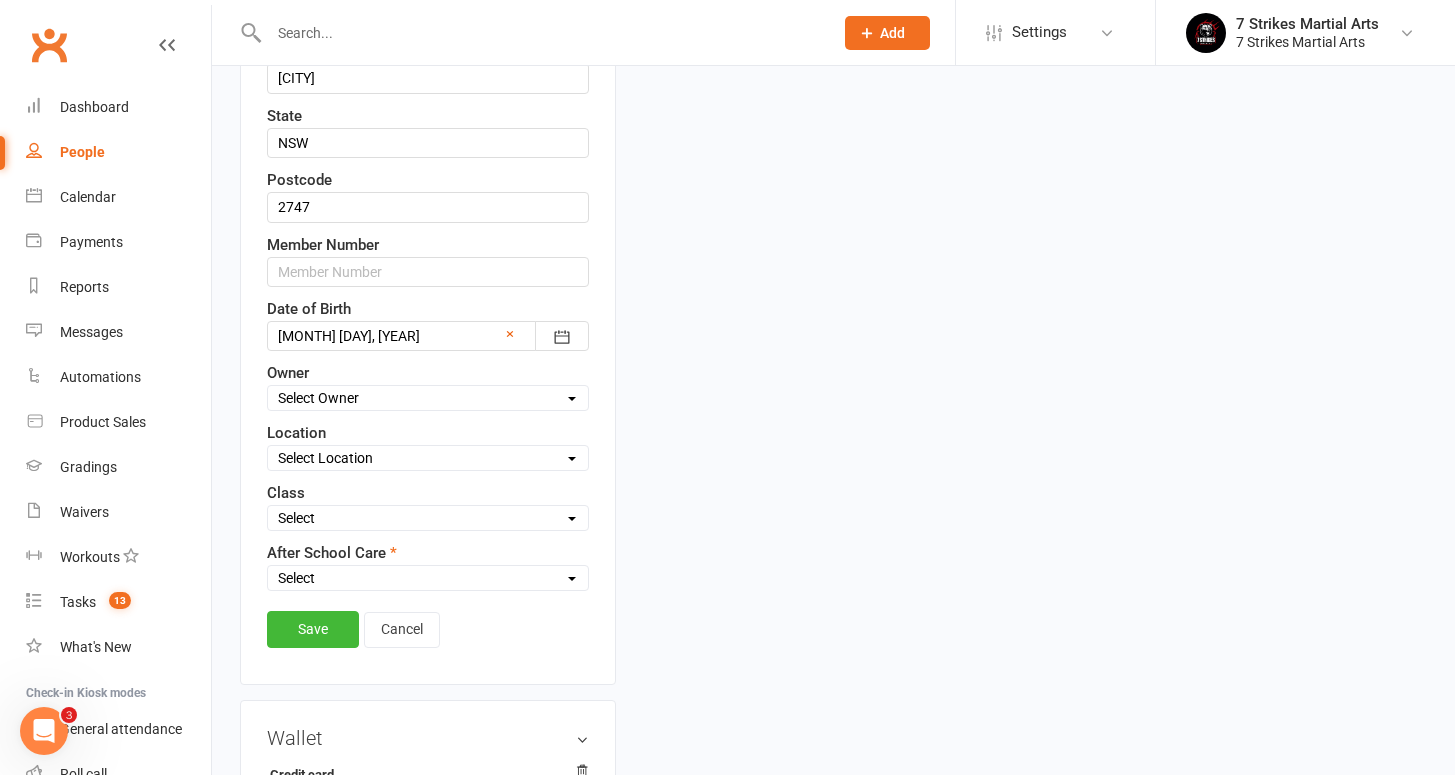 select on "No" 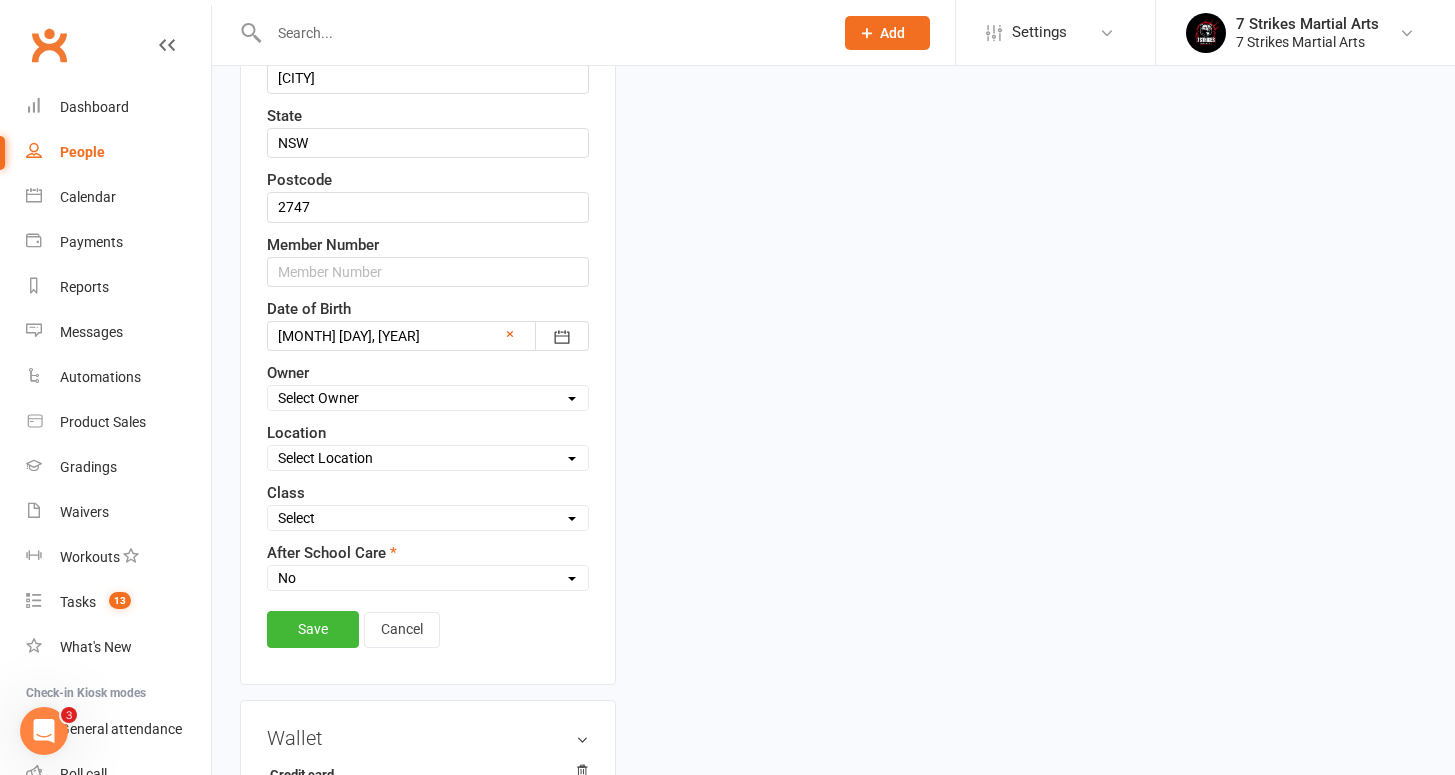 select on "6" 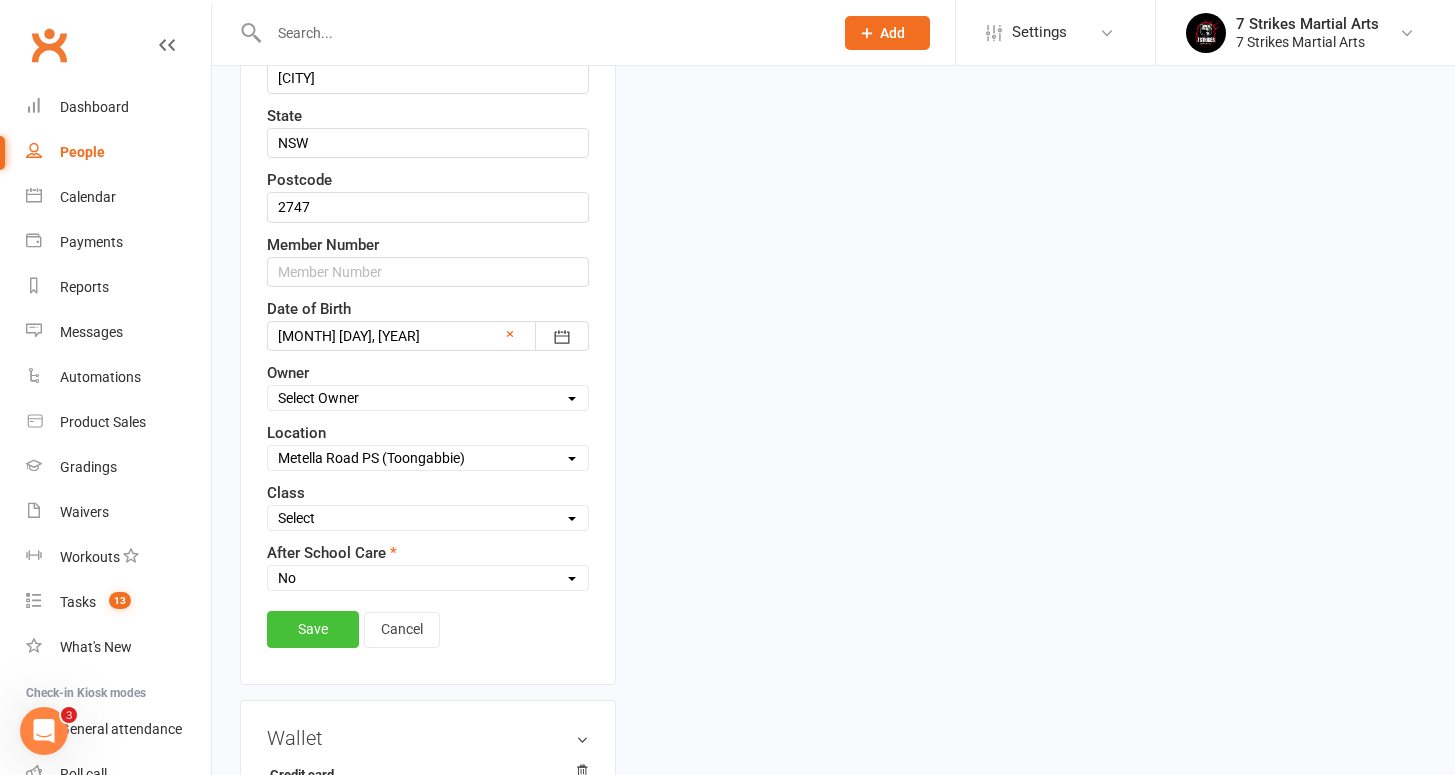 click on "Save" at bounding box center (313, 629) 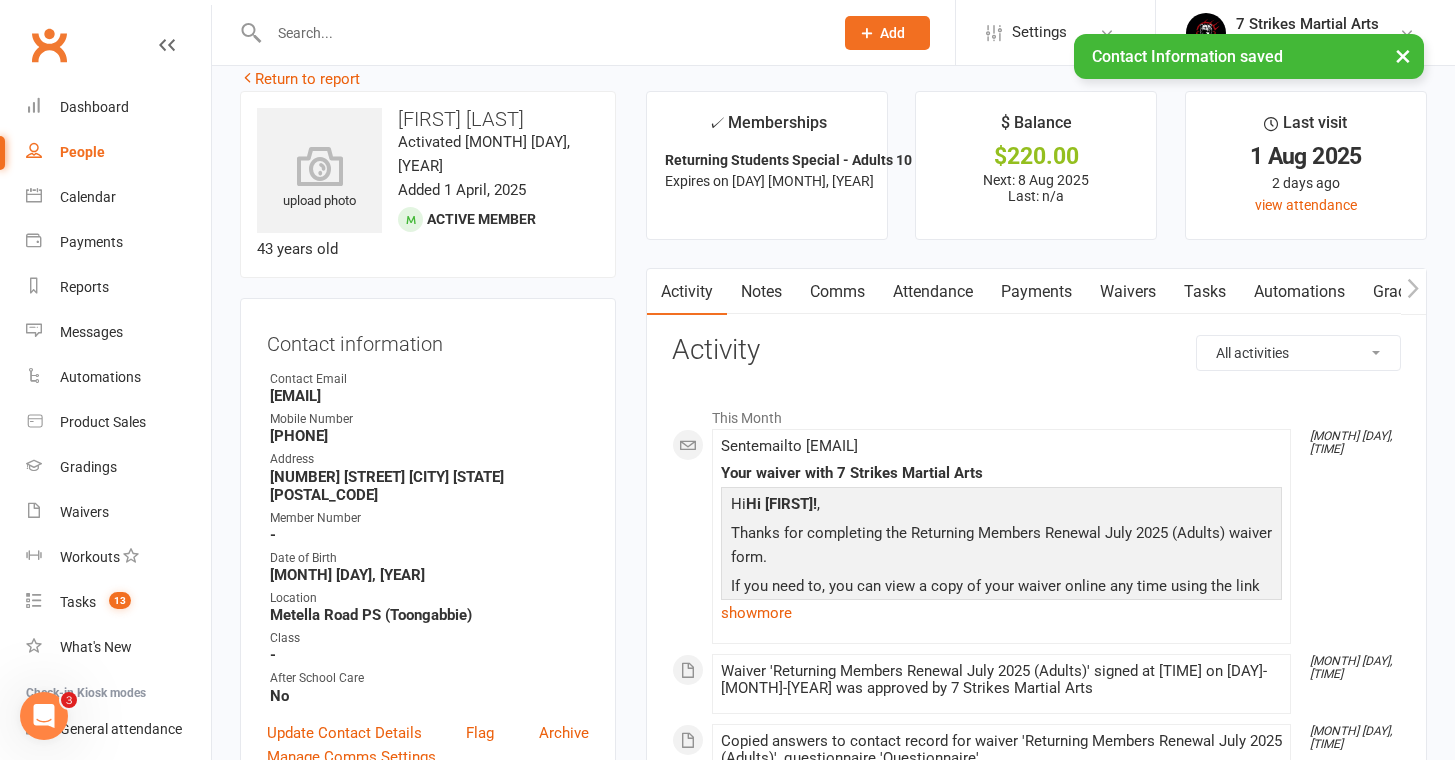 scroll, scrollTop: 0, scrollLeft: 0, axis: both 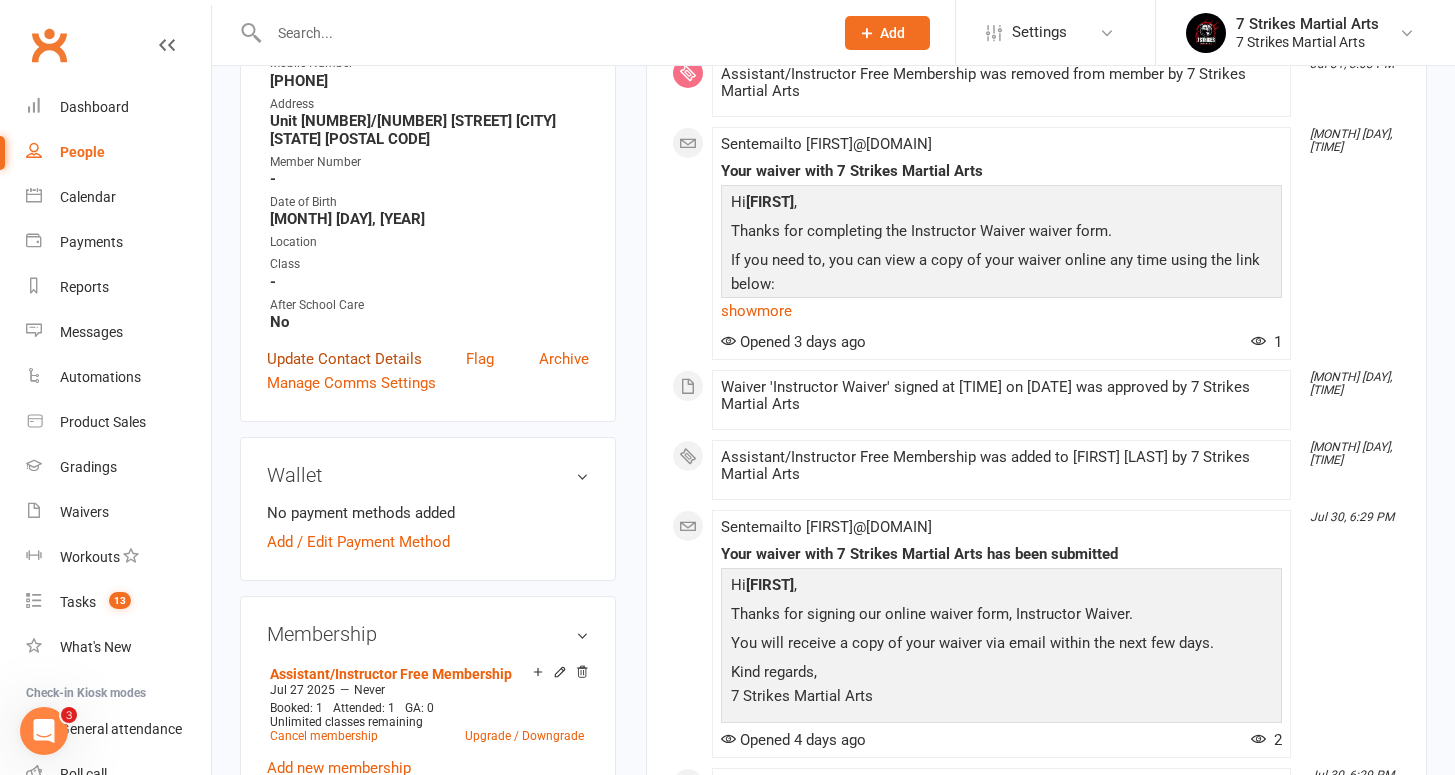 click on "Update Contact Details" at bounding box center [344, 359] 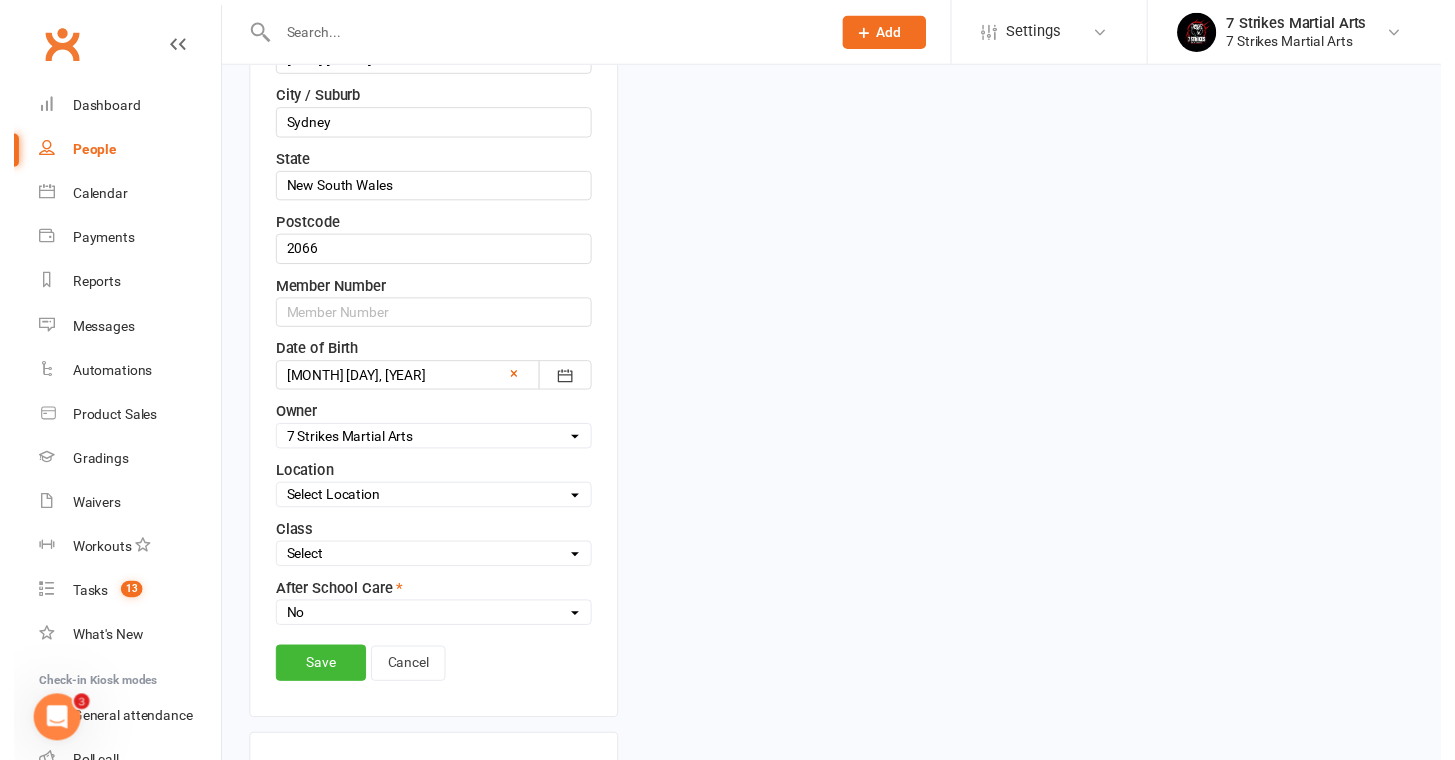 scroll, scrollTop: 1080, scrollLeft: 0, axis: vertical 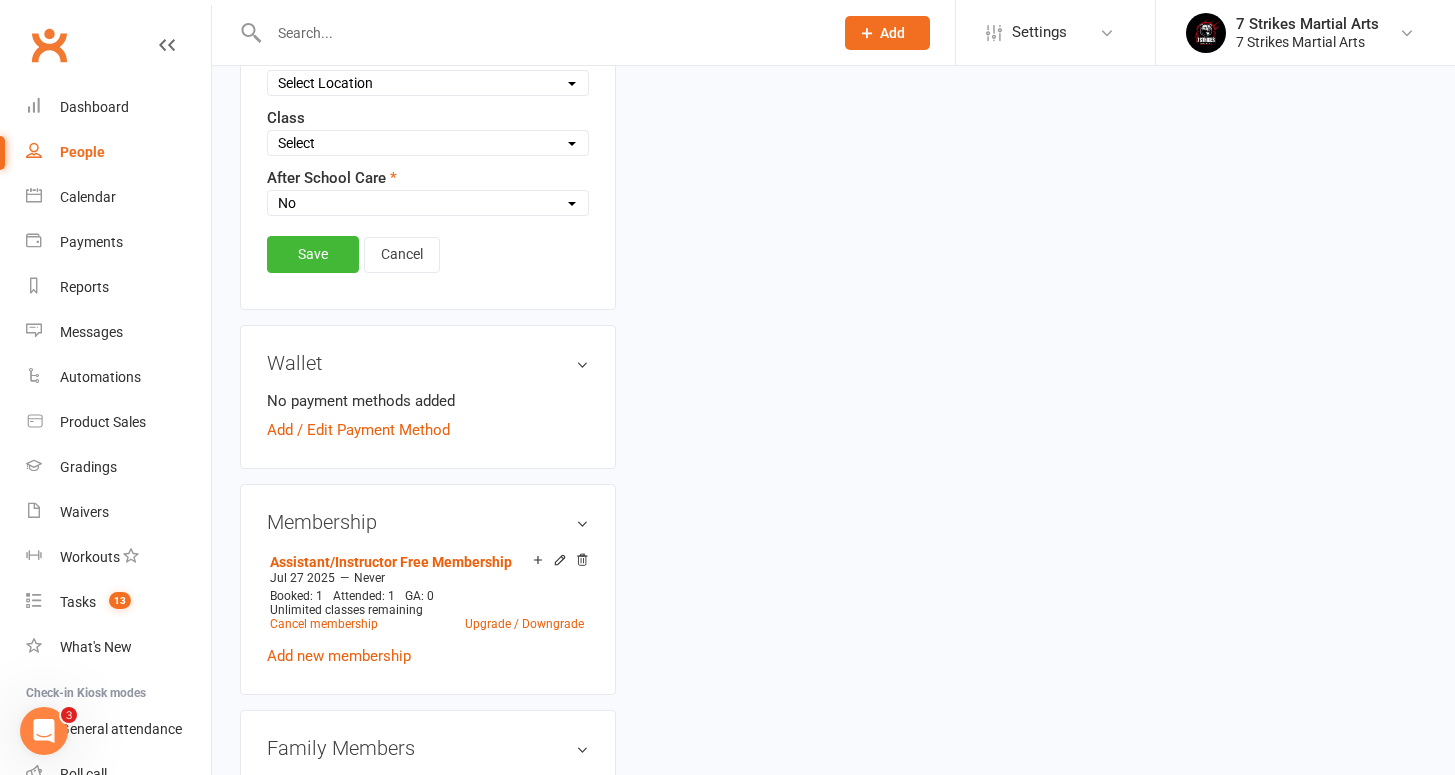 select on "1" 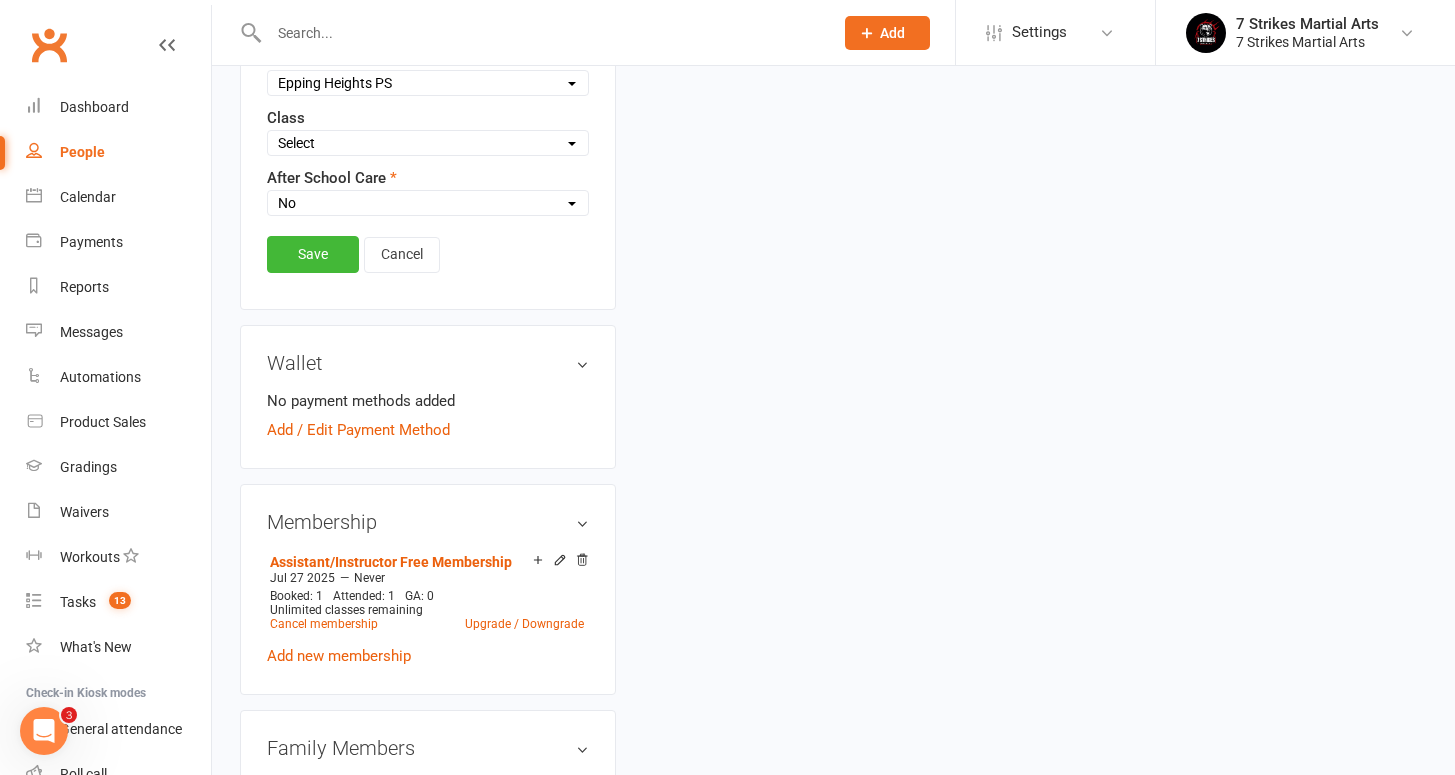 click on "Save Cancel" at bounding box center (428, 259) 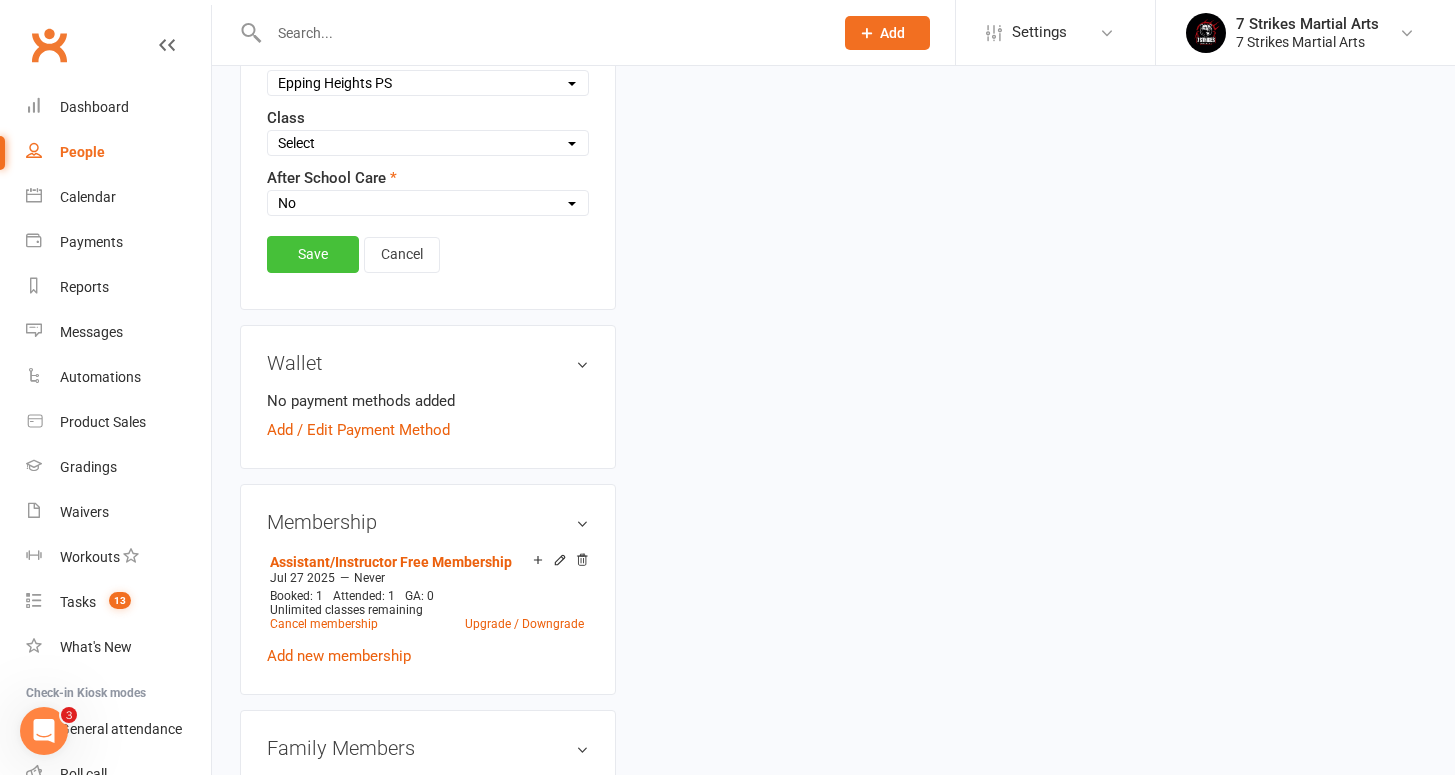 click on "Save" at bounding box center [313, 254] 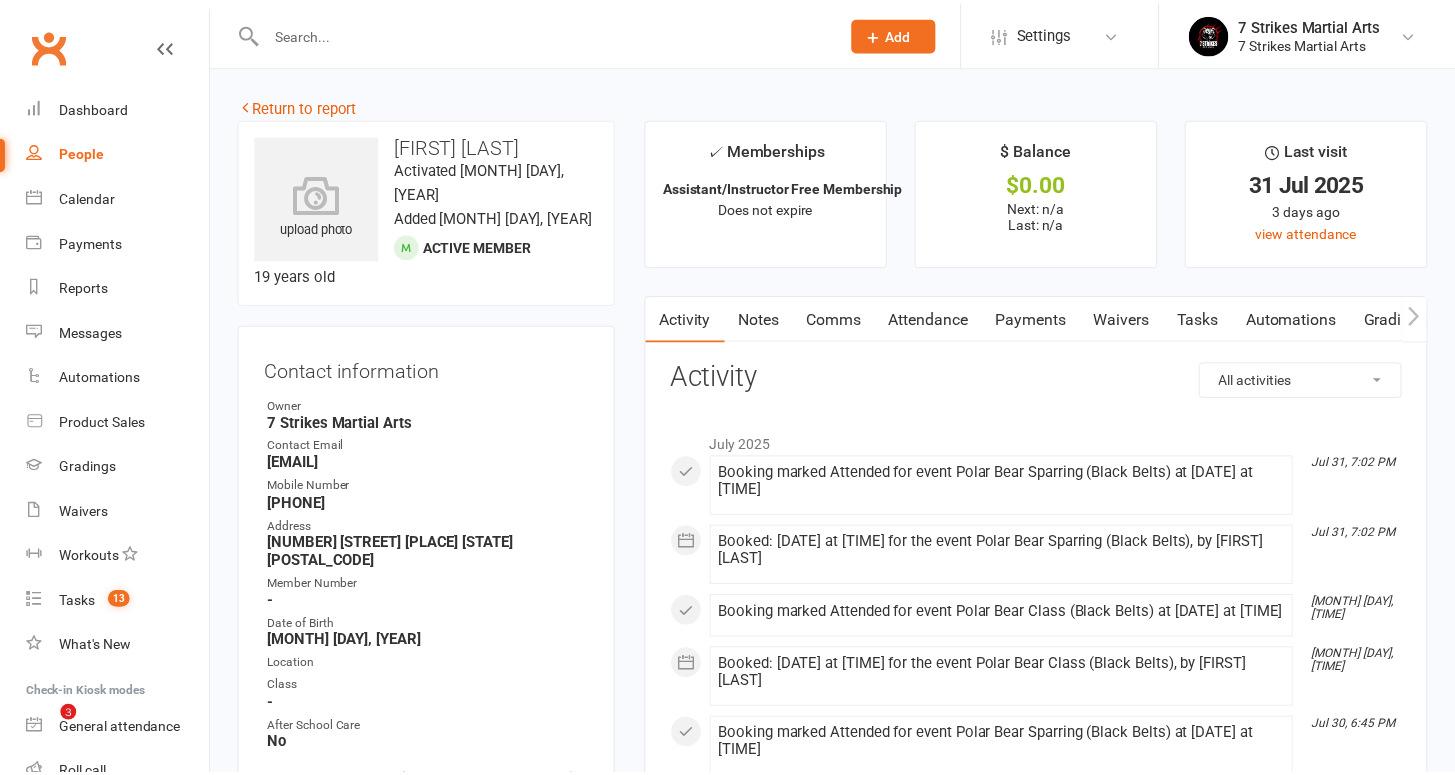 scroll, scrollTop: 0, scrollLeft: 0, axis: both 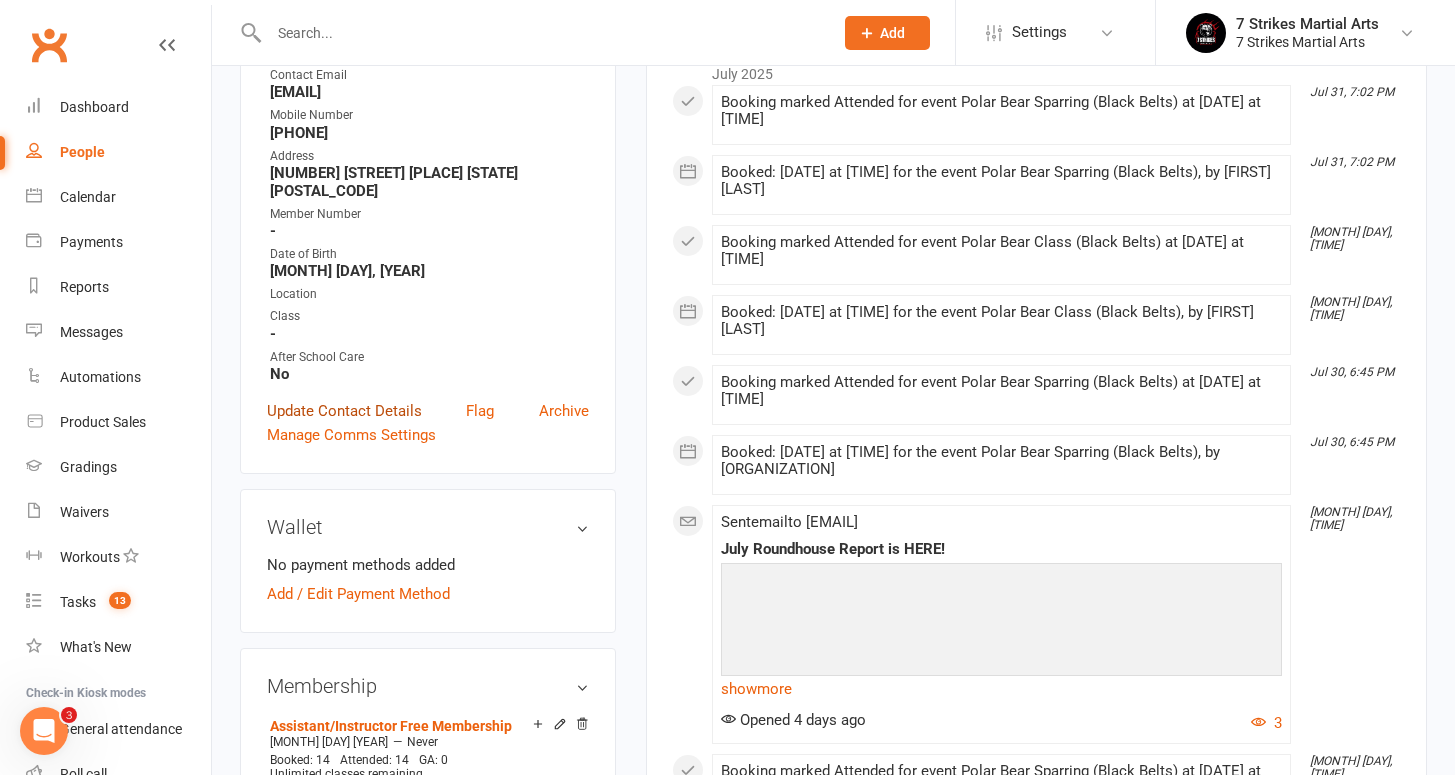click on "Update Contact Details" at bounding box center [344, 411] 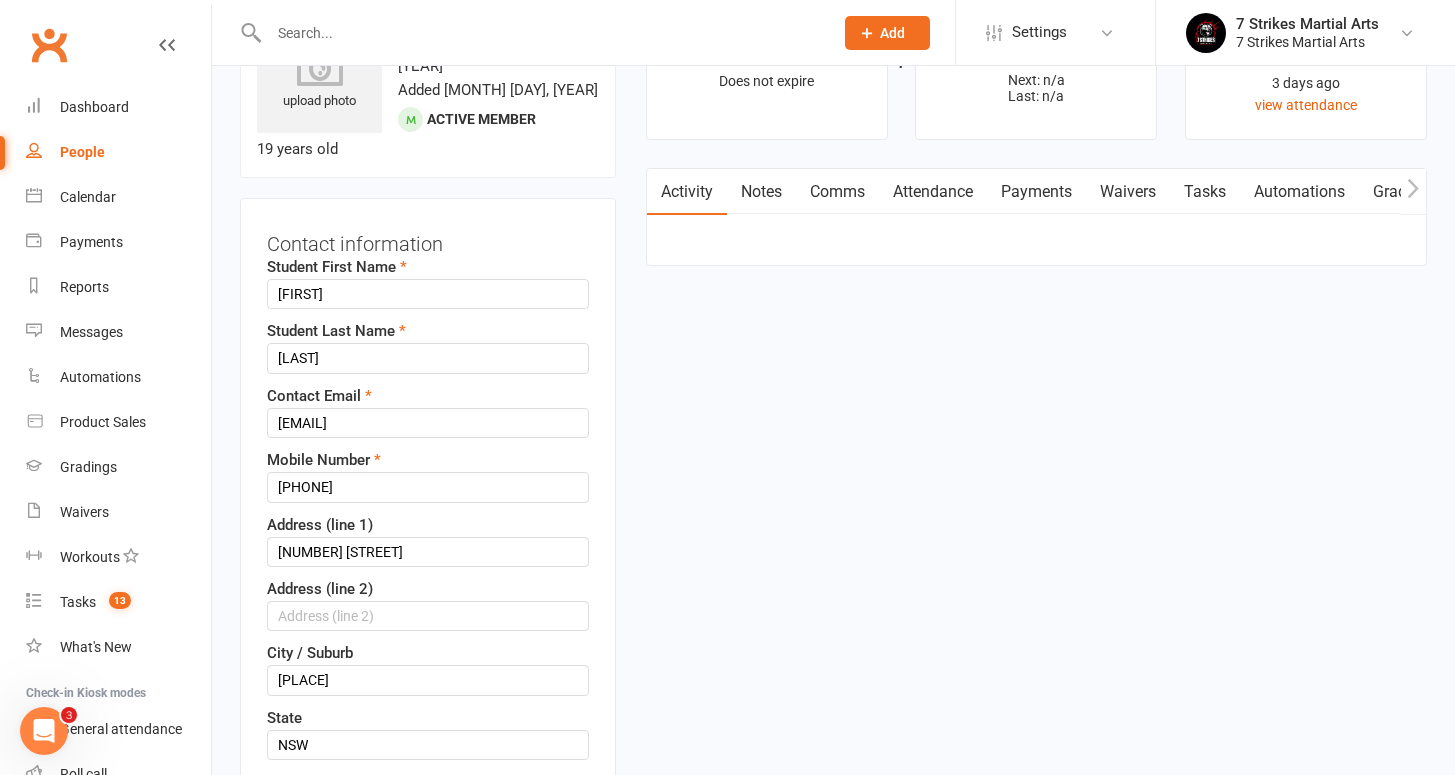 scroll, scrollTop: 118, scrollLeft: 0, axis: vertical 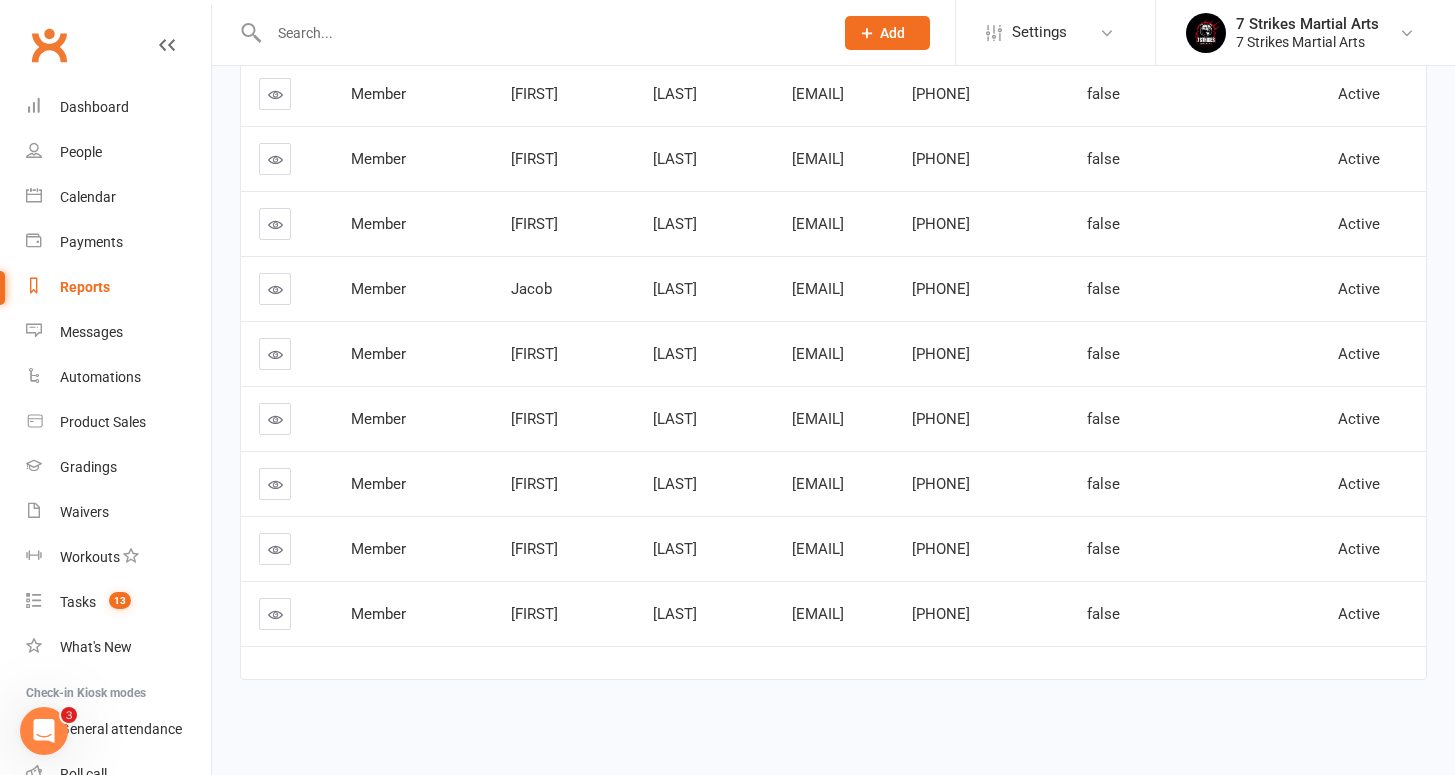 click at bounding box center [275, 614] 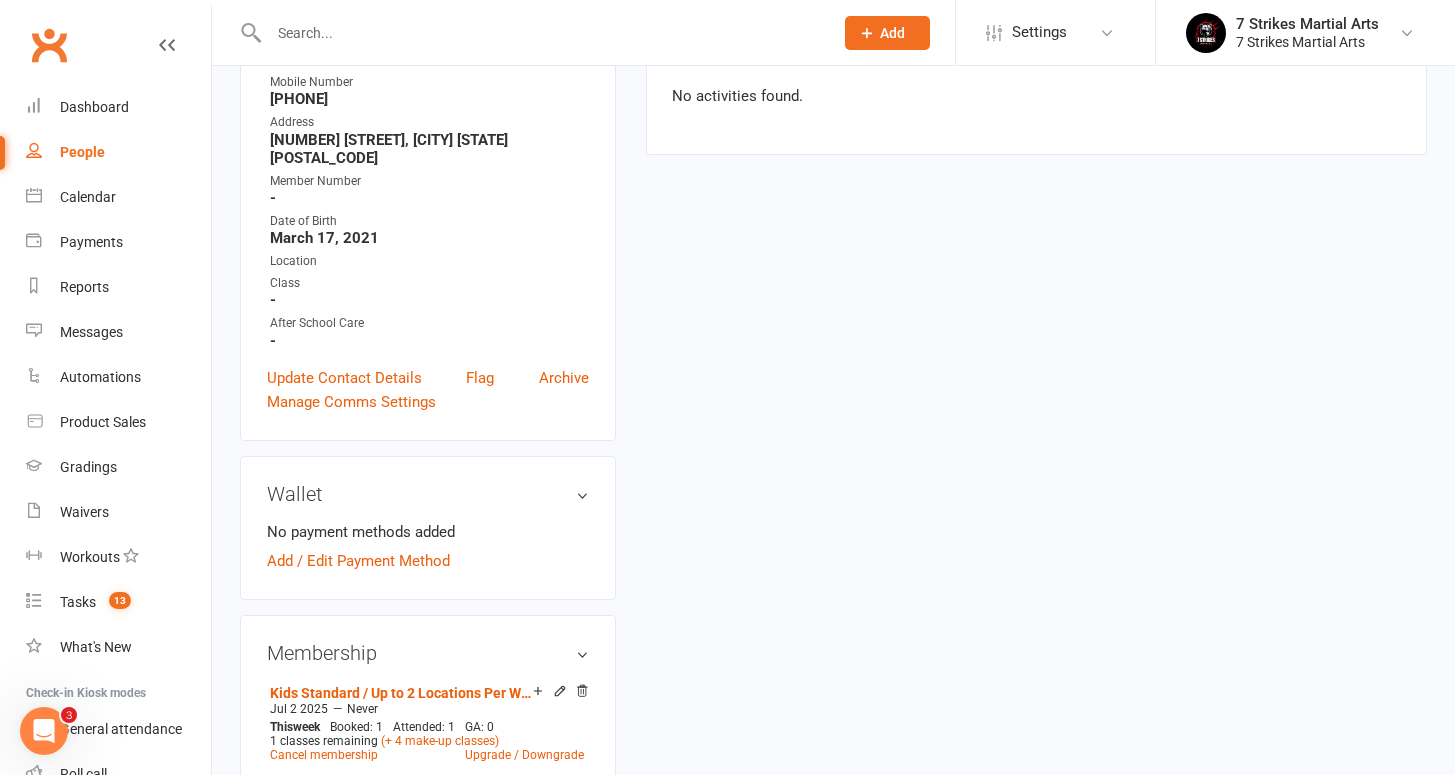 scroll, scrollTop: 0, scrollLeft: 0, axis: both 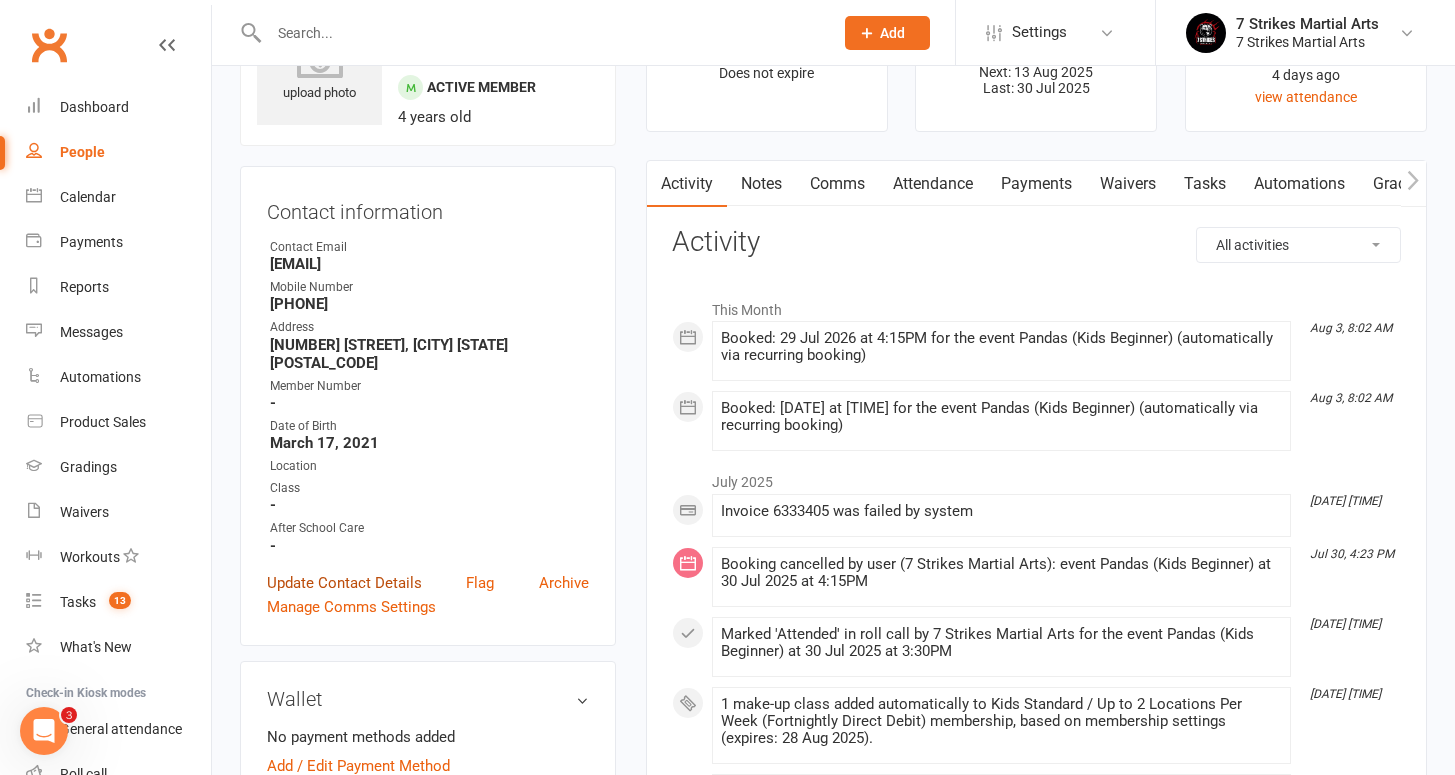 click on "Update Contact Details" at bounding box center [344, 583] 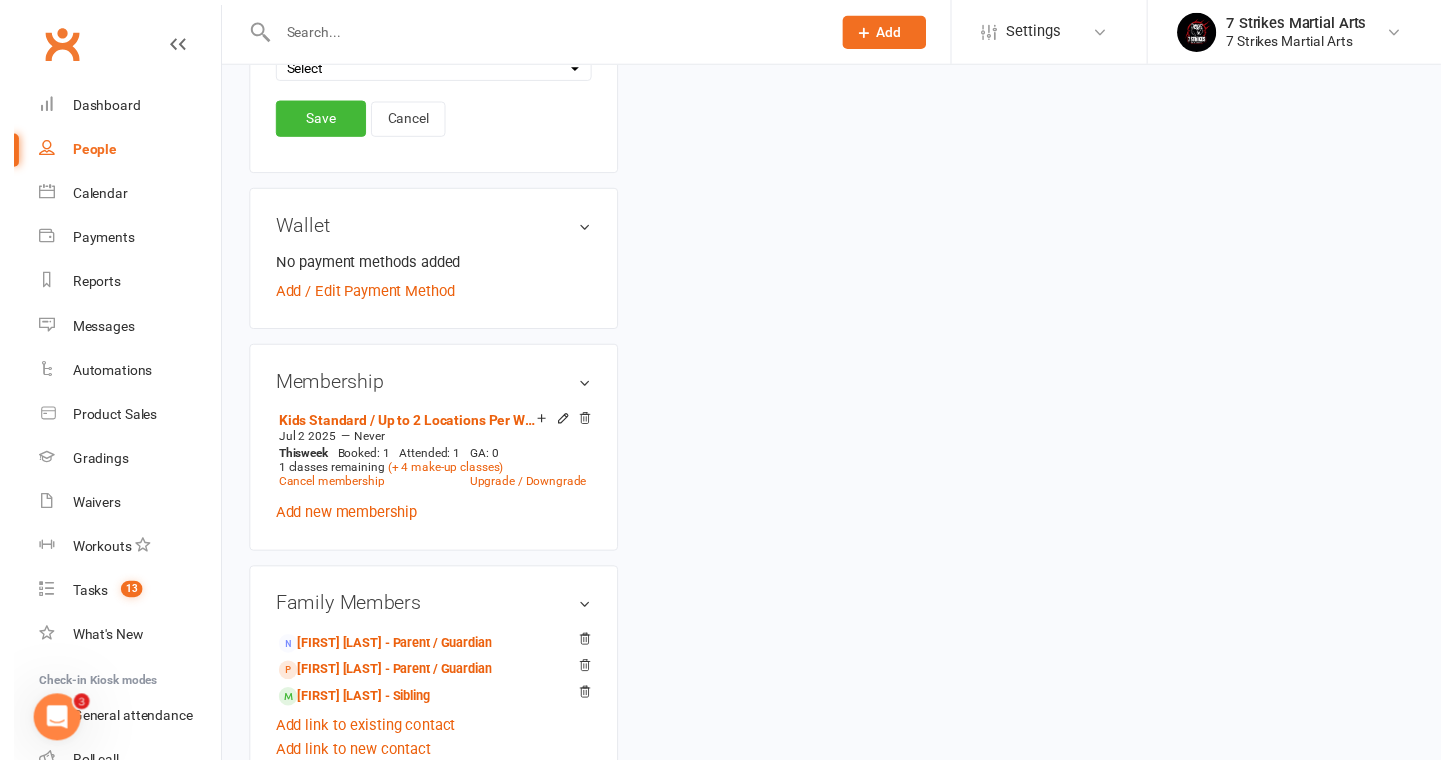 scroll, scrollTop: 1064, scrollLeft: 0, axis: vertical 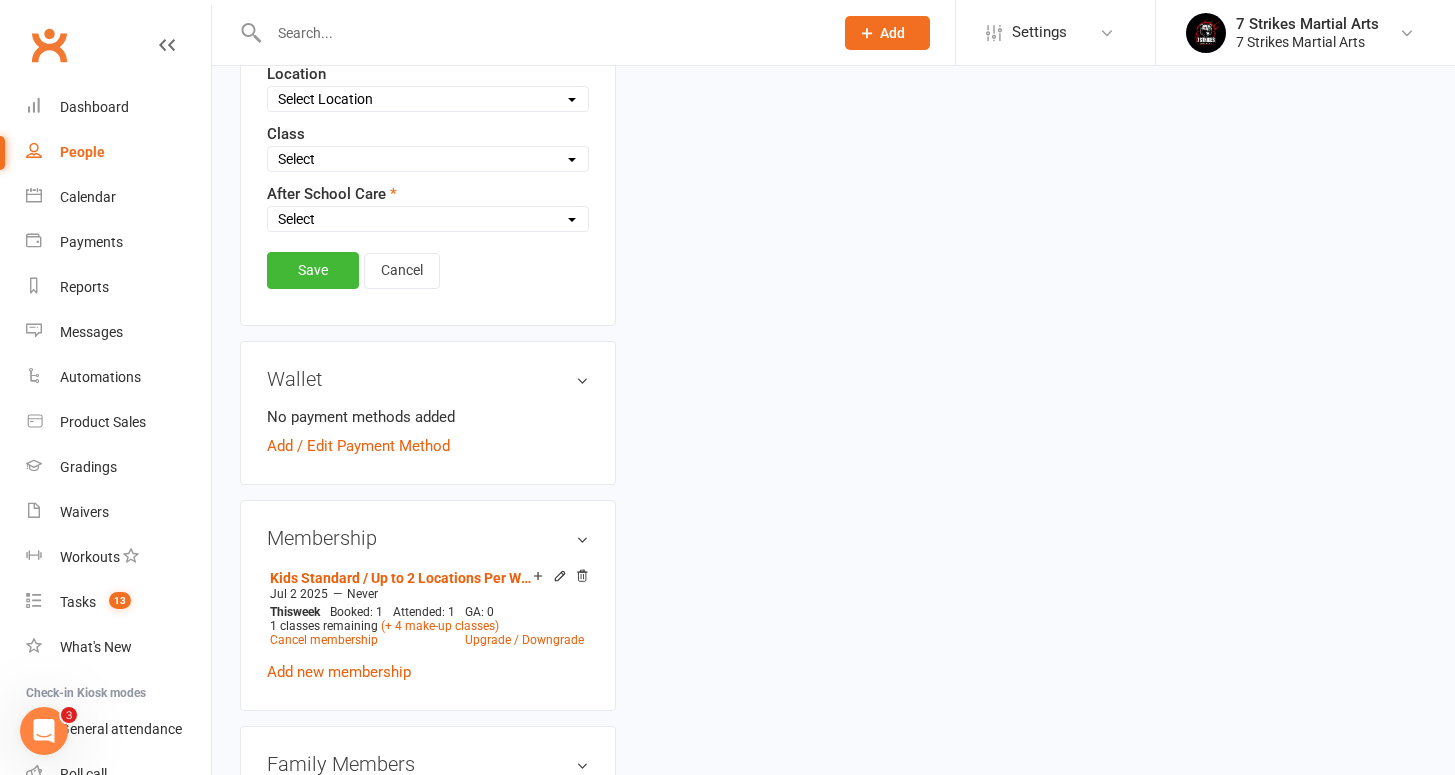 select on "No" 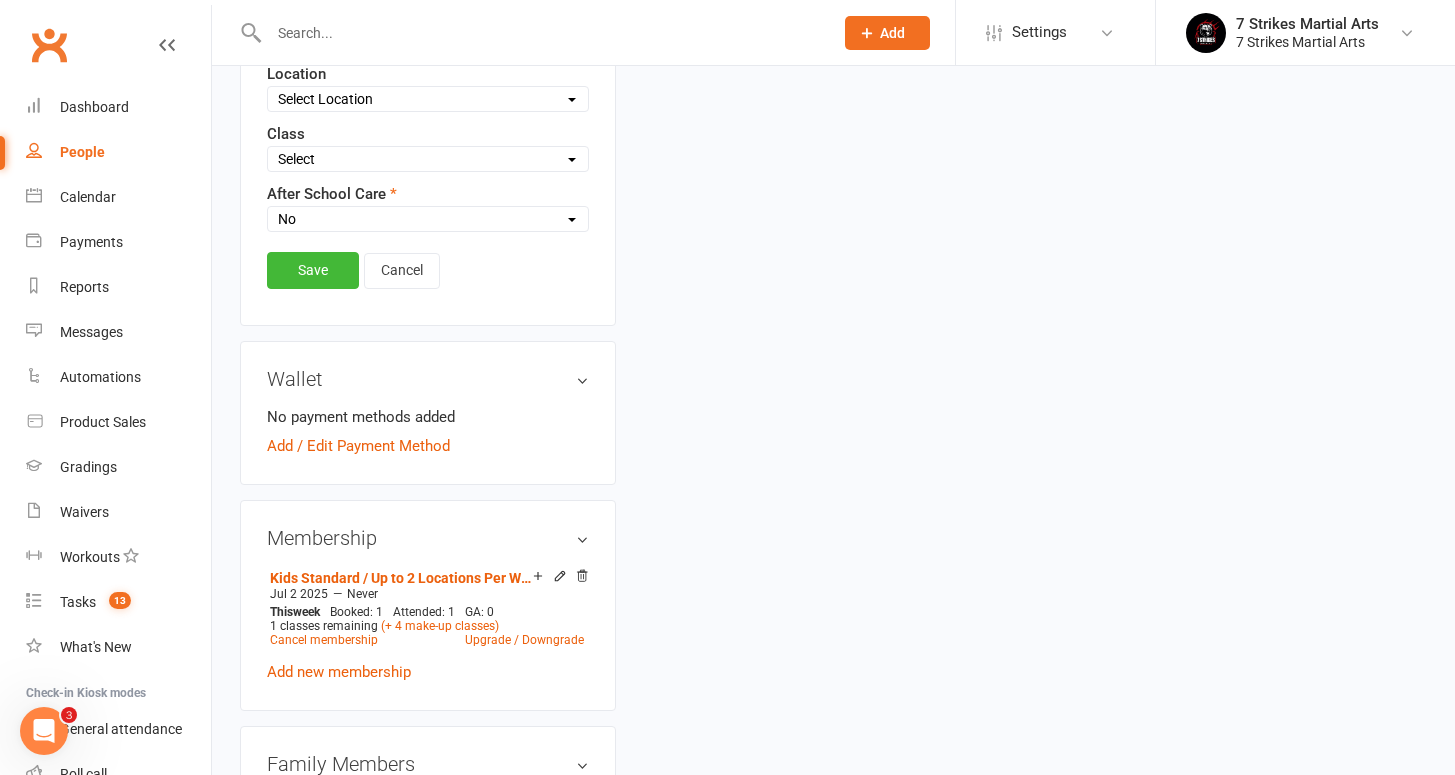 select on "5" 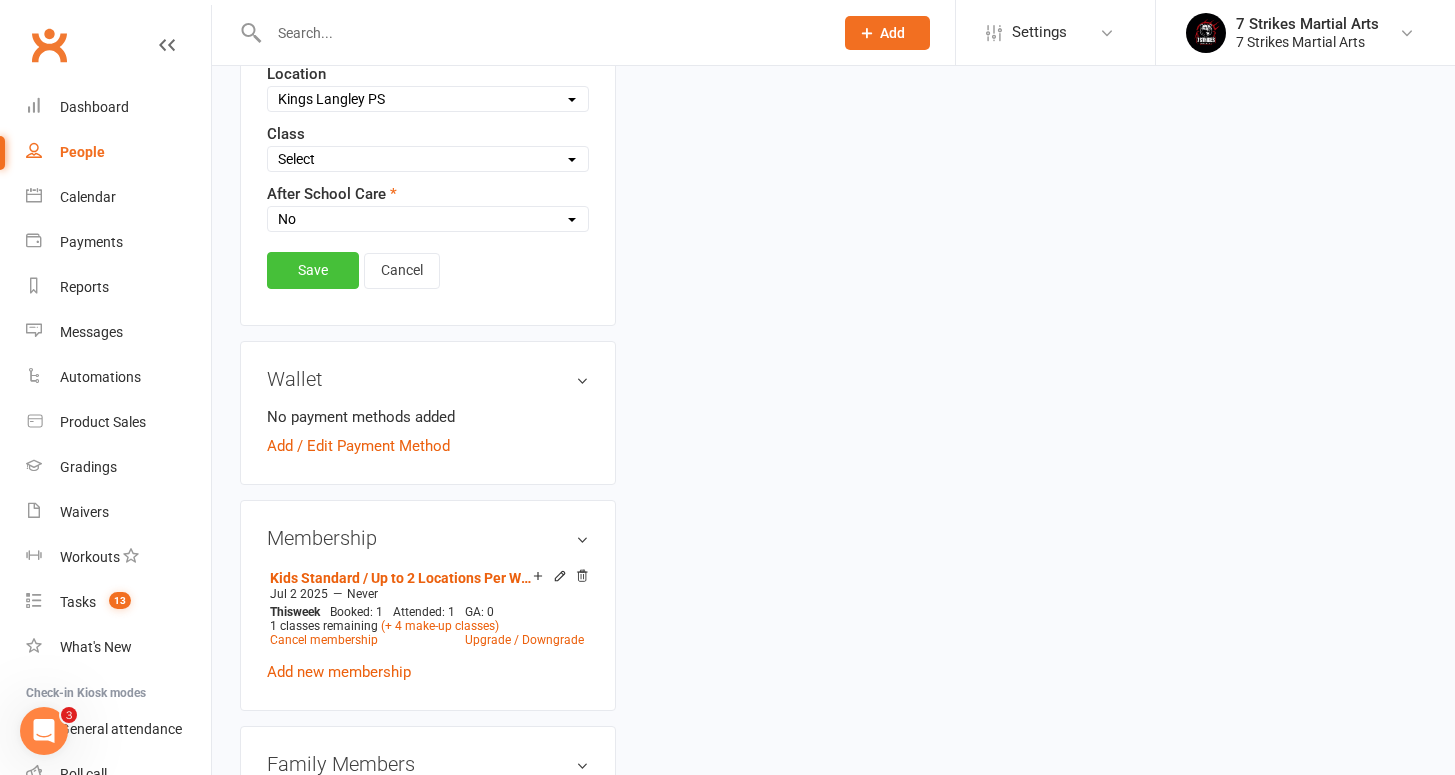 click on "Save" at bounding box center (313, 270) 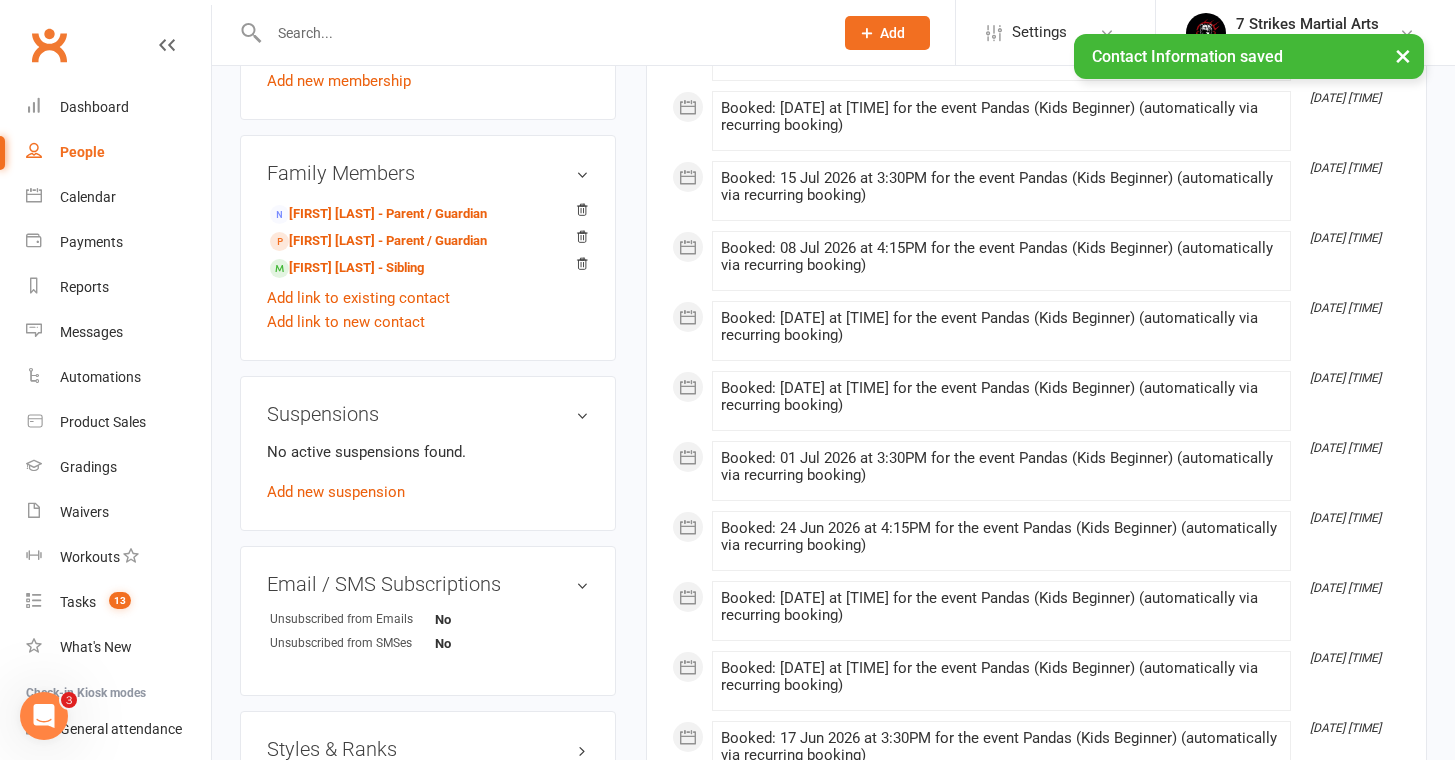 click on "People" at bounding box center [82, 152] 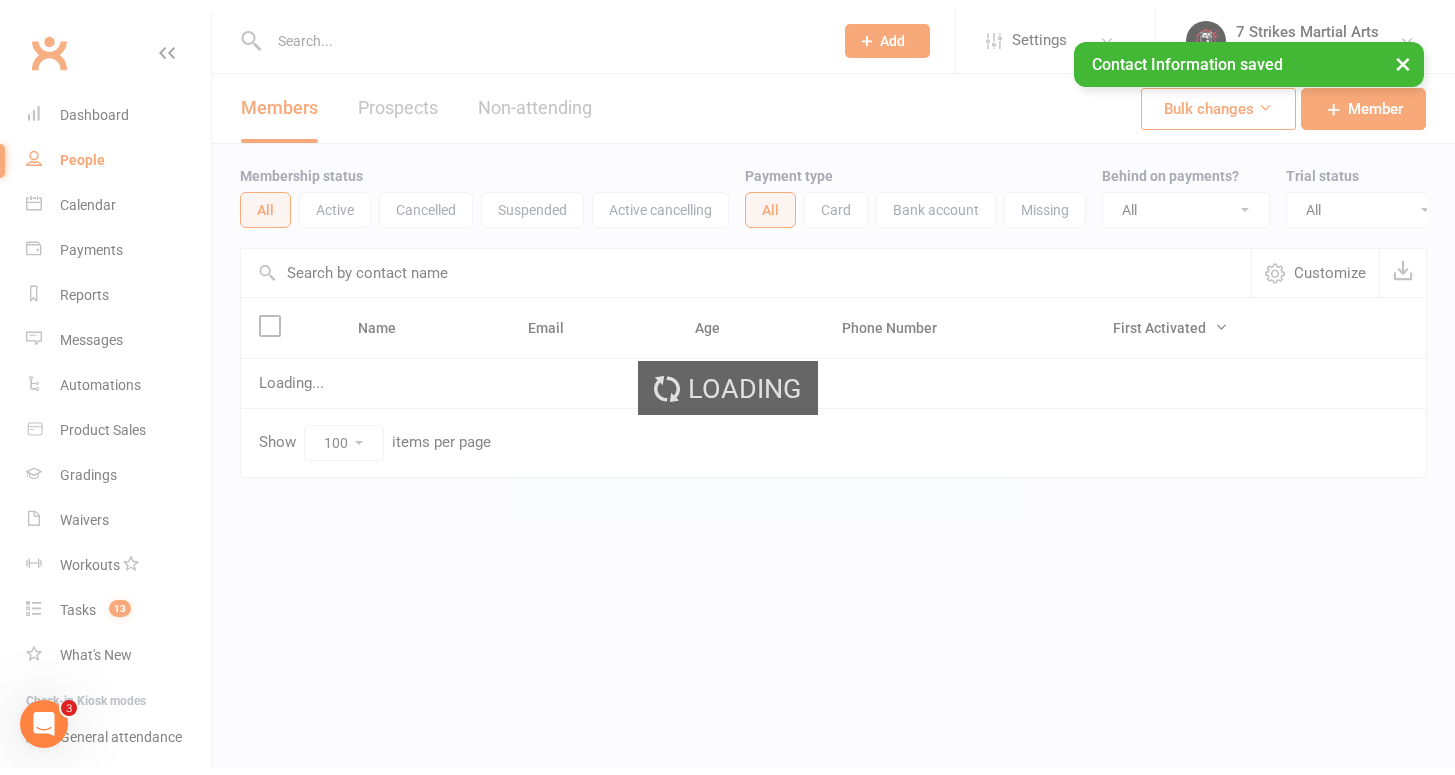 scroll, scrollTop: 0, scrollLeft: 0, axis: both 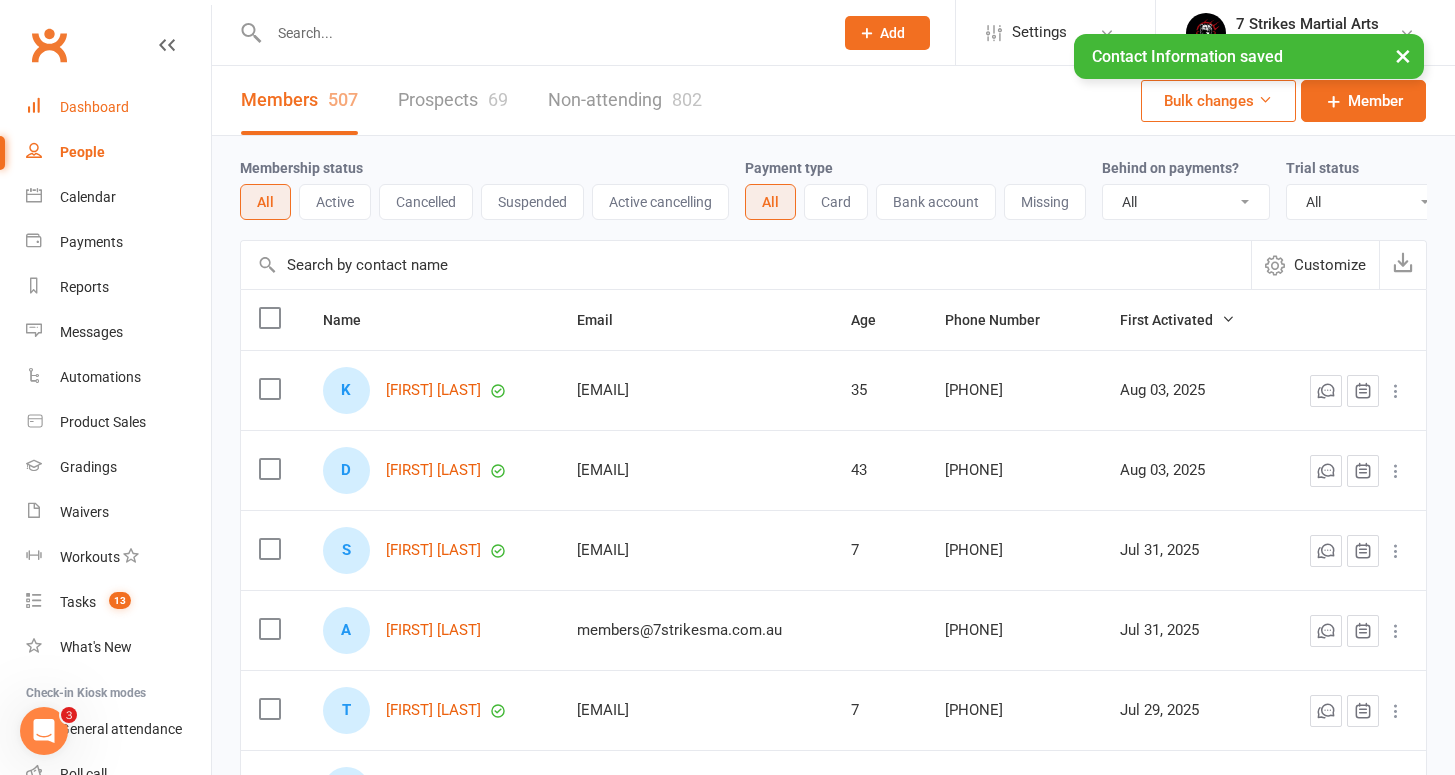 click on "Dashboard" at bounding box center [94, 107] 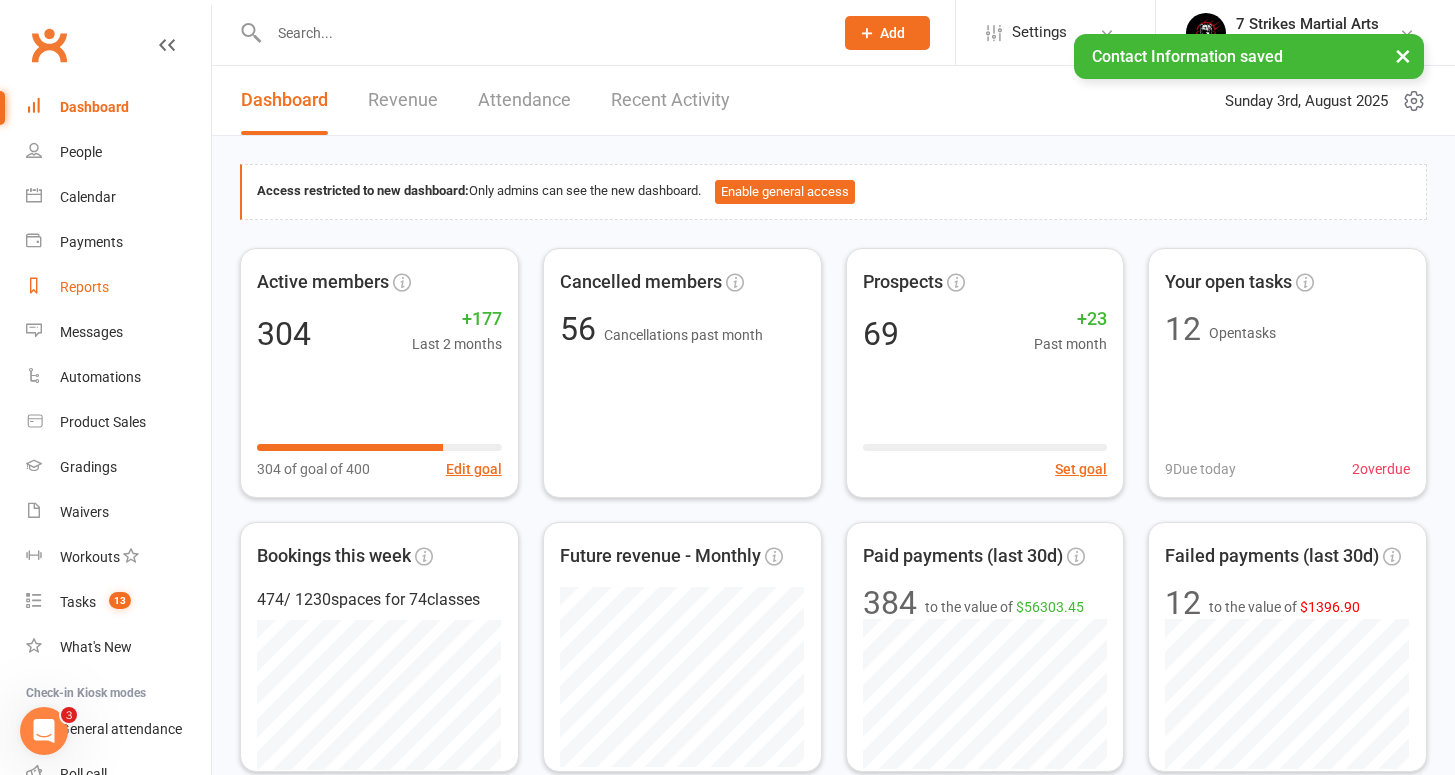 click on "Reports" at bounding box center [84, 287] 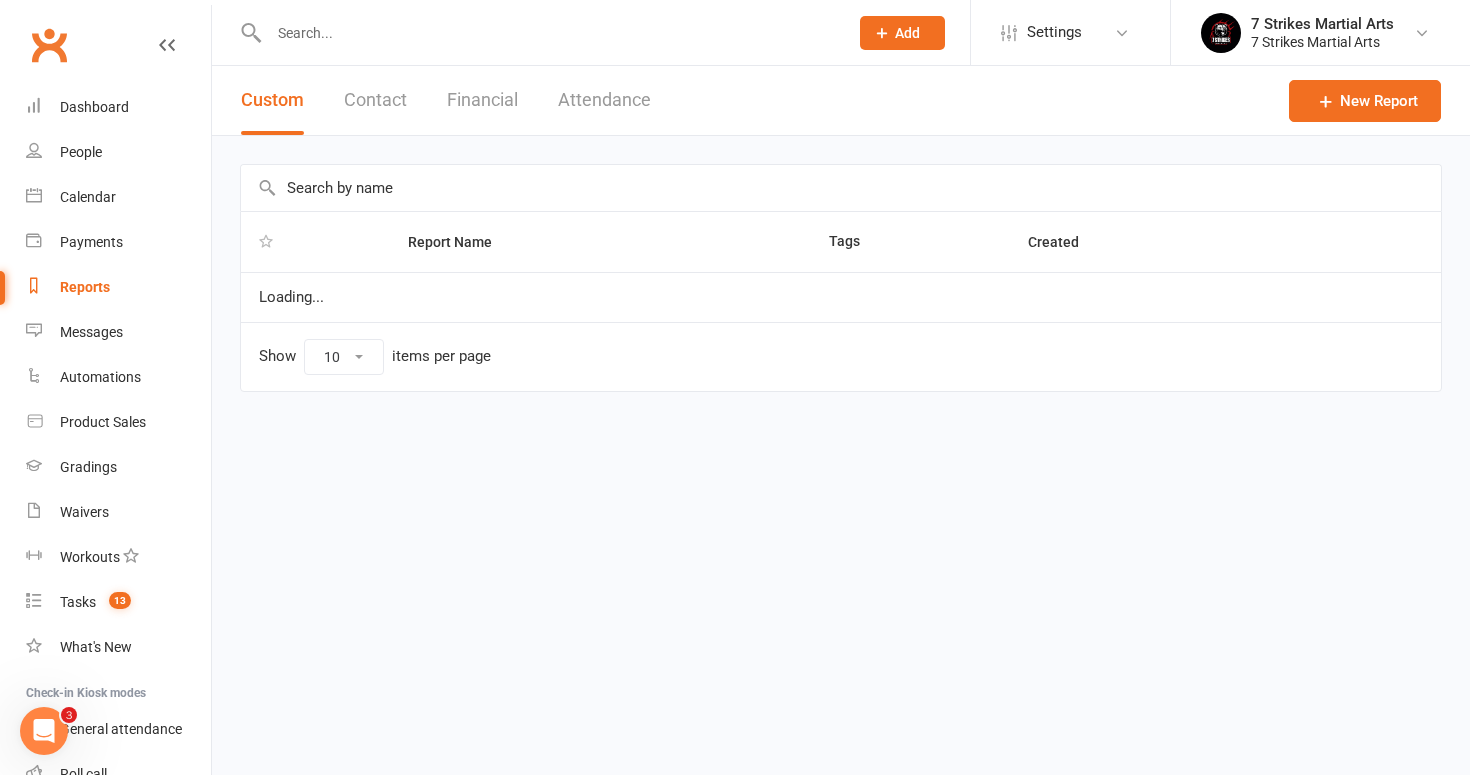 select on "50" 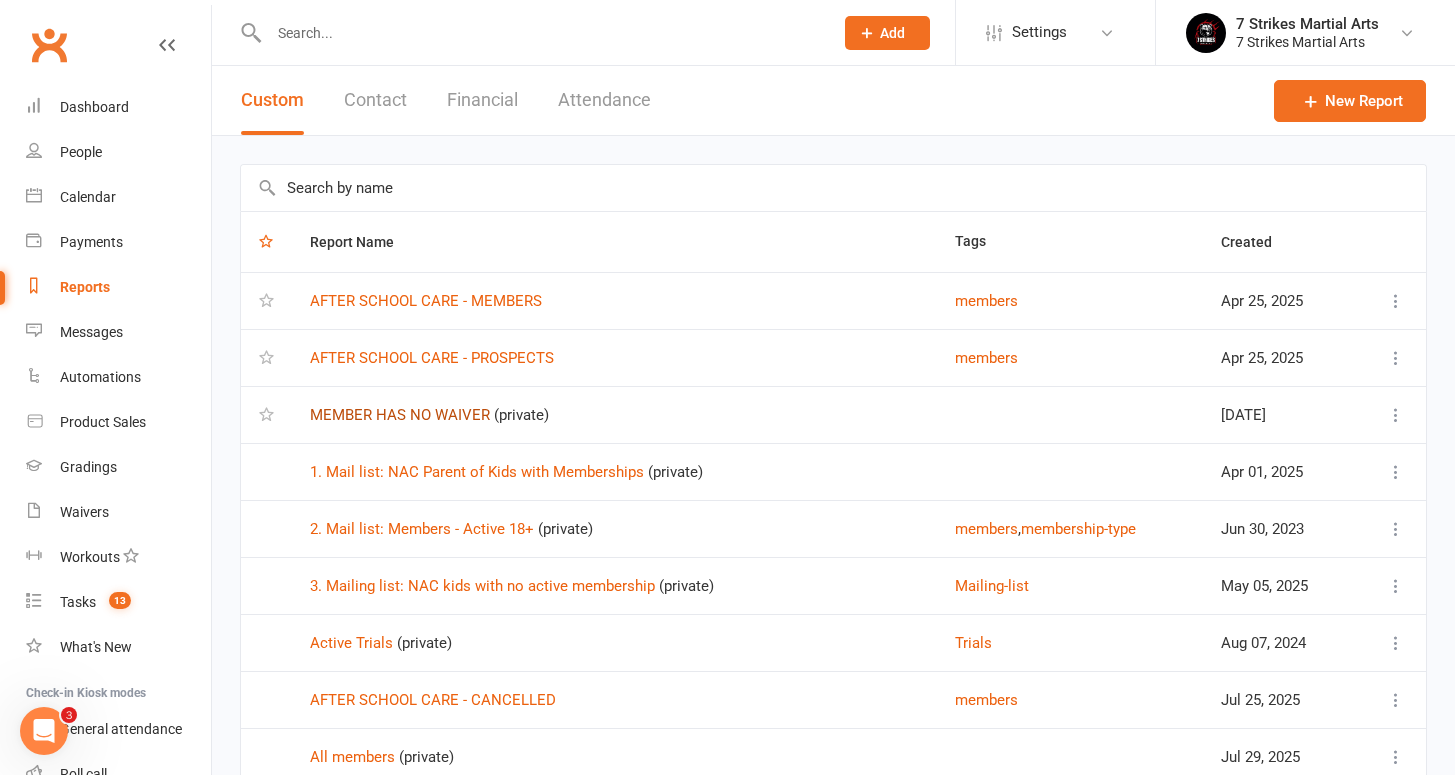 click on "MEMBER HAS NO WAIVER" at bounding box center [400, 415] 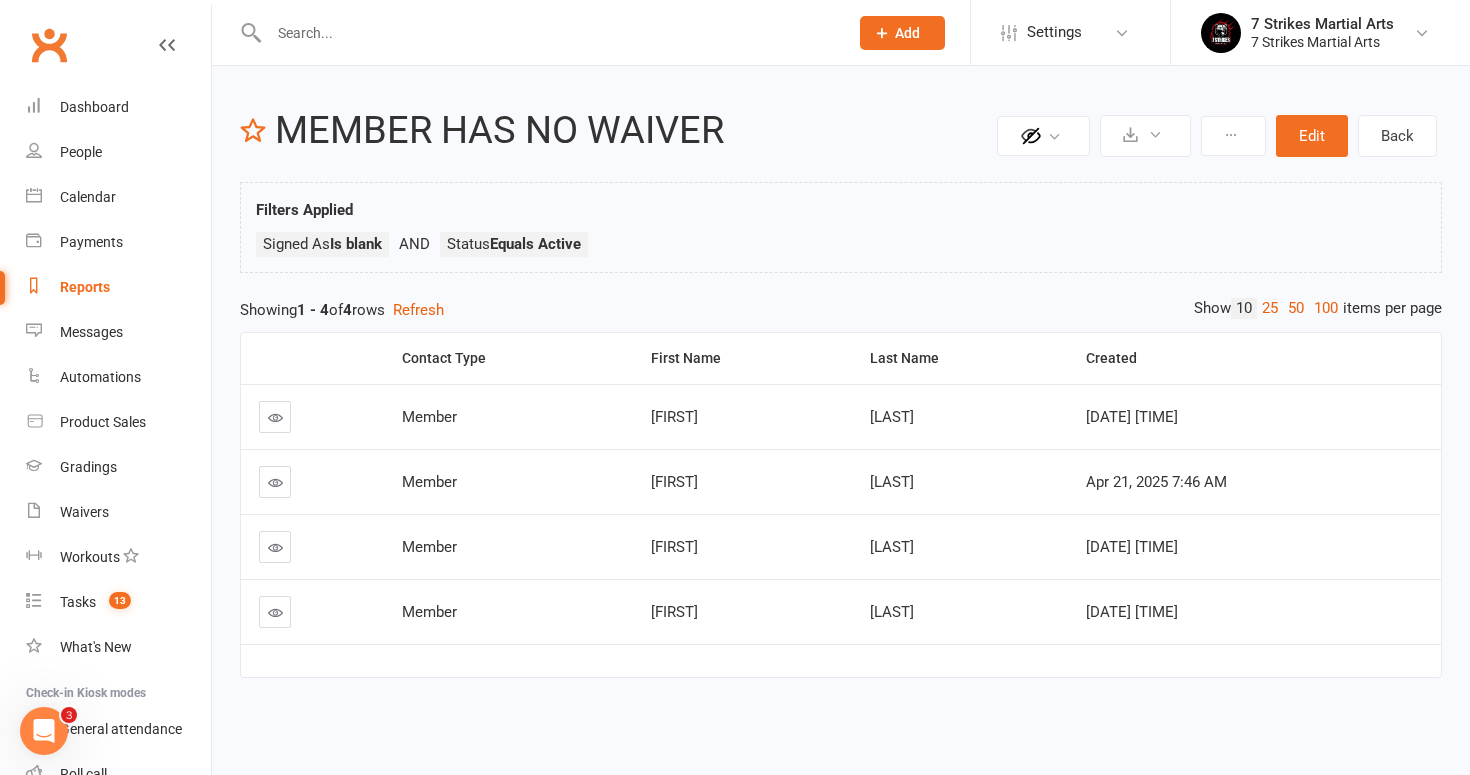 select on "50" 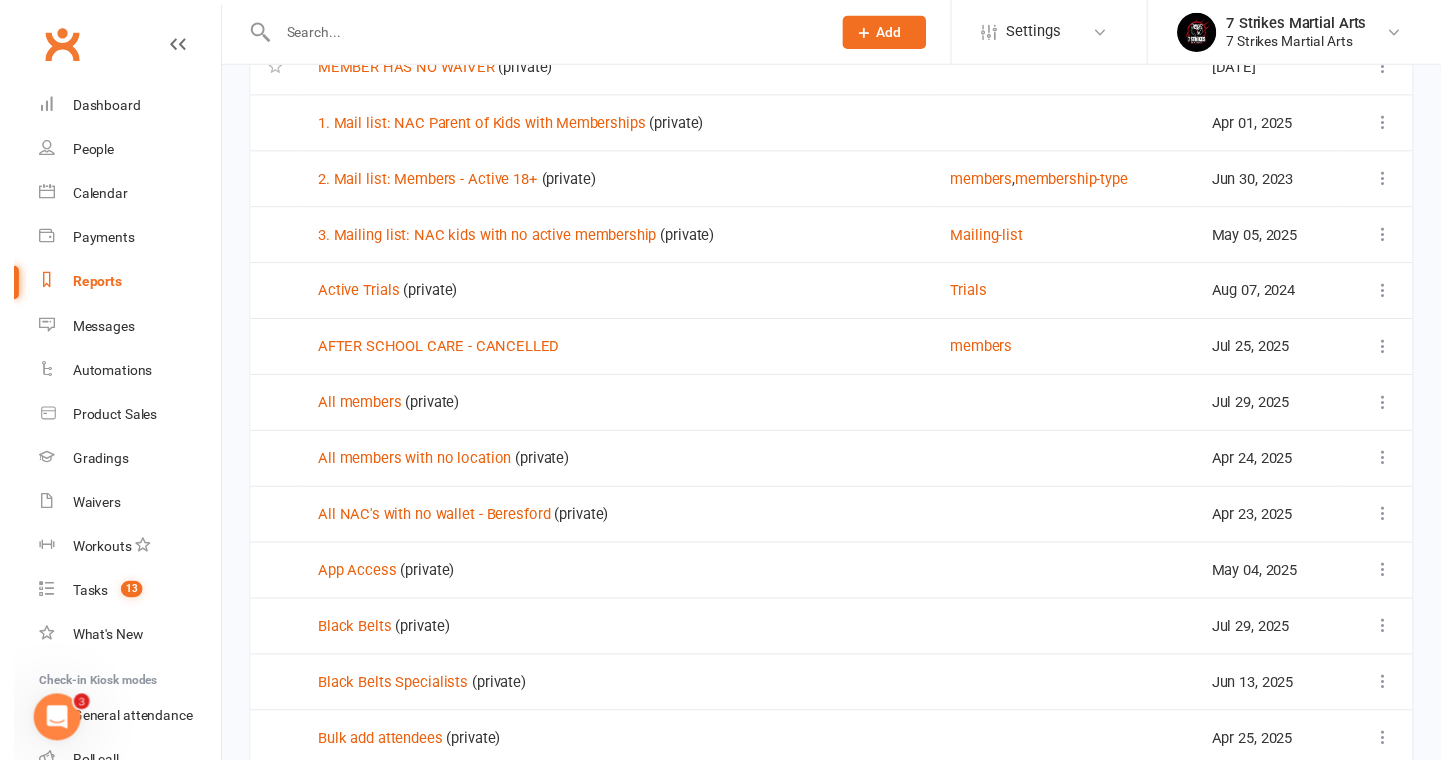 scroll, scrollTop: 375, scrollLeft: 0, axis: vertical 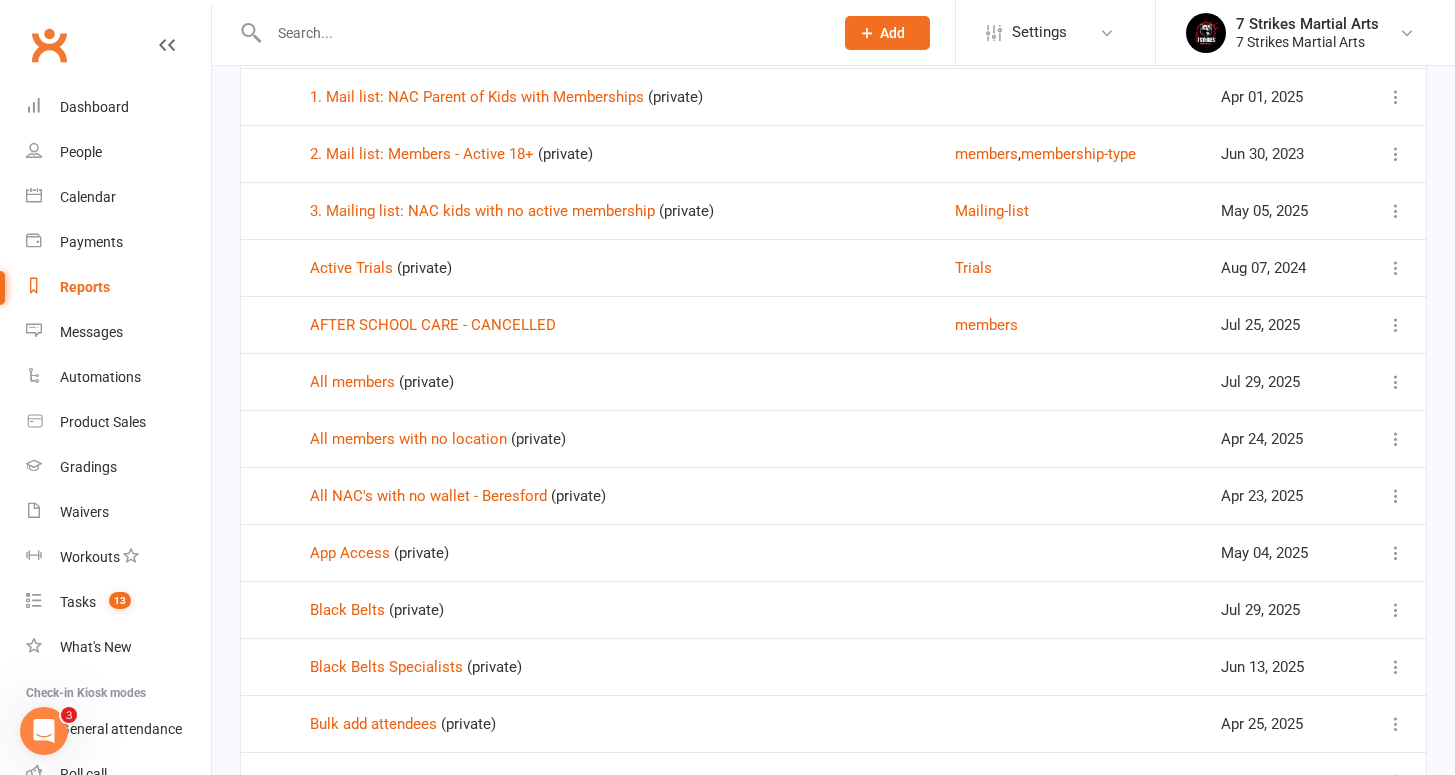 click at bounding box center (1396, 496) 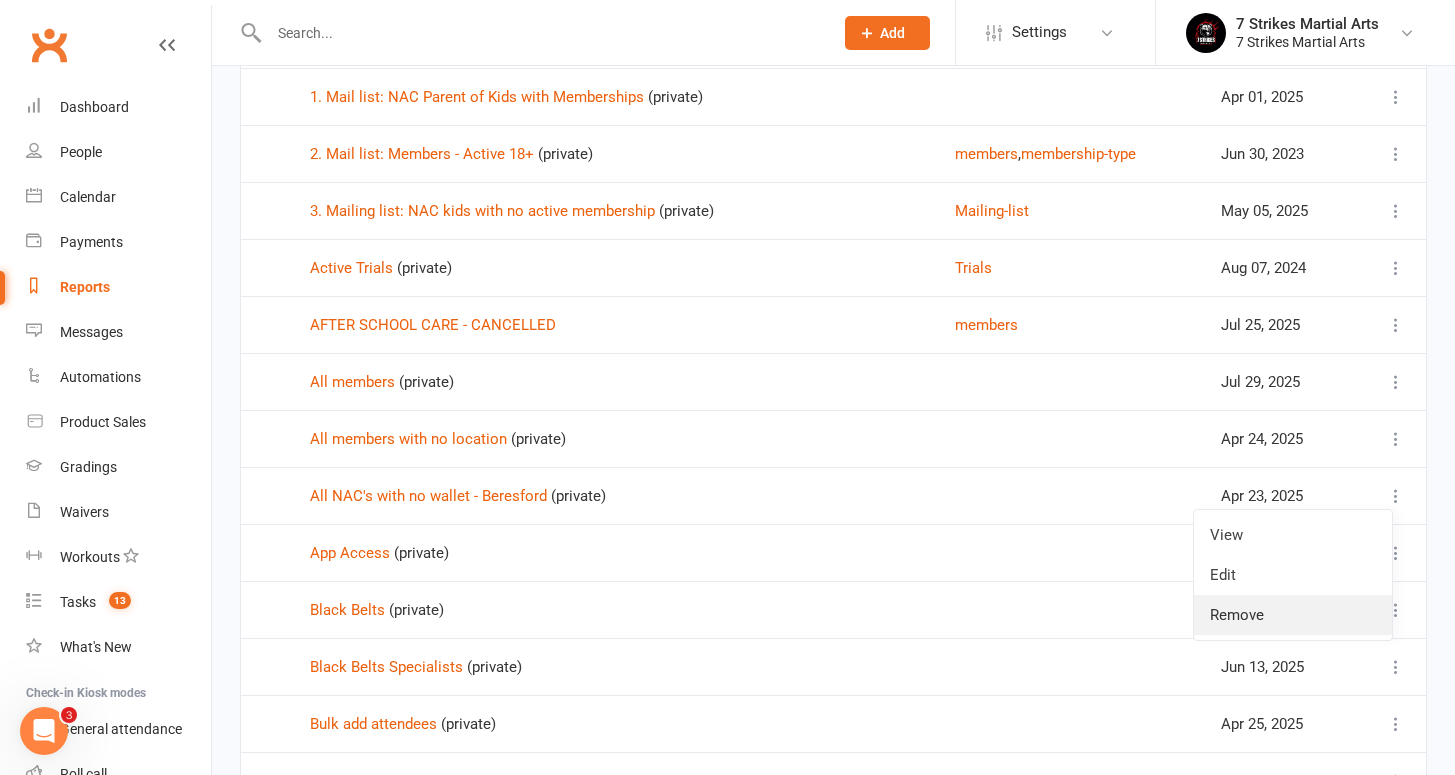 click on "Remove" at bounding box center (1293, 615) 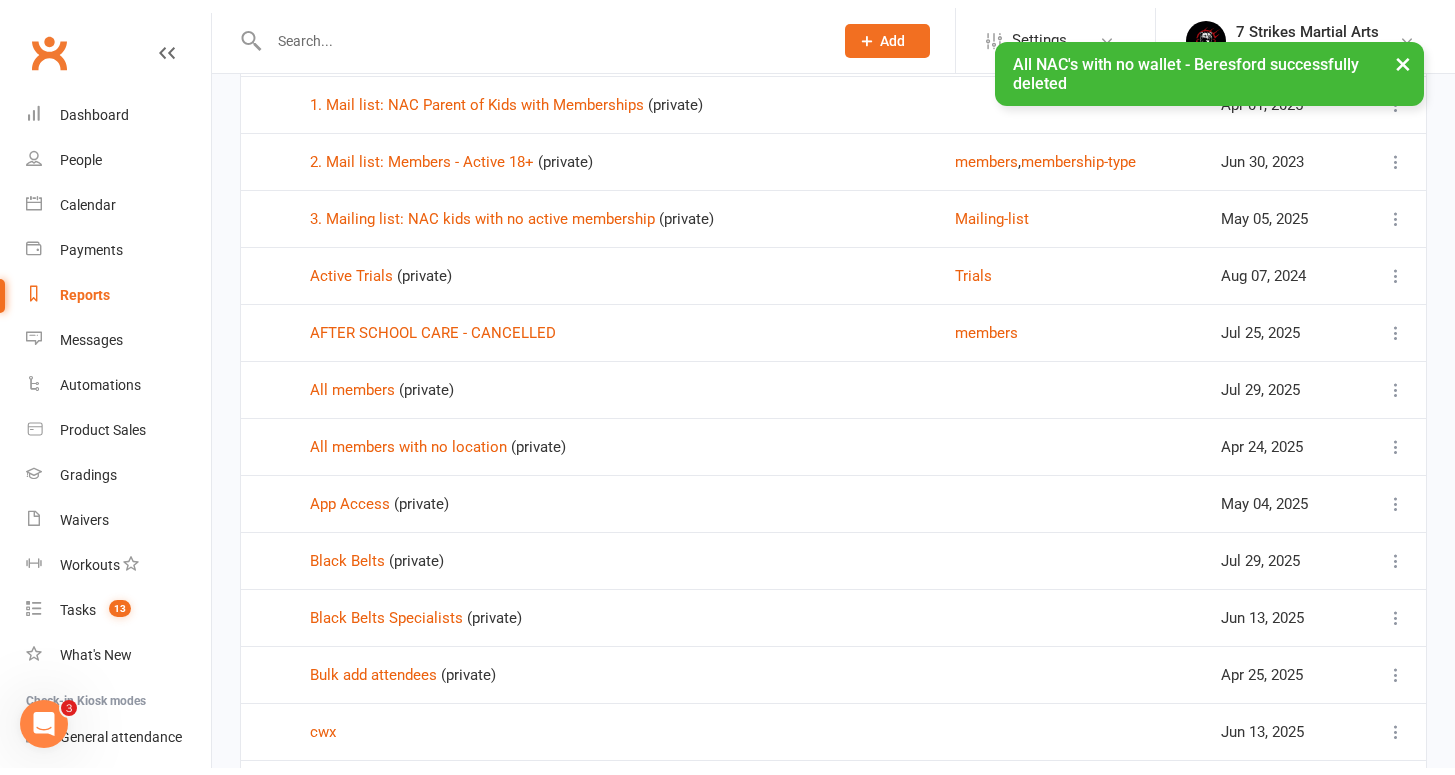 scroll, scrollTop: 57, scrollLeft: 0, axis: vertical 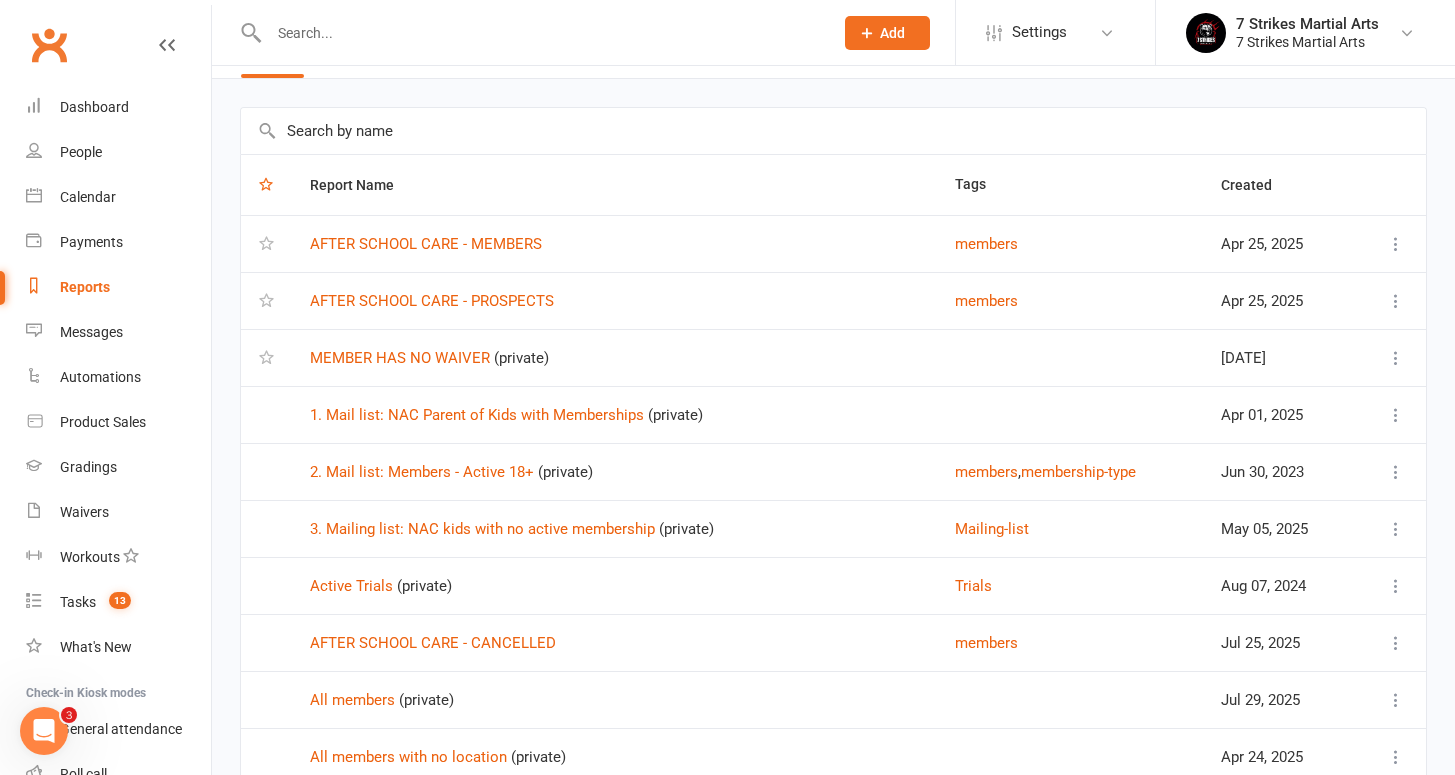 click at bounding box center (1396, 358) 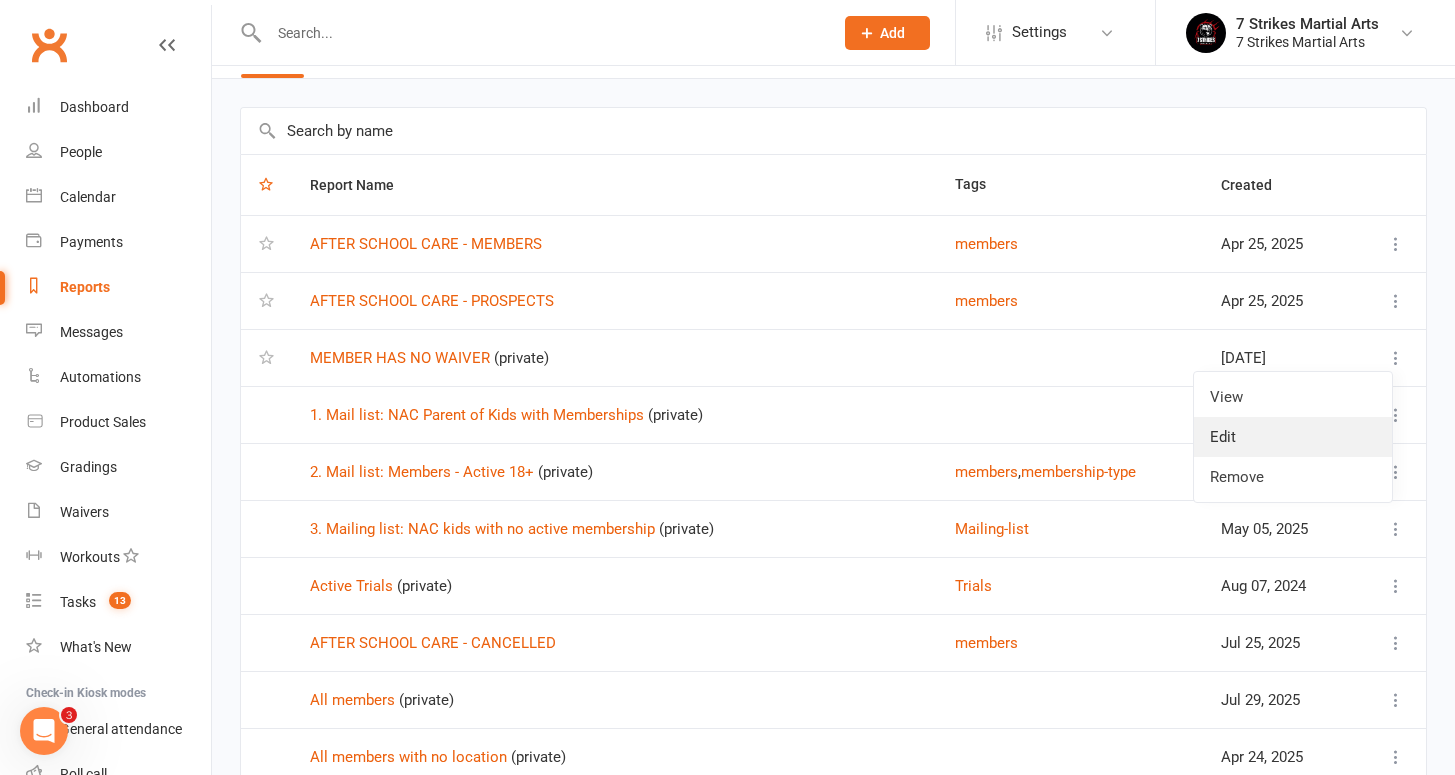 click on "Edit" at bounding box center [1293, 437] 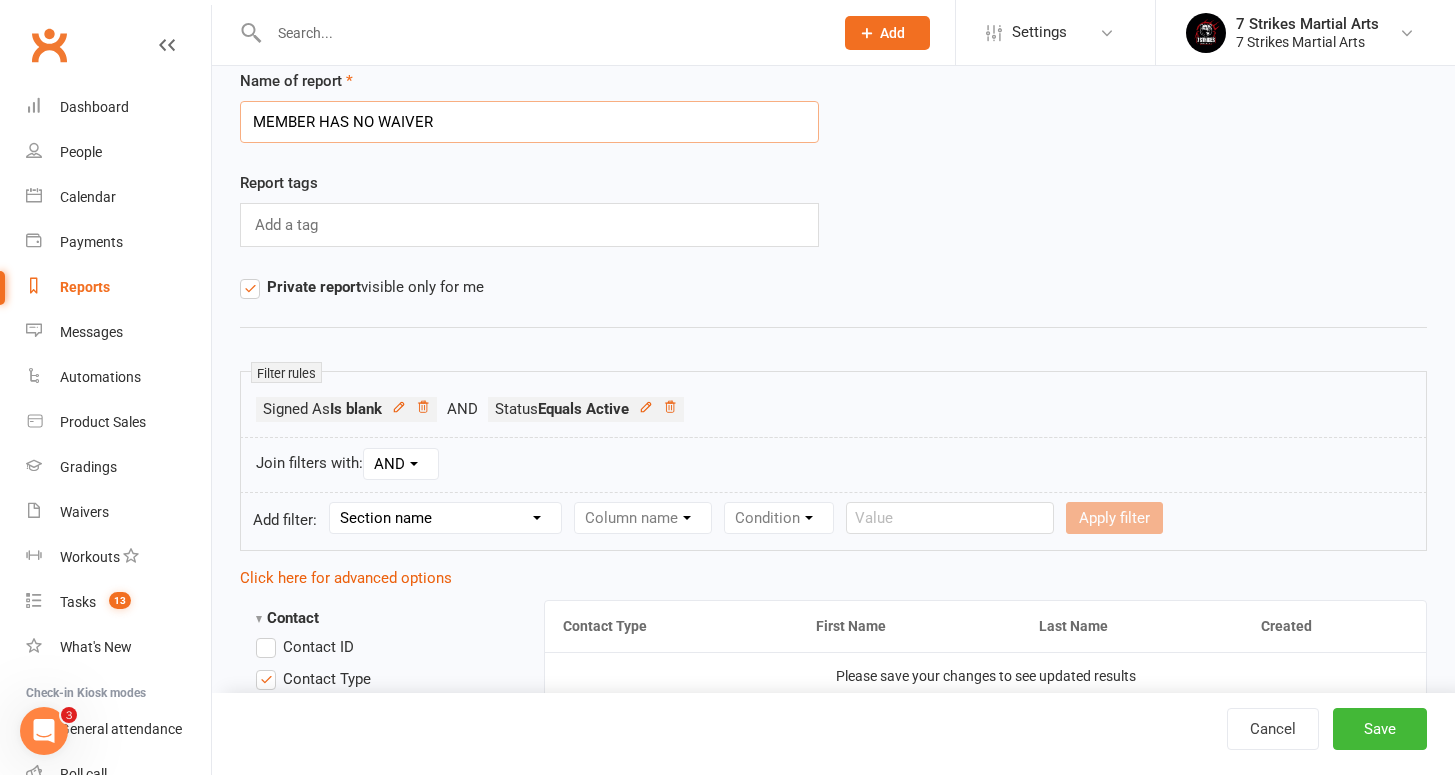 scroll, scrollTop: 0, scrollLeft: 0, axis: both 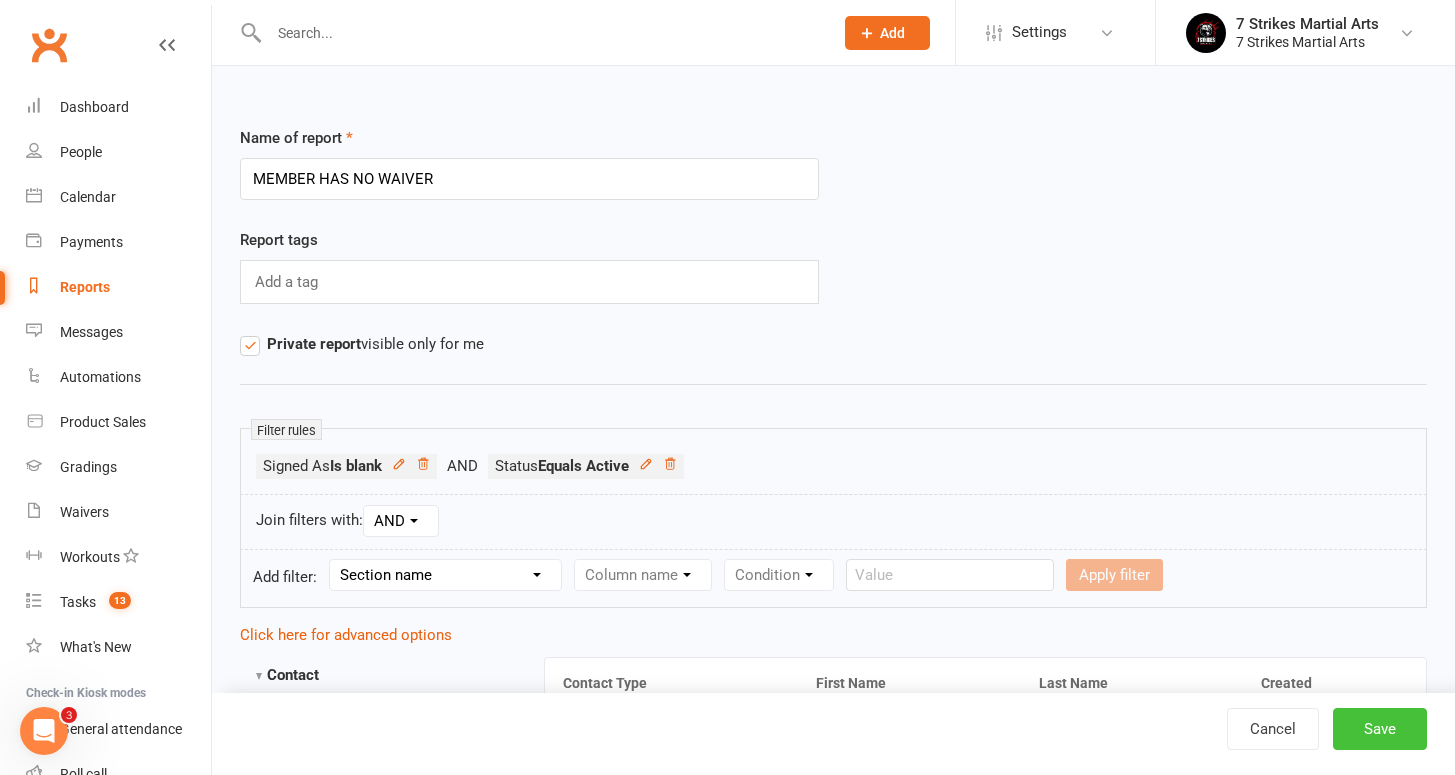 click on "Save" at bounding box center (1380, 729) 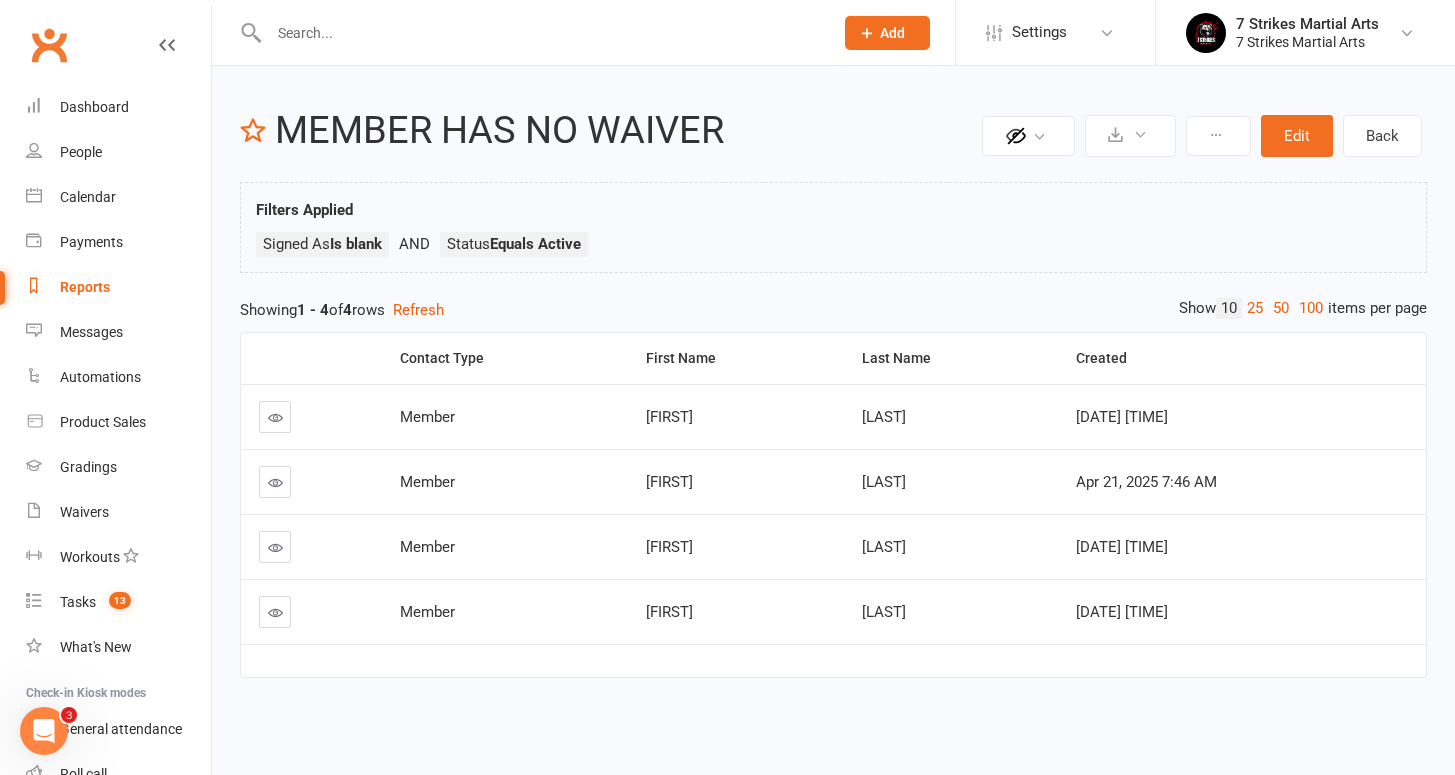 click on "Reports" at bounding box center (118, 287) 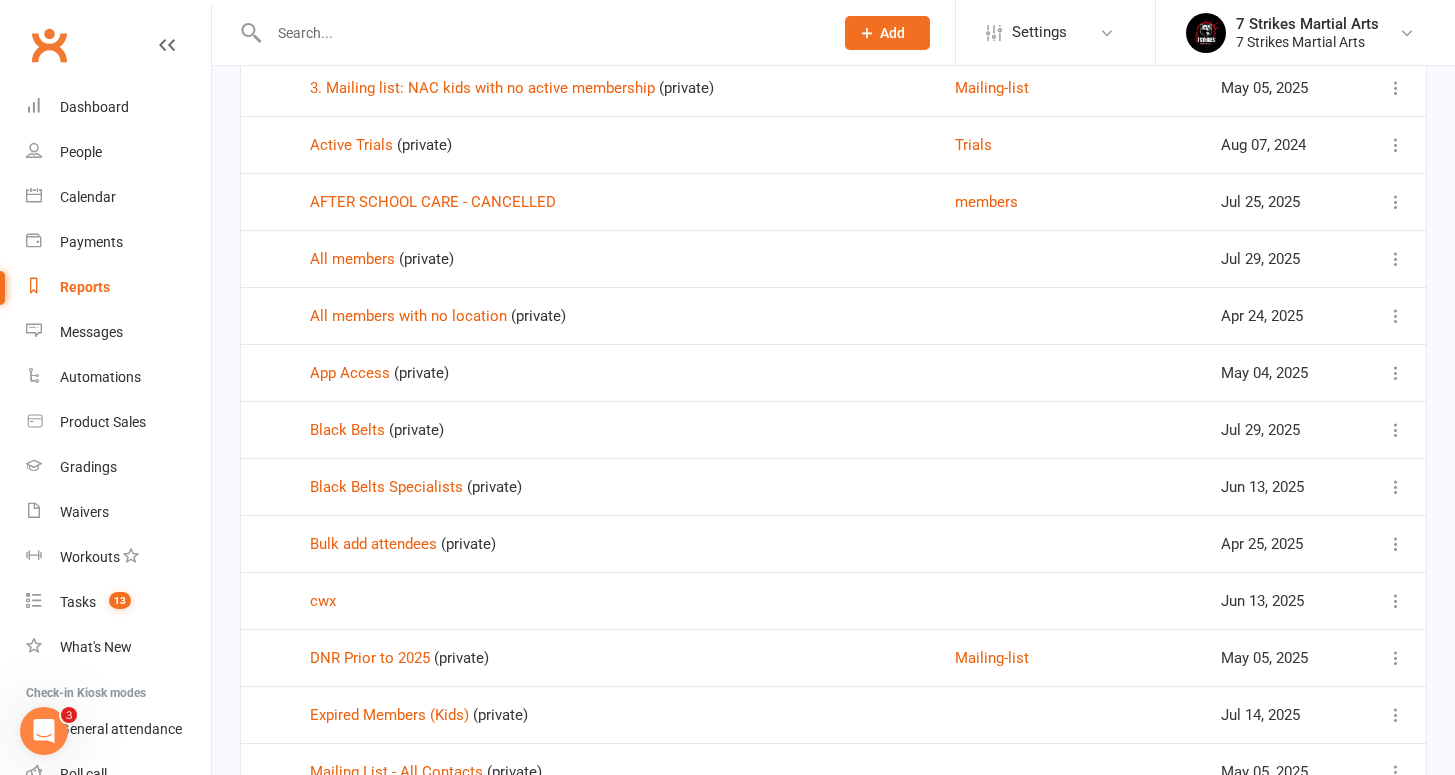 scroll, scrollTop: 502, scrollLeft: 0, axis: vertical 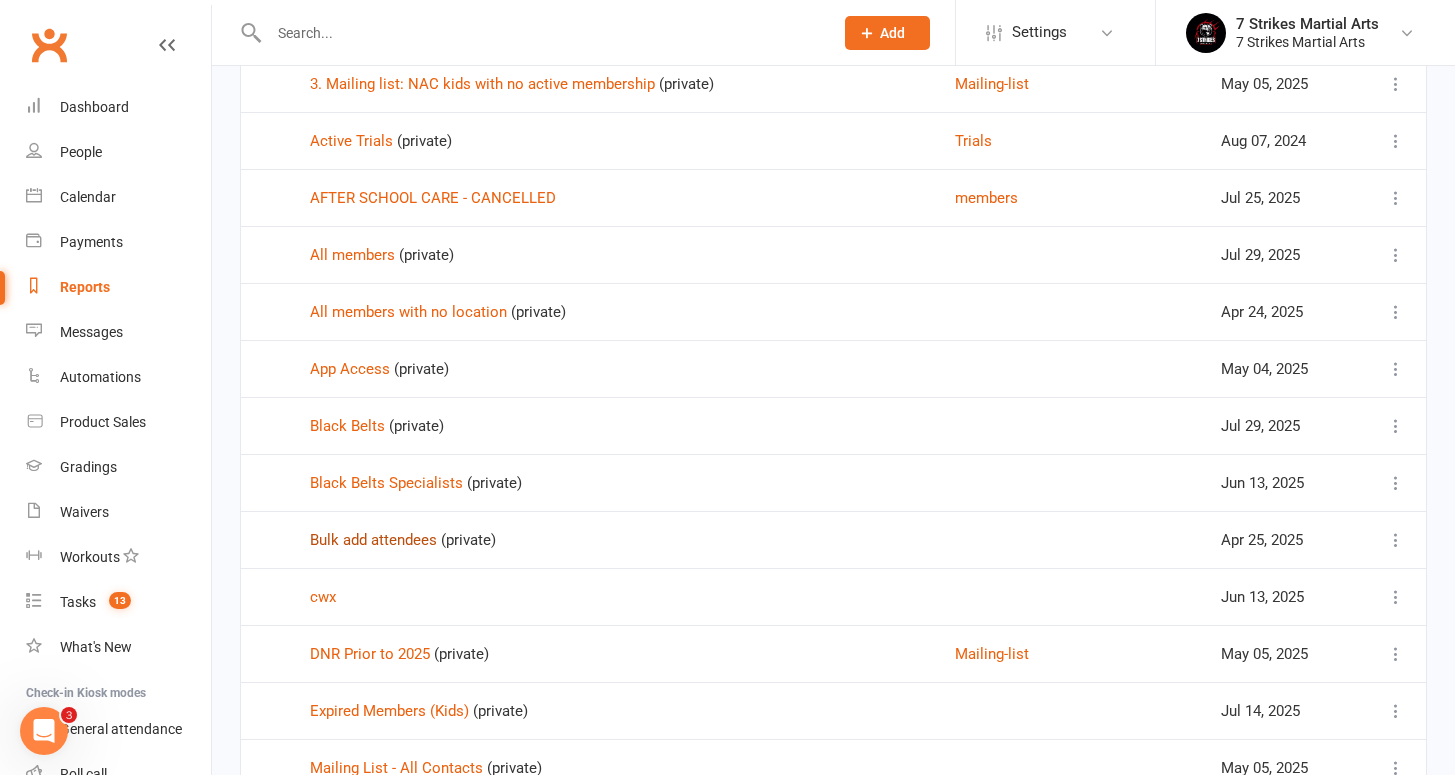 click on "Bulk add attendees" at bounding box center [373, 540] 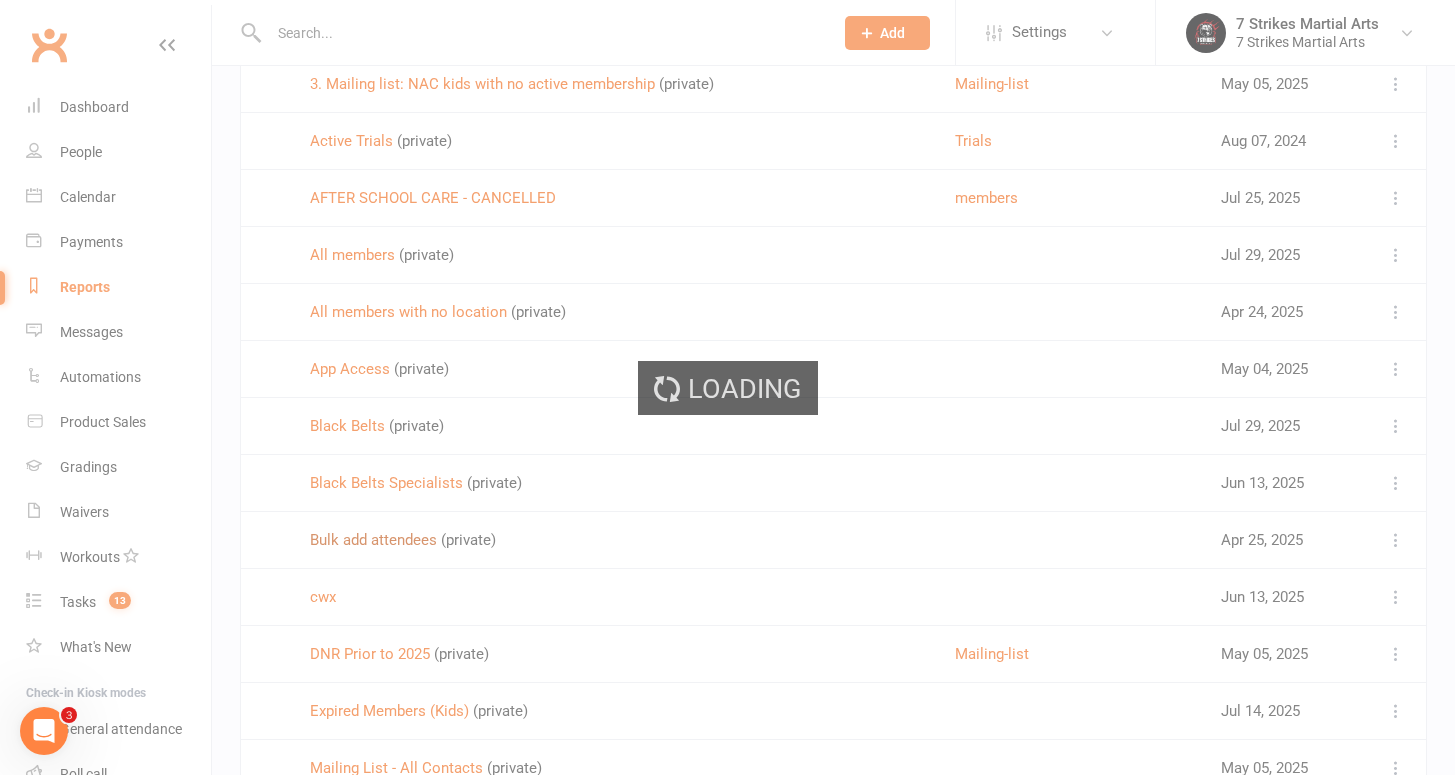 scroll, scrollTop: 0, scrollLeft: 0, axis: both 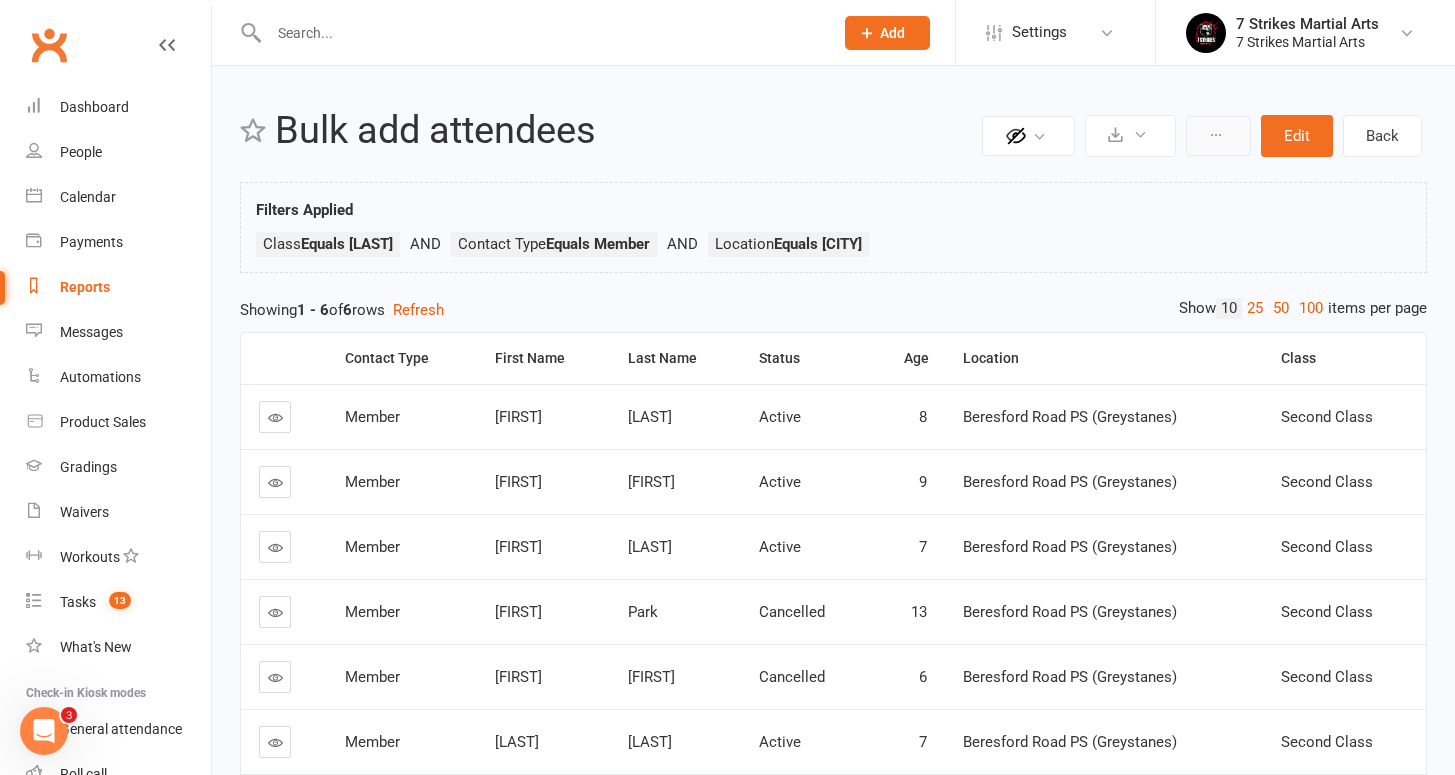 click at bounding box center (1216, 135) 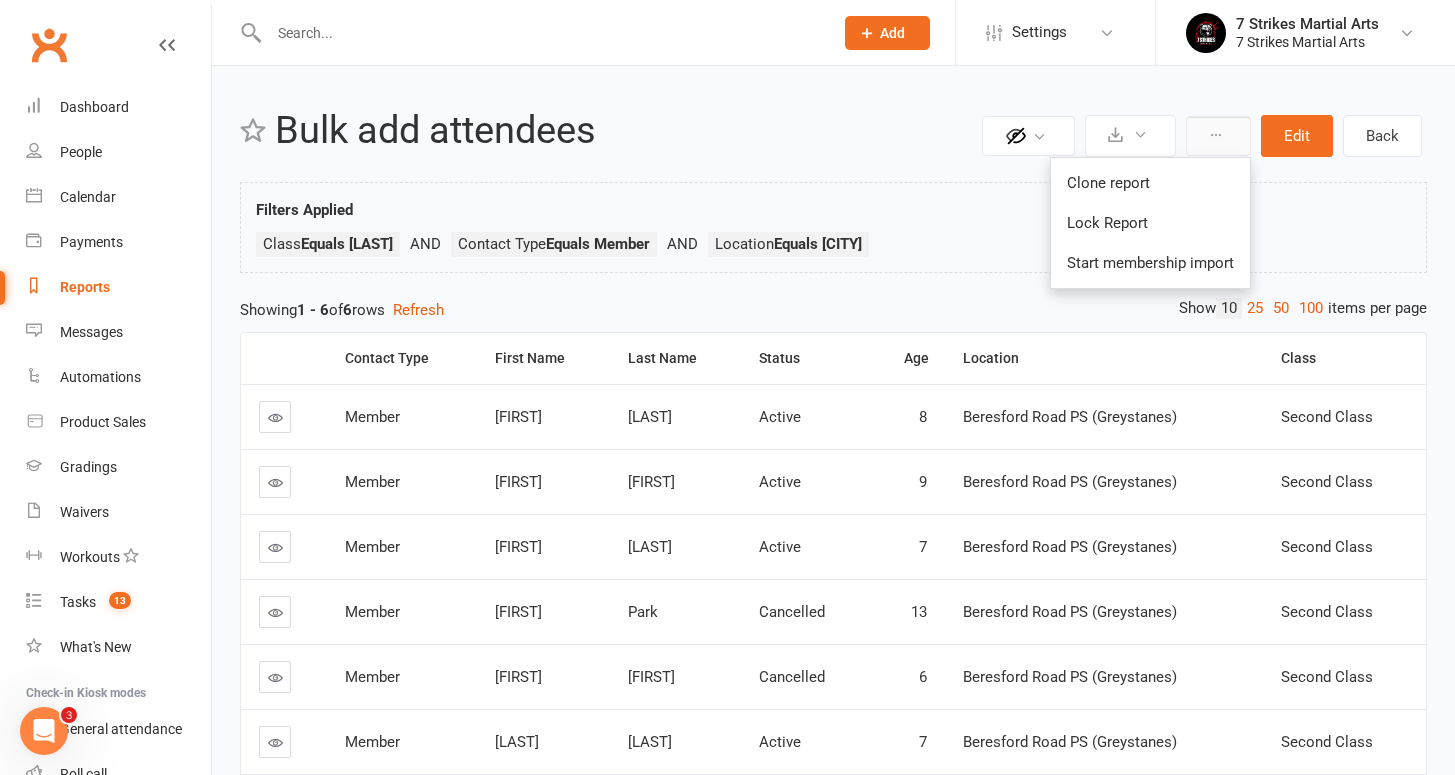 click at bounding box center [1216, 135] 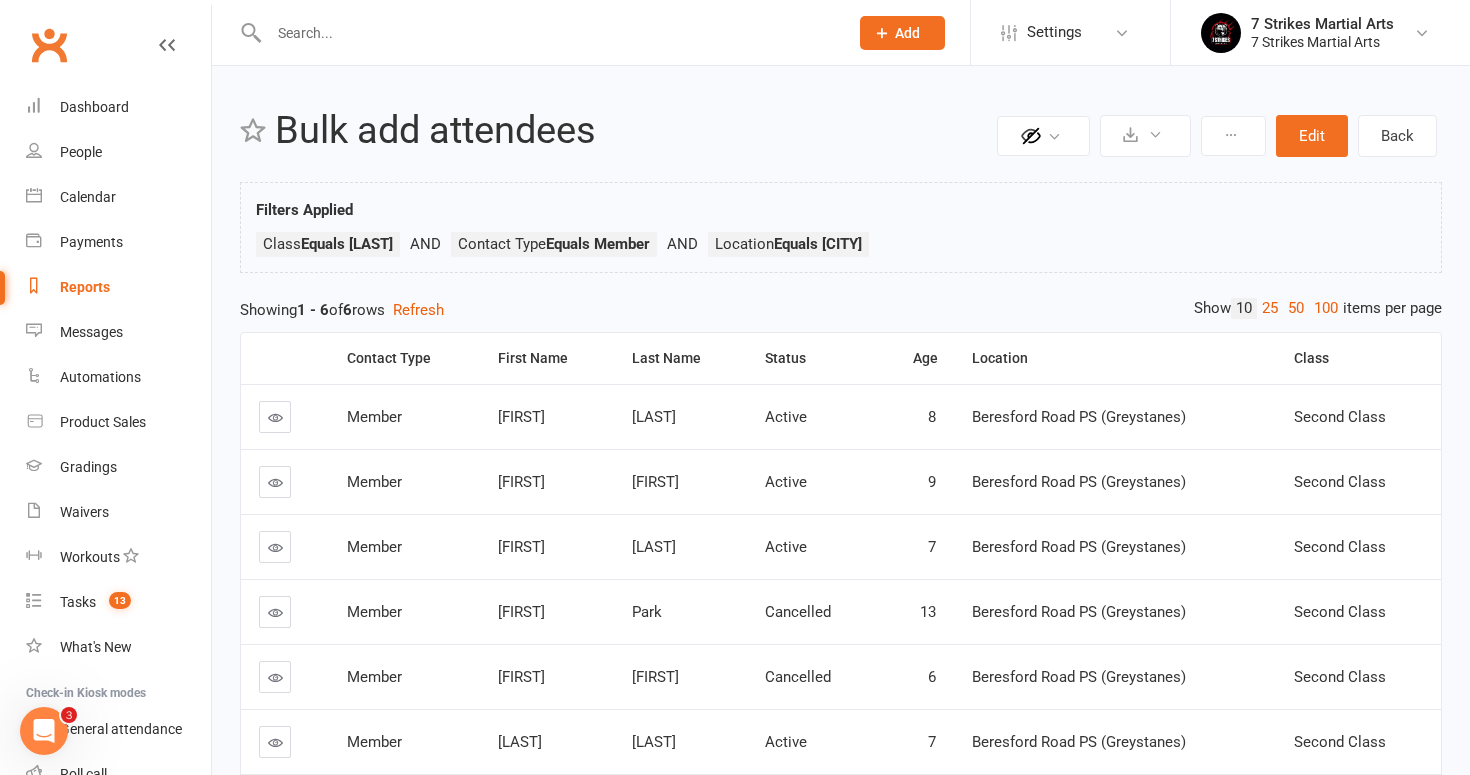 select on "50" 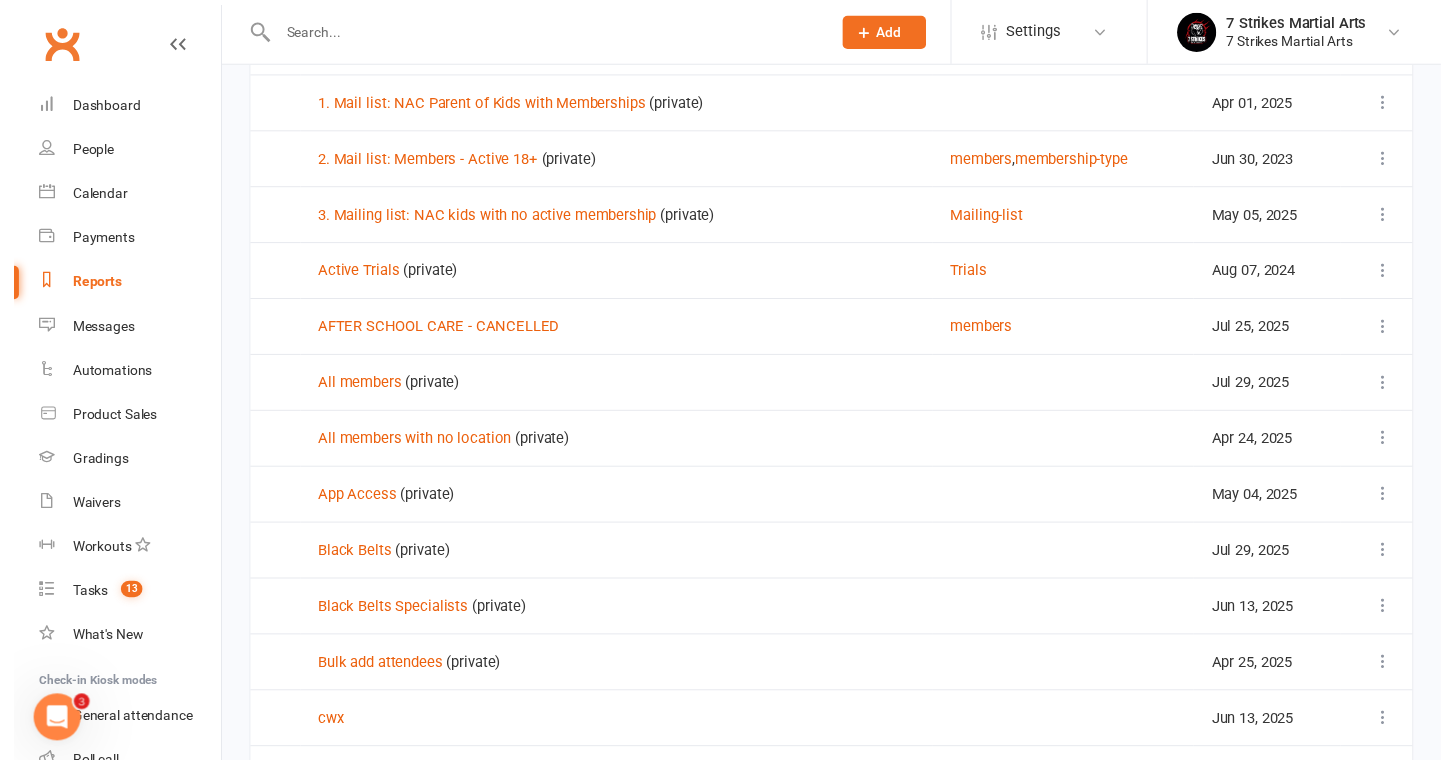 scroll, scrollTop: 504, scrollLeft: 0, axis: vertical 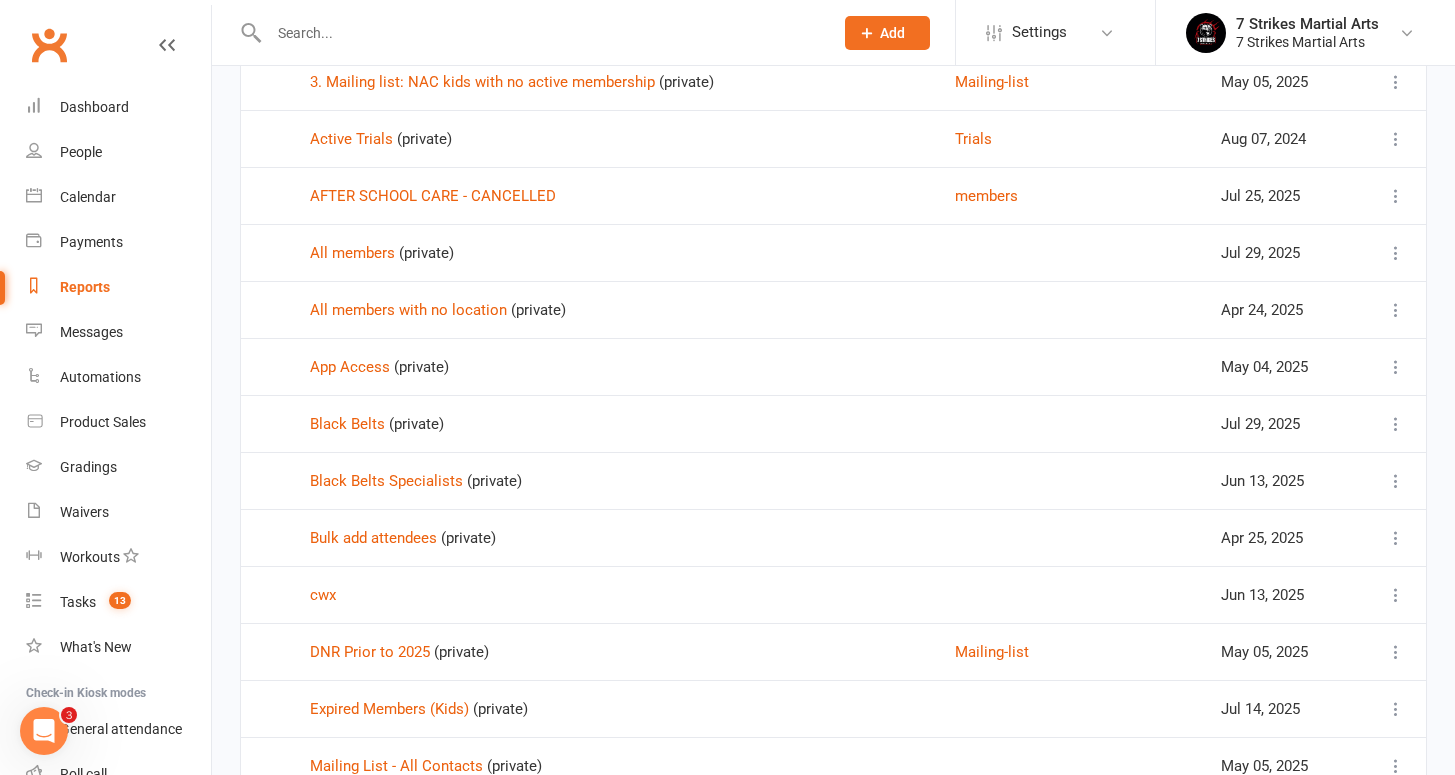 click at bounding box center (1396, 538) 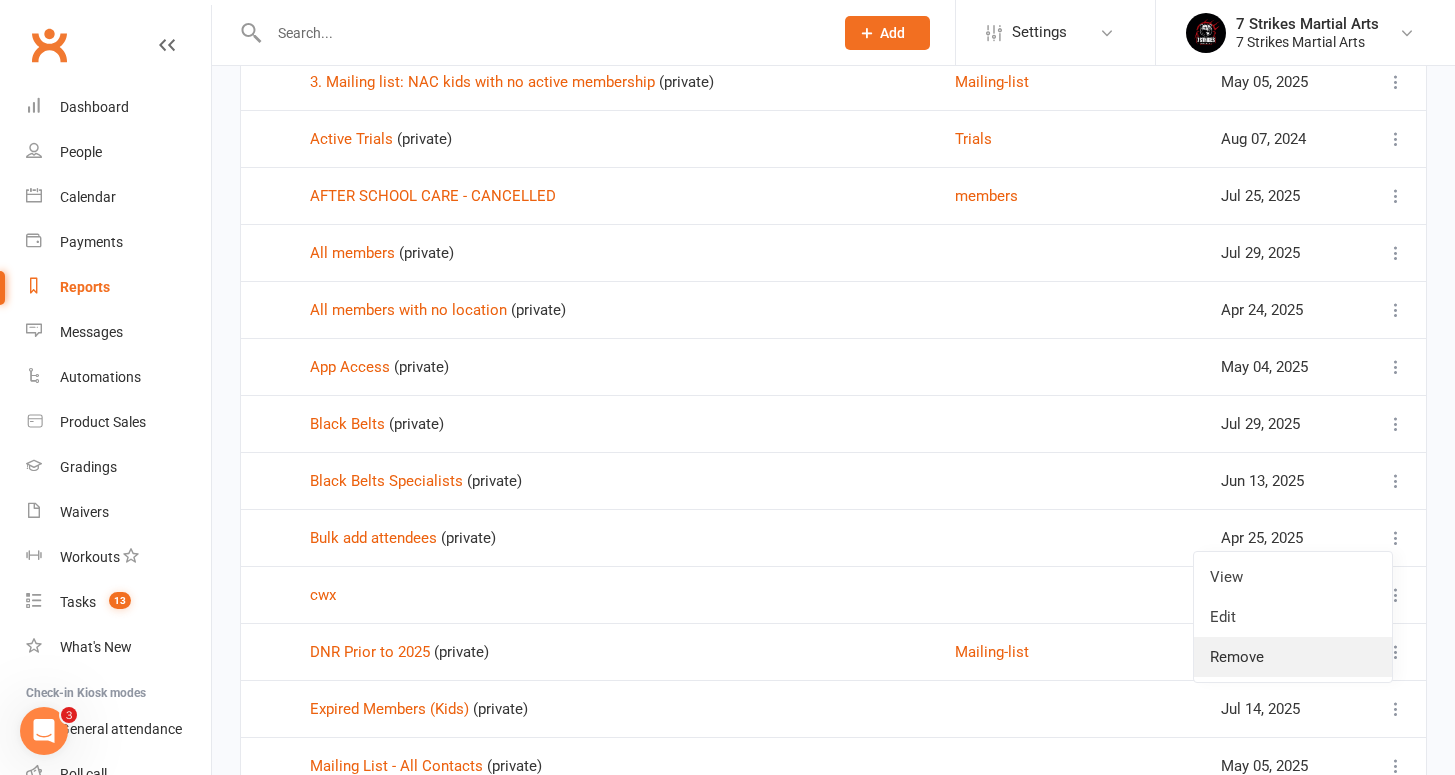 click on "Remove" at bounding box center [1293, 657] 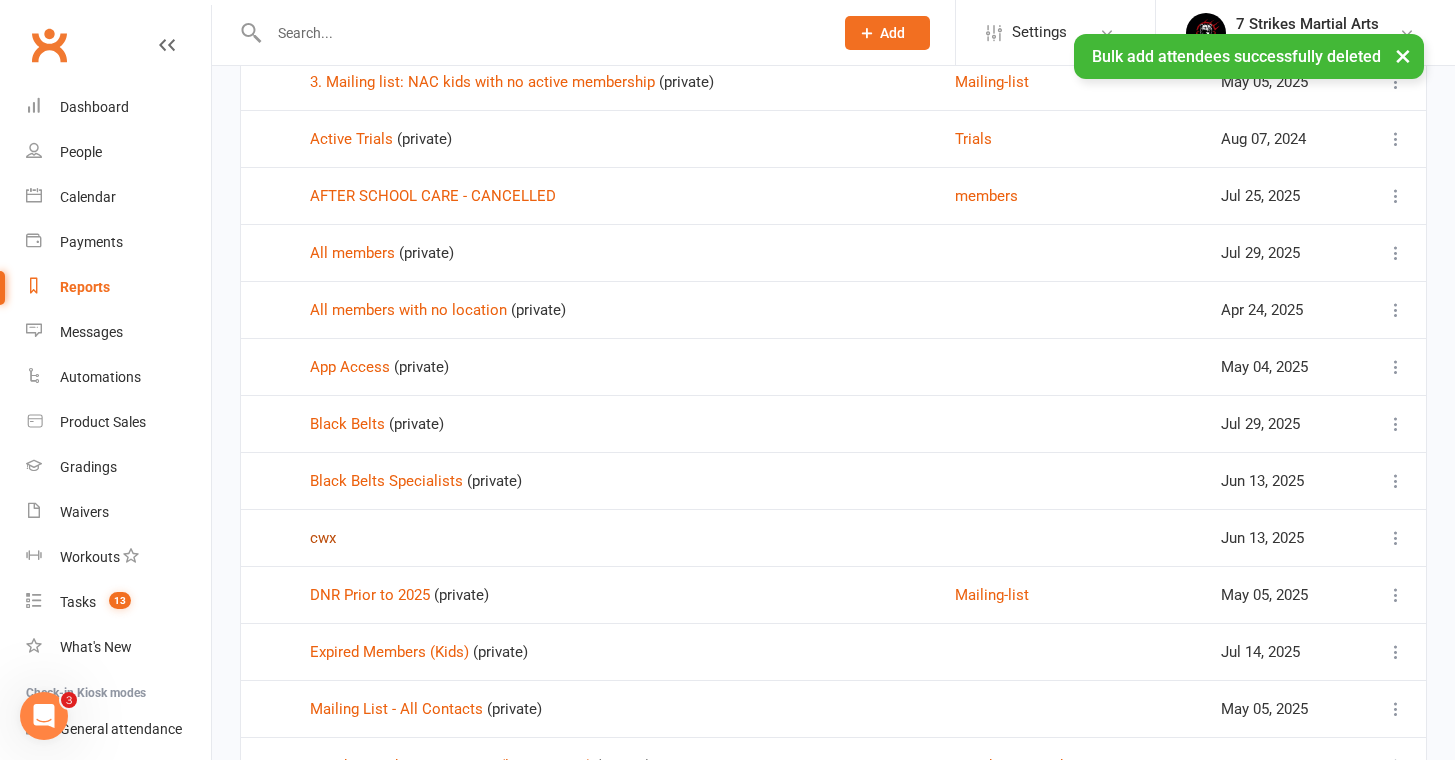 click on "cwx" at bounding box center (323, 538) 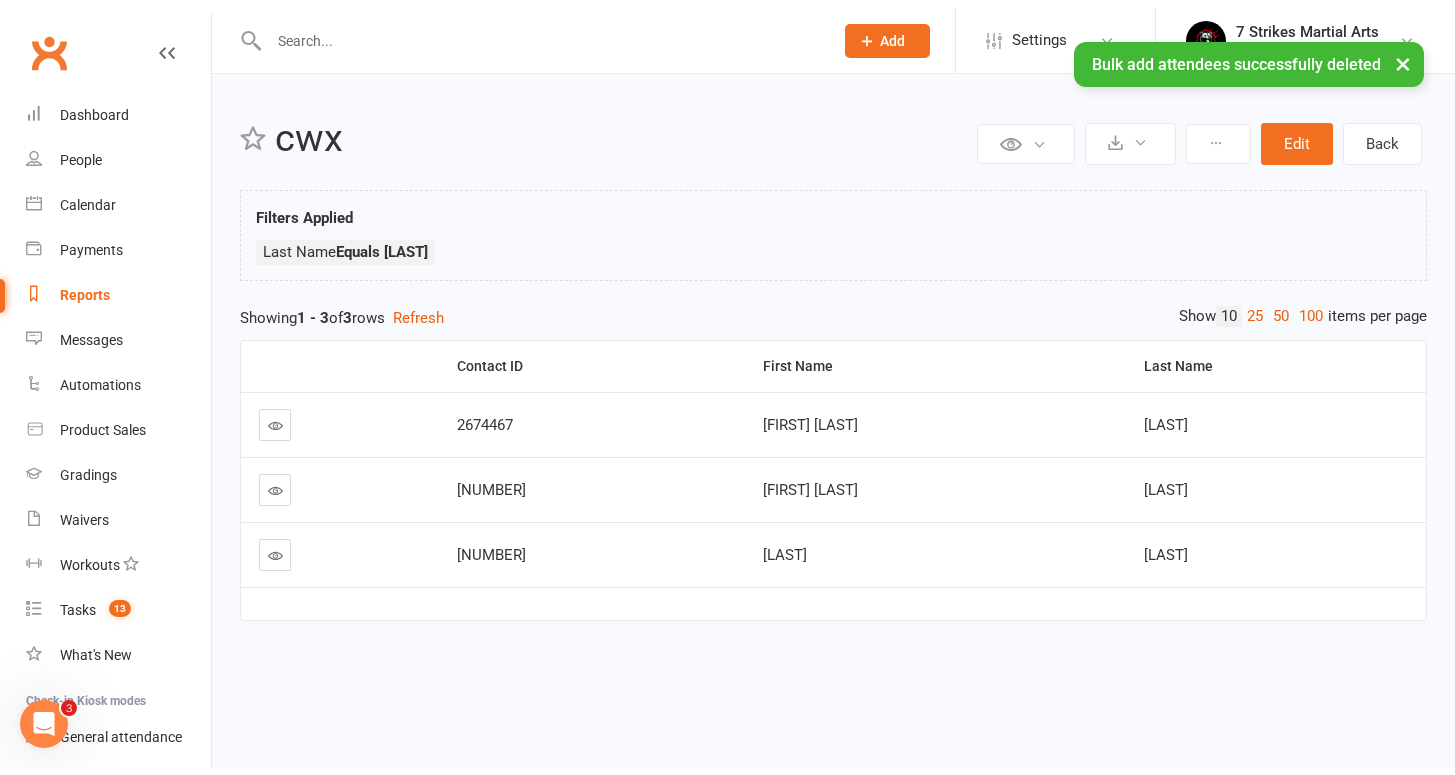 scroll, scrollTop: 0, scrollLeft: 0, axis: both 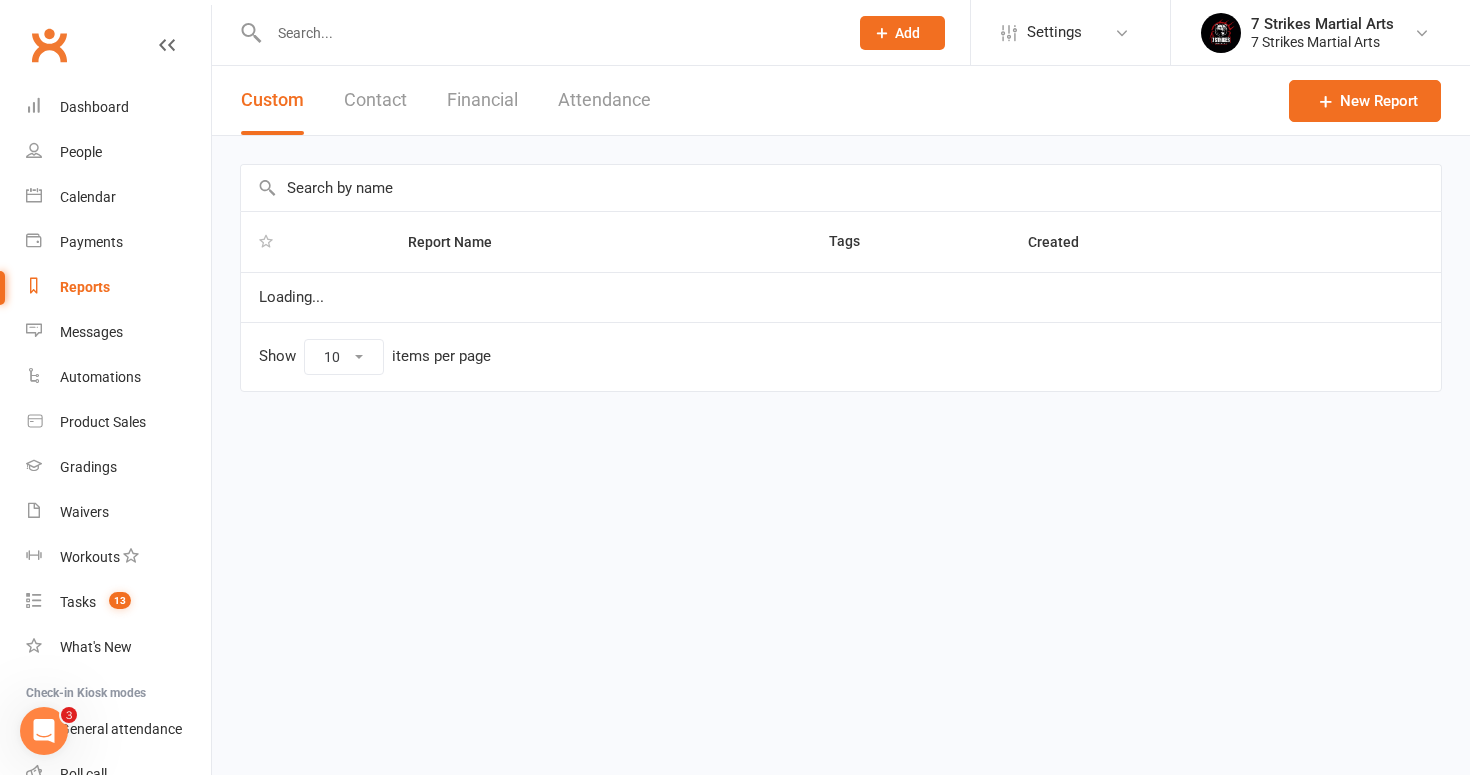 select on "50" 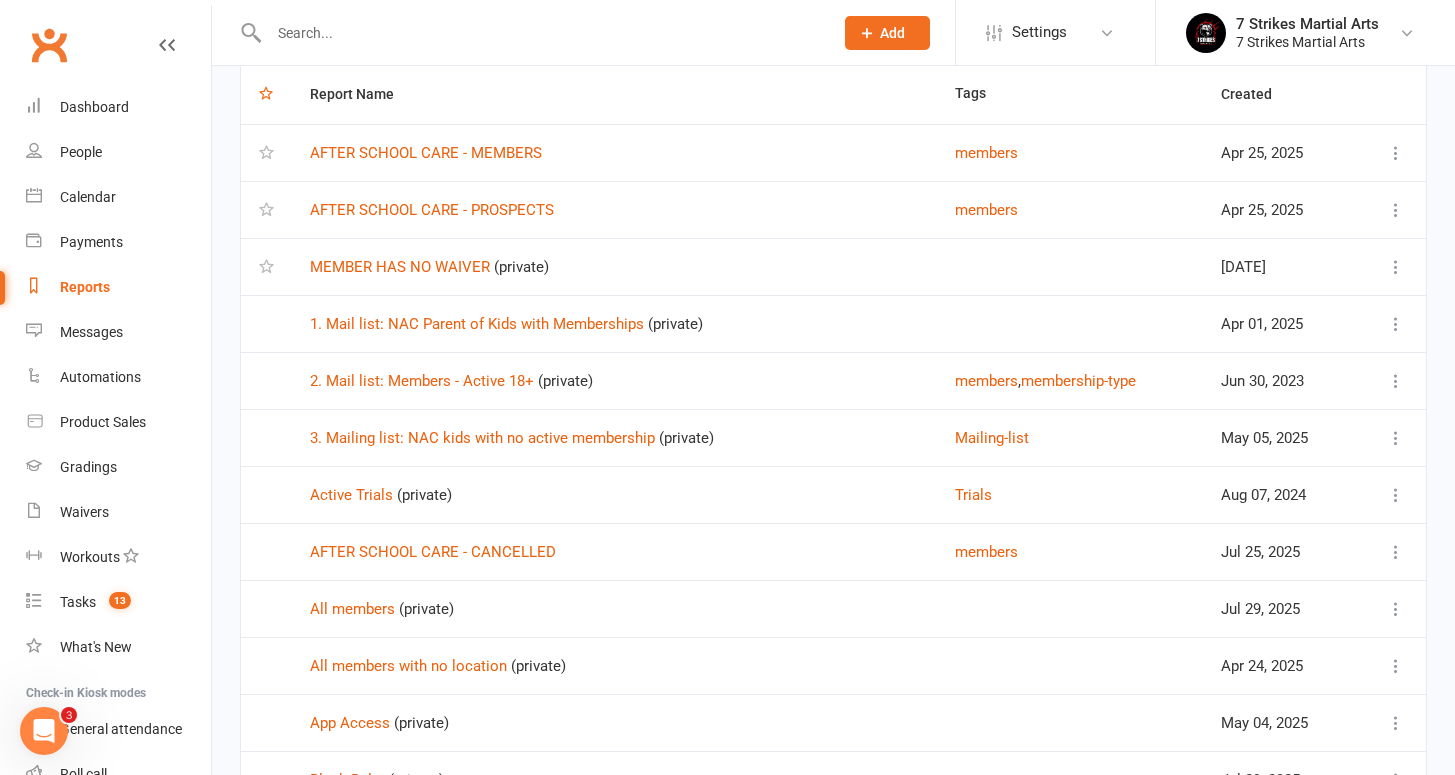 scroll, scrollTop: 303, scrollLeft: 0, axis: vertical 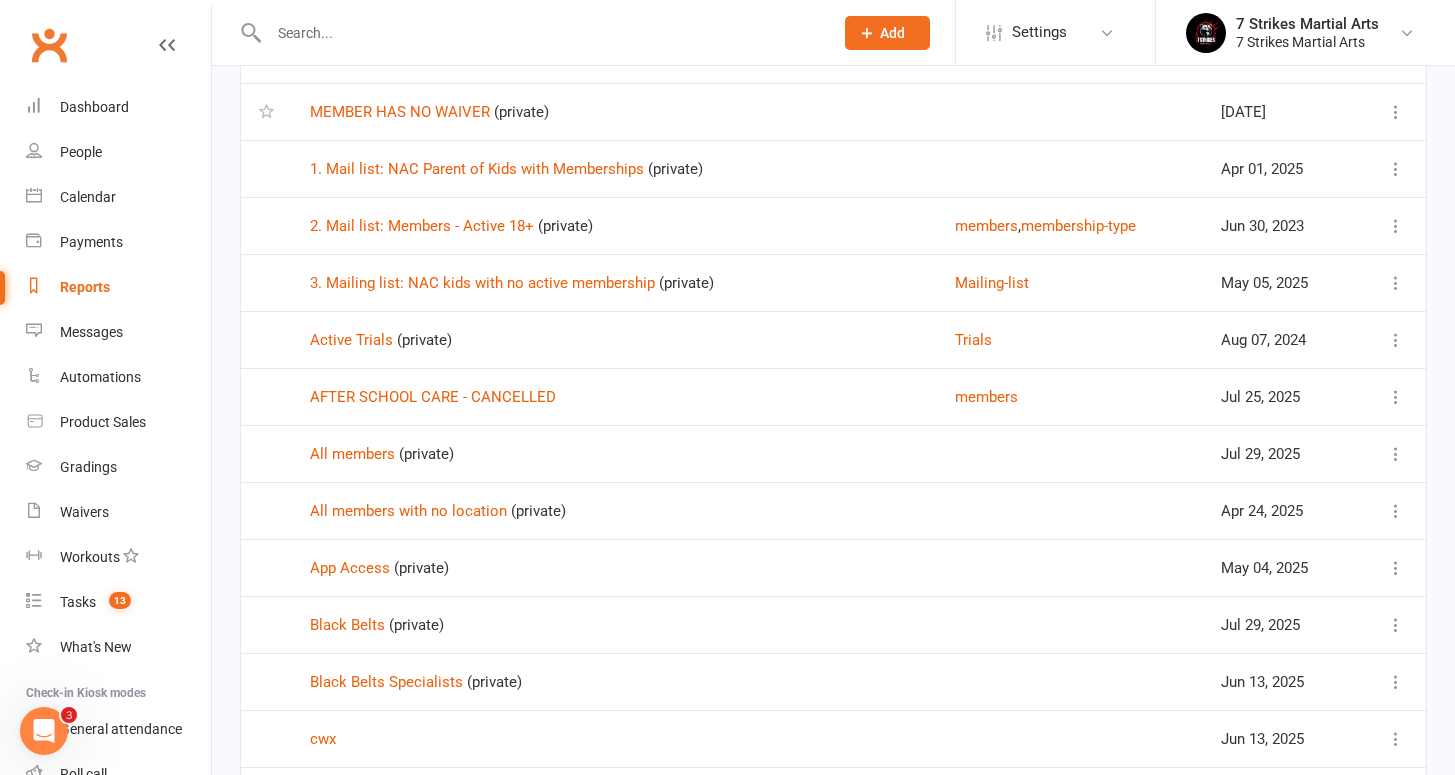 click at bounding box center (1396, 739) 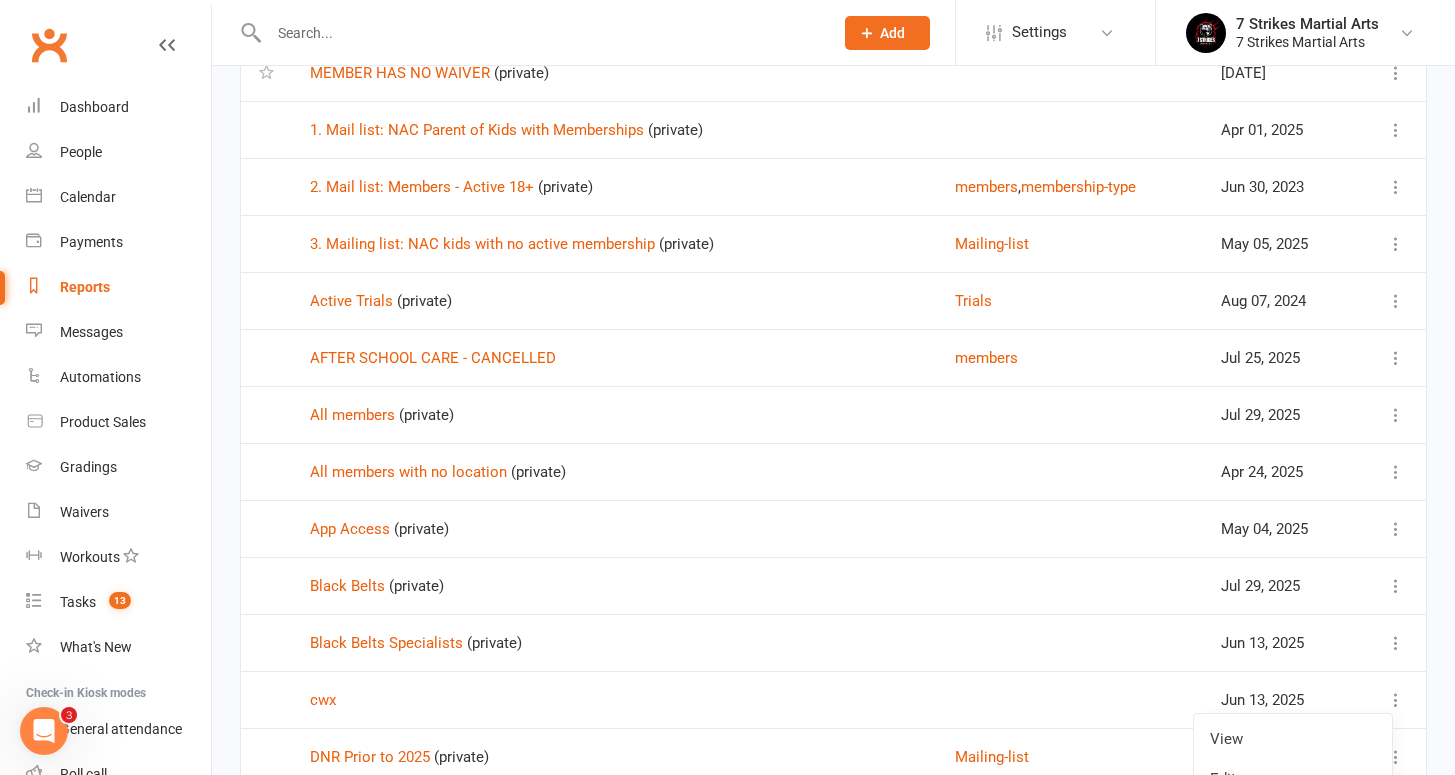 scroll, scrollTop: 715, scrollLeft: 0, axis: vertical 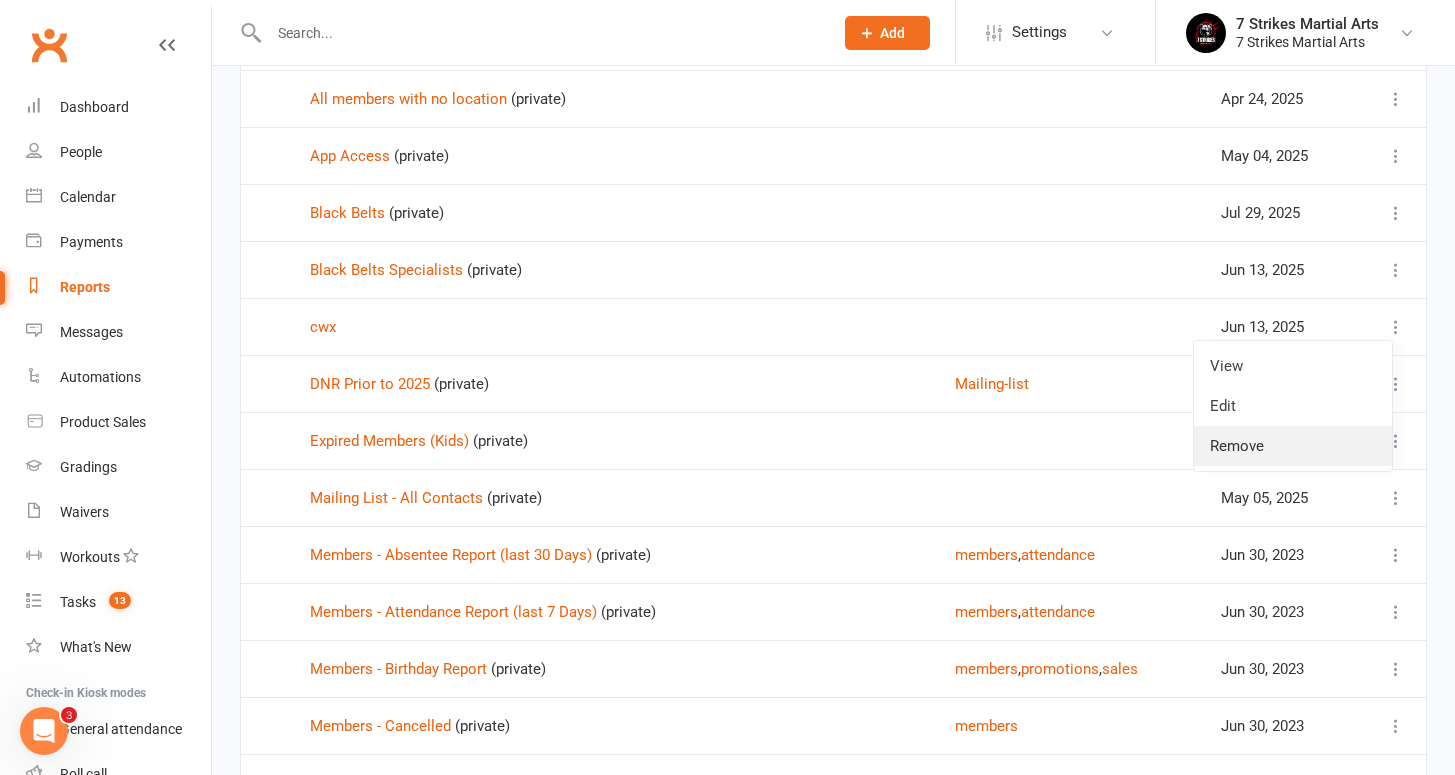 click on "Remove" at bounding box center [1293, 446] 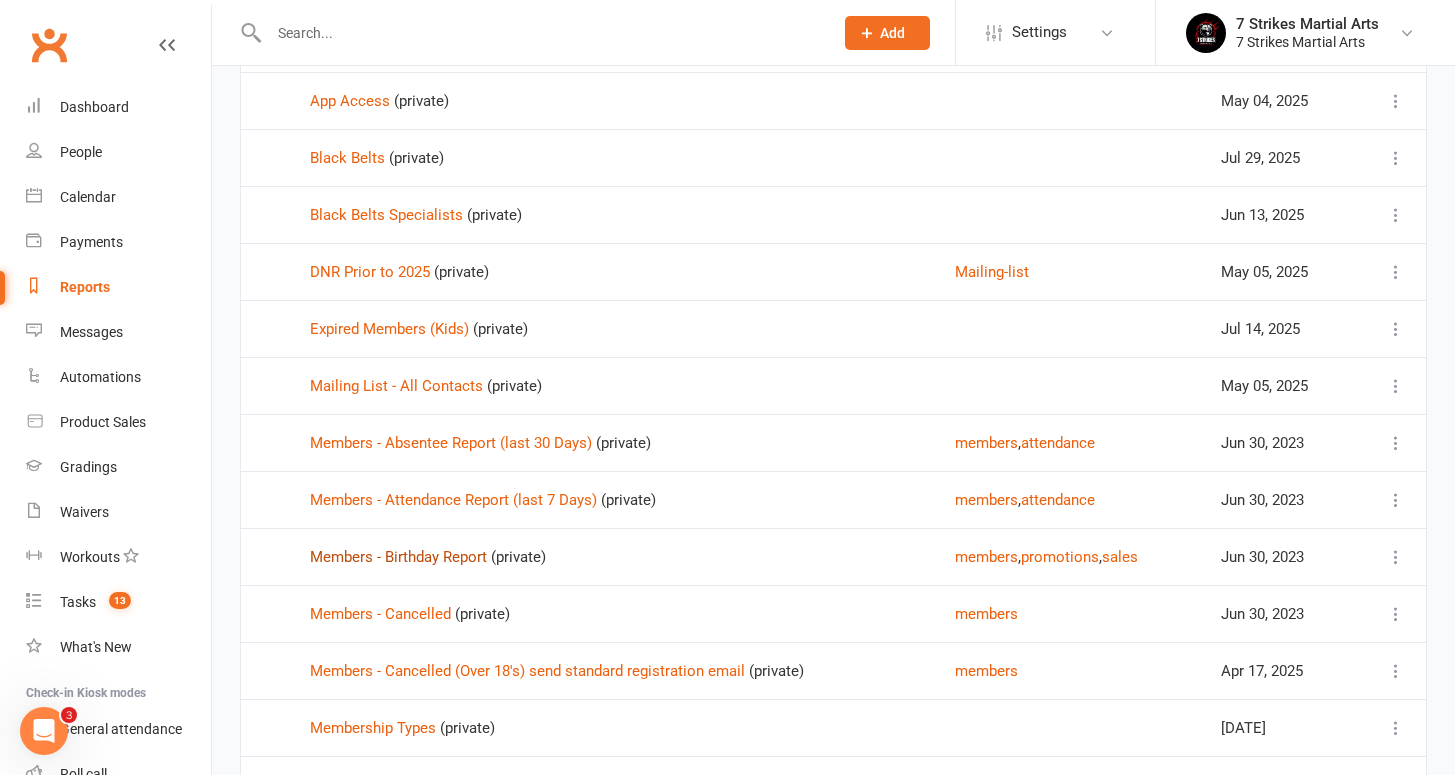 scroll, scrollTop: 774, scrollLeft: 0, axis: vertical 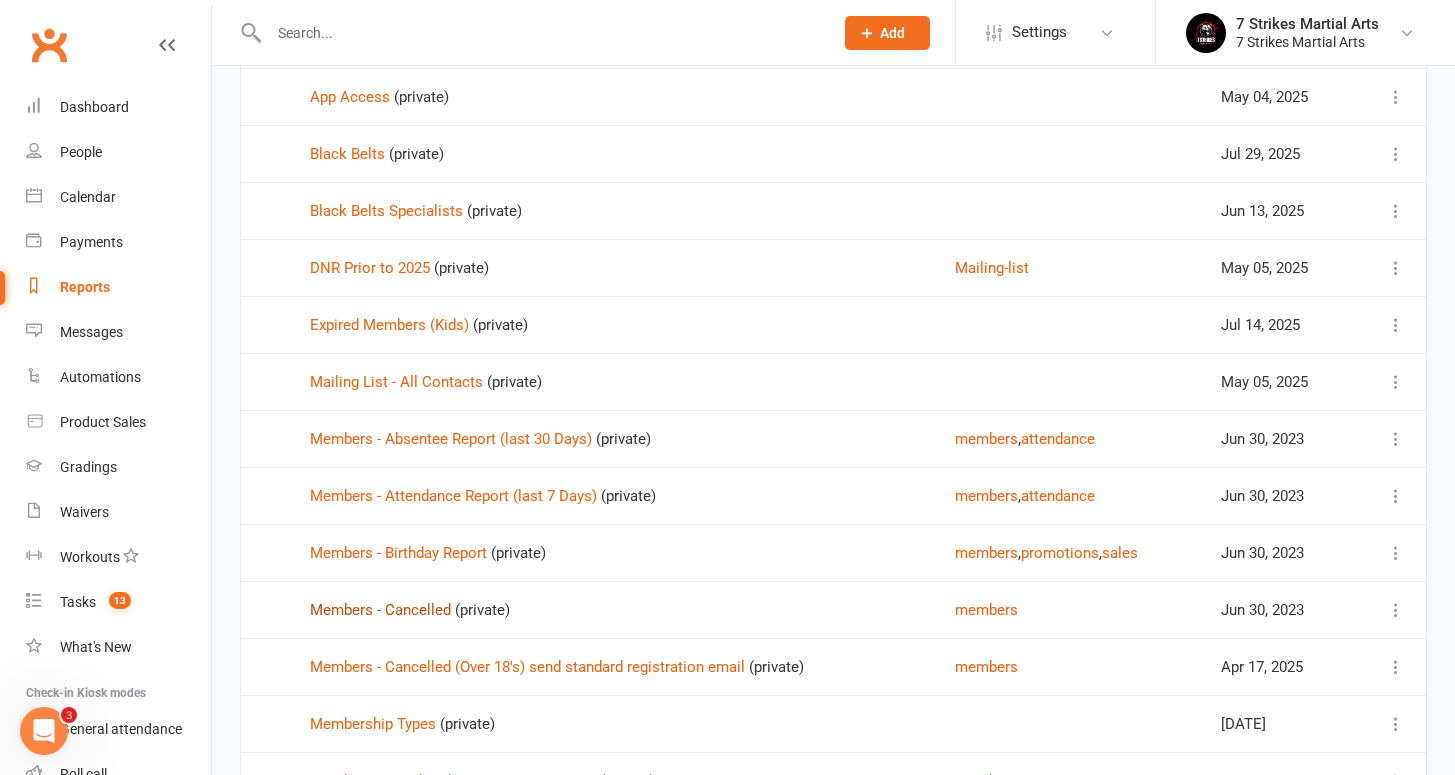 click on "Members - Cancelled" at bounding box center (380, 610) 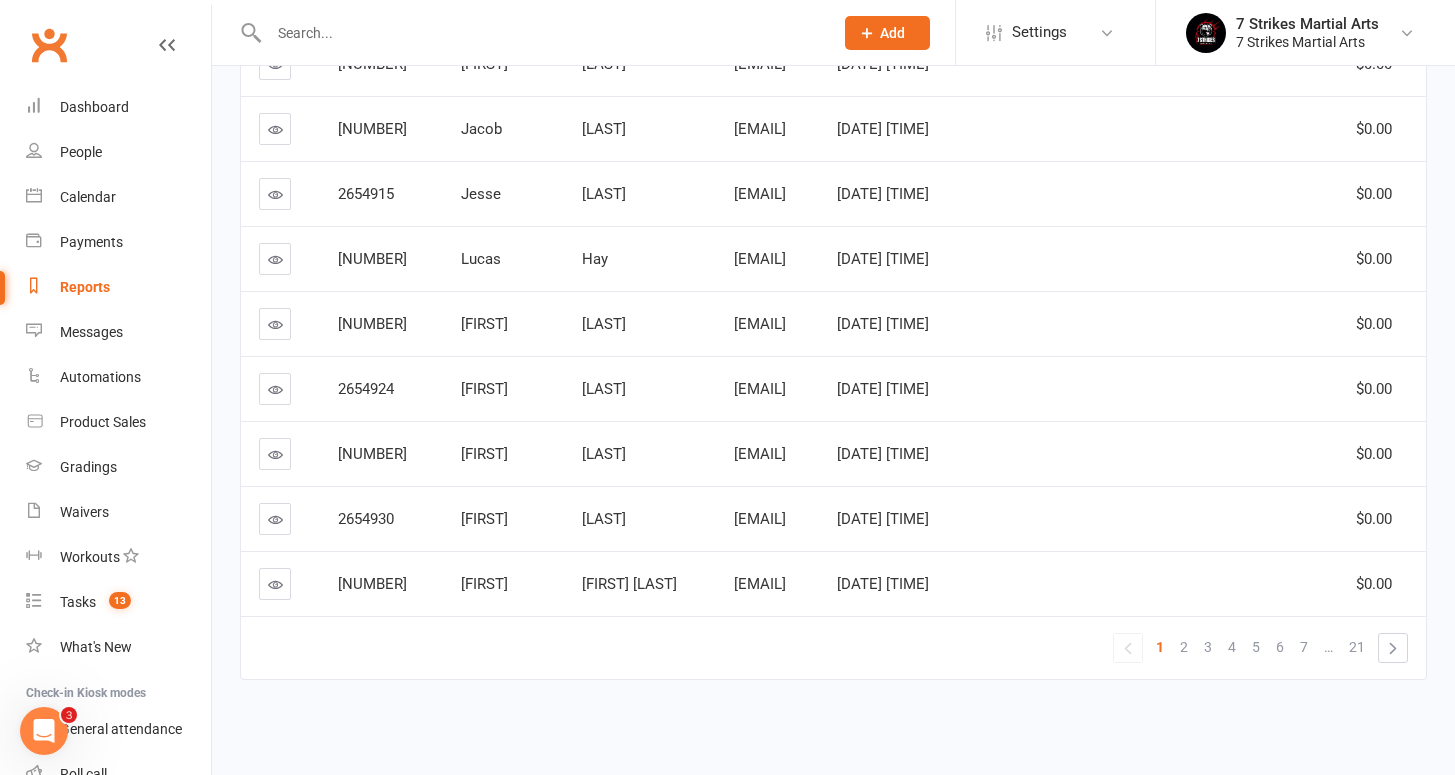 scroll, scrollTop: 0, scrollLeft: 0, axis: both 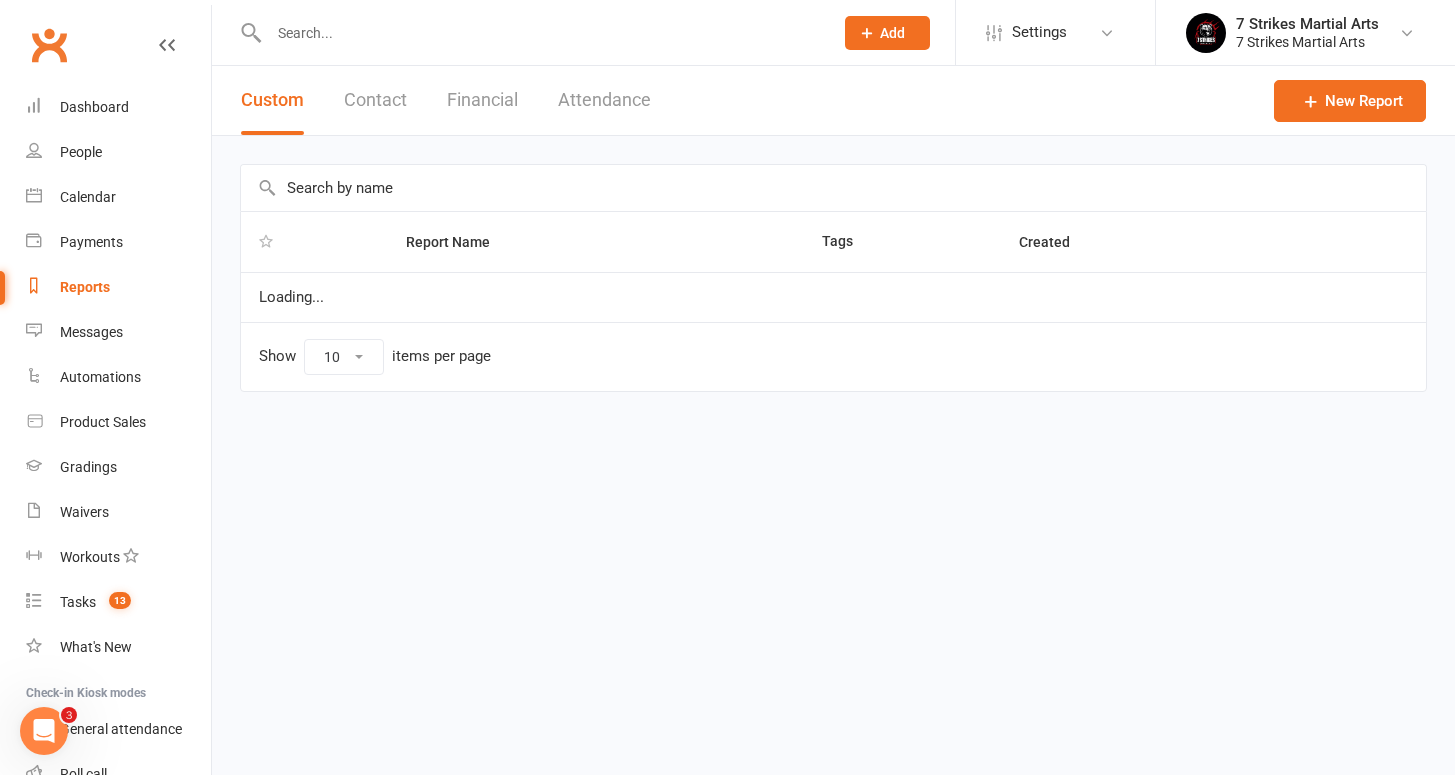 select on "50" 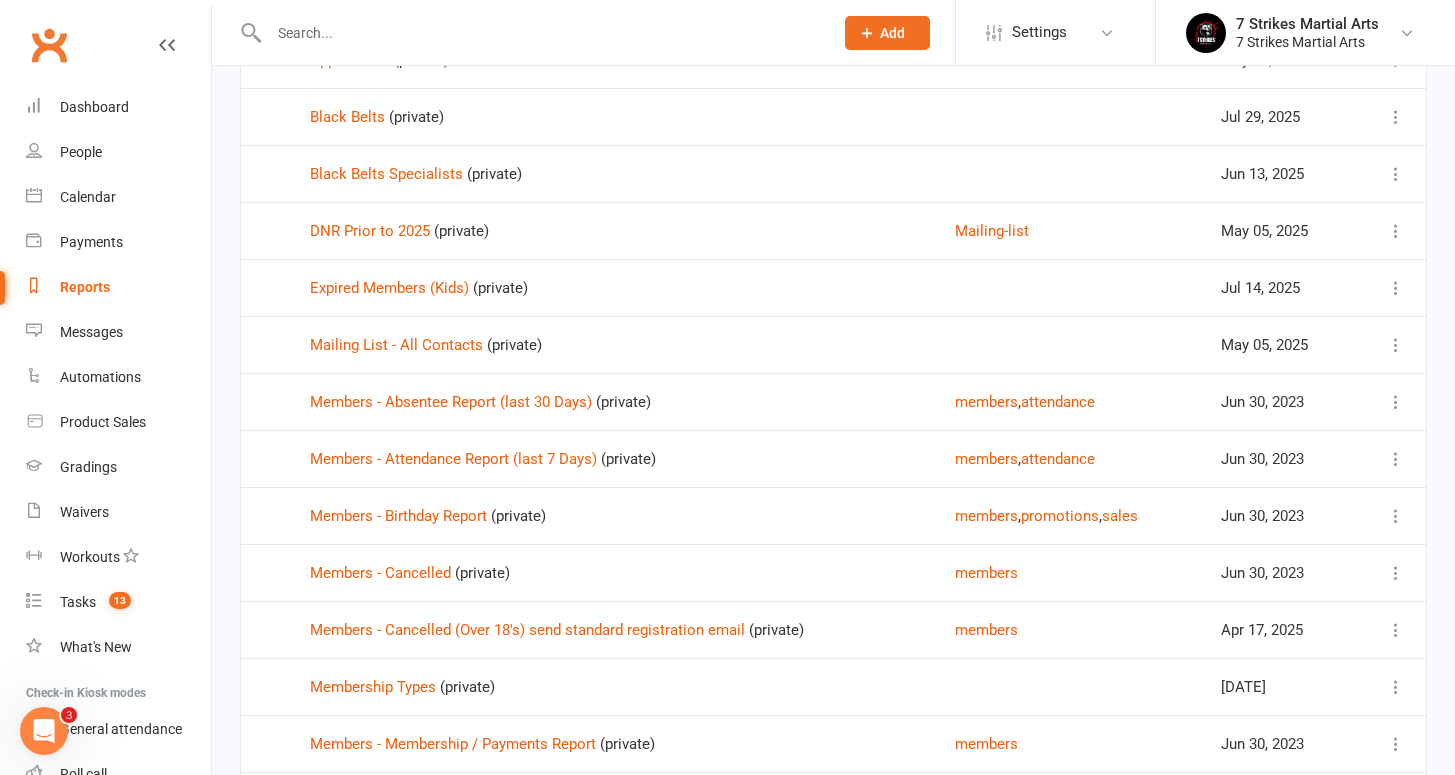 scroll, scrollTop: 825, scrollLeft: 0, axis: vertical 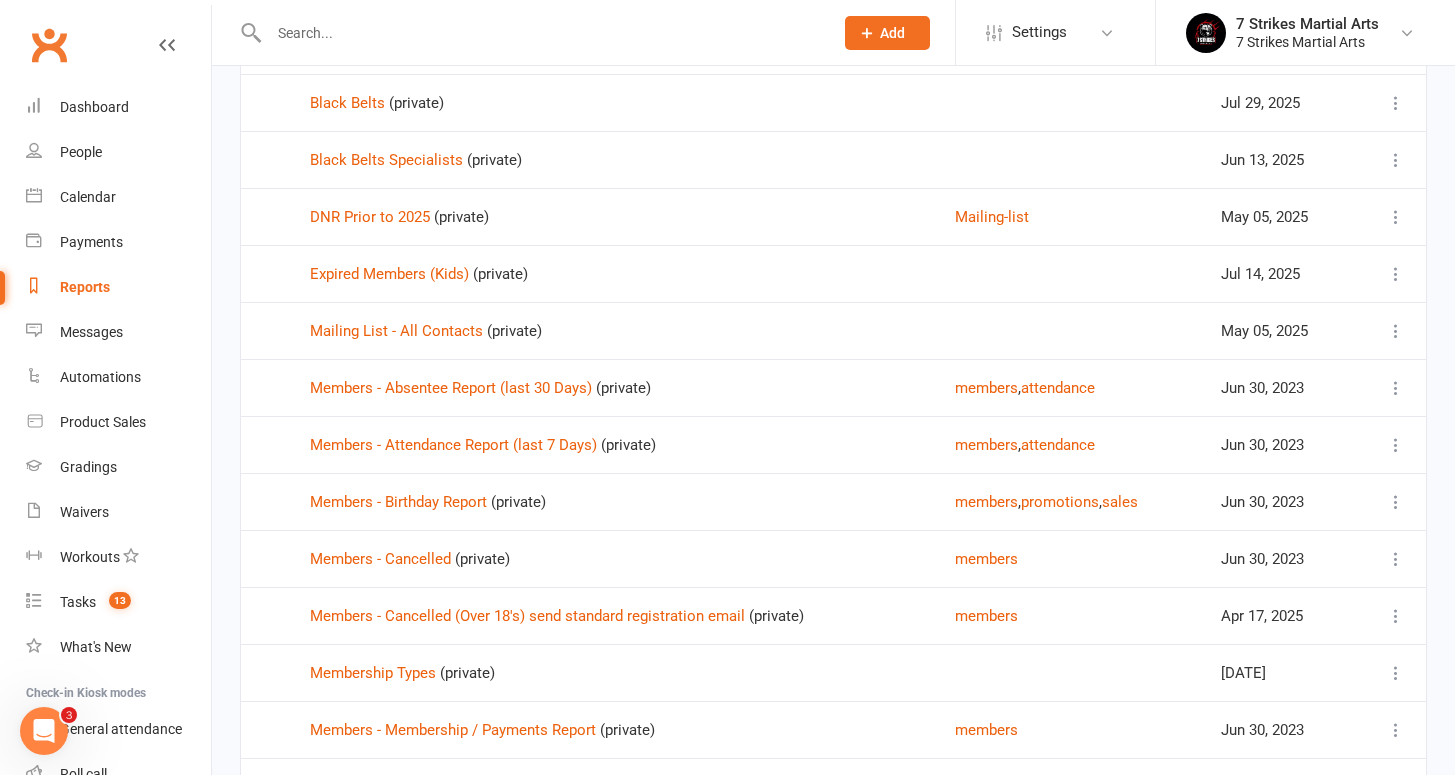 click at bounding box center [1396, 616] 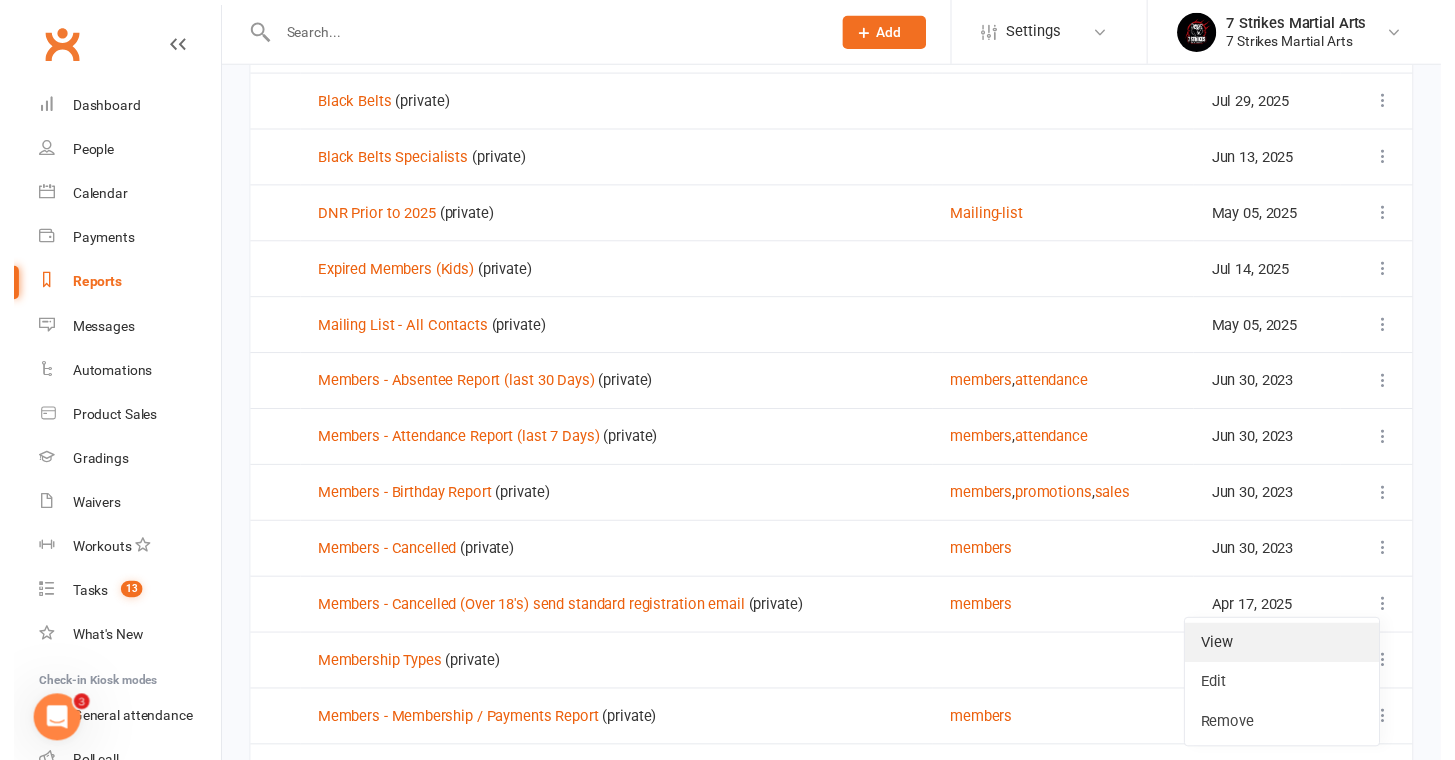 scroll, scrollTop: 858, scrollLeft: 0, axis: vertical 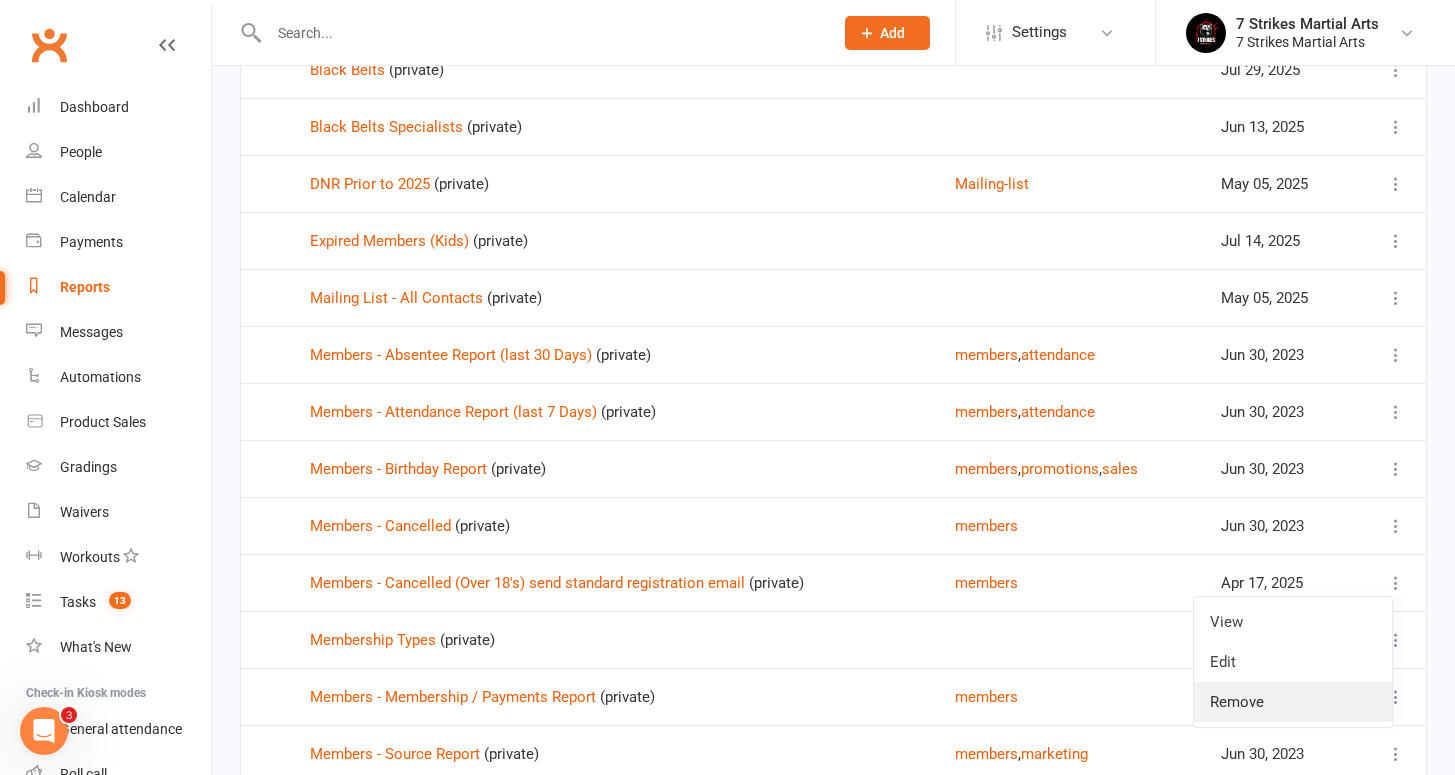 click on "Remove" at bounding box center (1293, 702) 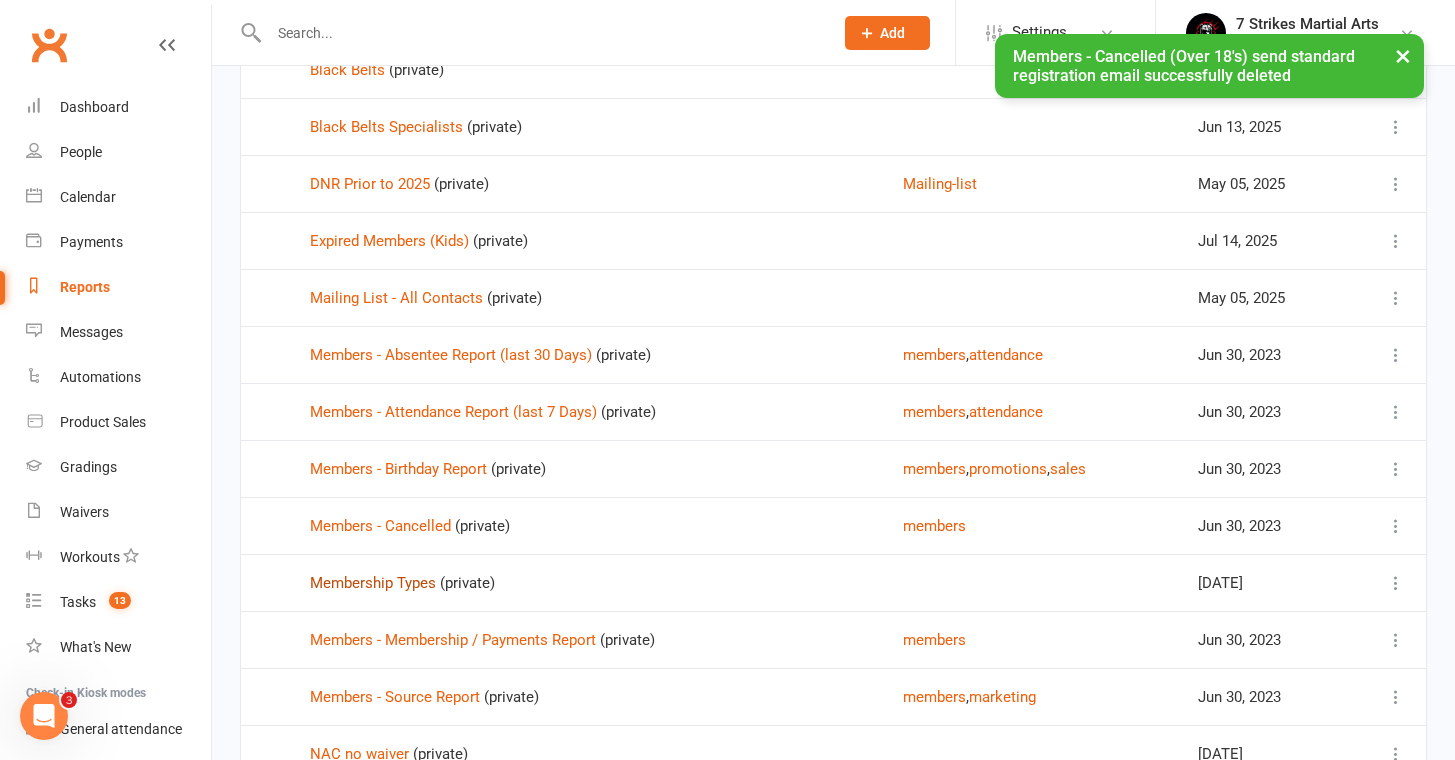 click on "Membership Types" at bounding box center (373, 583) 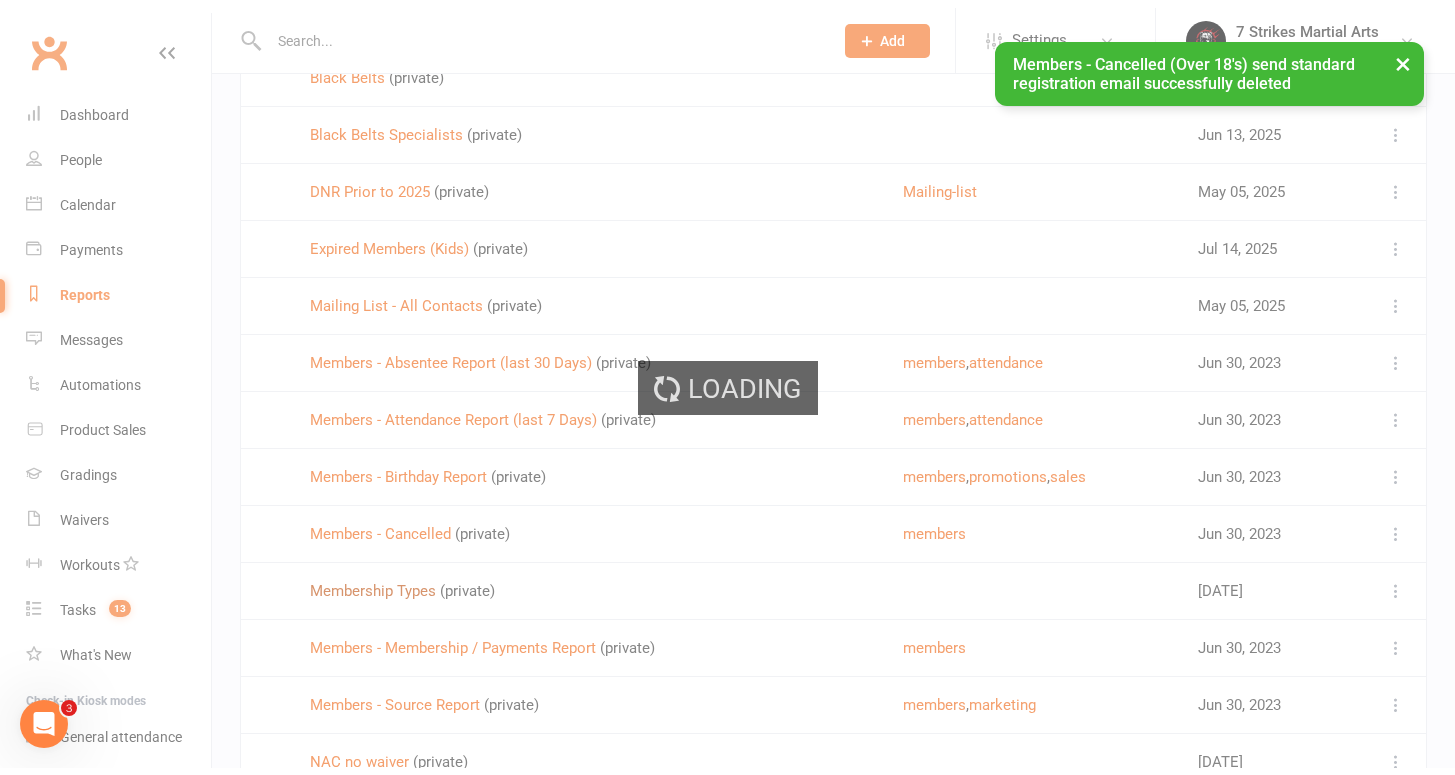 scroll, scrollTop: 0, scrollLeft: 0, axis: both 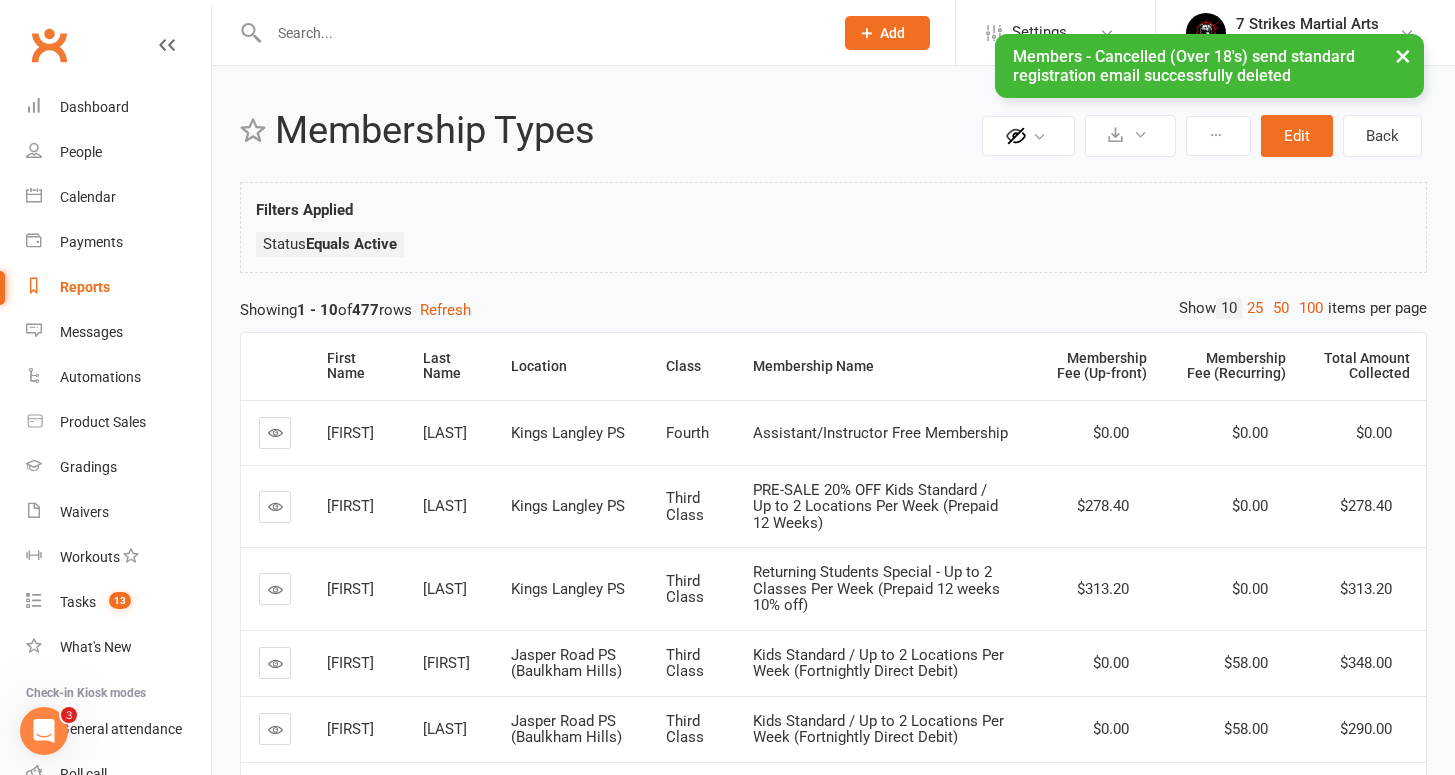 select on "50" 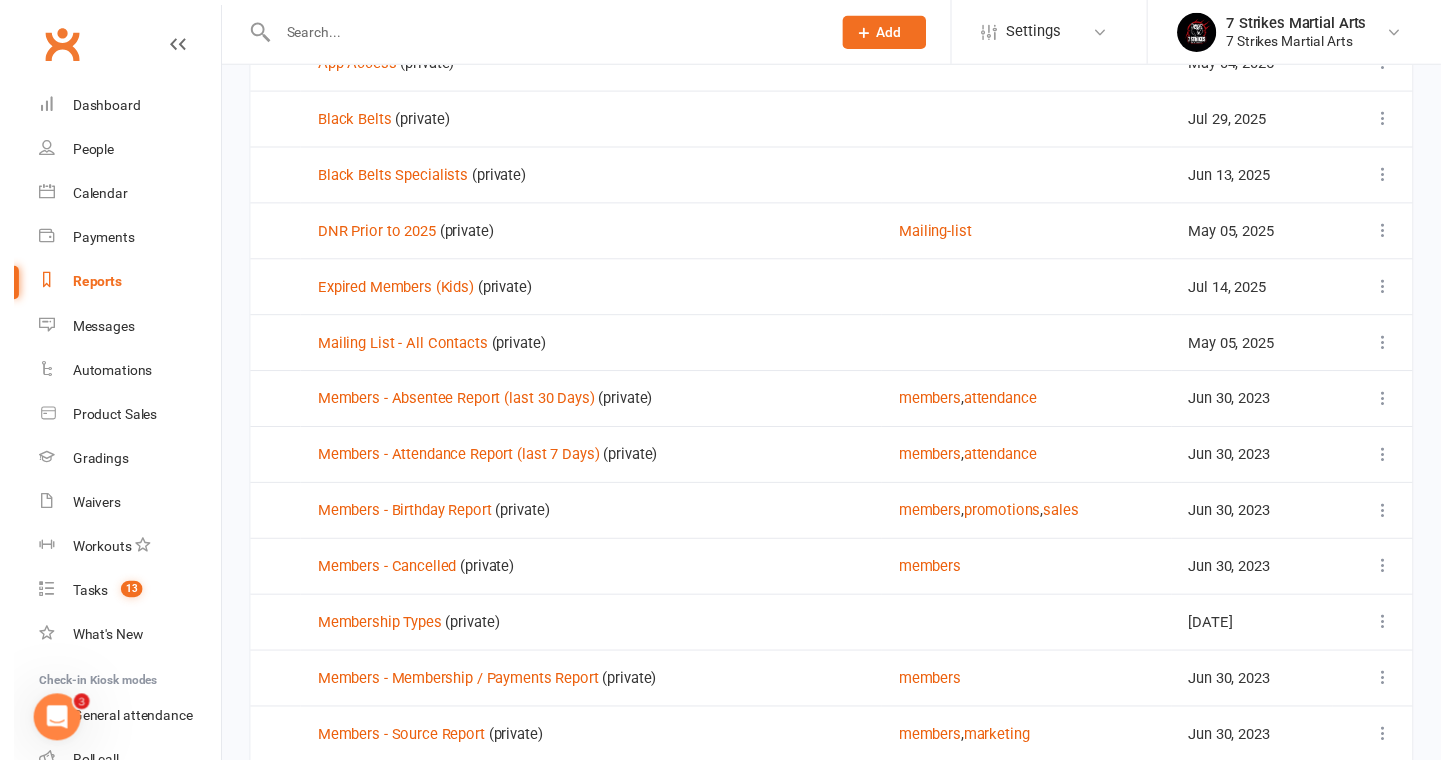 scroll, scrollTop: 871, scrollLeft: 0, axis: vertical 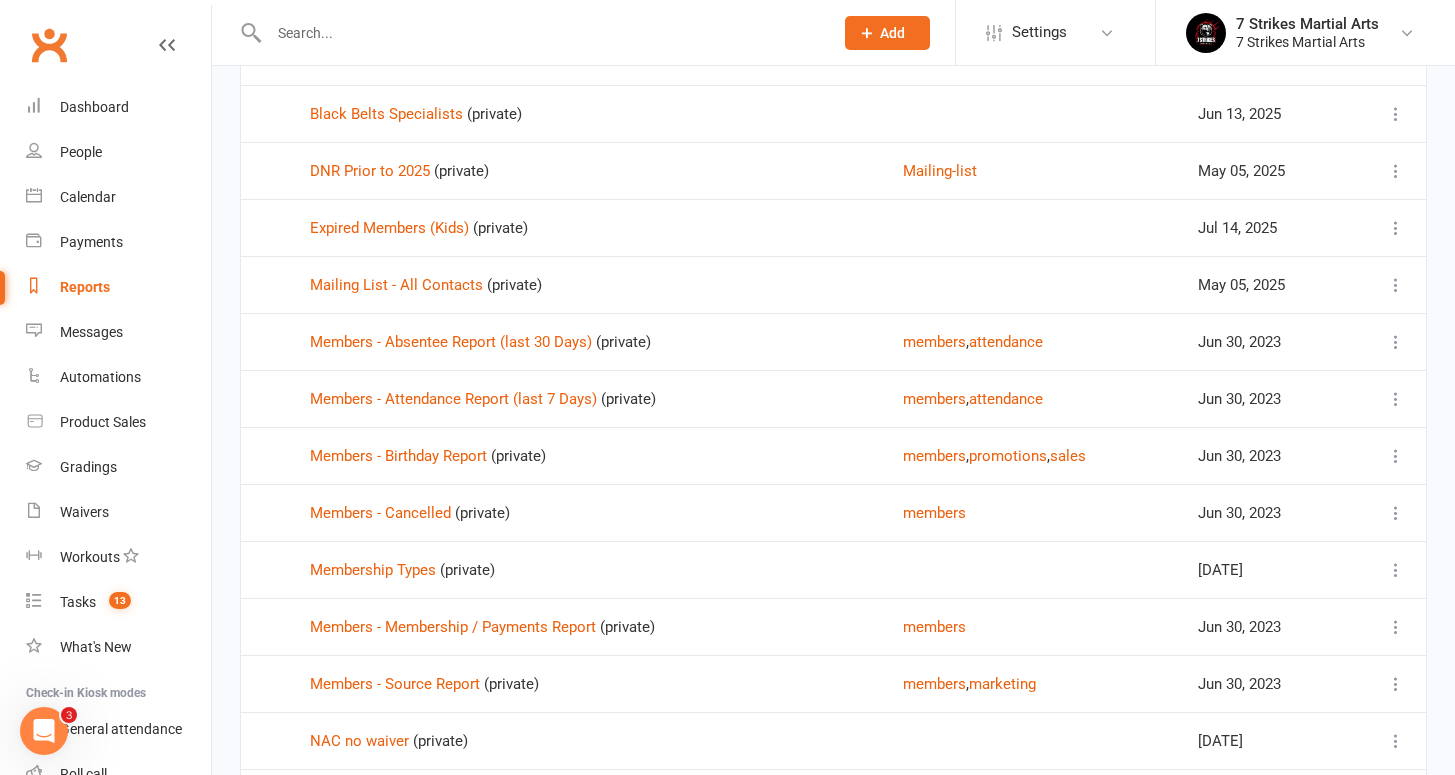 click at bounding box center (1396, 570) 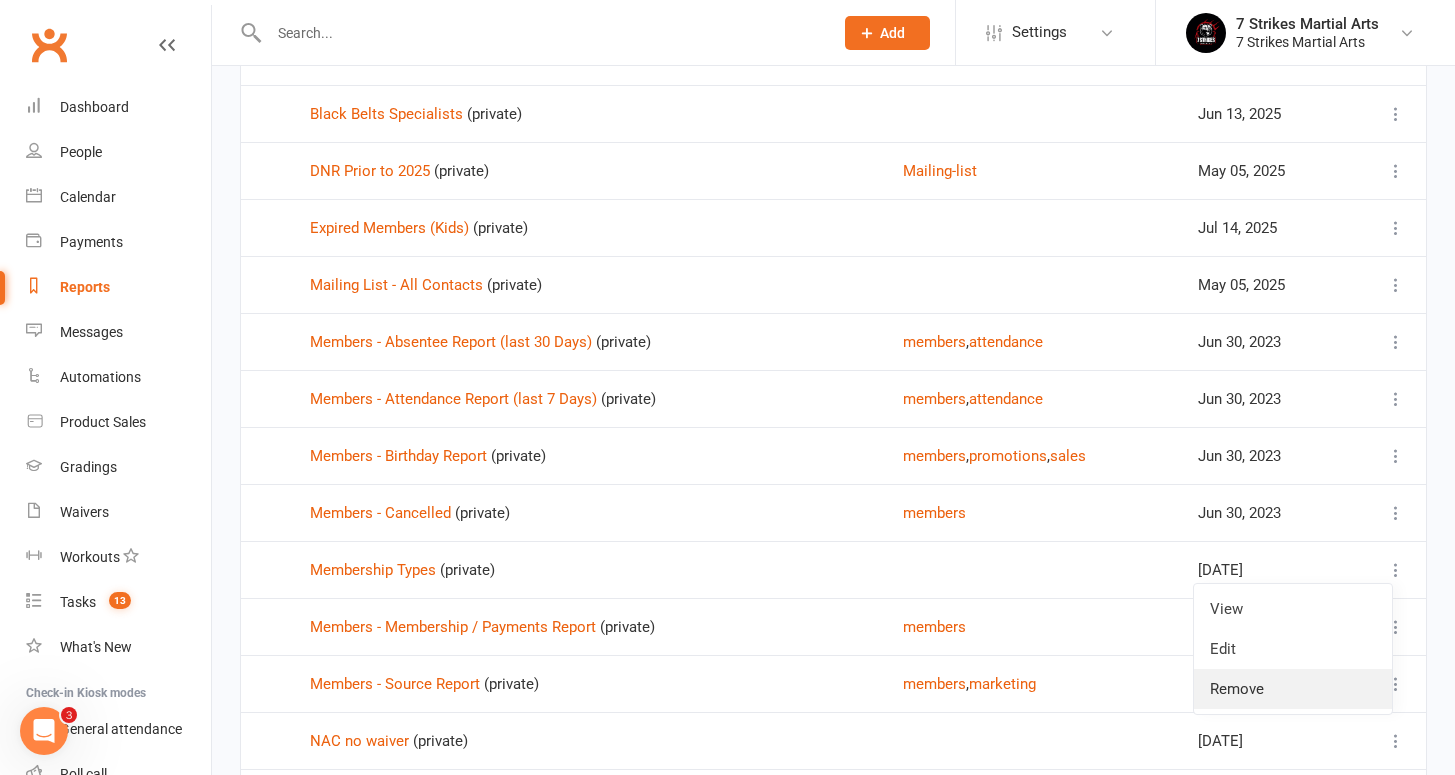 click on "Remove" at bounding box center [1293, 689] 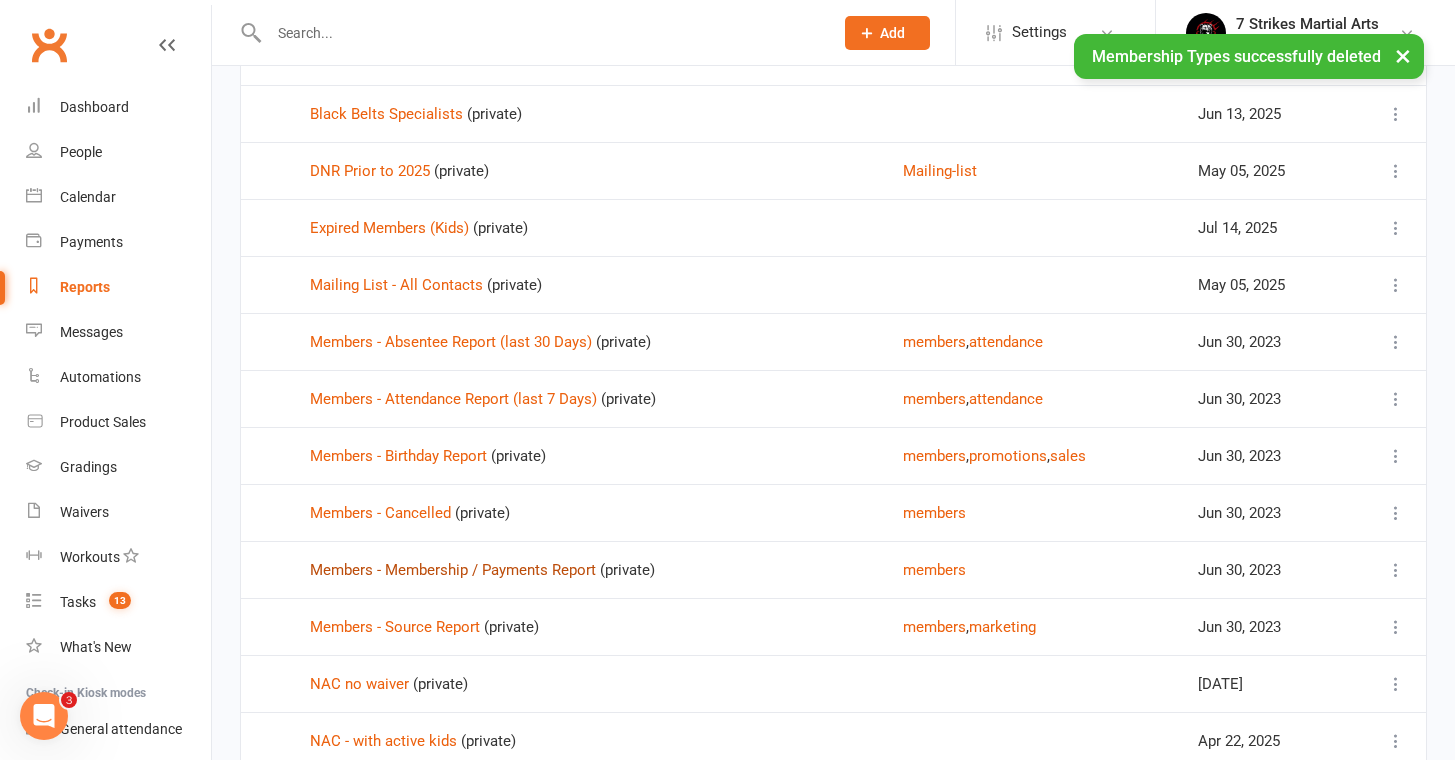click on "Members - Membership / Payments Report" at bounding box center (453, 570) 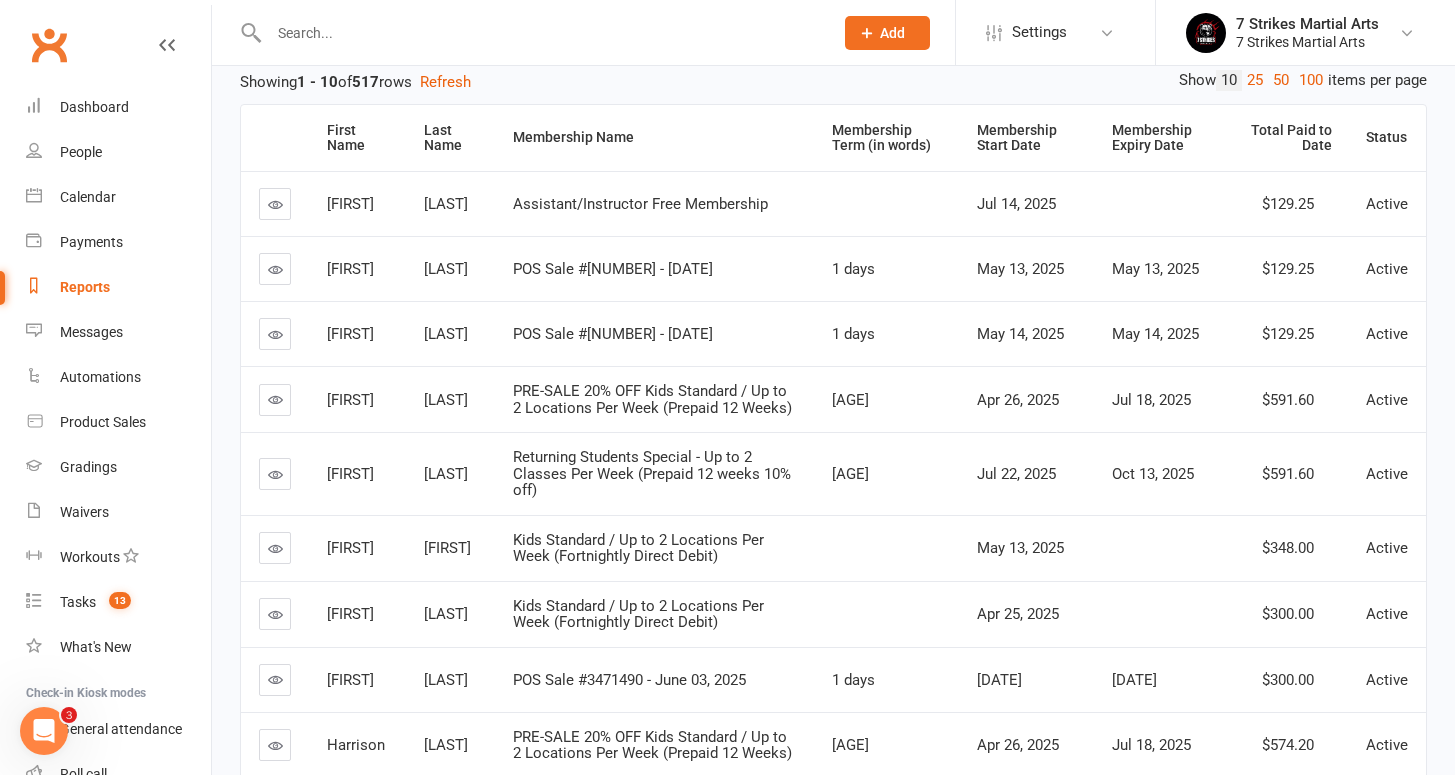 scroll, scrollTop: 462, scrollLeft: 0, axis: vertical 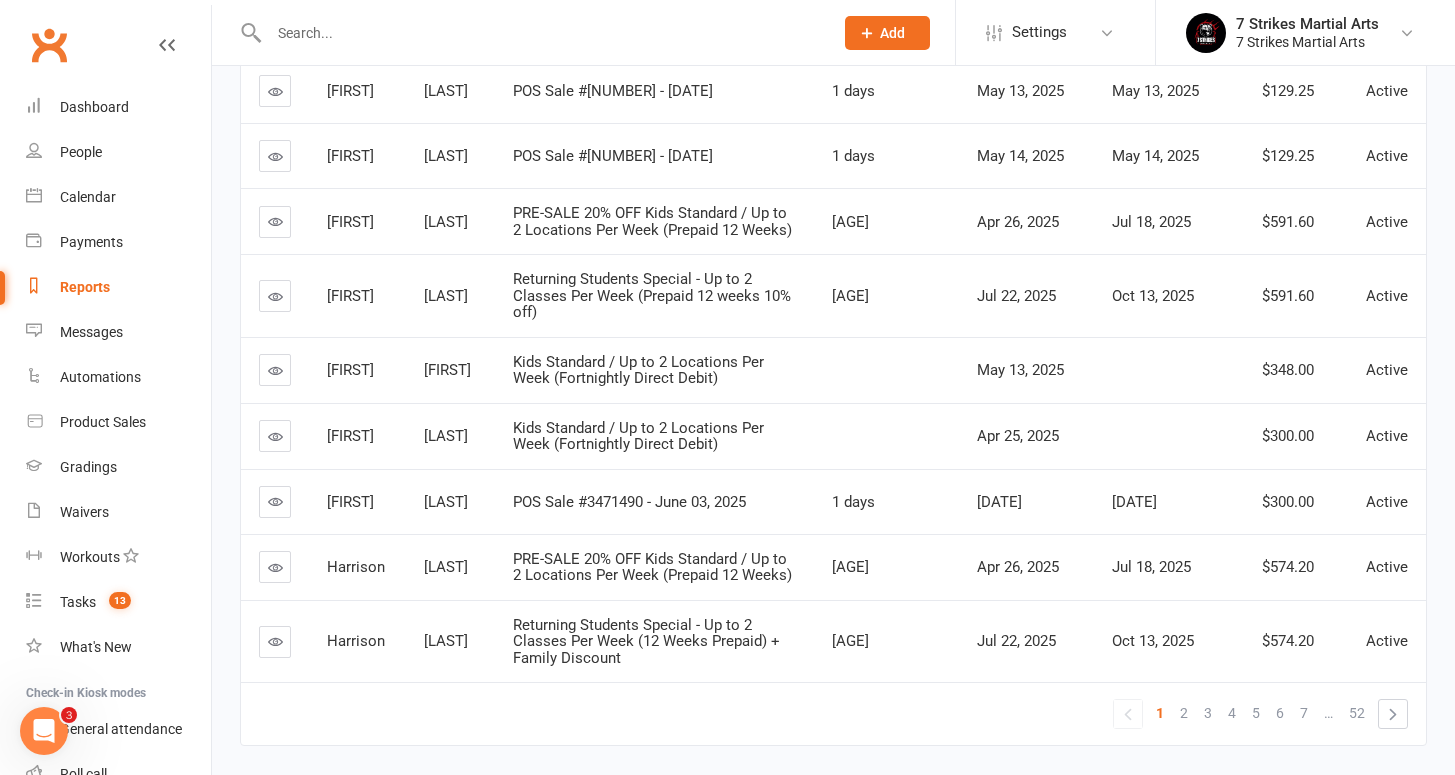select on "50" 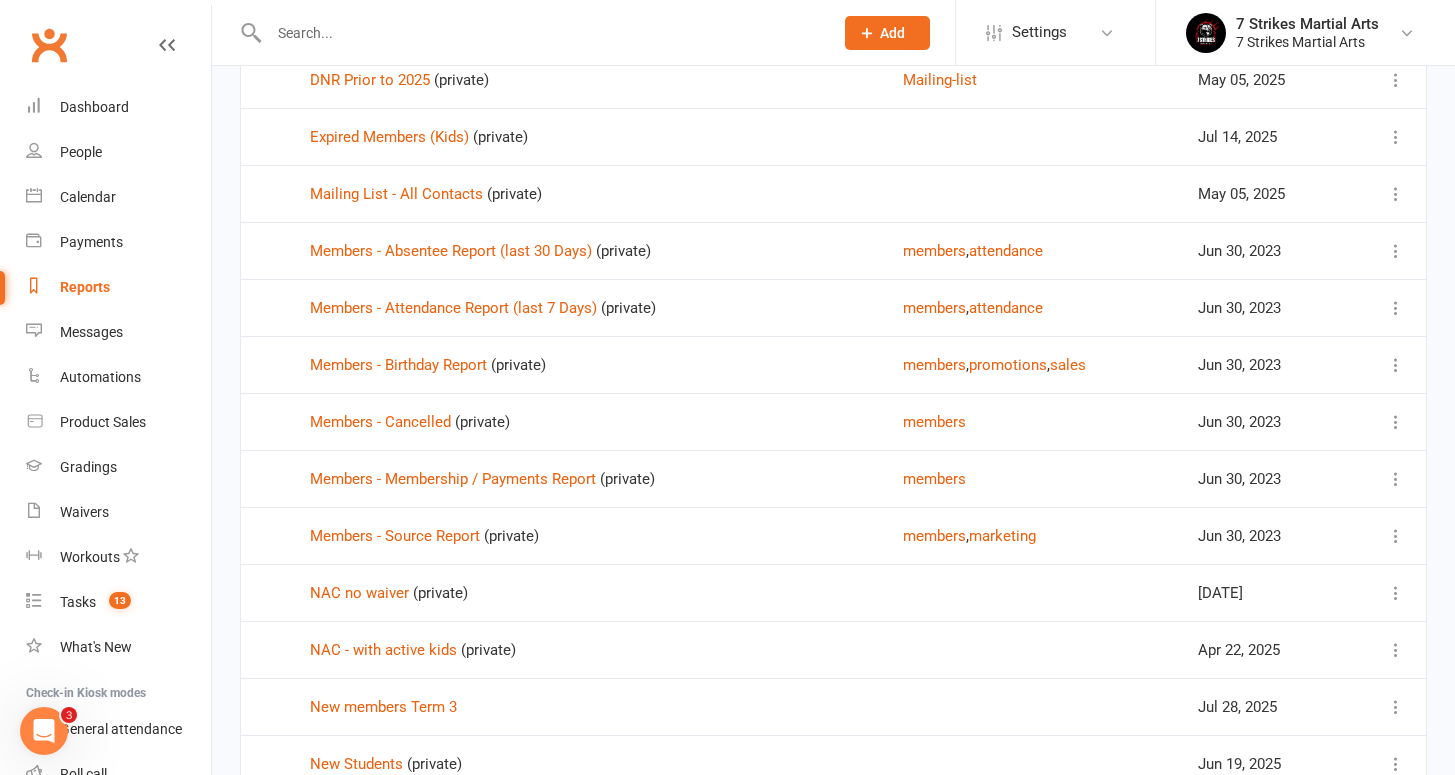 scroll, scrollTop: 966, scrollLeft: 0, axis: vertical 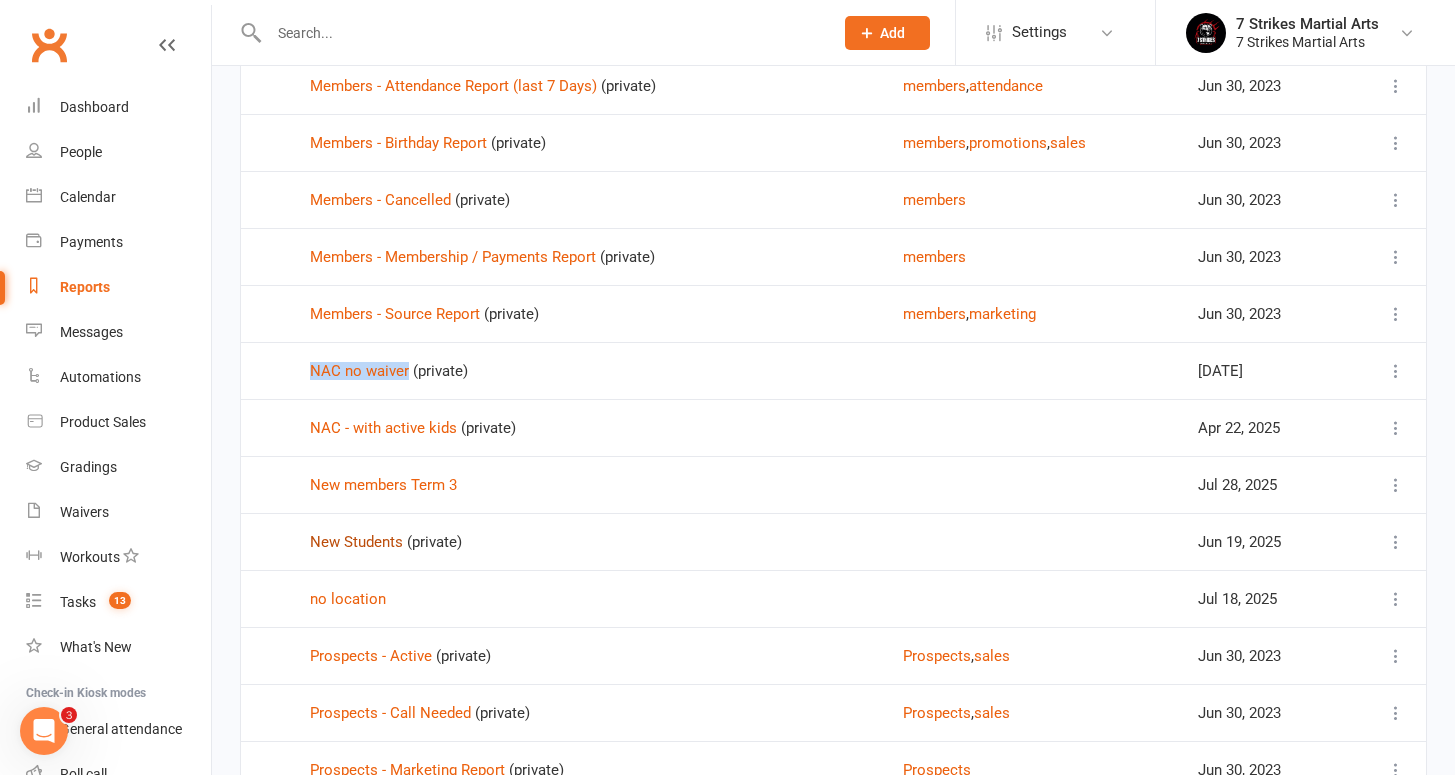 click on "New Students" at bounding box center (356, 542) 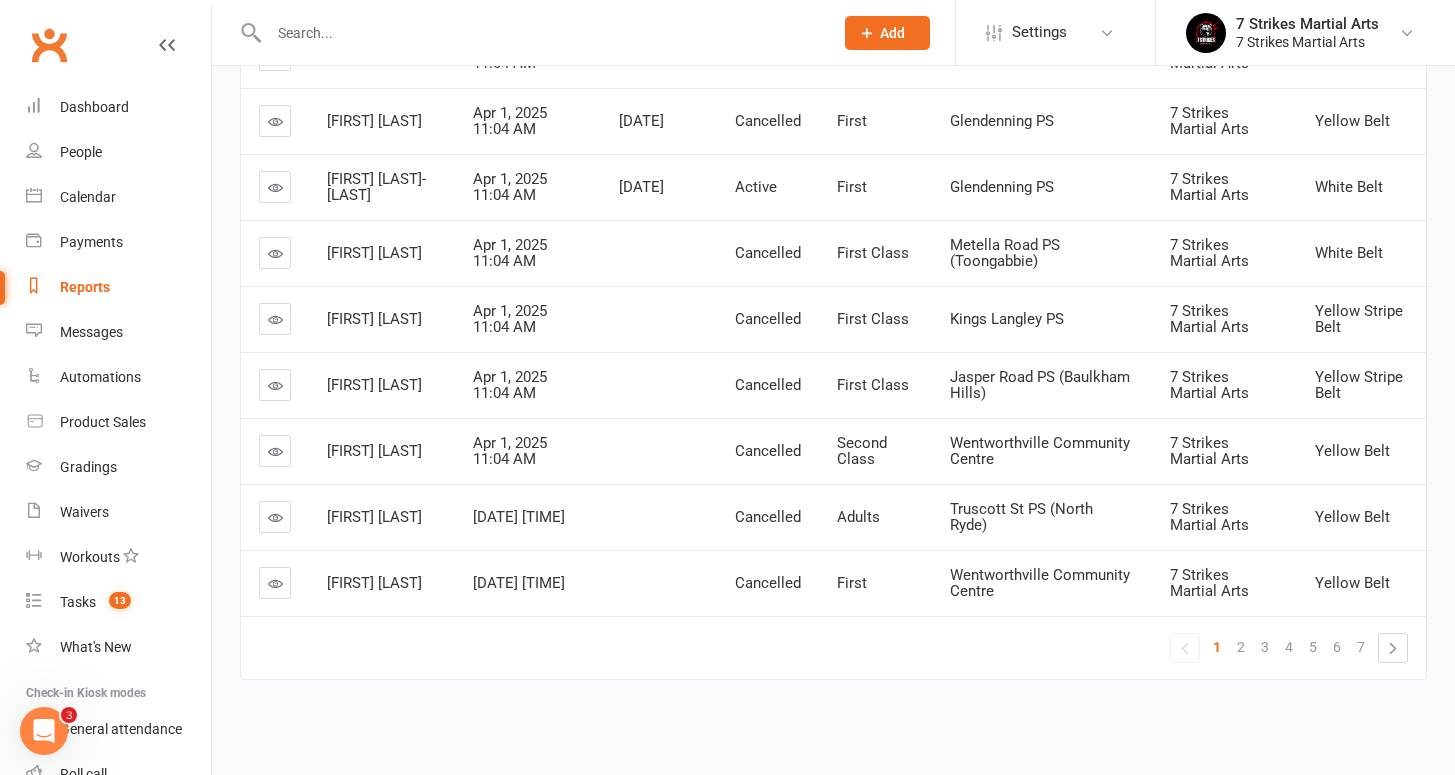 scroll, scrollTop: 0, scrollLeft: 0, axis: both 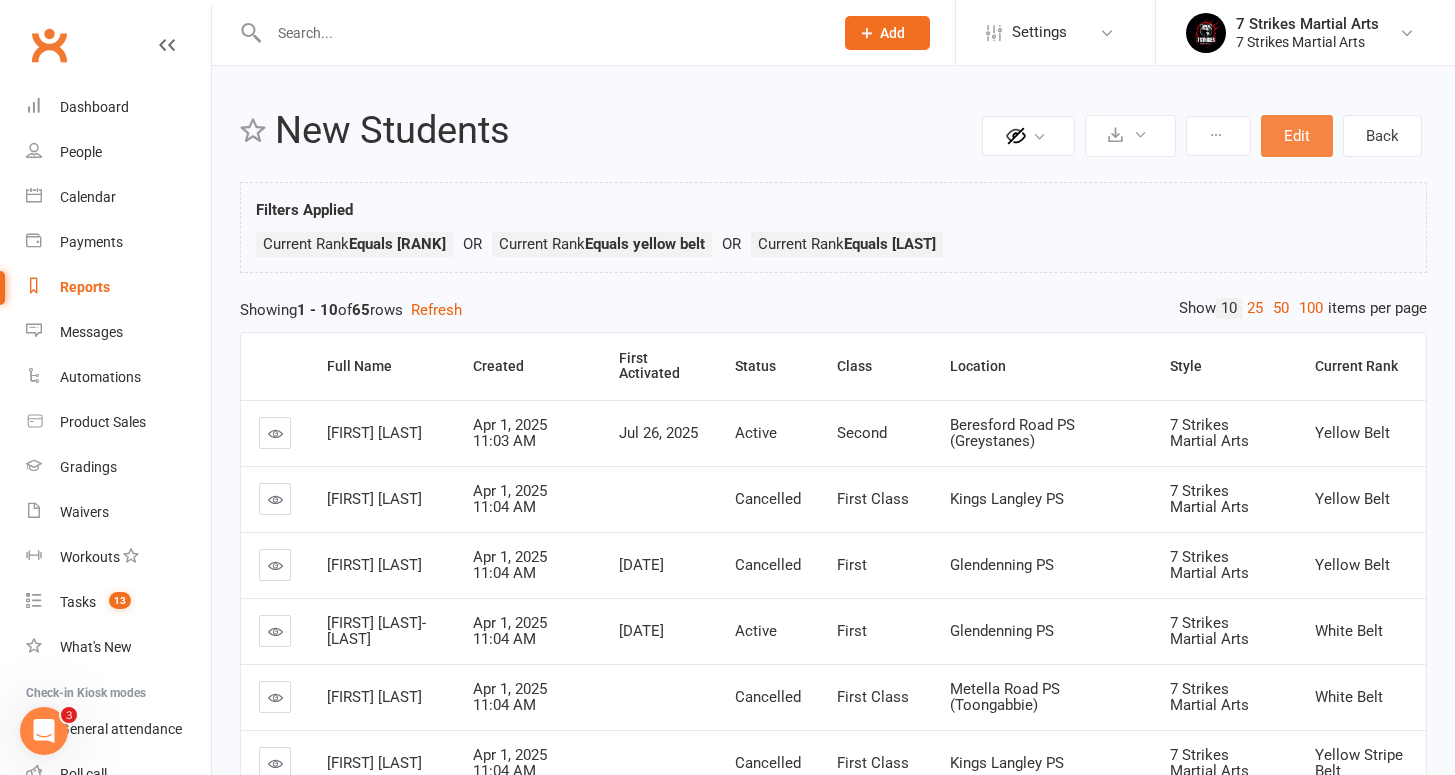 click on "Edit" at bounding box center [1297, 136] 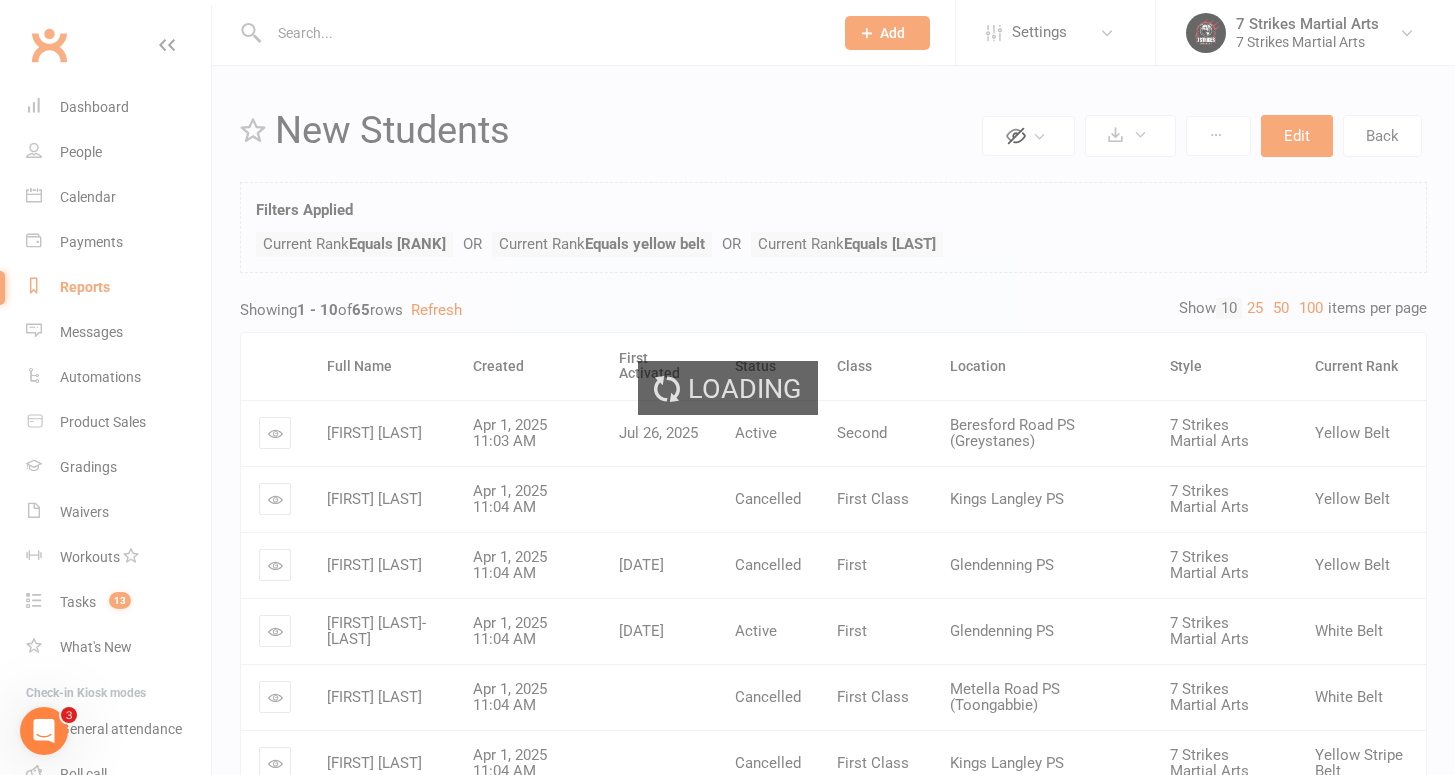 select on "join_filters_with_or" 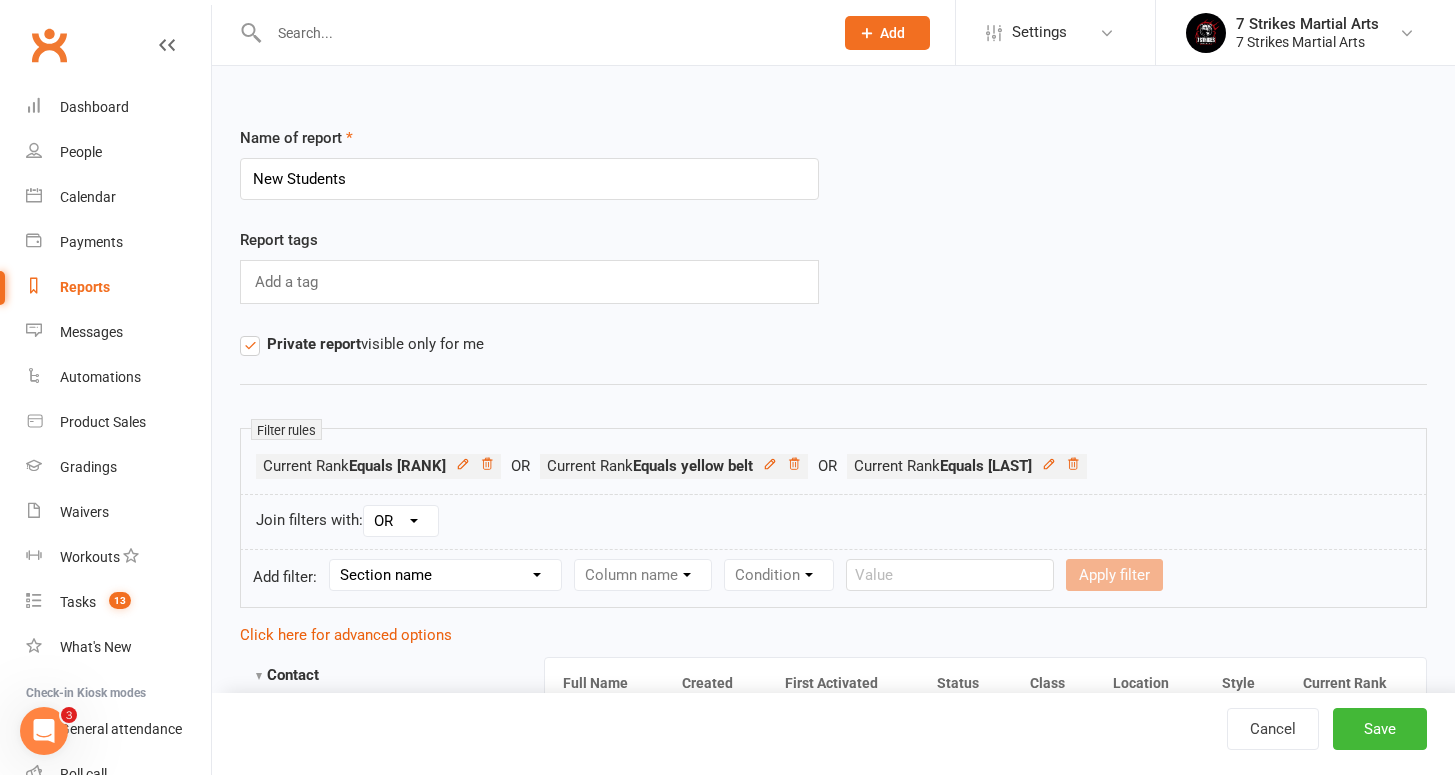 click 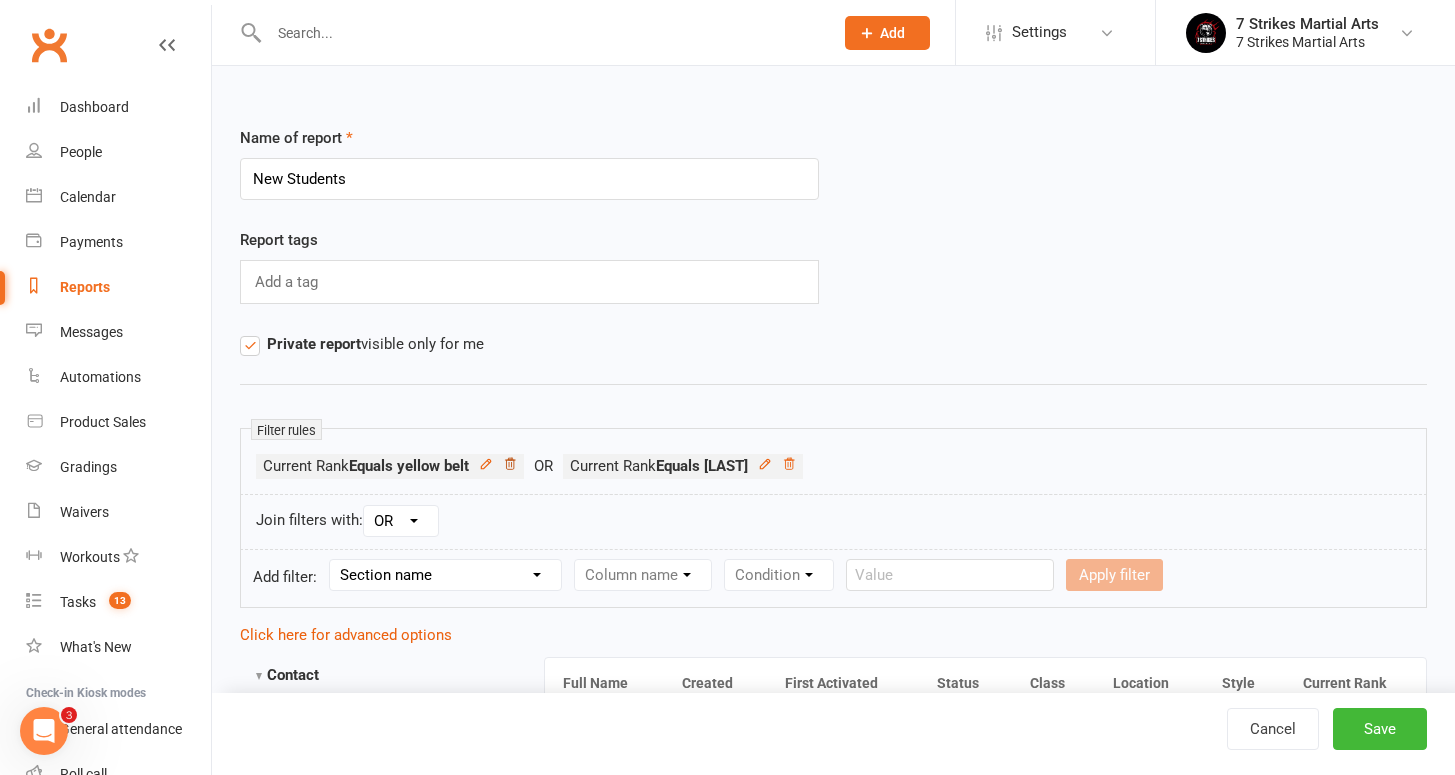 click 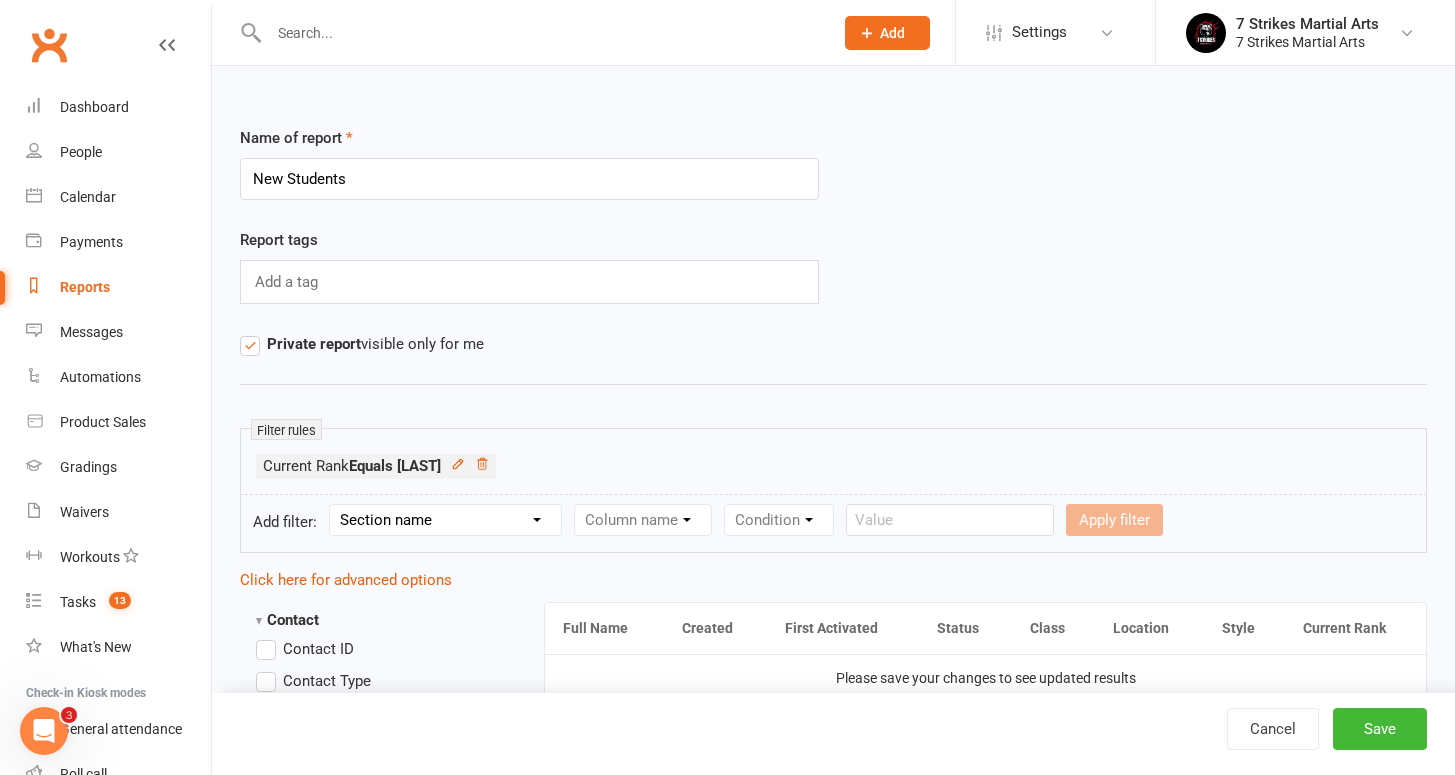 drag, startPoint x: 1376, startPoint y: 725, endPoint x: 1292, endPoint y: 582, distance: 165.84631 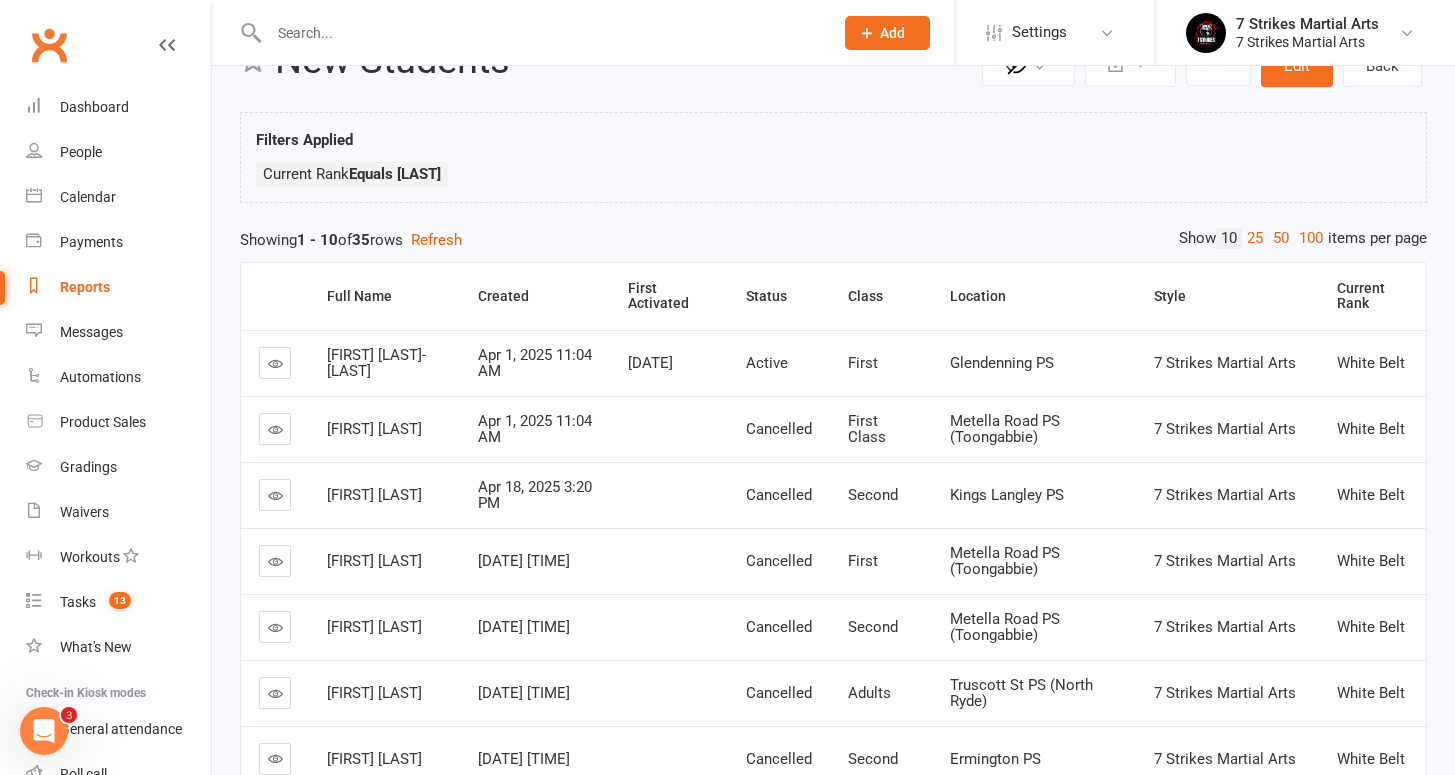 scroll, scrollTop: 0, scrollLeft: 0, axis: both 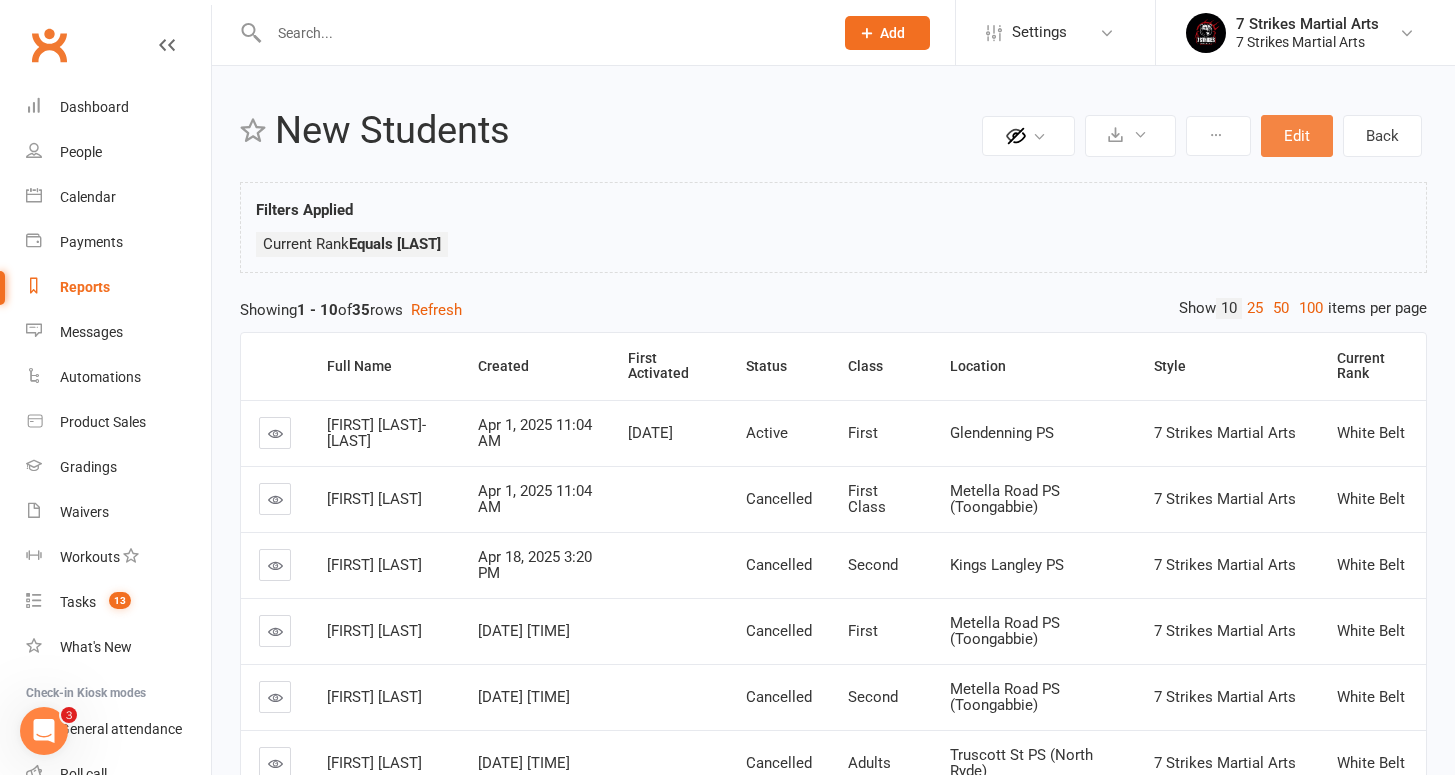 click on "Edit" at bounding box center [1297, 136] 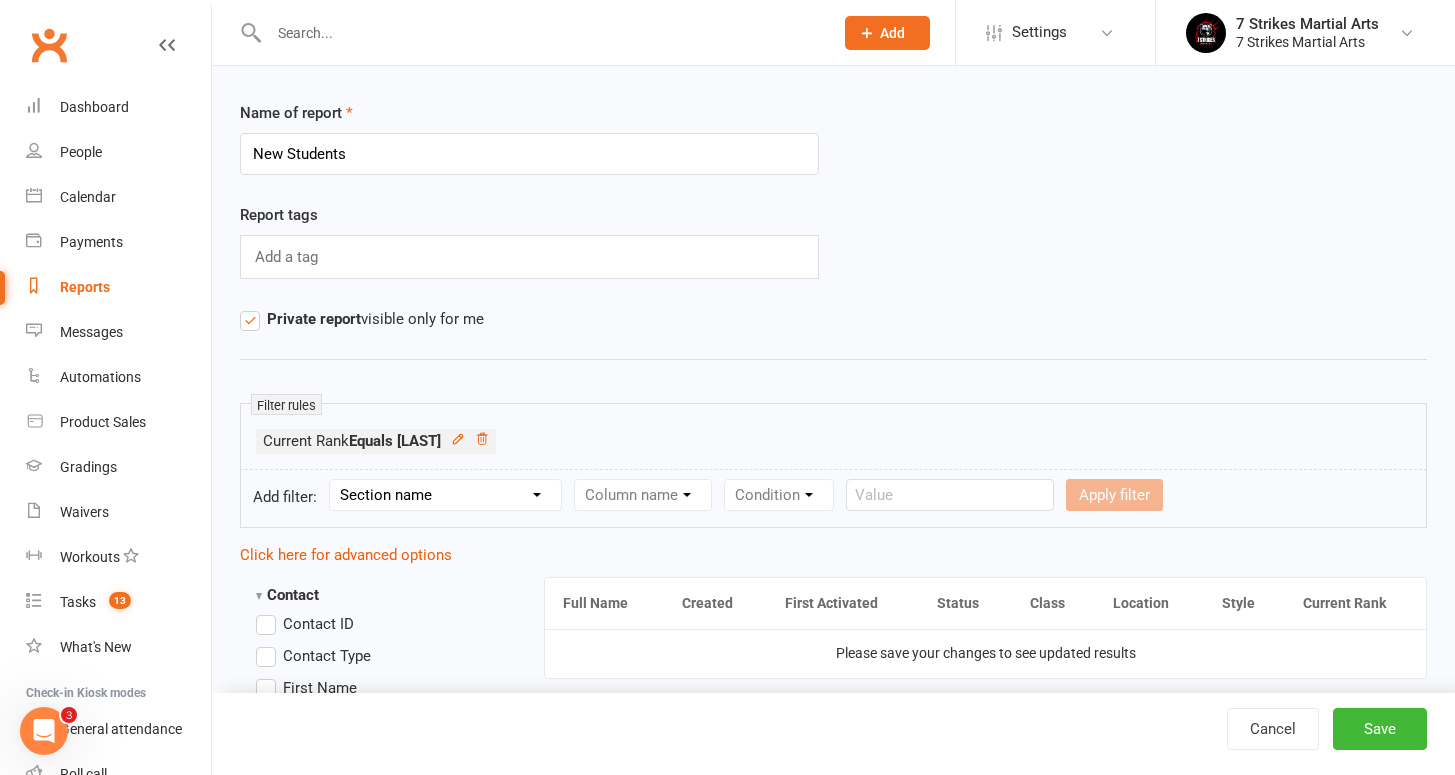 scroll, scrollTop: 83, scrollLeft: 0, axis: vertical 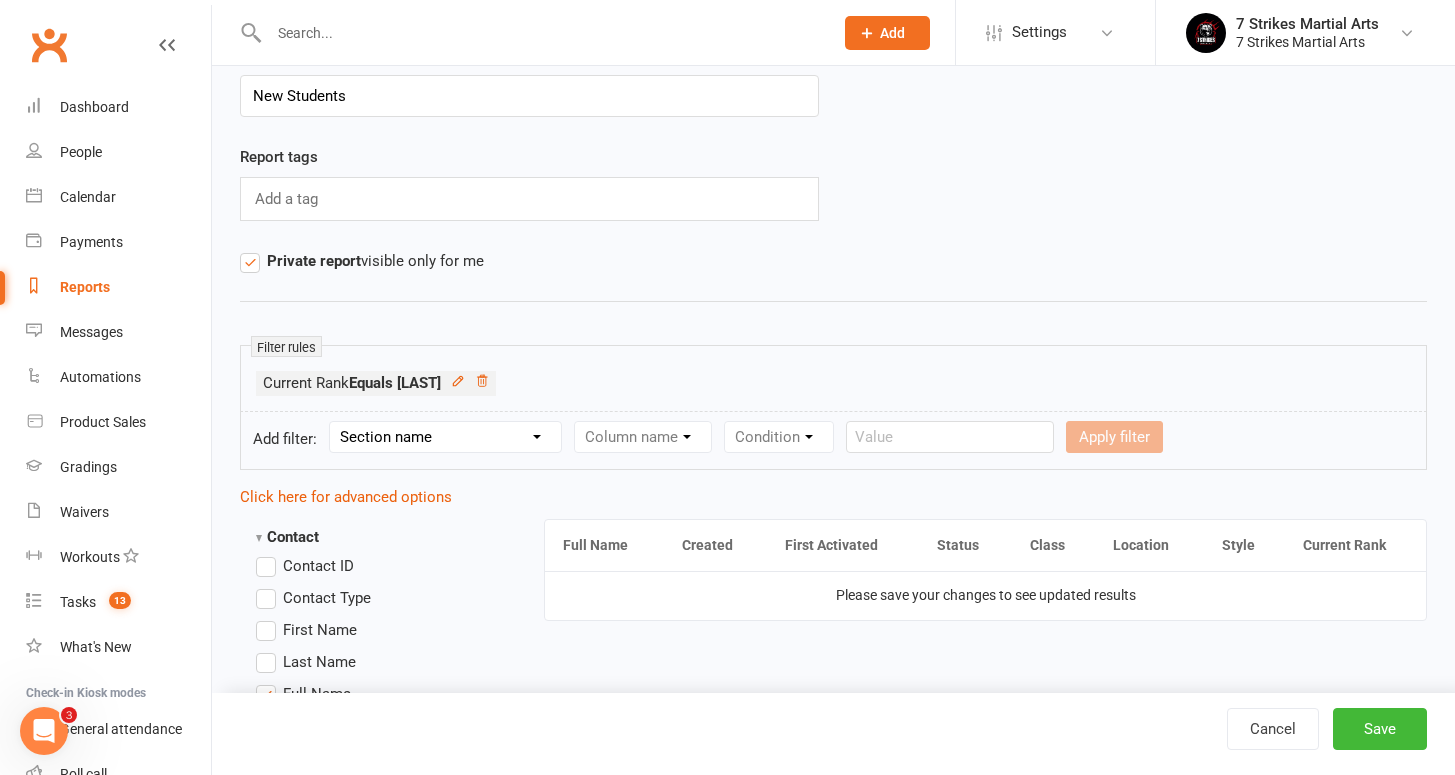 click on "Section name Contact Attendance Aggregate Payment Booking Waitlist Attendees Cancelled Bookings Late-cancelled Bookings Recurring Booking Aggregate Booking Communication Comms Recipients Membership Payment Mobile App Styles And Ranks Aggregate Styles And Ranks Grading Events Promotions Suspensions Signed Waivers Family Members Credit Vouchers Enrolled Automations Public Tasks Emergency Contact Details Key Demographics Marketing Information Waiver Answers" at bounding box center (445, 437) 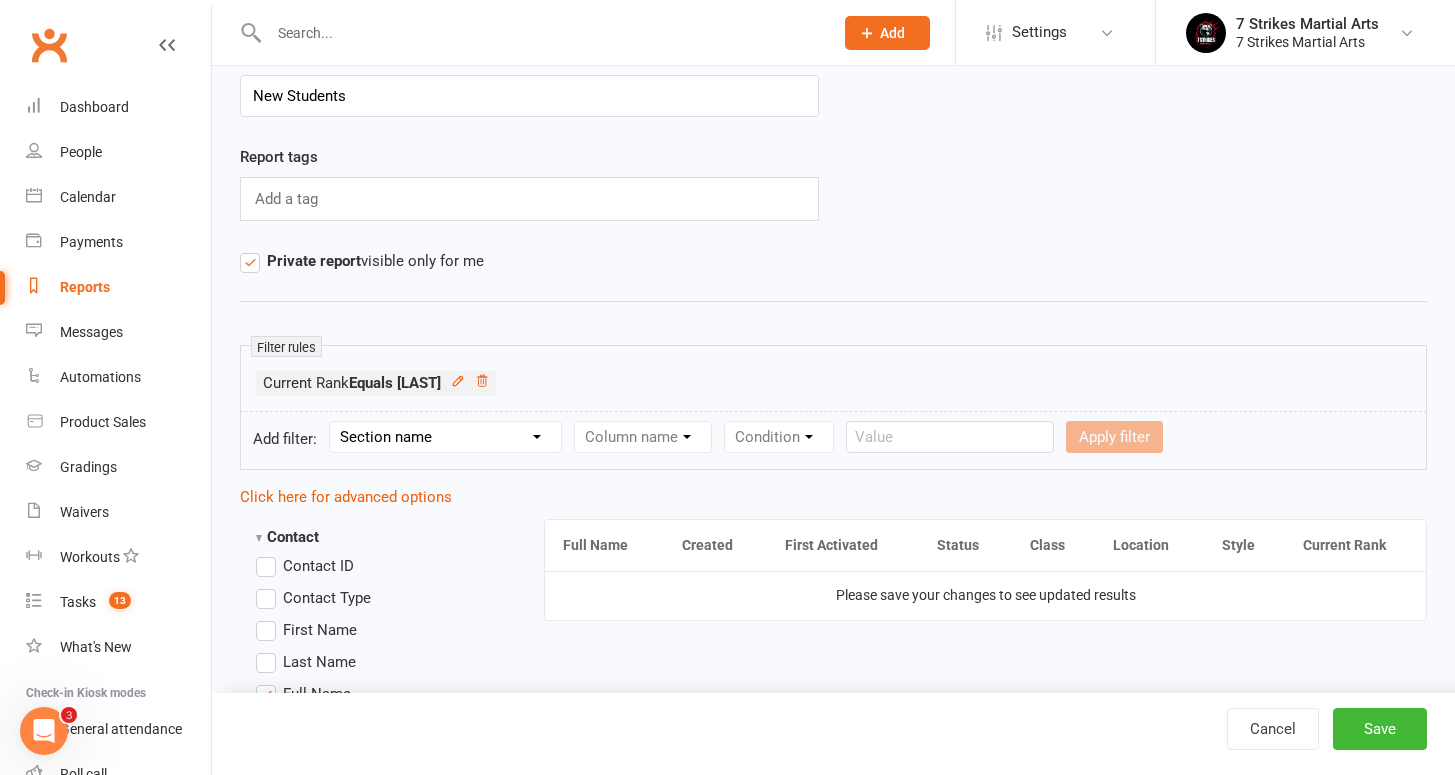 select on "0" 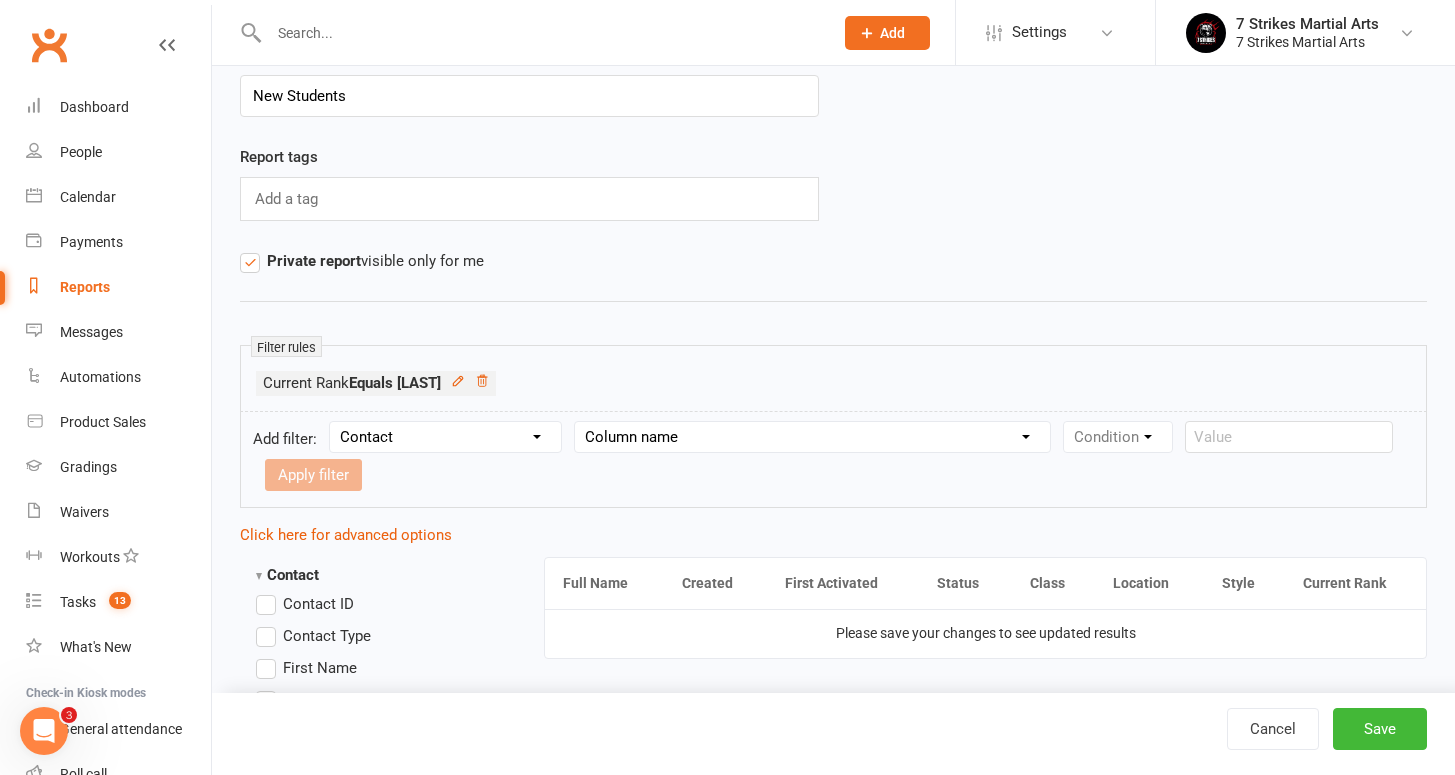 select on "17" 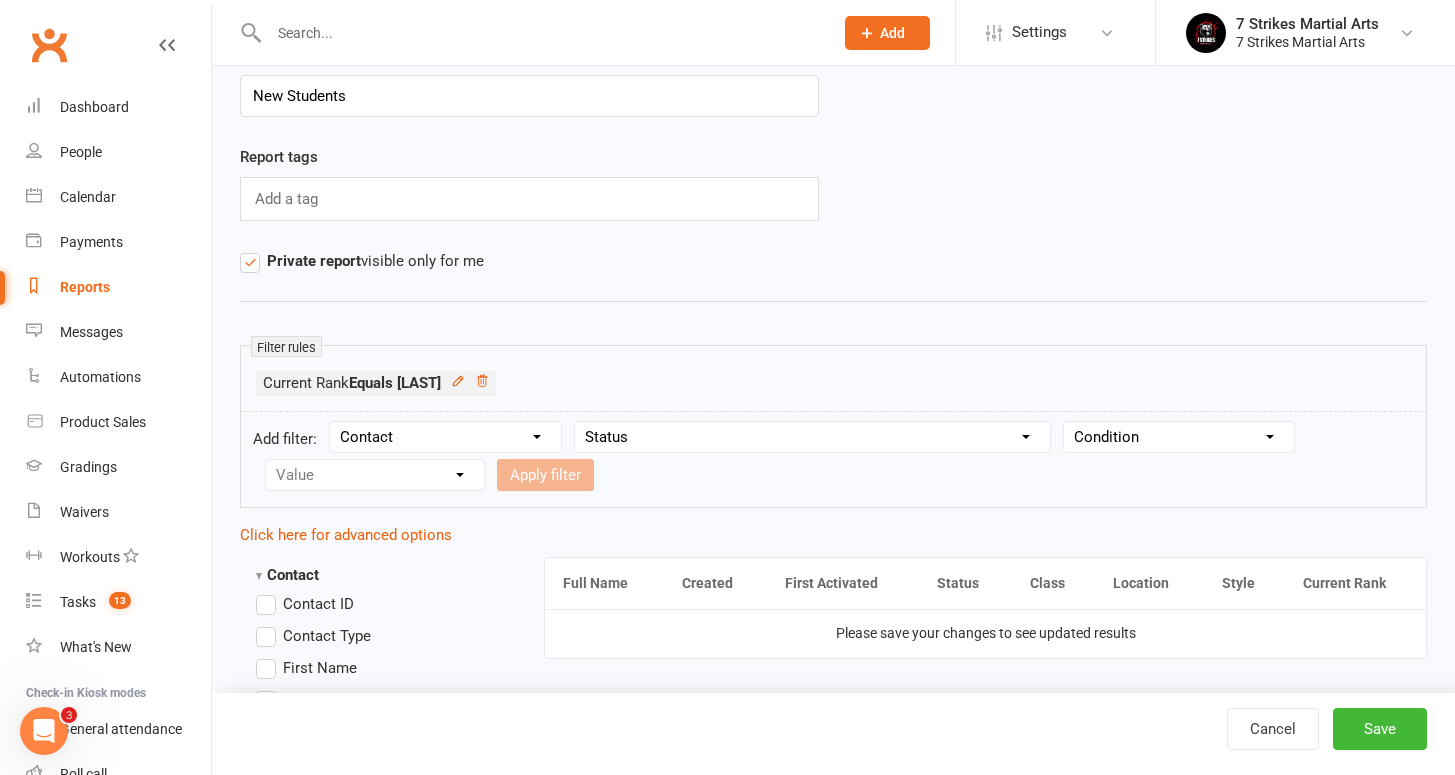 select on "0" 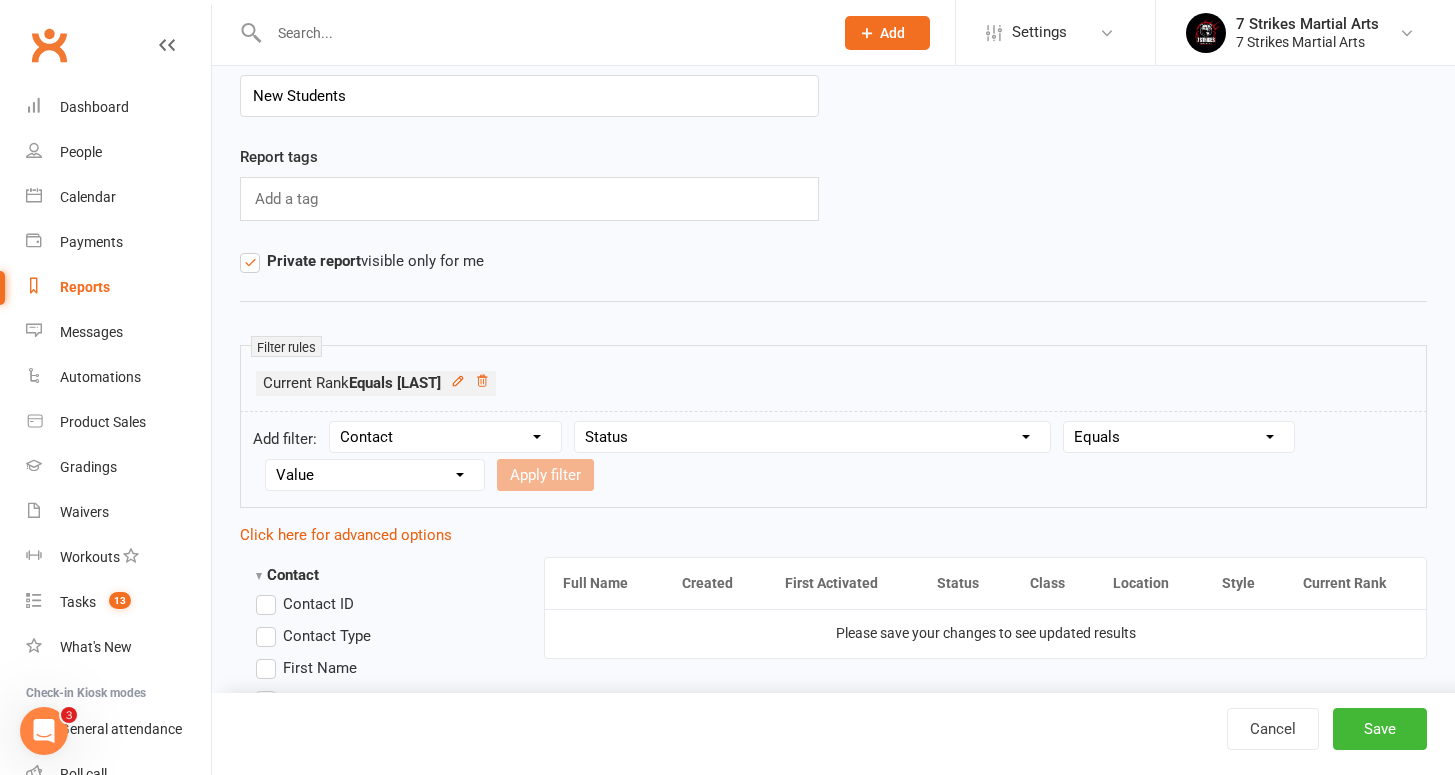 select on "6" 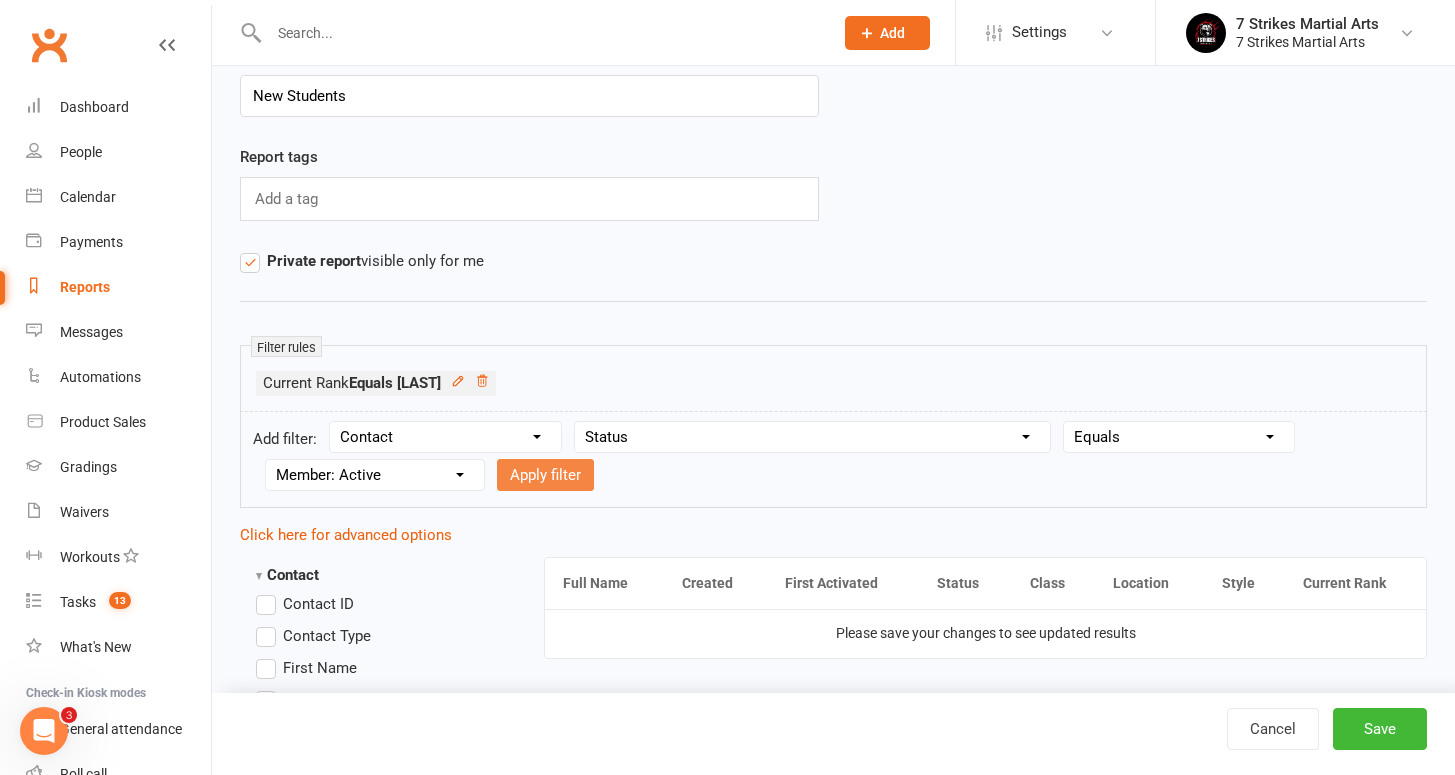 click on "Apply filter" at bounding box center (545, 475) 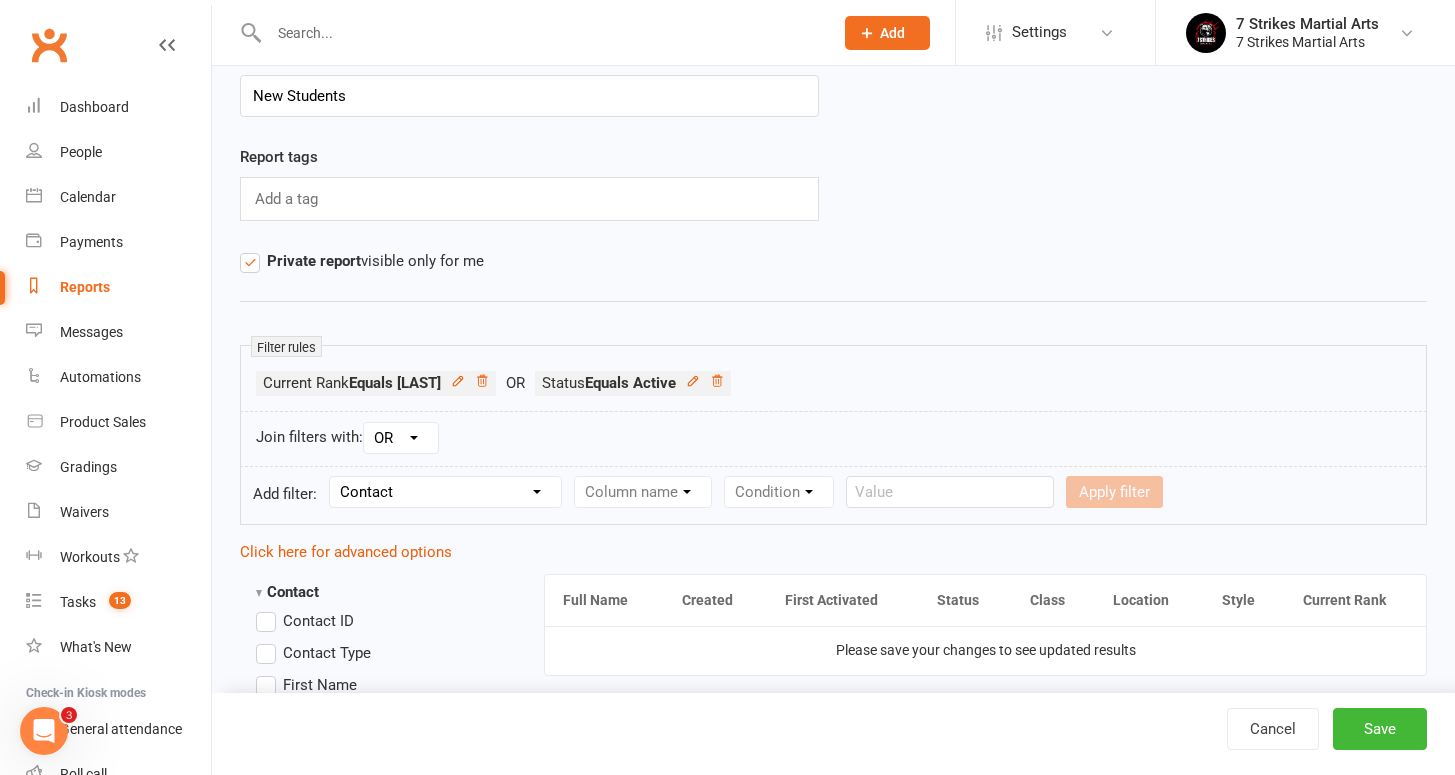 select 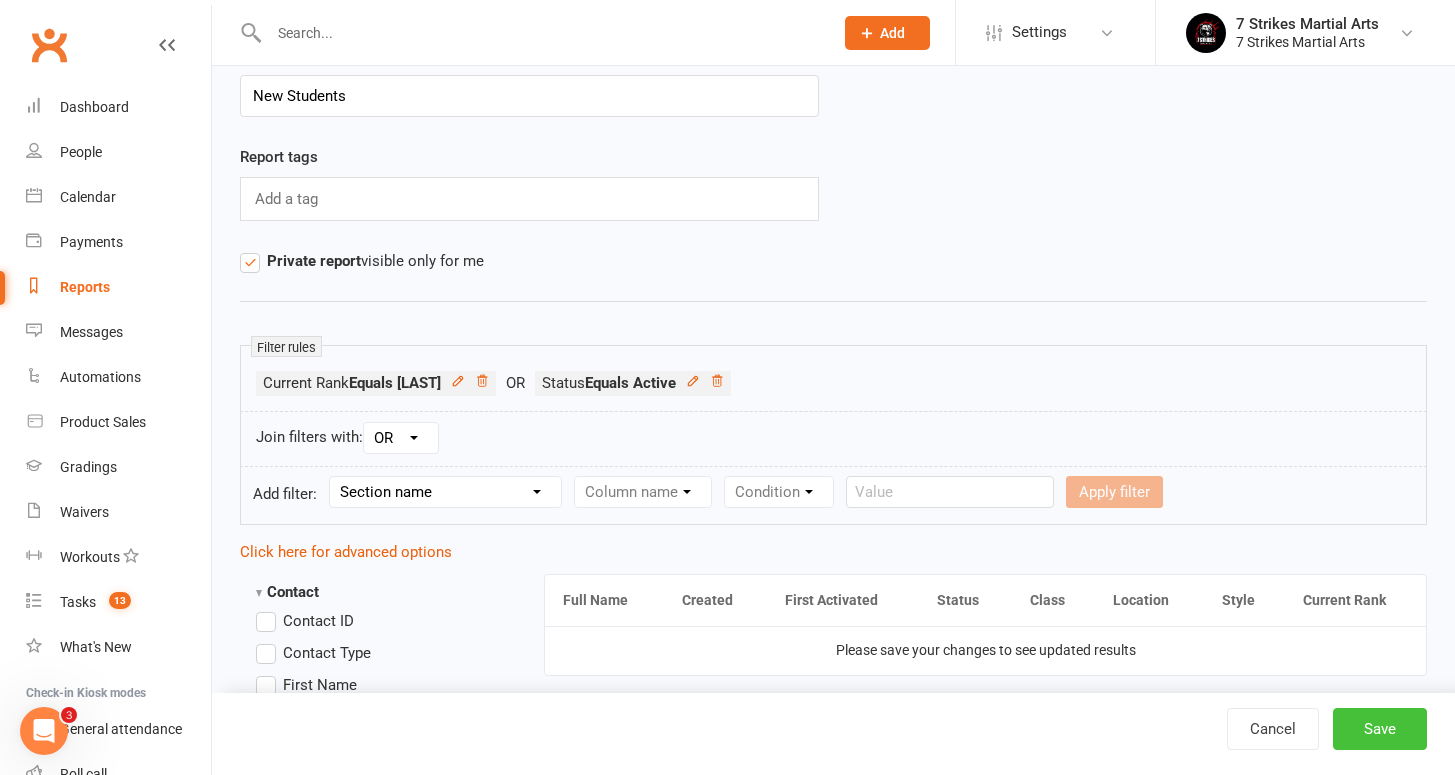 click on "Save" at bounding box center [1380, 729] 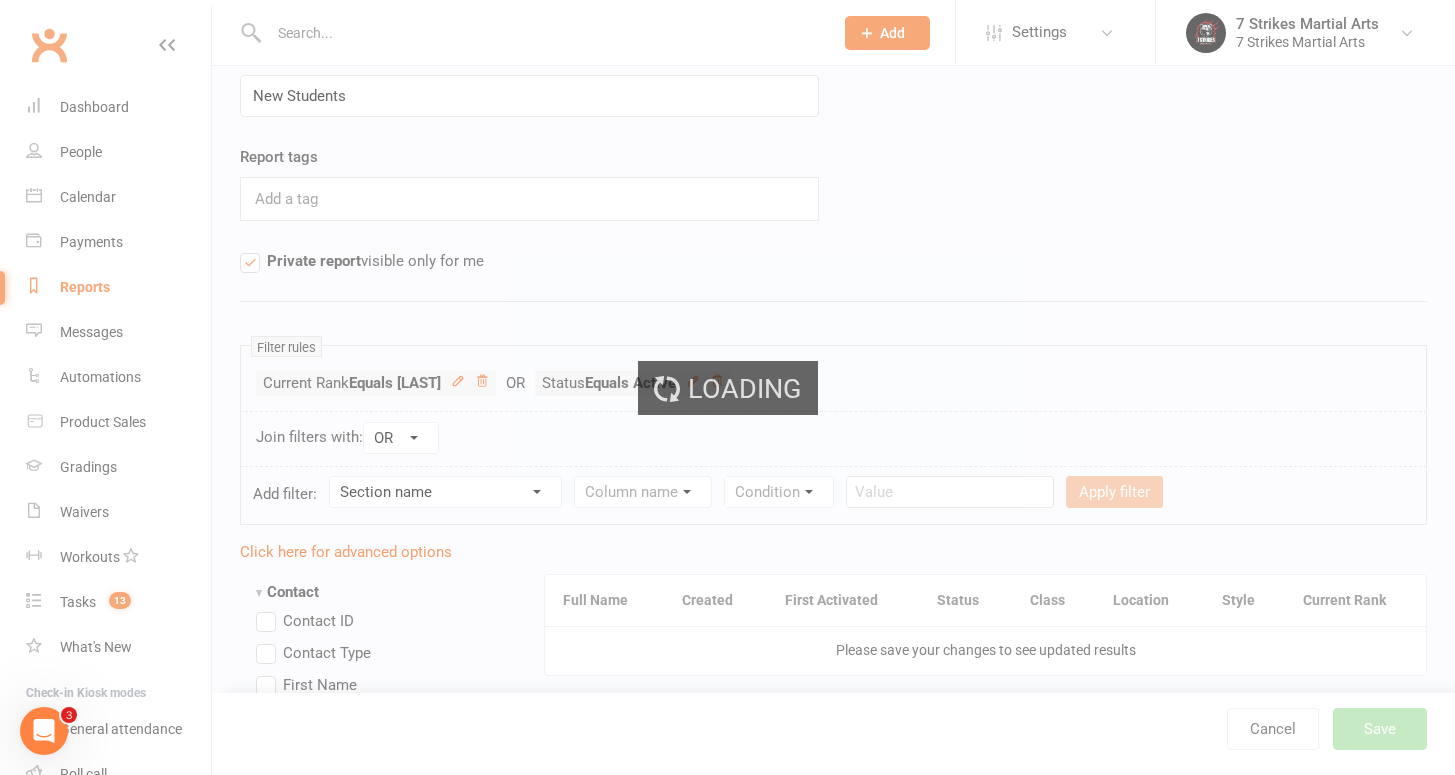 scroll, scrollTop: 0, scrollLeft: 0, axis: both 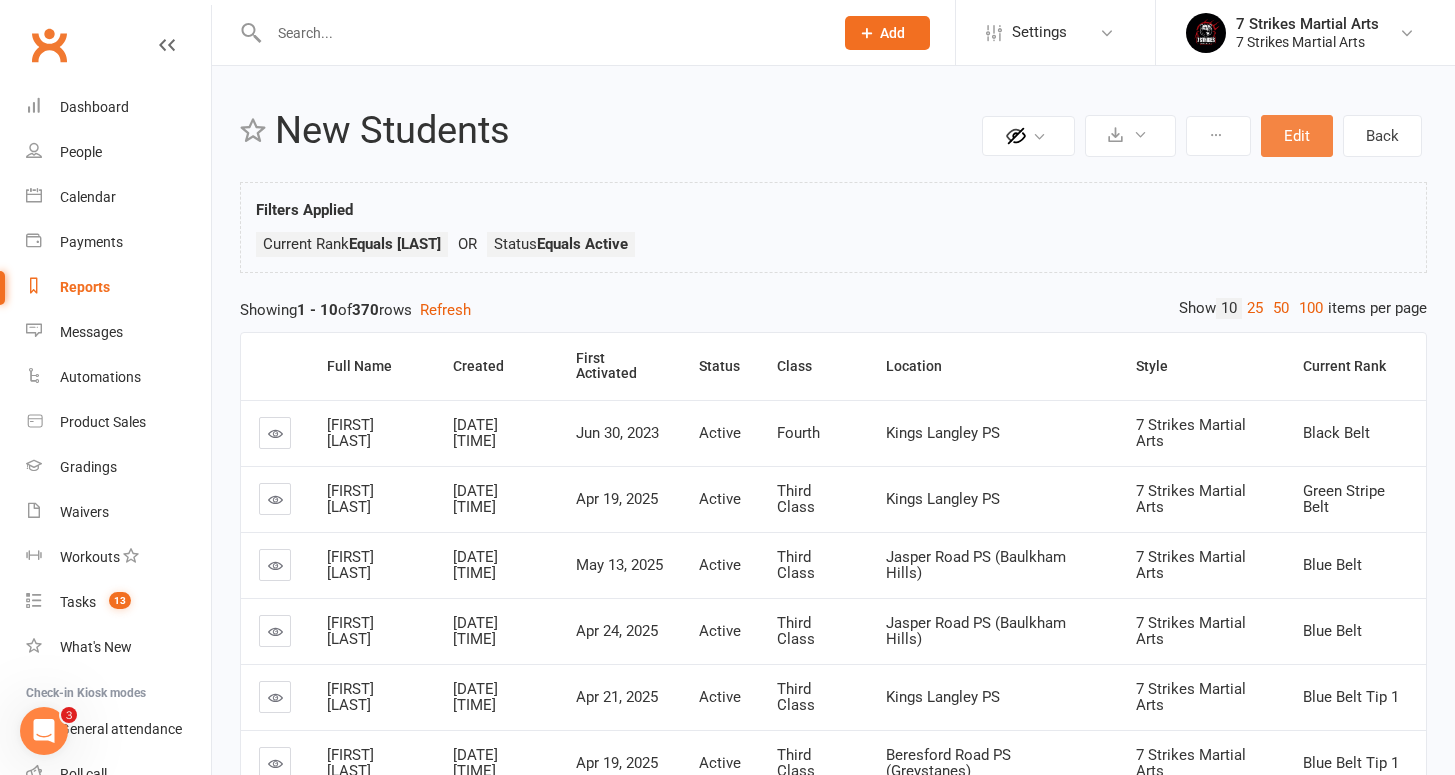 click on "Edit" at bounding box center [1297, 136] 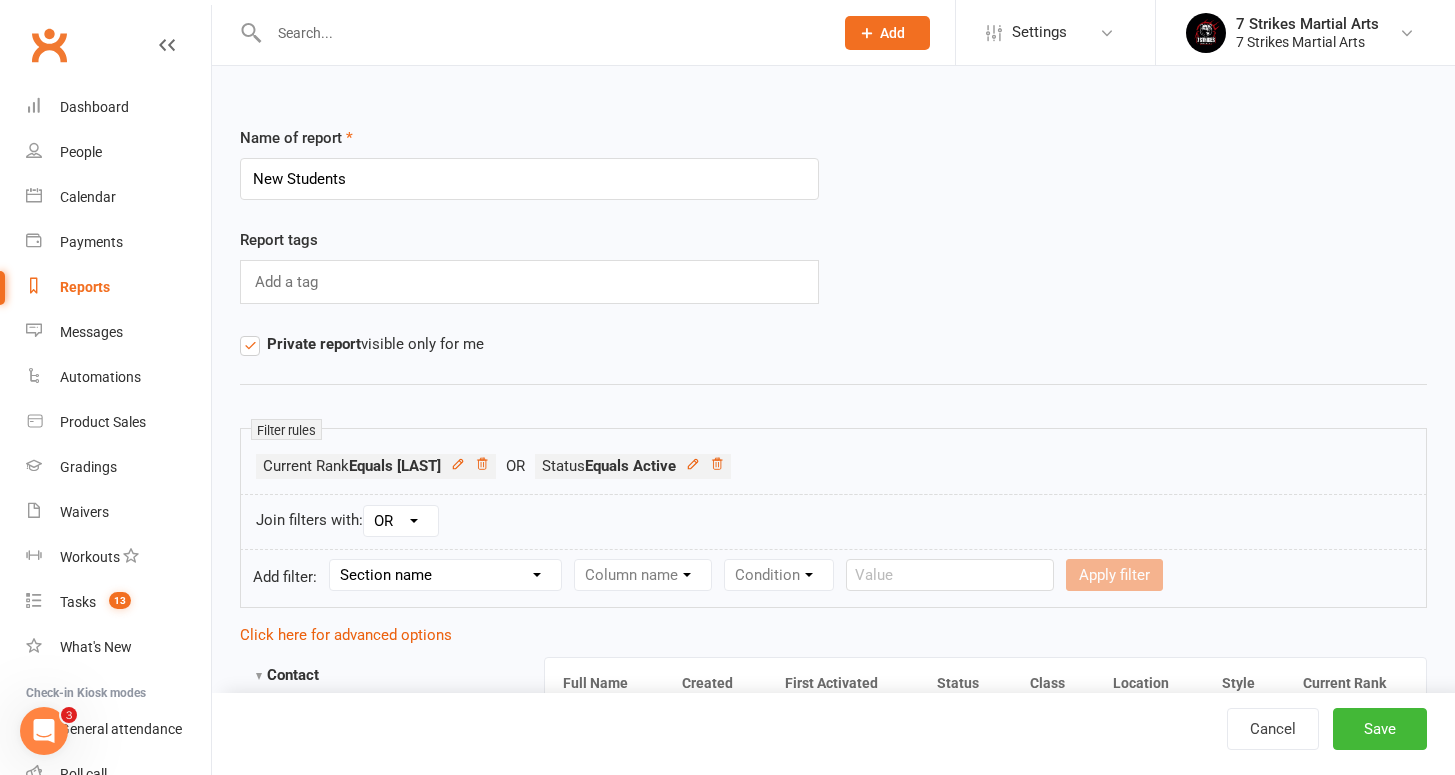 select on "join_filters_with_and" 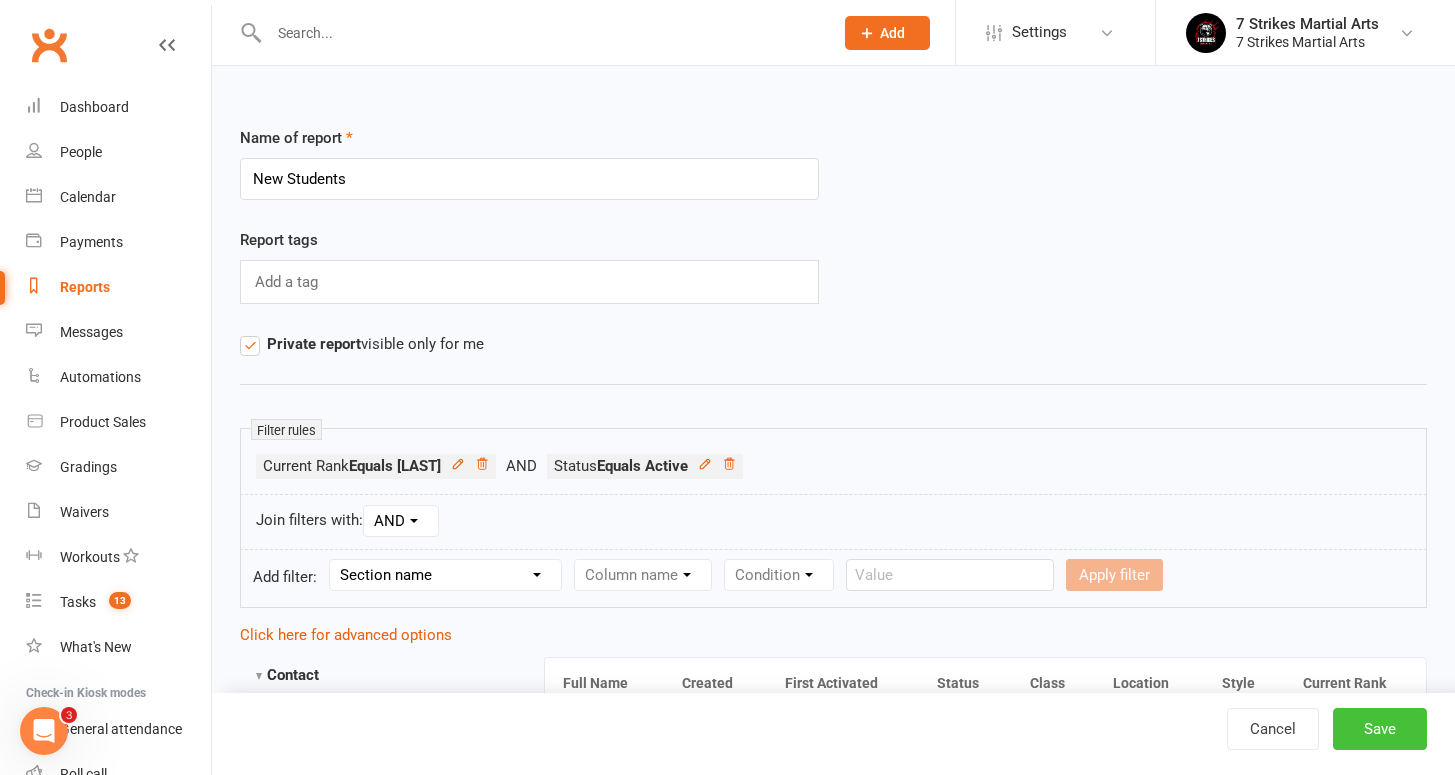click on "Save" at bounding box center (1380, 729) 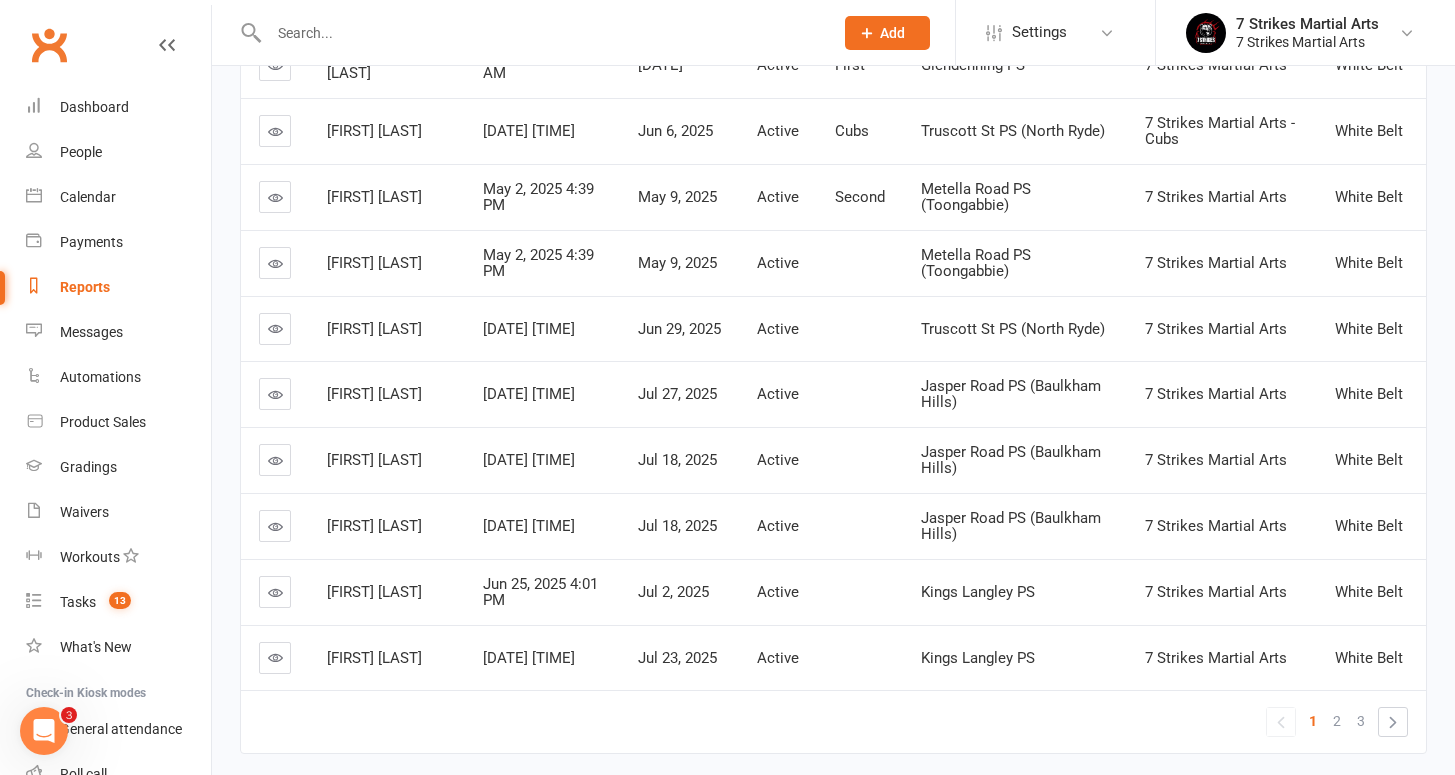 scroll, scrollTop: 0, scrollLeft: 0, axis: both 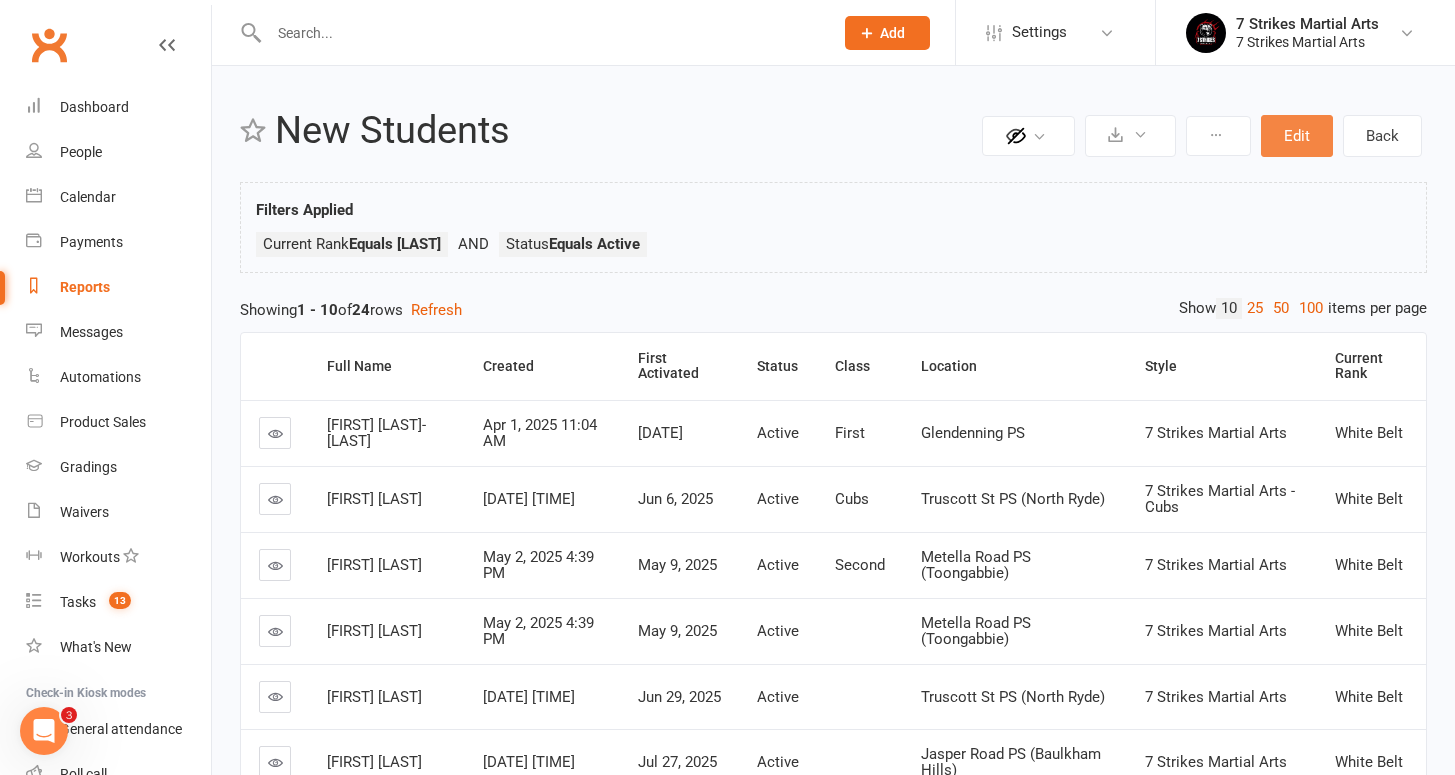 click on "Edit" at bounding box center (1297, 136) 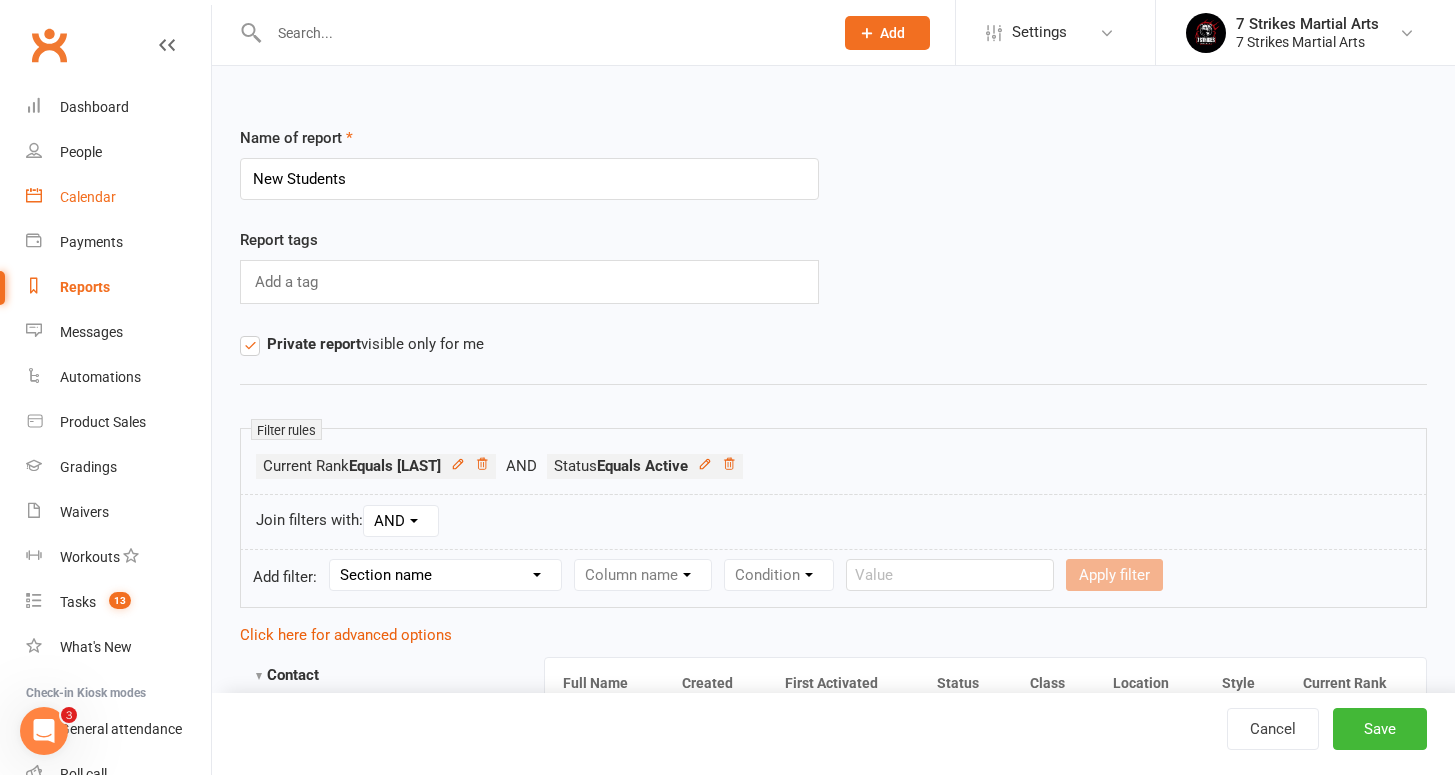 drag, startPoint x: 422, startPoint y: 178, endPoint x: 154, endPoint y: 191, distance: 268.31512 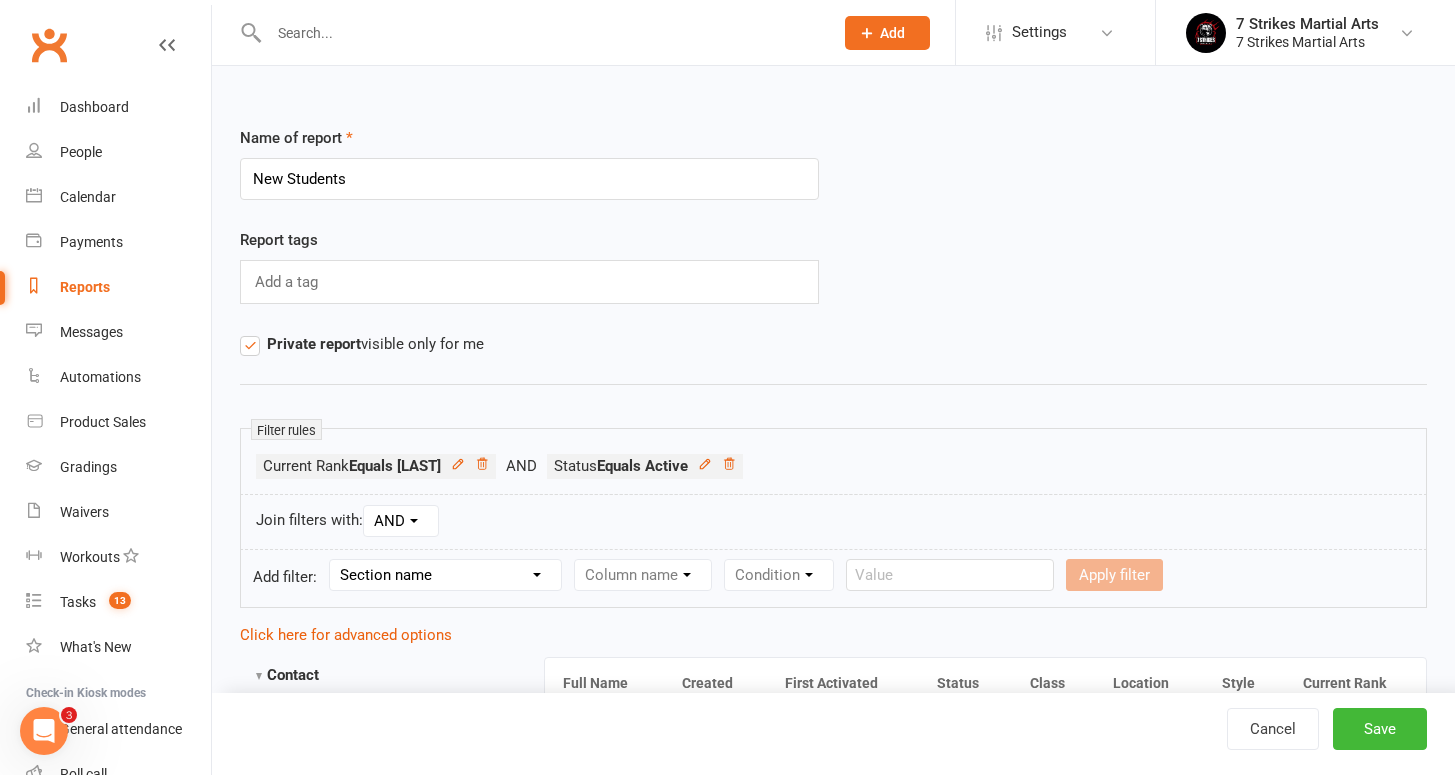 click on "New Students" at bounding box center (529, 179) 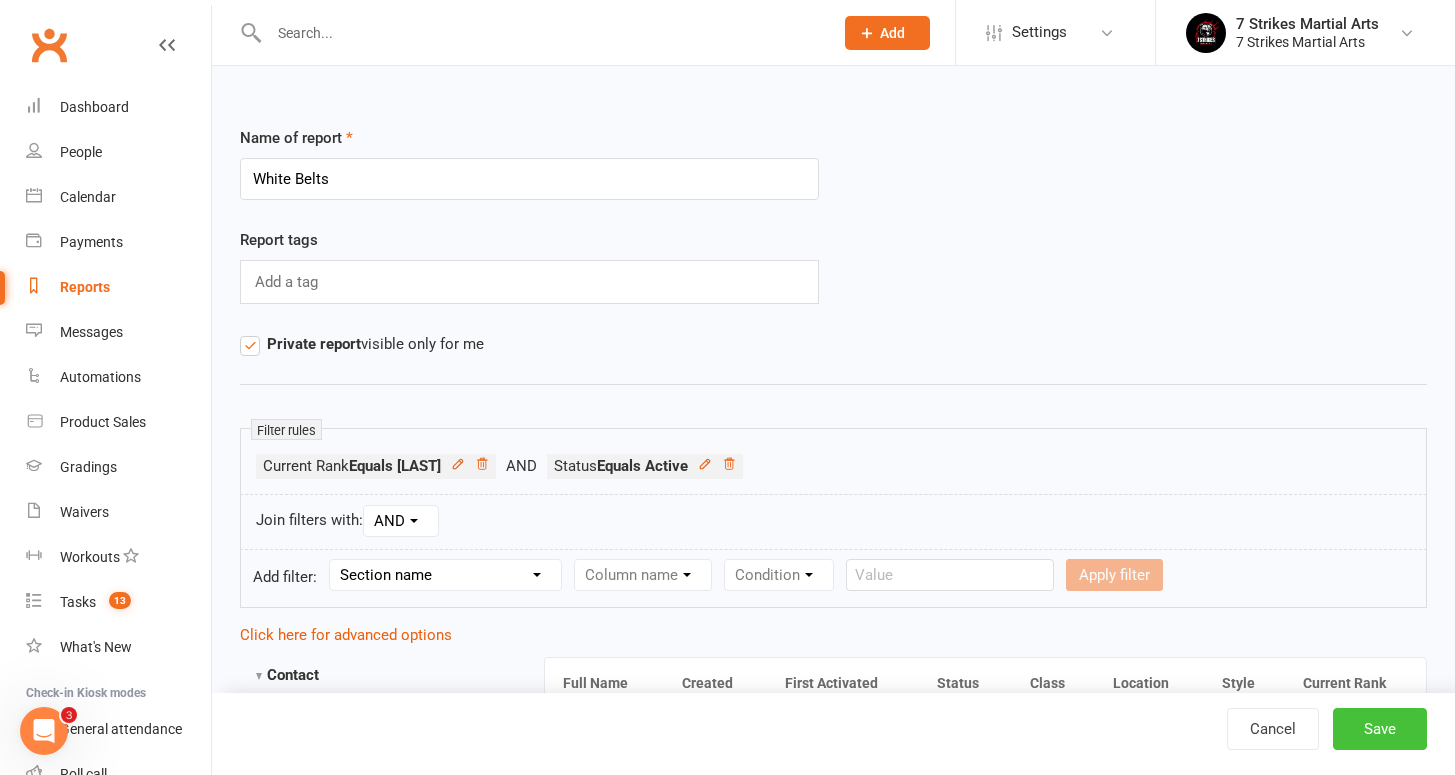 type on "White Belts" 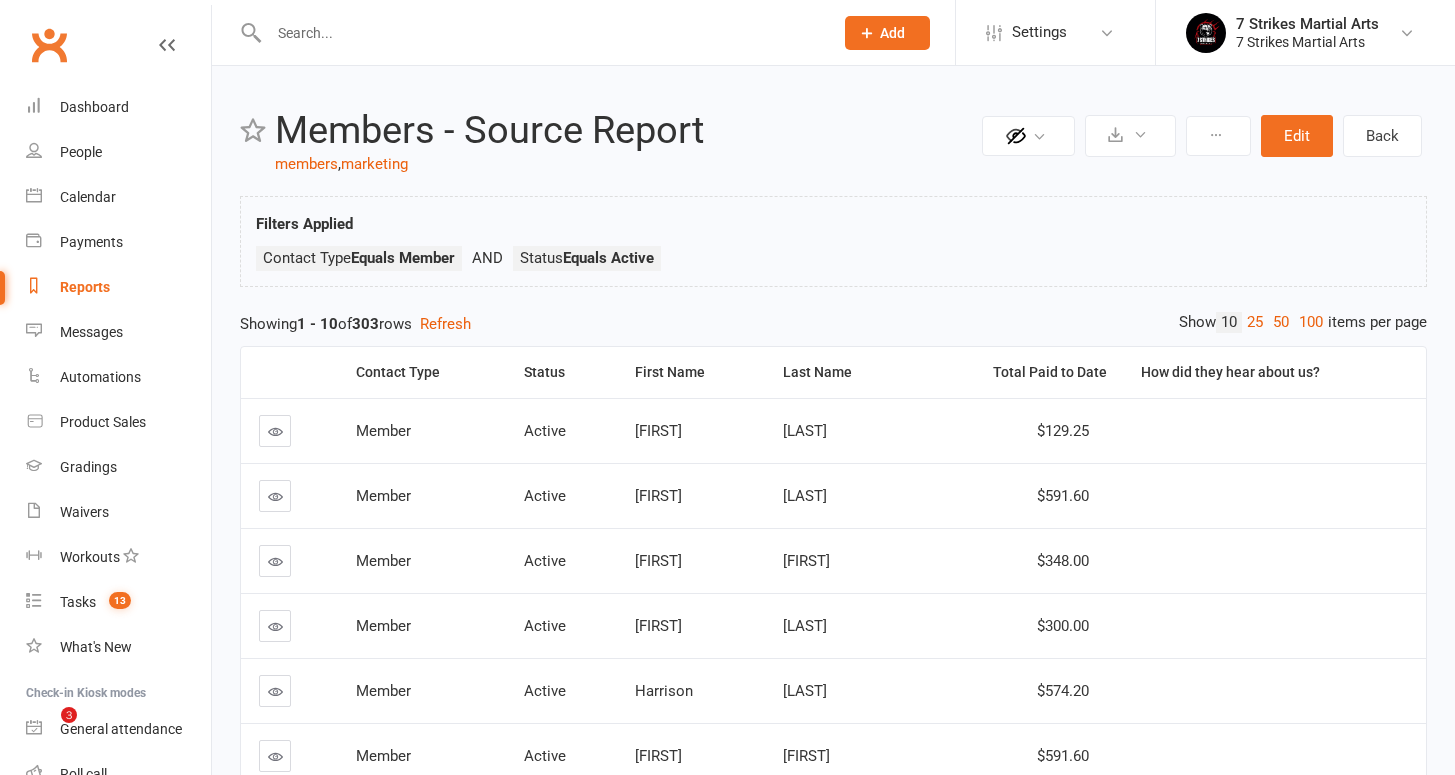 scroll, scrollTop: 0, scrollLeft: 0, axis: both 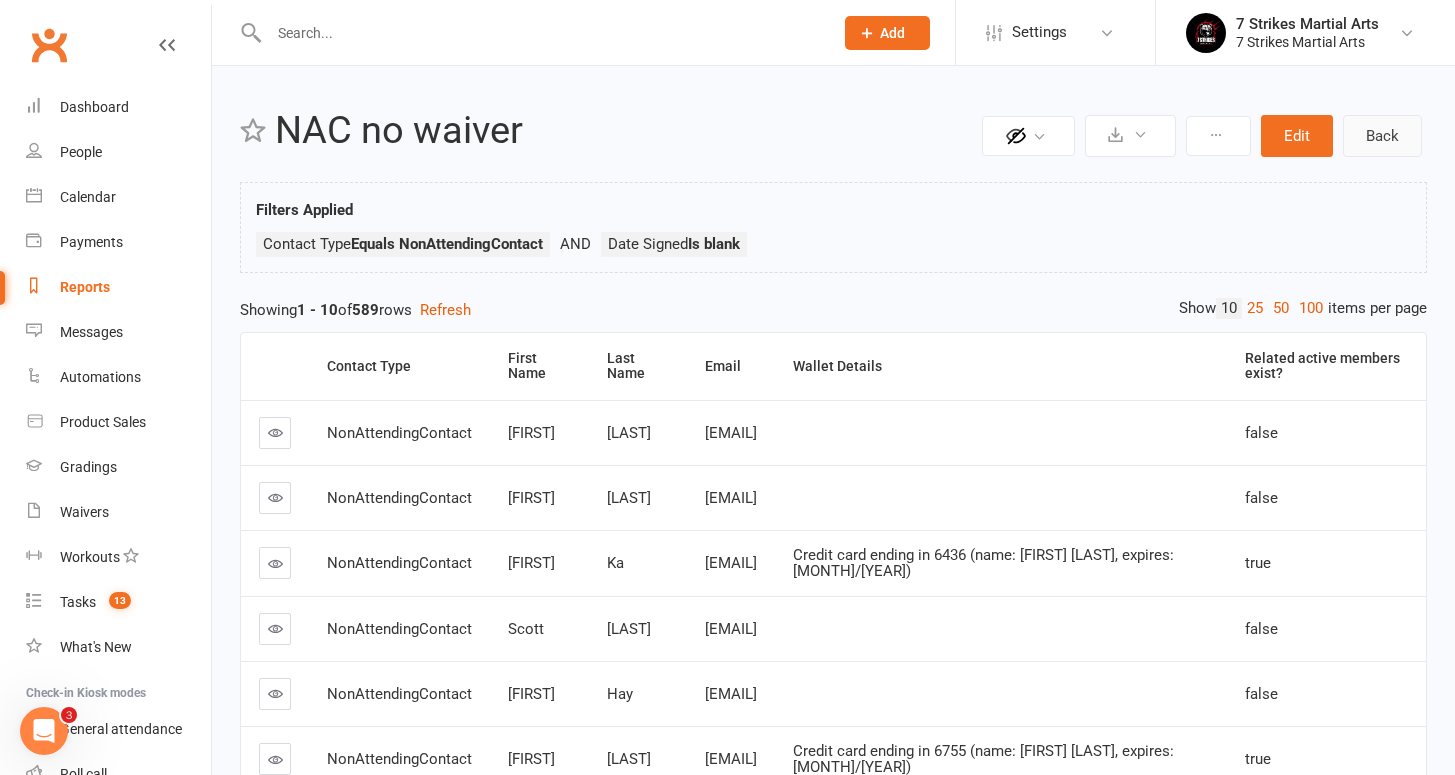 click on "Back" at bounding box center [1382, 136] 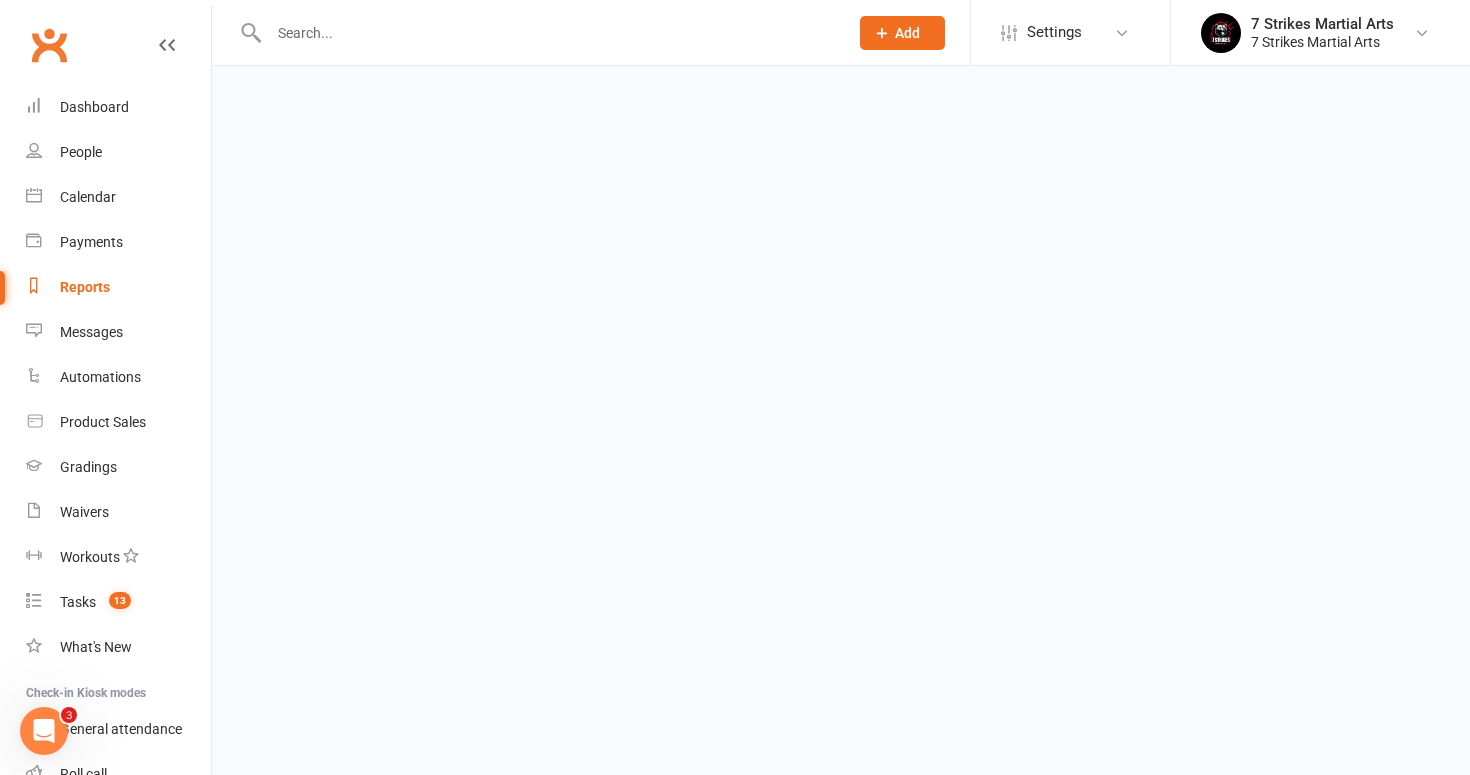 select on "50" 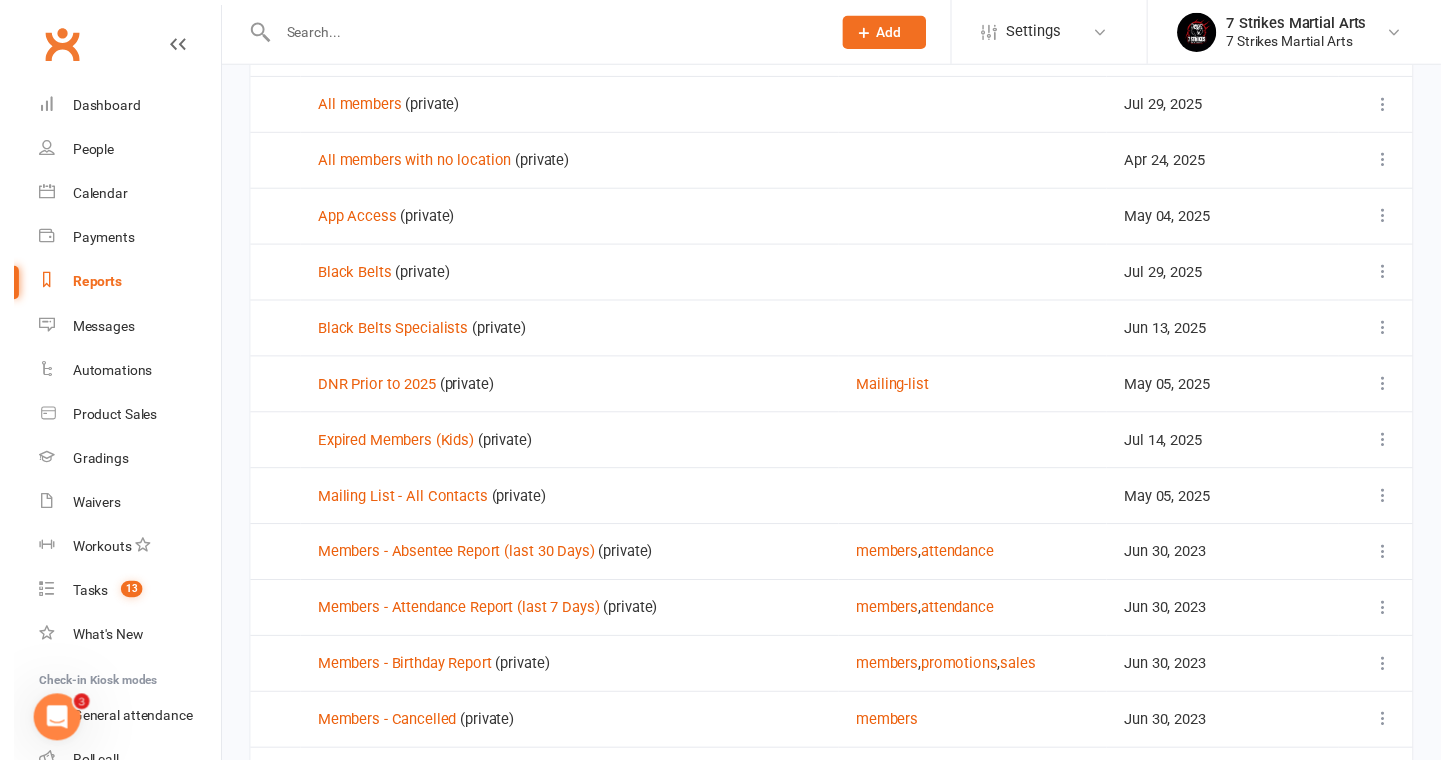 scroll, scrollTop: 1214, scrollLeft: 0, axis: vertical 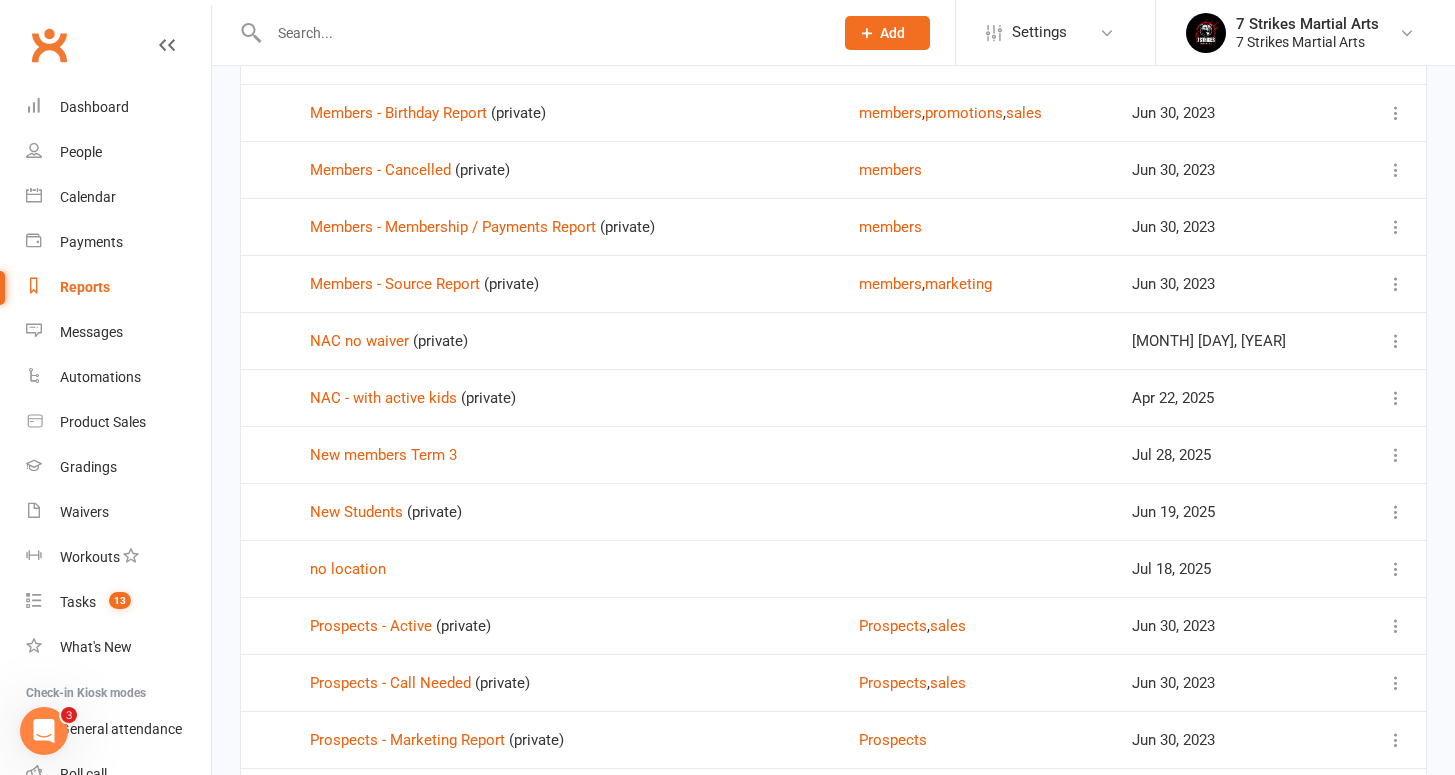 click at bounding box center (1396, 341) 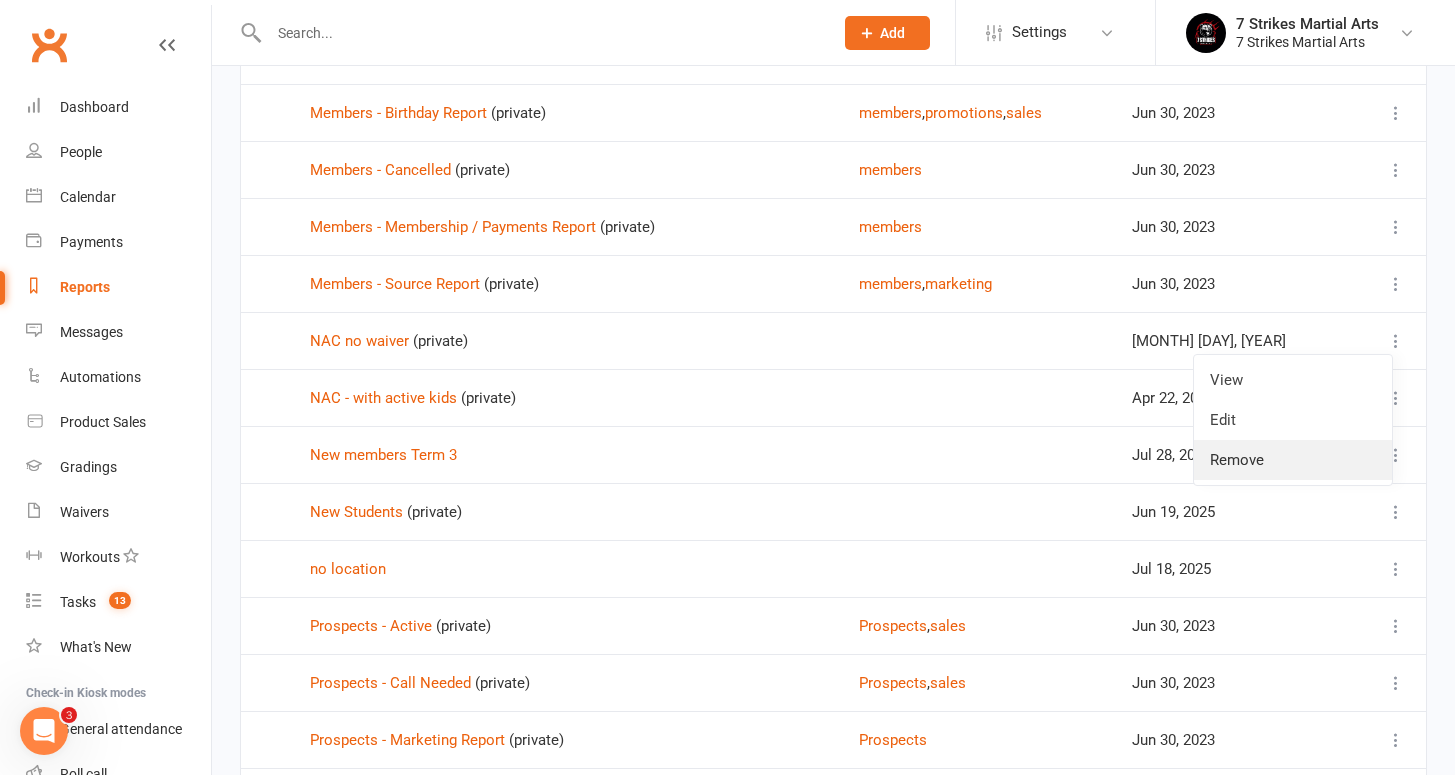 click on "Remove" at bounding box center (1293, 460) 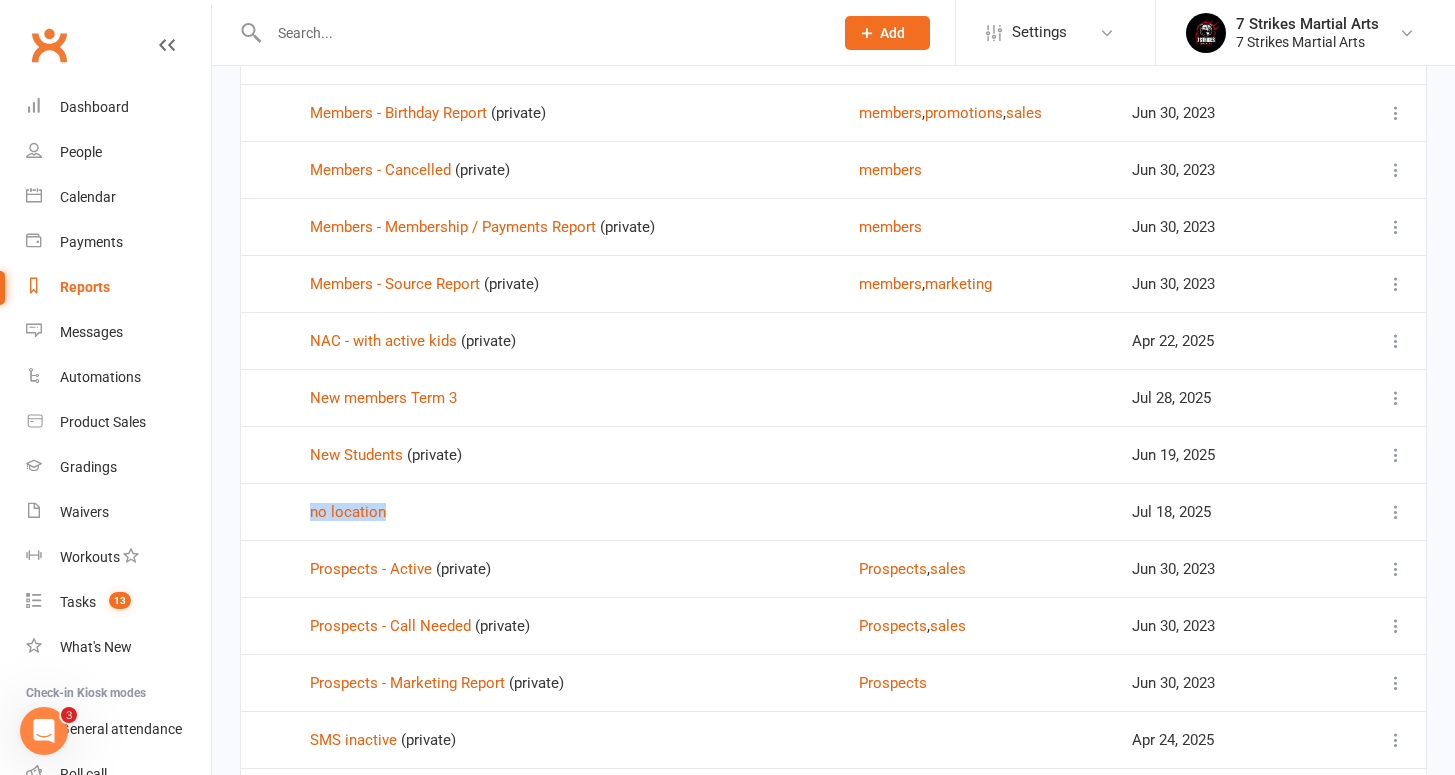 click at bounding box center [1396, 512] 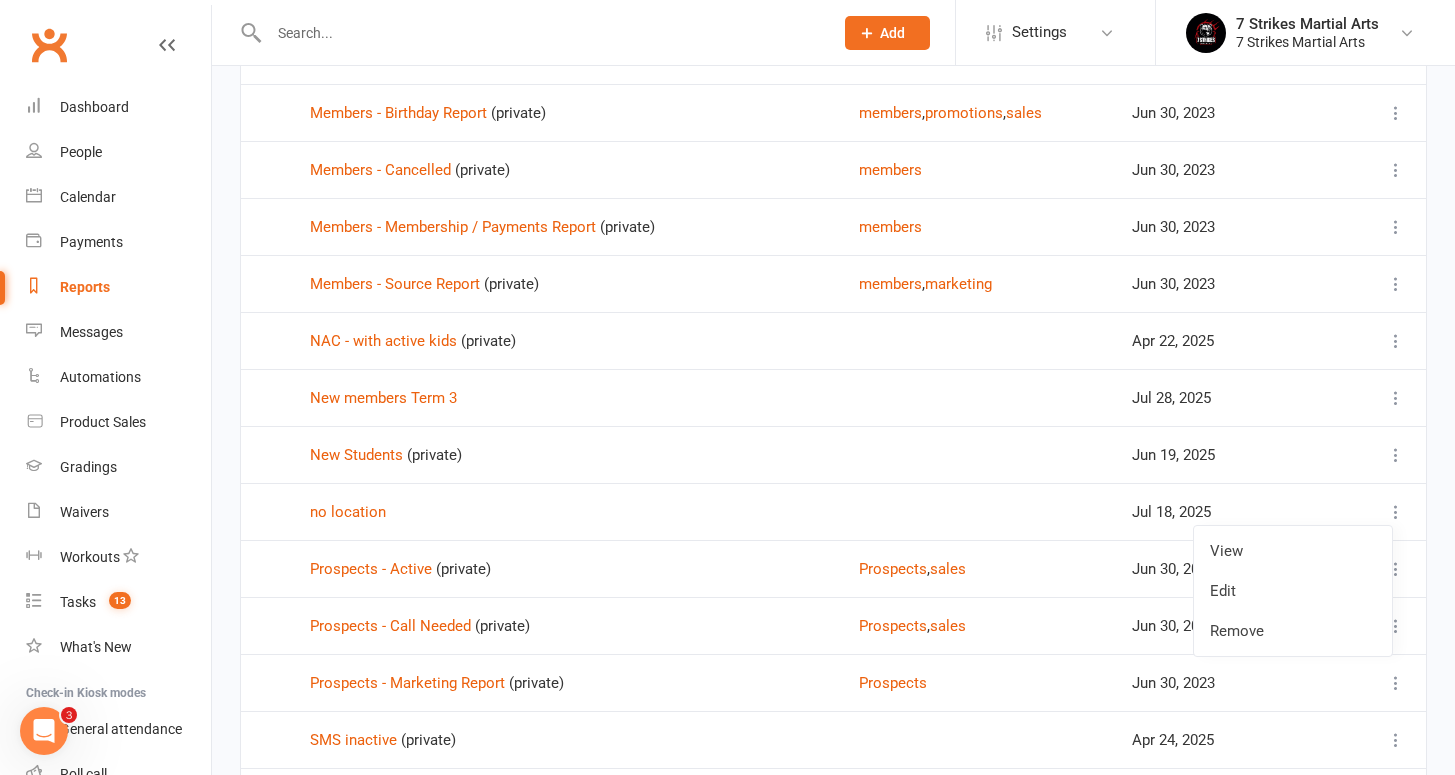 drag, startPoint x: 1256, startPoint y: 630, endPoint x: 921, endPoint y: 375, distance: 421.01068 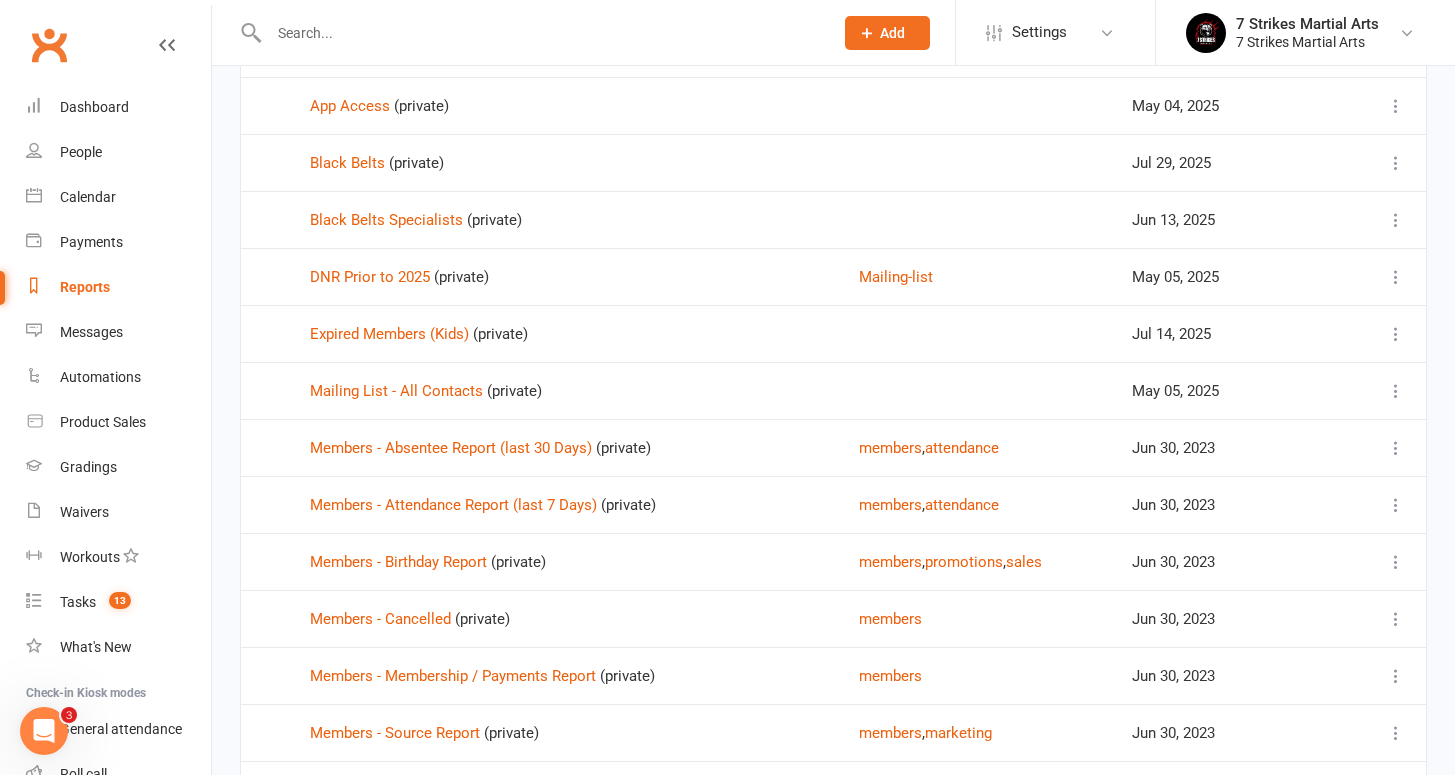 scroll, scrollTop: 812, scrollLeft: 0, axis: vertical 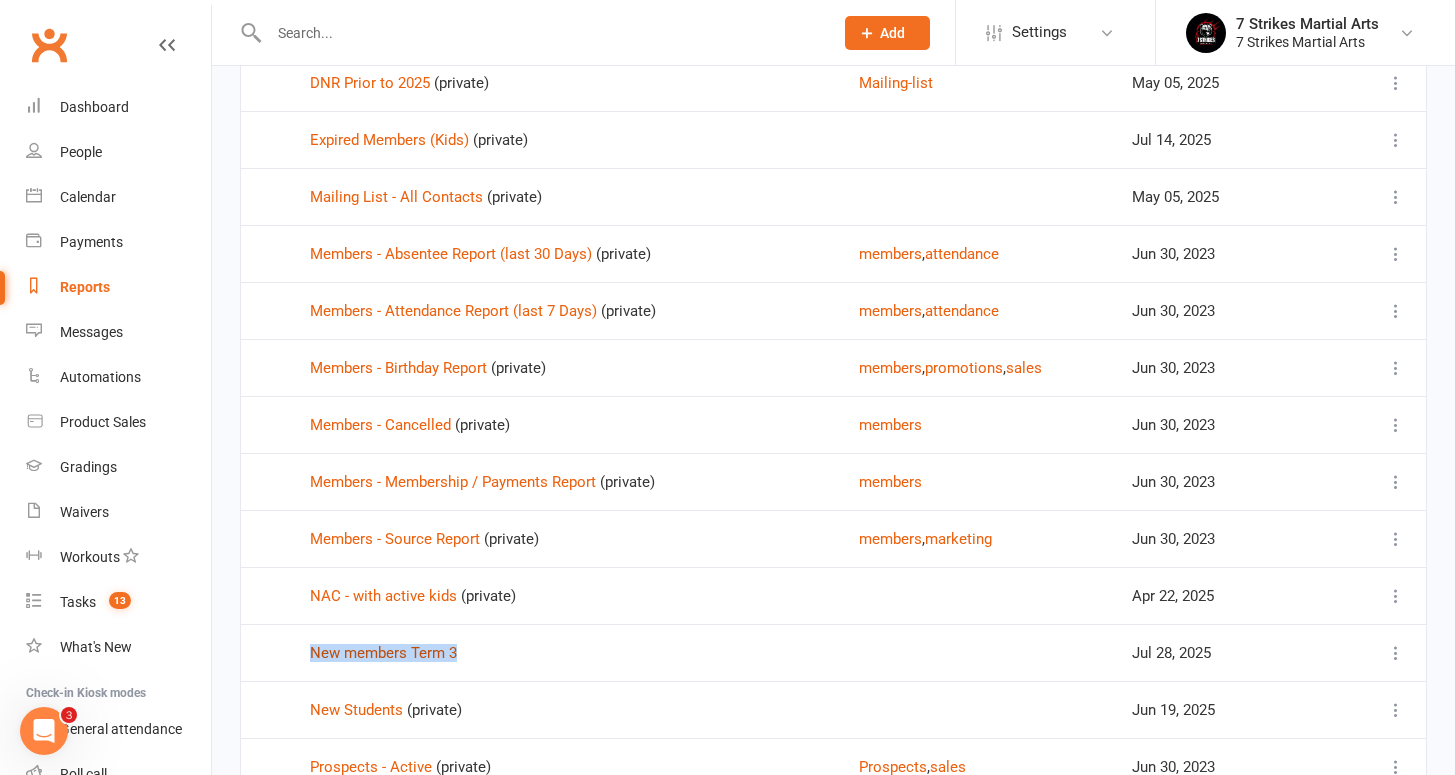 click on "New members Term 3" at bounding box center (383, 653) 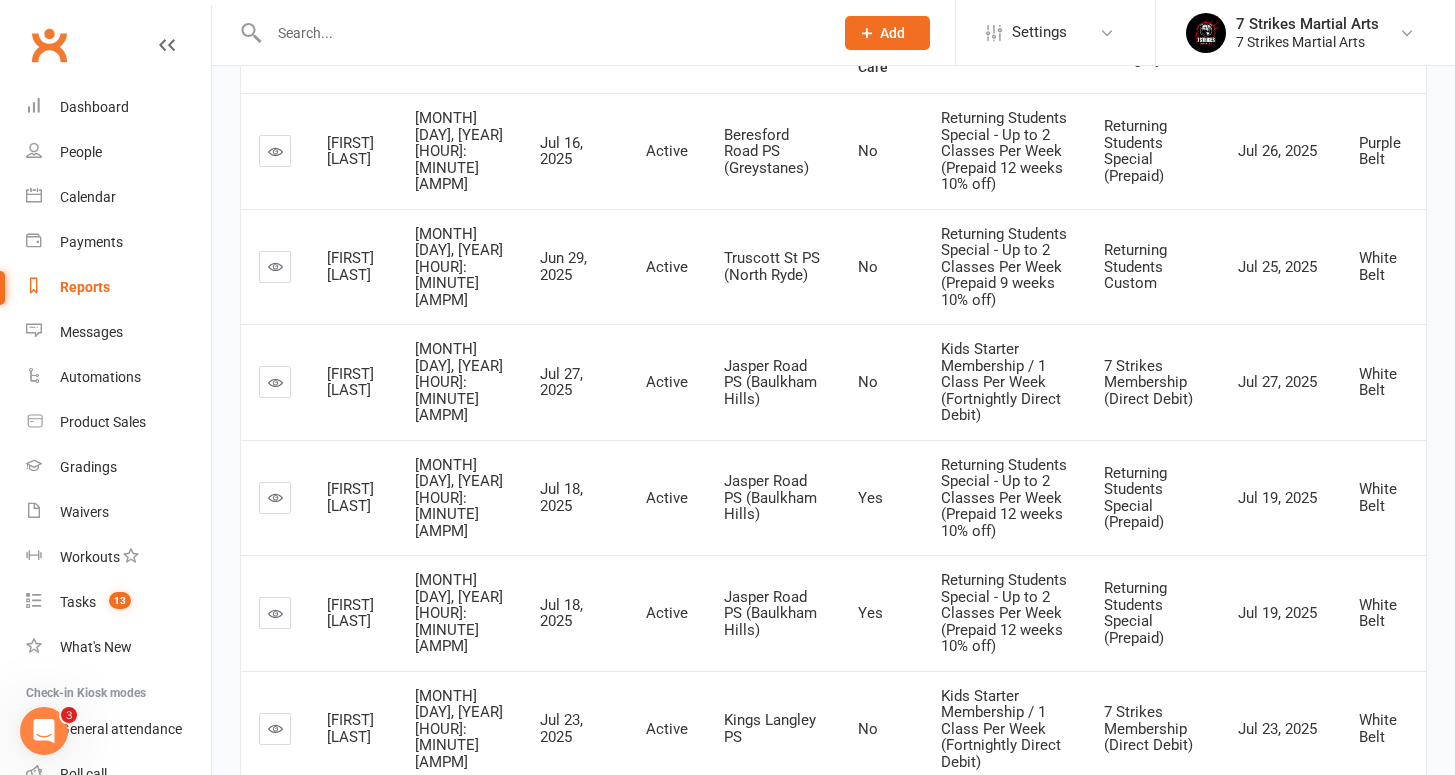 scroll, scrollTop: 0, scrollLeft: 0, axis: both 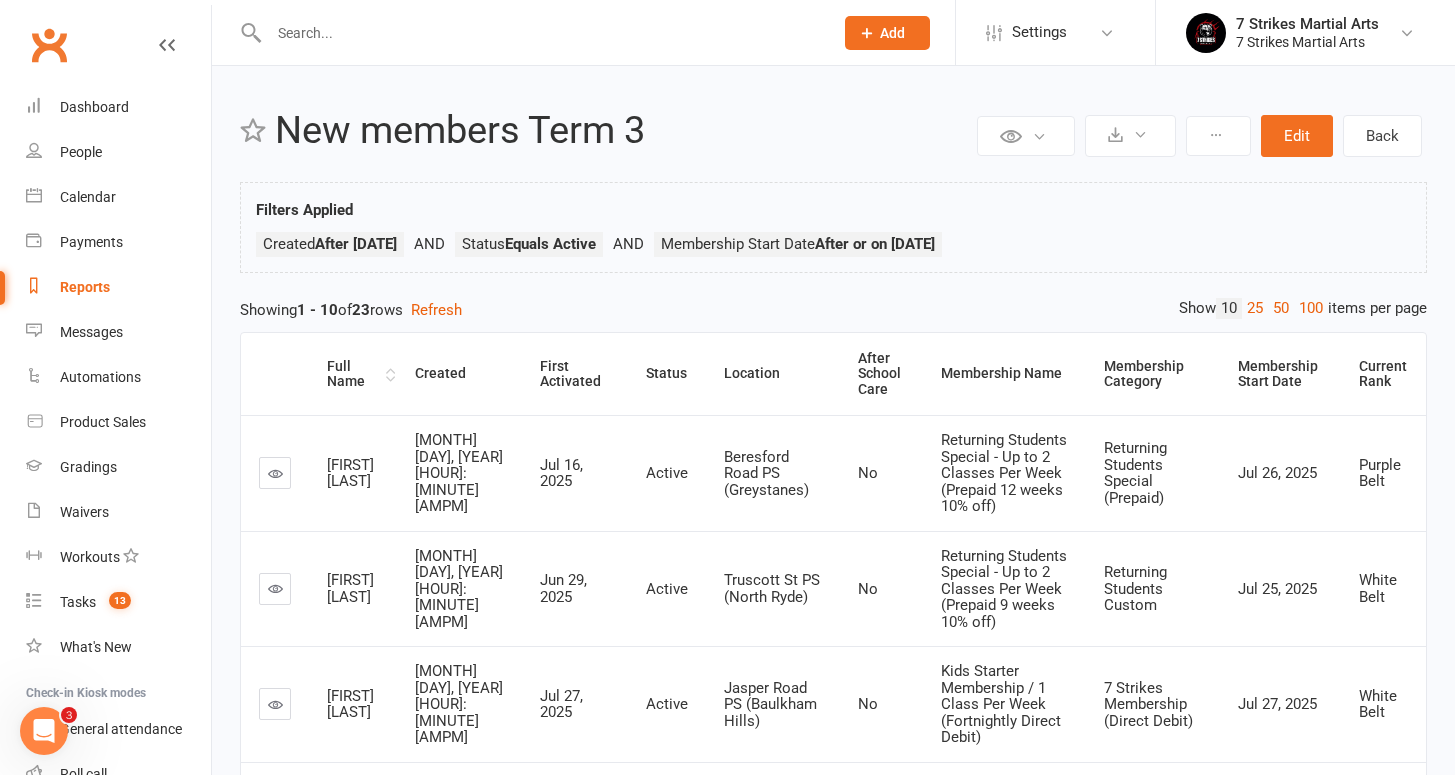 click on "Full Name" at bounding box center (354, 374) 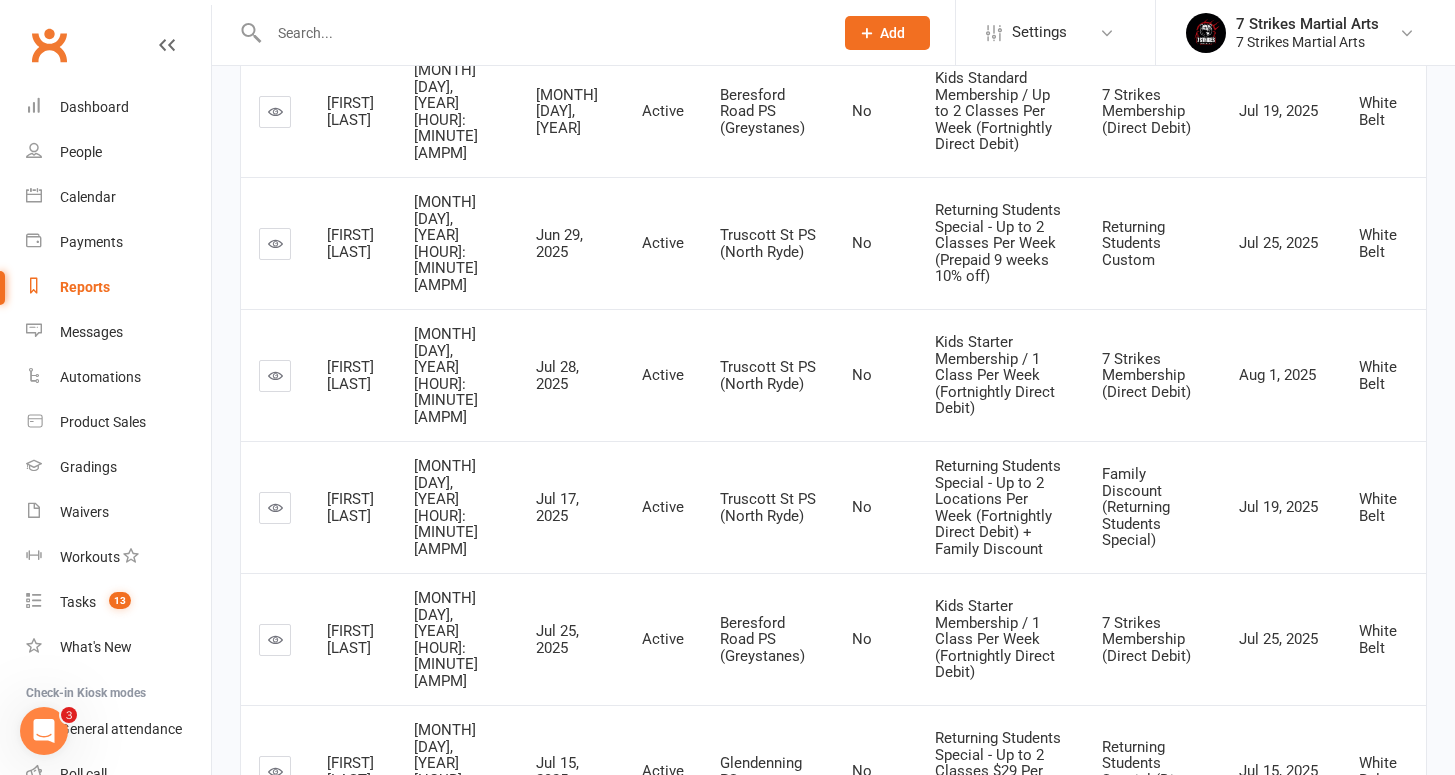 scroll, scrollTop: 0, scrollLeft: 0, axis: both 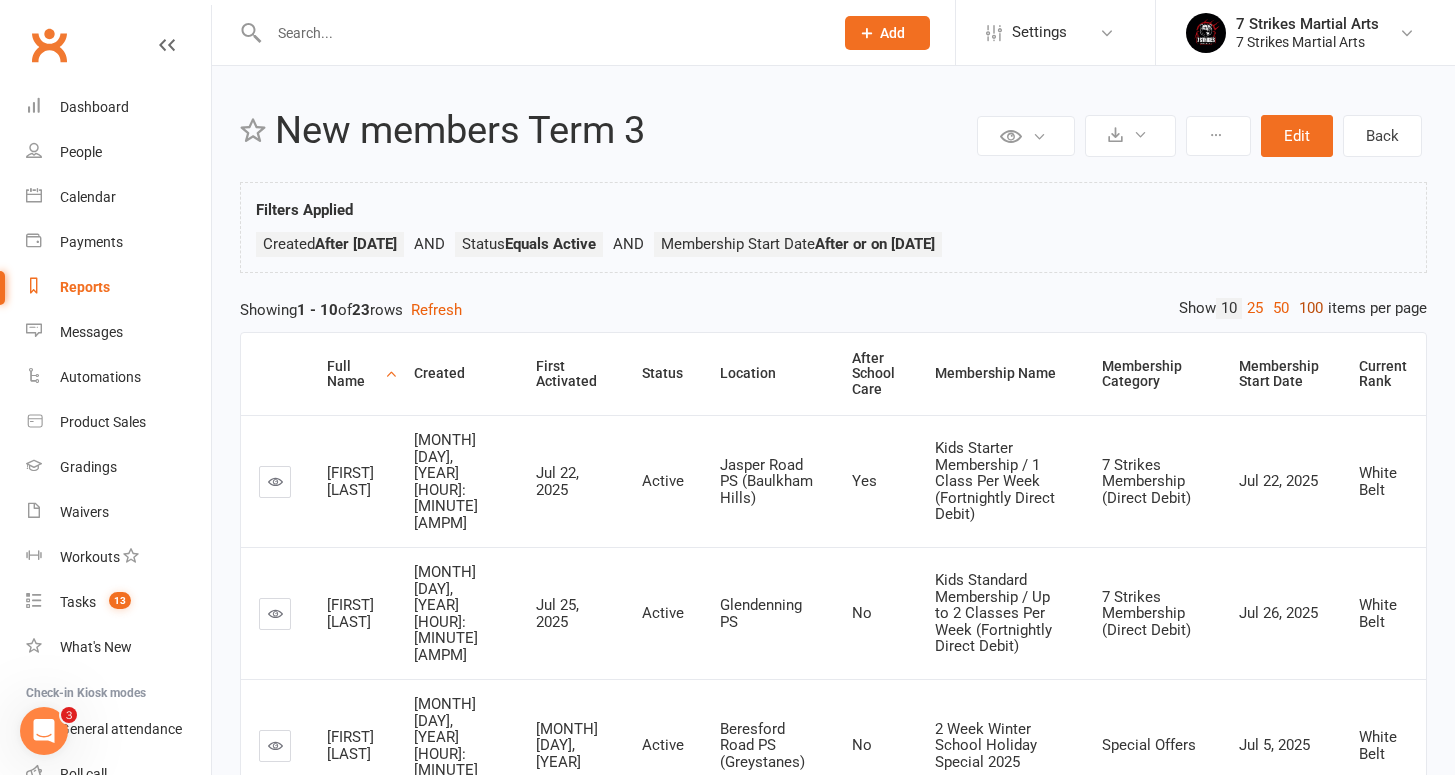 click on "100" at bounding box center [1311, 308] 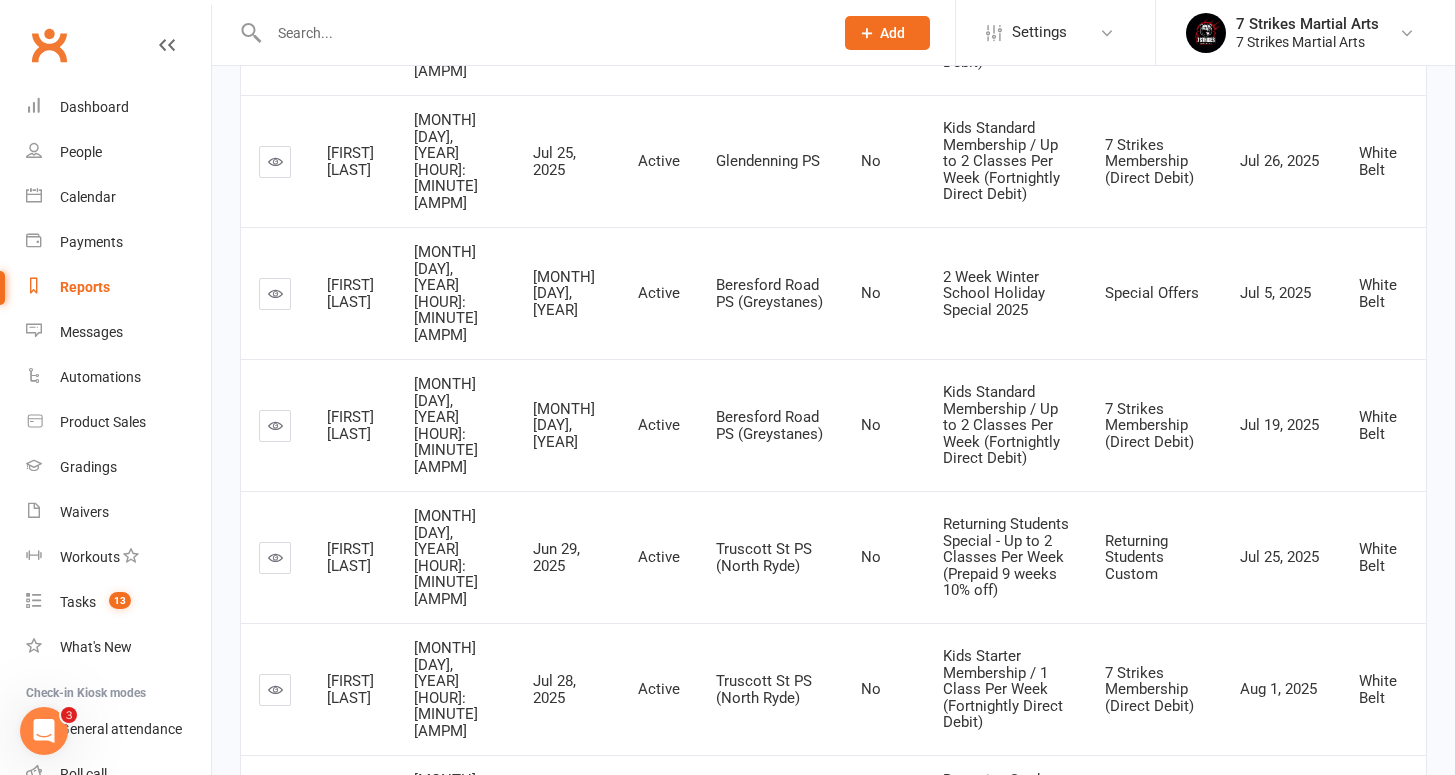 scroll, scrollTop: 0, scrollLeft: 0, axis: both 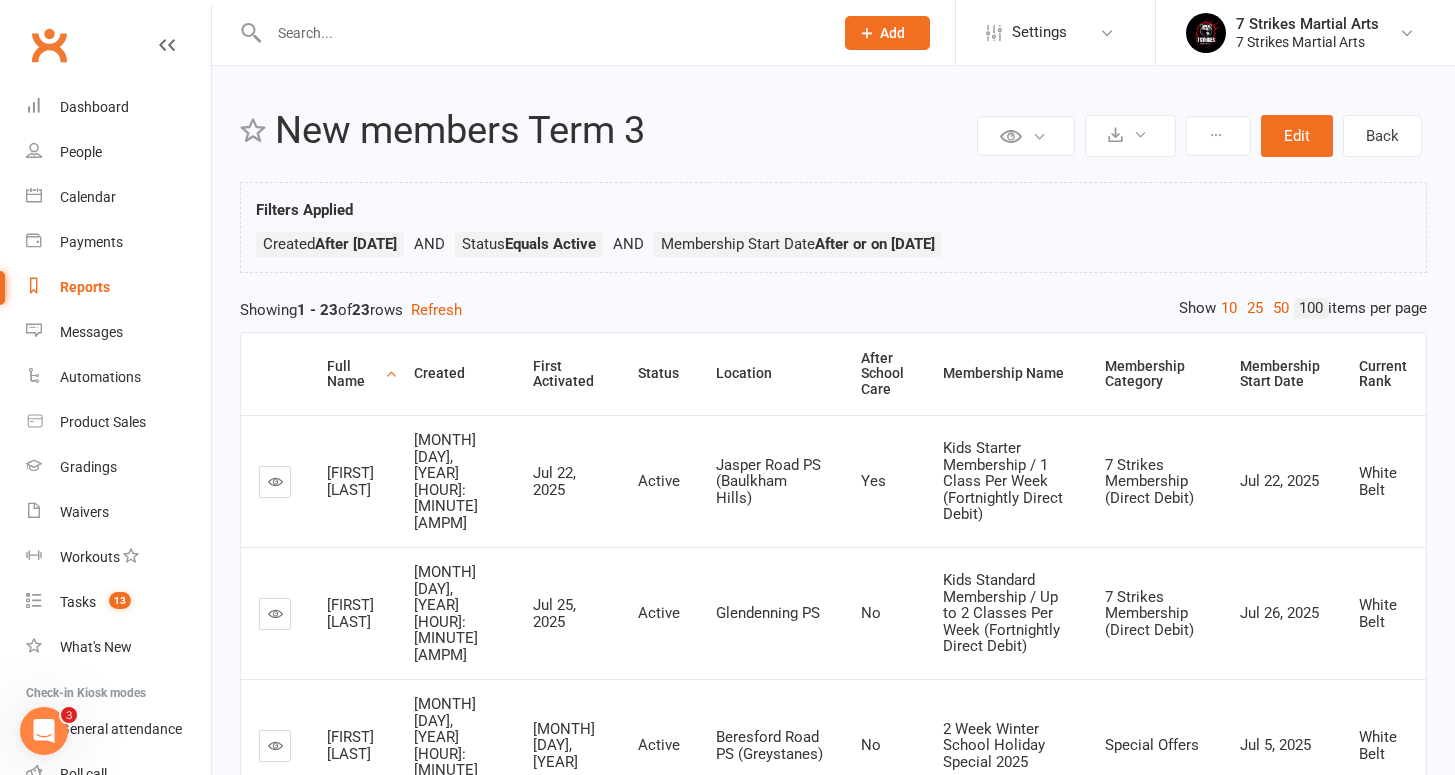 click on "Showing  1 - 23  of  23  rows Refresh" at bounding box center (833, 310) 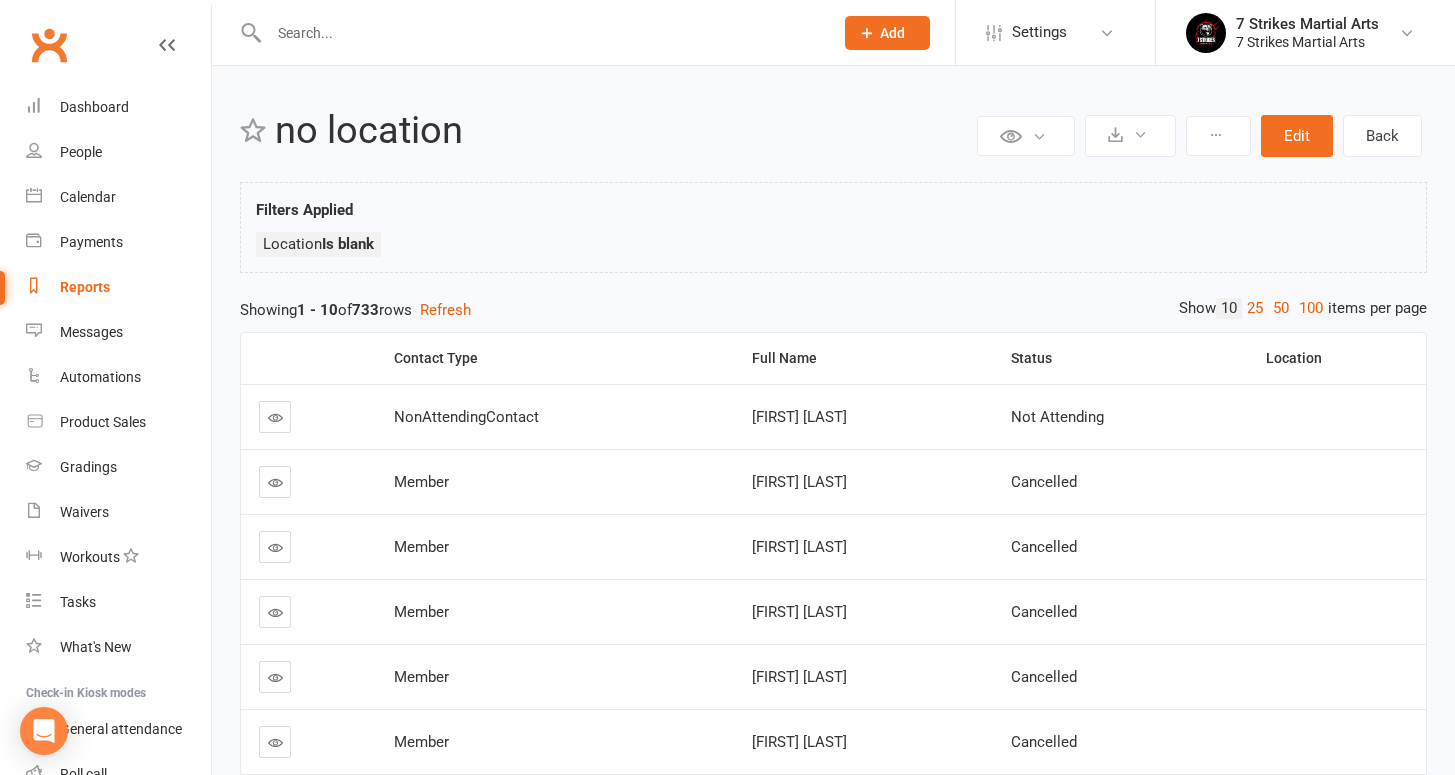 scroll, scrollTop: 0, scrollLeft: 0, axis: both 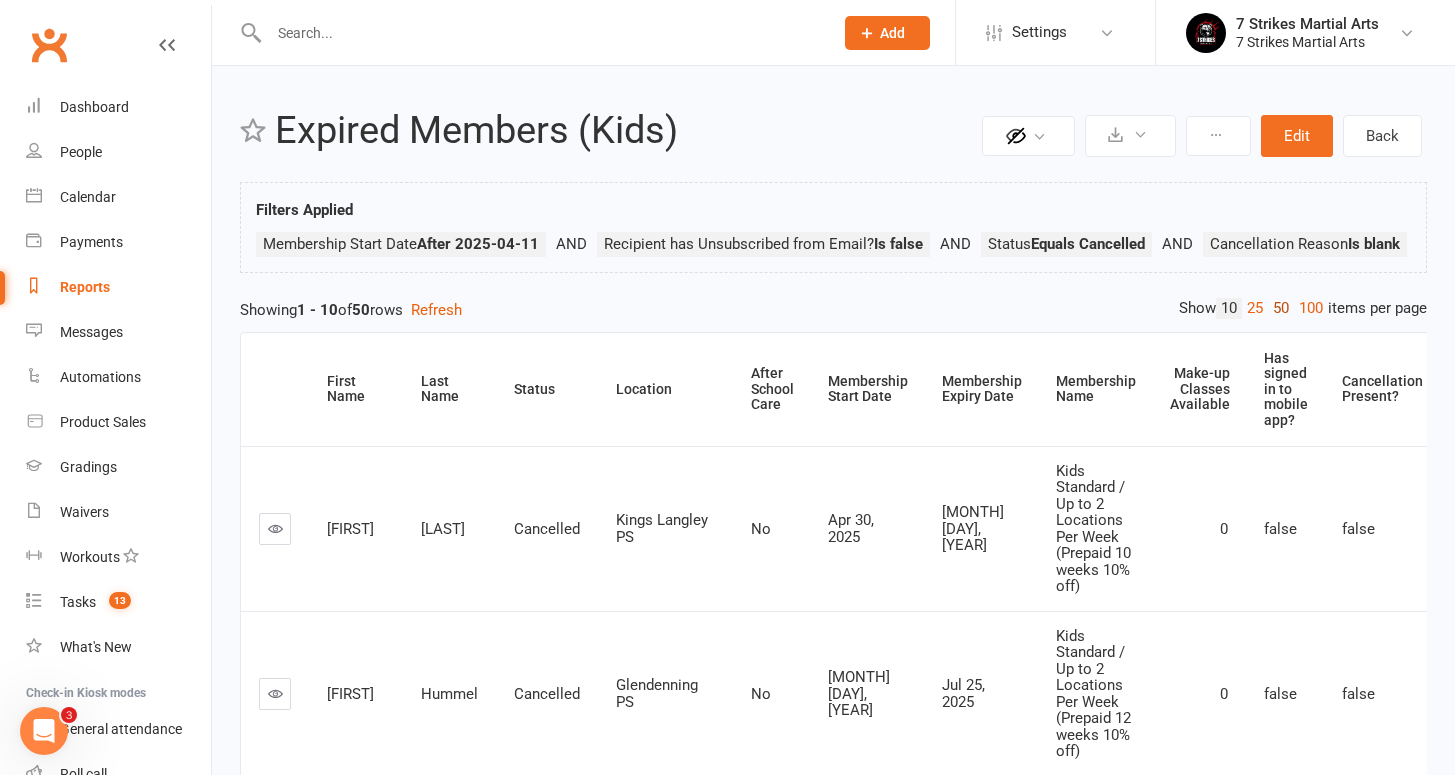 click on "50" at bounding box center (1281, 308) 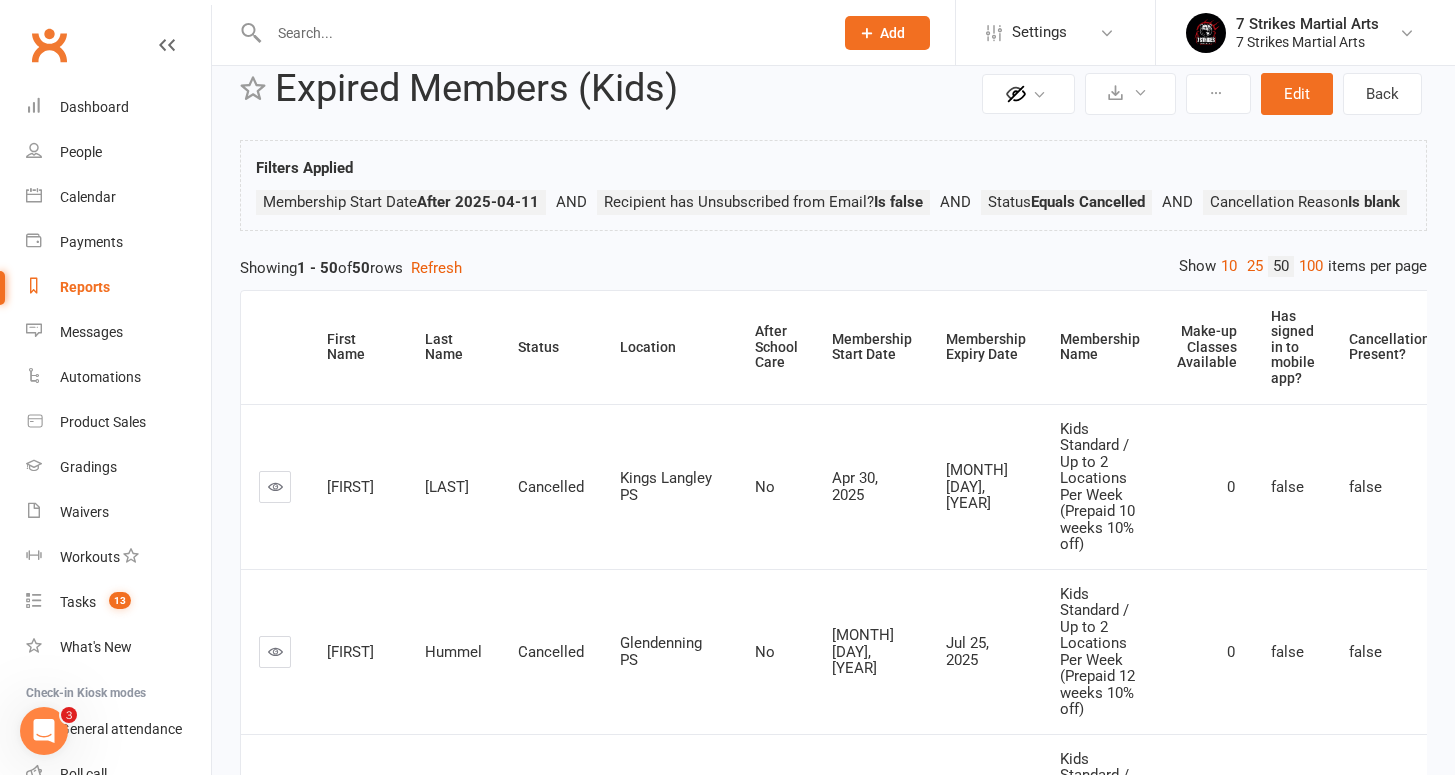 scroll, scrollTop: 153, scrollLeft: 0, axis: vertical 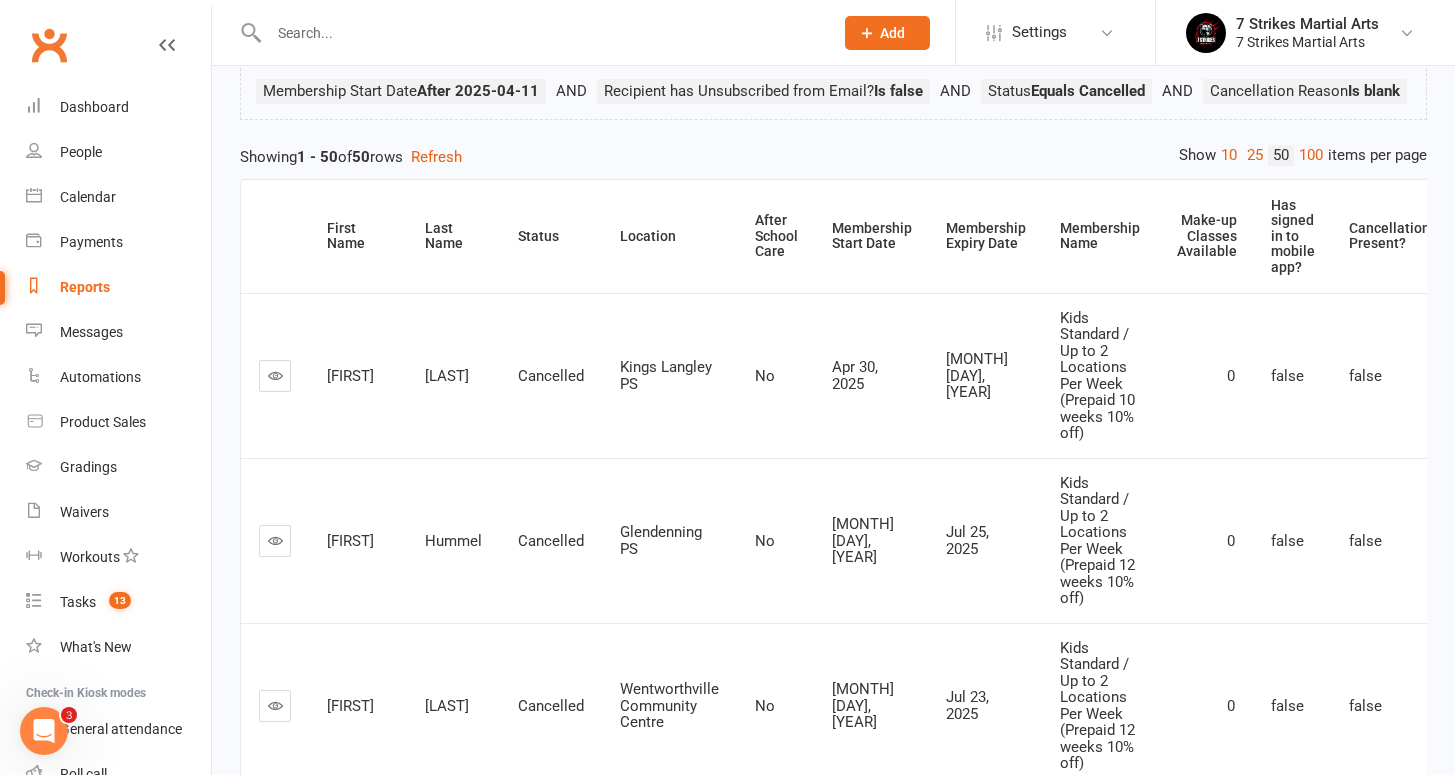 click on "[MONTH] [DAY], [YEAR]" at bounding box center (985, 375) 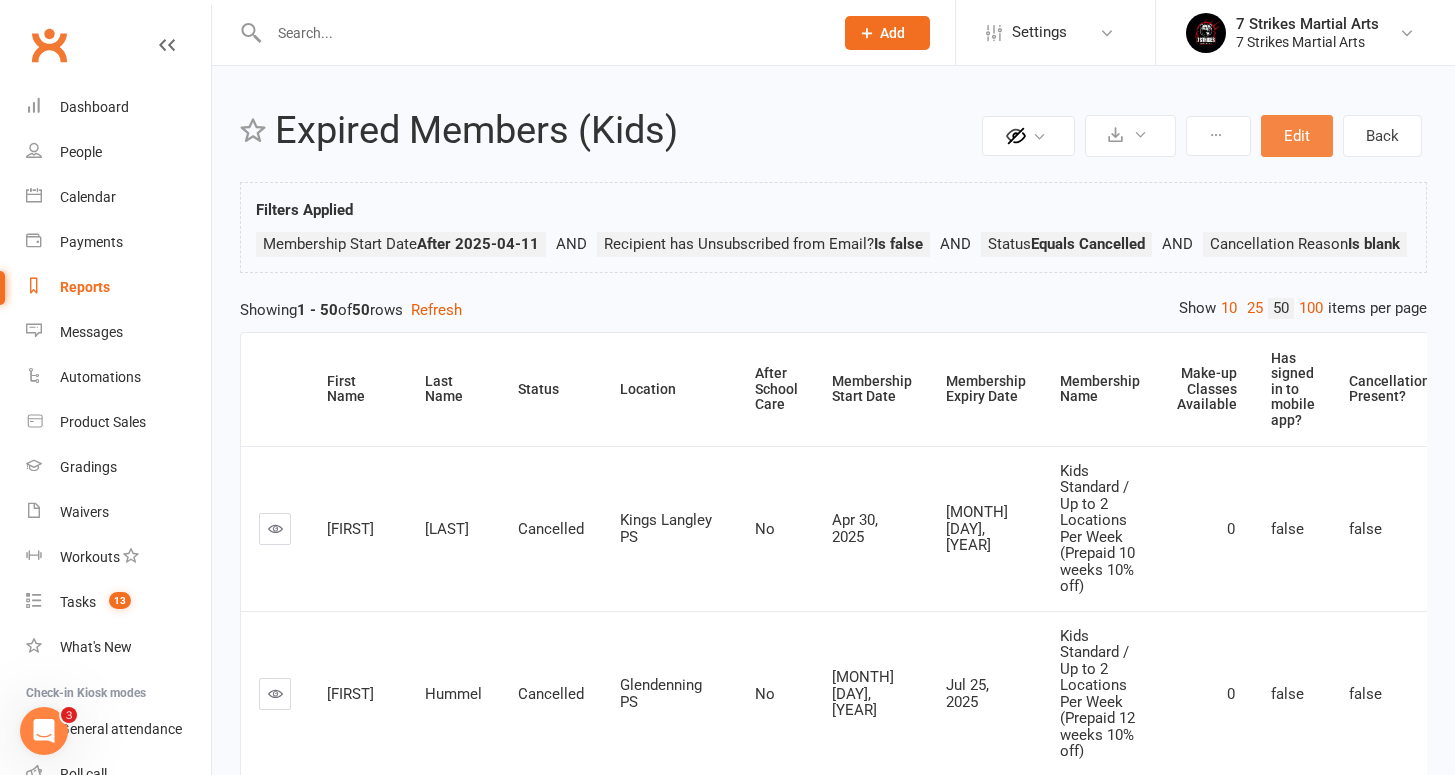 click on "Edit" at bounding box center (1297, 136) 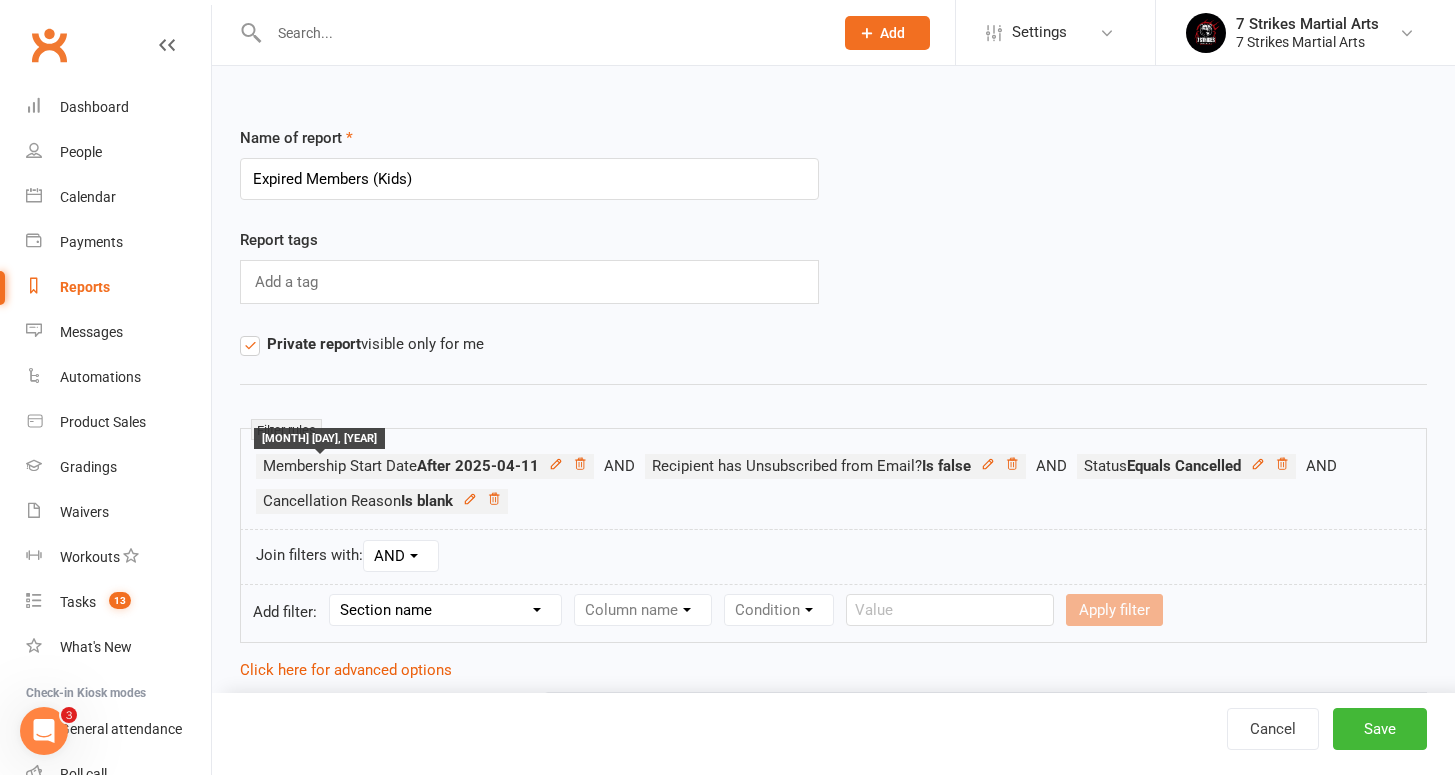 scroll, scrollTop: 365, scrollLeft: 0, axis: vertical 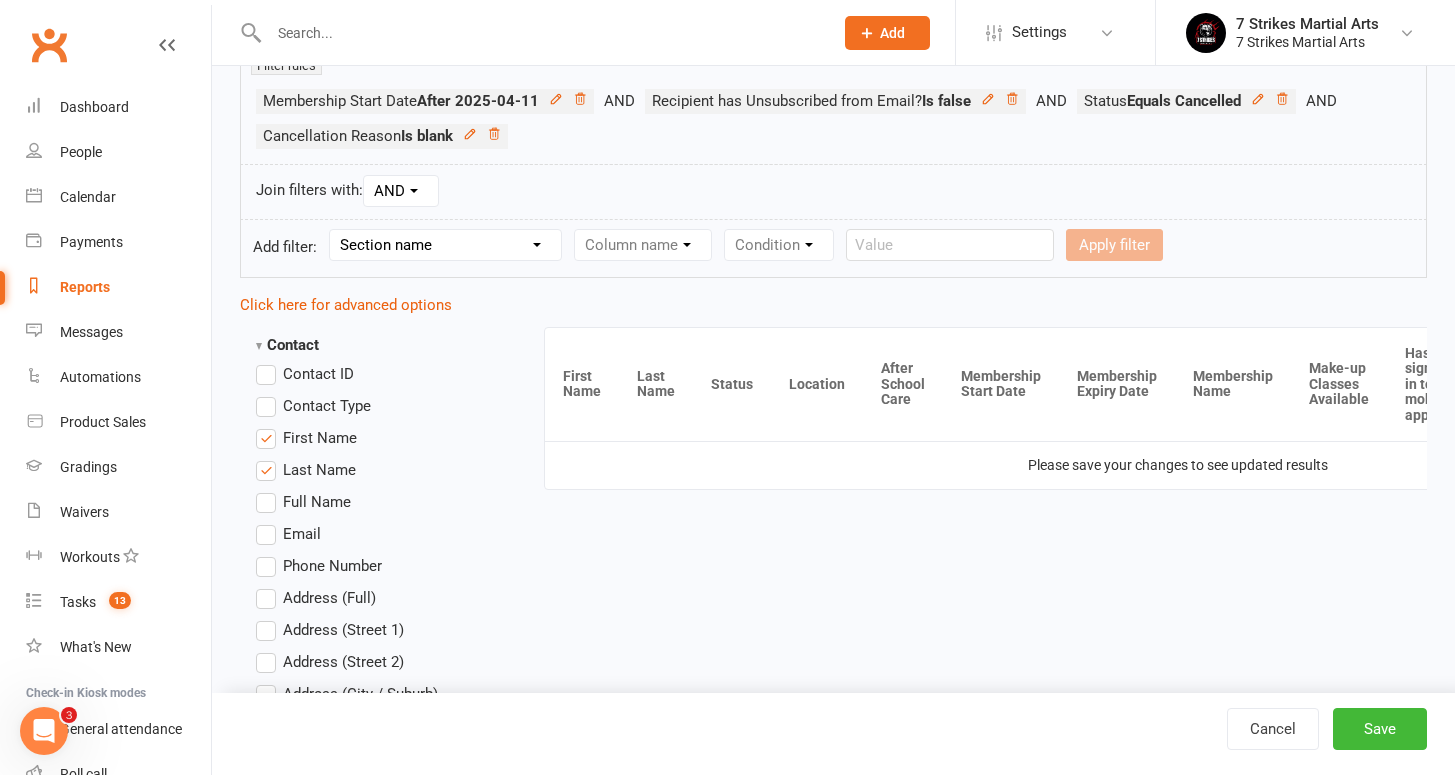 click on "First Name" at bounding box center [320, 436] 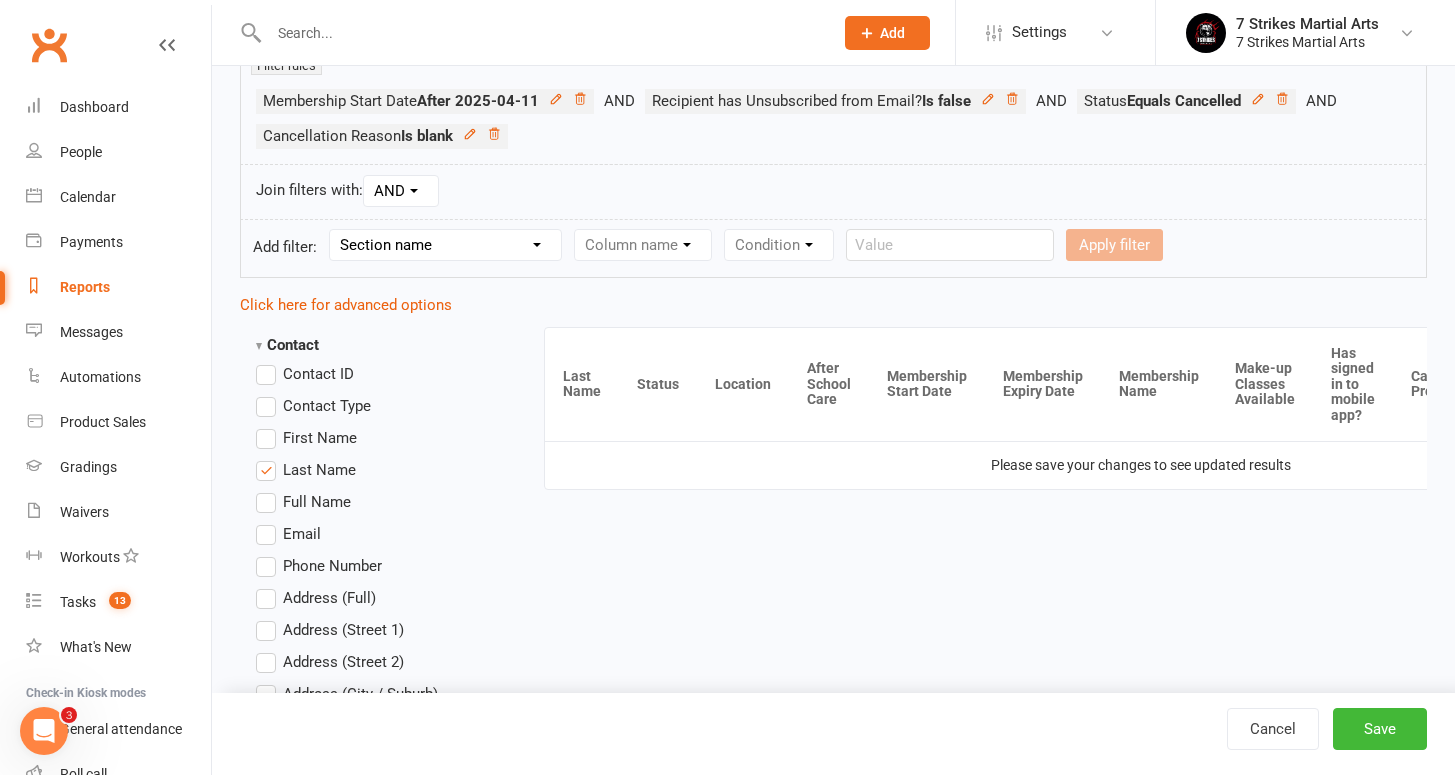 click on "Last Name" at bounding box center (319, 468) 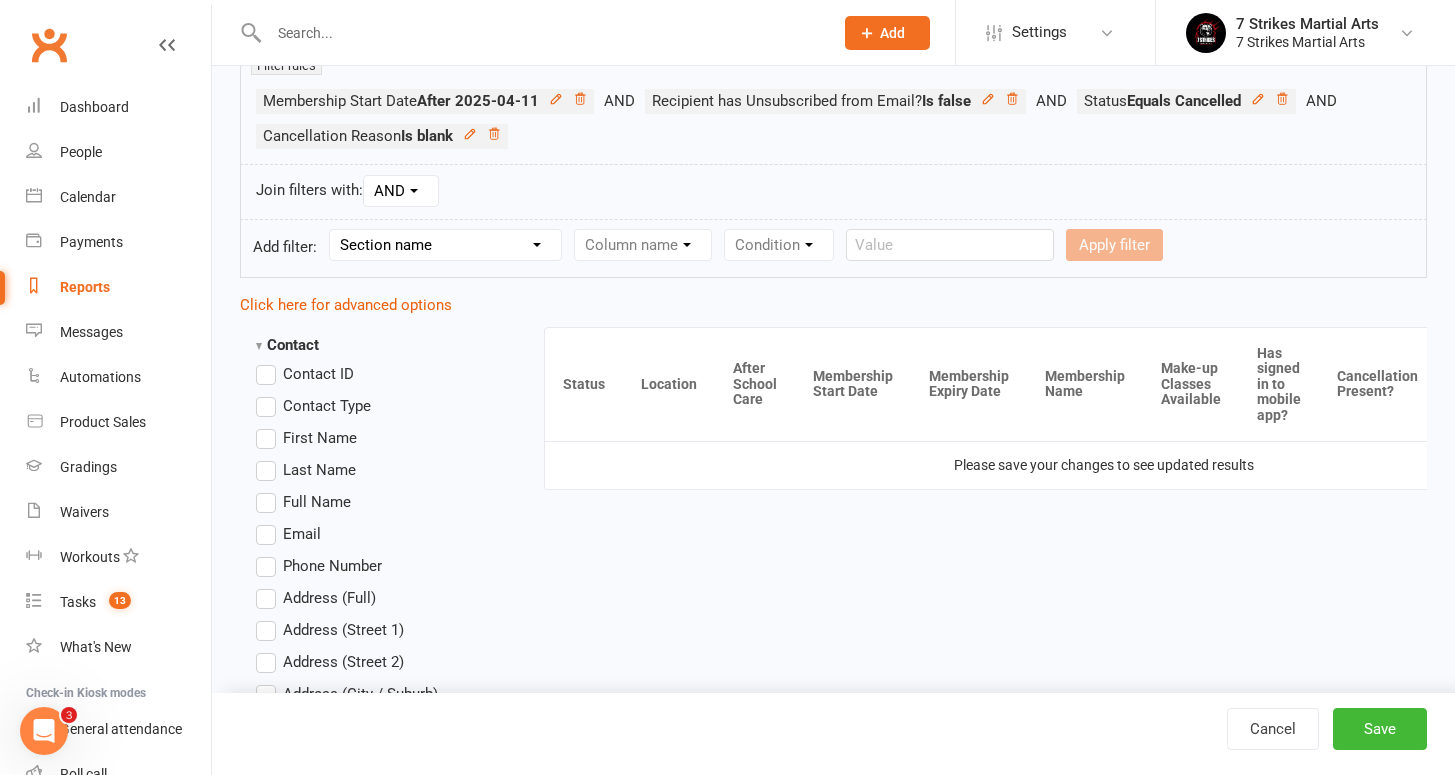 click on "Full Name" at bounding box center (317, 500) 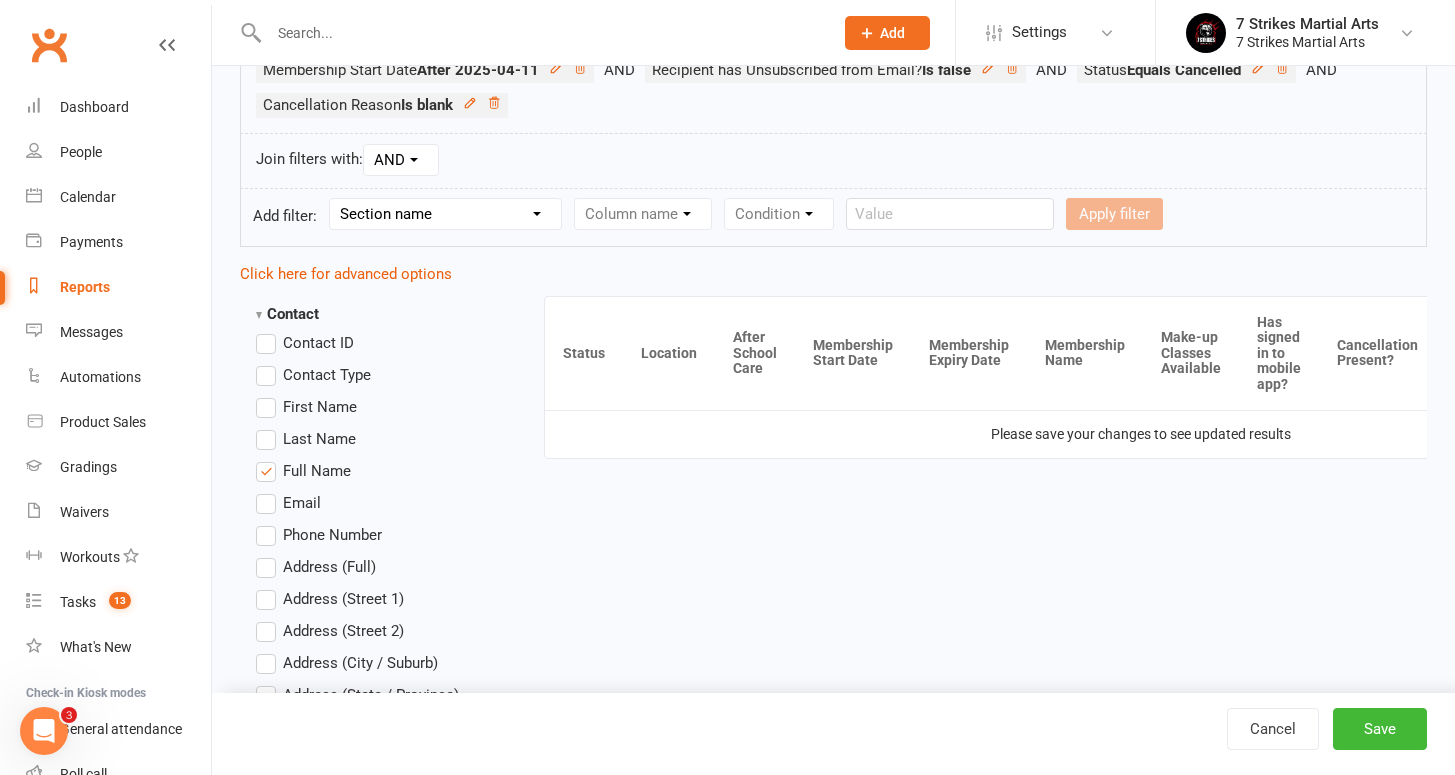 scroll, scrollTop: 521, scrollLeft: 0, axis: vertical 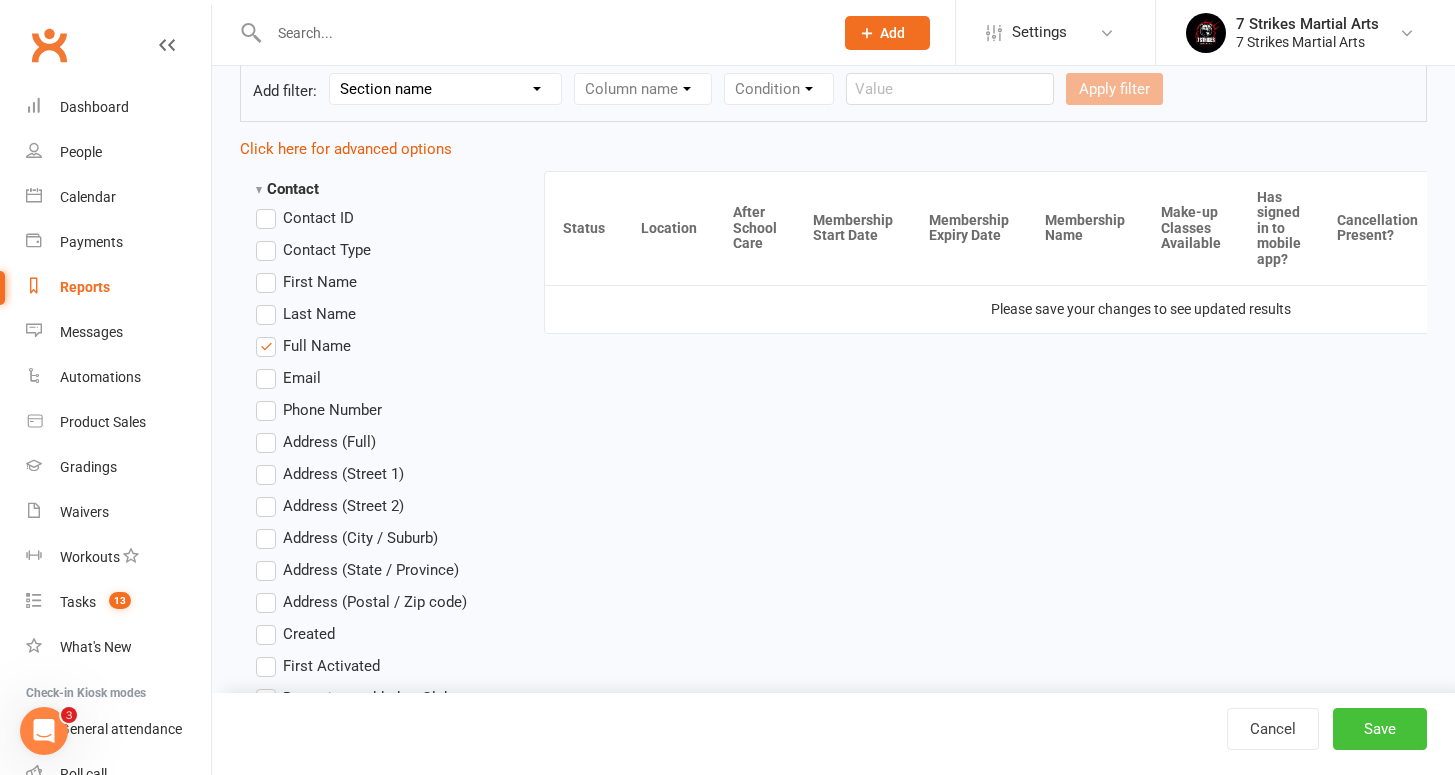 click on "Save" at bounding box center (1380, 729) 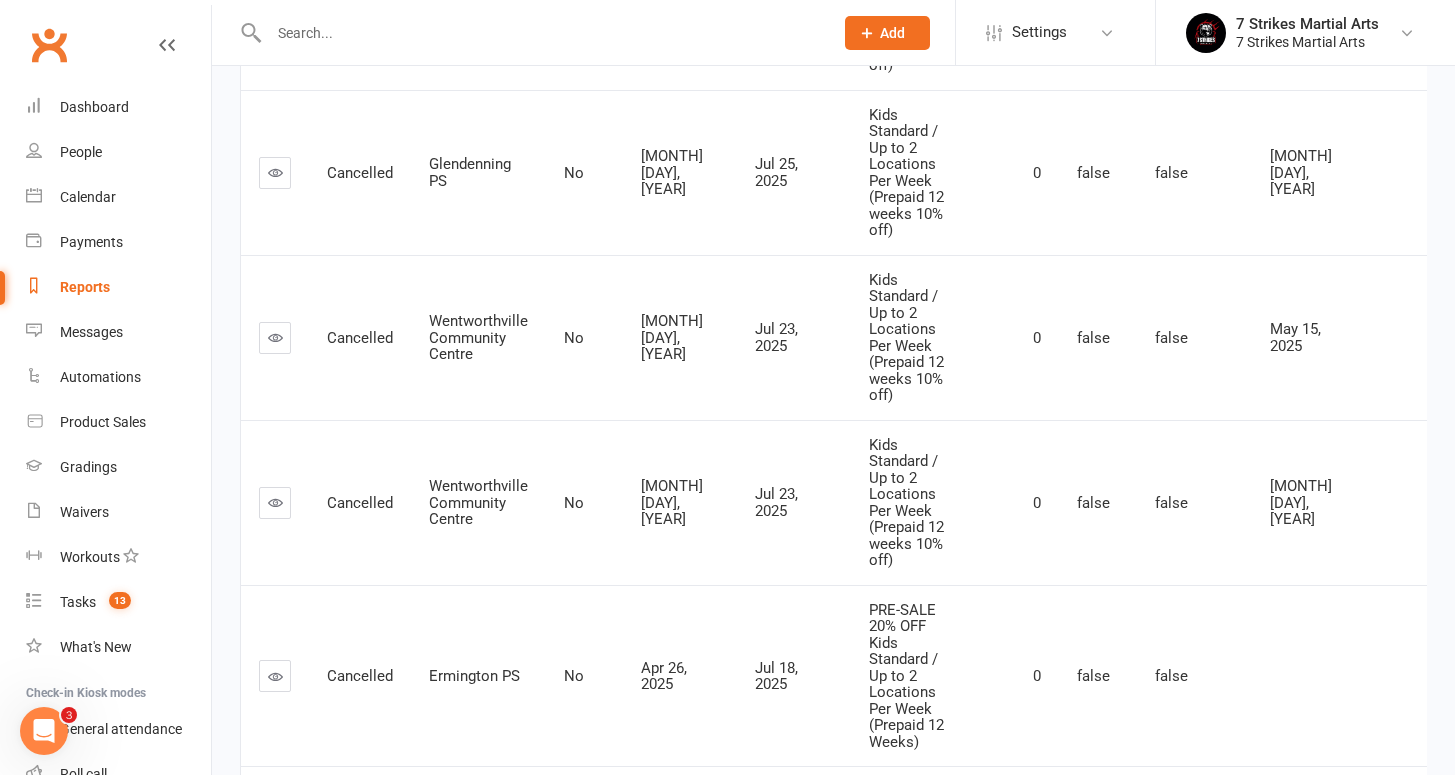 scroll, scrollTop: 0, scrollLeft: 0, axis: both 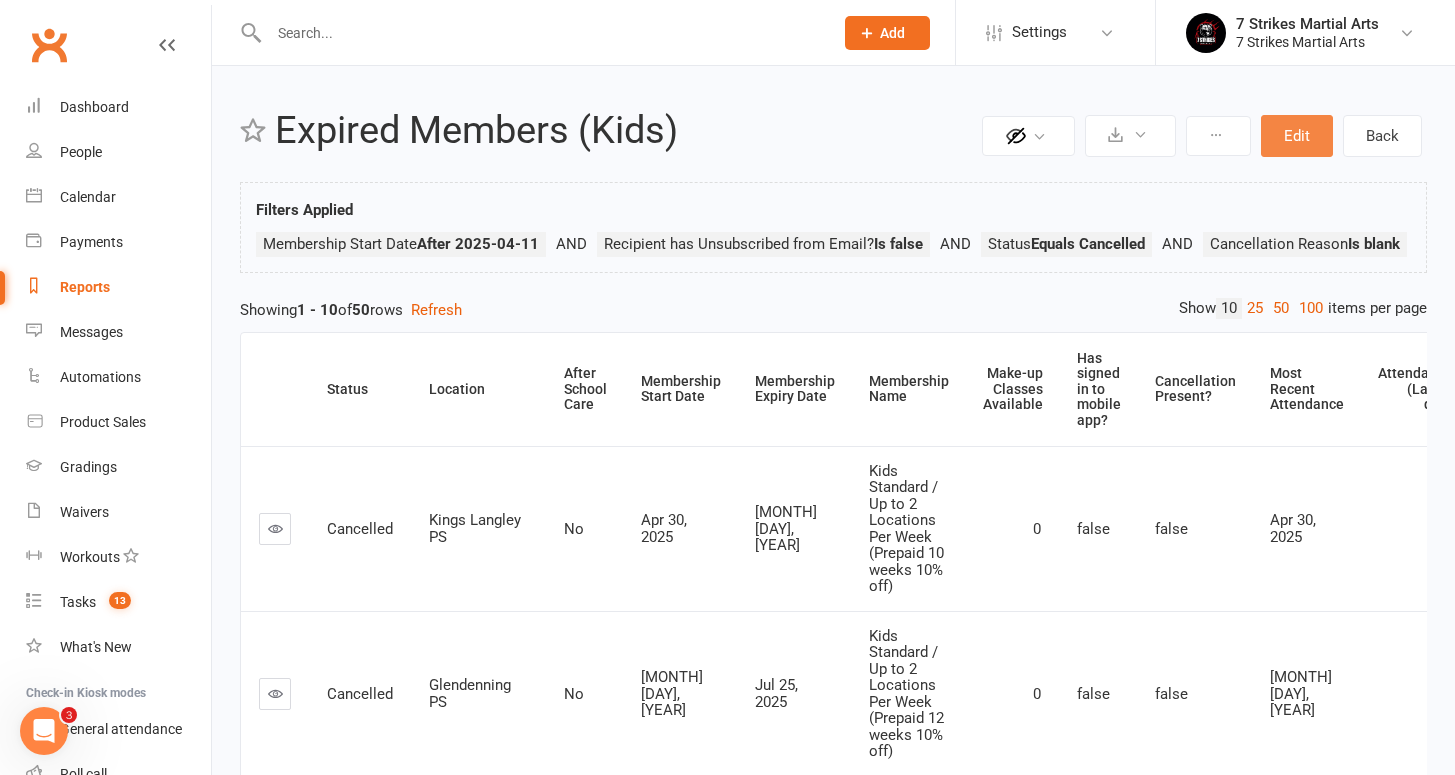 click on "Edit" at bounding box center (1297, 136) 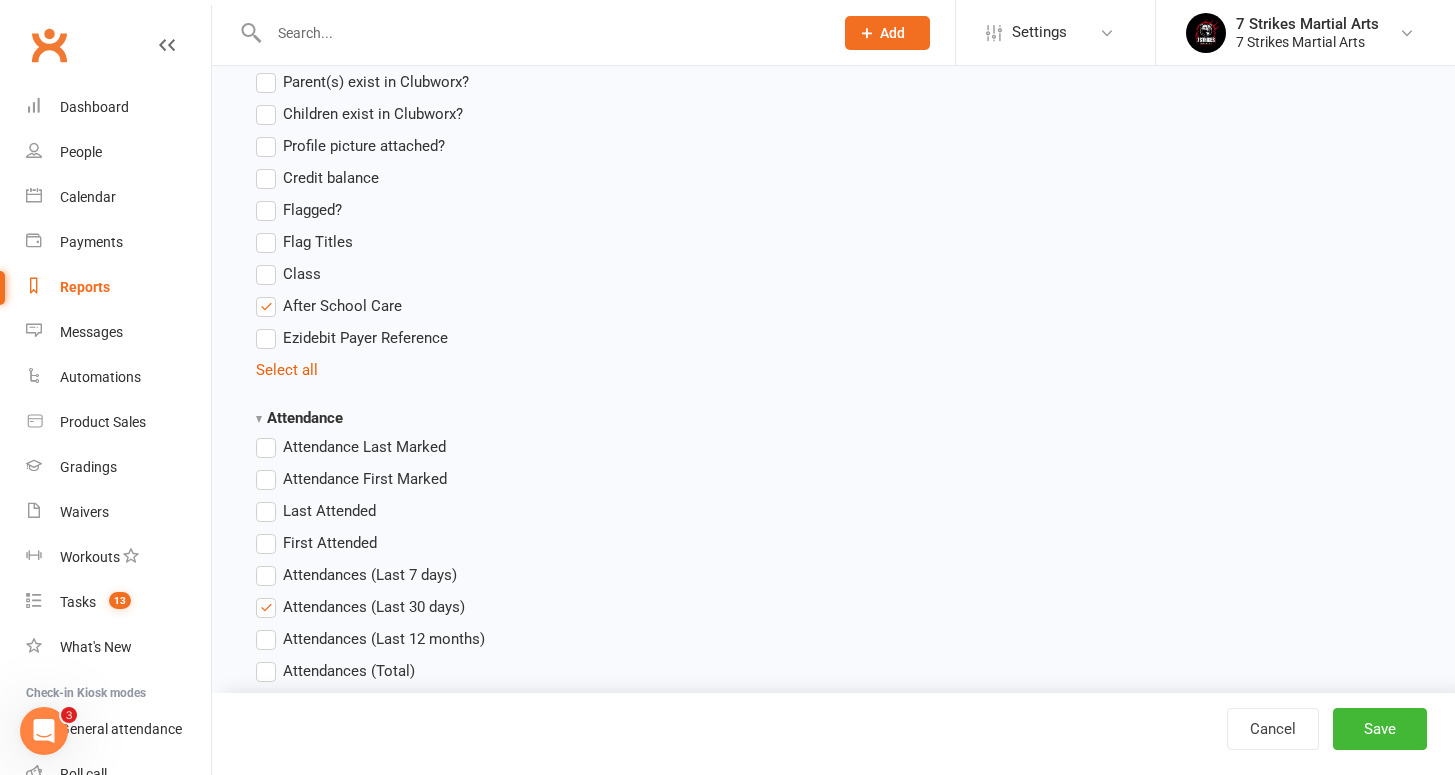 scroll, scrollTop: 2194, scrollLeft: 0, axis: vertical 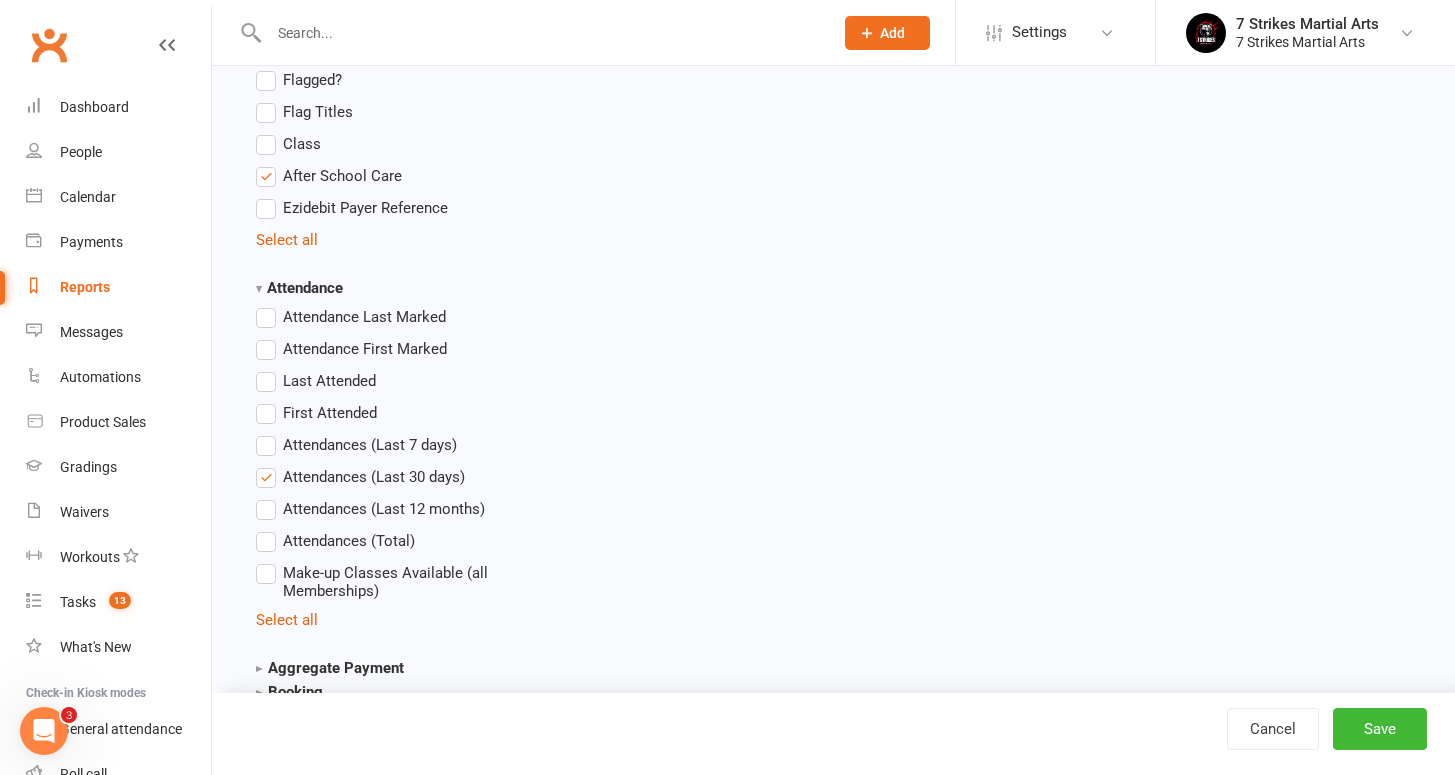 click on "Attendances (Last 7 days)" at bounding box center (370, 443) 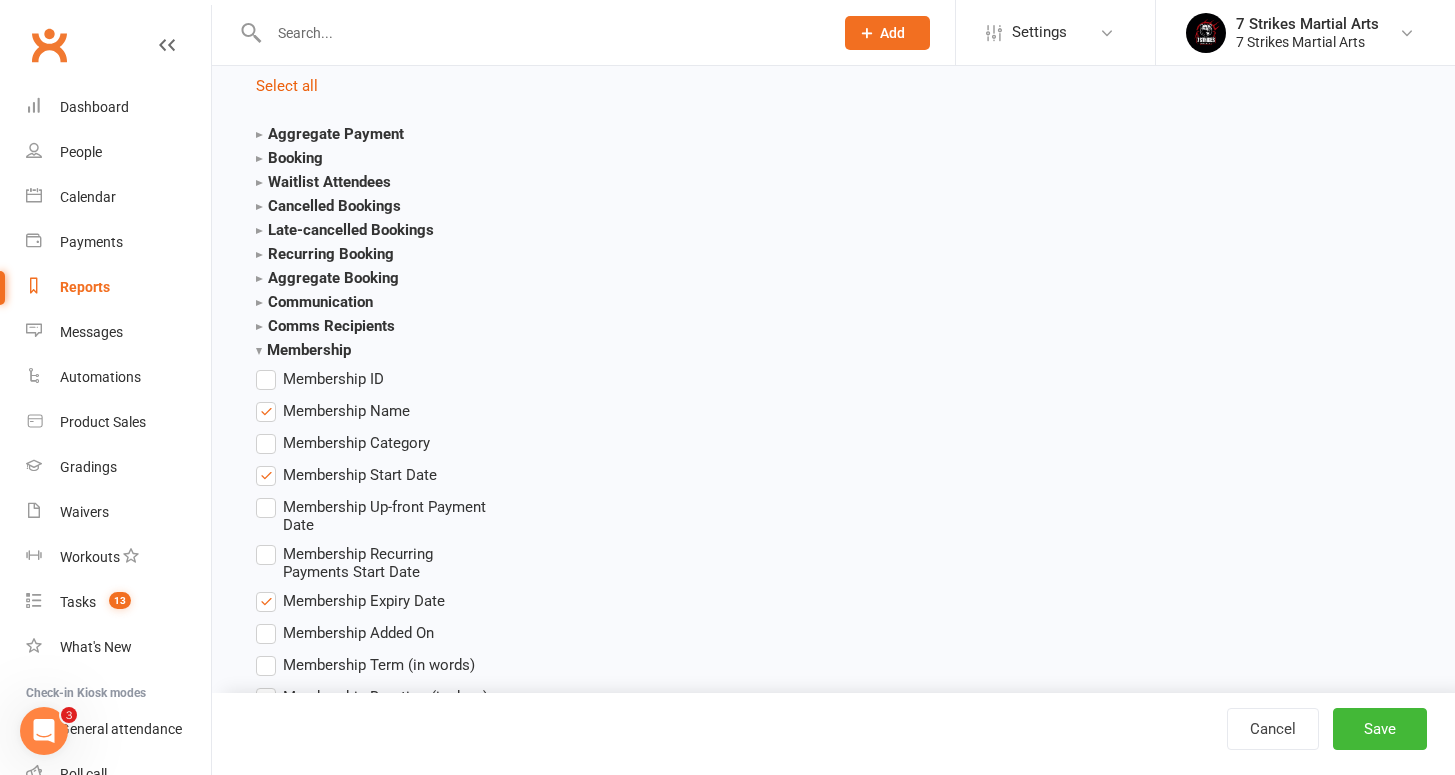 scroll, scrollTop: 2879, scrollLeft: 0, axis: vertical 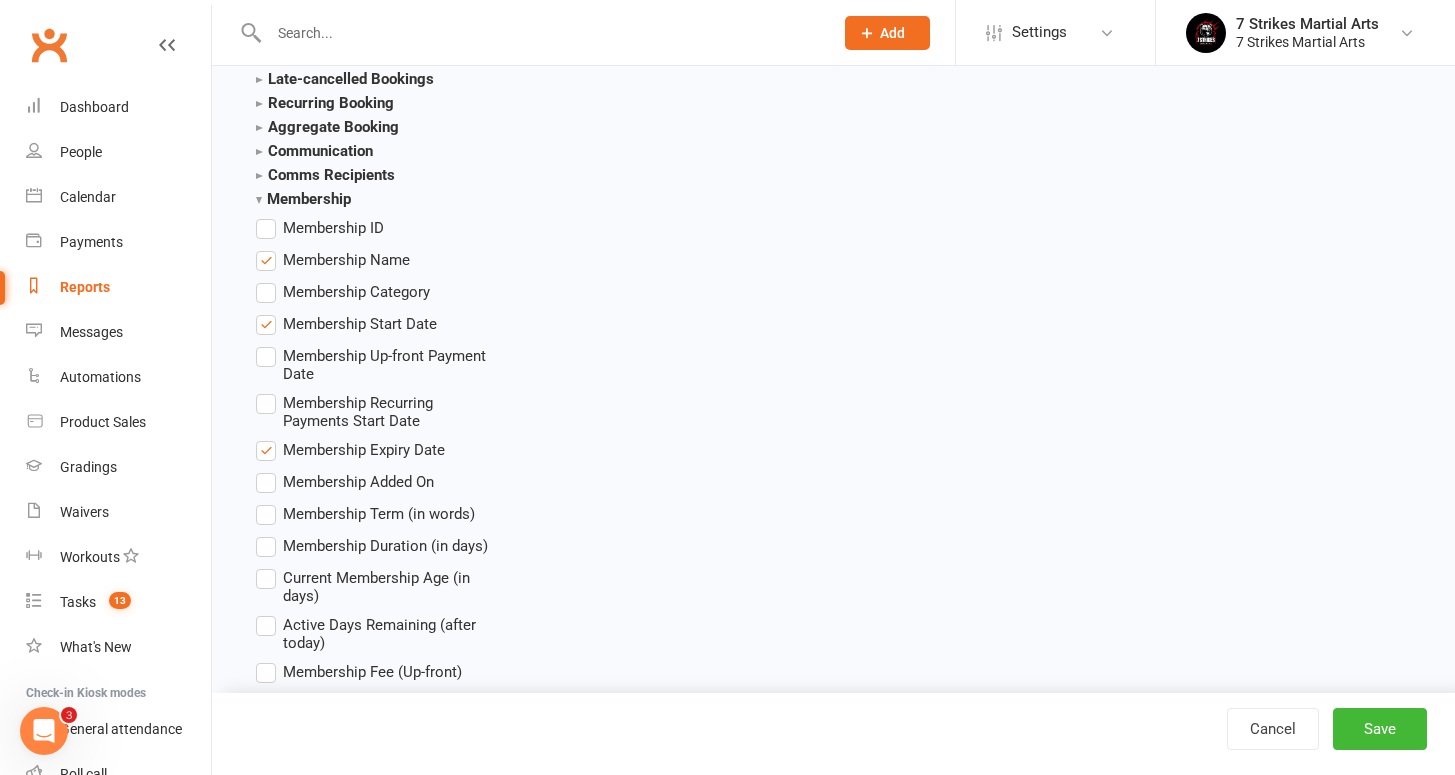 click on "Membership Name" at bounding box center (346, 258) 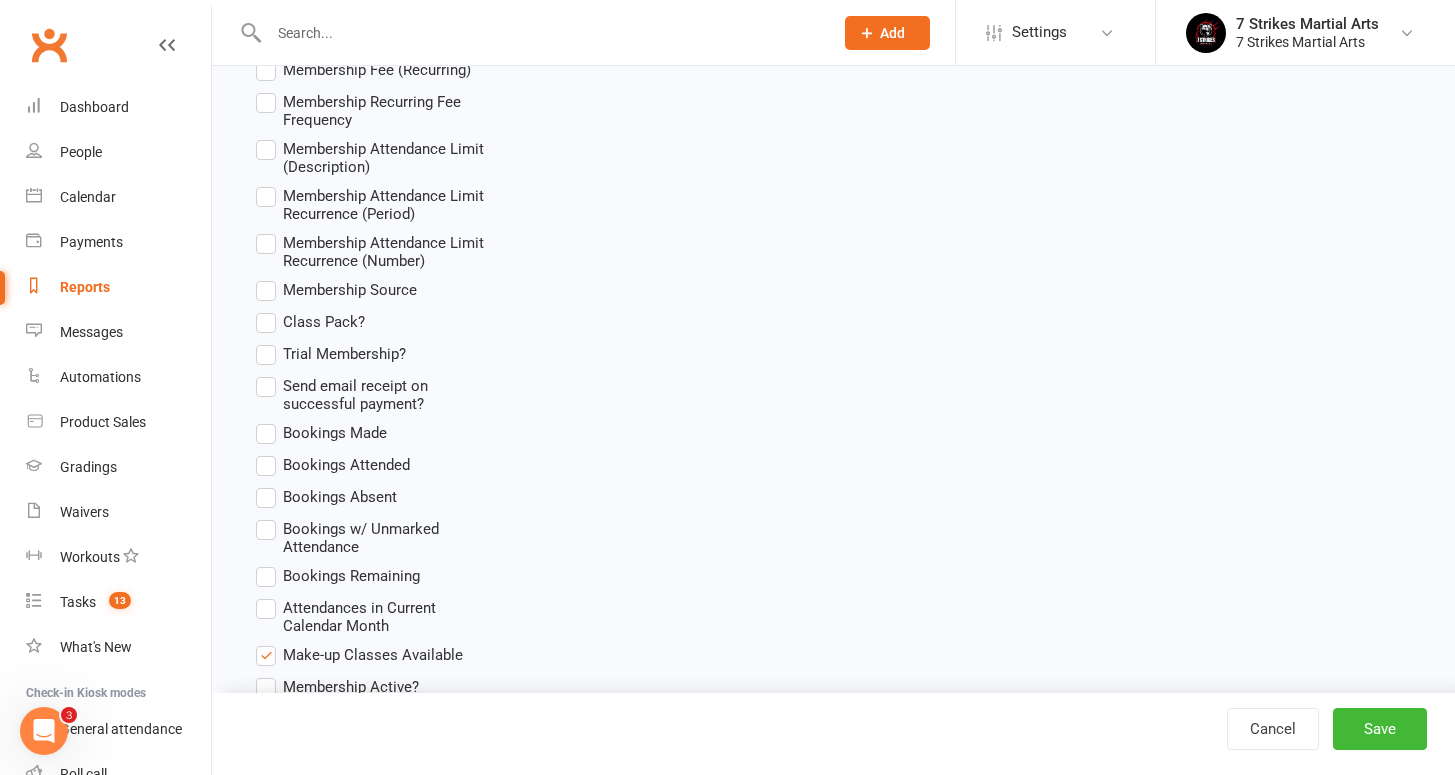 scroll, scrollTop: 3783, scrollLeft: 0, axis: vertical 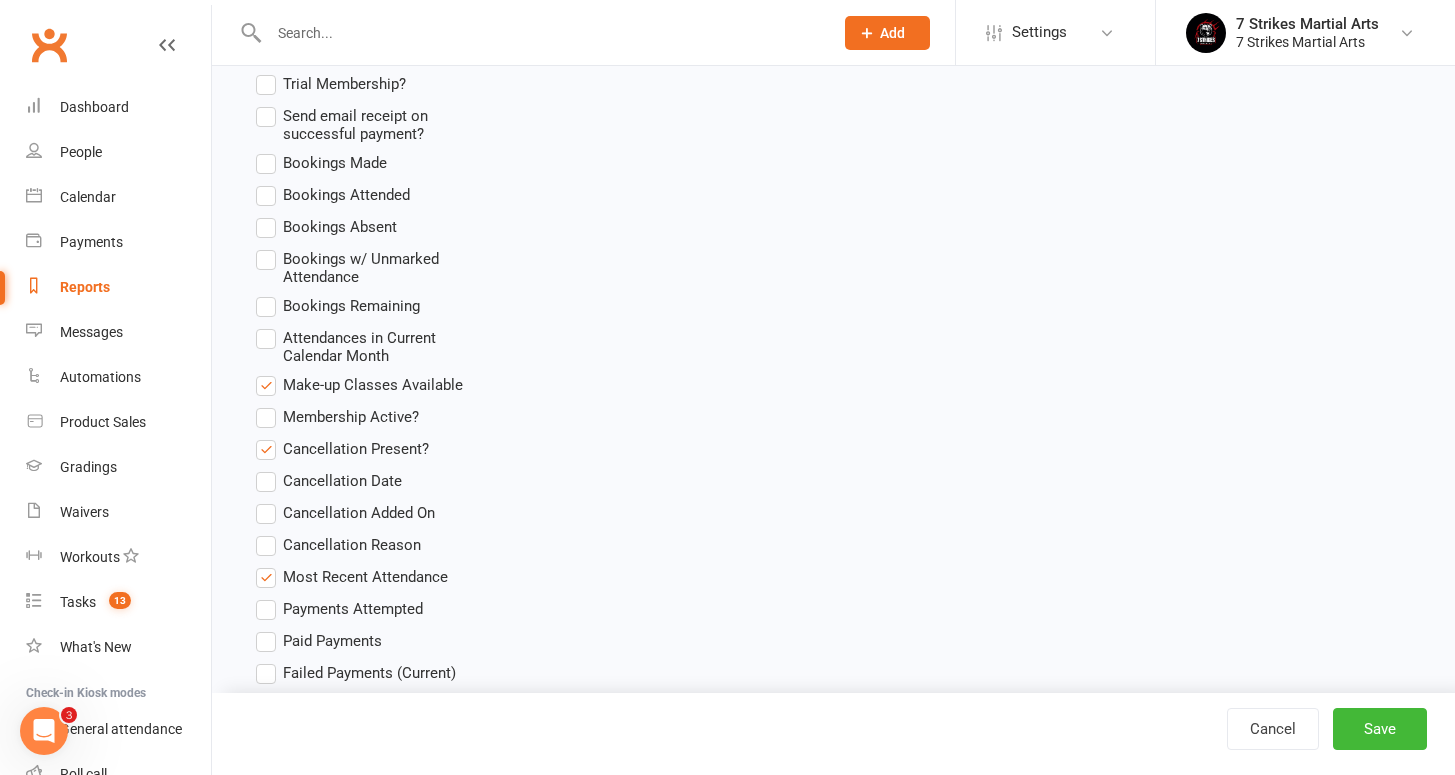 click on "Cancellation Present?" at bounding box center [356, 447] 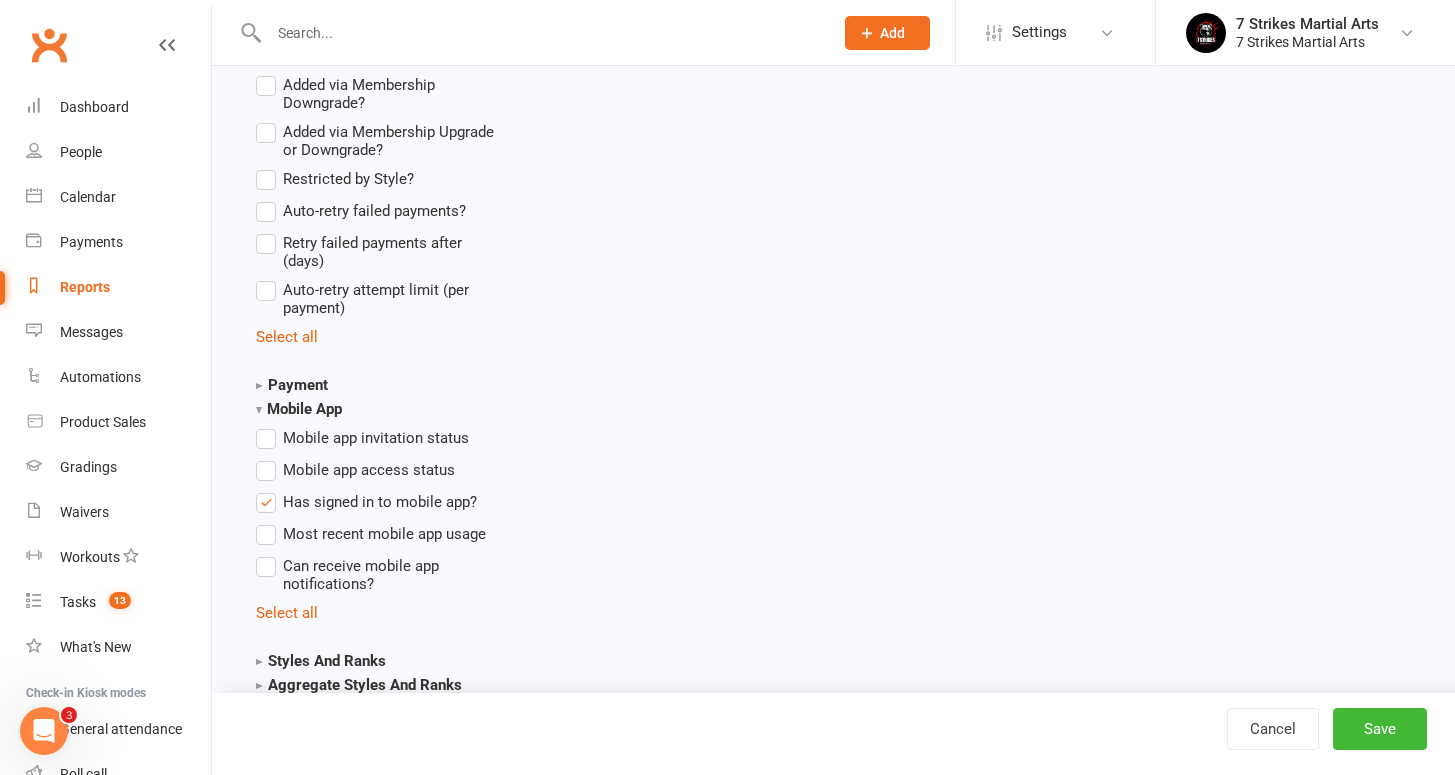 scroll, scrollTop: 4702, scrollLeft: 0, axis: vertical 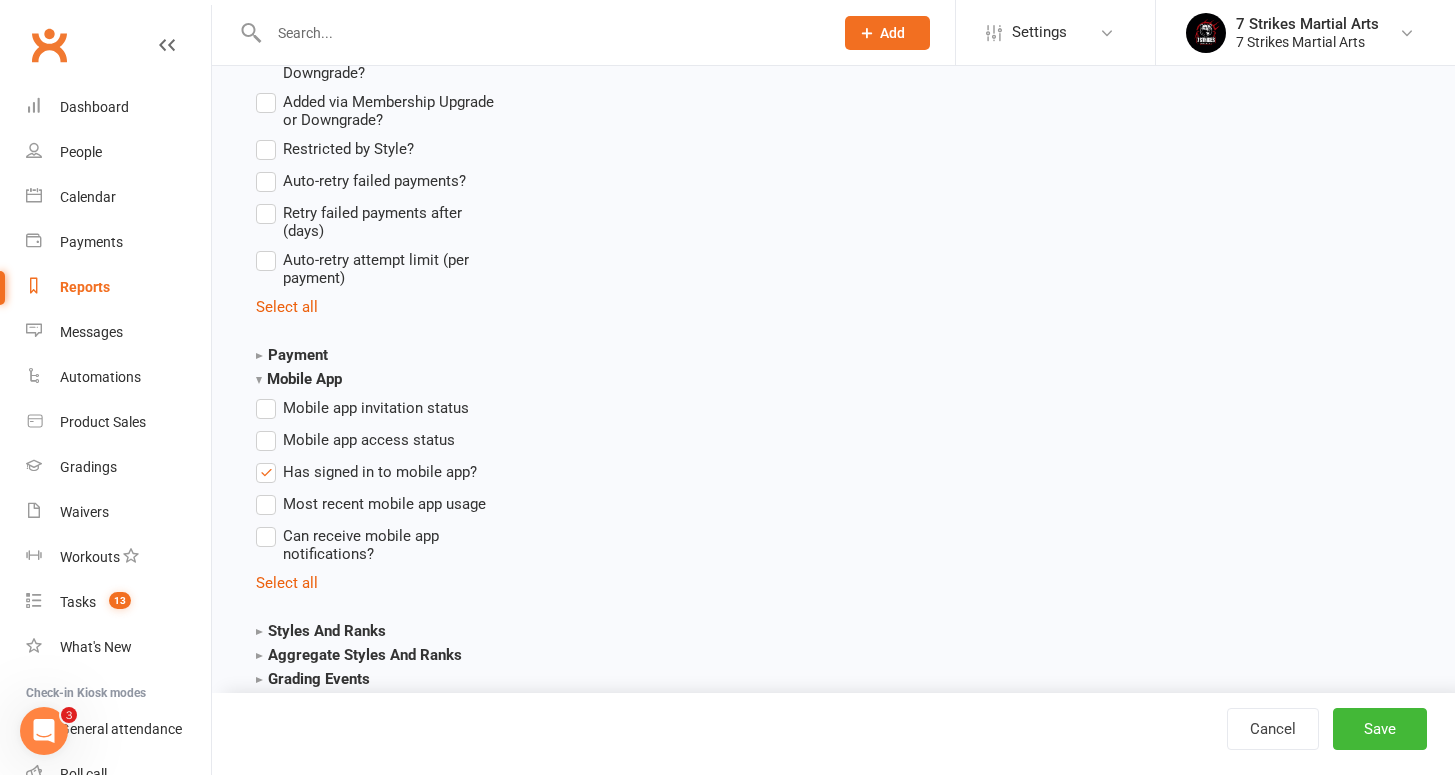 click on "Has signed in to mobile app?" at bounding box center [380, 470] 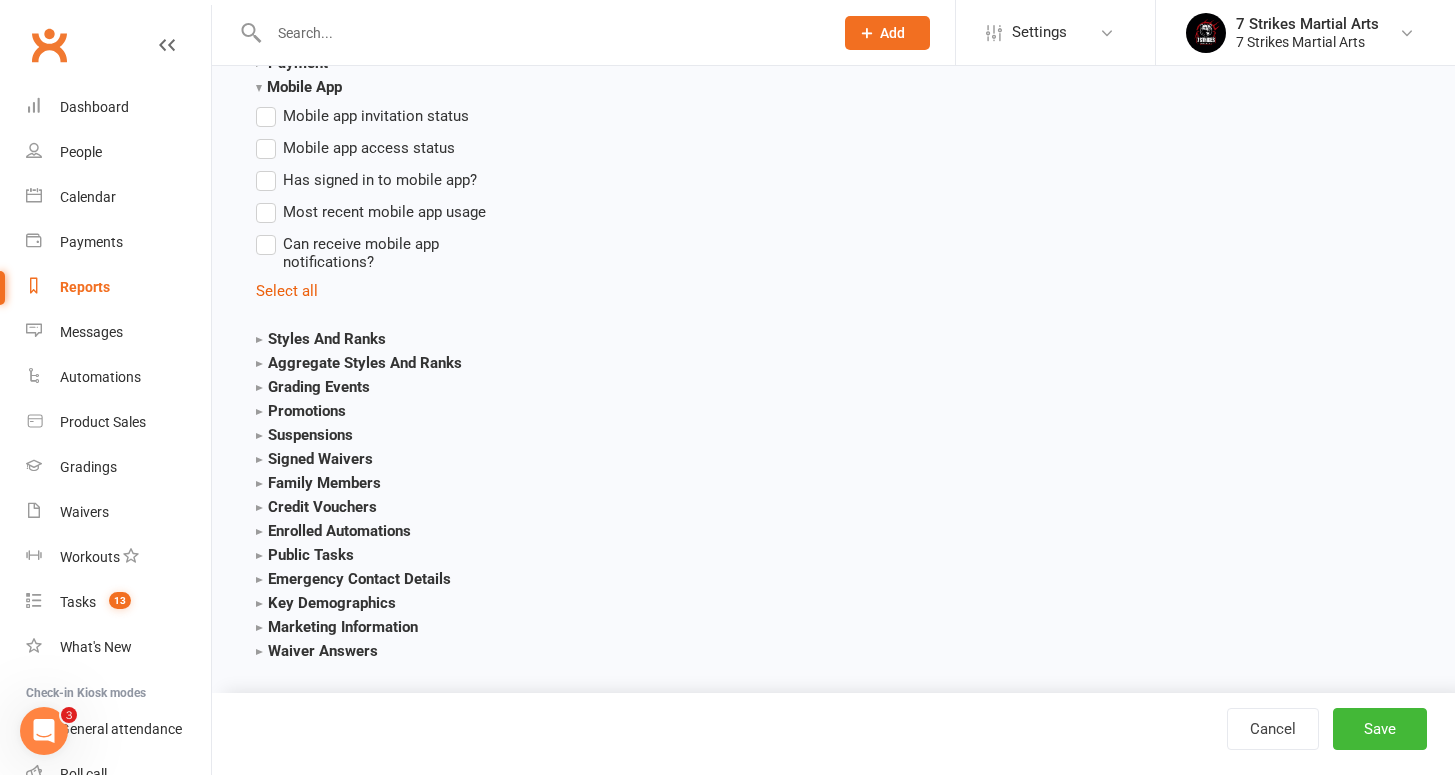 scroll, scrollTop: 5022, scrollLeft: 0, axis: vertical 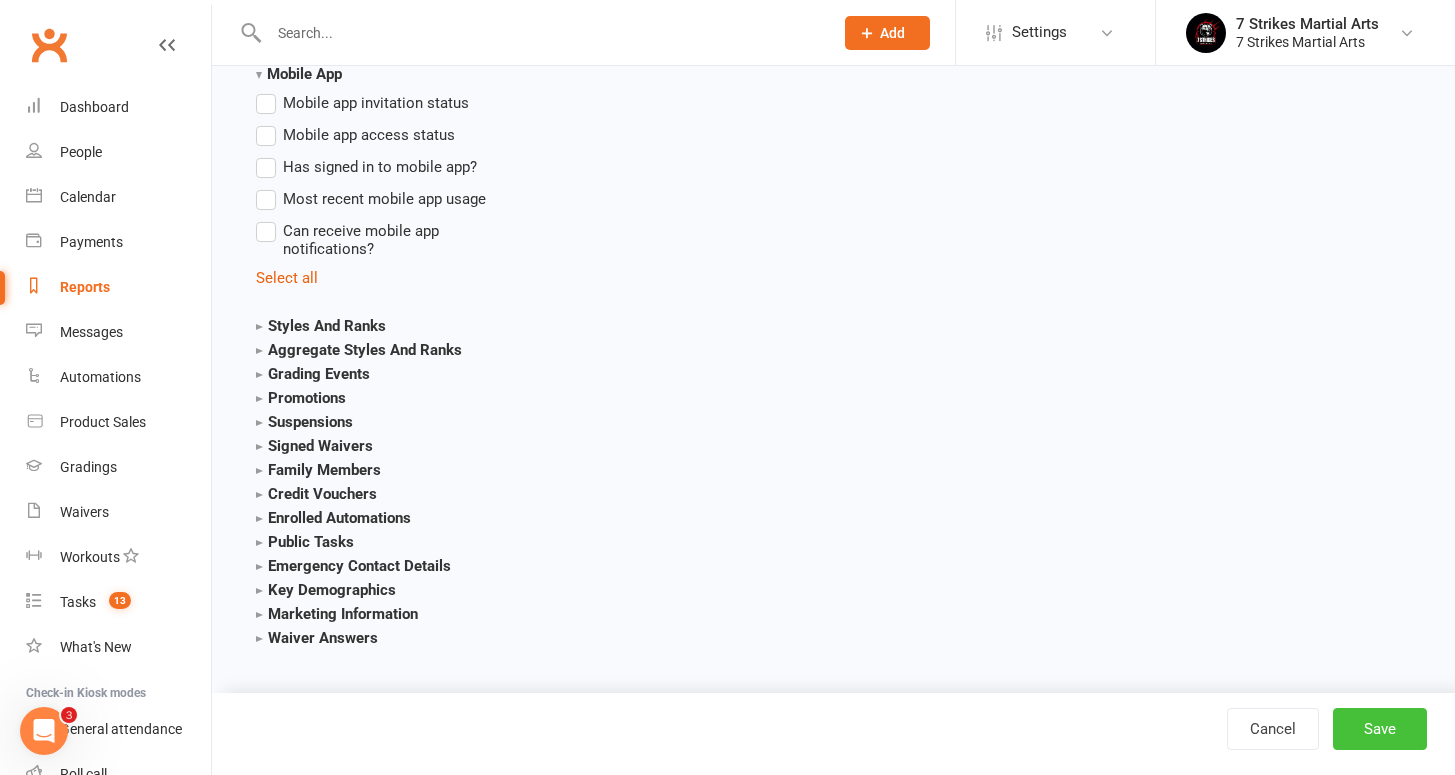 click on "Save" at bounding box center (1380, 729) 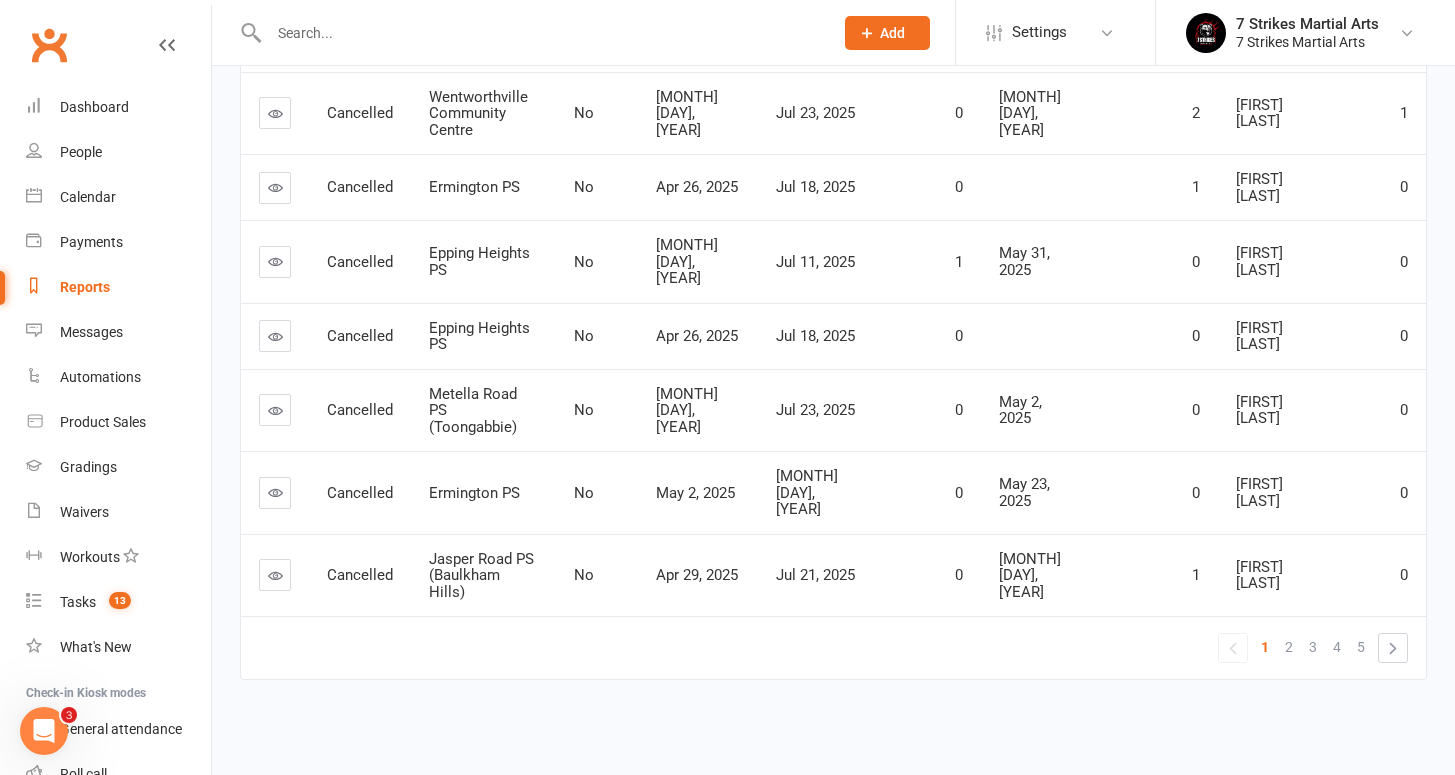 scroll, scrollTop: 0, scrollLeft: 0, axis: both 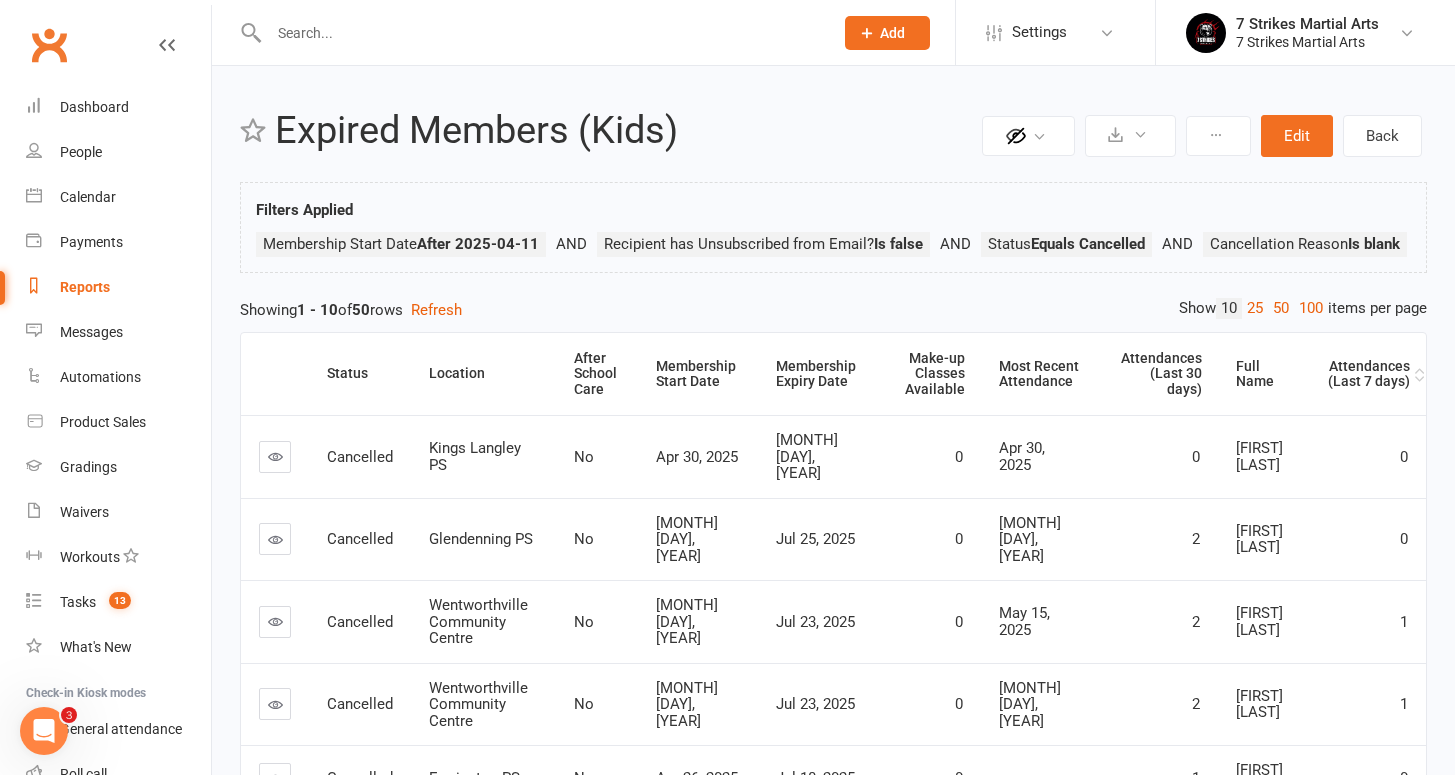 click on "Attendances (Last 7 days)" at bounding box center (1366, 374) 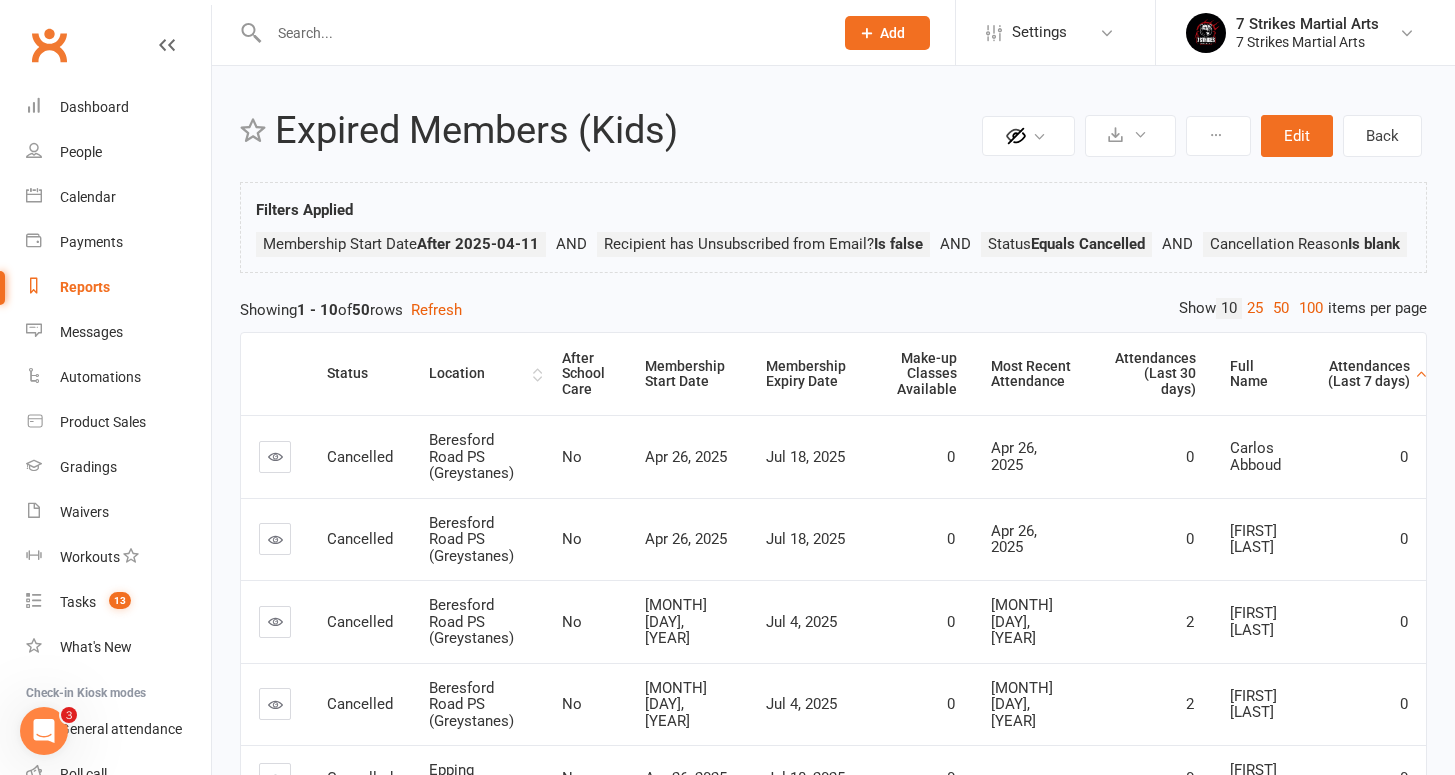 click on "Location" at bounding box center (478, 373) 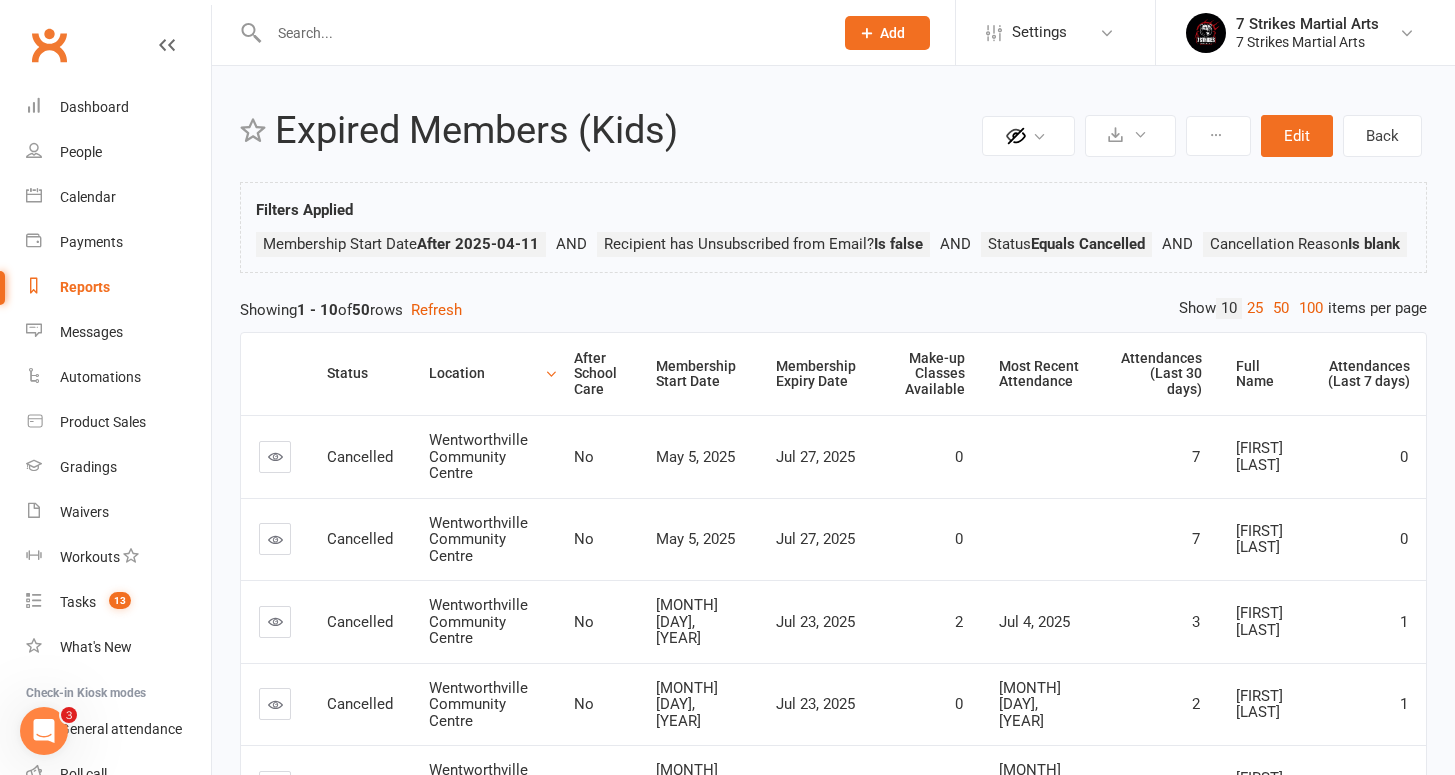 click on "0" at bounding box center (929, 456) 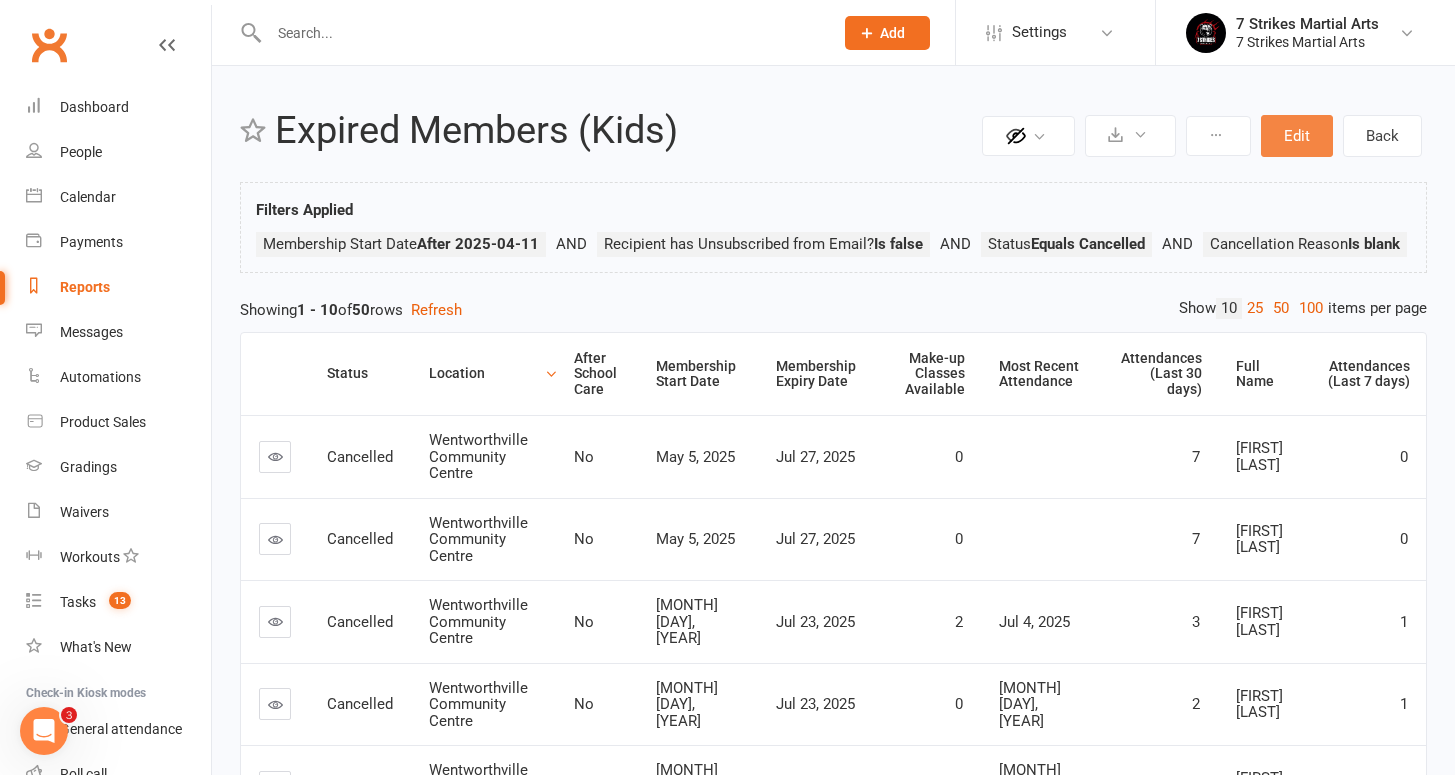click on "Edit" at bounding box center [1297, 136] 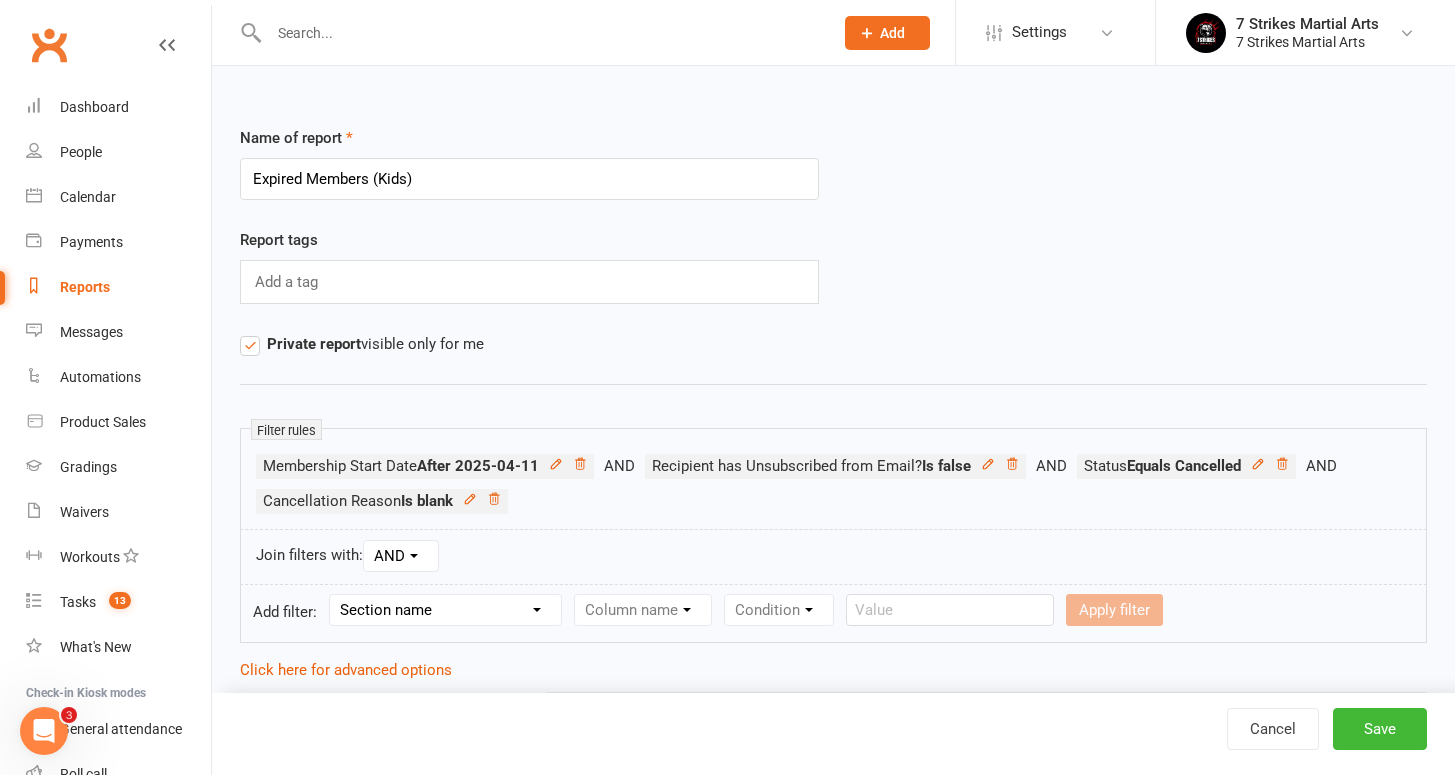 scroll, scrollTop: 351, scrollLeft: 0, axis: vertical 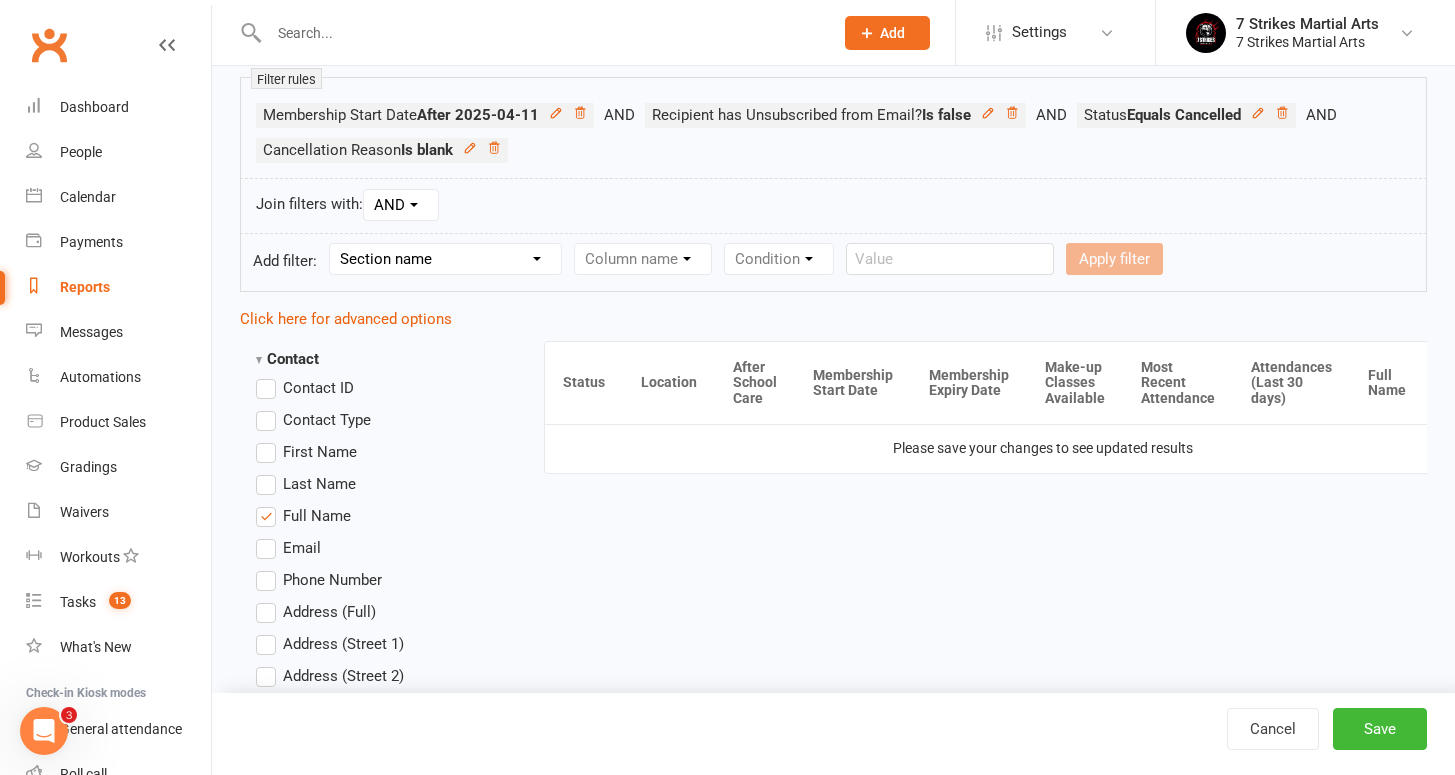 click on "Full Name" at bounding box center (317, 514) 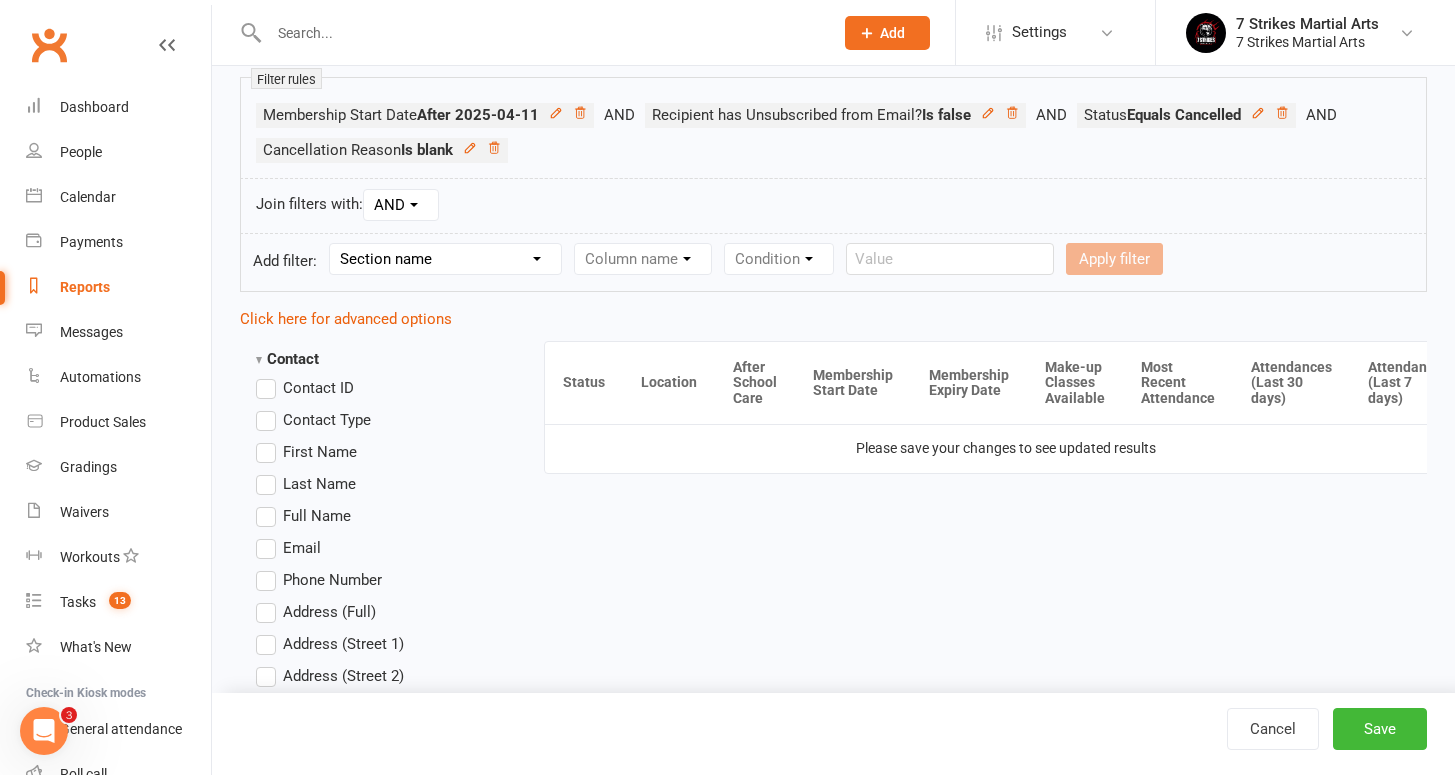 click on "Full Name" at bounding box center (317, 514) 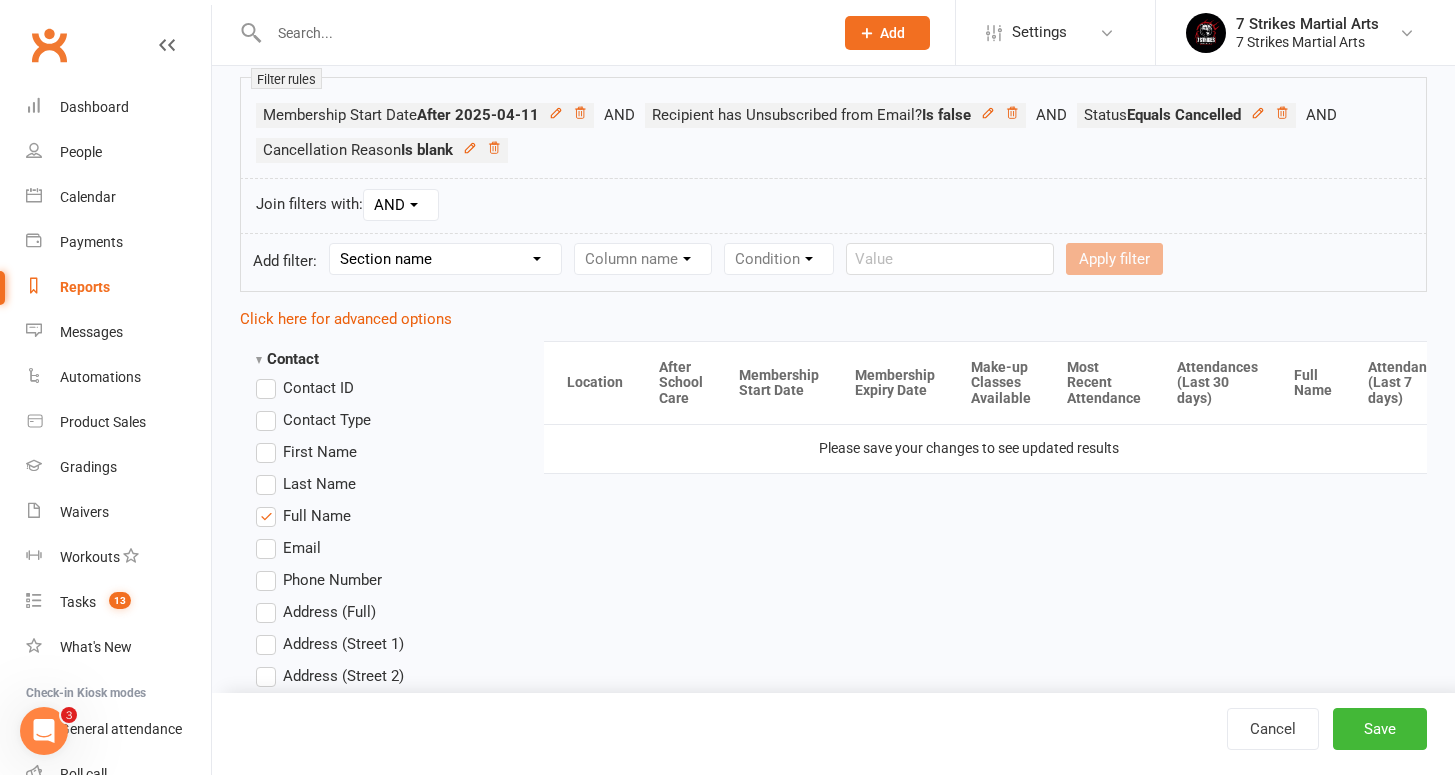 scroll, scrollTop: 0, scrollLeft: 101, axis: horizontal 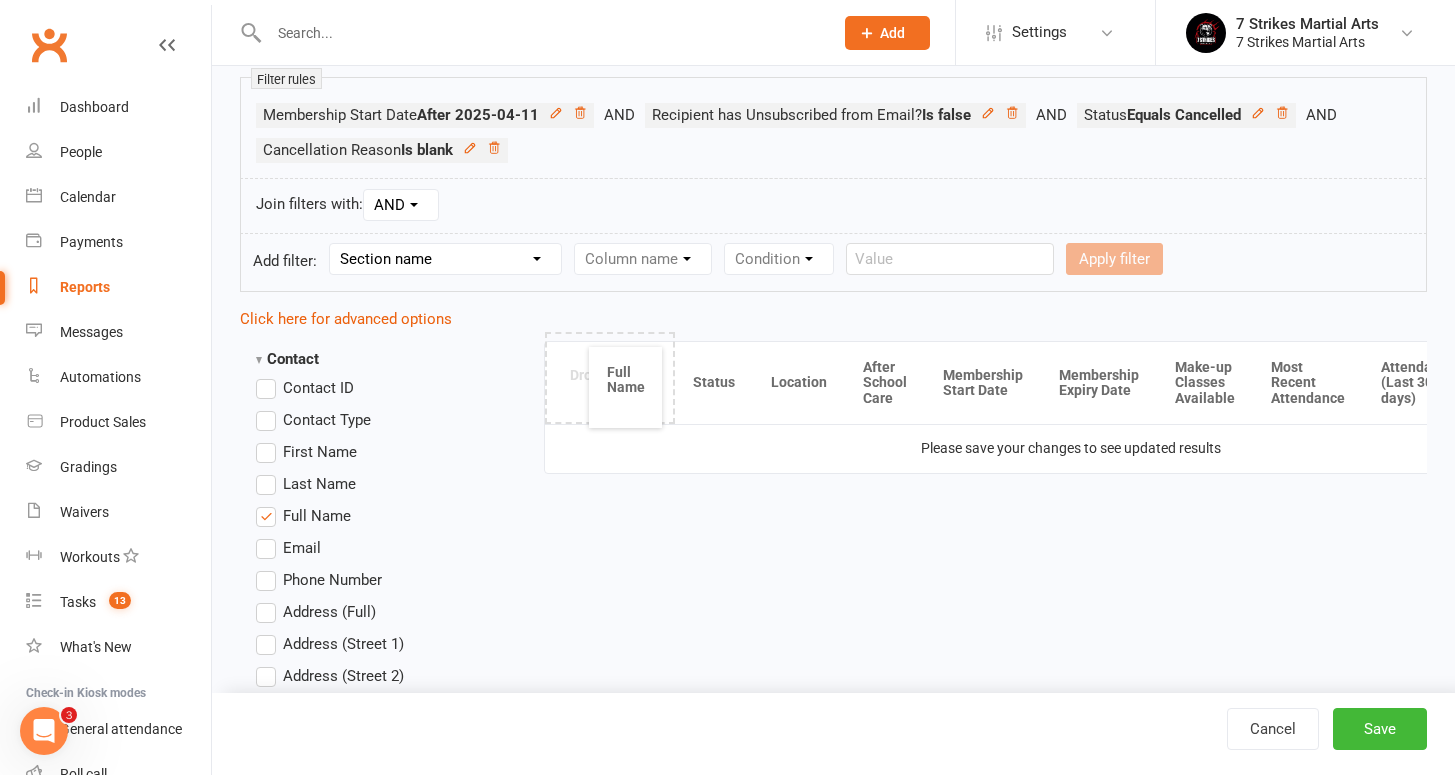drag, startPoint x: 1281, startPoint y: 382, endPoint x: 632, endPoint y: 387, distance: 649.0193 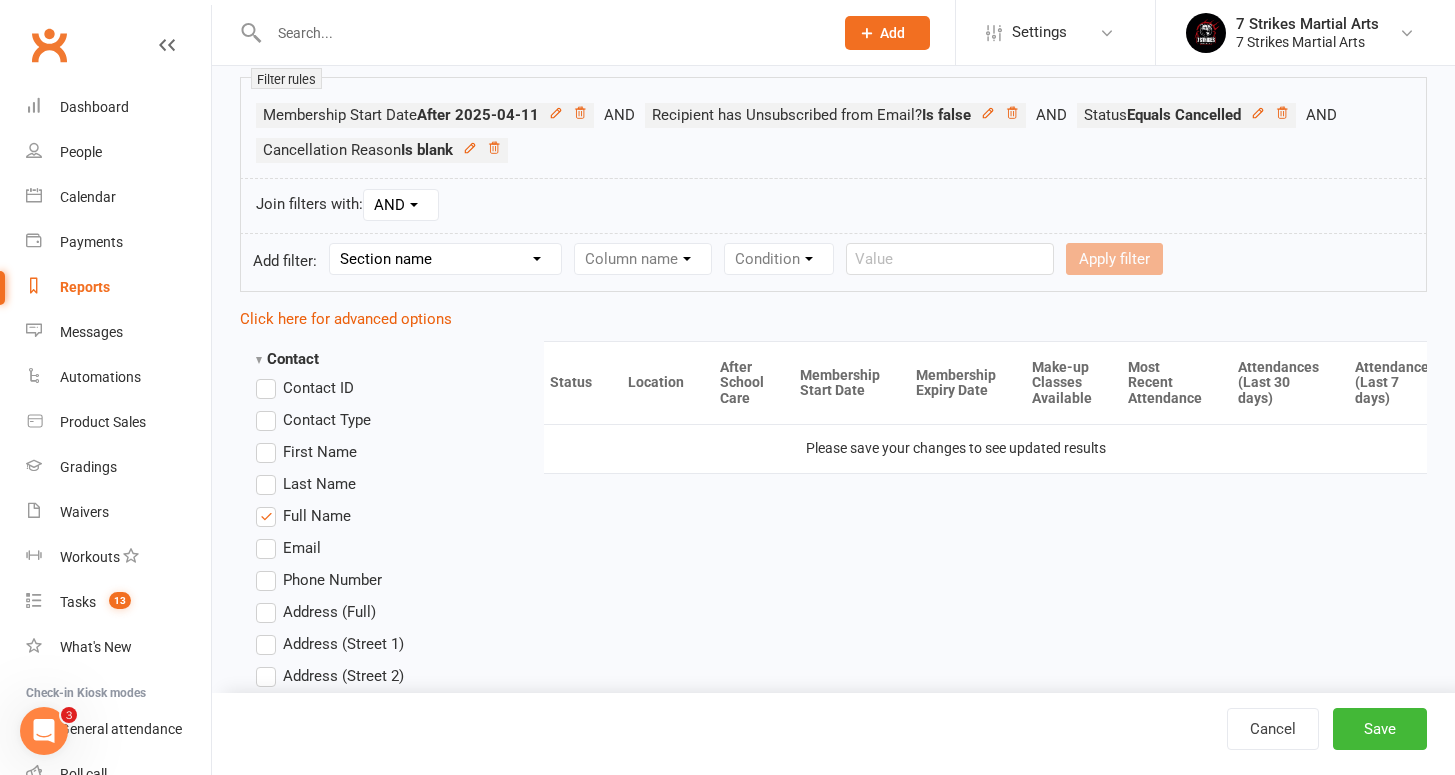 scroll, scrollTop: 0, scrollLeft: 101, axis: horizontal 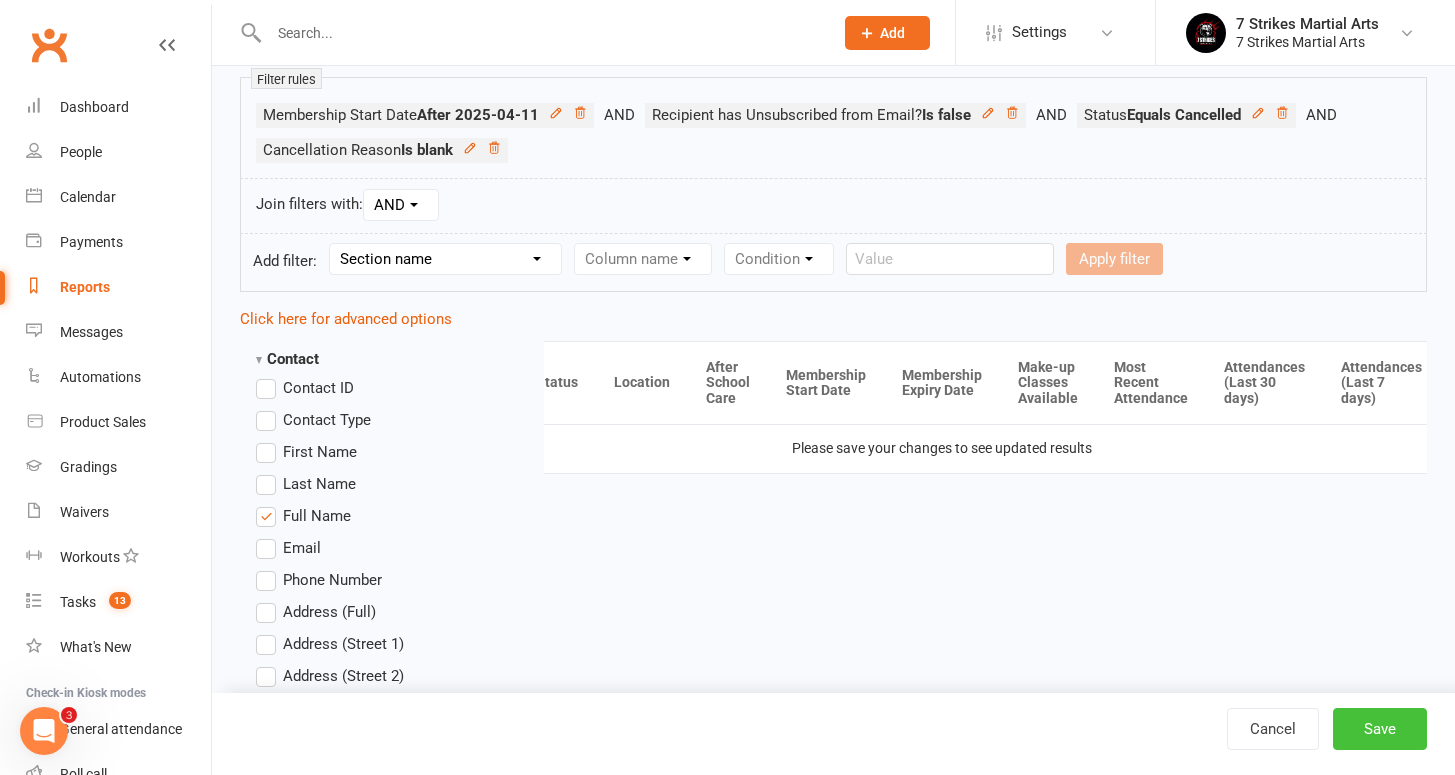 click on "Save" at bounding box center (1380, 729) 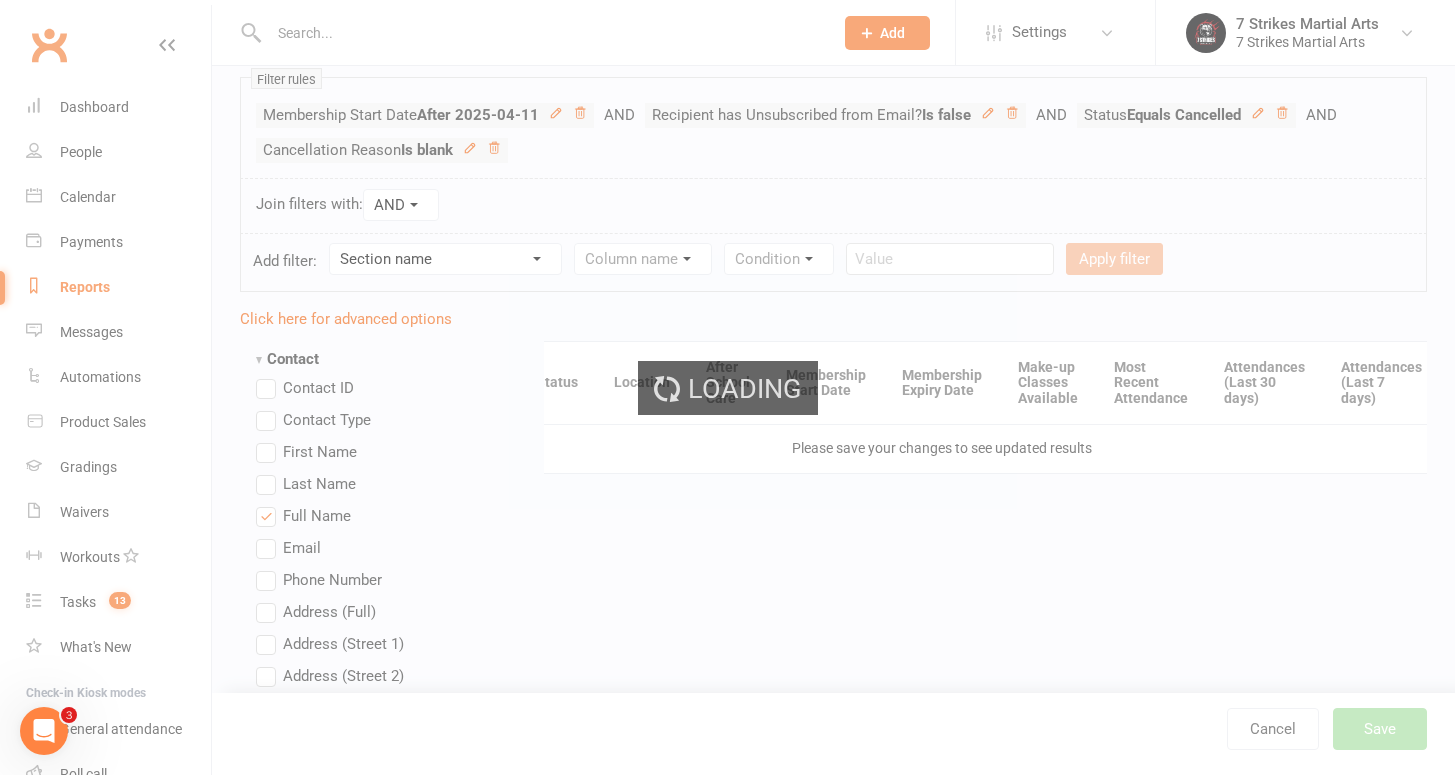 scroll, scrollTop: 0, scrollLeft: 0, axis: both 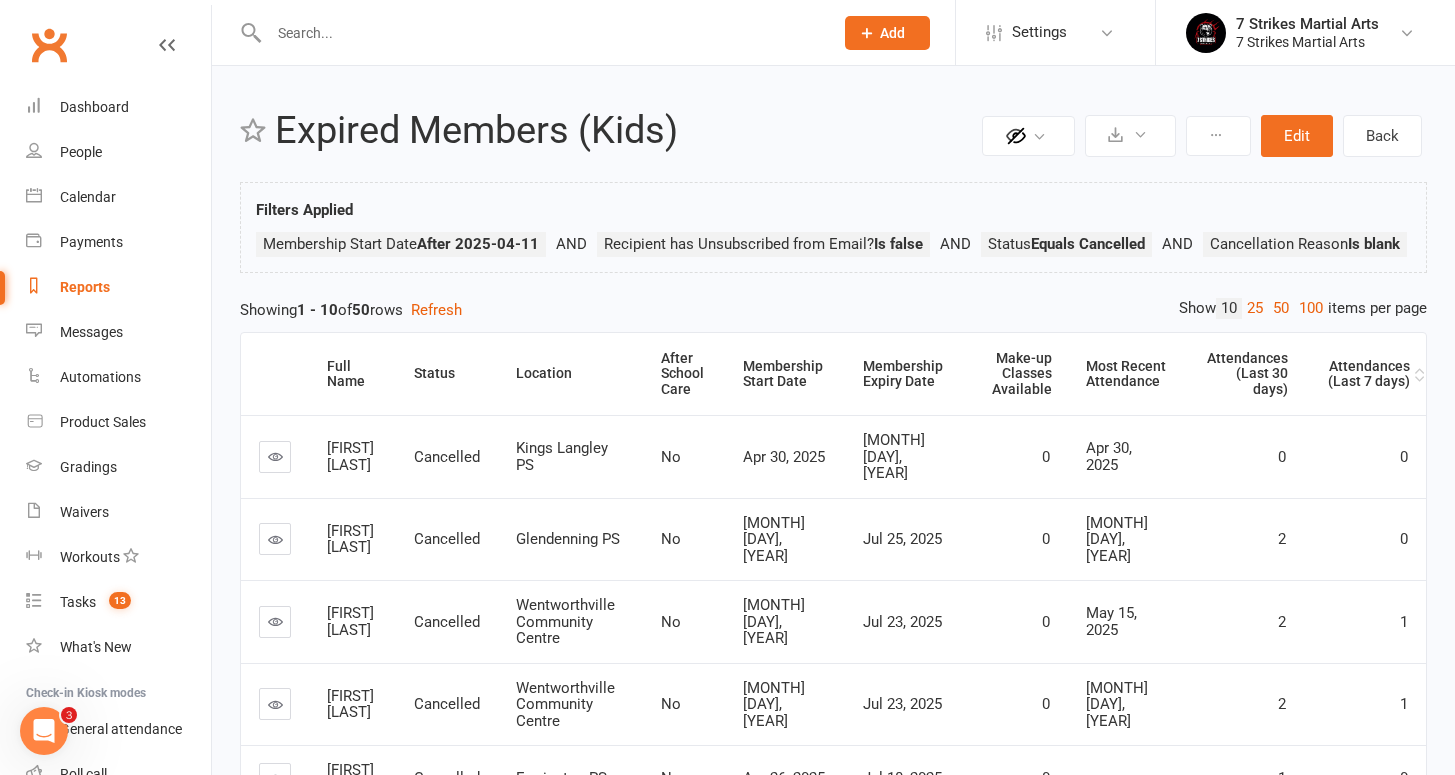 click on "Attendances (Last 7 days)" at bounding box center (1366, 374) 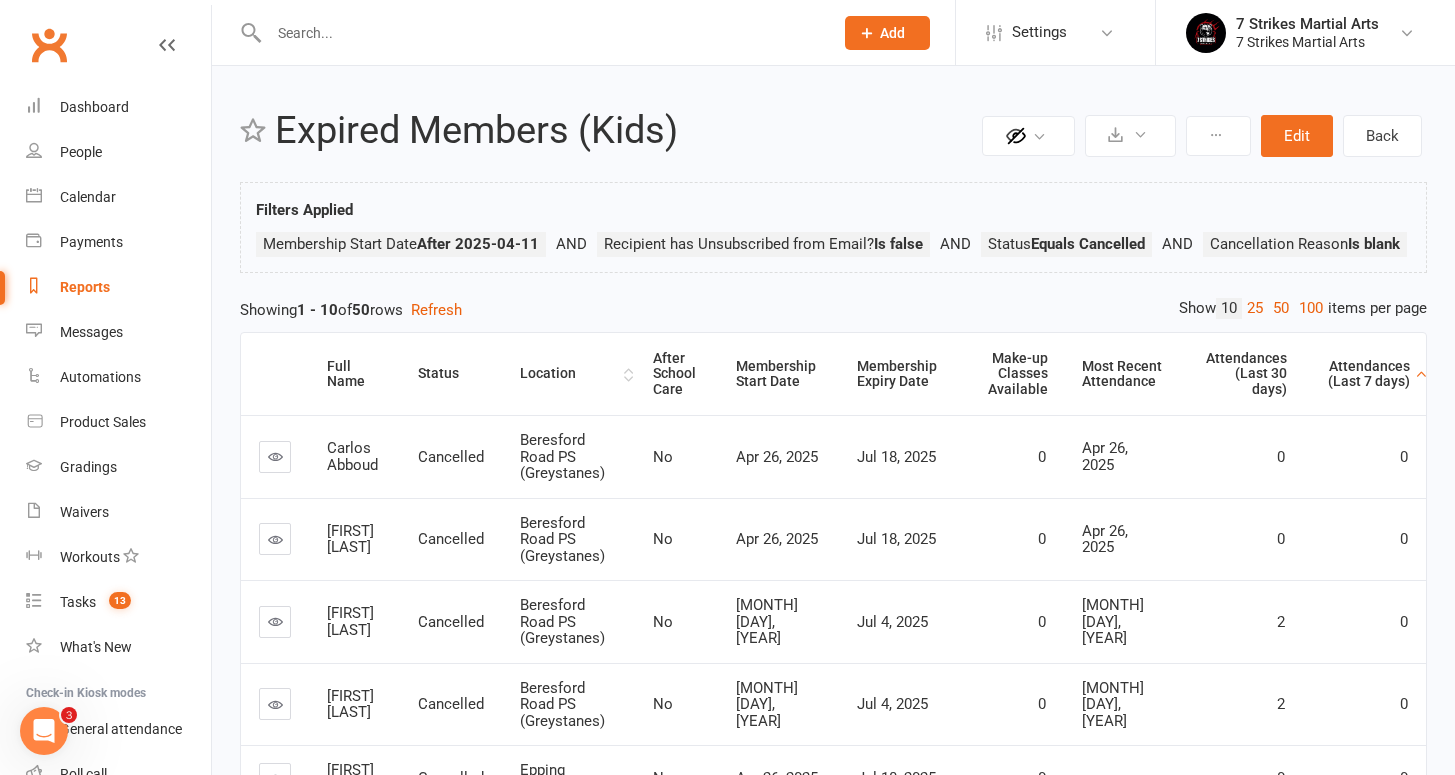 click on "Location" at bounding box center (569, 373) 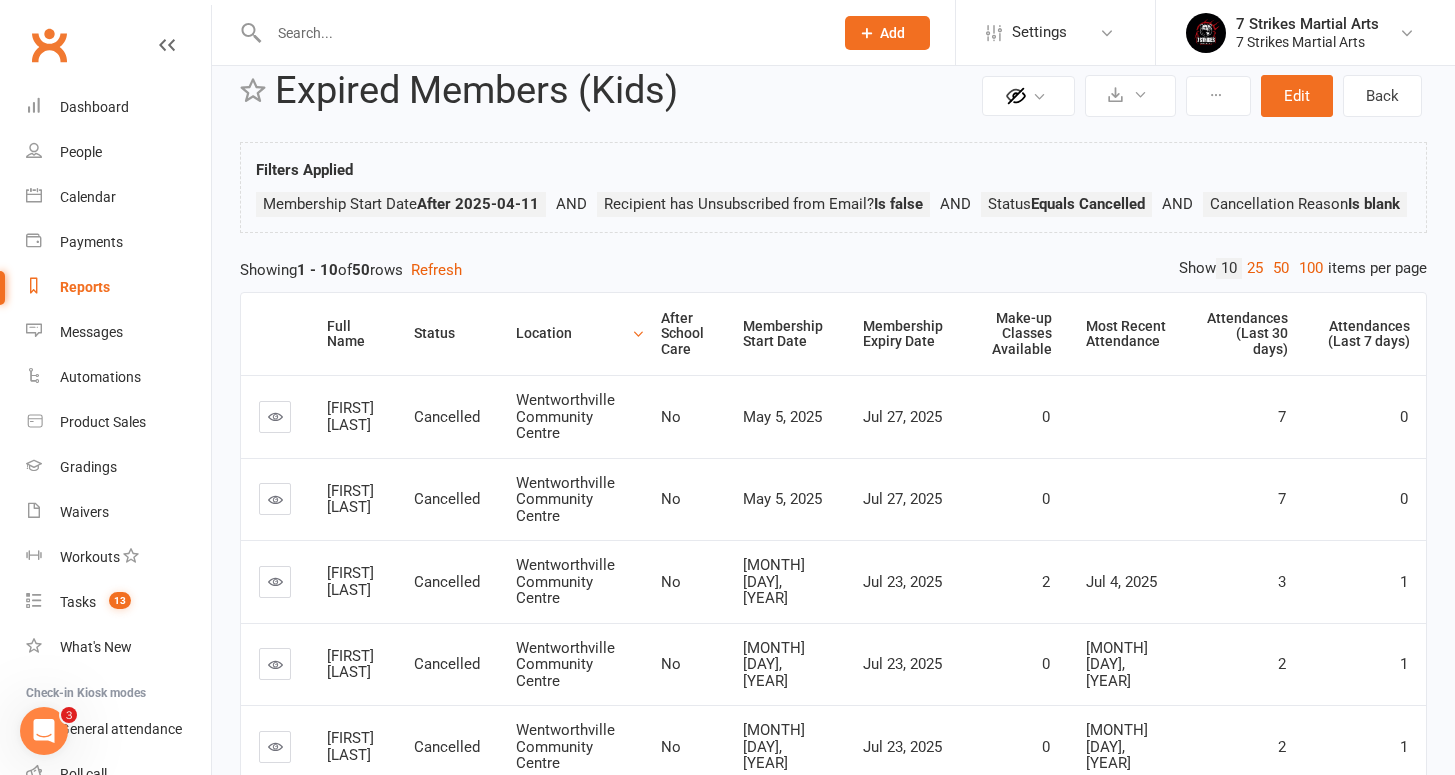 scroll, scrollTop: 68, scrollLeft: 0, axis: vertical 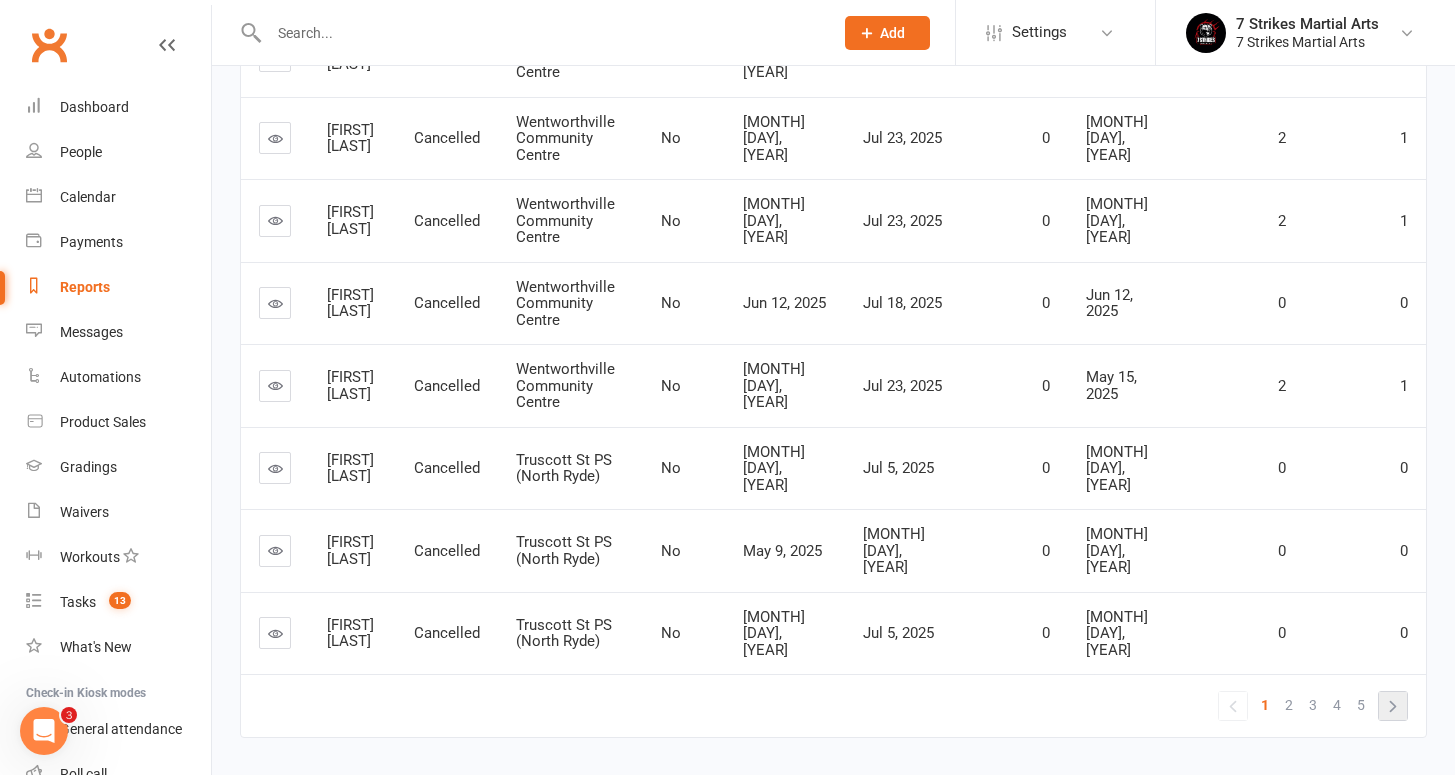 click on "»" at bounding box center (1393, 706) 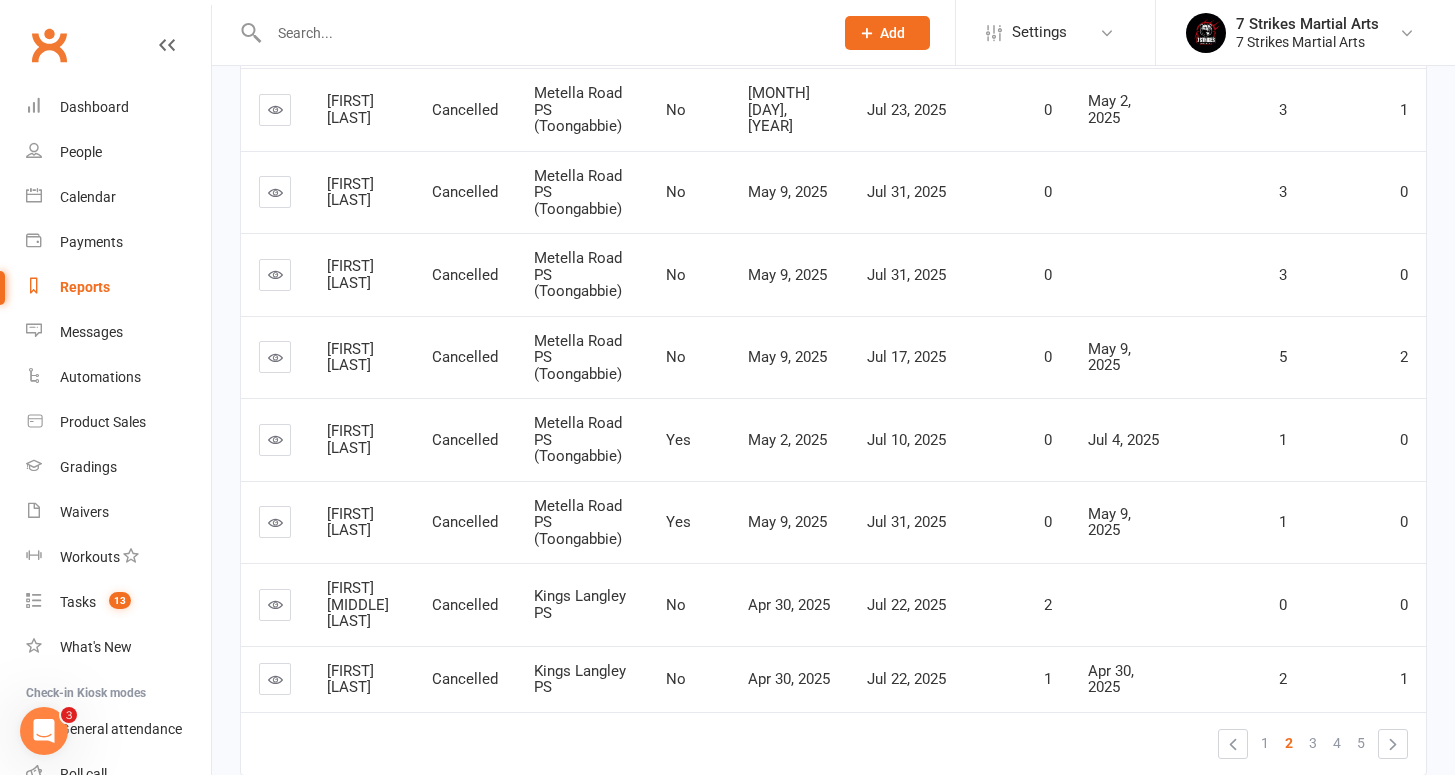 scroll, scrollTop: 568, scrollLeft: 0, axis: vertical 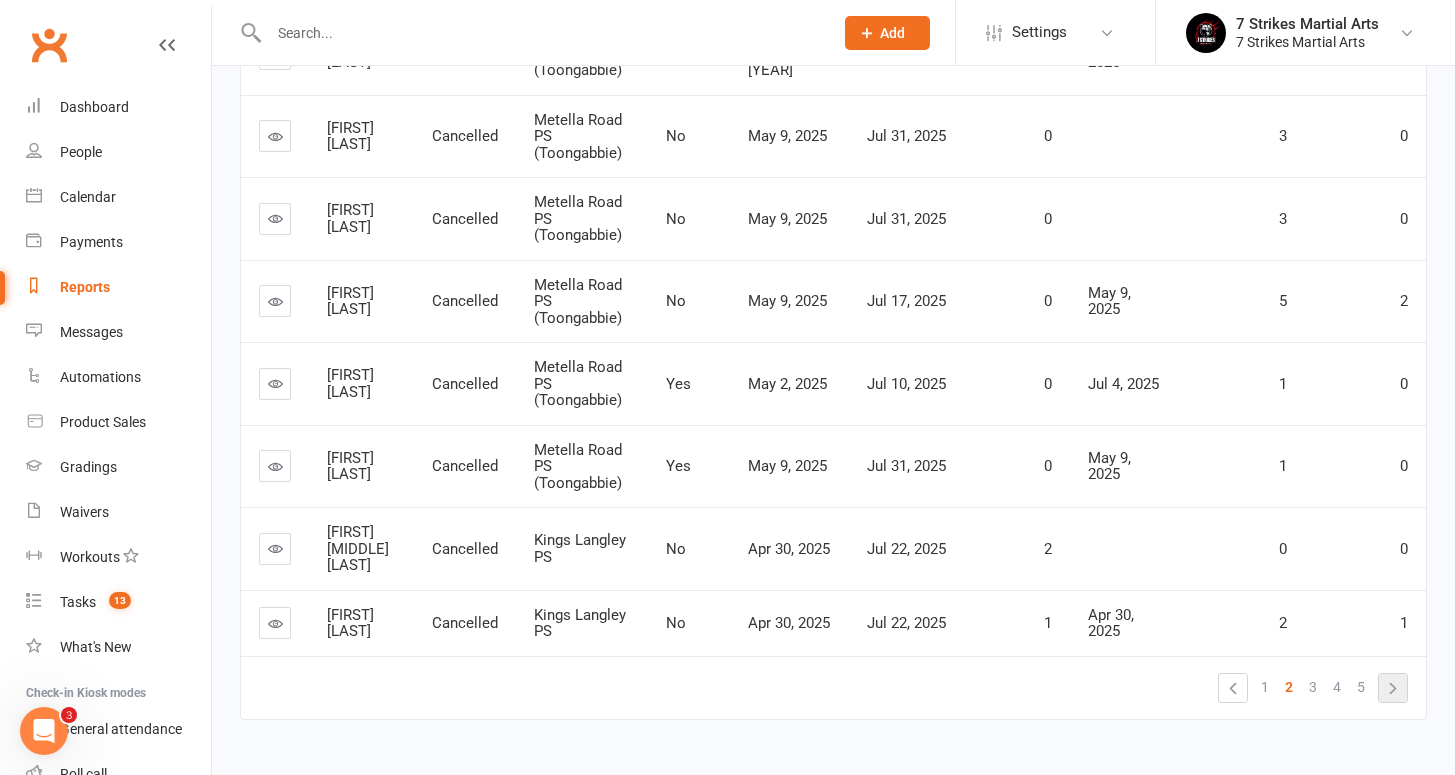 click on "»" at bounding box center (1393, 688) 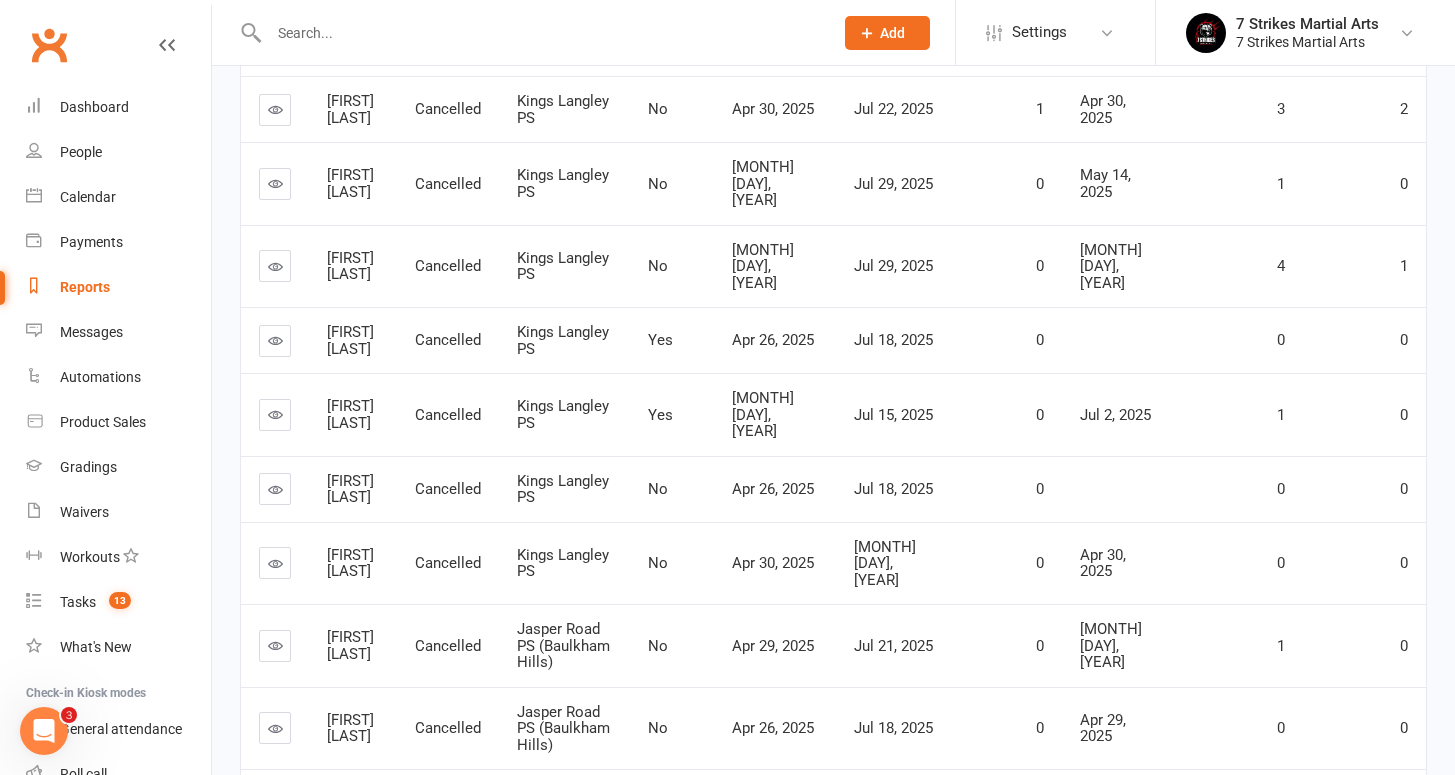 scroll, scrollTop: 183, scrollLeft: 0, axis: vertical 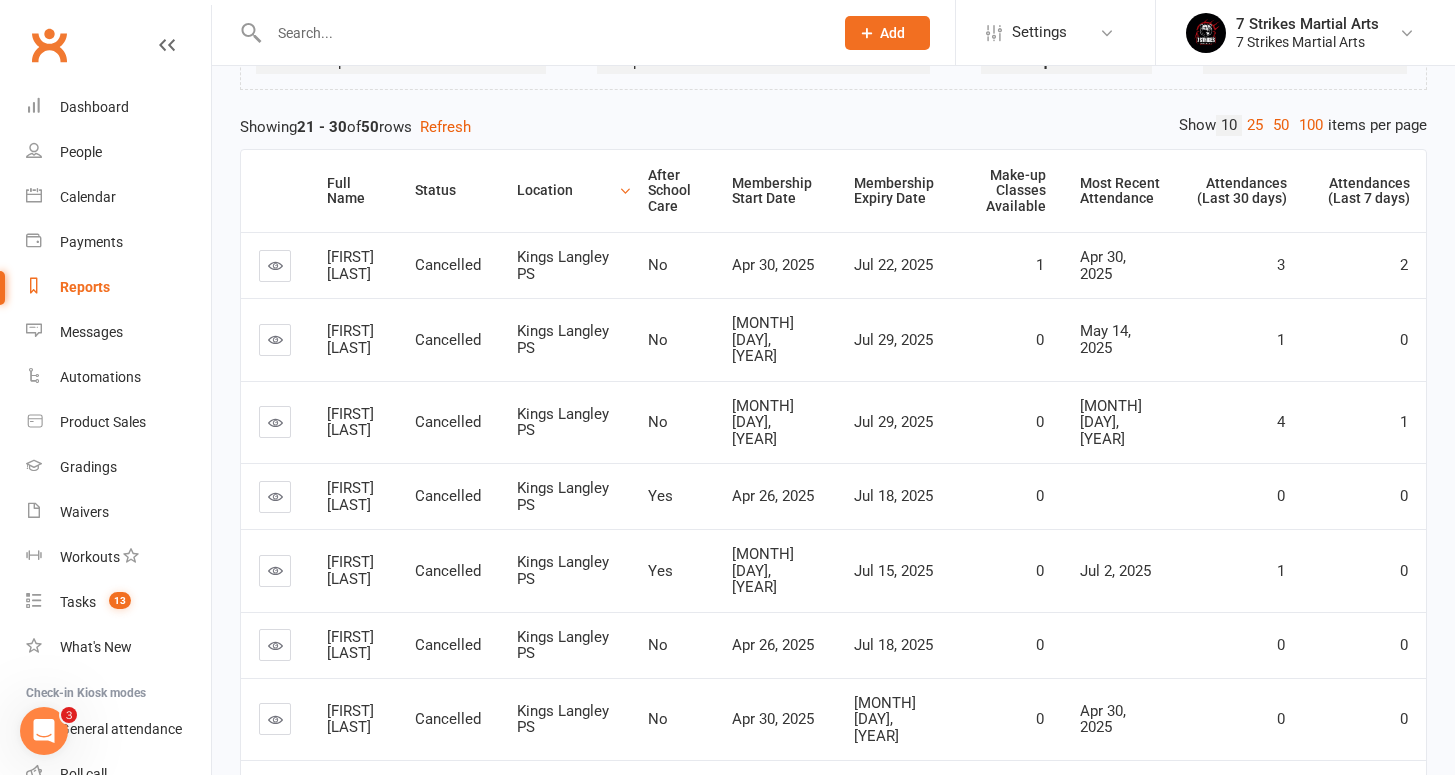 click on "100" at bounding box center [1311, 125] 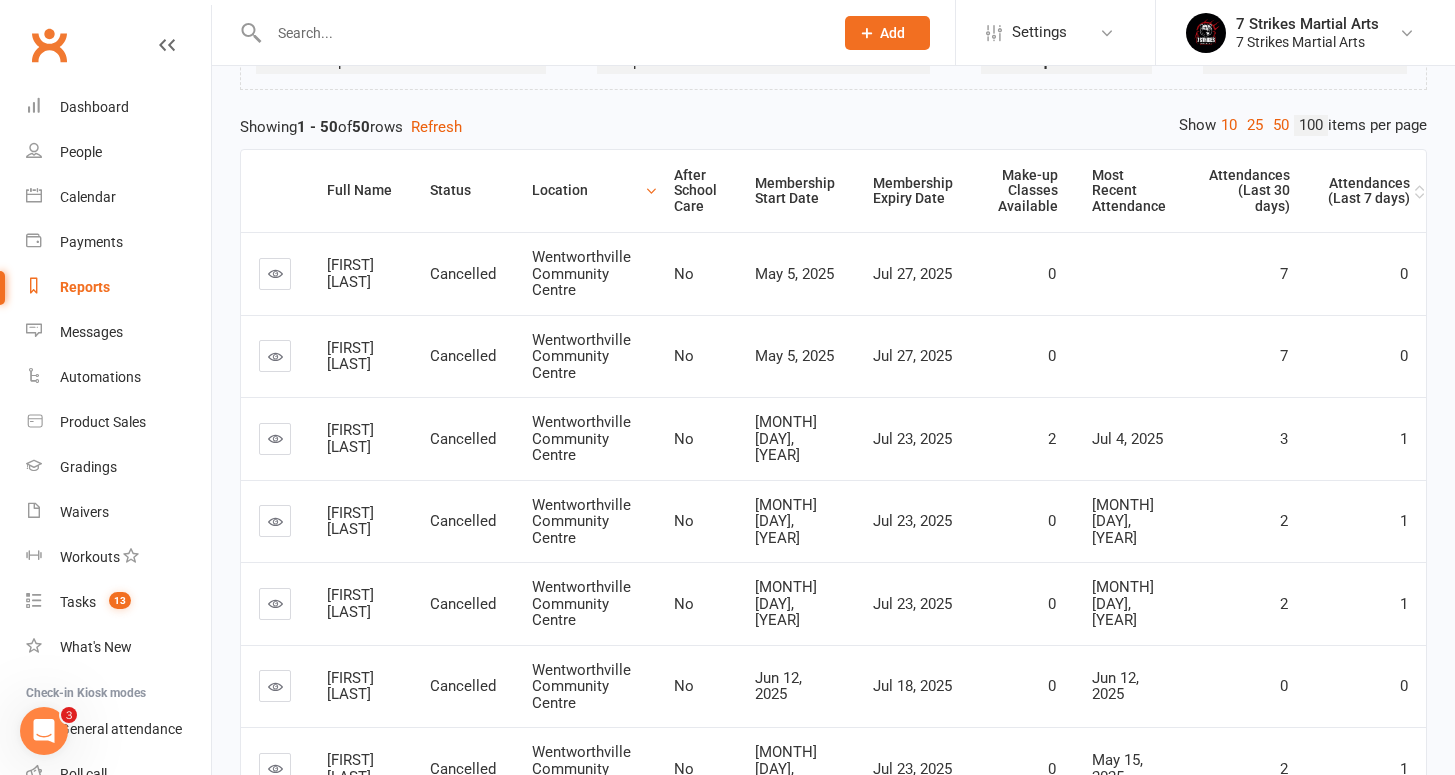 click on "Attendances (Last 7 days)" at bounding box center [1367, 191] 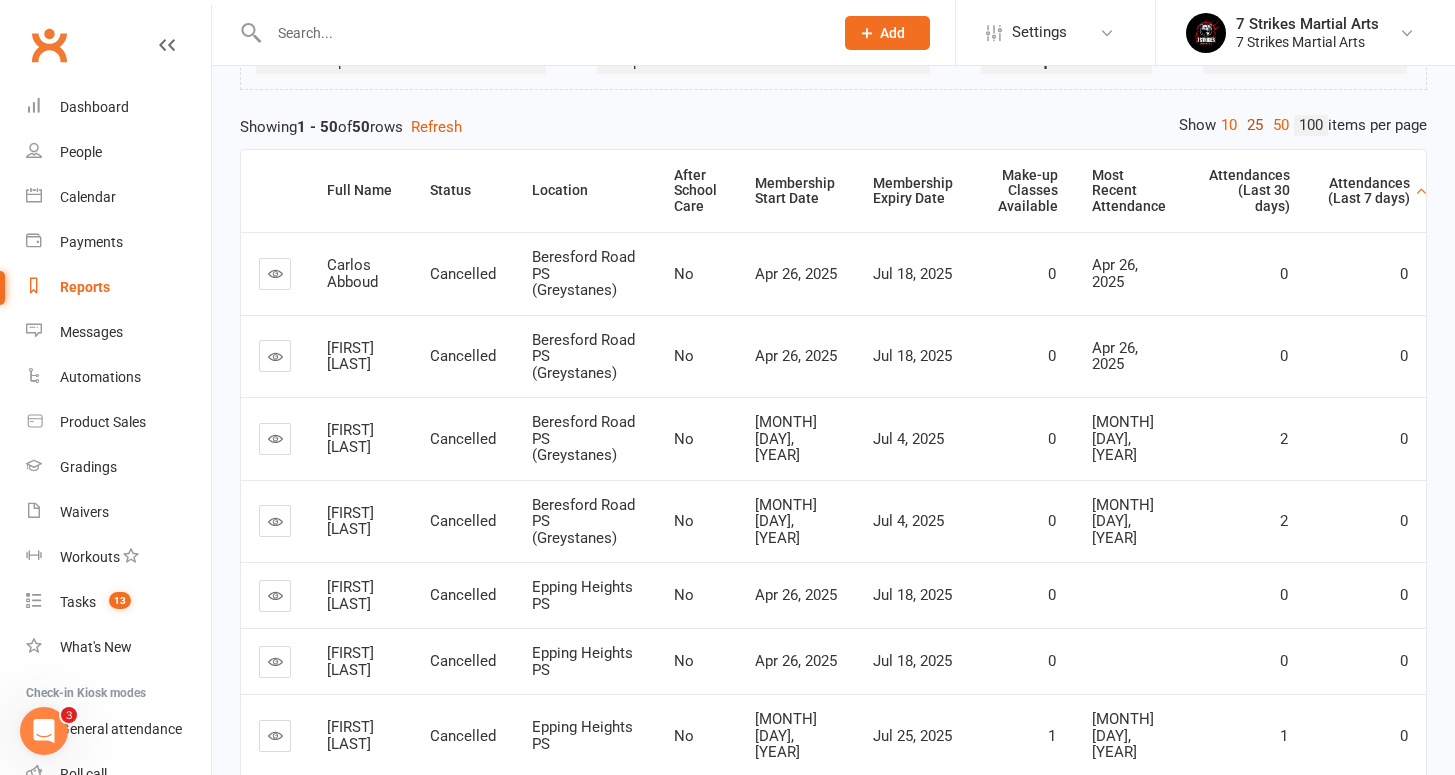 click on "25" at bounding box center (1255, 125) 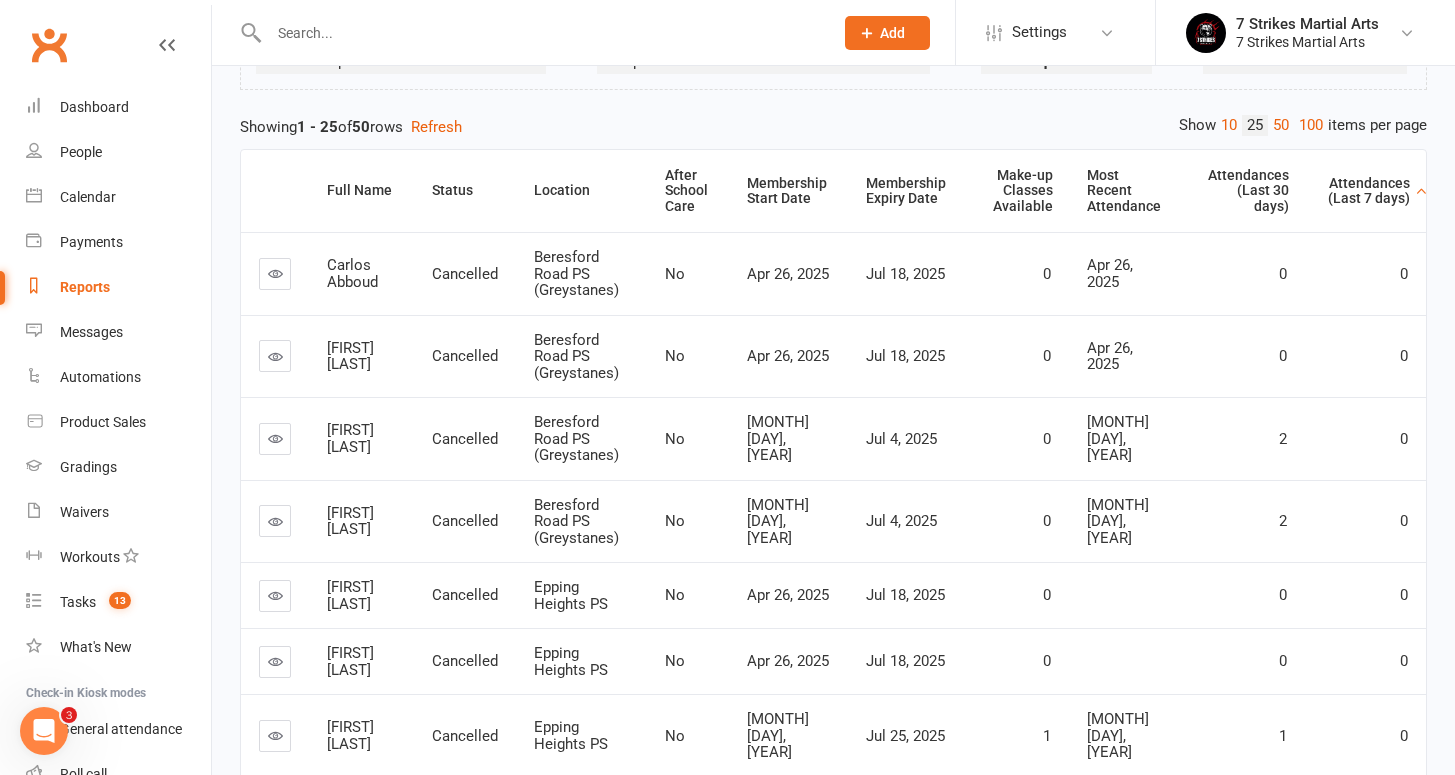 click on "Attendances (Last 7 days)" at bounding box center [1365, 191] 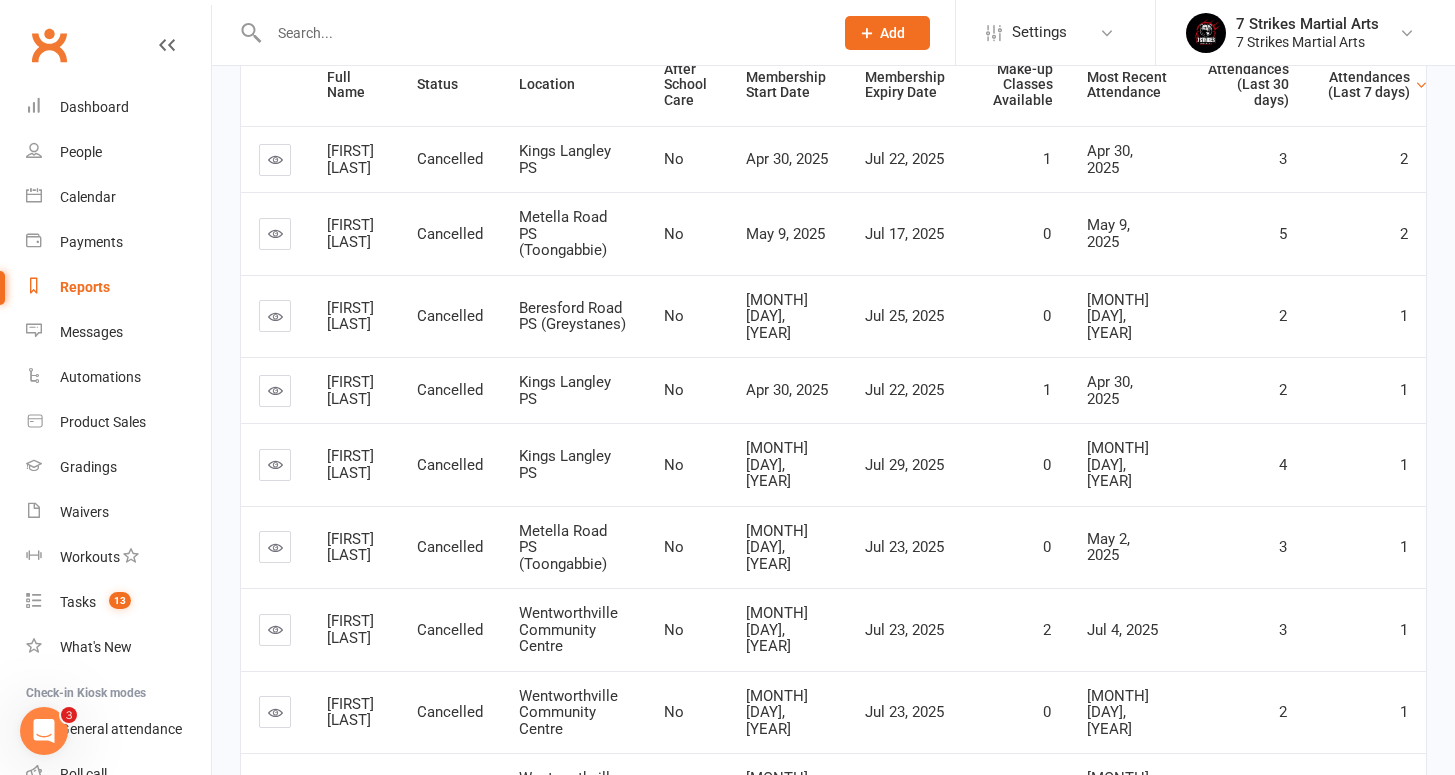 scroll, scrollTop: 0, scrollLeft: 0, axis: both 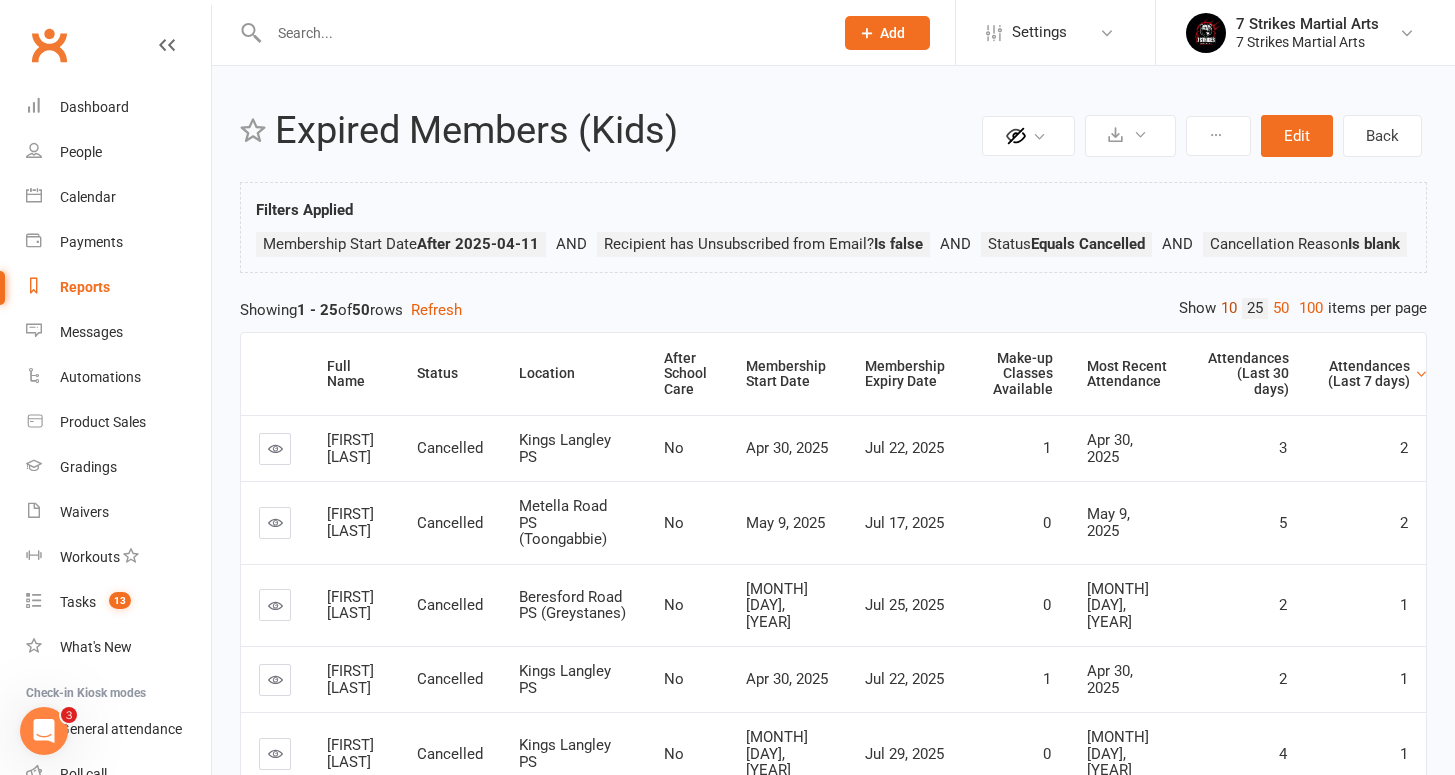 click on "10" at bounding box center [1229, 308] 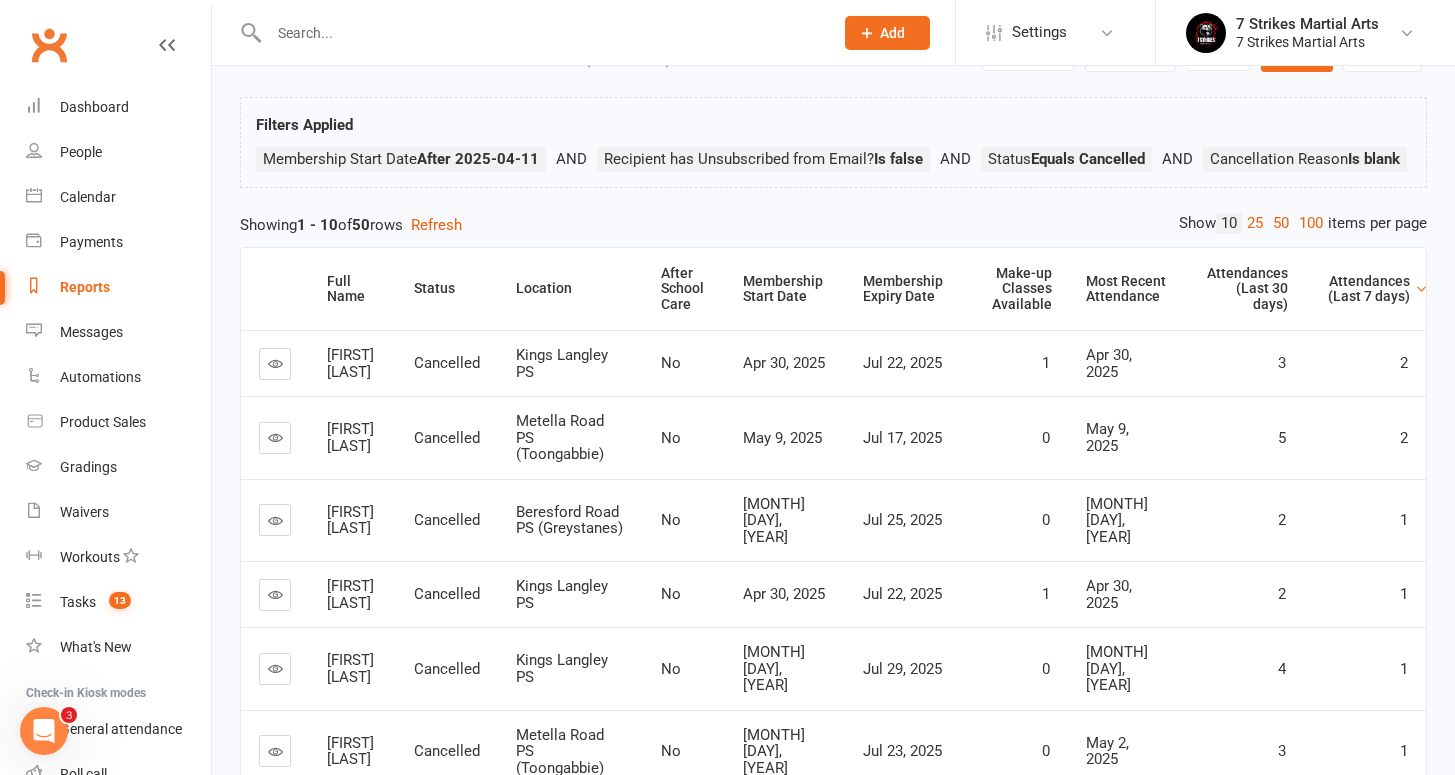 scroll, scrollTop: 579, scrollLeft: 0, axis: vertical 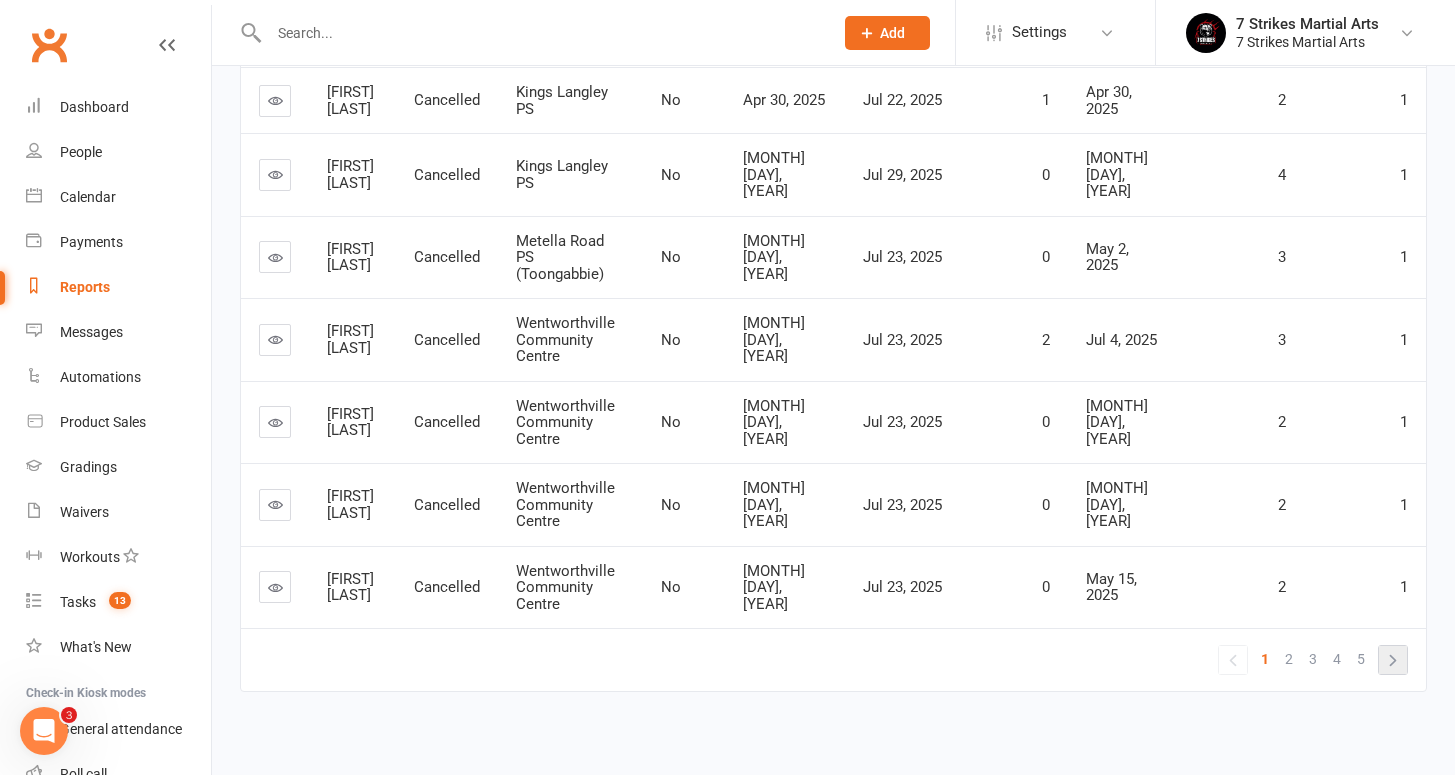 click on "»" at bounding box center (1393, 660) 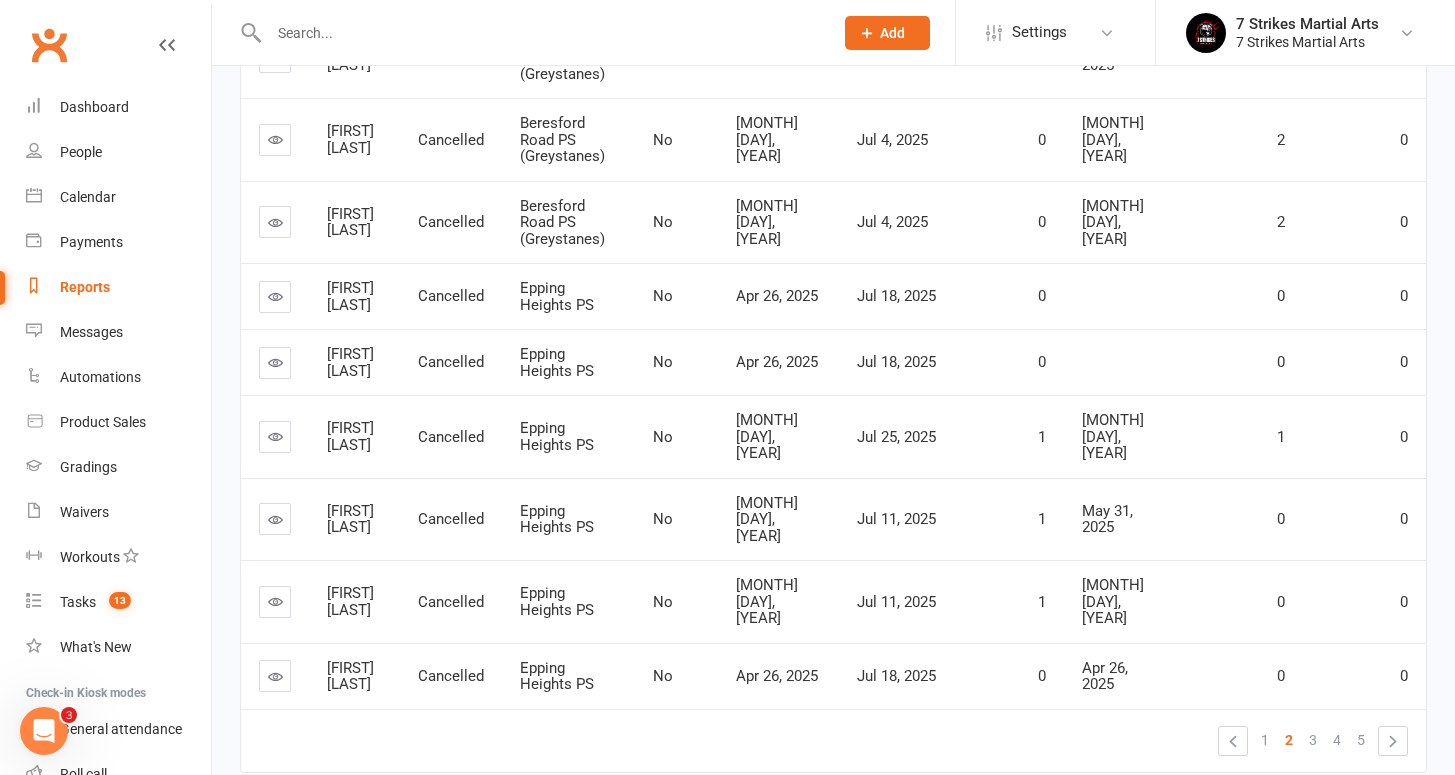 scroll, scrollTop: 0, scrollLeft: 0, axis: both 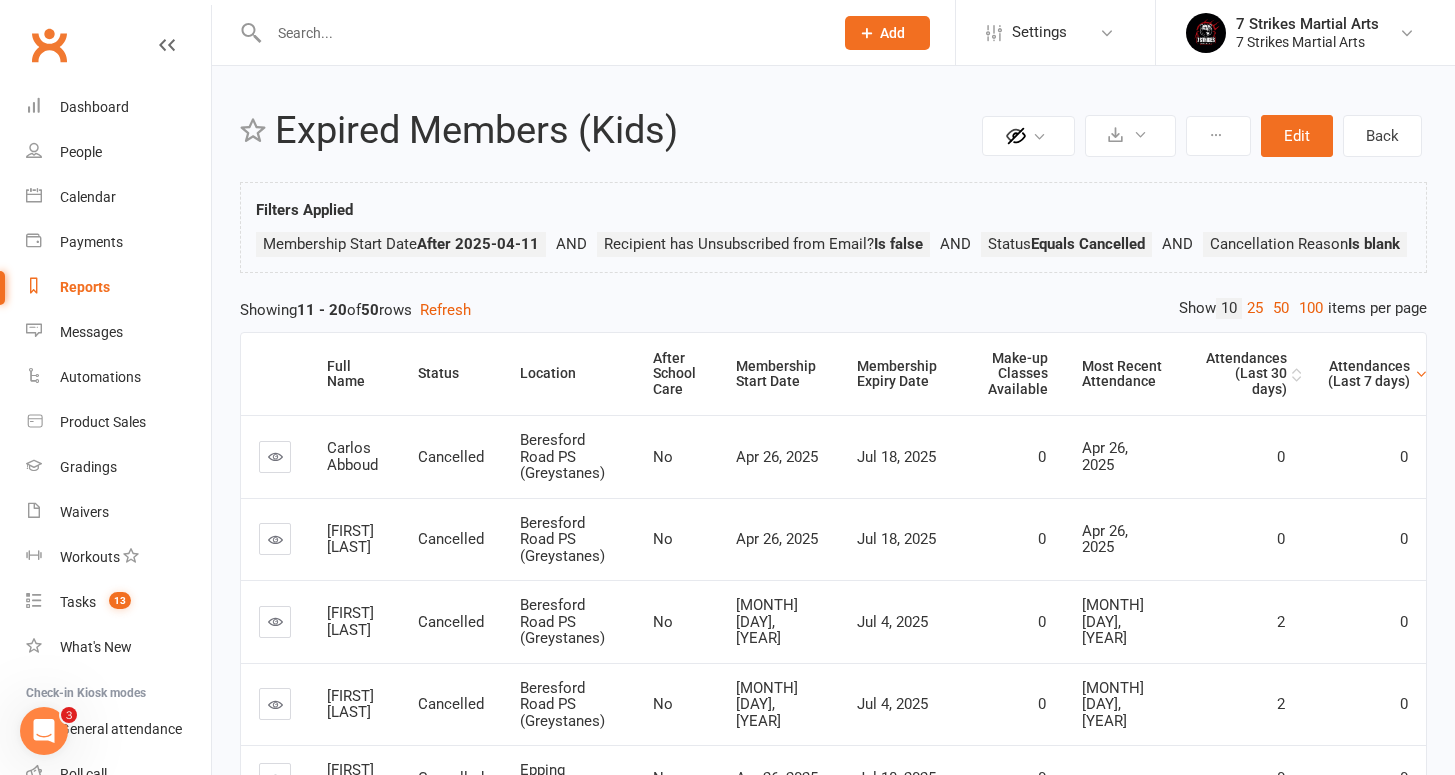 click on "Attendances (Last 30 days)" at bounding box center (1242, 374) 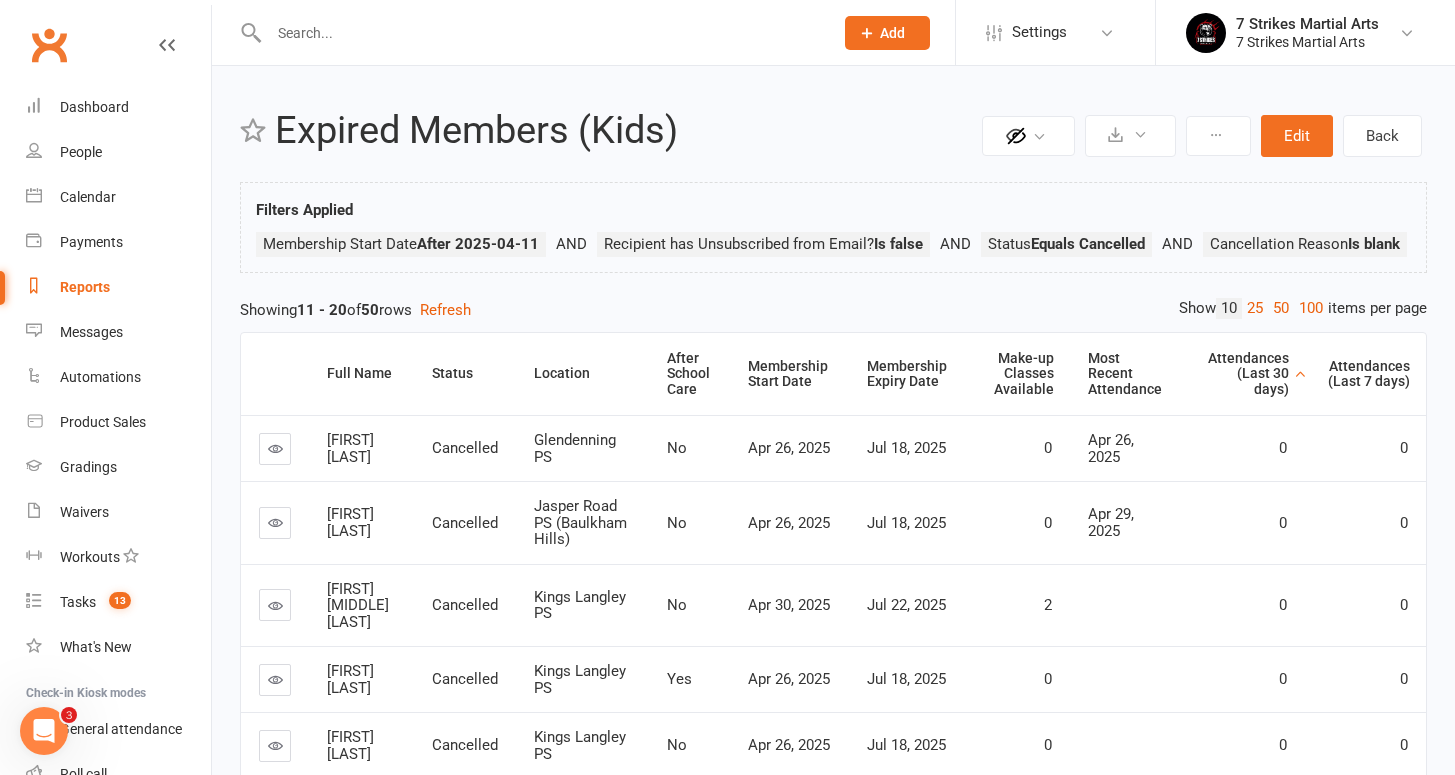 scroll, scrollTop: 4, scrollLeft: 0, axis: vertical 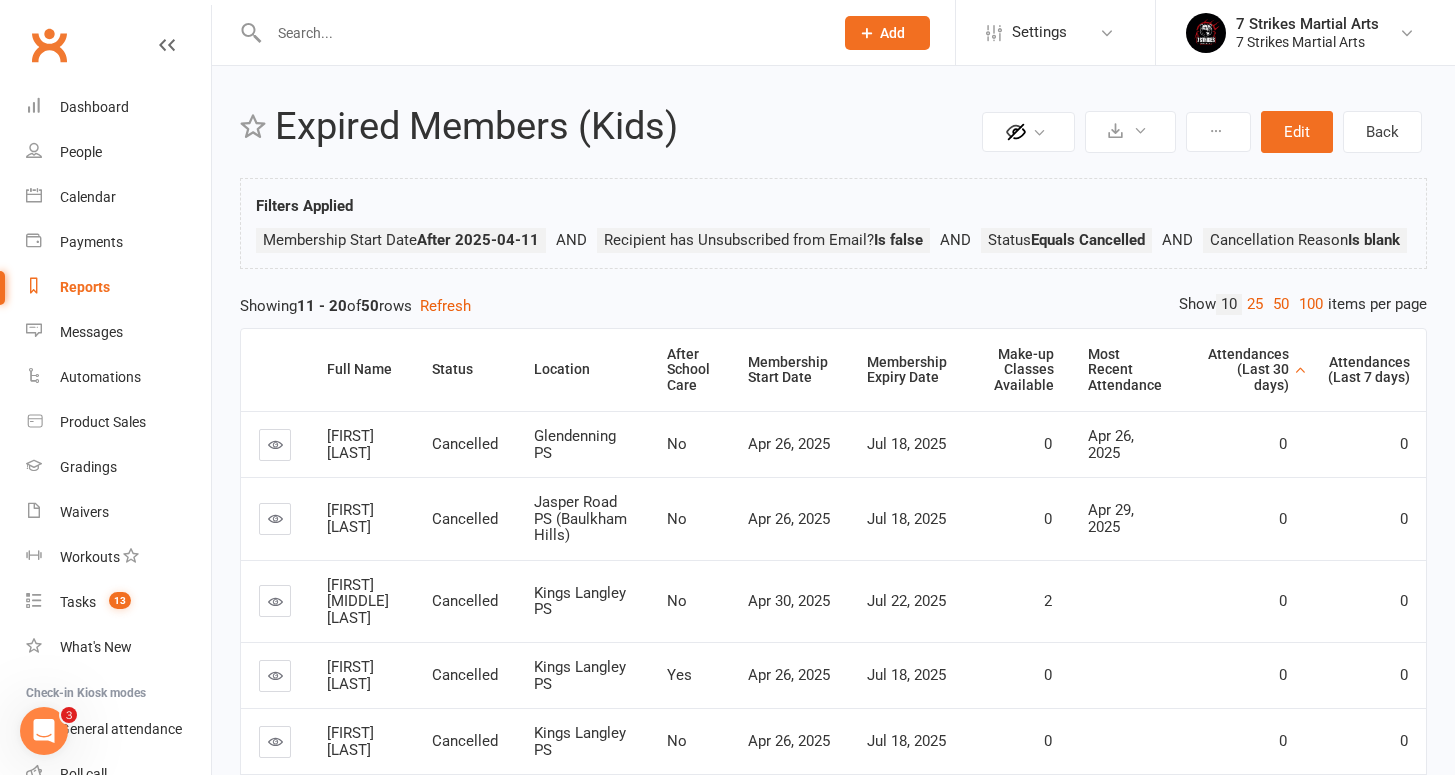 click on "Attendances (Last 30 days)" at bounding box center [1245, 370] 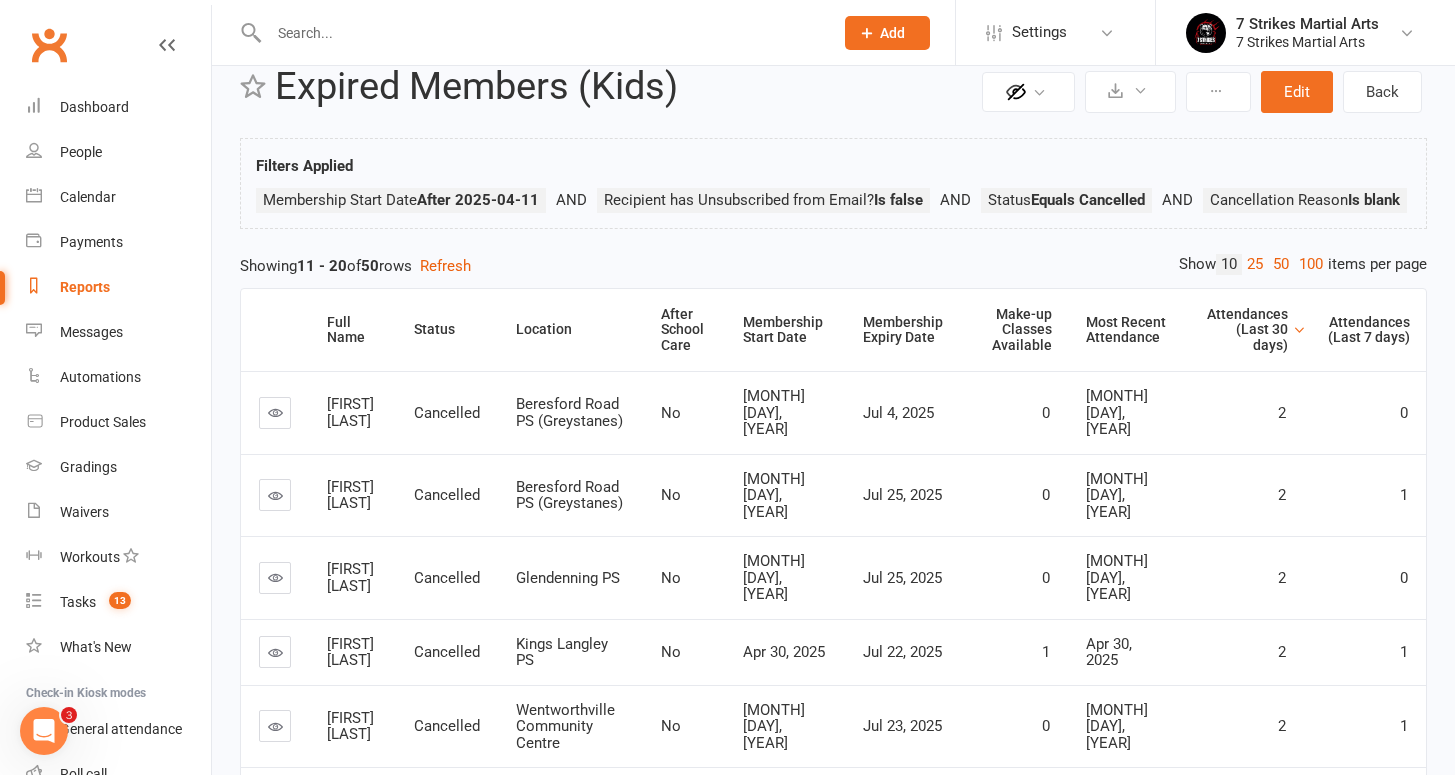 scroll, scrollTop: 548, scrollLeft: 0, axis: vertical 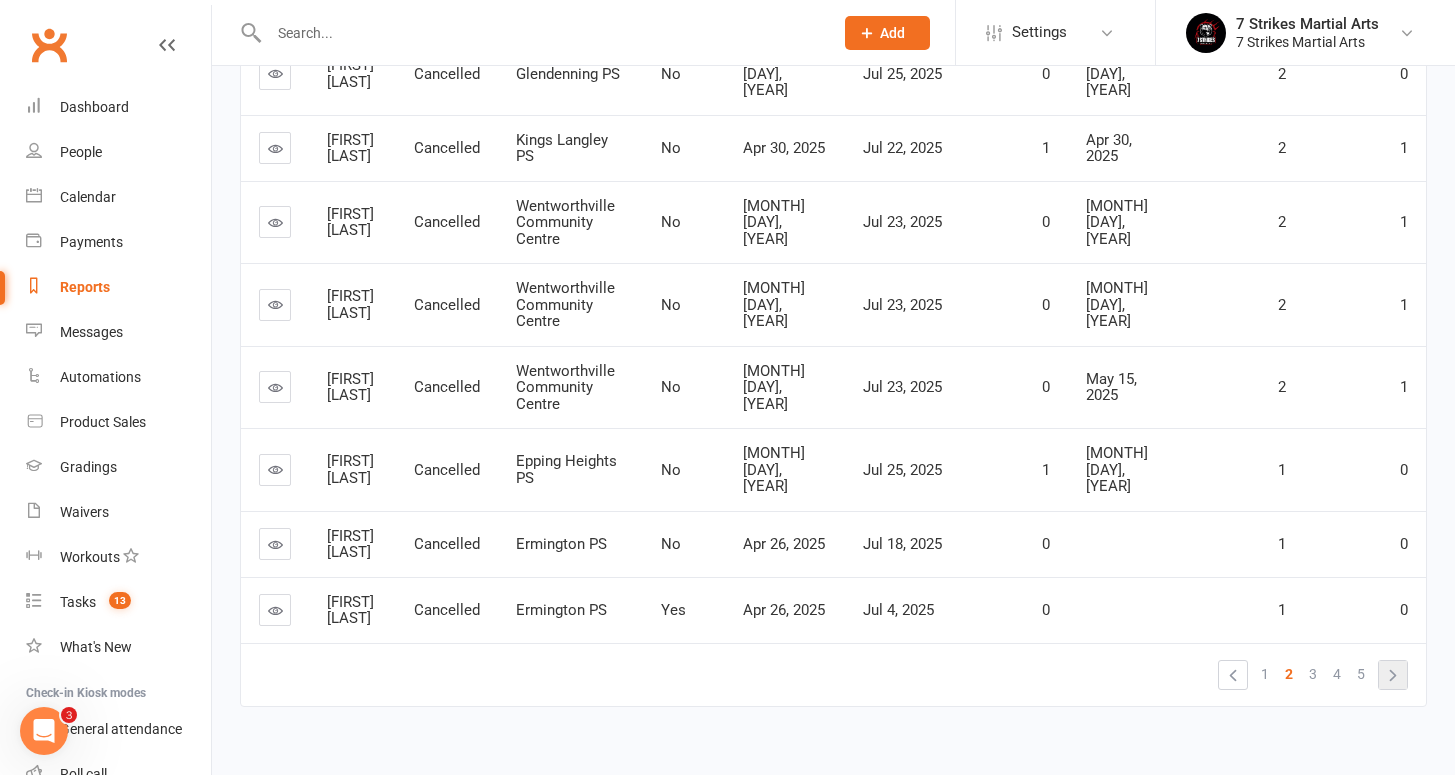 click on "»" at bounding box center (1393, 675) 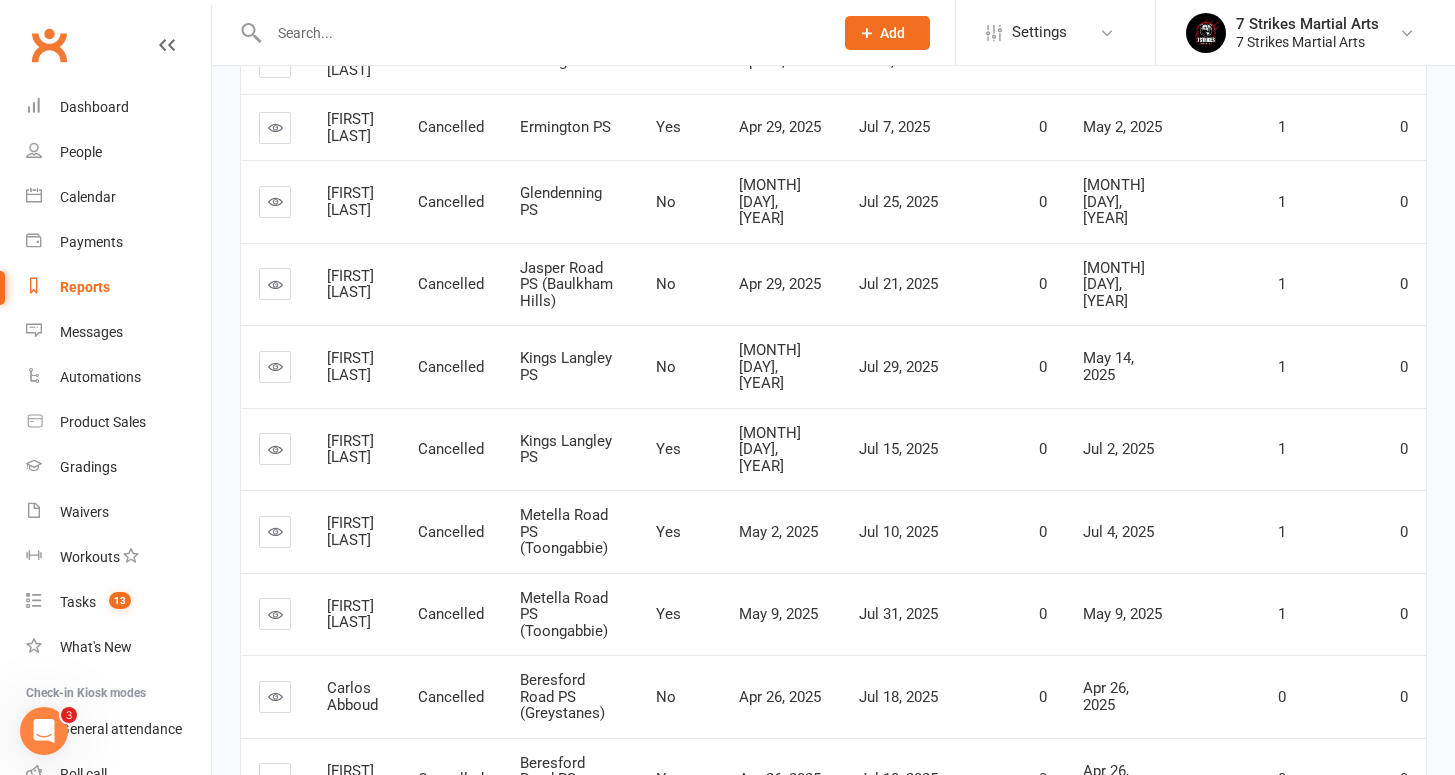 scroll, scrollTop: 516, scrollLeft: 0, axis: vertical 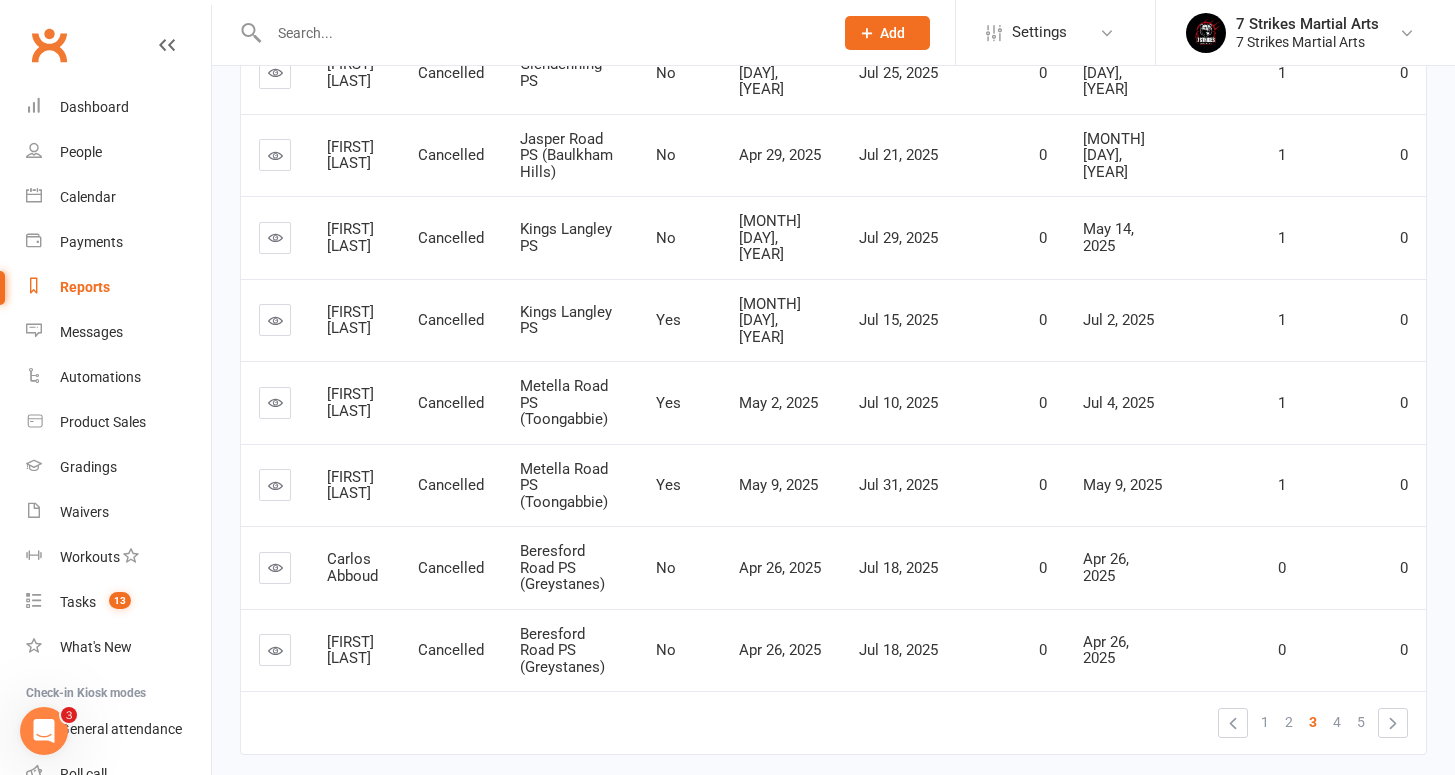 click on "»" at bounding box center (1393, 723) 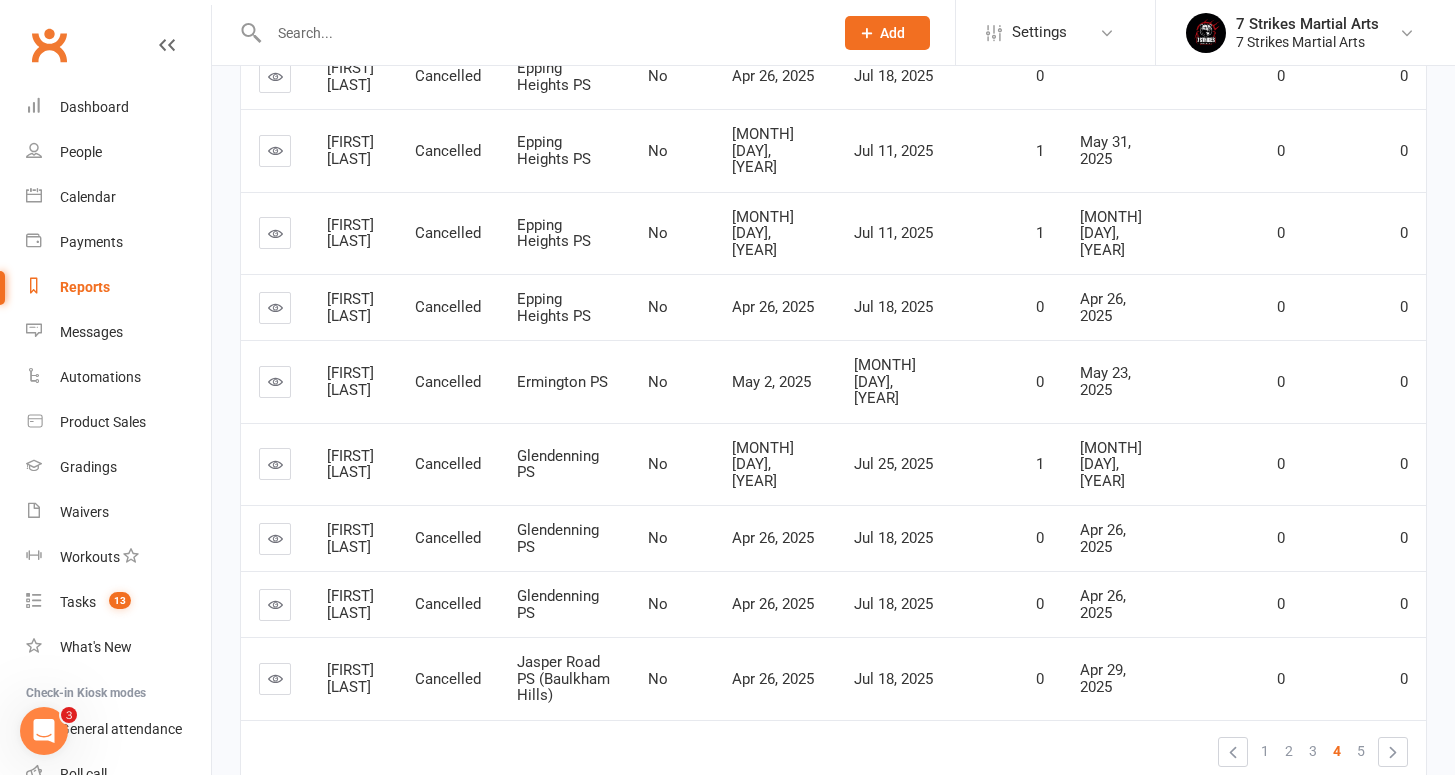 scroll, scrollTop: 485, scrollLeft: 0, axis: vertical 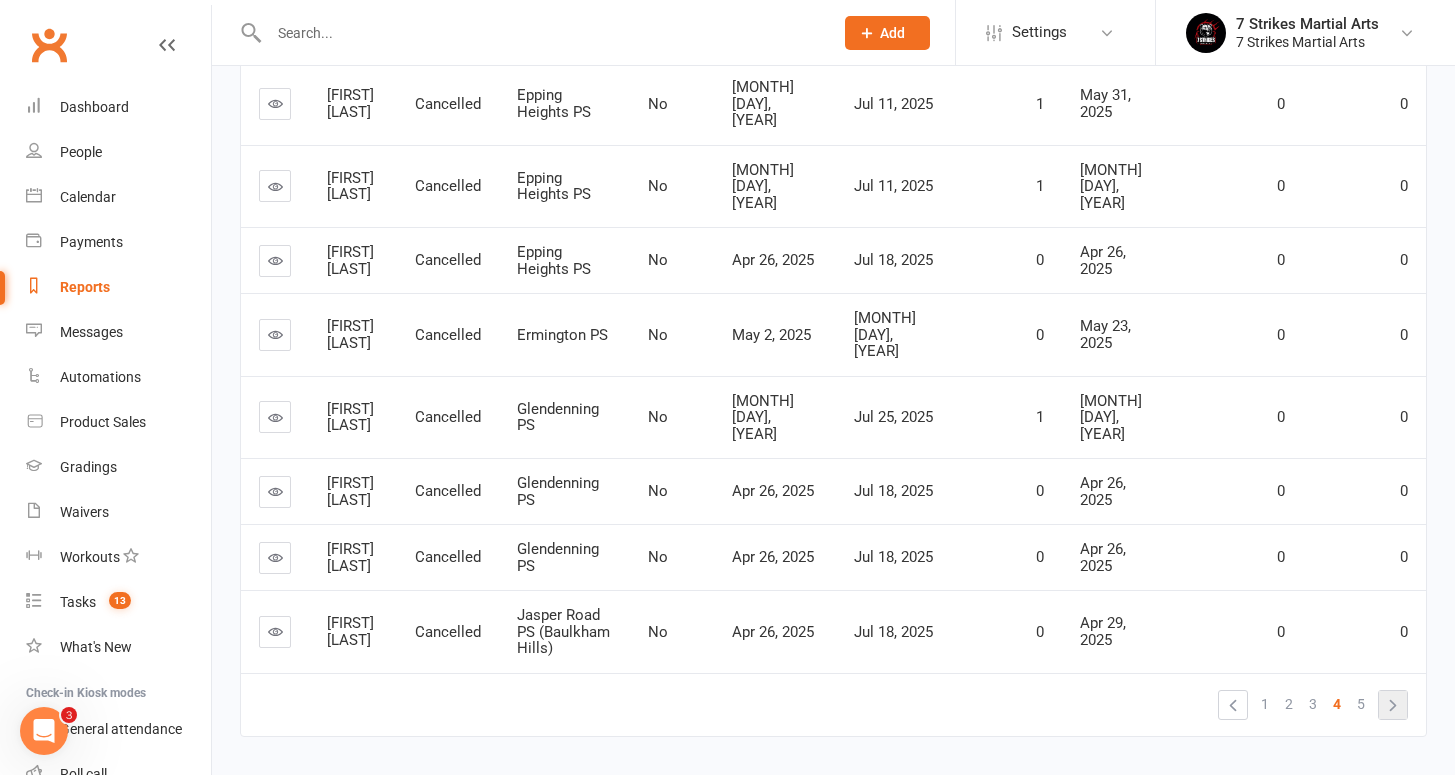 drag, startPoint x: 347, startPoint y: 555, endPoint x: 1391, endPoint y: 652, distance: 1048.4966 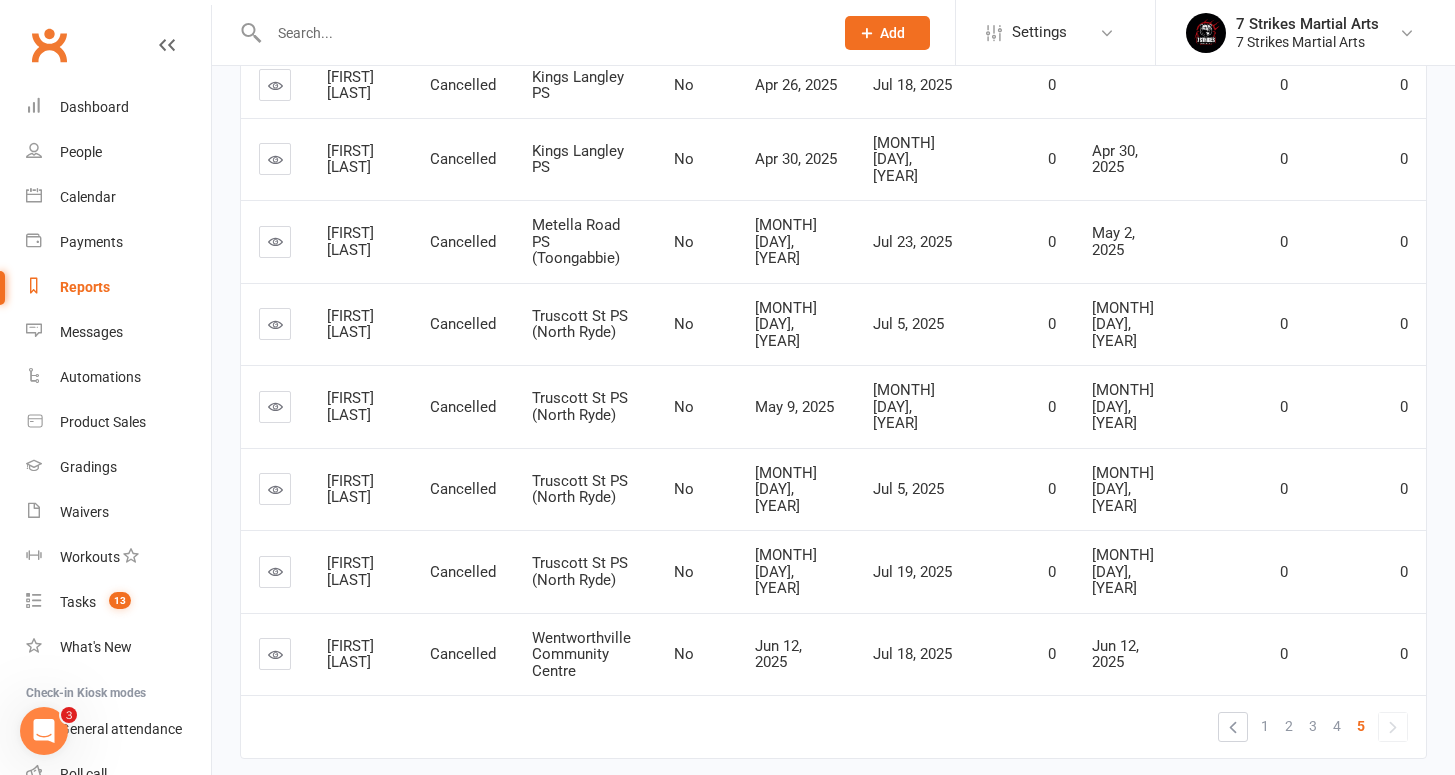 scroll, scrollTop: 0, scrollLeft: 0, axis: both 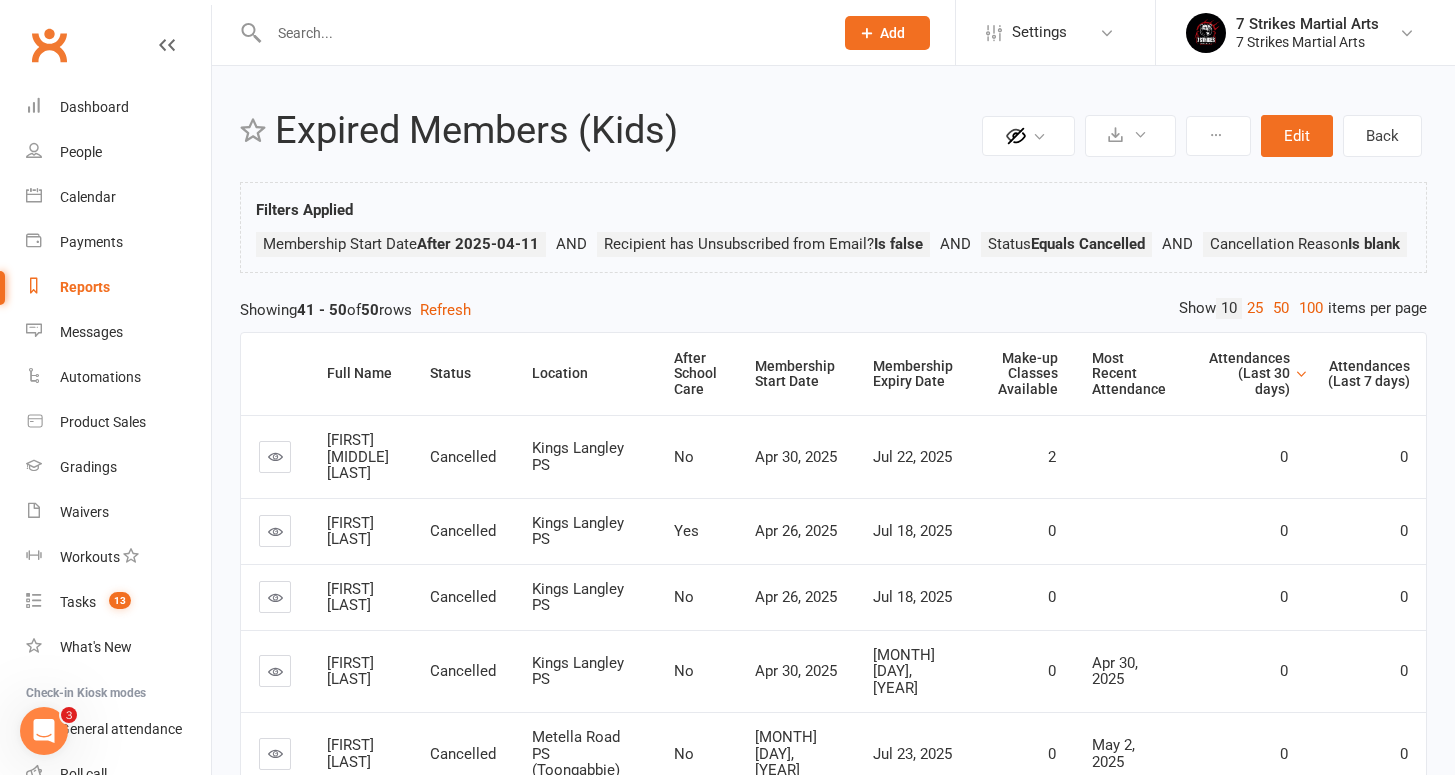 click on "Dashboard" at bounding box center (94, 107) 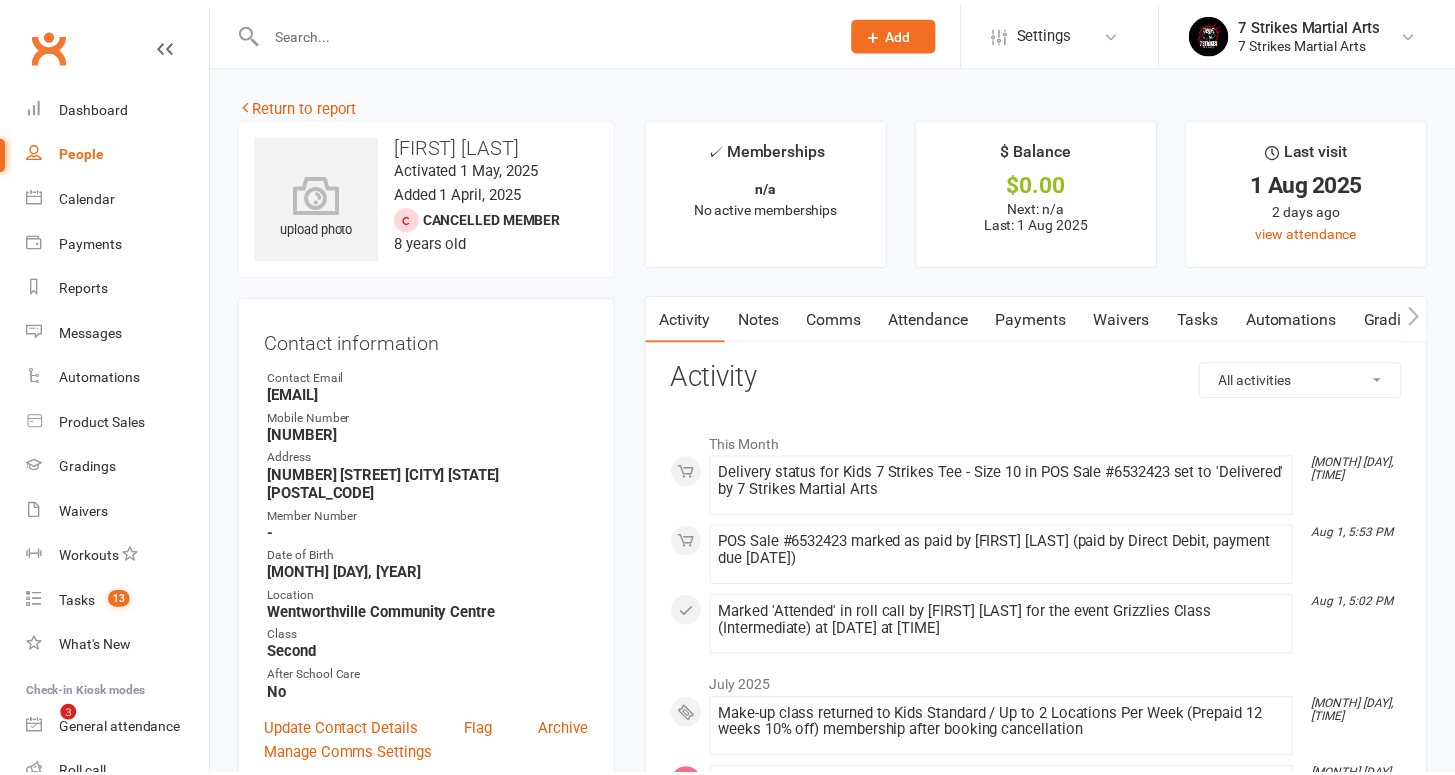 scroll, scrollTop: 0, scrollLeft: 0, axis: both 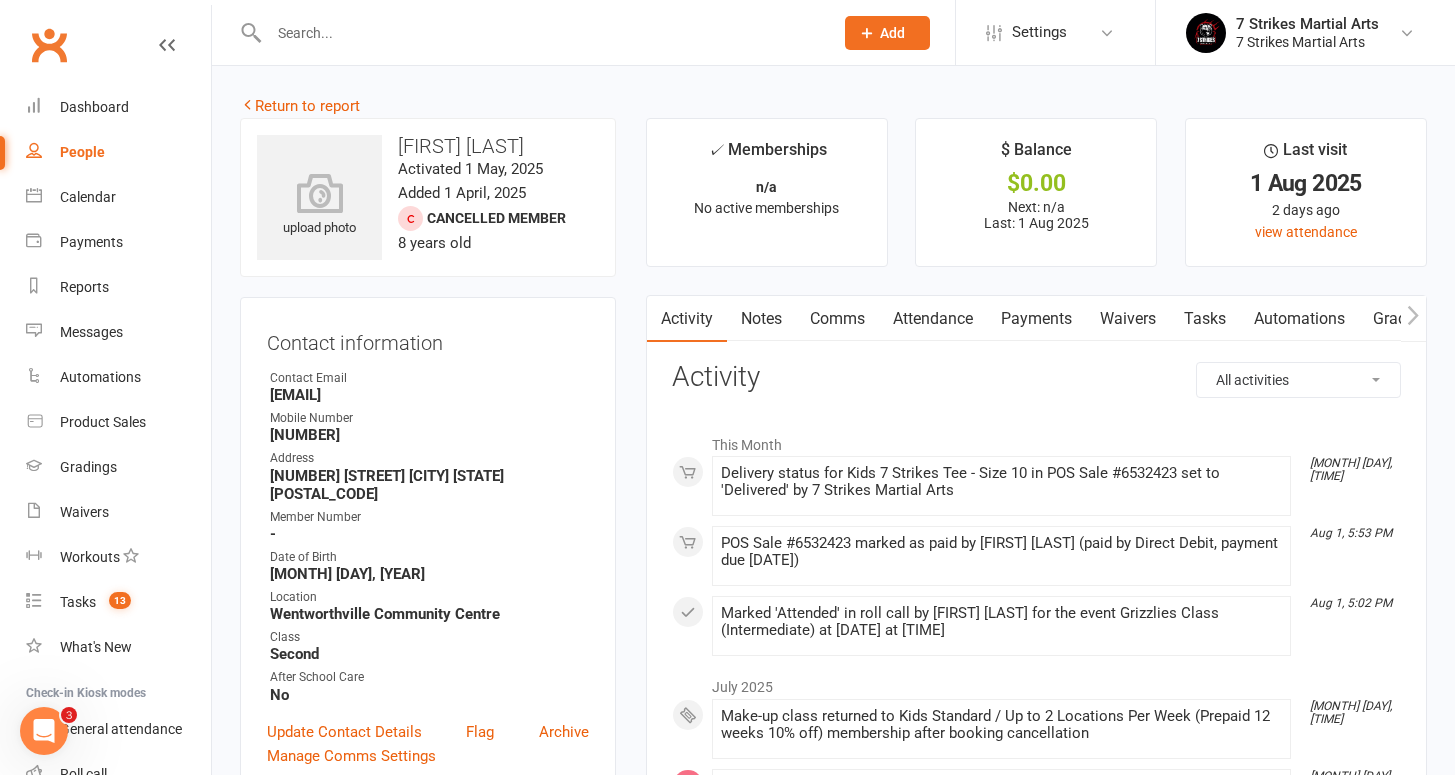 click on "Attendance" at bounding box center [933, 319] 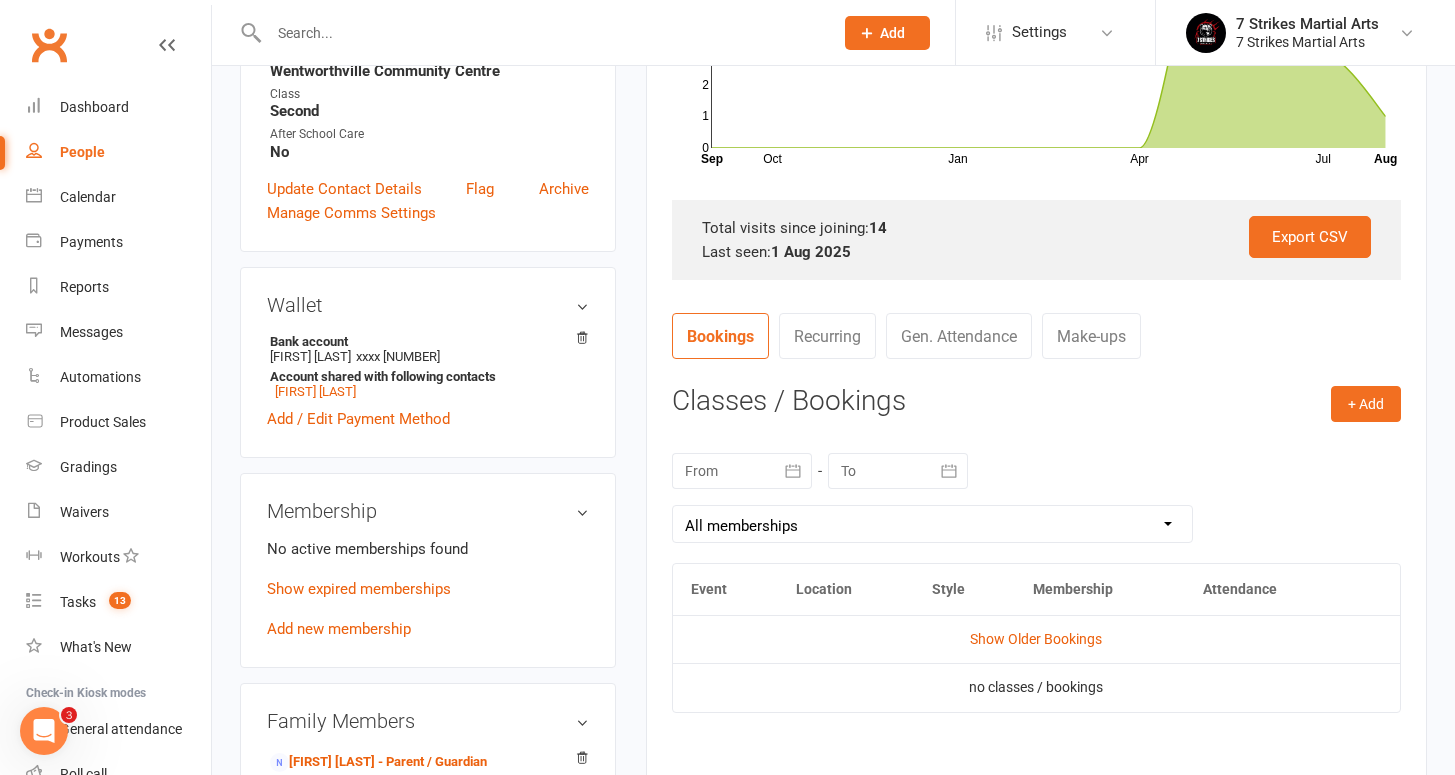 scroll, scrollTop: 691, scrollLeft: 0, axis: vertical 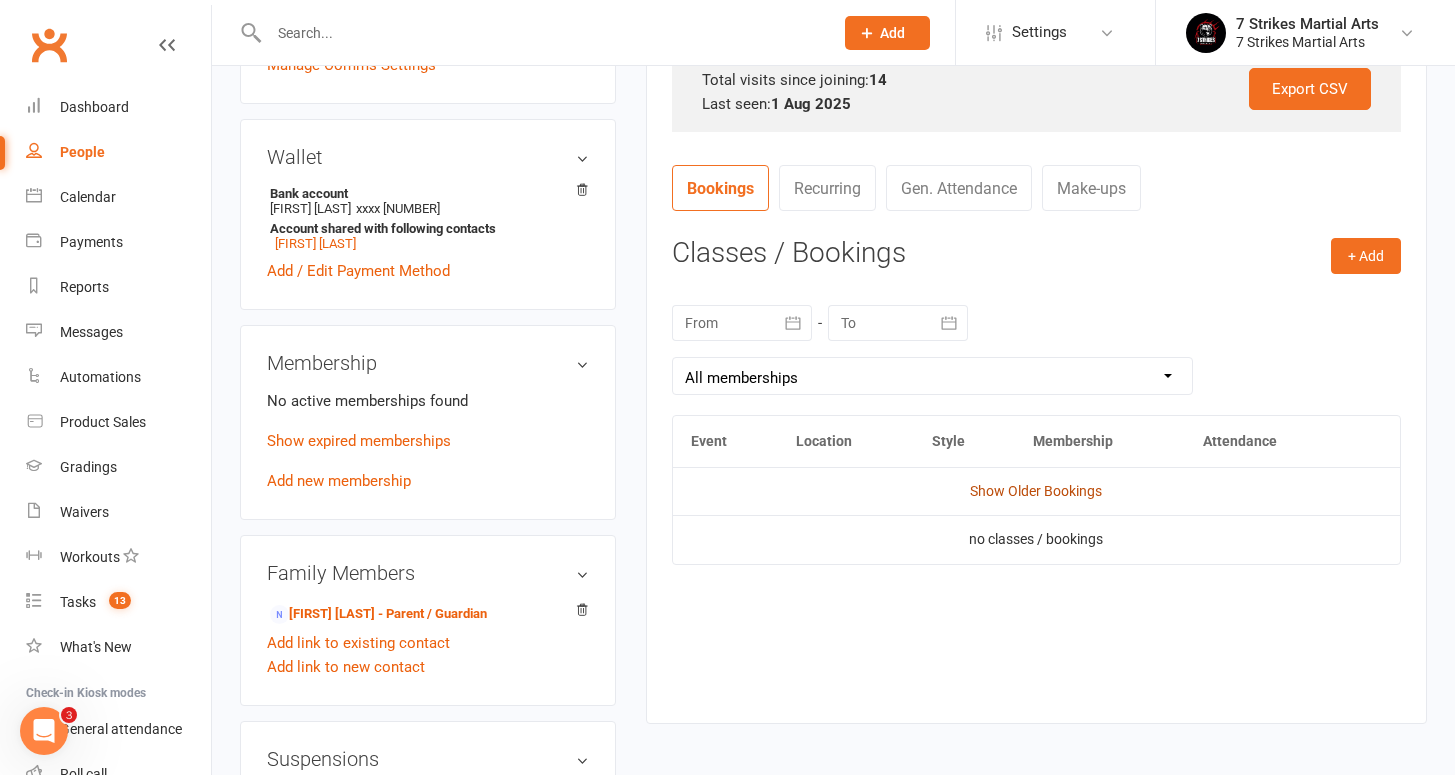 click on "Show Older Bookings" at bounding box center [1036, 491] 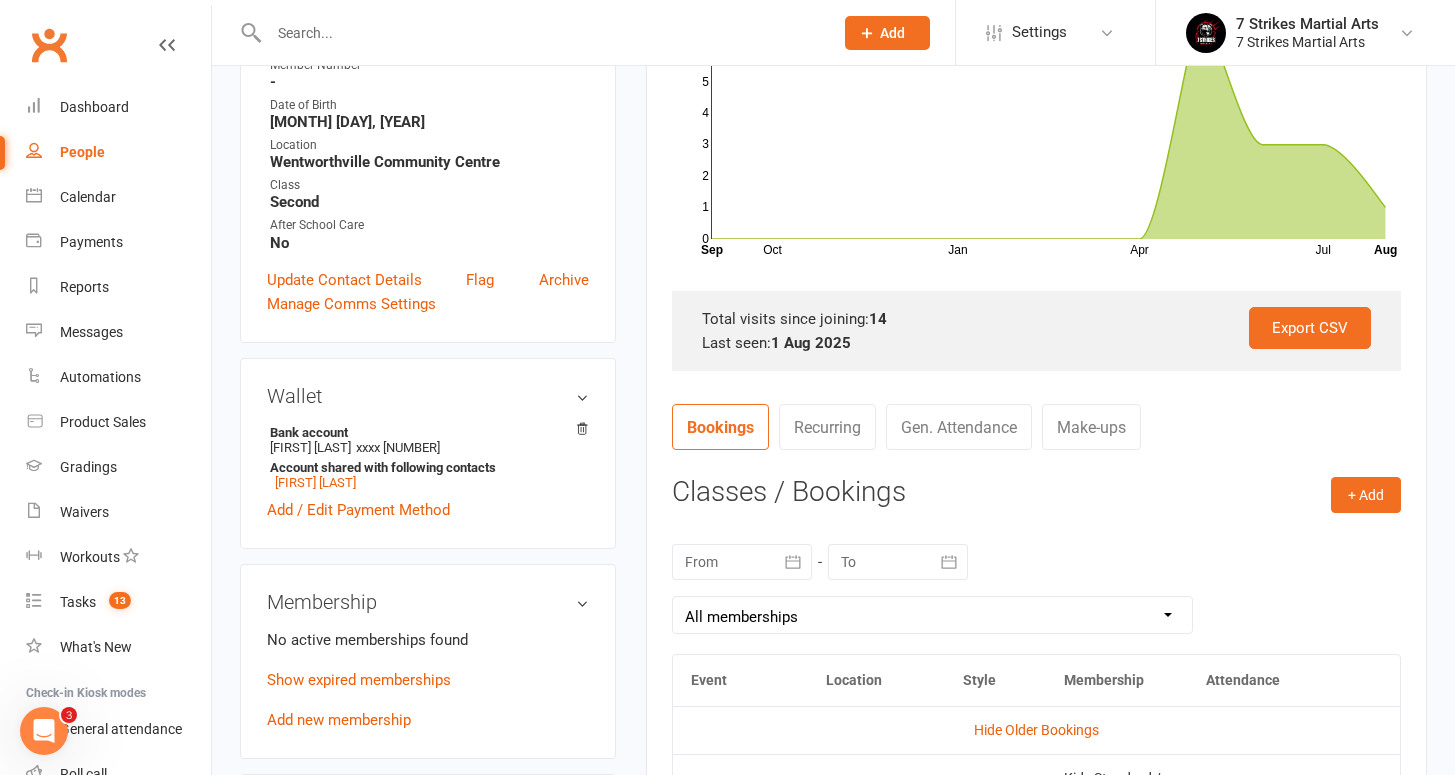 scroll, scrollTop: 640, scrollLeft: 0, axis: vertical 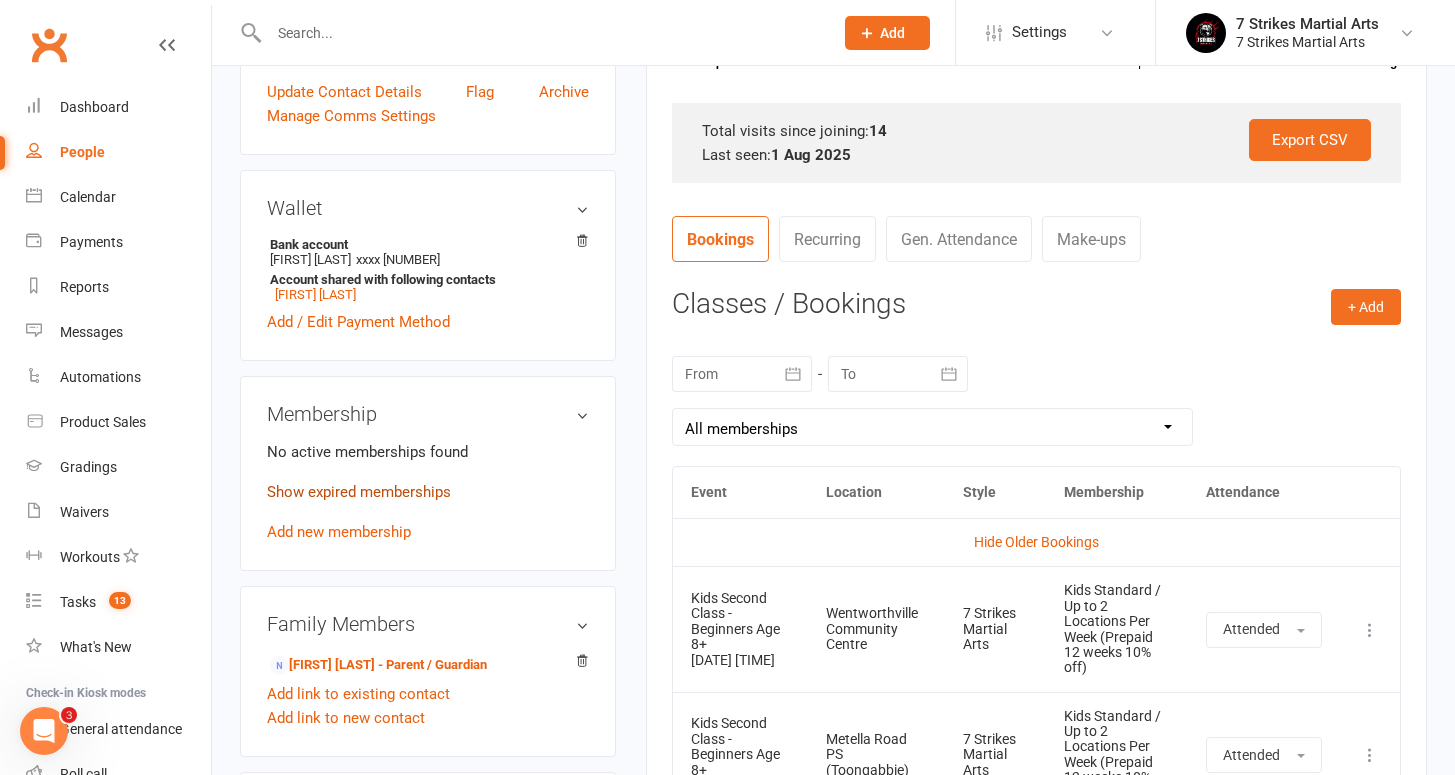 click on "Show expired memberships" at bounding box center [359, 492] 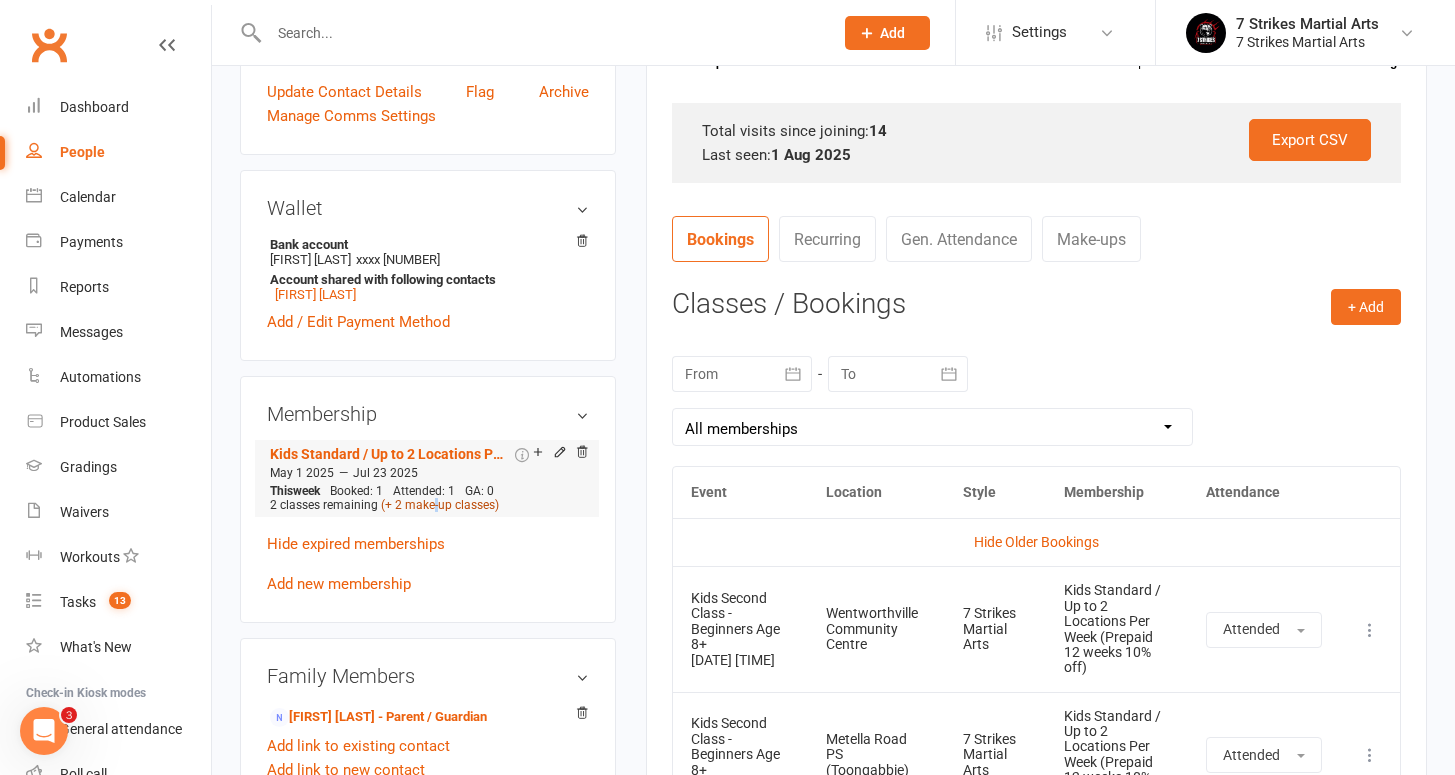 click on "(+ 2 make-up classes)" at bounding box center (440, 505) 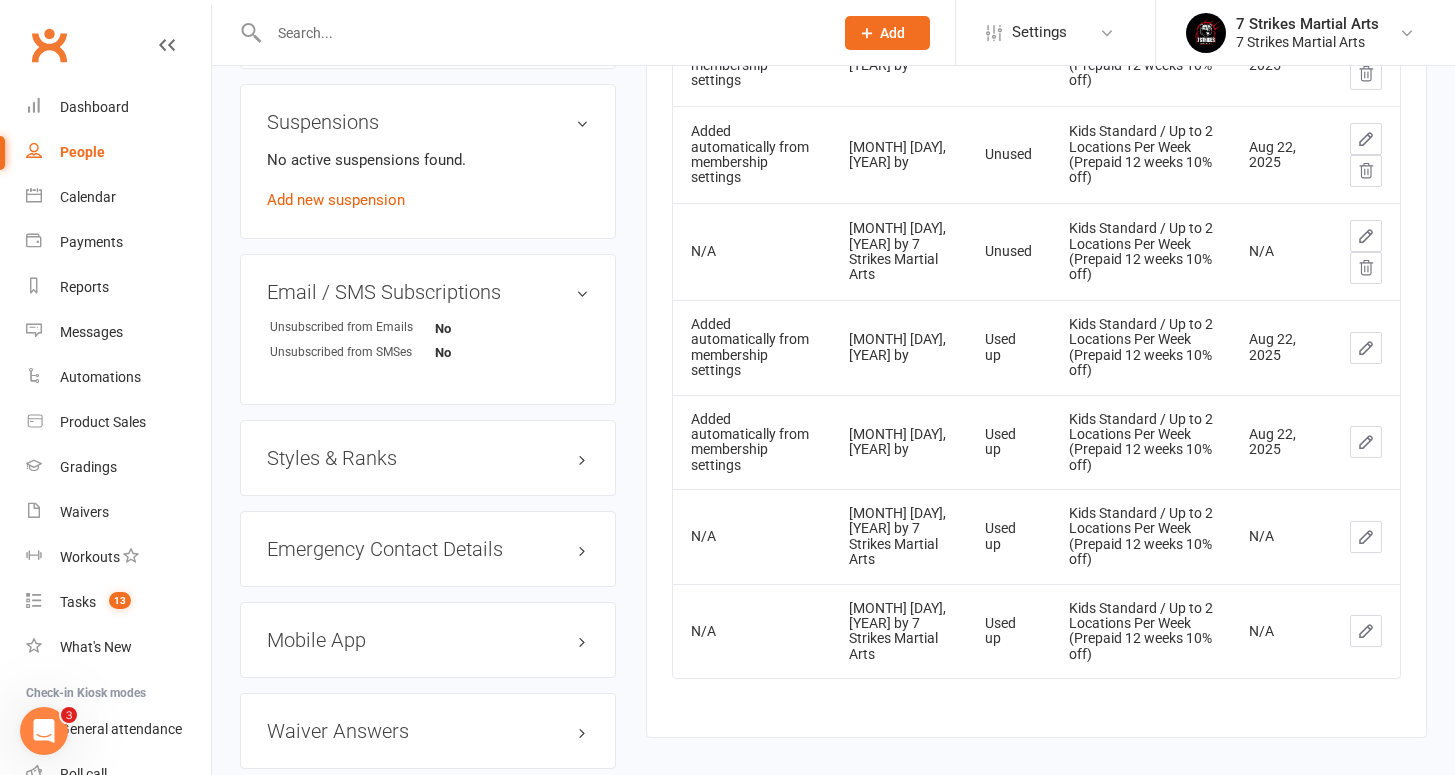 scroll, scrollTop: 1319, scrollLeft: 0, axis: vertical 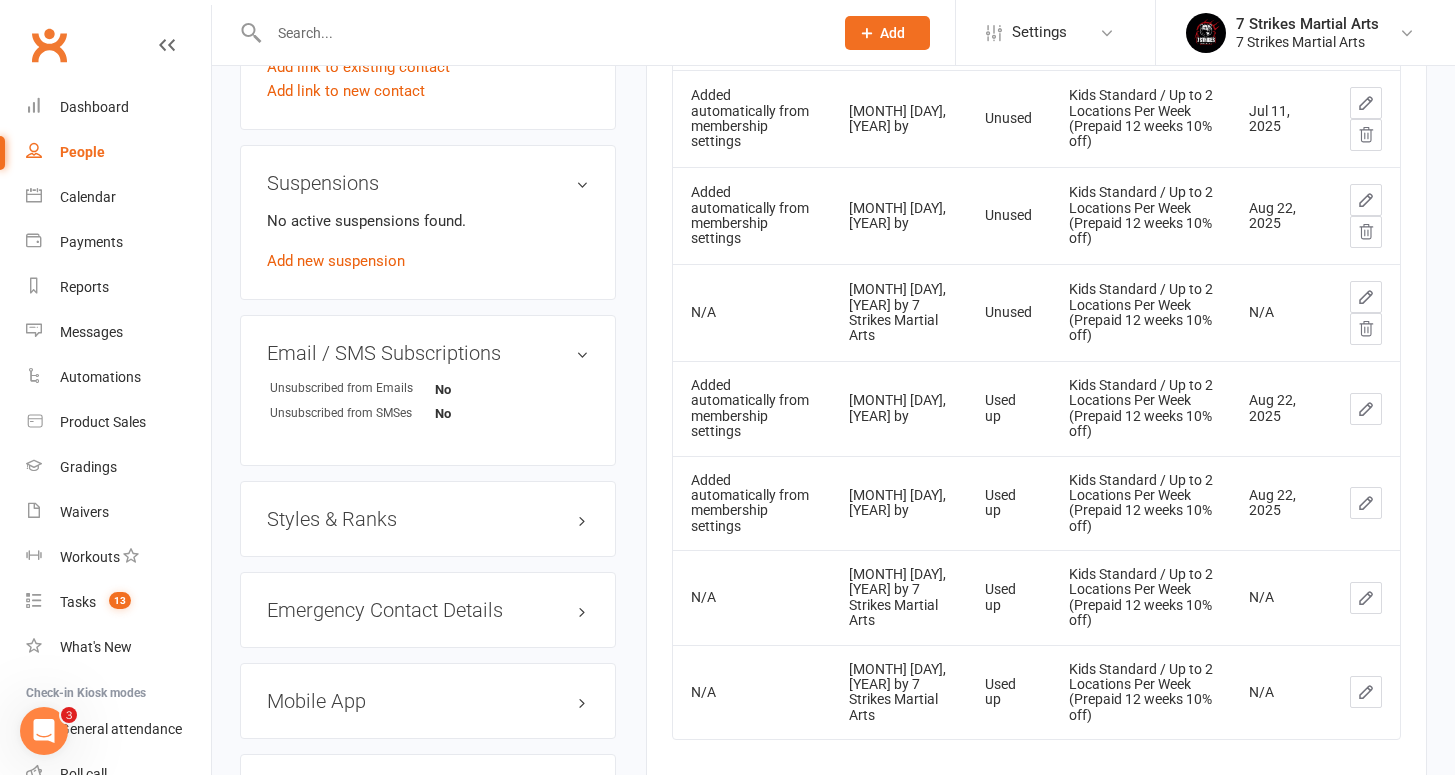 click 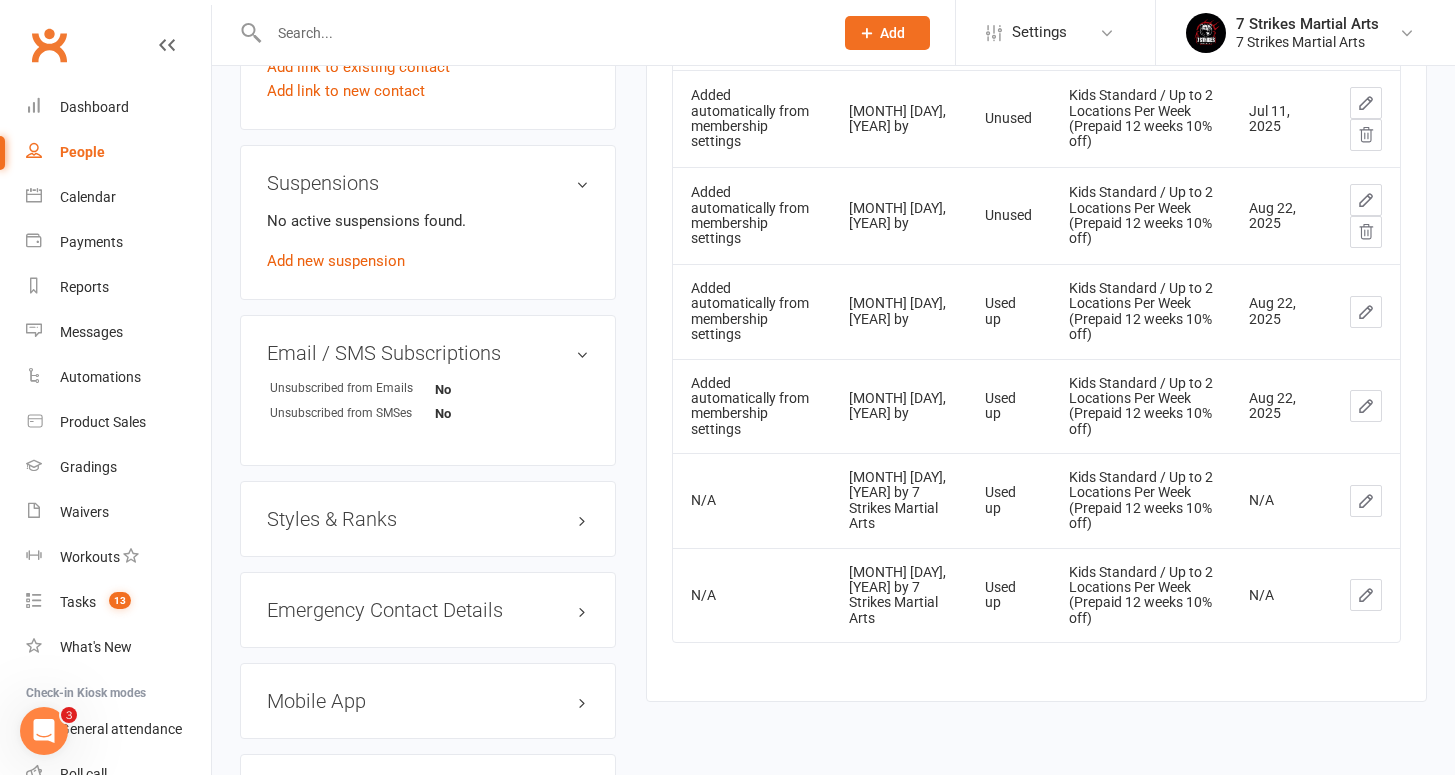 click 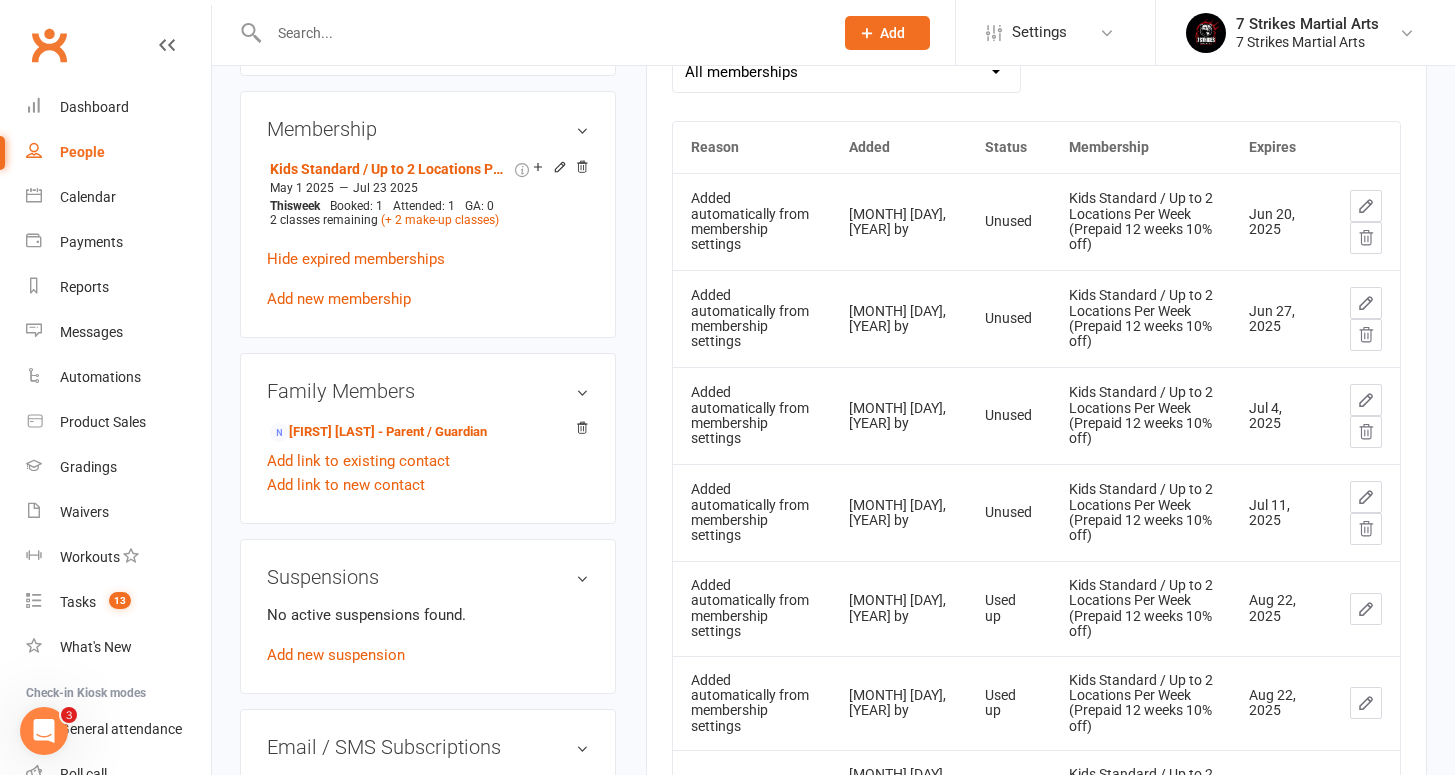 scroll, scrollTop: 692, scrollLeft: 0, axis: vertical 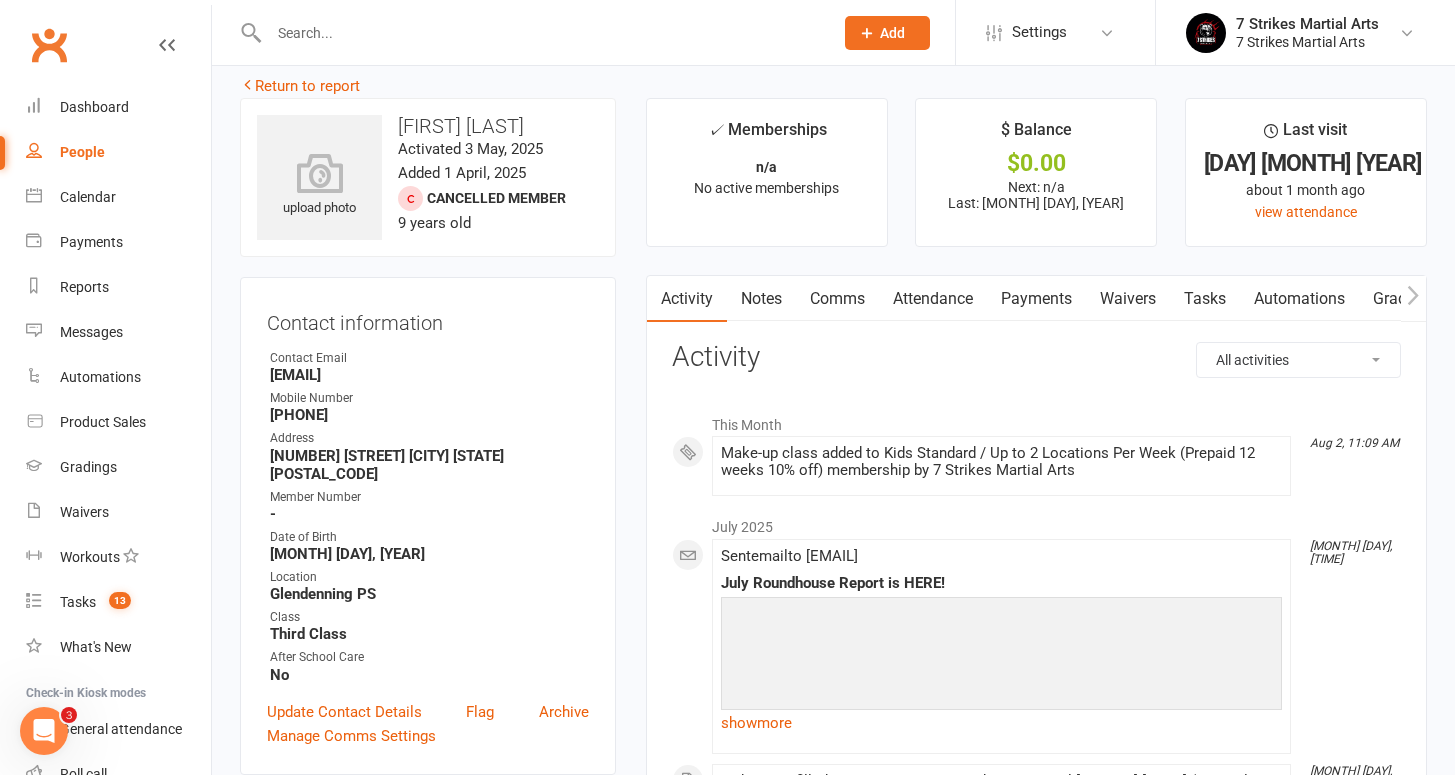 click on "Attendance" at bounding box center [933, 299] 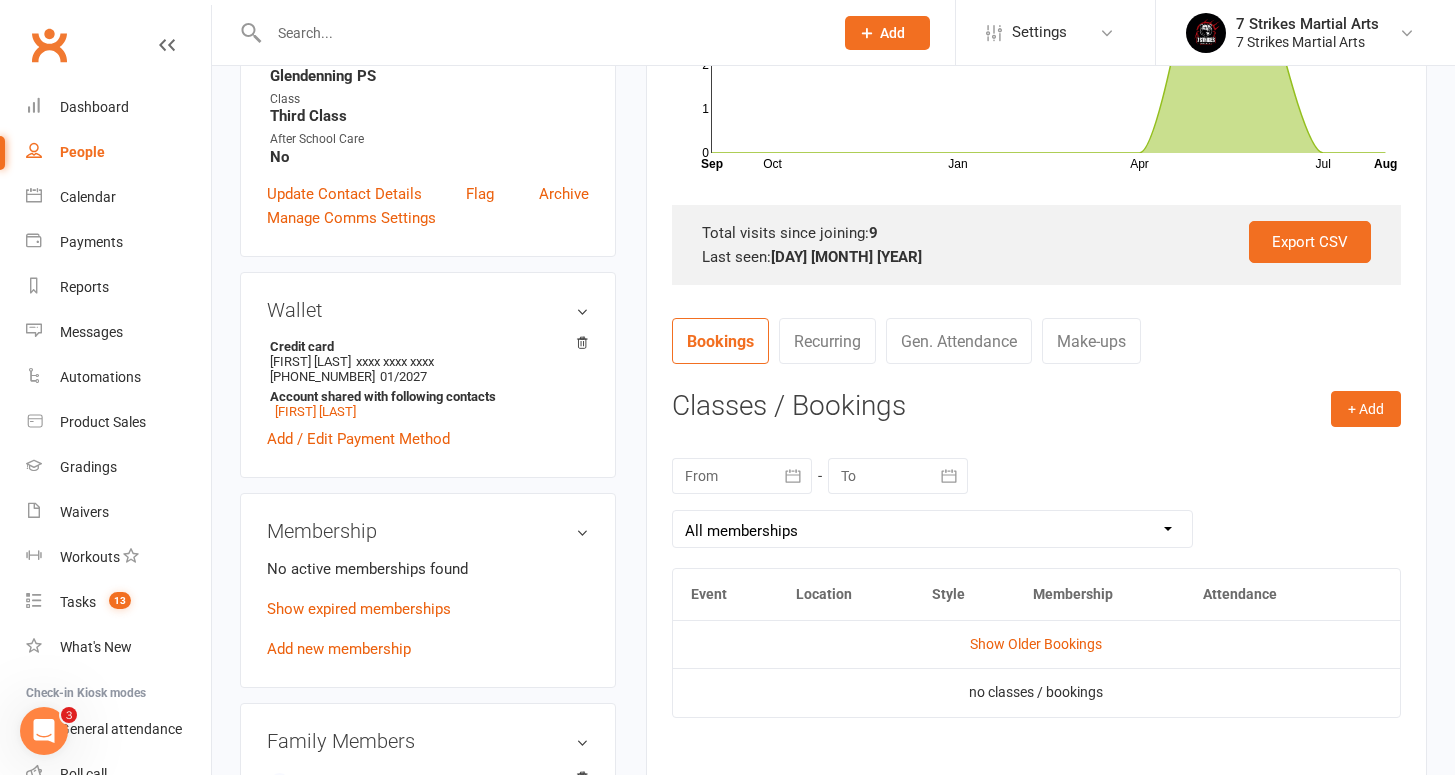 scroll, scrollTop: 542, scrollLeft: 0, axis: vertical 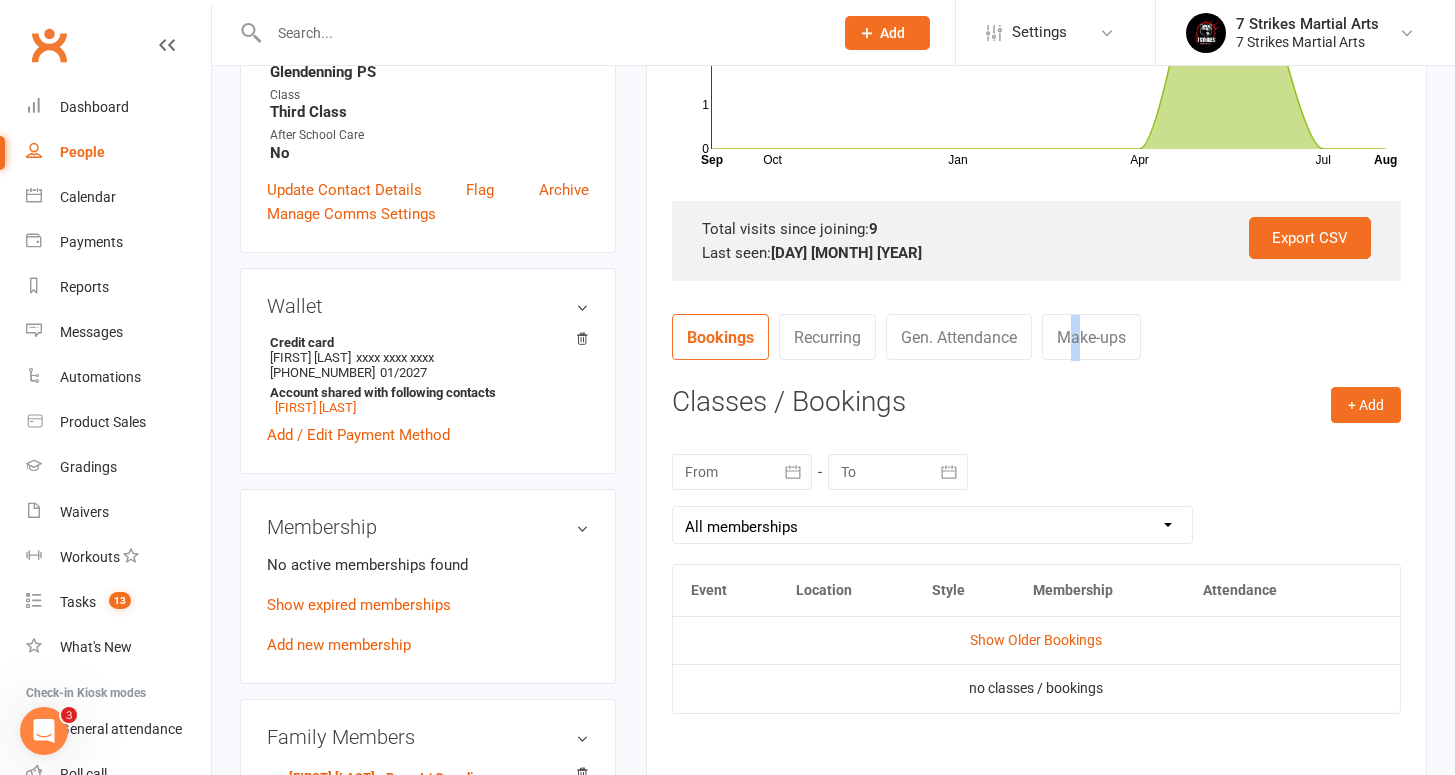 drag, startPoint x: 1079, startPoint y: 330, endPoint x: 1070, endPoint y: 337, distance: 11.401754 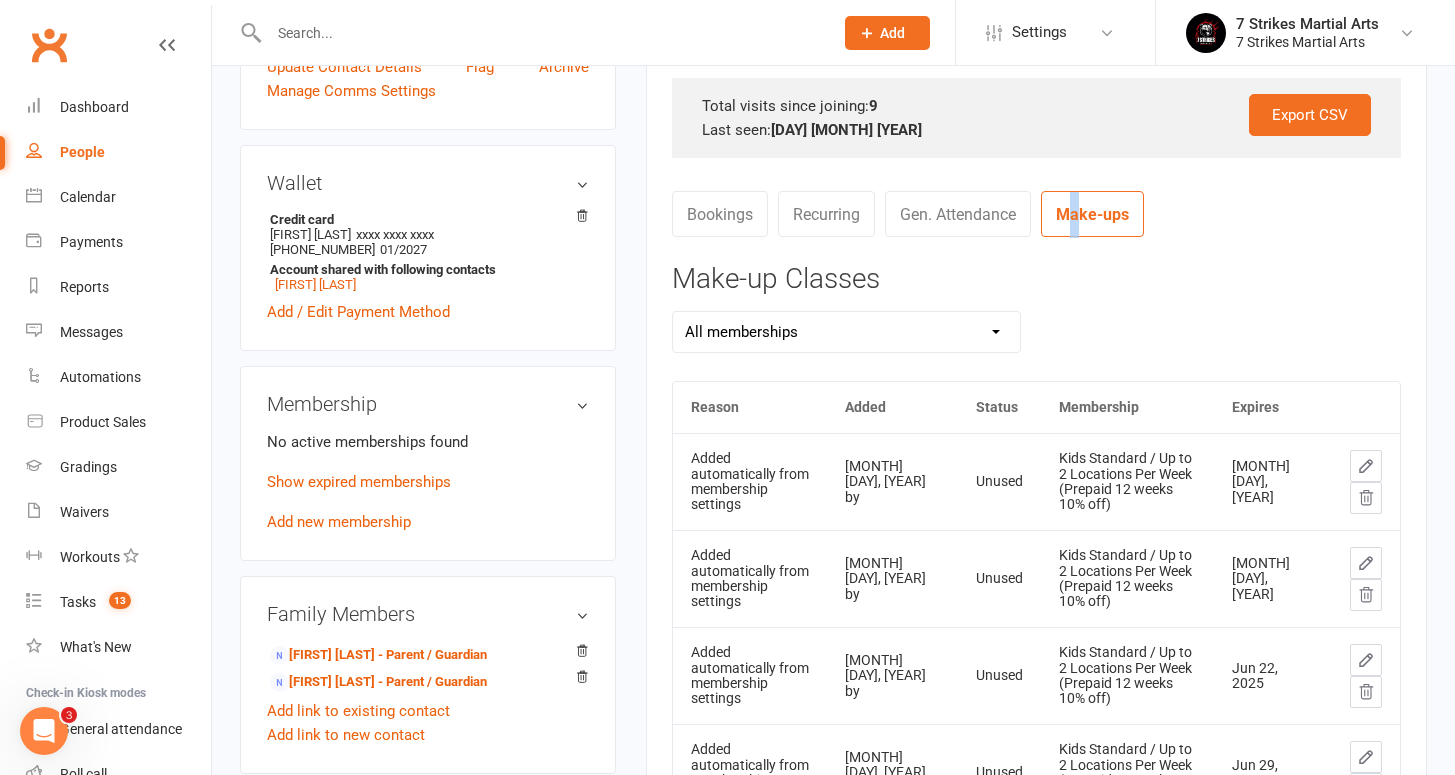 scroll, scrollTop: 582, scrollLeft: 0, axis: vertical 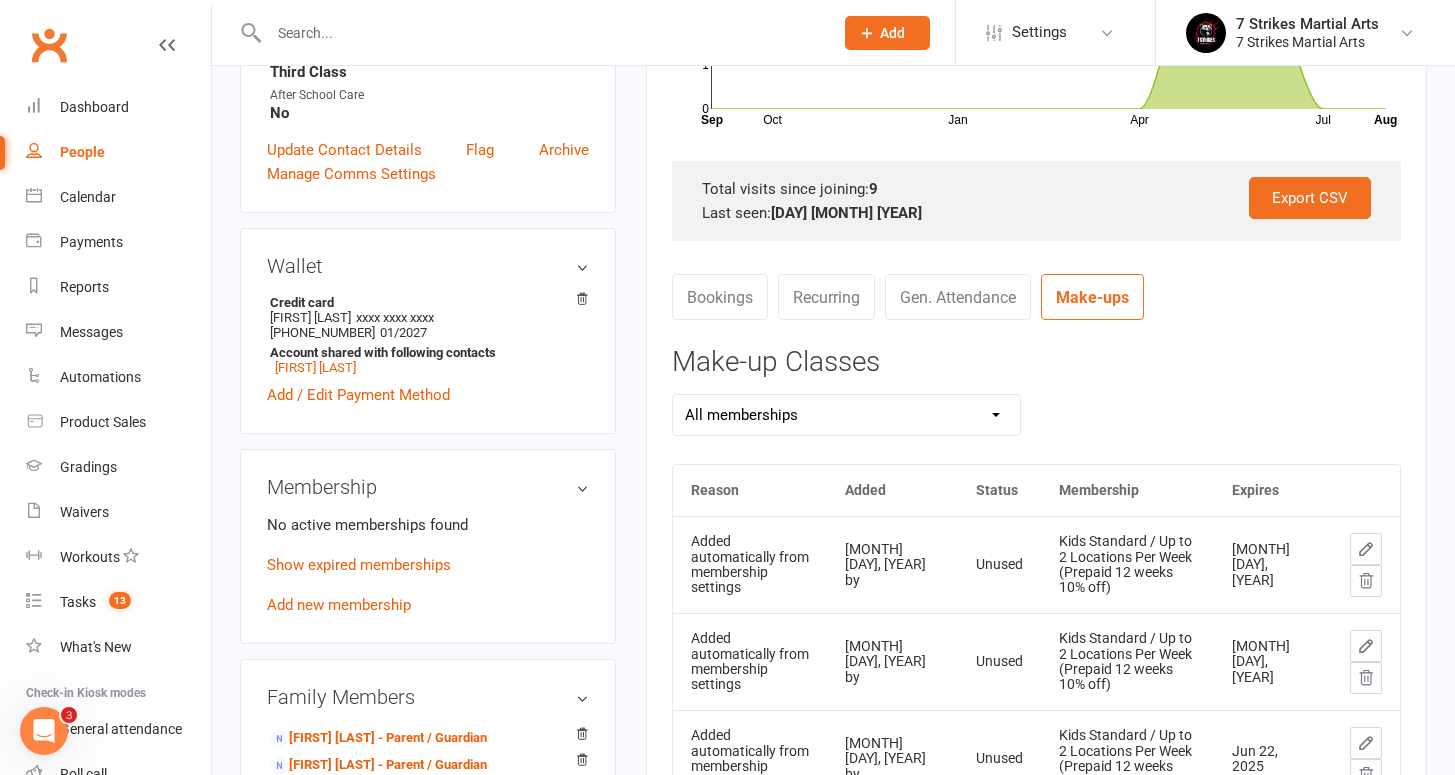 click on "Bookings" at bounding box center [720, 297] 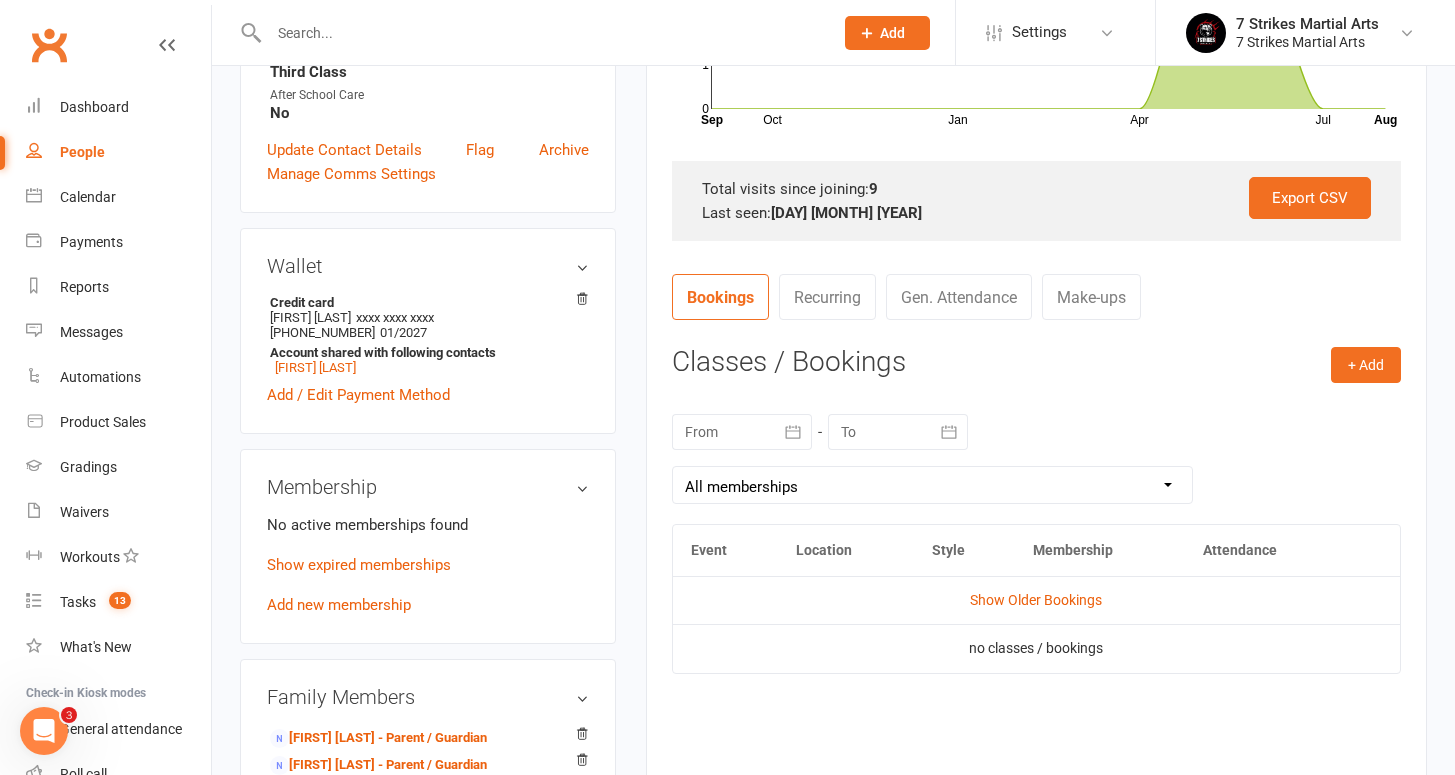 scroll, scrollTop: 745, scrollLeft: 0, axis: vertical 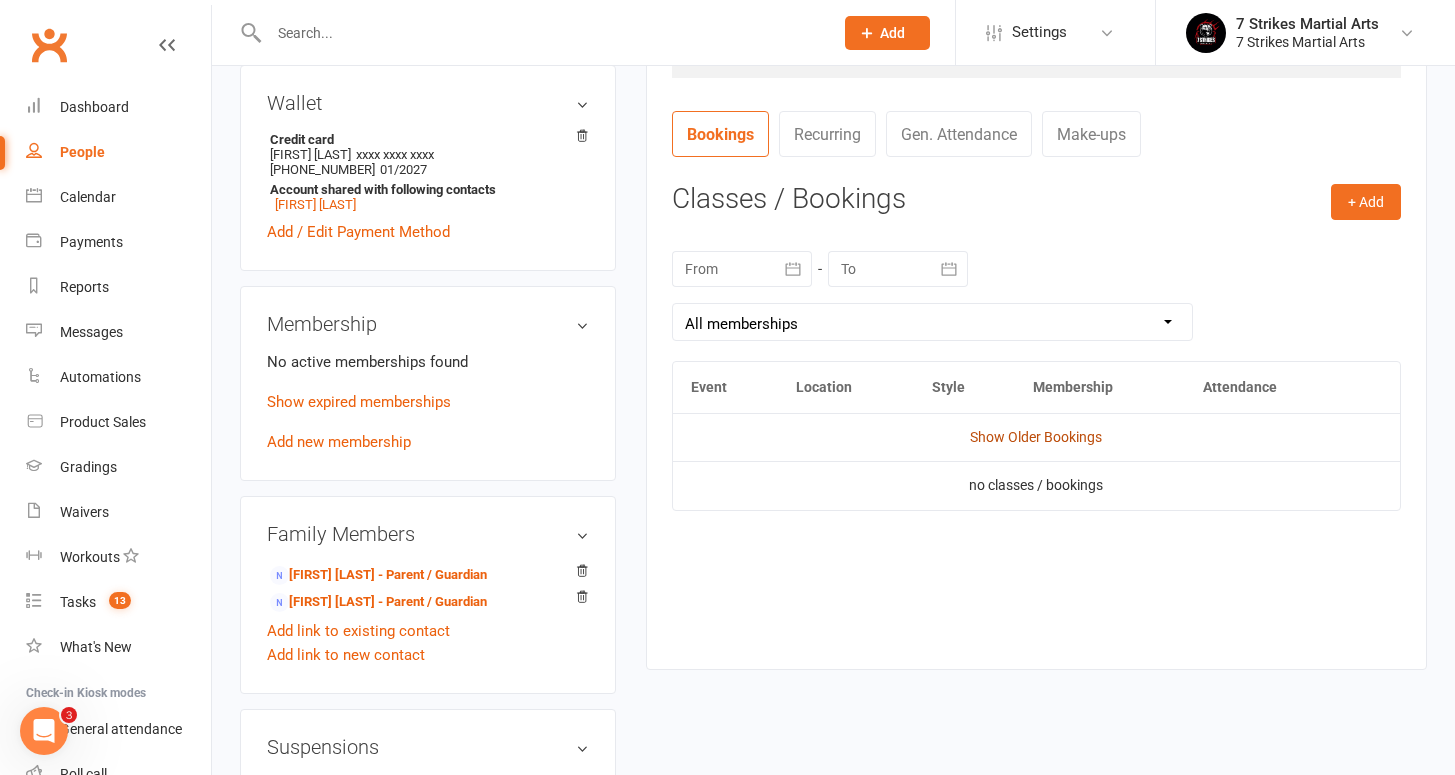click on "Show Older Bookings" at bounding box center (1036, 437) 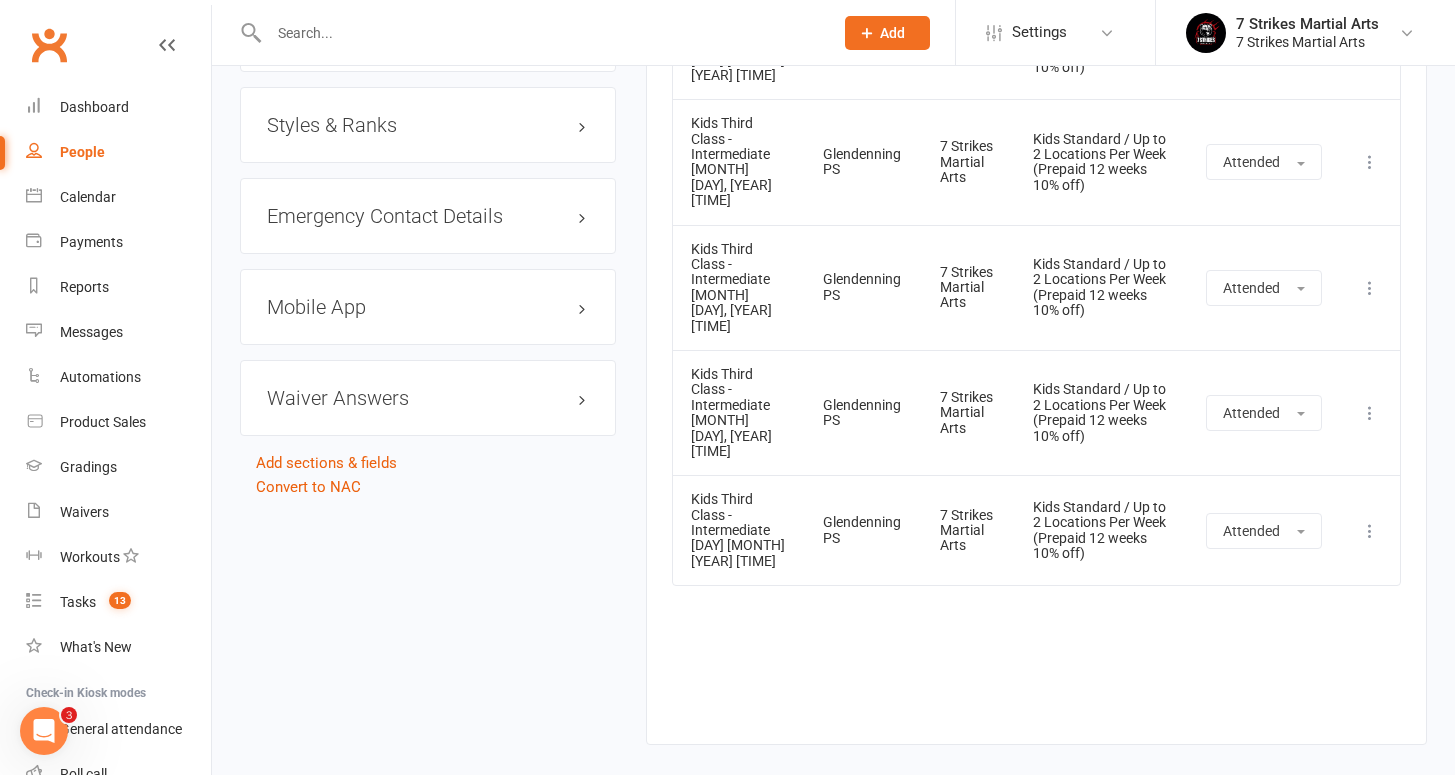 scroll, scrollTop: 0, scrollLeft: 0, axis: both 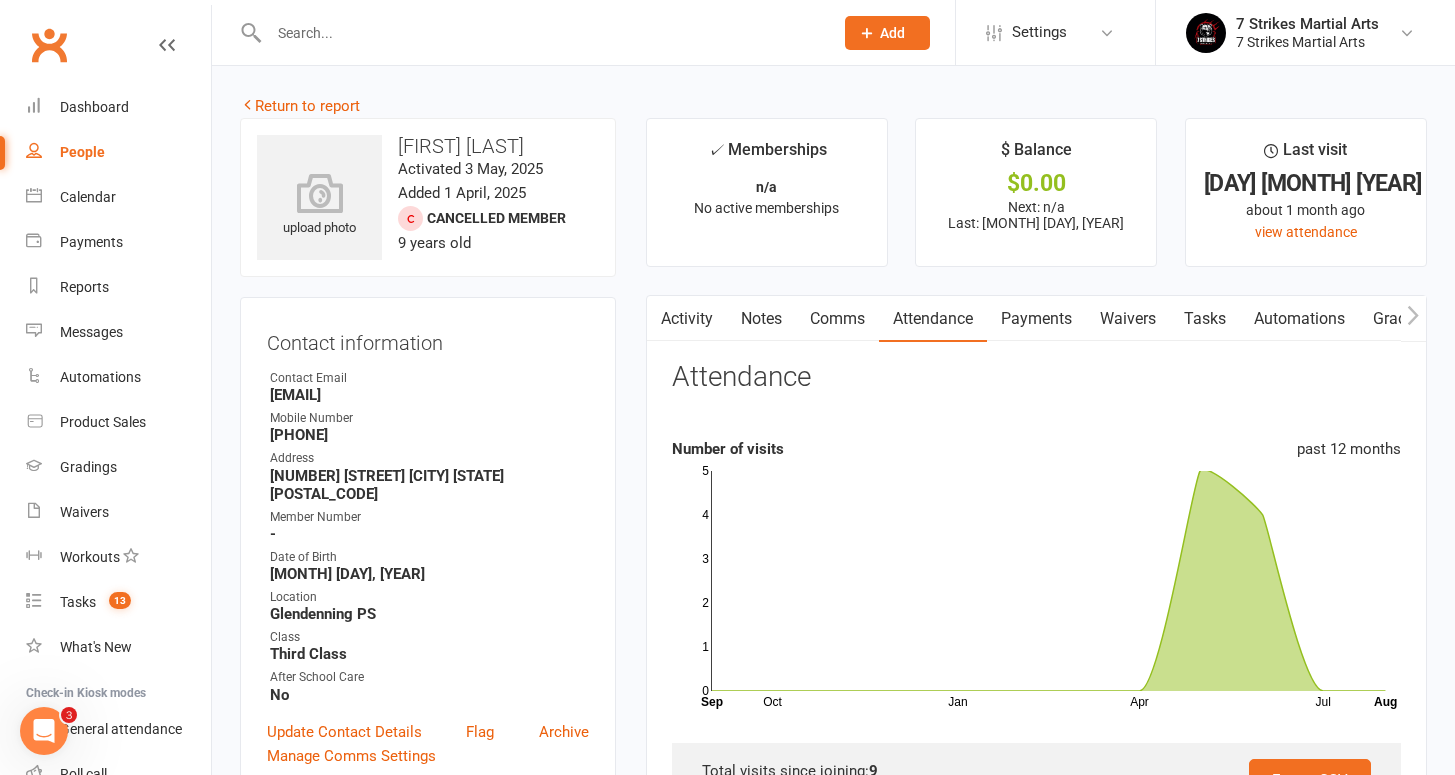 click on "Waivers" at bounding box center (1128, 319) 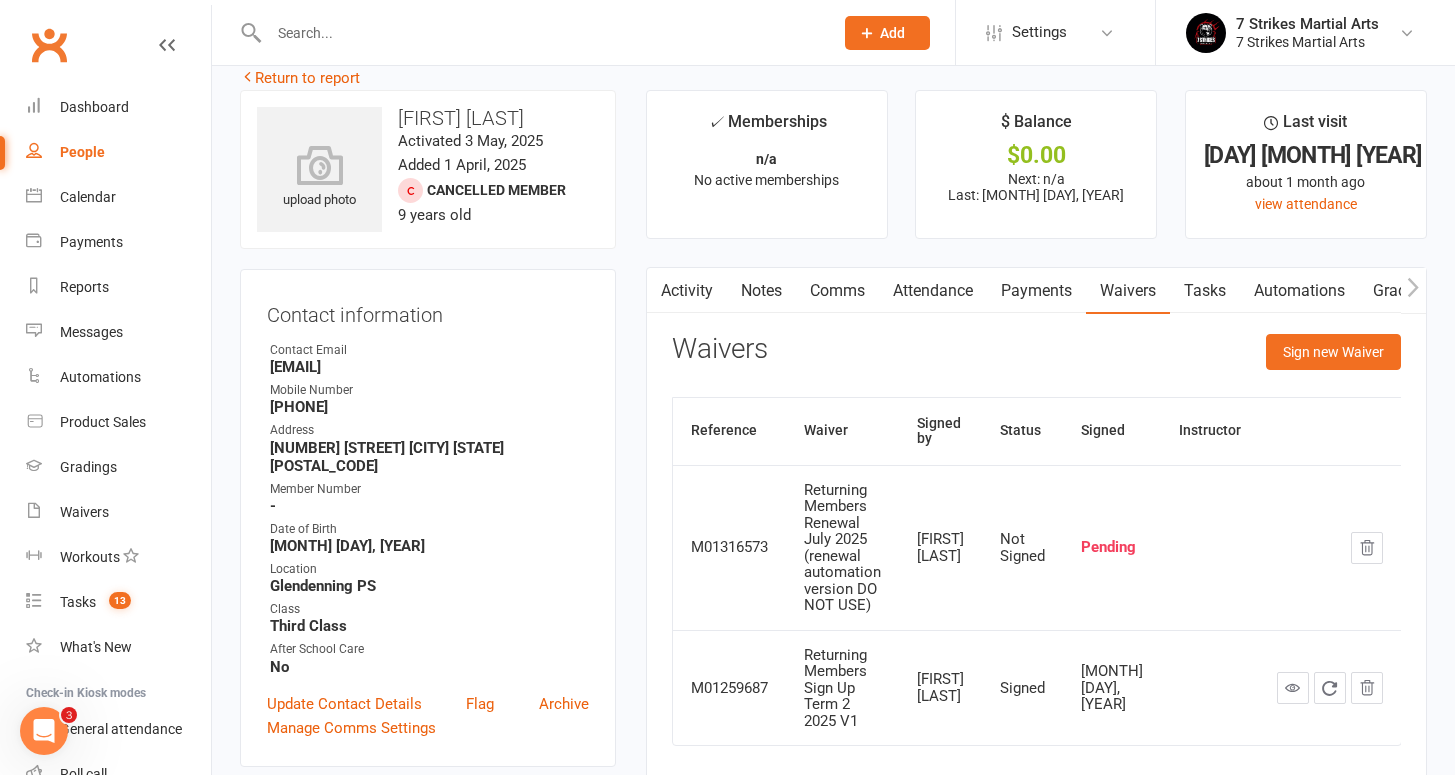 scroll, scrollTop: 32, scrollLeft: 0, axis: vertical 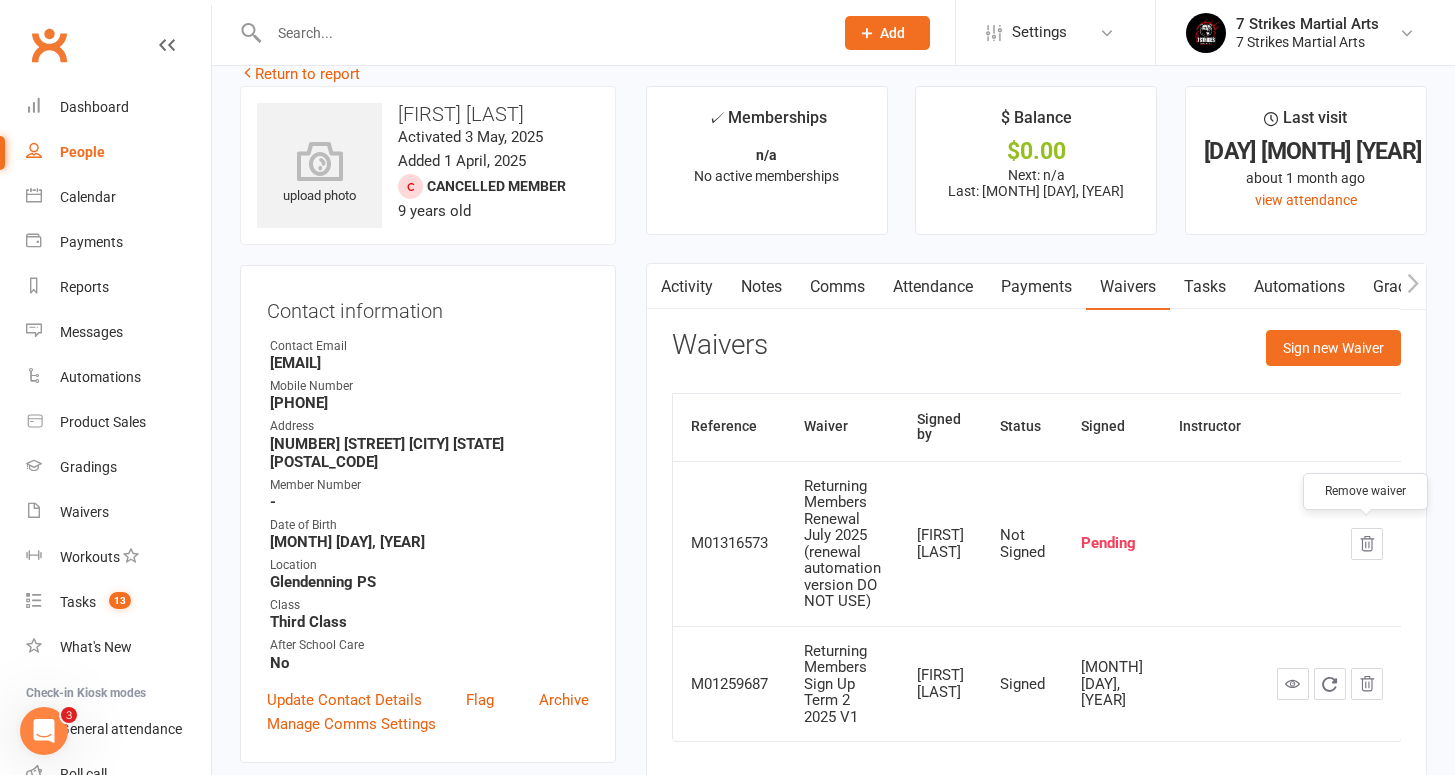 click 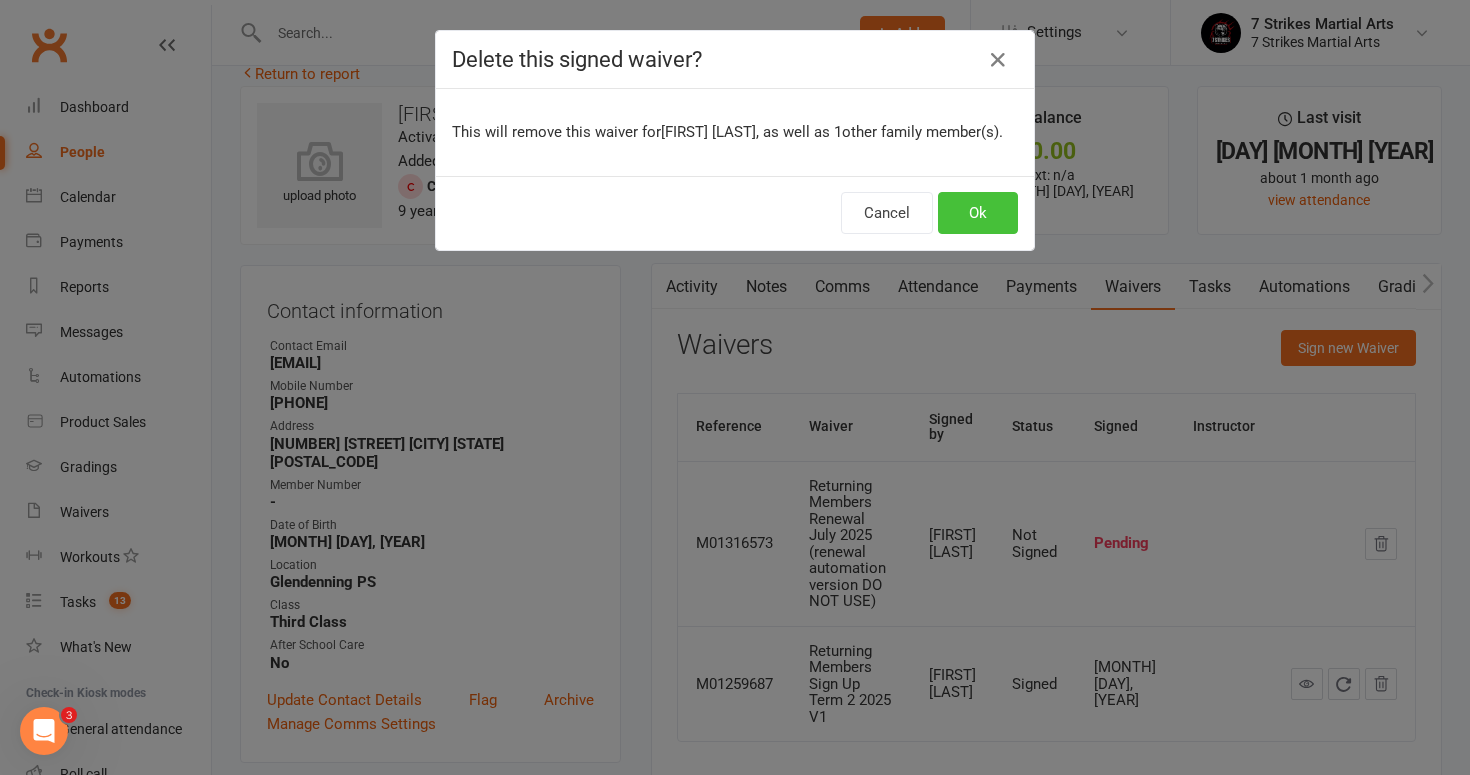 click on "Ok" at bounding box center [978, 213] 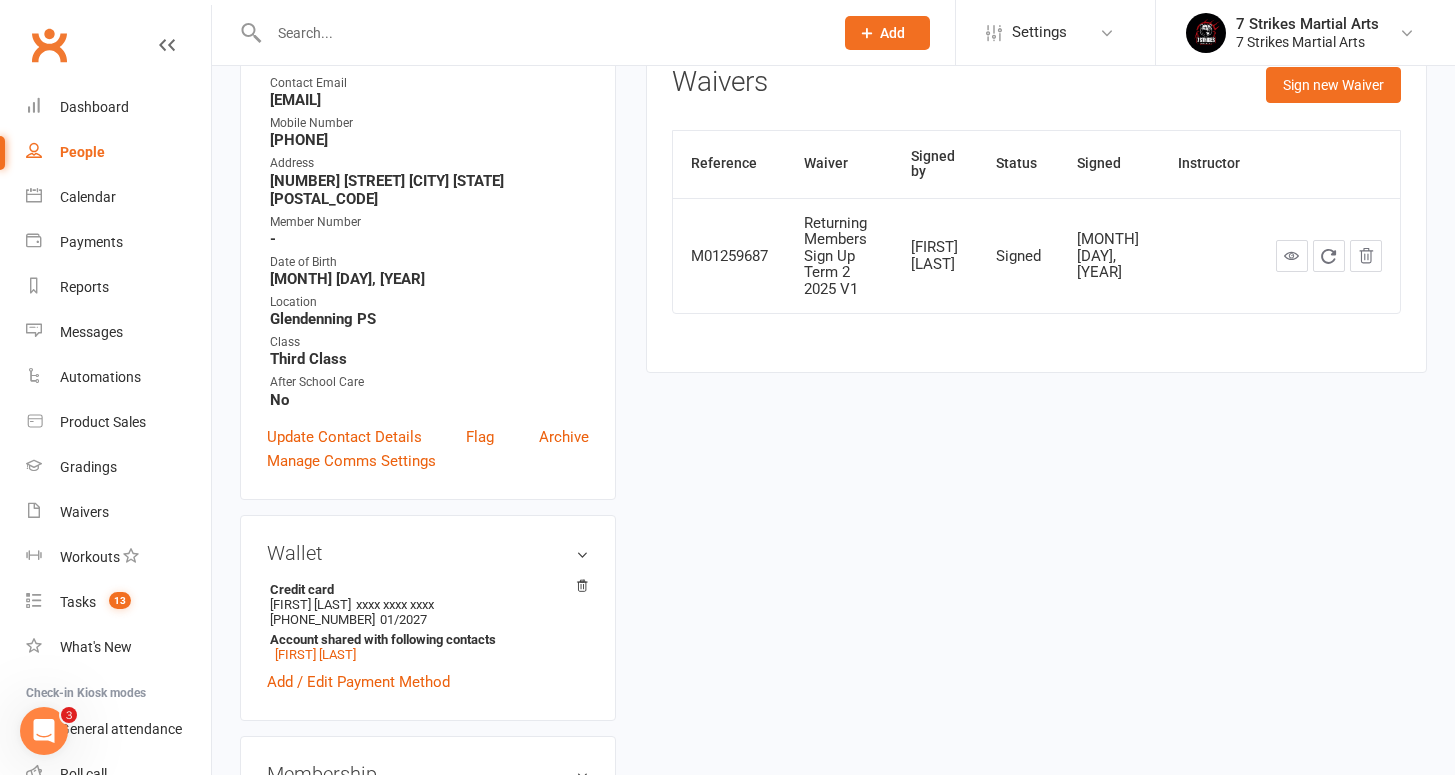 scroll, scrollTop: 444, scrollLeft: 0, axis: vertical 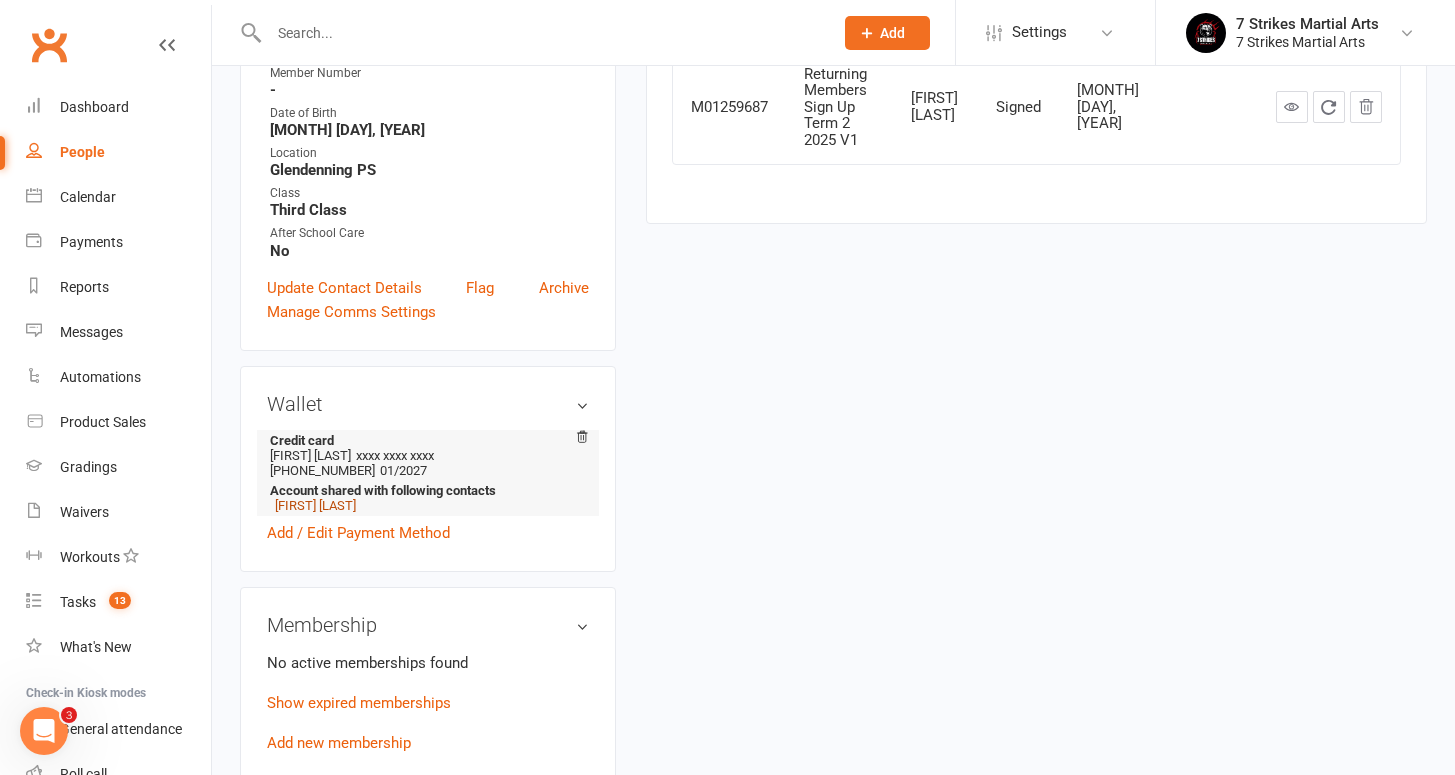 click on "[FIRST] [LAST]" at bounding box center [315, 505] 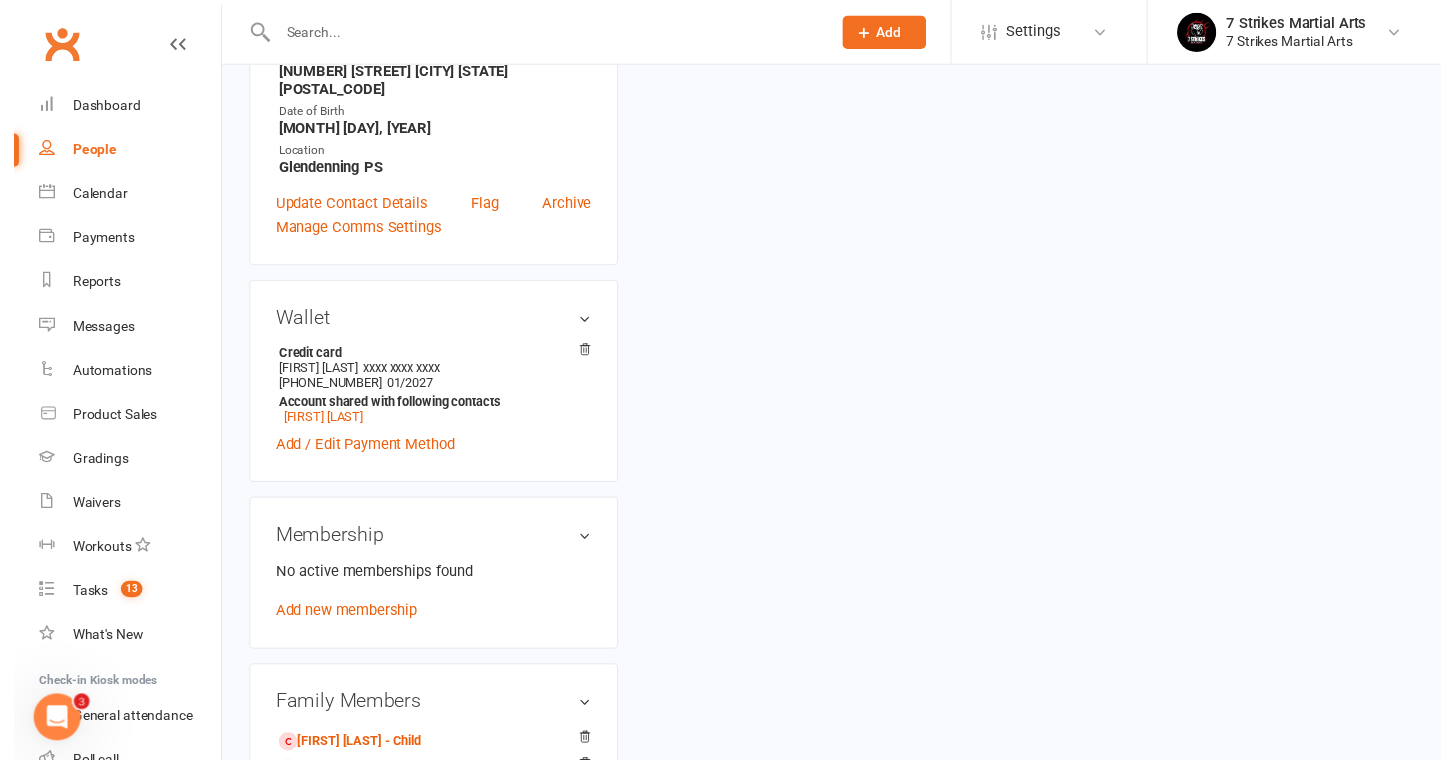 scroll, scrollTop: 0, scrollLeft: 0, axis: both 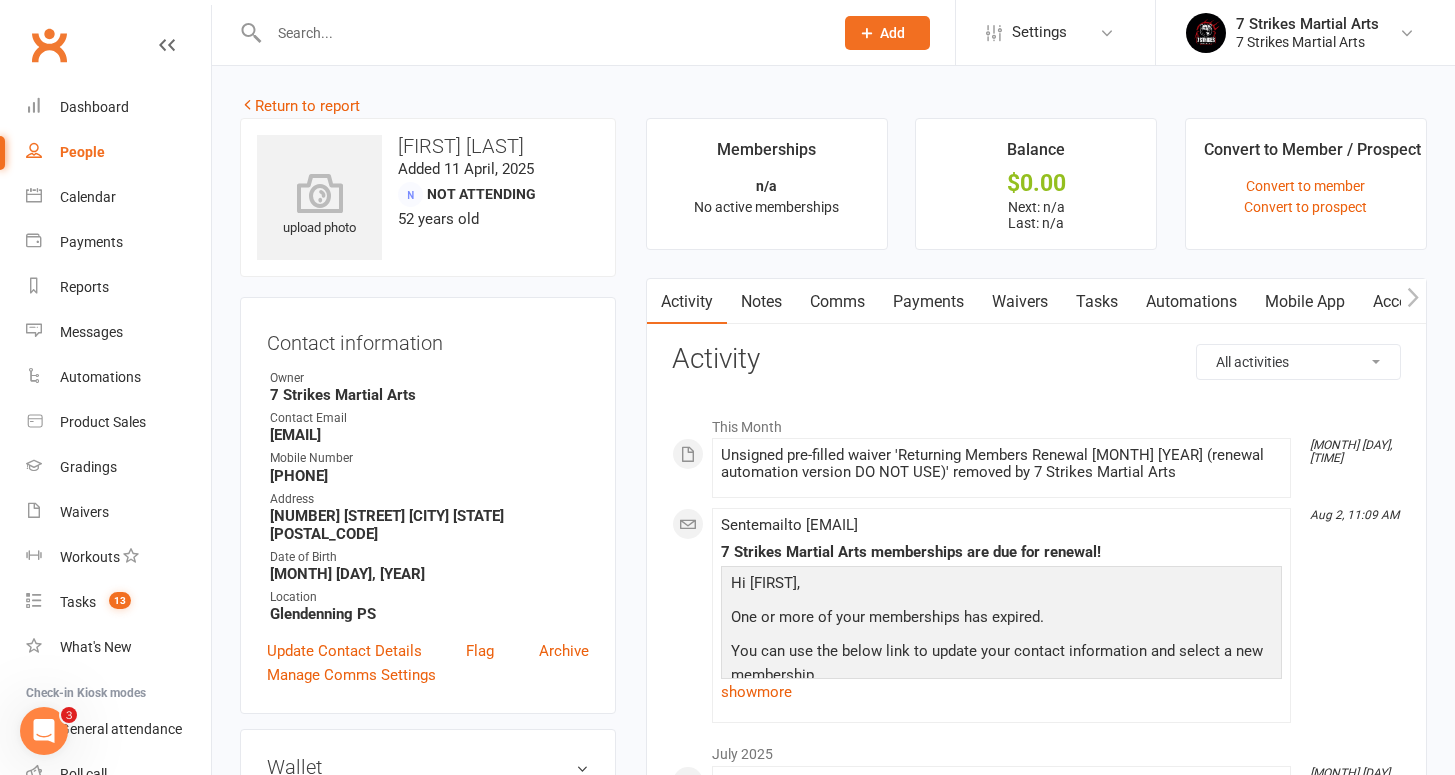click on "Waivers" at bounding box center (1020, 302) 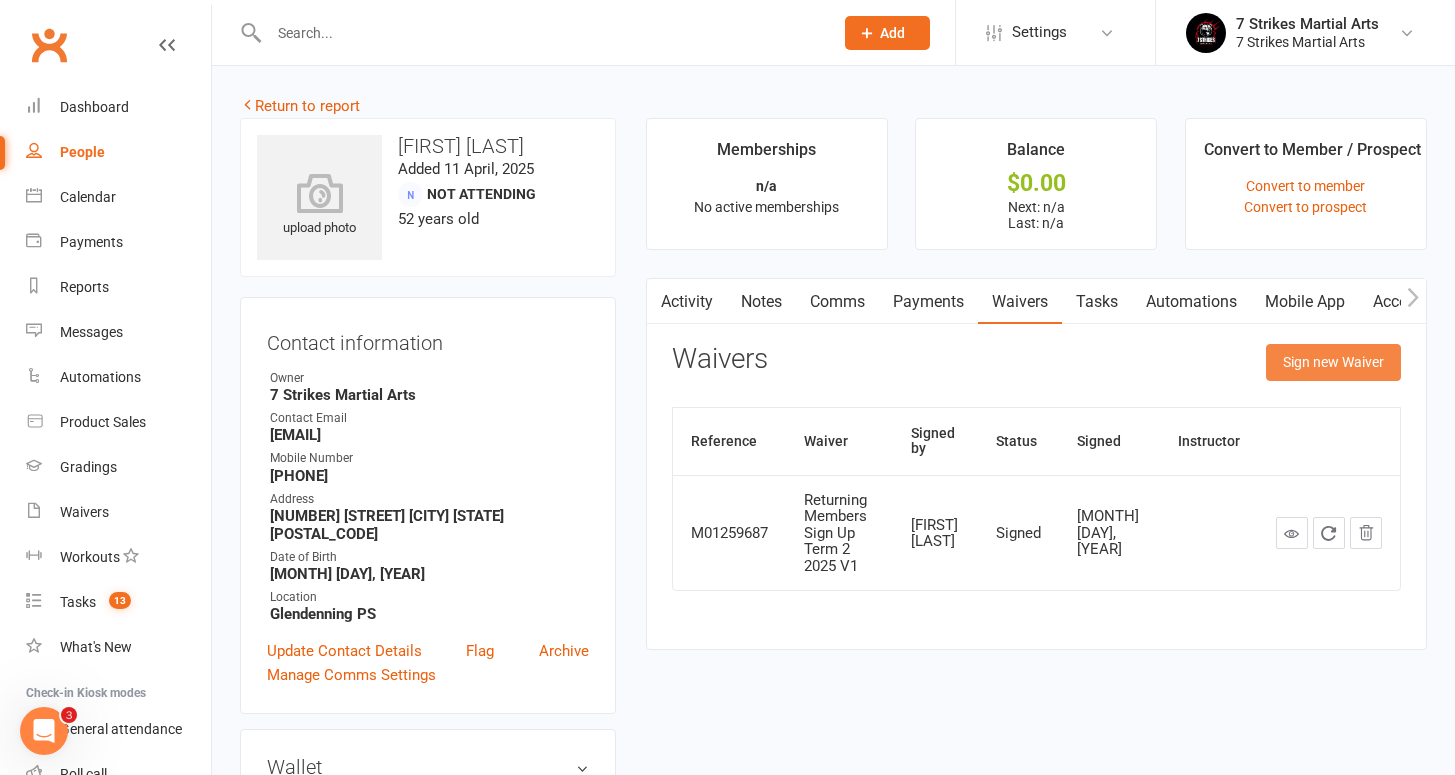click on "Sign new Waiver" at bounding box center [1333, 362] 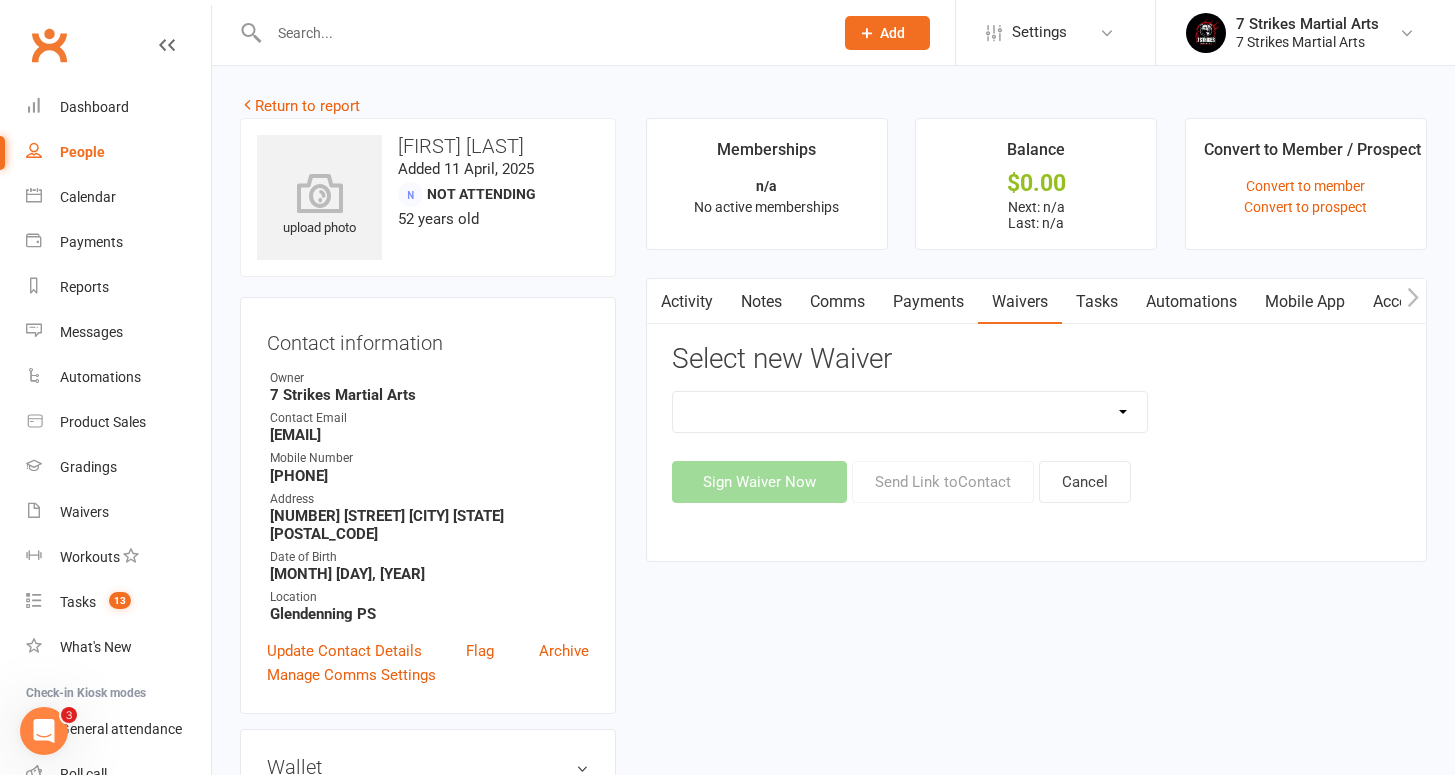 select on "14525" 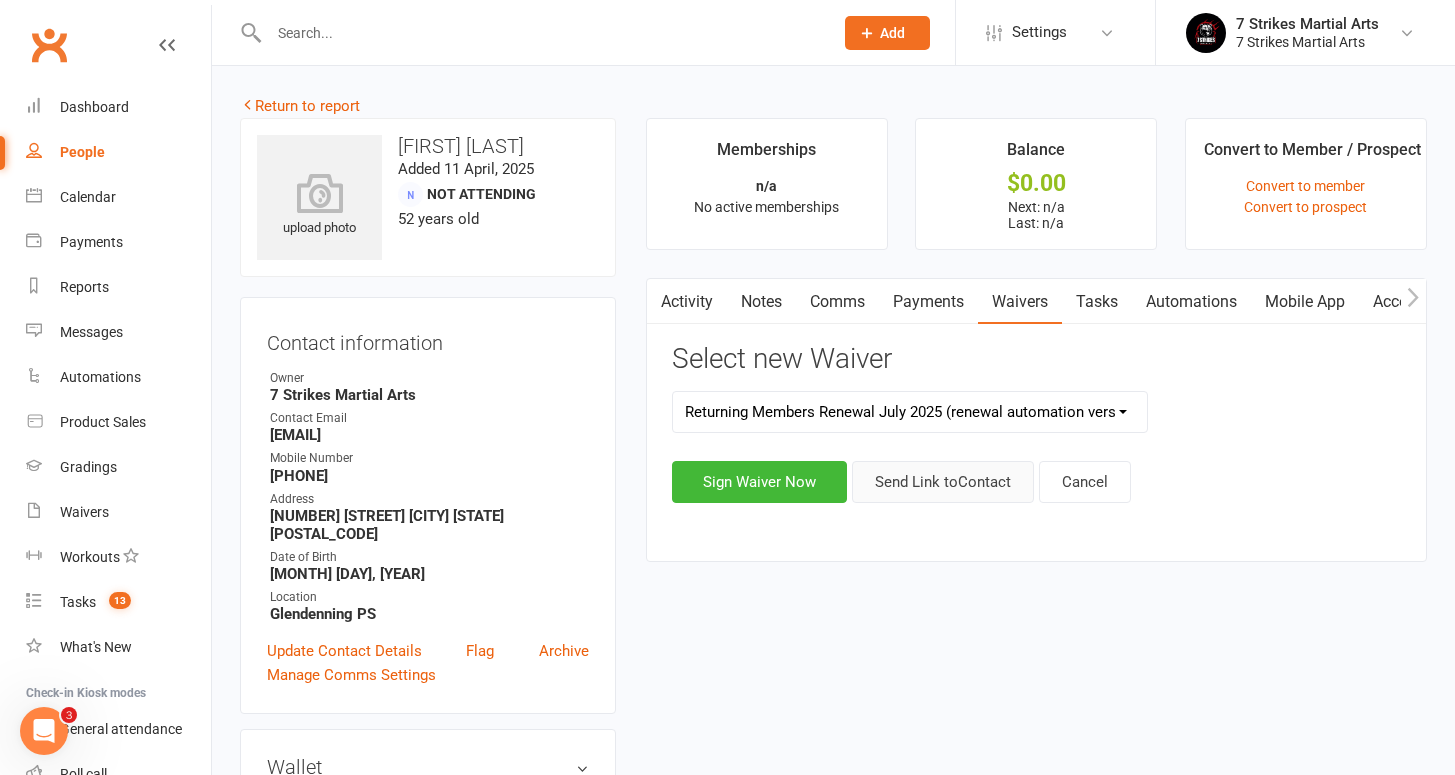 click on "Send Link to  Contact" at bounding box center (943, 482) 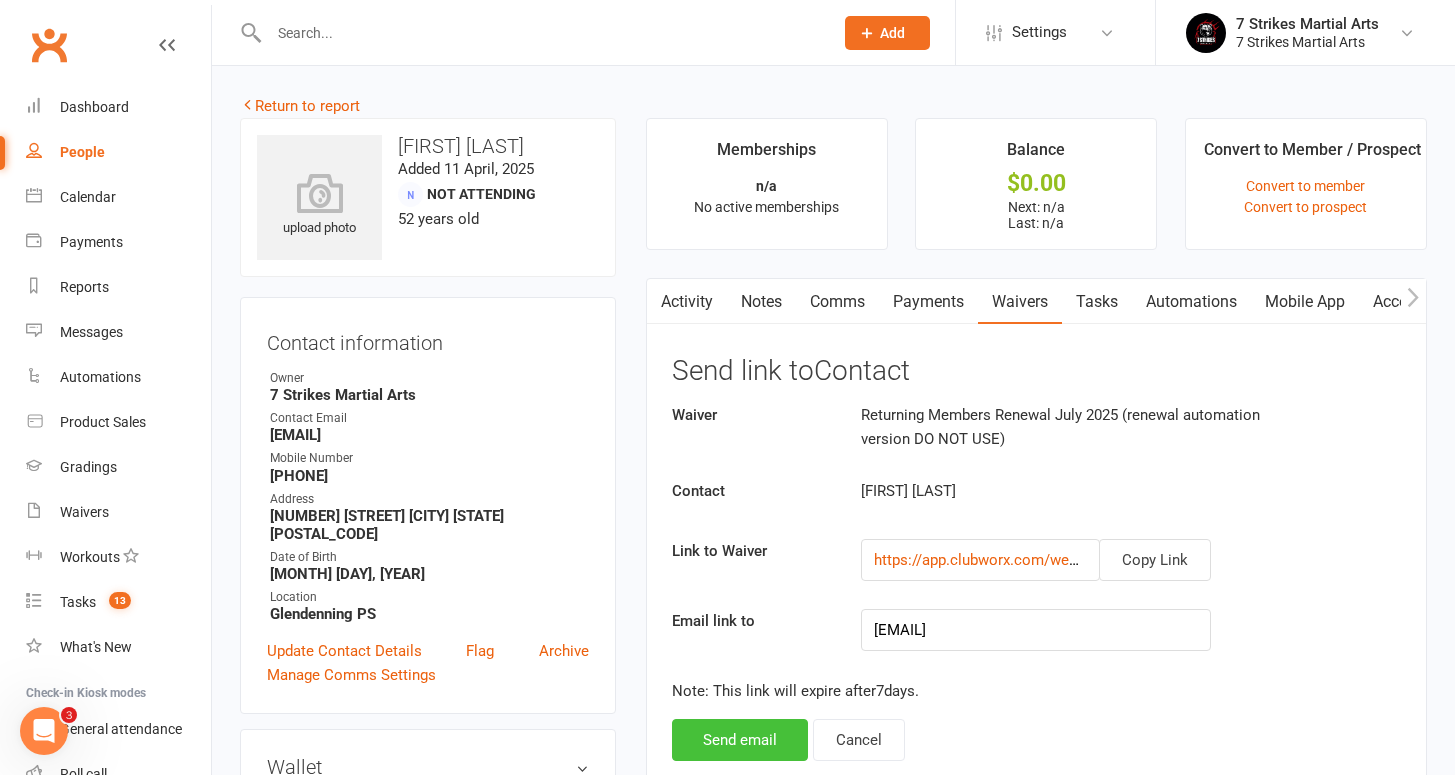 click on "Send email" at bounding box center [740, 740] 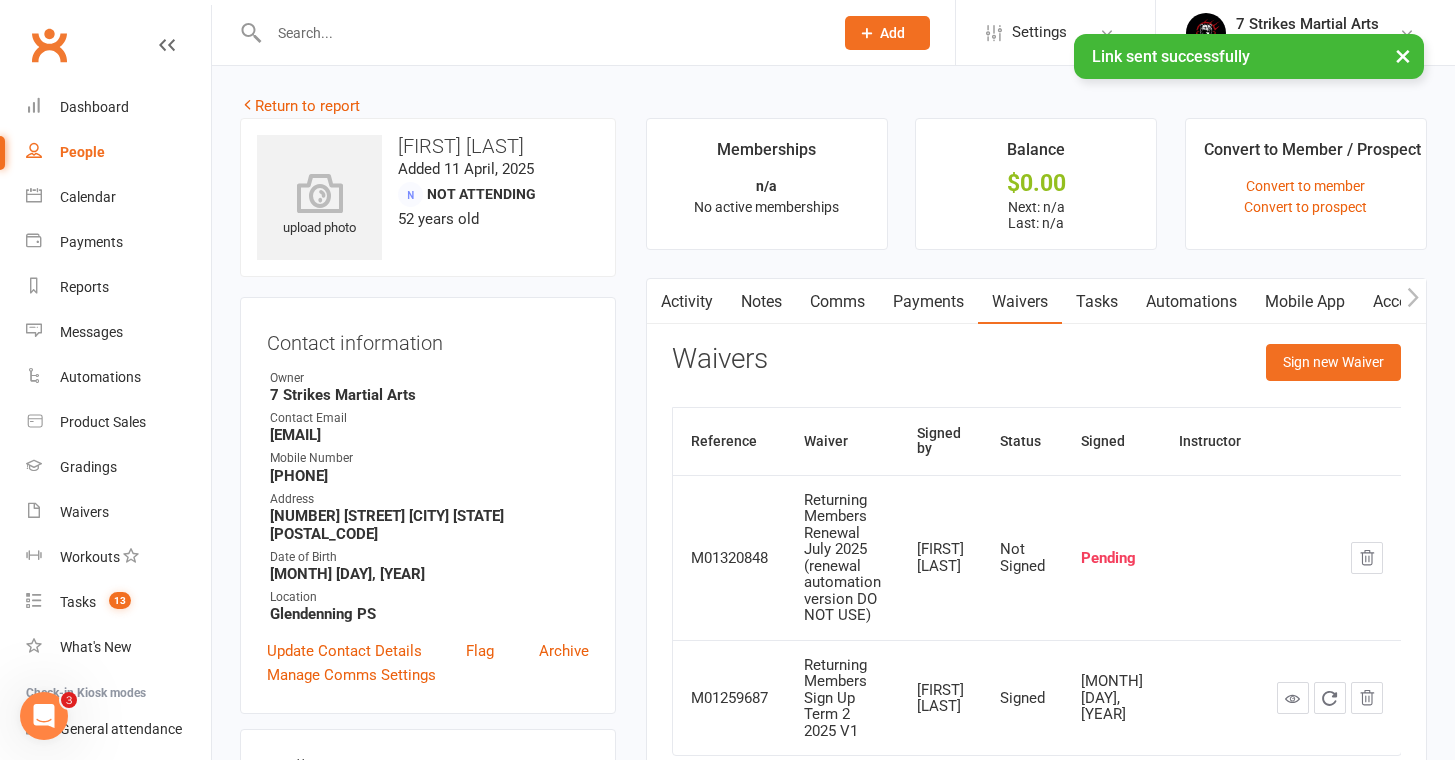 click on "Tasks" at bounding box center (1097, 302) 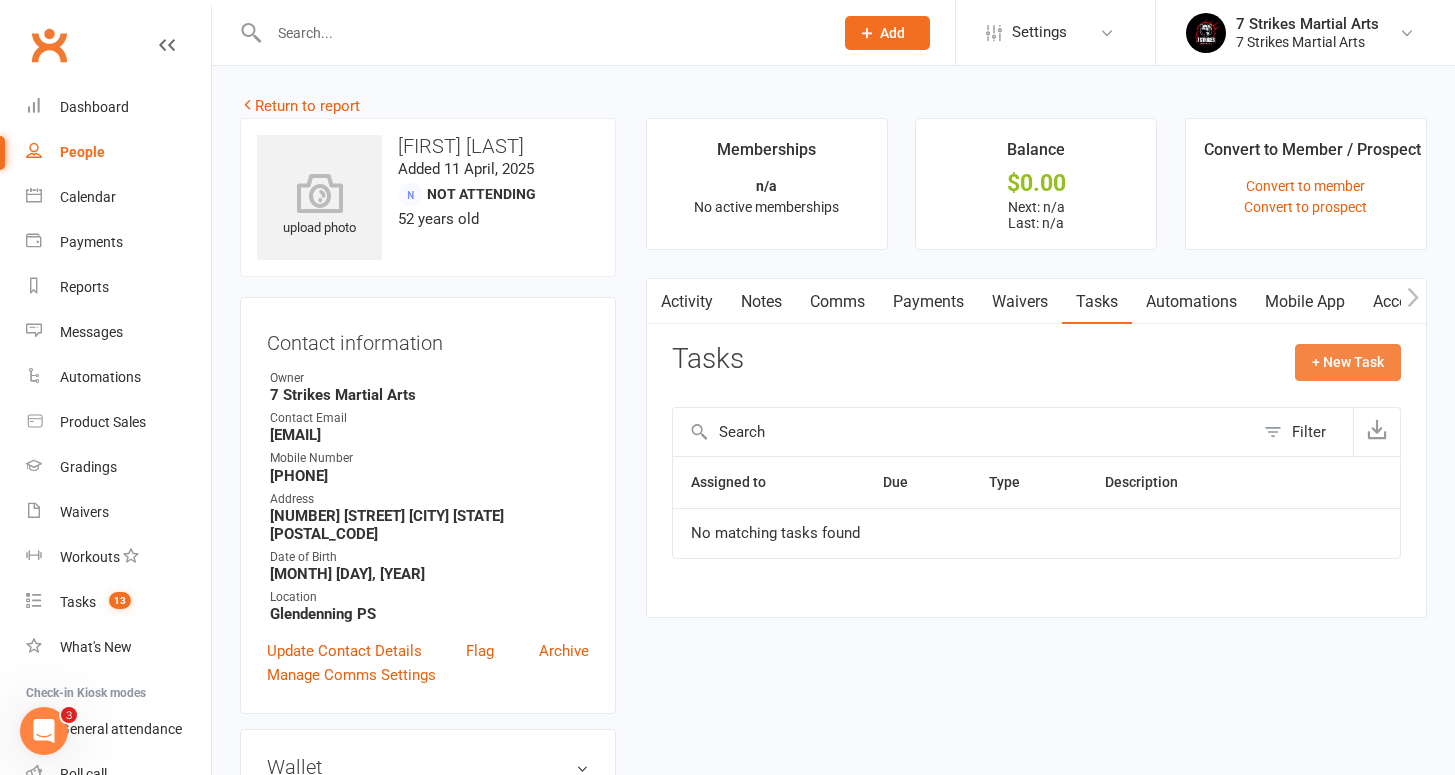 click on "+ New Task" at bounding box center (1348, 362) 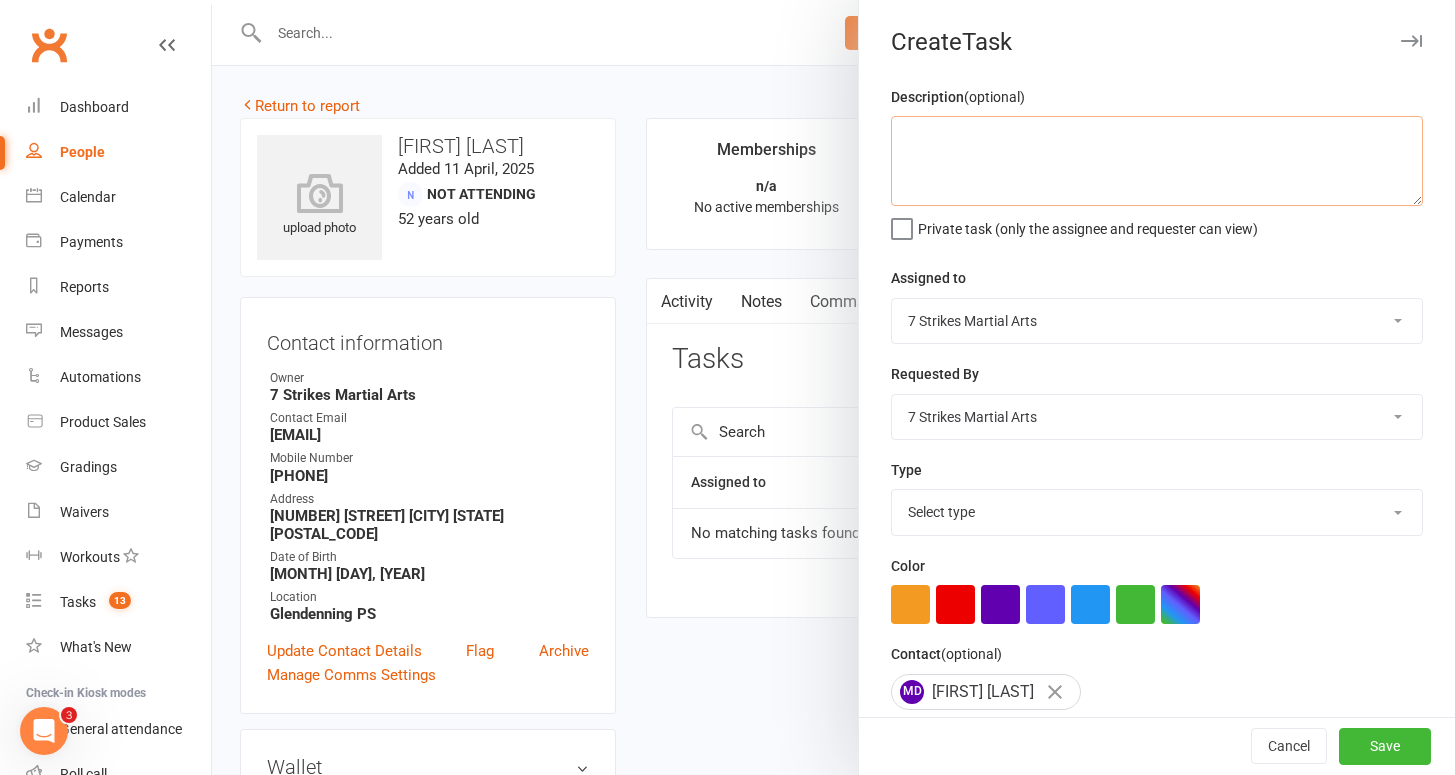 click at bounding box center (1157, 161) 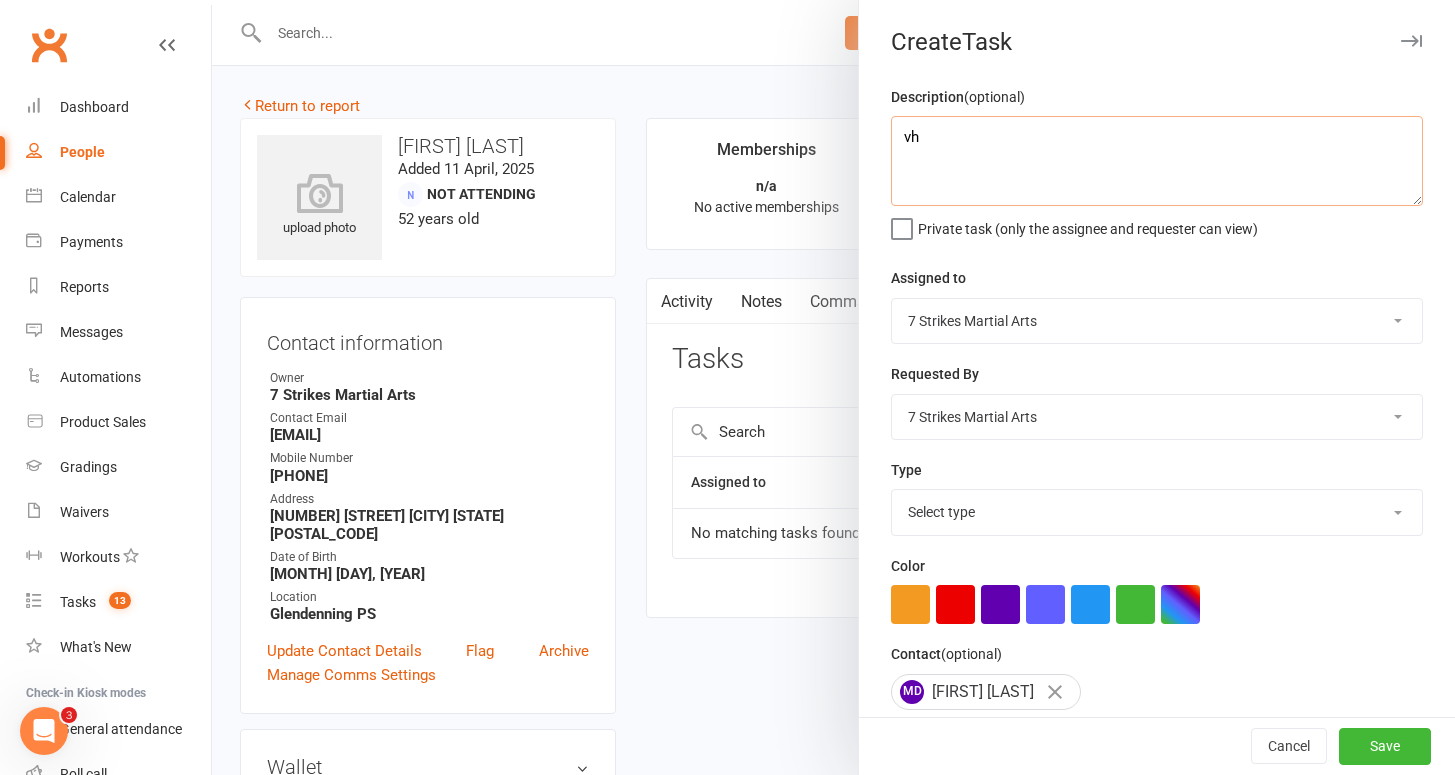 type on "v" 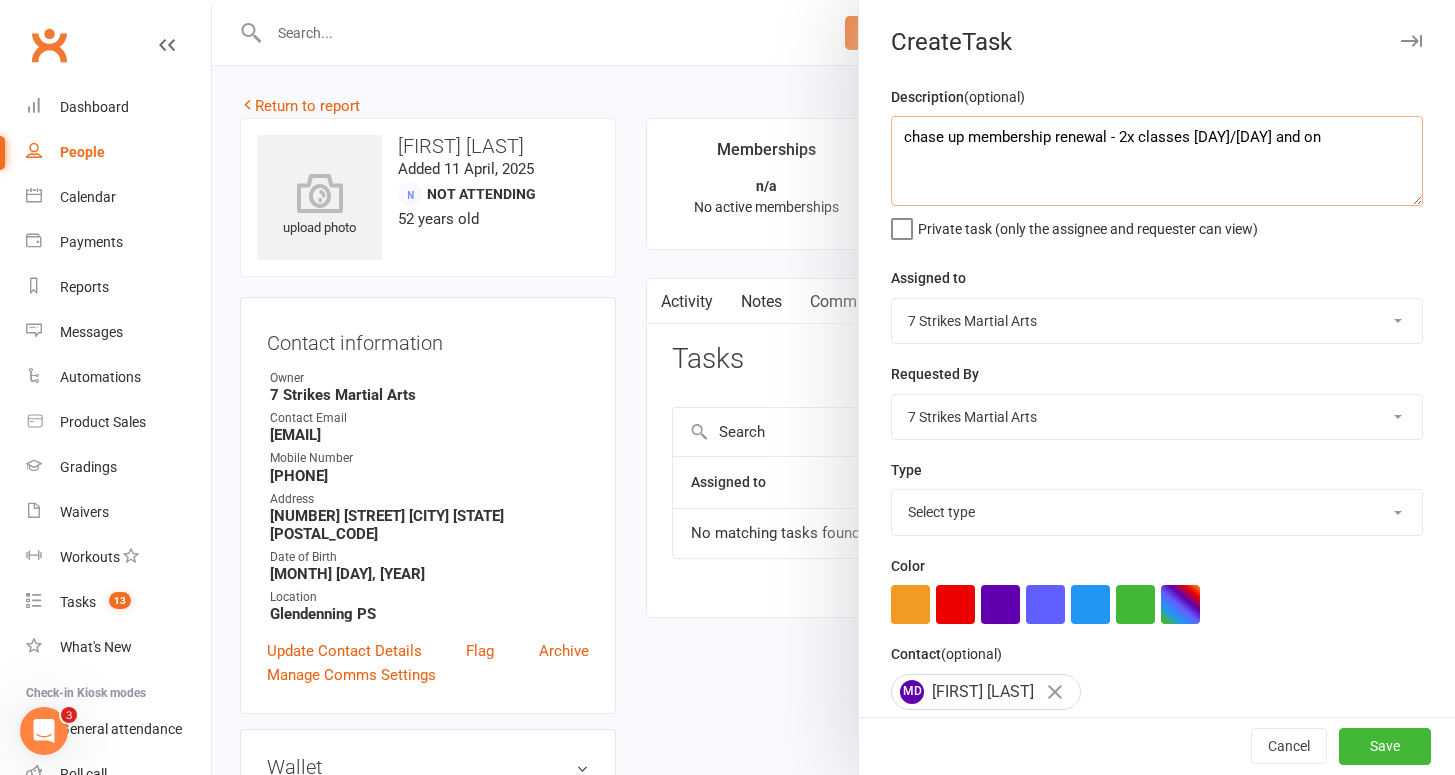 click on "chase up membership renewal - 2x classes 25/07 and on" at bounding box center (1157, 161) 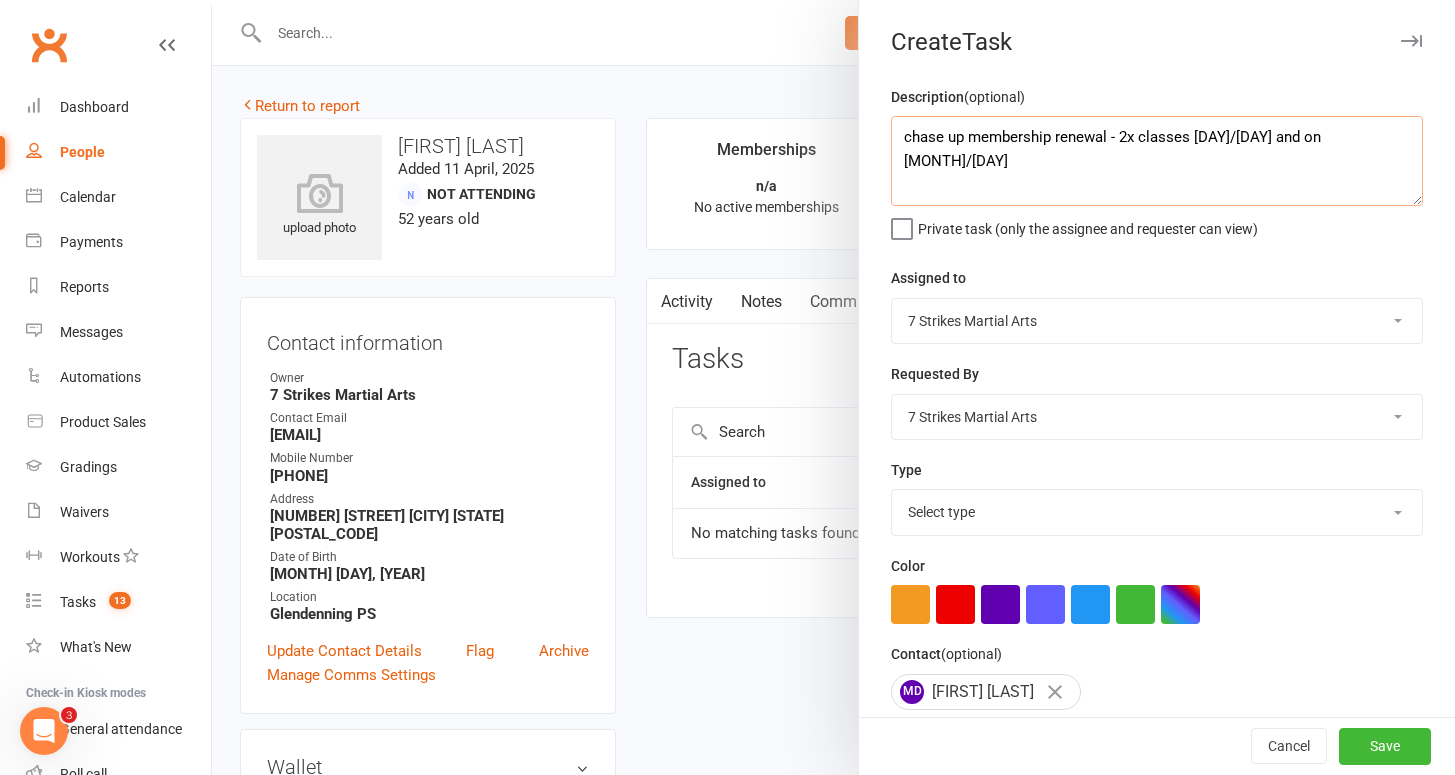 type on "chase up membership renewal - 2x classes 26/07 and on 02/08" 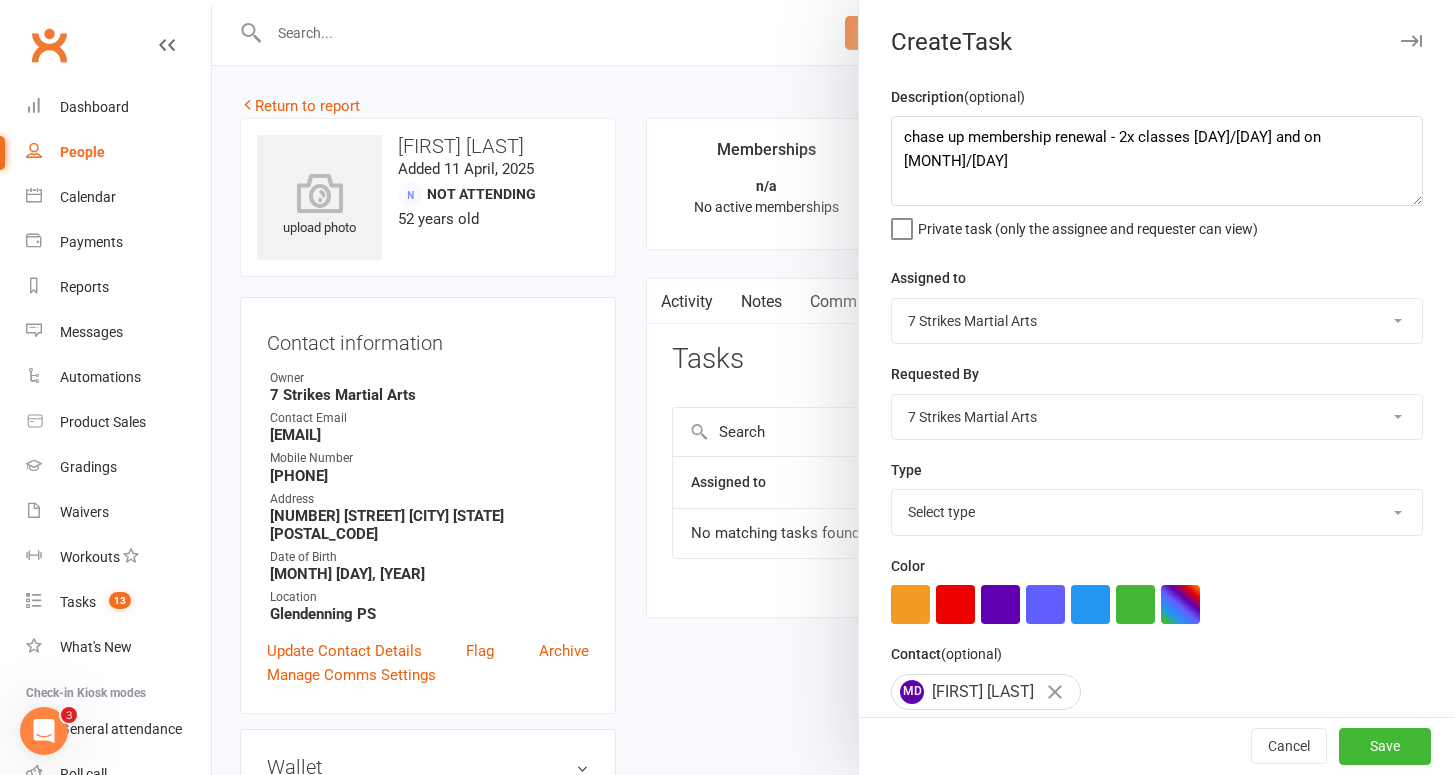 click on "Private task (only the assignee and requester can view)" at bounding box center [1088, 225] 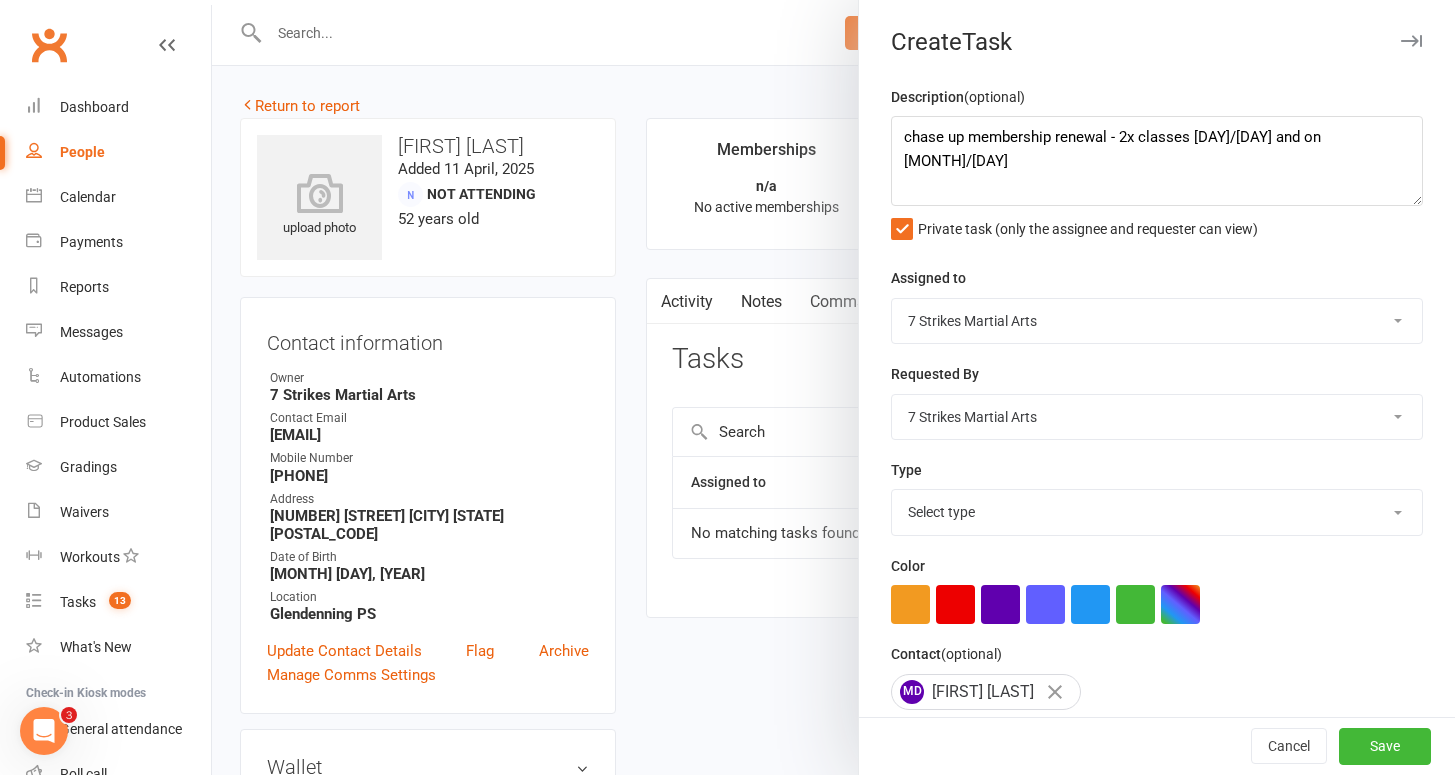 select on "34853" 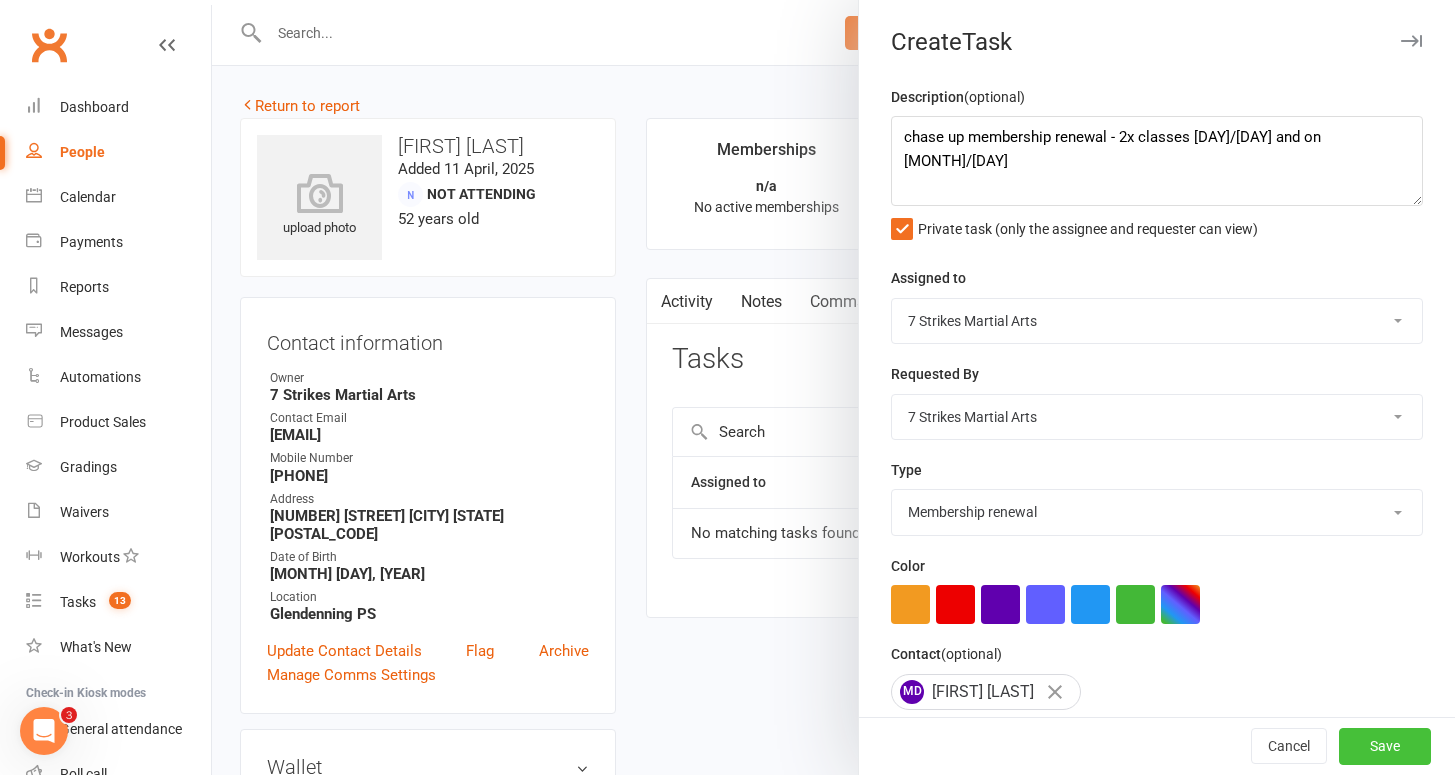 click on "Save" at bounding box center [1385, 747] 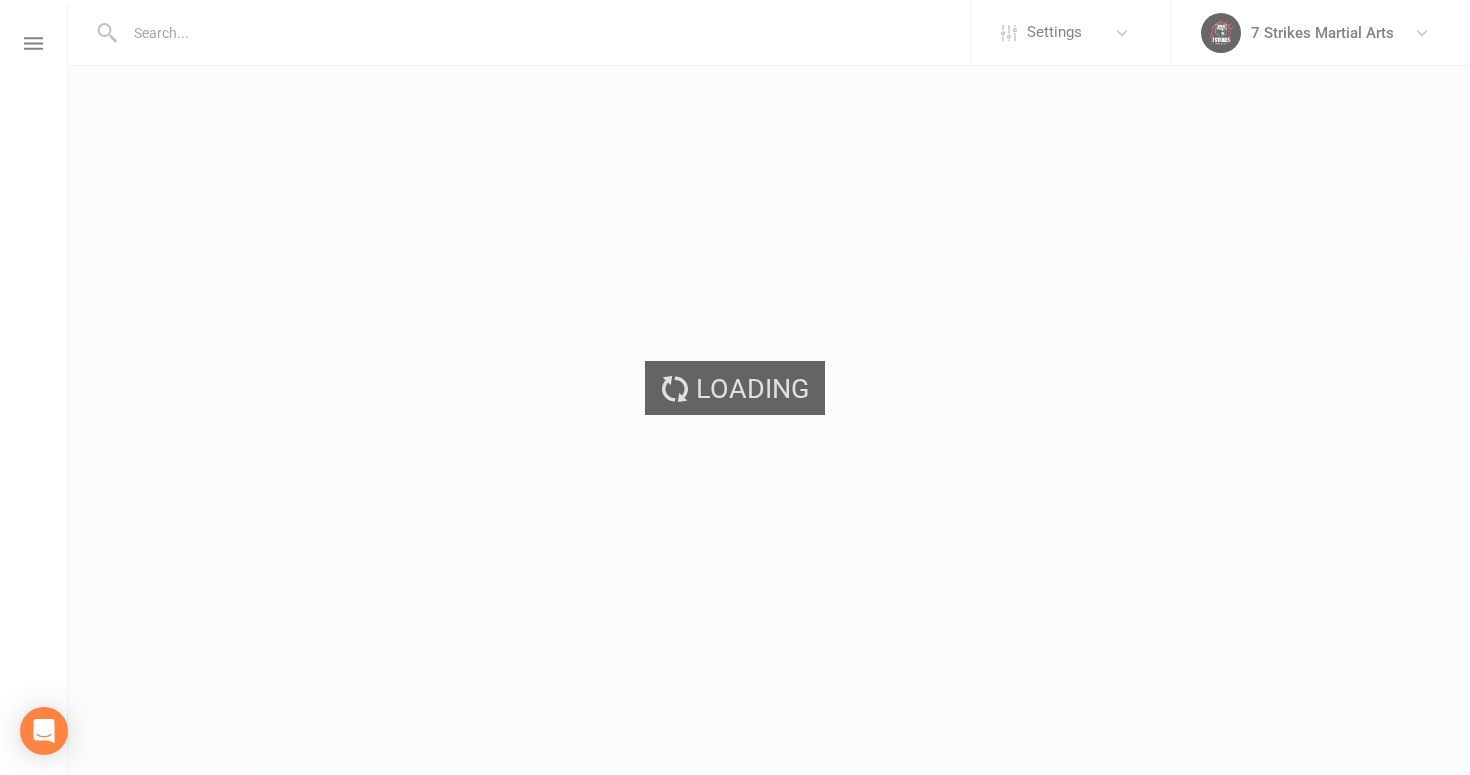 scroll, scrollTop: 0, scrollLeft: 0, axis: both 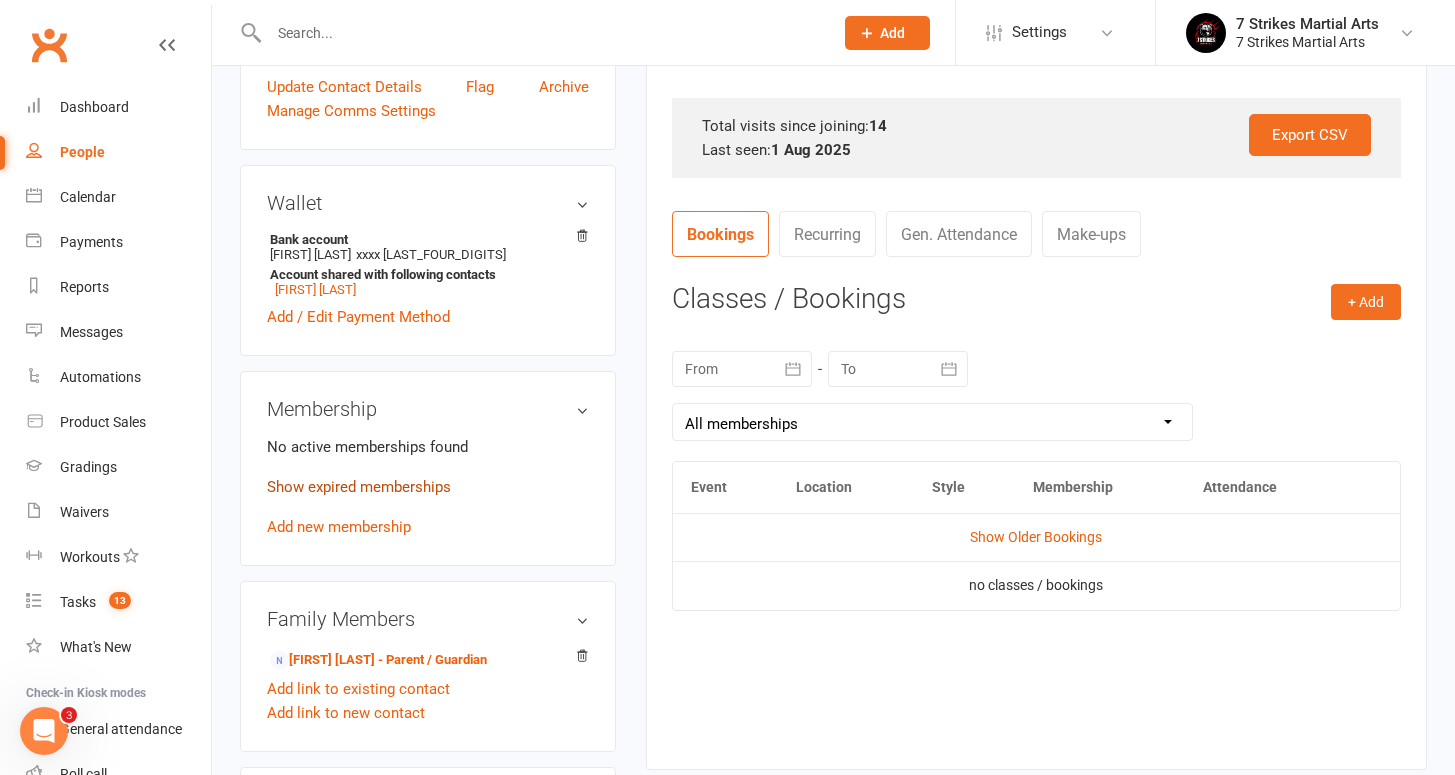 click on "Show expired memberships" at bounding box center (359, 487) 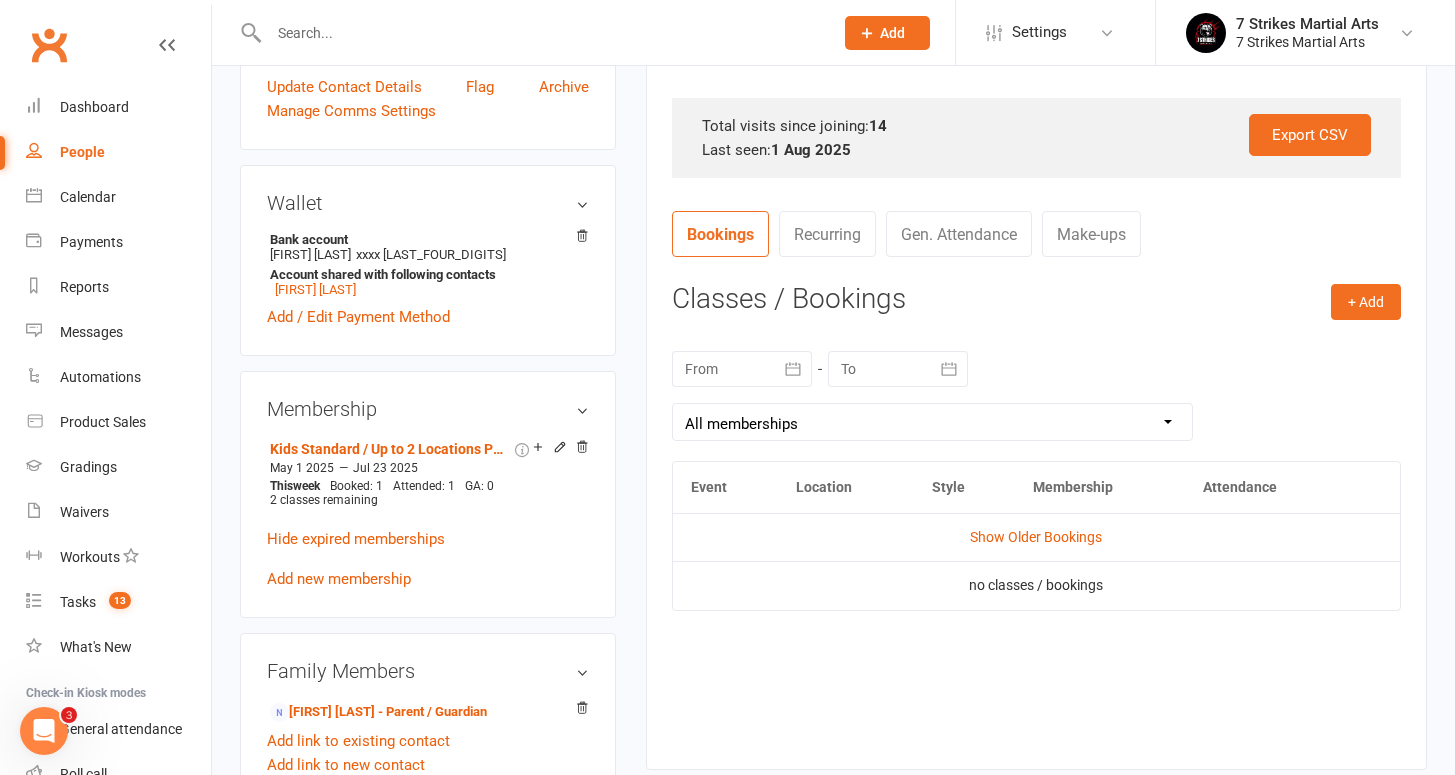 scroll, scrollTop: 0, scrollLeft: 0, axis: both 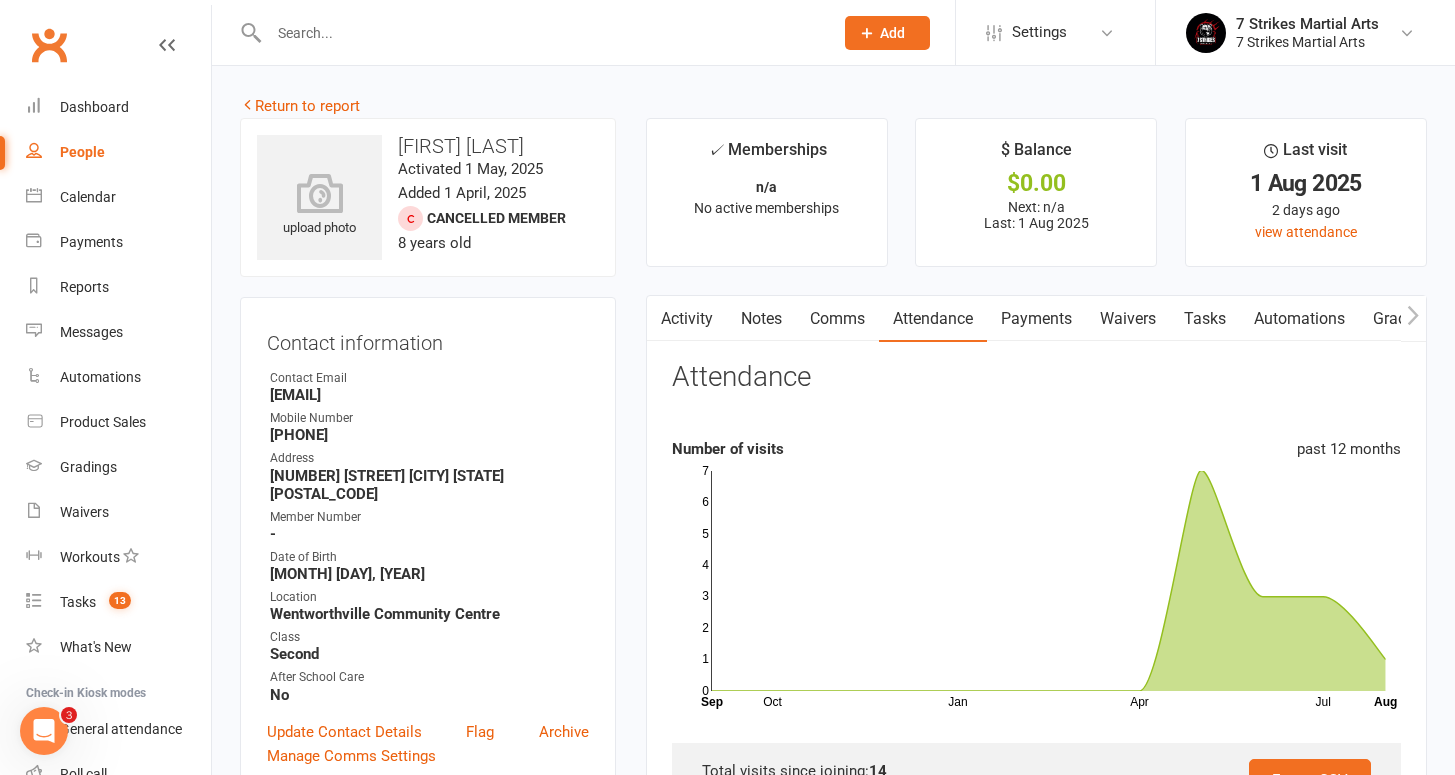 click on "Waivers" at bounding box center [1128, 319] 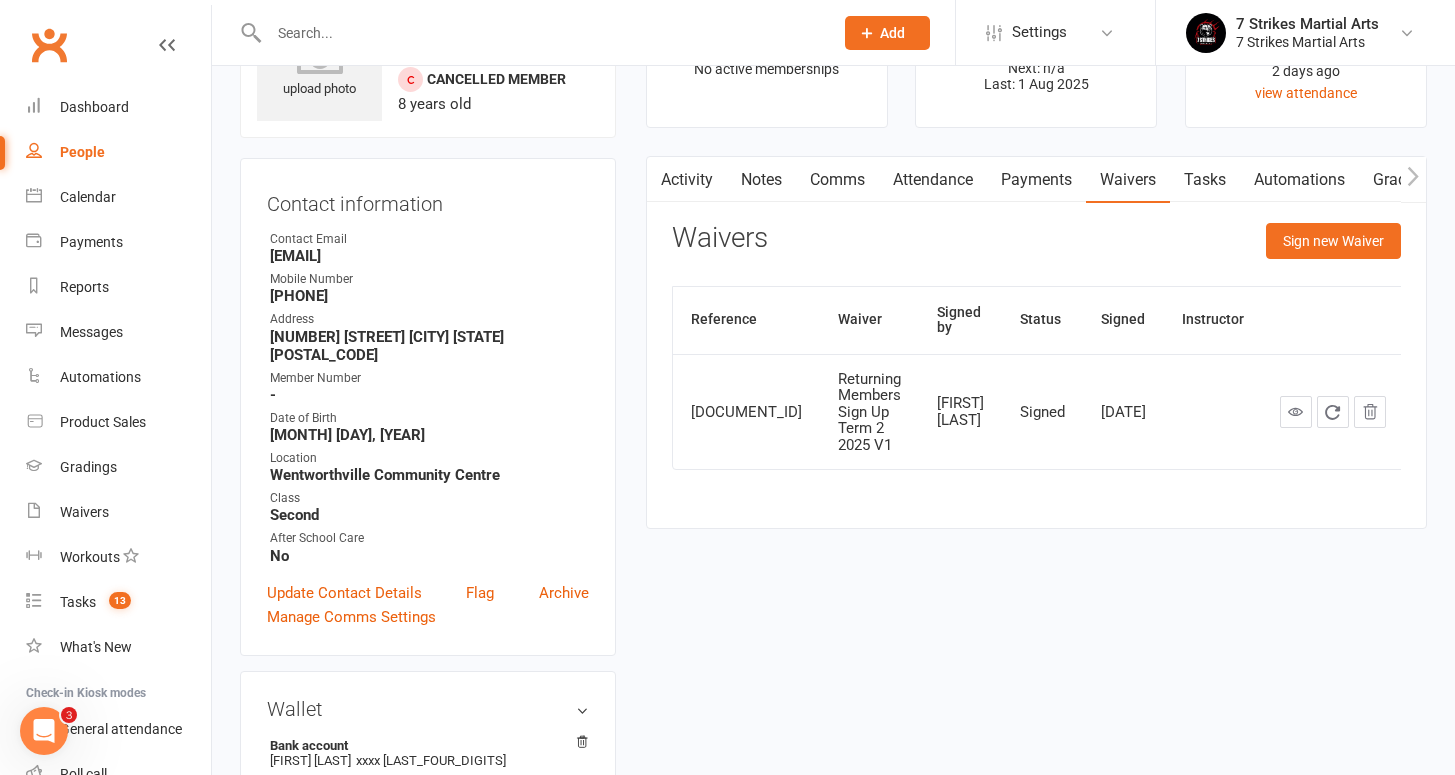 scroll, scrollTop: 166, scrollLeft: 0, axis: vertical 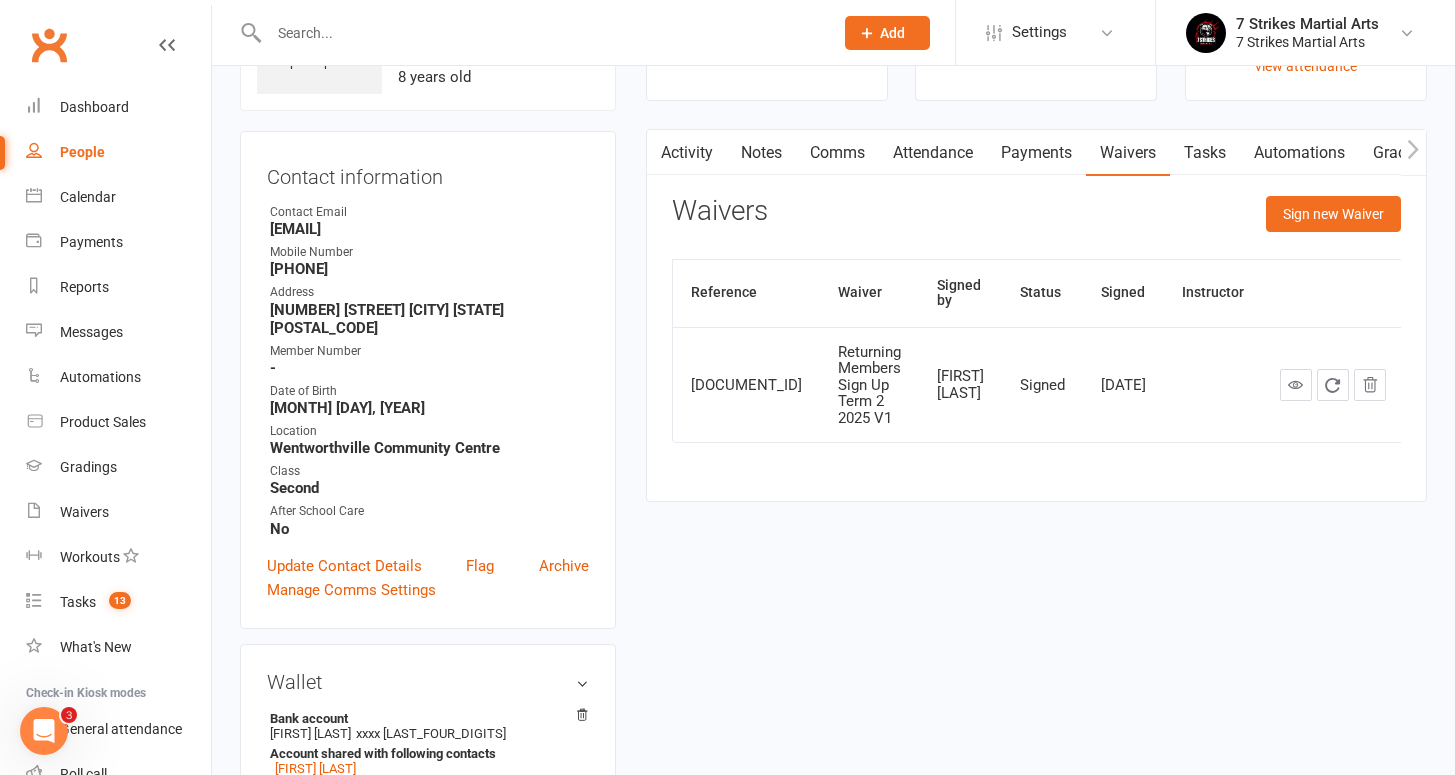 click on "[FIRST] [LAST]" at bounding box center (315, 768) 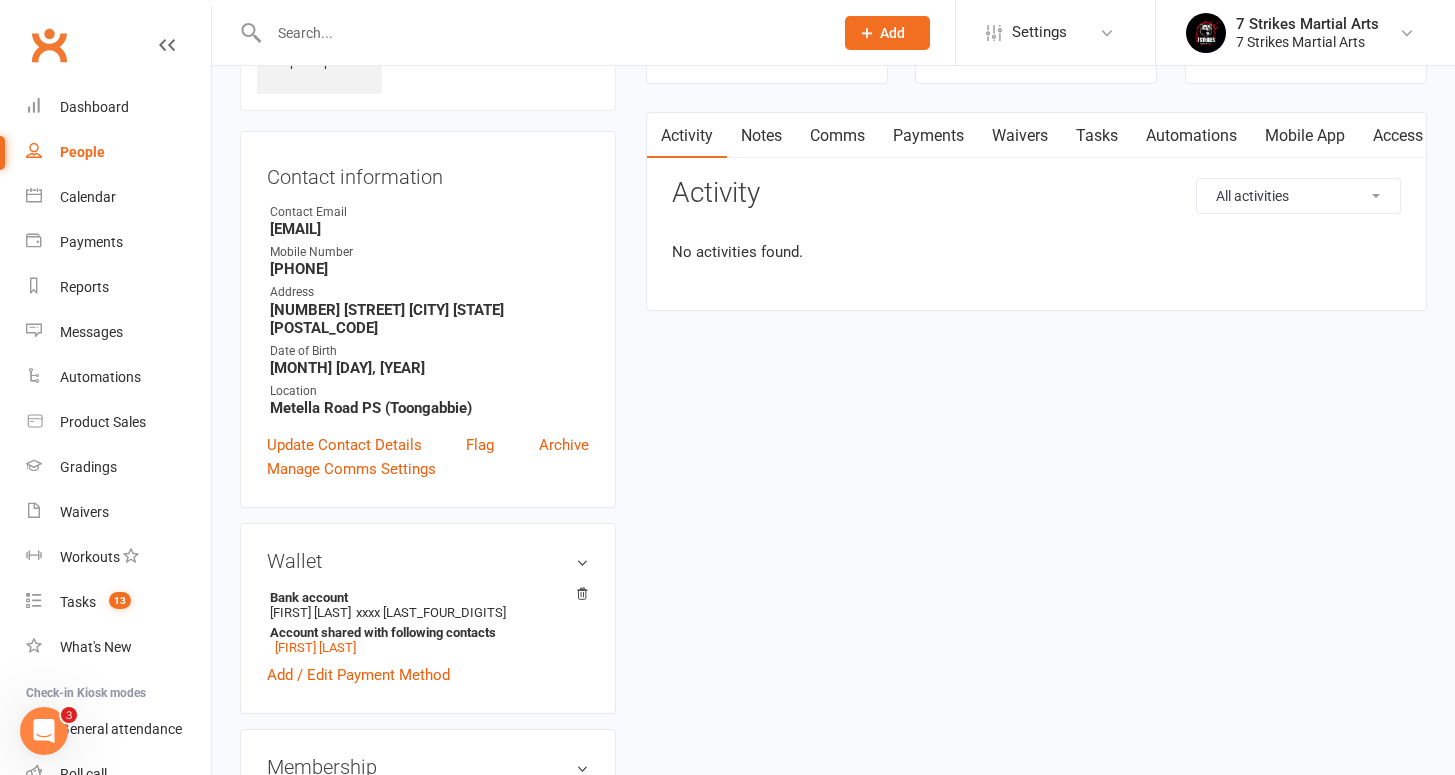 scroll, scrollTop: 0, scrollLeft: 0, axis: both 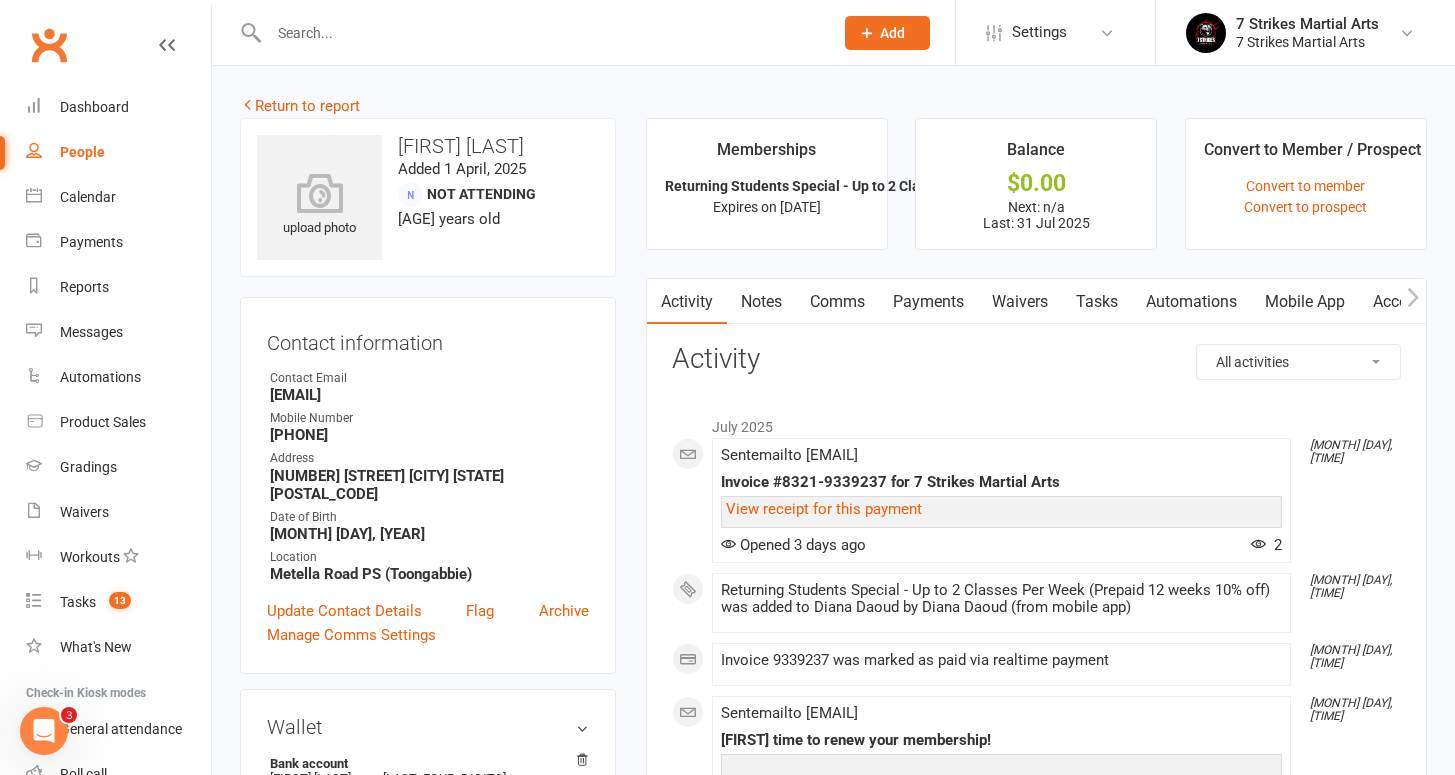 click on "Waivers" at bounding box center (1020, 302) 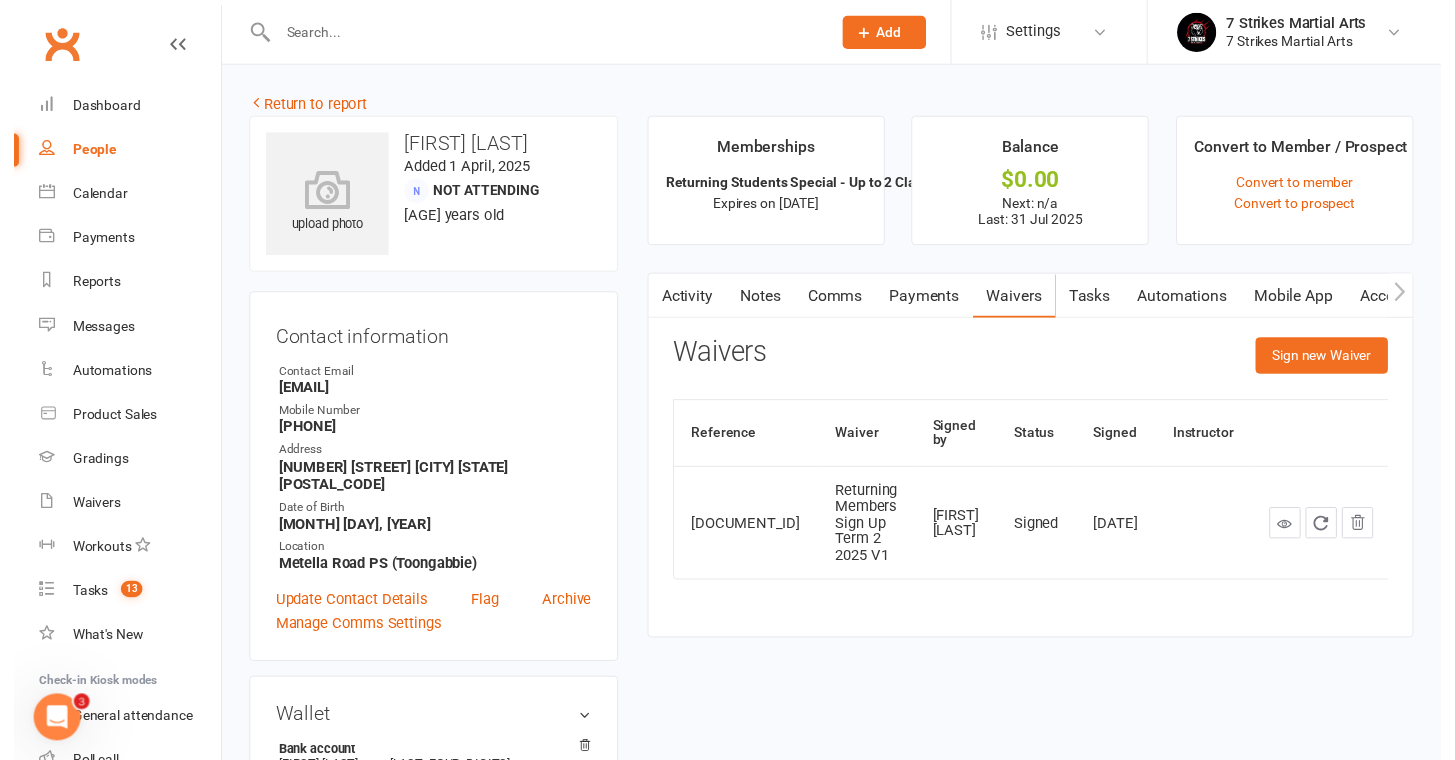 scroll, scrollTop: 4, scrollLeft: 0, axis: vertical 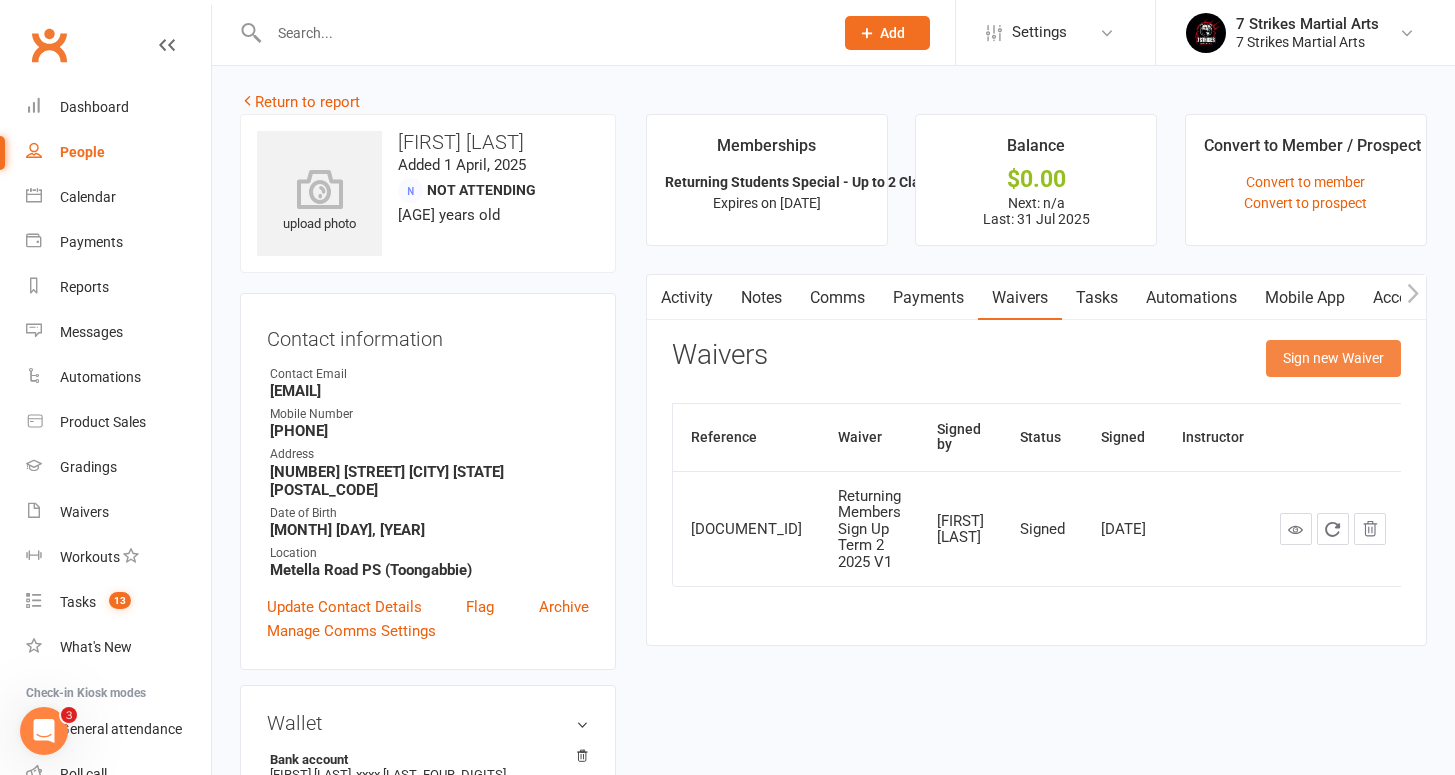 click on "Sign new Waiver" at bounding box center [1333, 358] 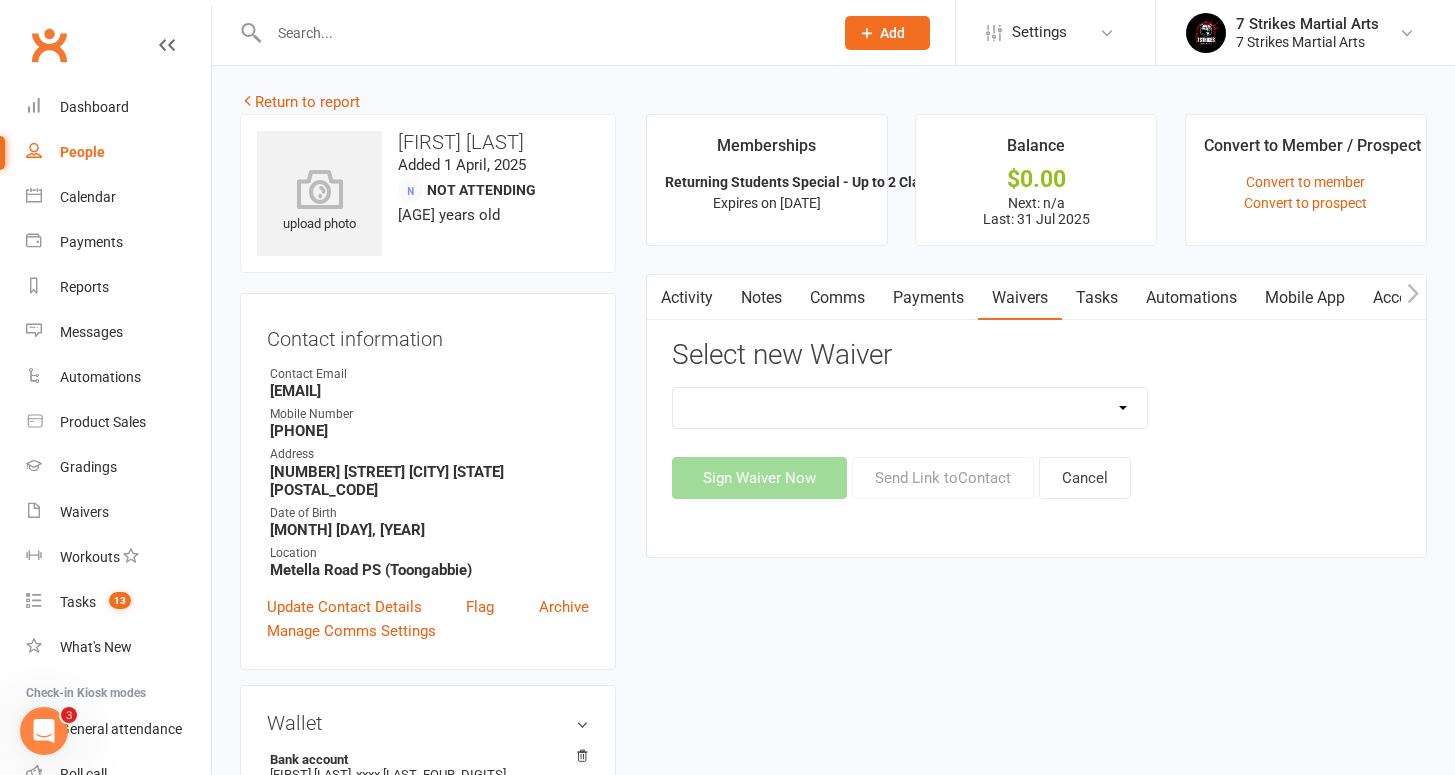 select on "14525" 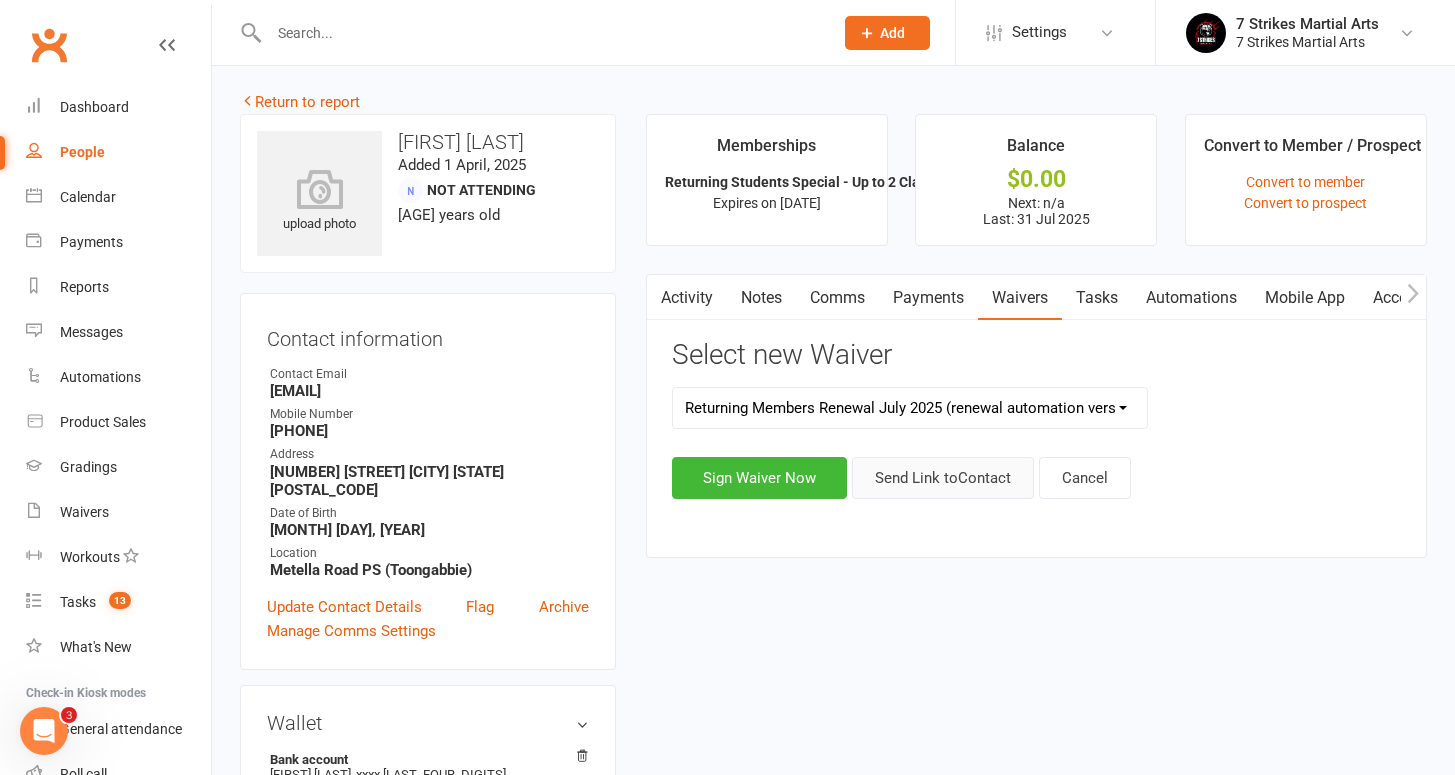 click on "Send Link to  Contact" at bounding box center [943, 478] 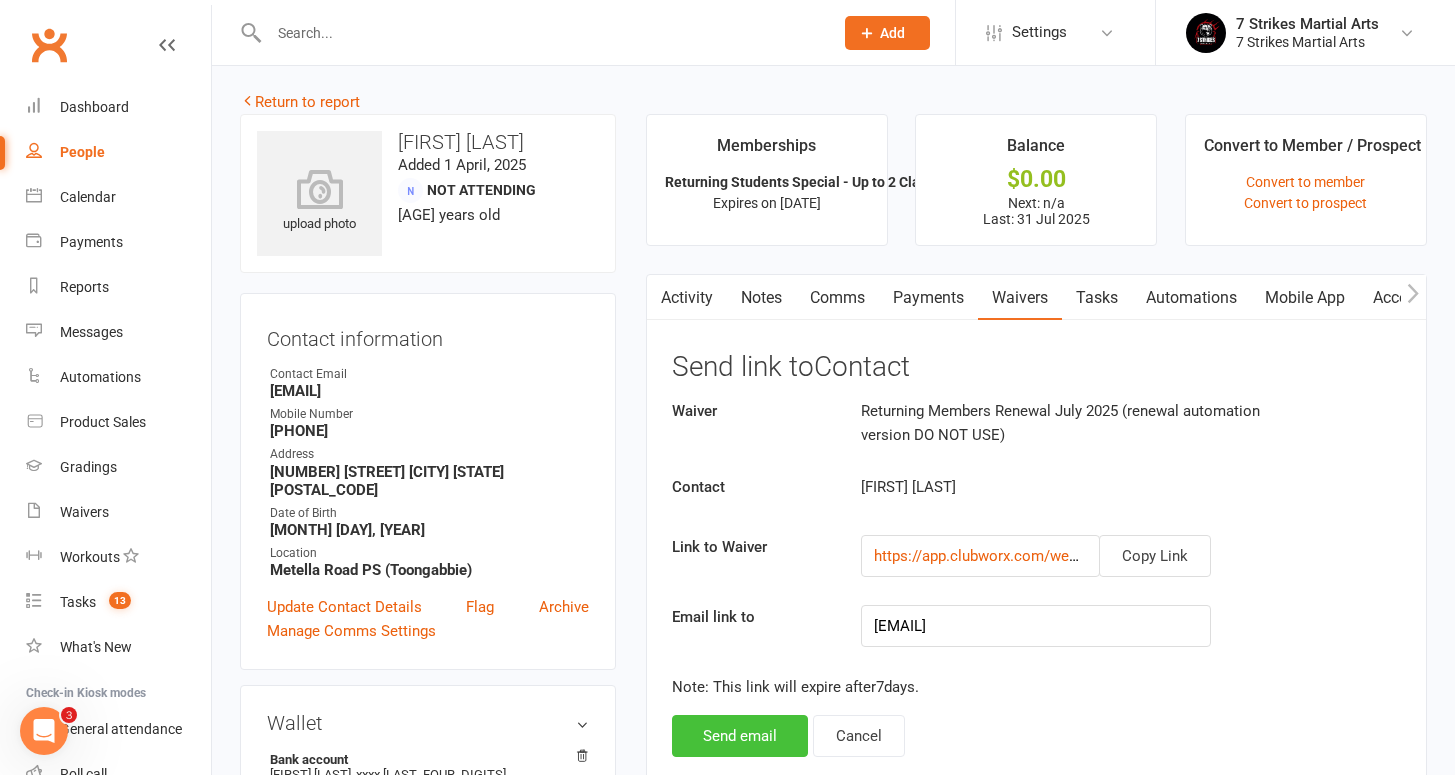 click on "Send email" at bounding box center [740, 736] 